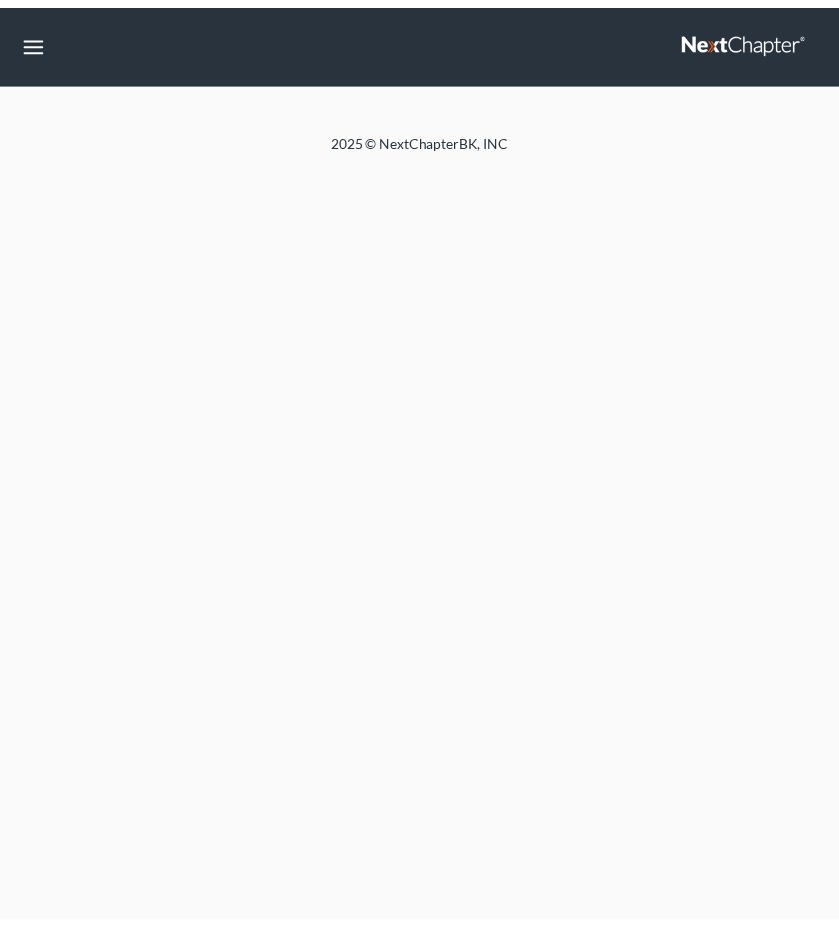scroll, scrollTop: 0, scrollLeft: 0, axis: both 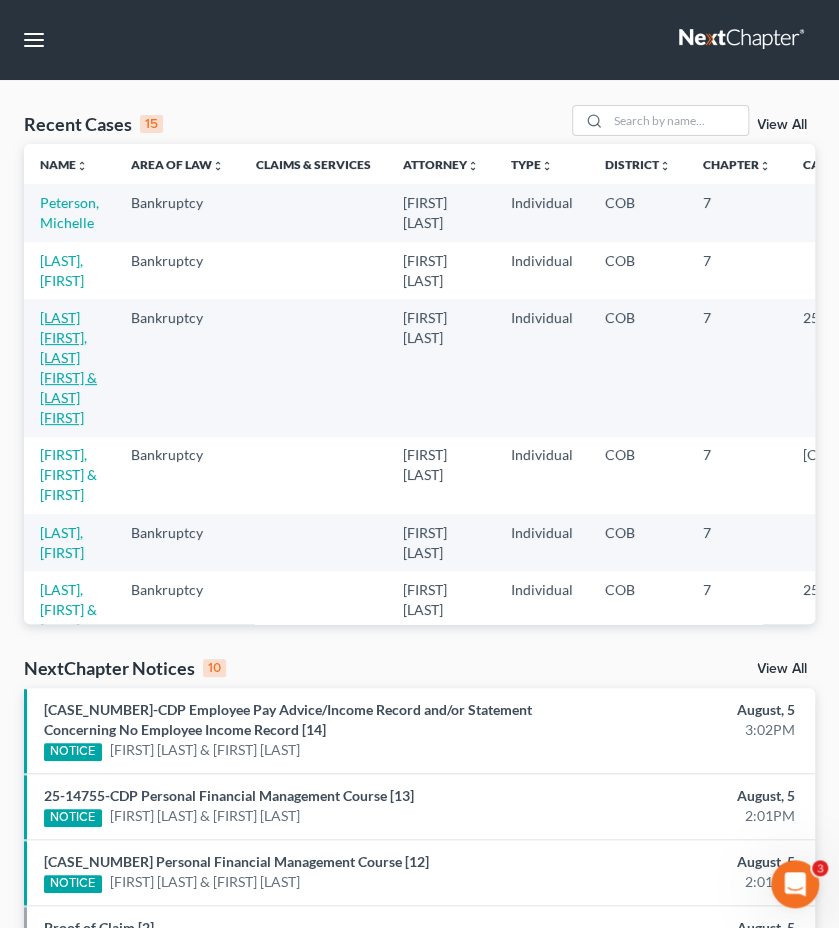 click on "[LAST] [FIRST], [LAST] [FIRST] & [LAST] [FIRST]" at bounding box center [68, 367] 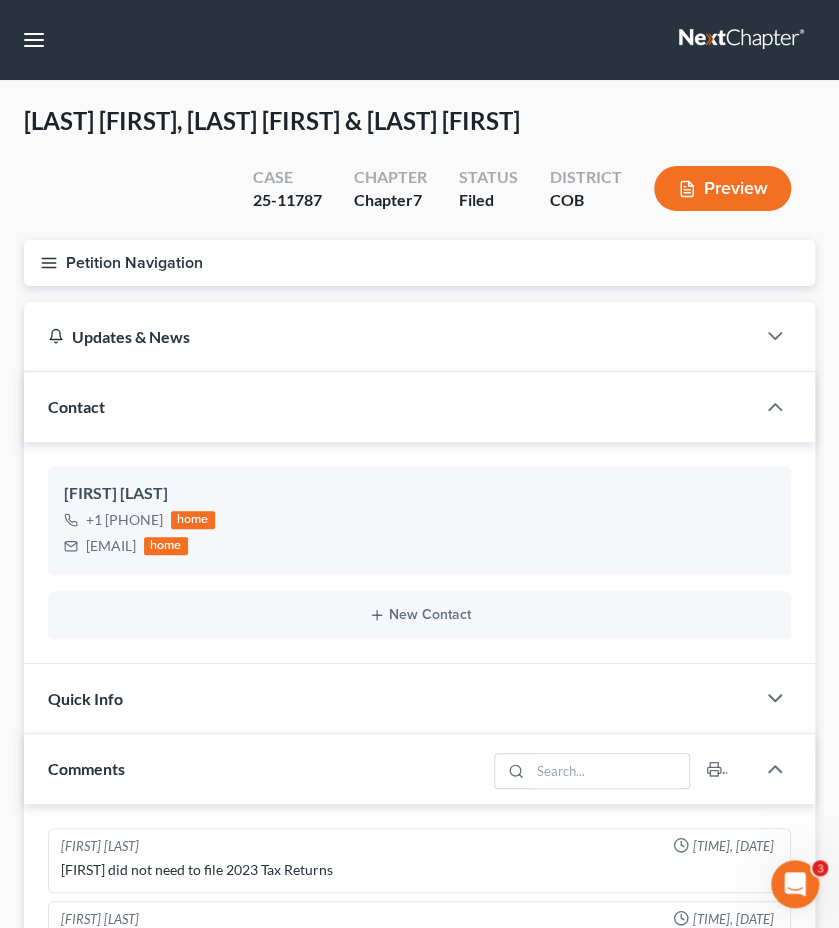 scroll, scrollTop: 279, scrollLeft: 0, axis: vertical 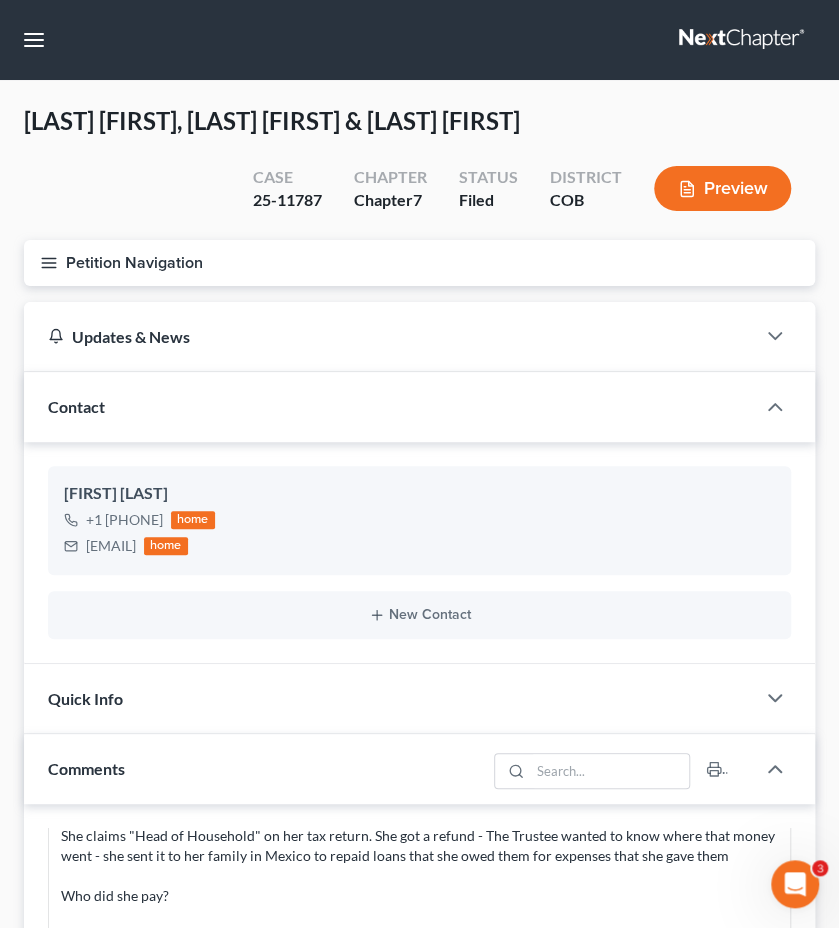 click on "Petition Navigation" at bounding box center (419, 263) 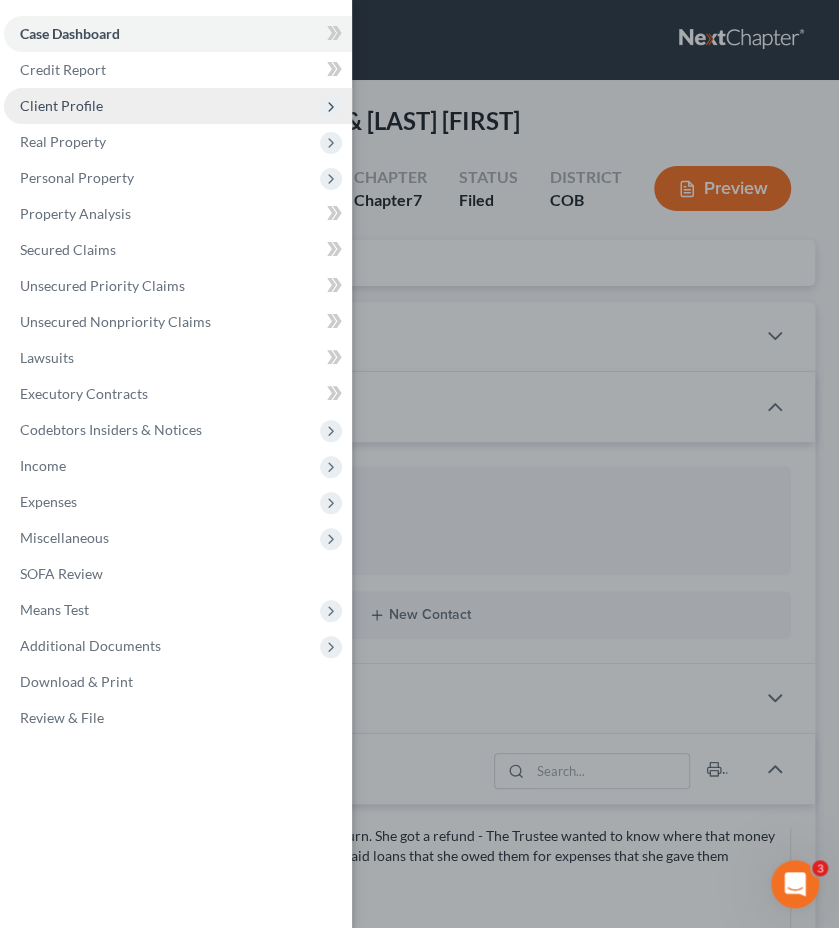 click on "Client Profile" at bounding box center [61, 105] 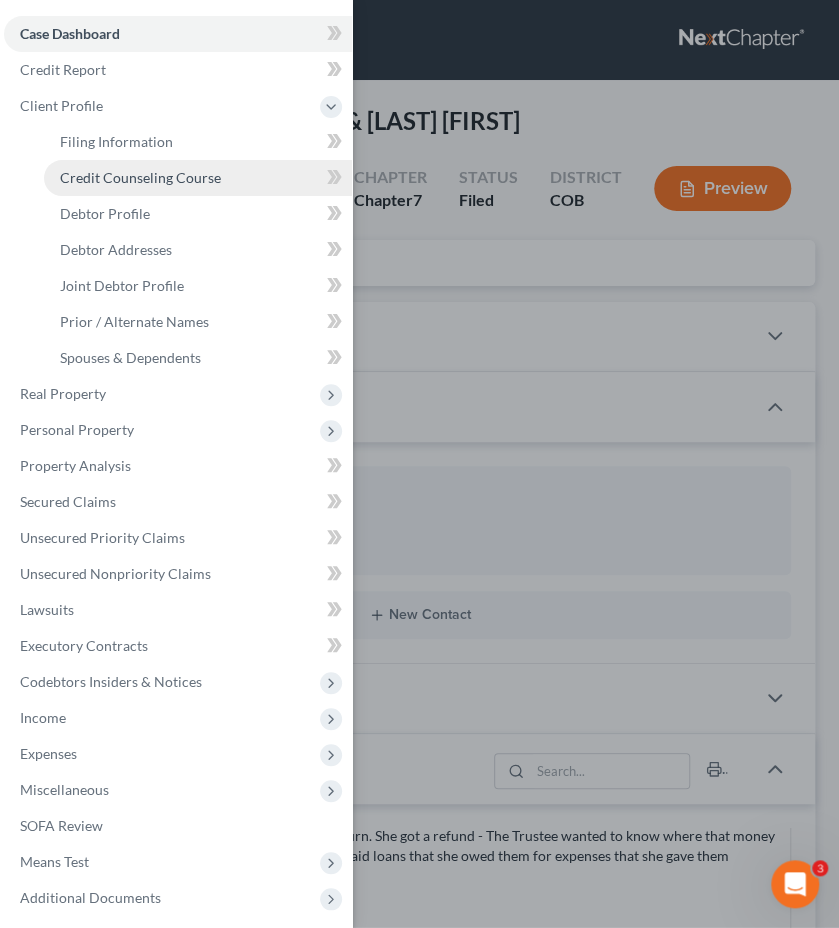click on "Credit Counseling Course" at bounding box center (198, 178) 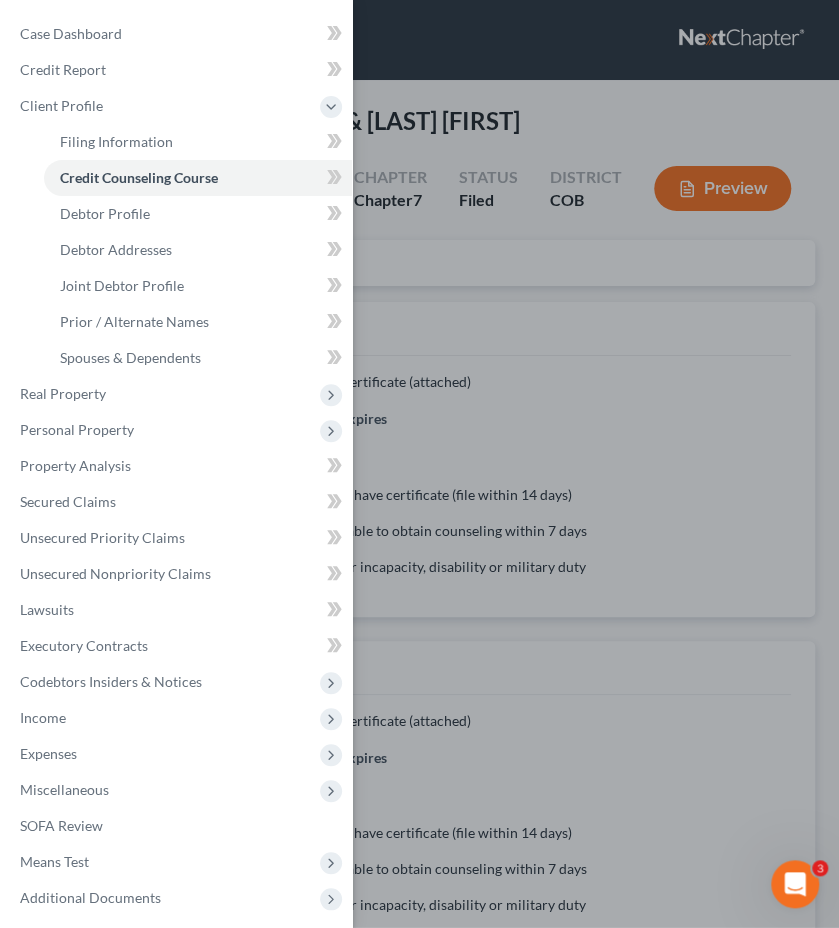 click on "Case Dashboard
Payments
Invoices
Payments
Payments
Credit Report
Client Profile" at bounding box center (419, 464) 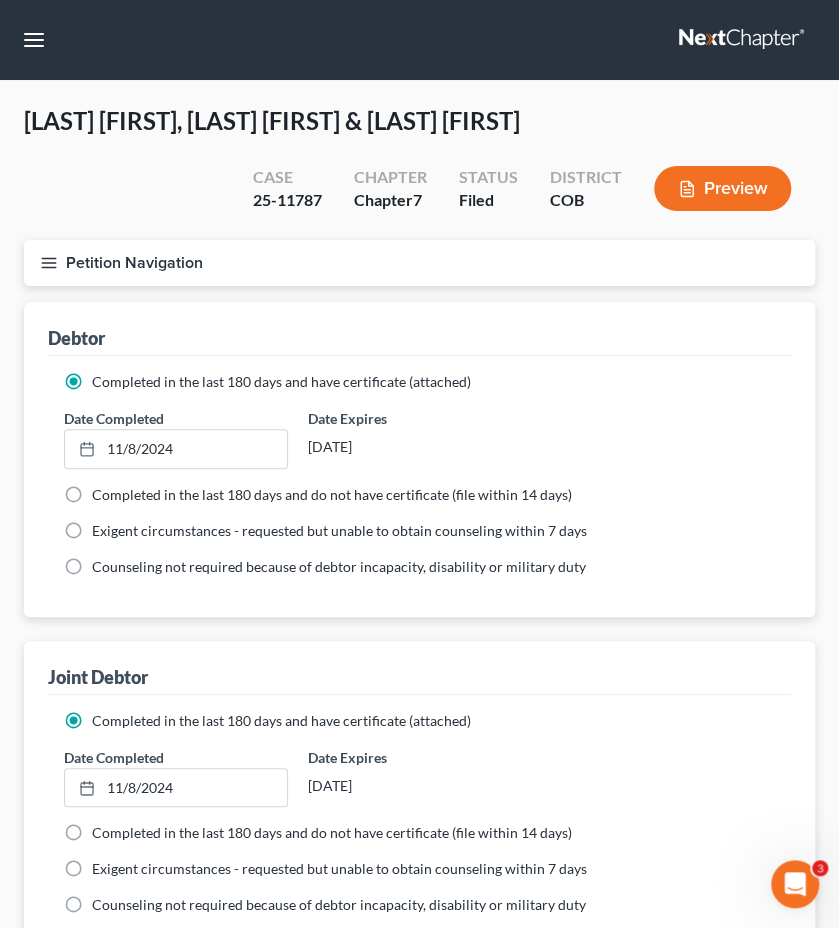 click on "Petition Navigation
Case Dashboard
Payments
Invoices
Payments
Payments
Credit Report
Client Profile" at bounding box center [419, 271] 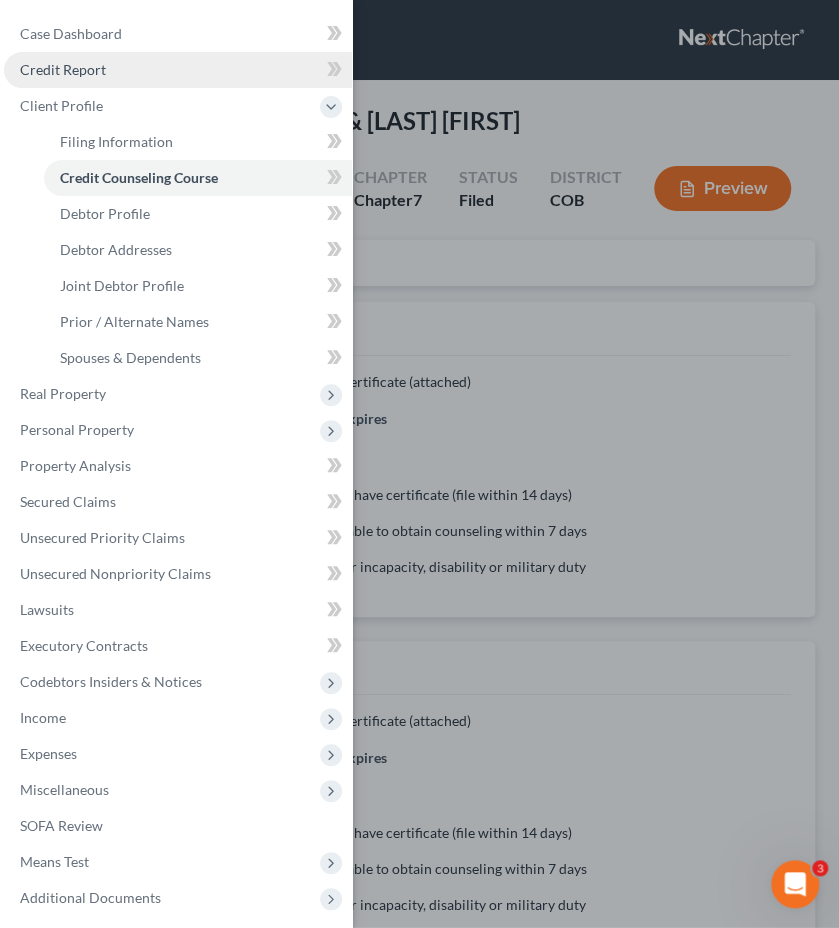 click on "Credit Report" at bounding box center [178, 70] 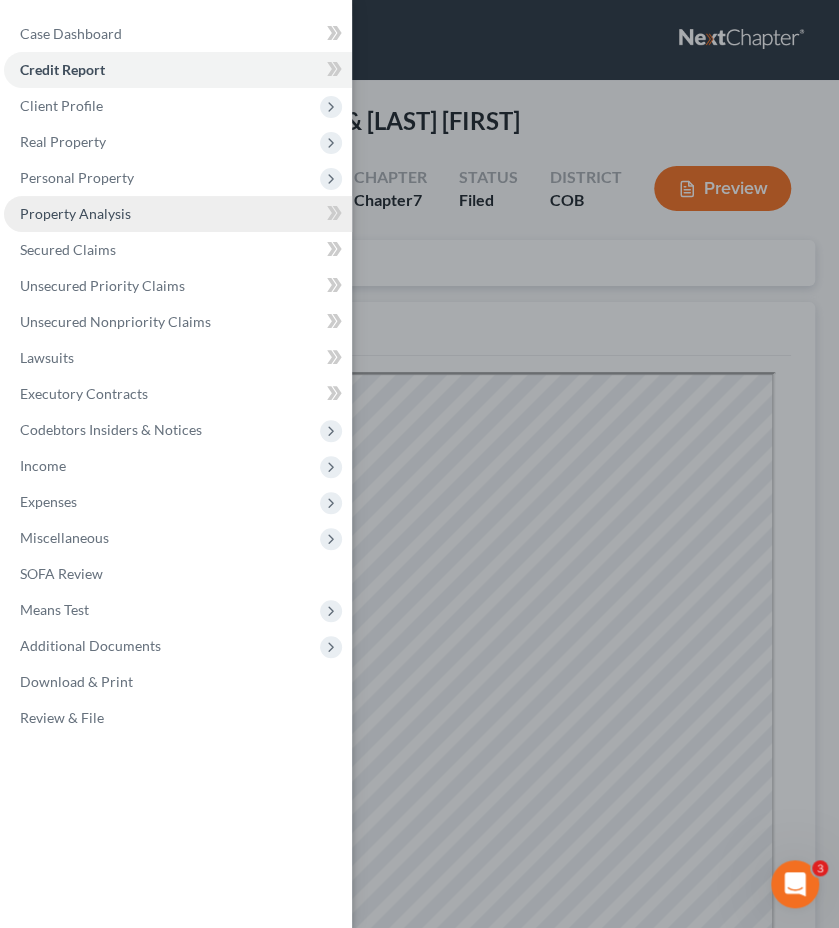 scroll, scrollTop: 0, scrollLeft: 0, axis: both 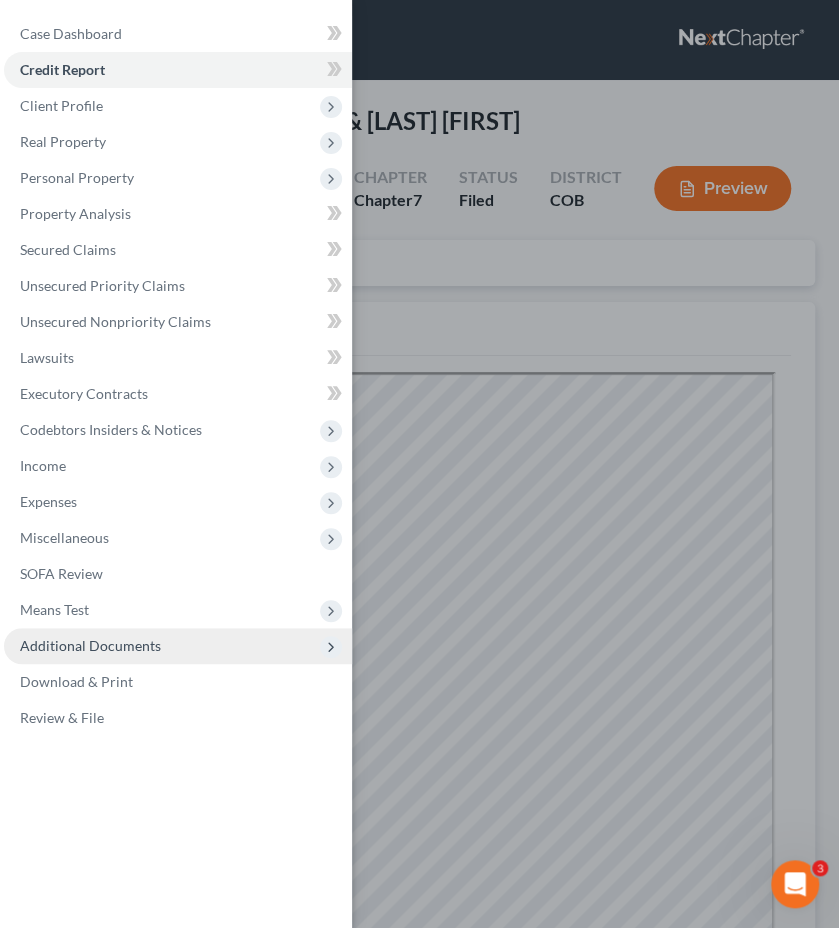 click on "Additional Documents" at bounding box center [90, 645] 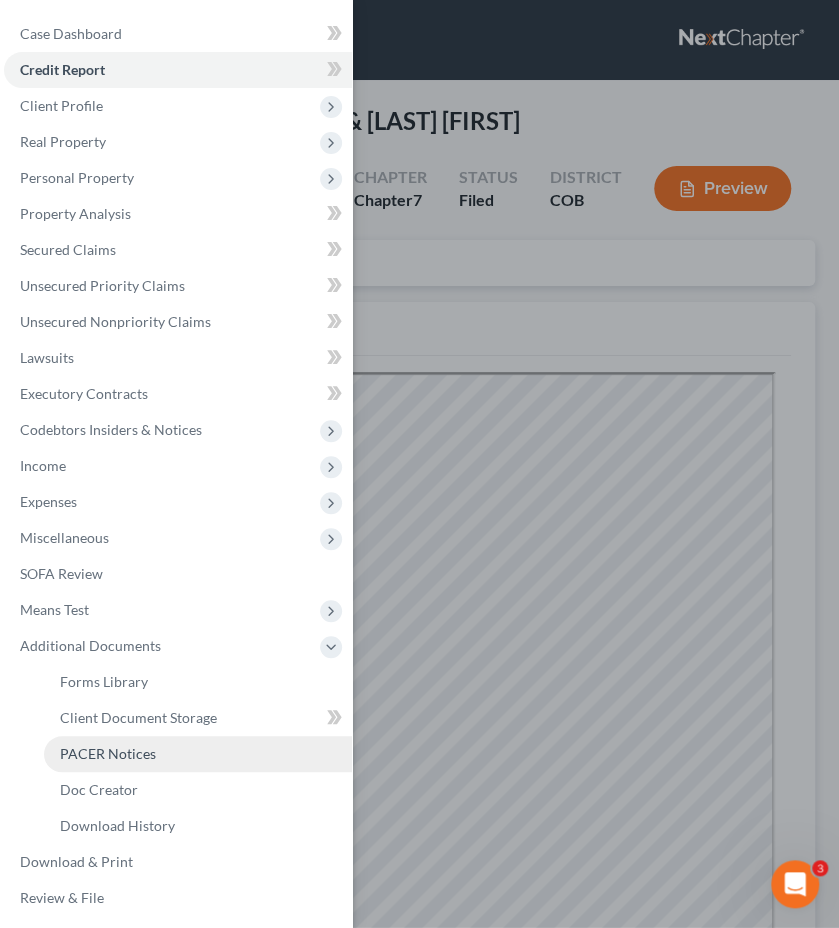 click on "PACER Notices" at bounding box center [198, 754] 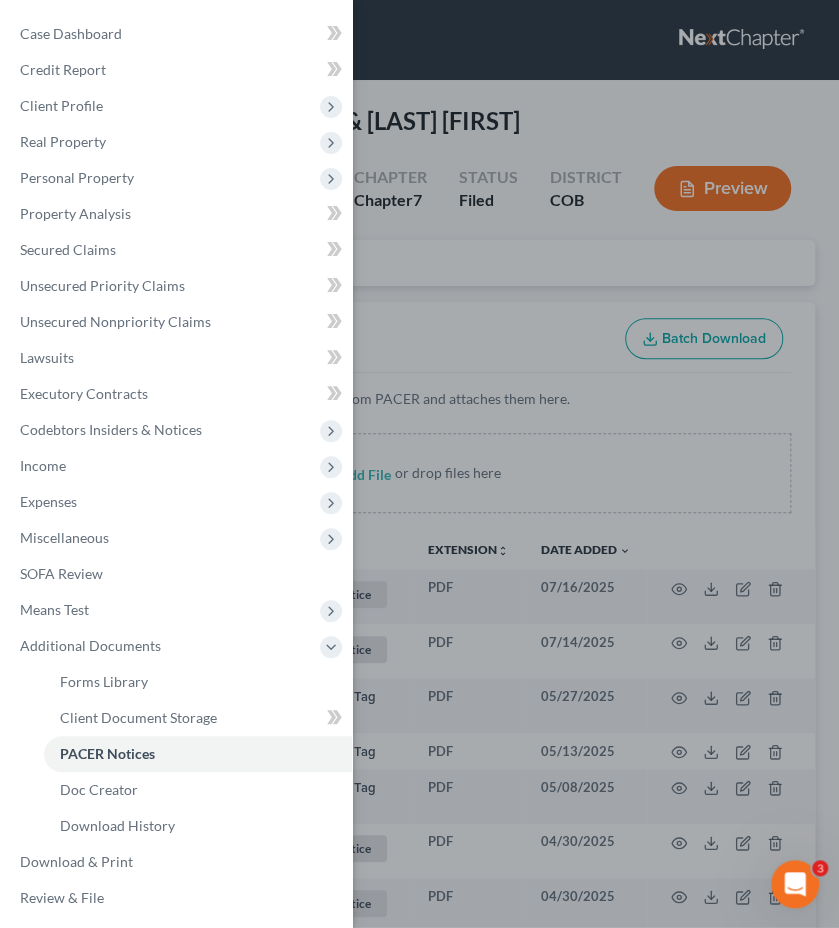 click on "Case Dashboard
Payments
Invoices
Payments
Payments
Credit Report
Client Profile" at bounding box center (419, 464) 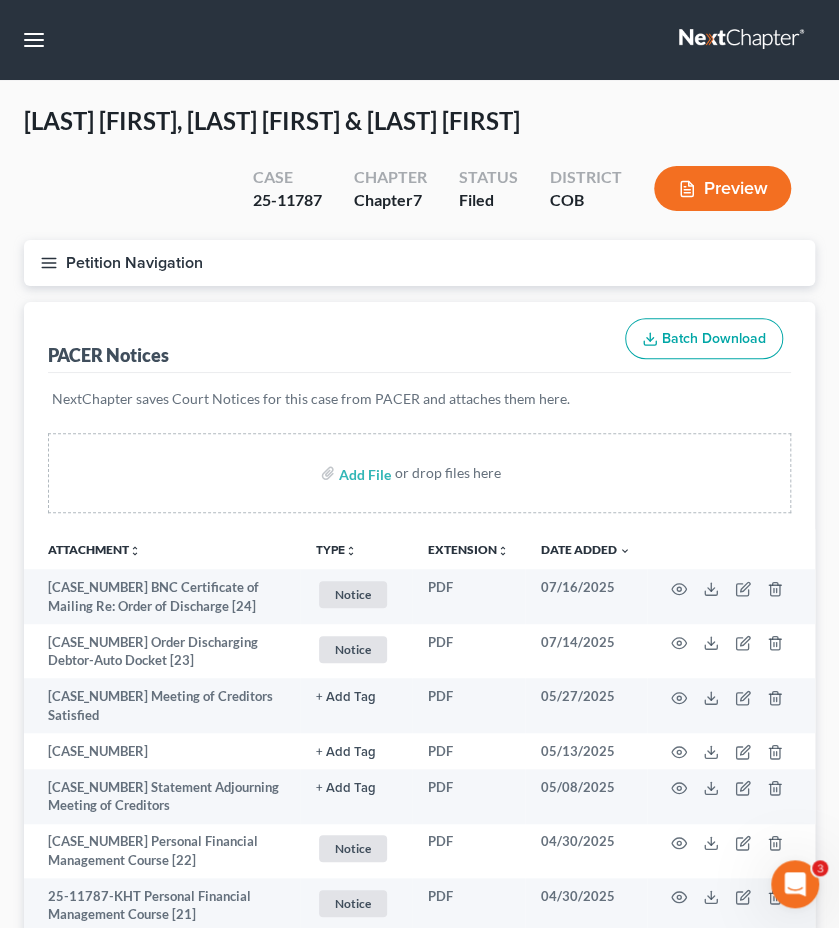 type 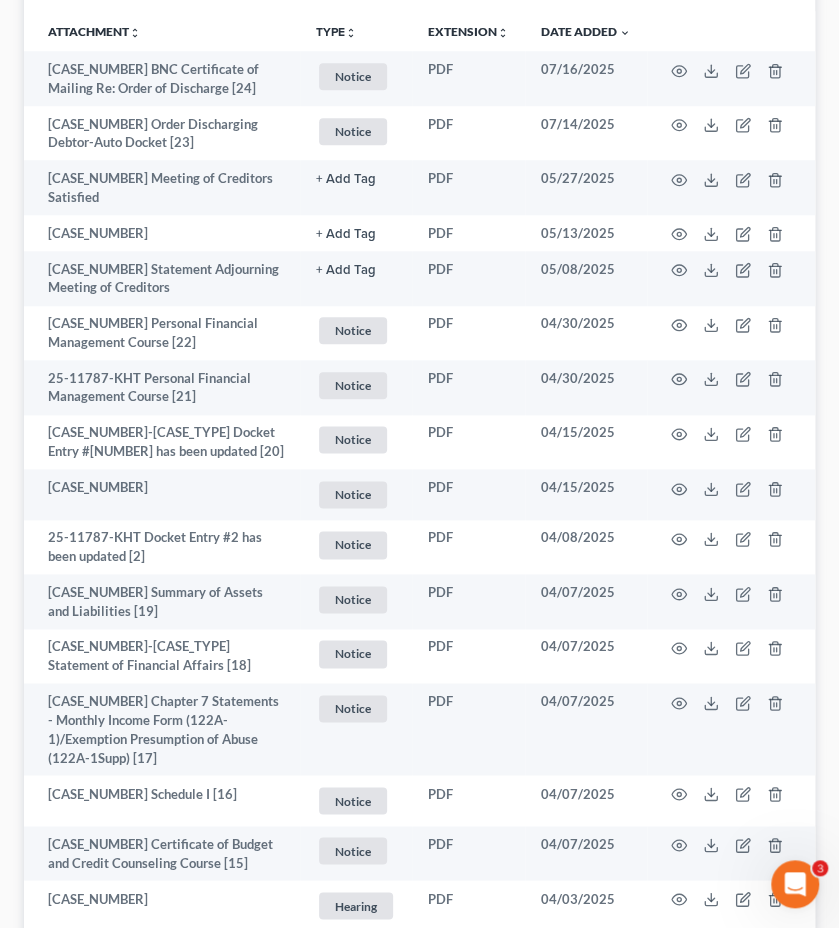 scroll, scrollTop: 520, scrollLeft: 0, axis: vertical 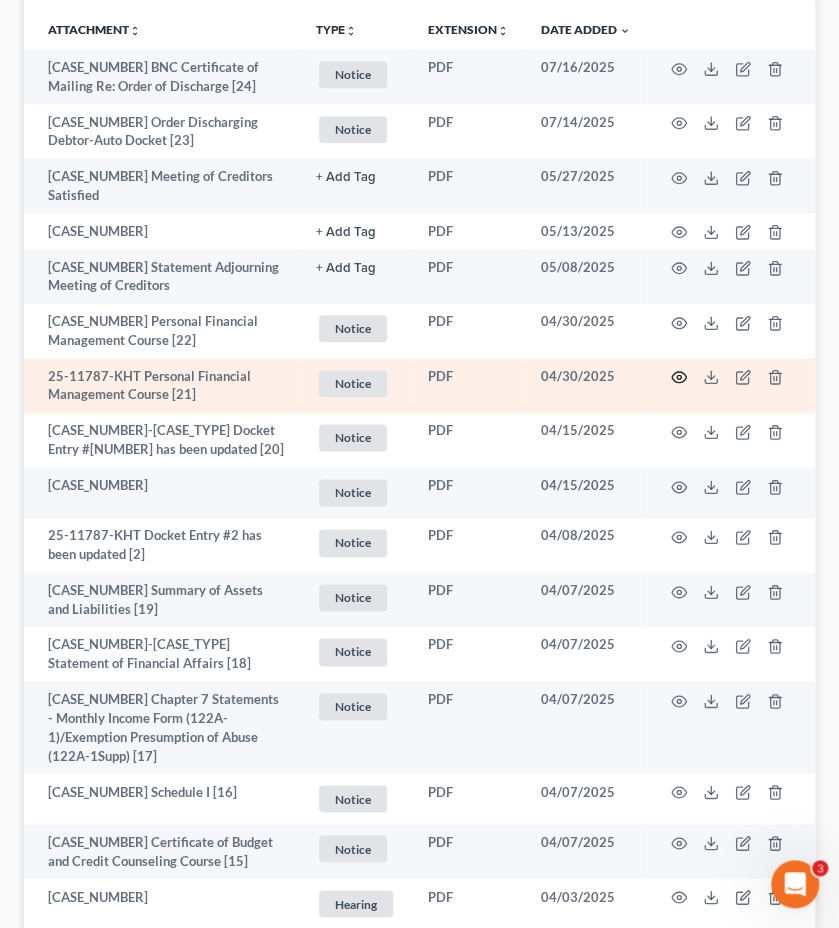 click 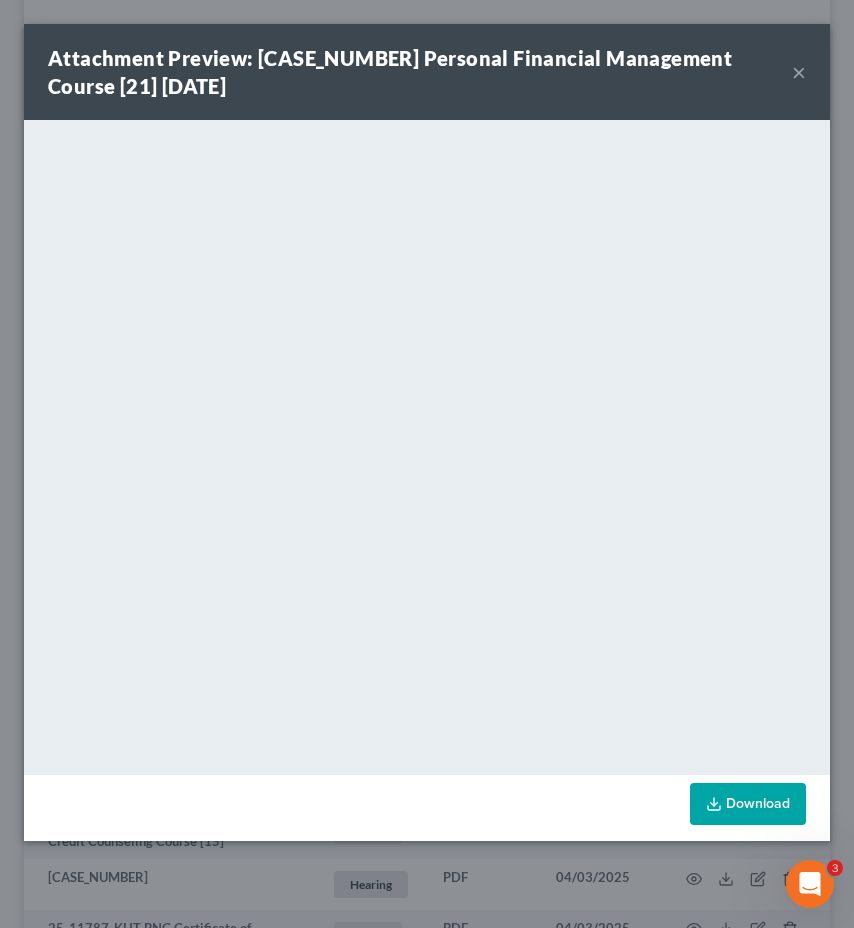 click on "×" at bounding box center [799, 72] 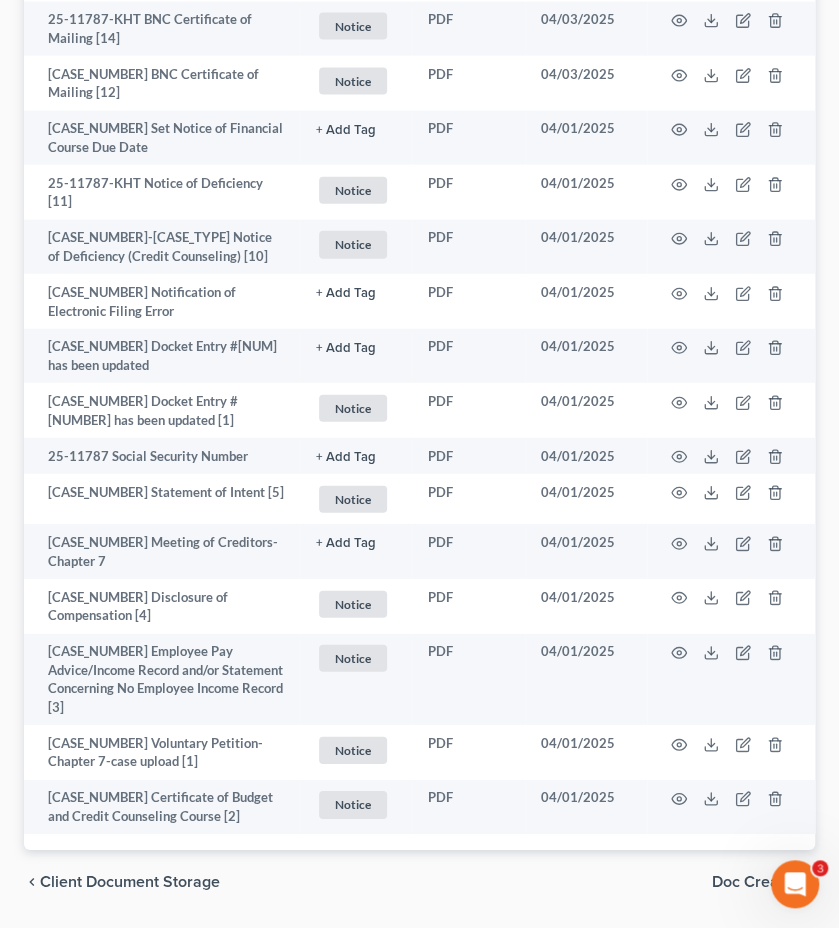 scroll, scrollTop: 1512, scrollLeft: 0, axis: vertical 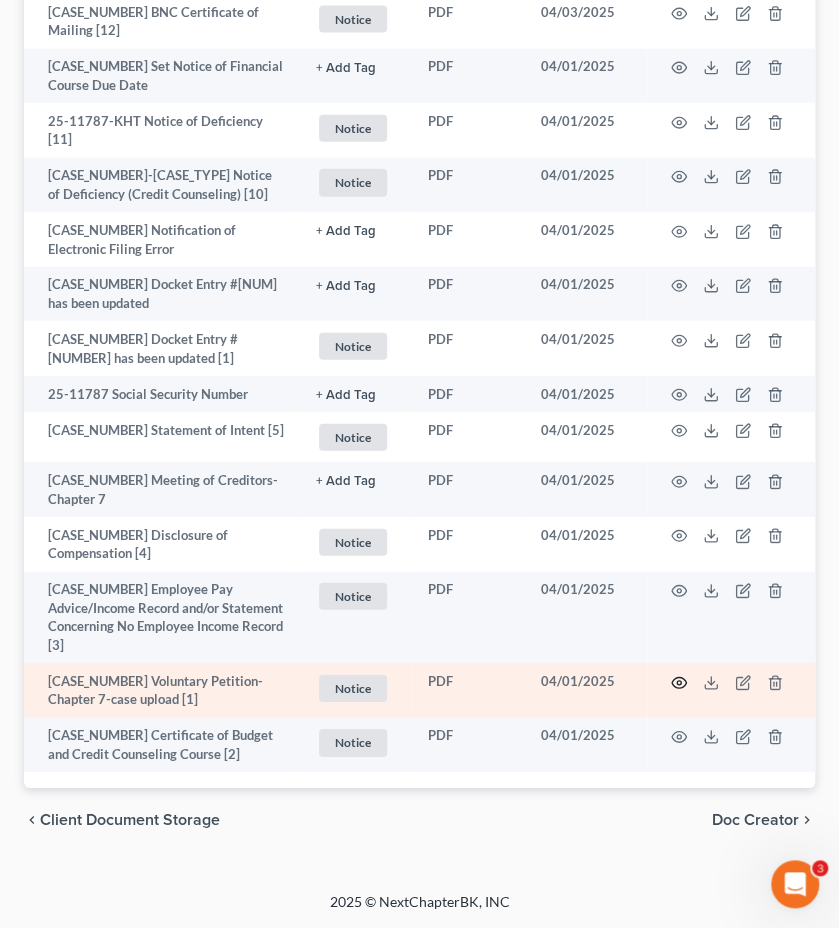click 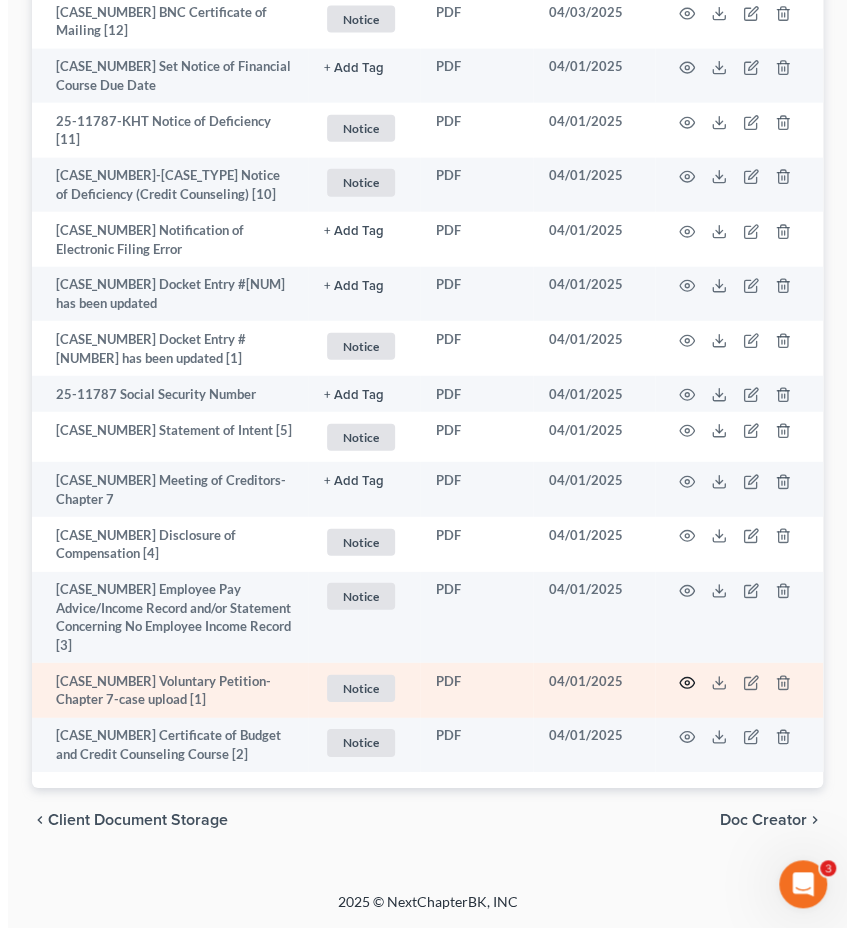 scroll, scrollTop: 1489, scrollLeft: 0, axis: vertical 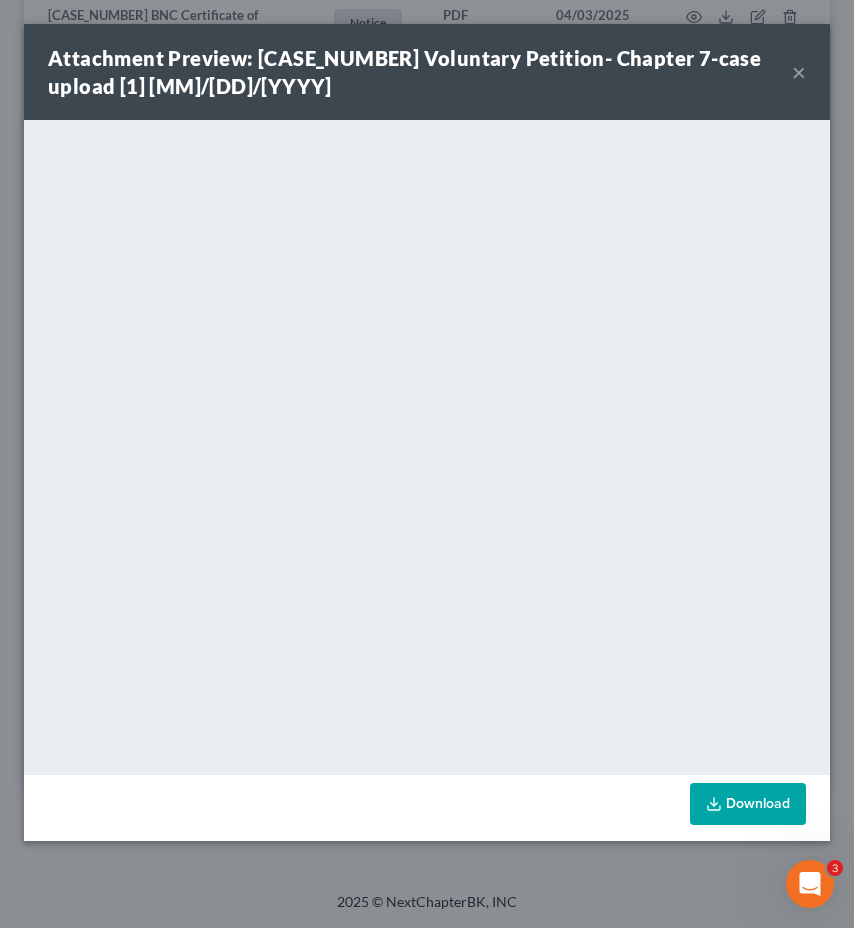 click on "Attachment Preview: 25-11787 Voluntary Petition- Chapter 7-case upload [1] [DATE] ×" at bounding box center (427, 72) 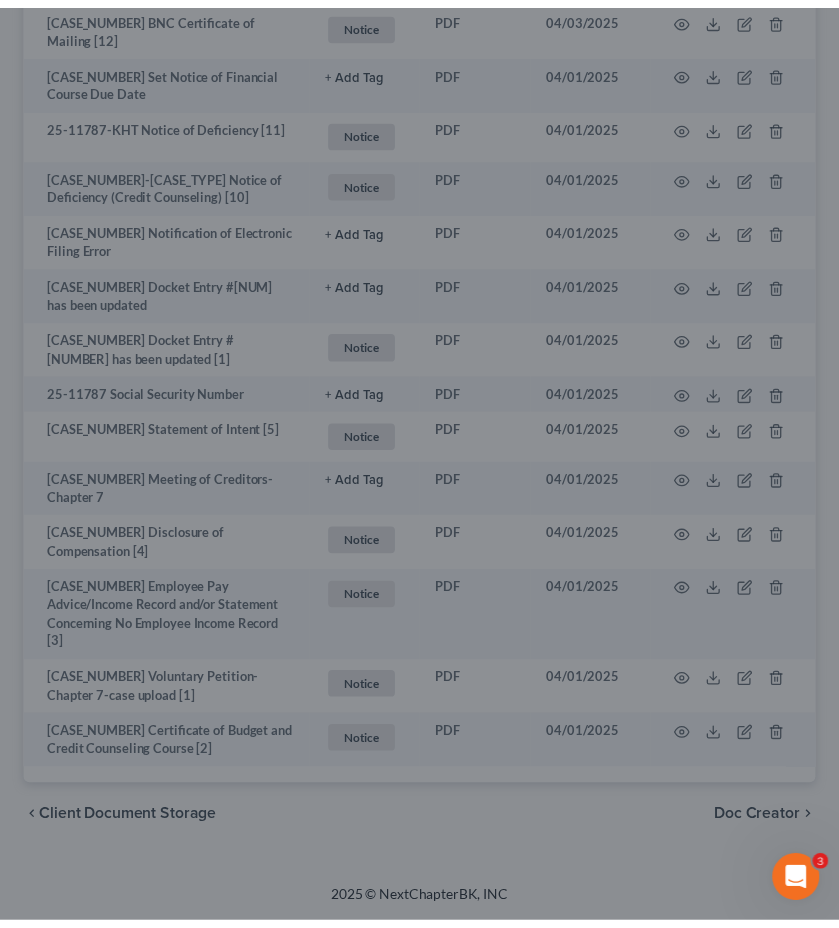 scroll, scrollTop: 1508, scrollLeft: 0, axis: vertical 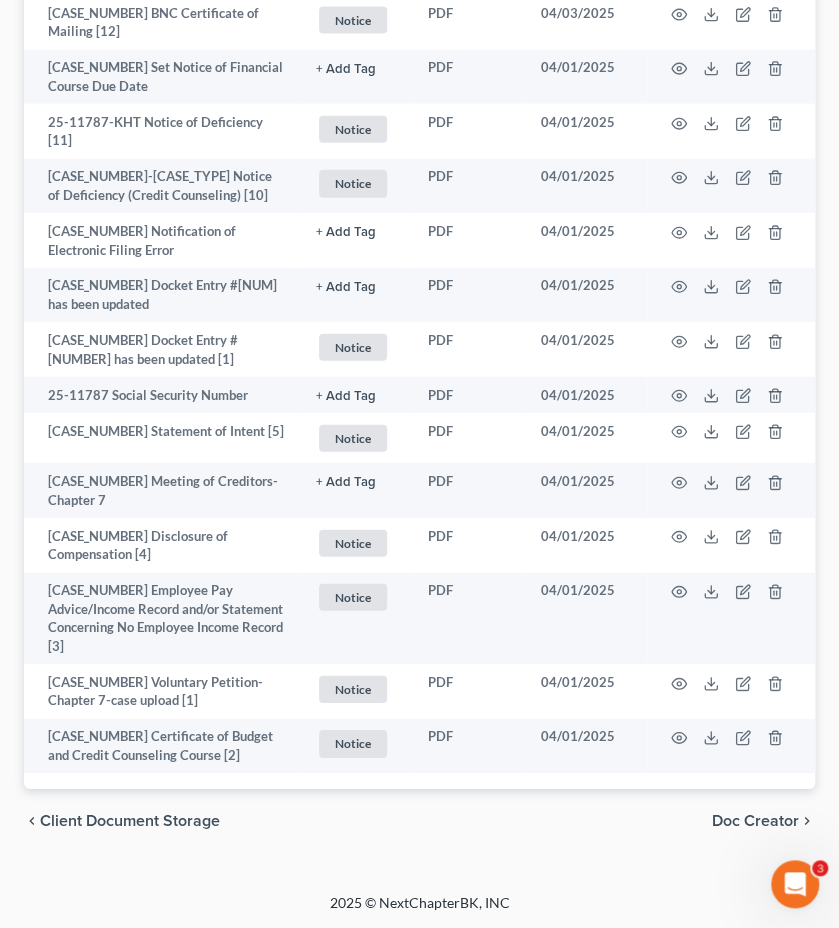 click on "Forms Library
Client Document Storage
PACER Notices
Doc Creator
Download History
PACER Notices
Batch Download
Add File
or drop files here
Attachment
unfold_more
expand_more
expand_less
TYPE unfold_more NONE Hearing License and Socail Notice Proof of Claim
Extension
unfold_more
expand_more
expand_less
Date Added
unfold_more
expand_more
expand_less
[CASE_NUMBER] BNC Certificate of Mailing Re: Order of Discharge [24] Notice + Add Tag Notice × Select an option or create one Hearing License and Socail Notice Proof of Claim PDF [MONTH]/[DAY]/[YEAR] [CASE_NUMBER] Order Discharging Debtor-AutoDocket [23] Notice + Add Tag Notice × Select an option or create one Hearing License and Socail Notice Proof of Claim PDF [MONTH]/[DAY]/[YEAR] [CASE_NUMBER] Meeting of Creditors Satisfied PDF" at bounding box center (419, -177) 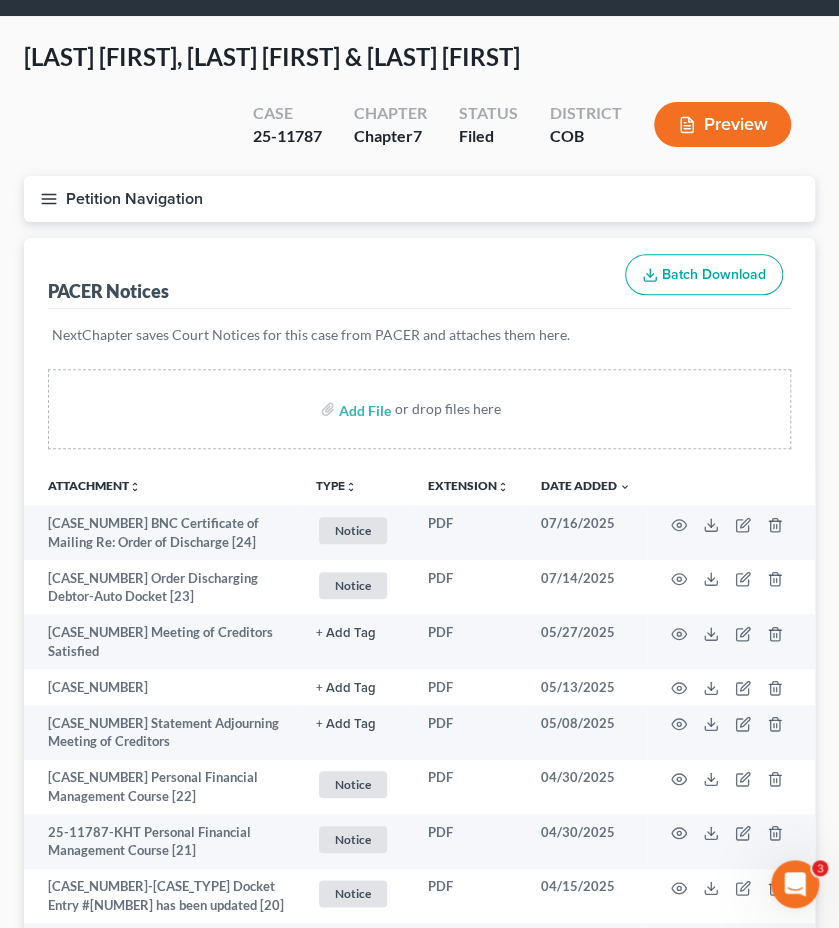 scroll, scrollTop: 0, scrollLeft: 0, axis: both 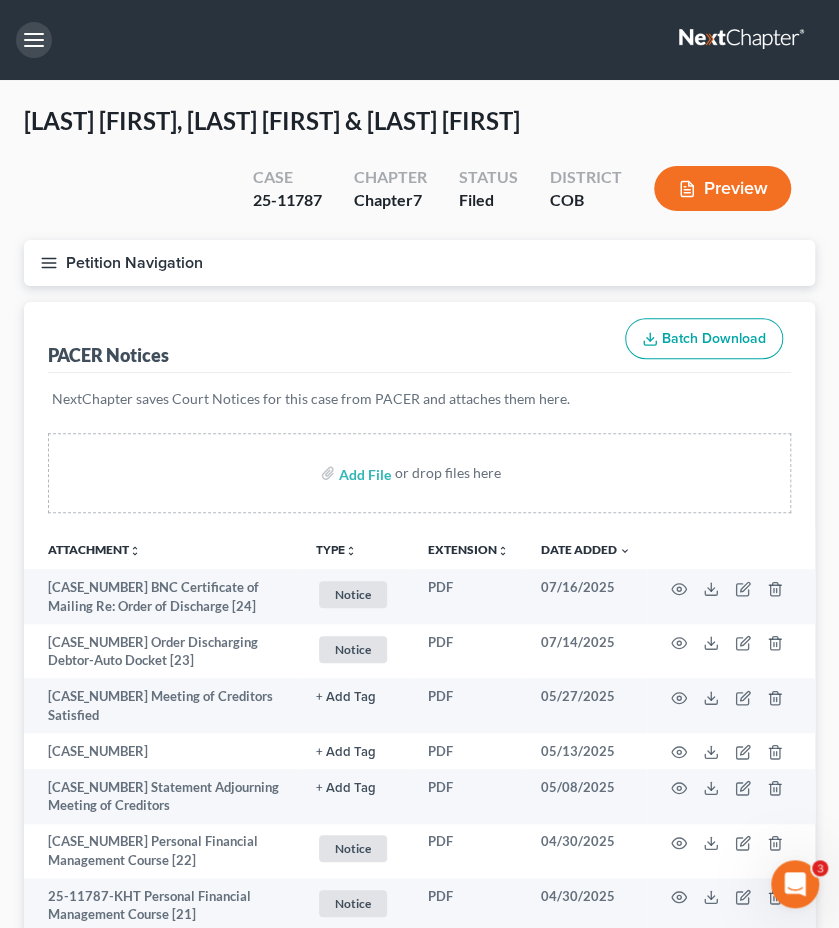 click at bounding box center (34, 40) 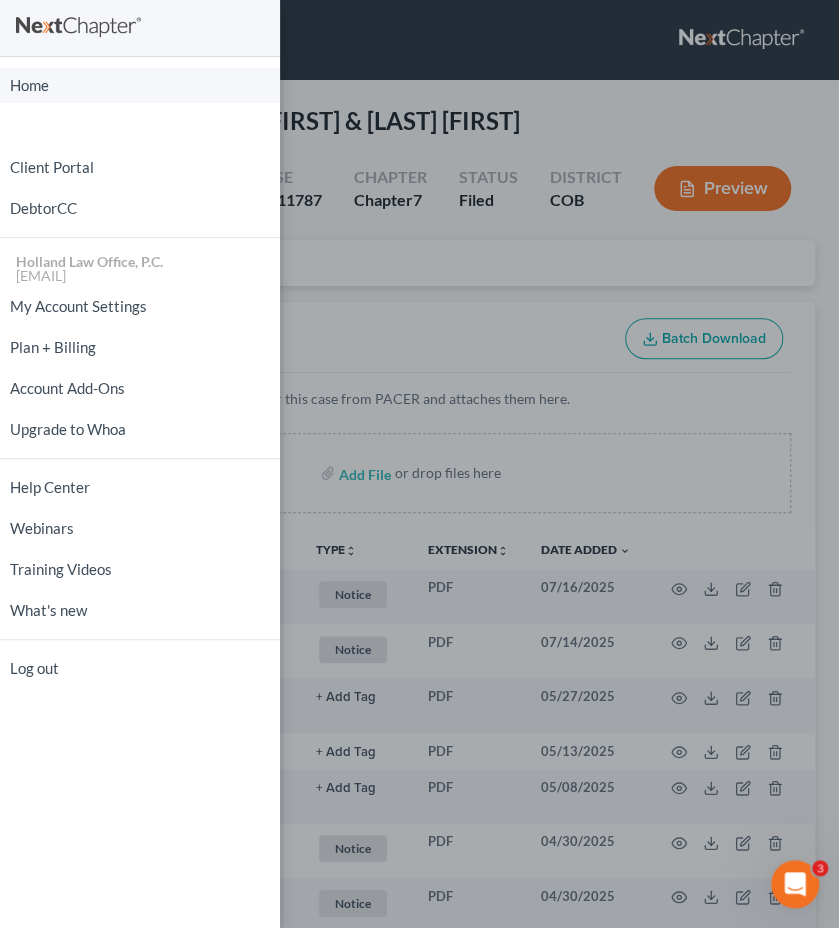 click on "Home" at bounding box center [140, 85] 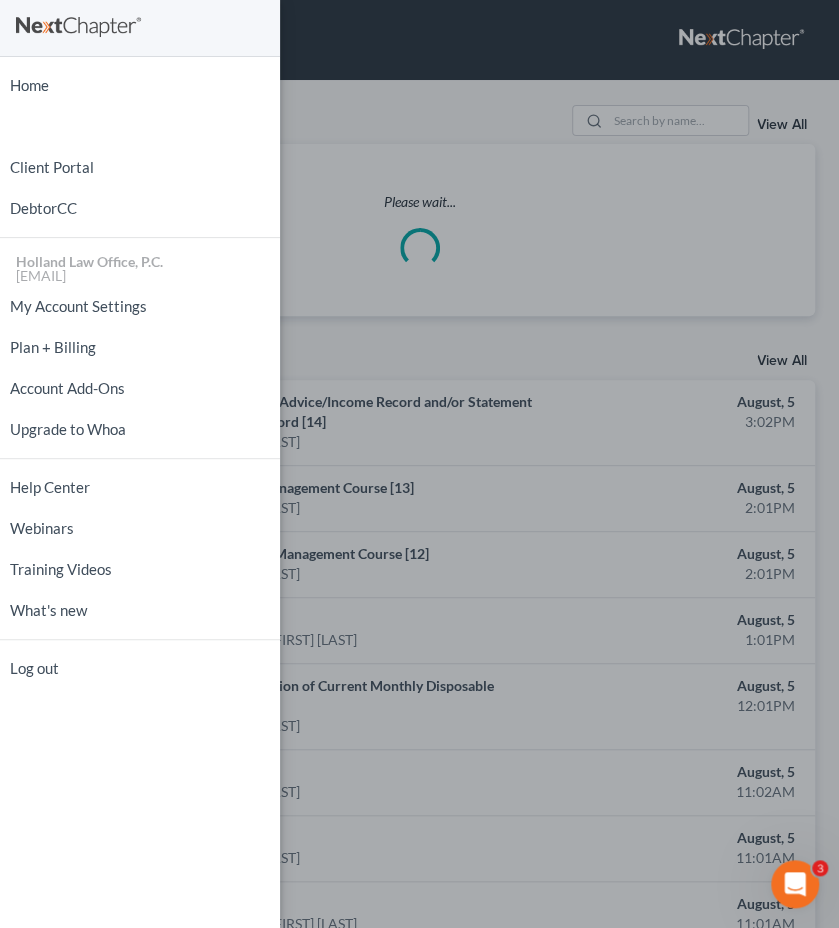 click on "Home New Case Client Portal DebtorCC Holland Law Office, P.C. [EMAIL] My Account Settings Plan + Billing Account Add-Ons Upgrade to Whoa Help Center Webinars Training Videos What's new Log out" at bounding box center [419, 464] 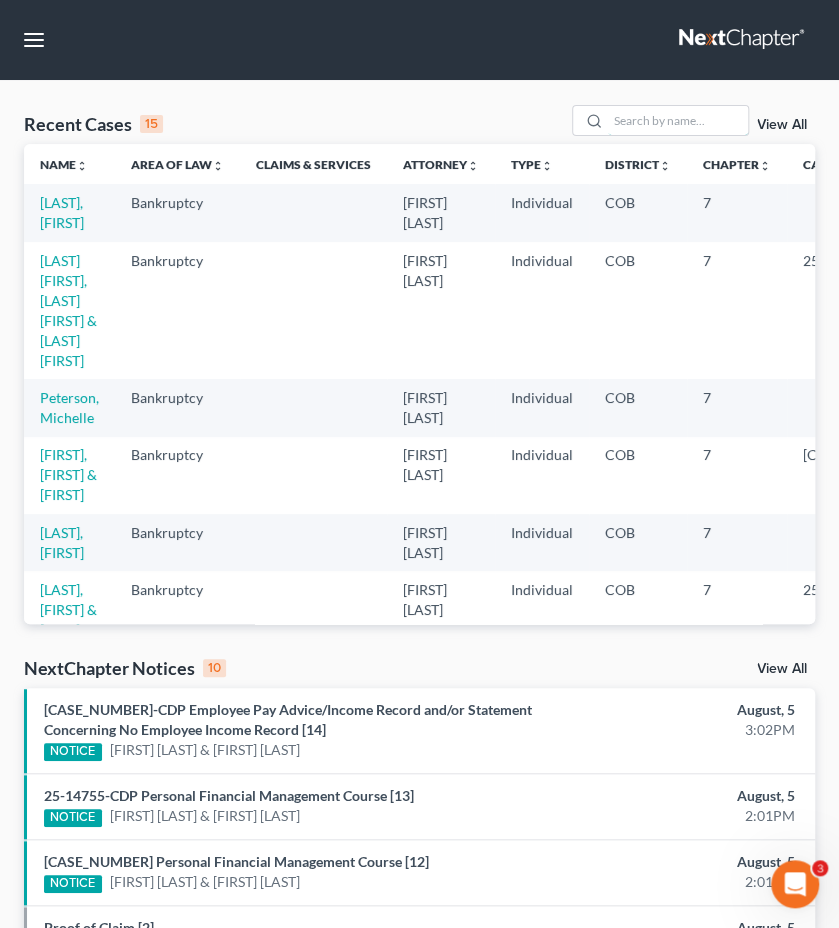 click at bounding box center (678, 120) 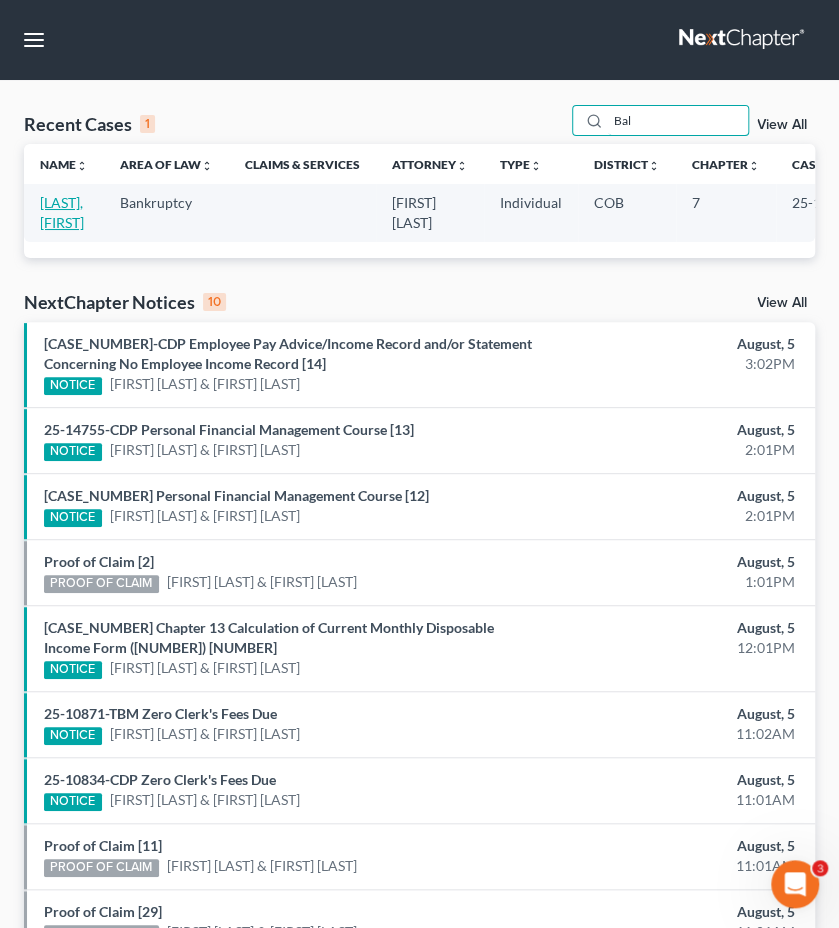 type on "Bal" 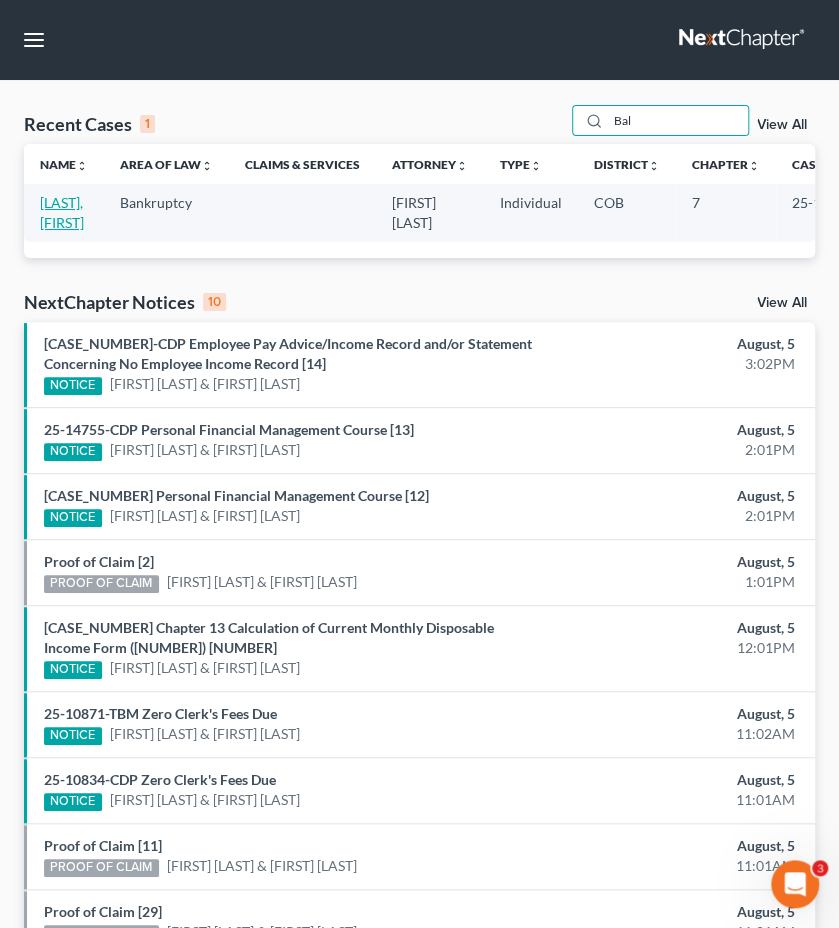 click on "[LAST], [FIRST]" at bounding box center (62, 212) 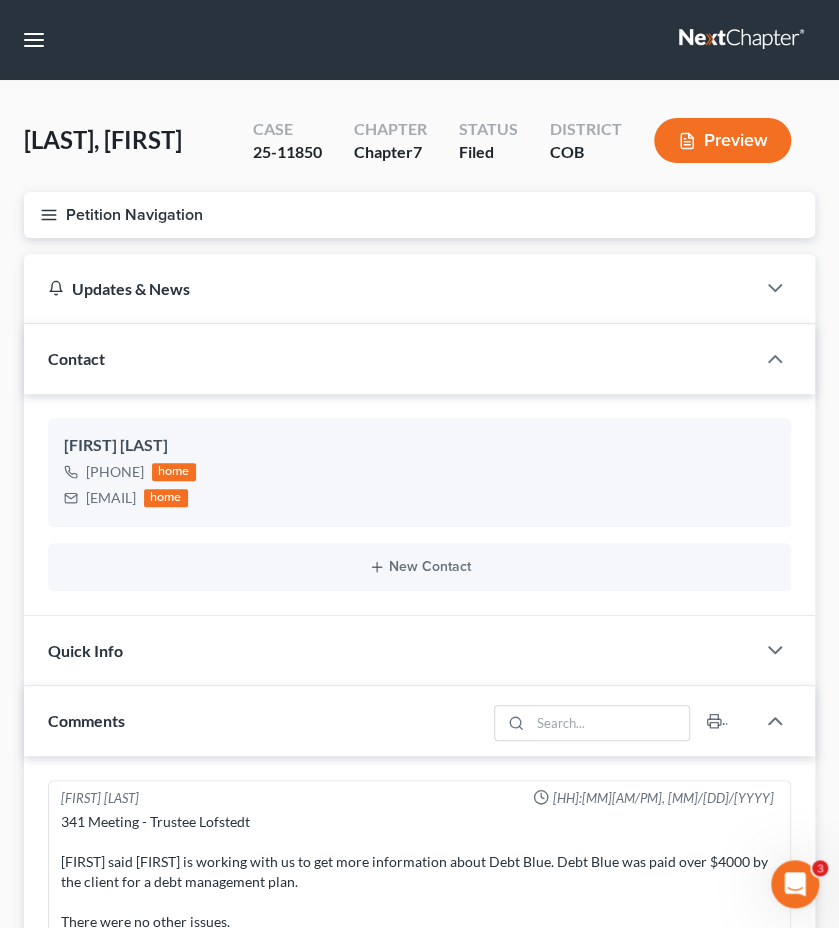 click on "Petition Navigation" at bounding box center [419, 215] 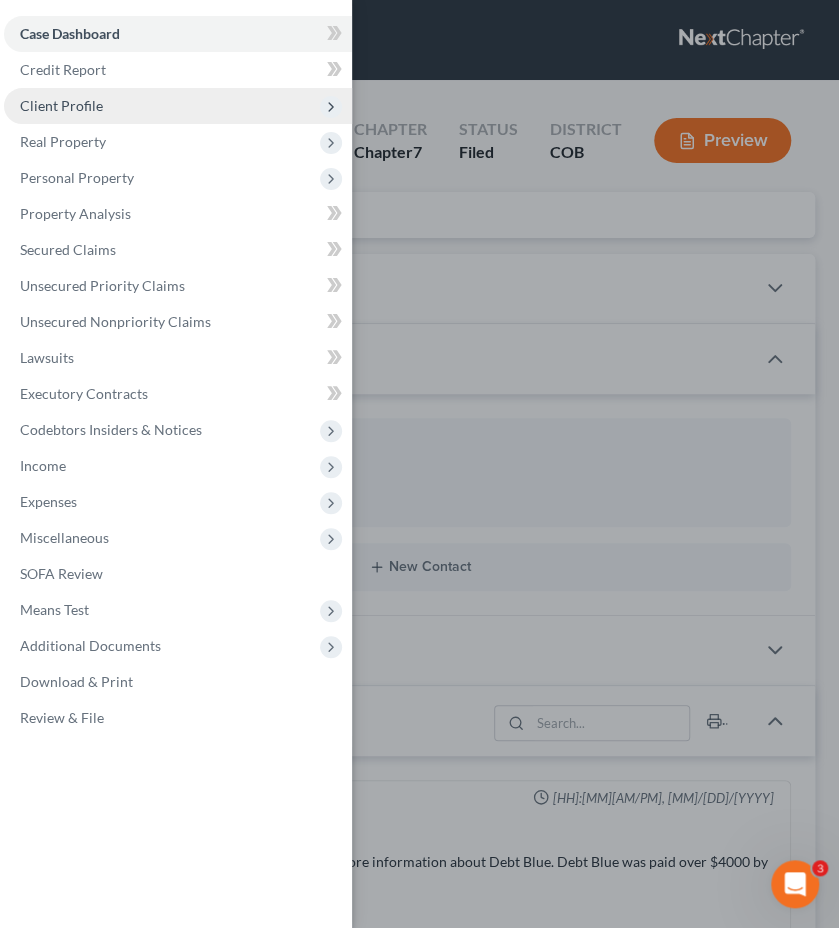 click on "Client Profile" at bounding box center (178, 106) 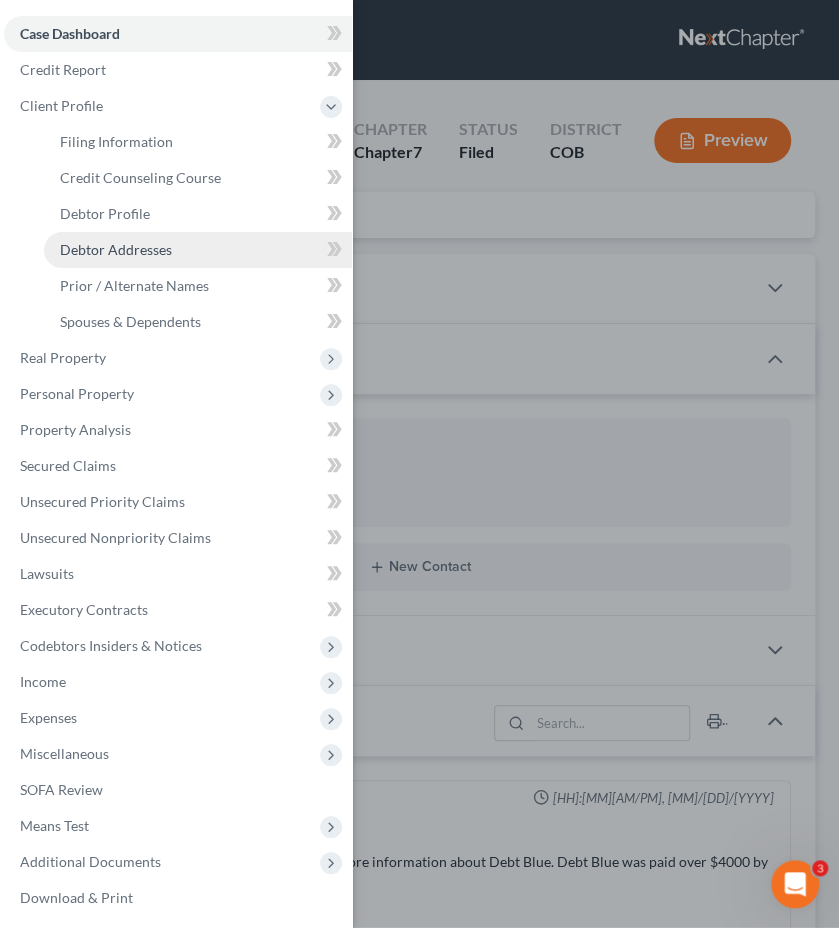 click on "Debtor Addresses" at bounding box center [116, 249] 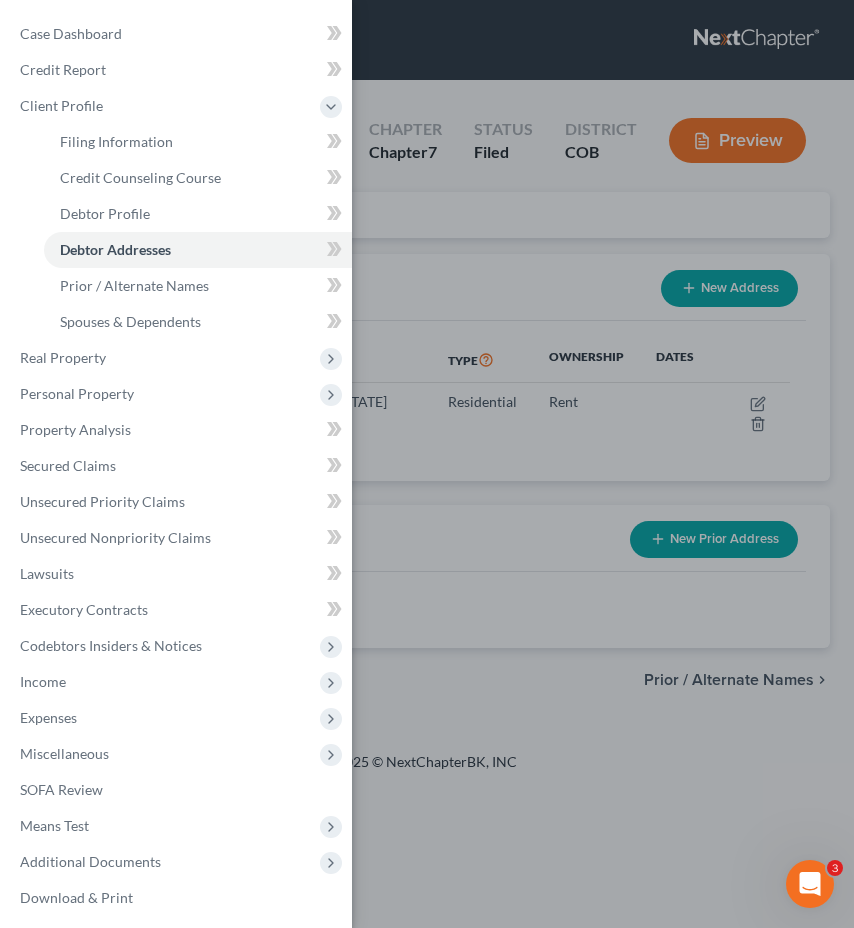 click on "Case Dashboard
Payments
Invoices
Payments
Payments
Credit Report
Client Profile" at bounding box center [427, 464] 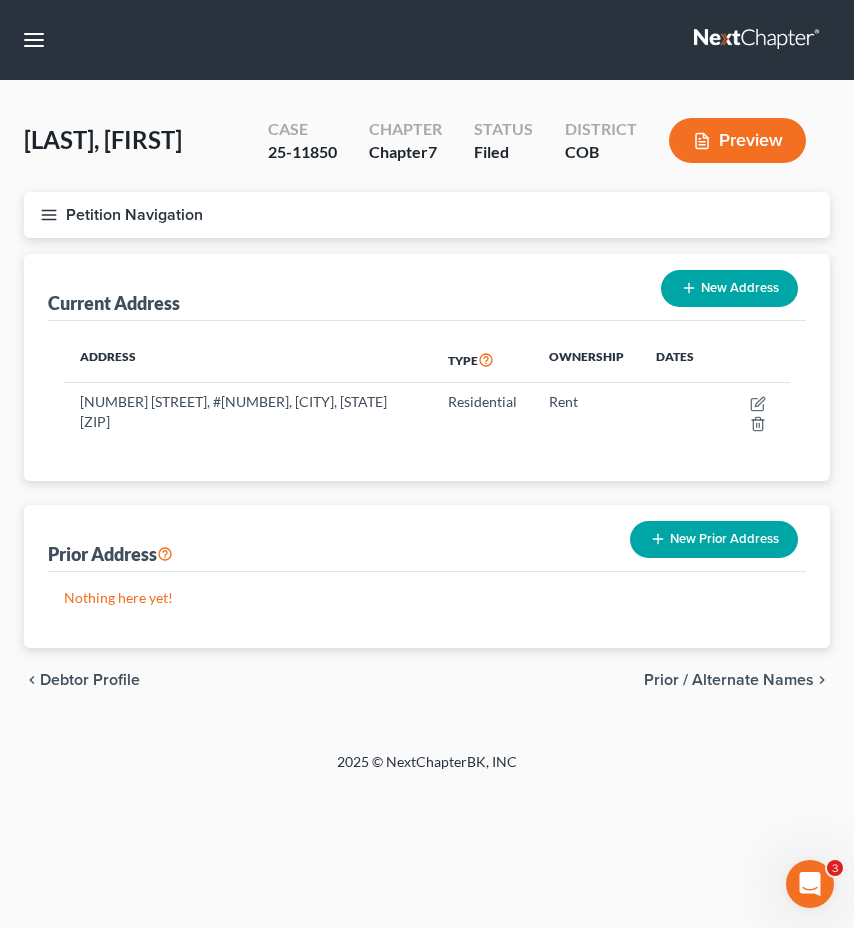 click on "Petition Navigation" at bounding box center [427, 215] 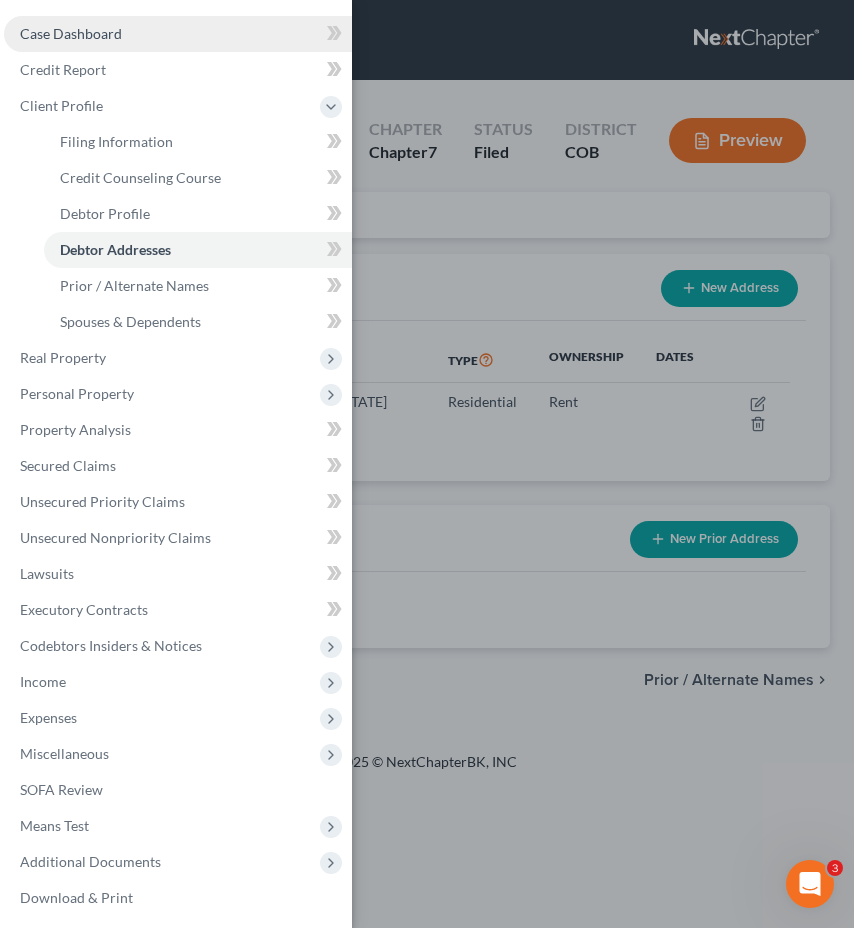 click on "Case Dashboard" at bounding box center (178, 34) 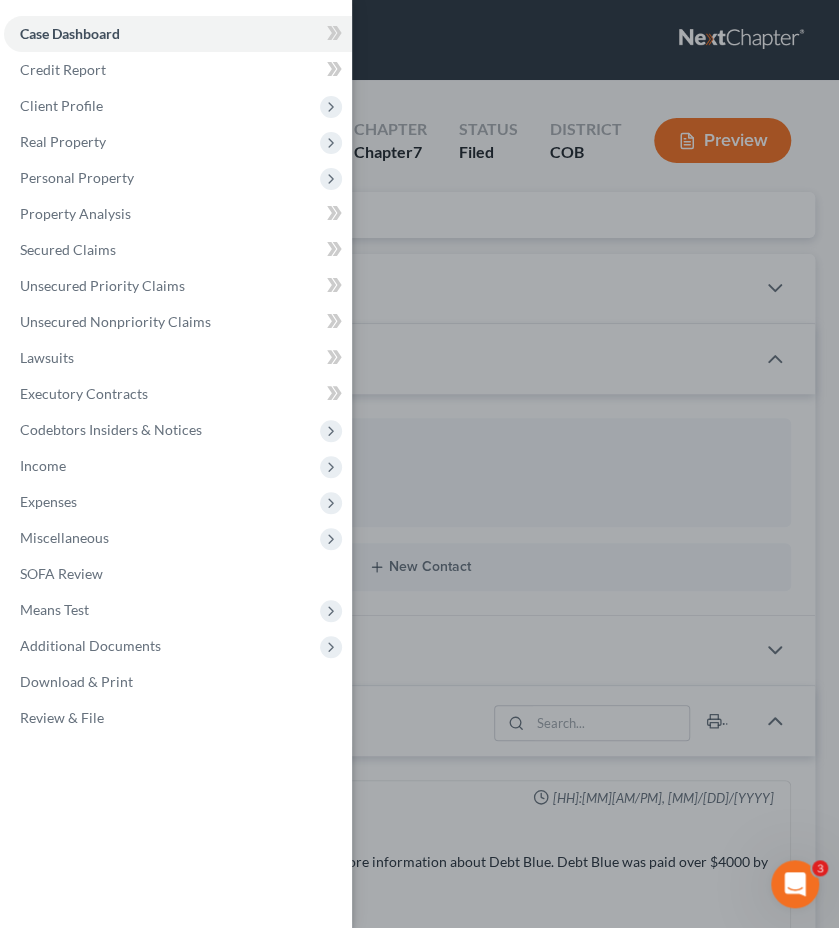 click on "Case Dashboard
Payments
Invoices
Payments
Payments
Credit Report
Client Profile" at bounding box center (419, 464) 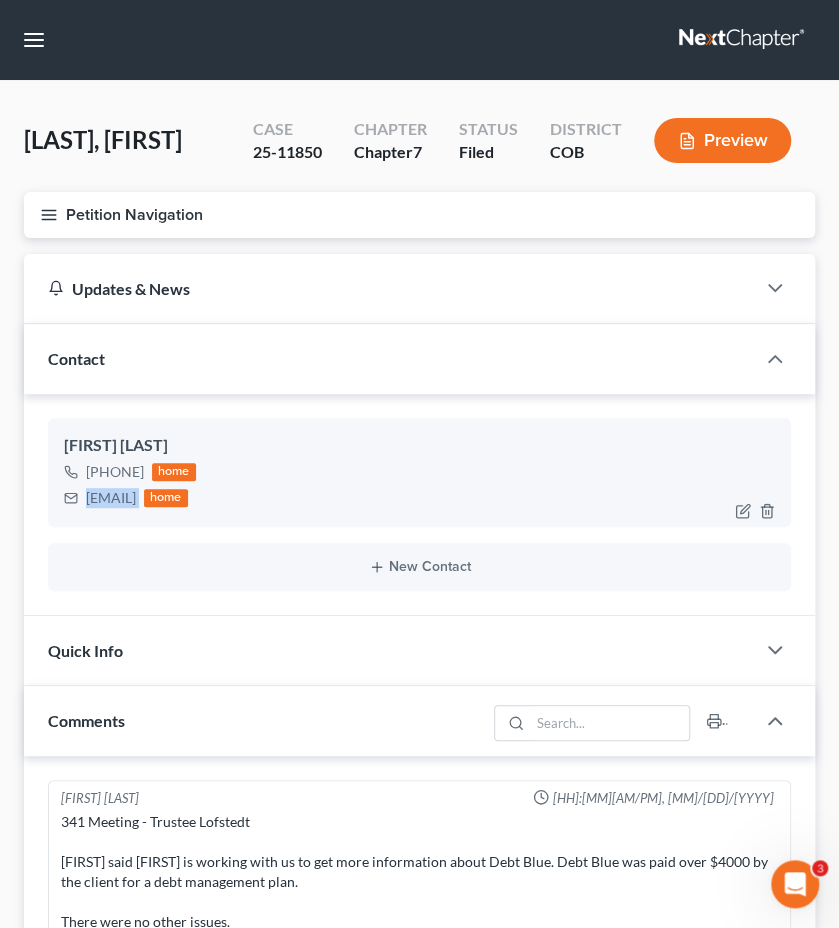drag, startPoint x: 225, startPoint y: 501, endPoint x: 88, endPoint y: 501, distance: 137 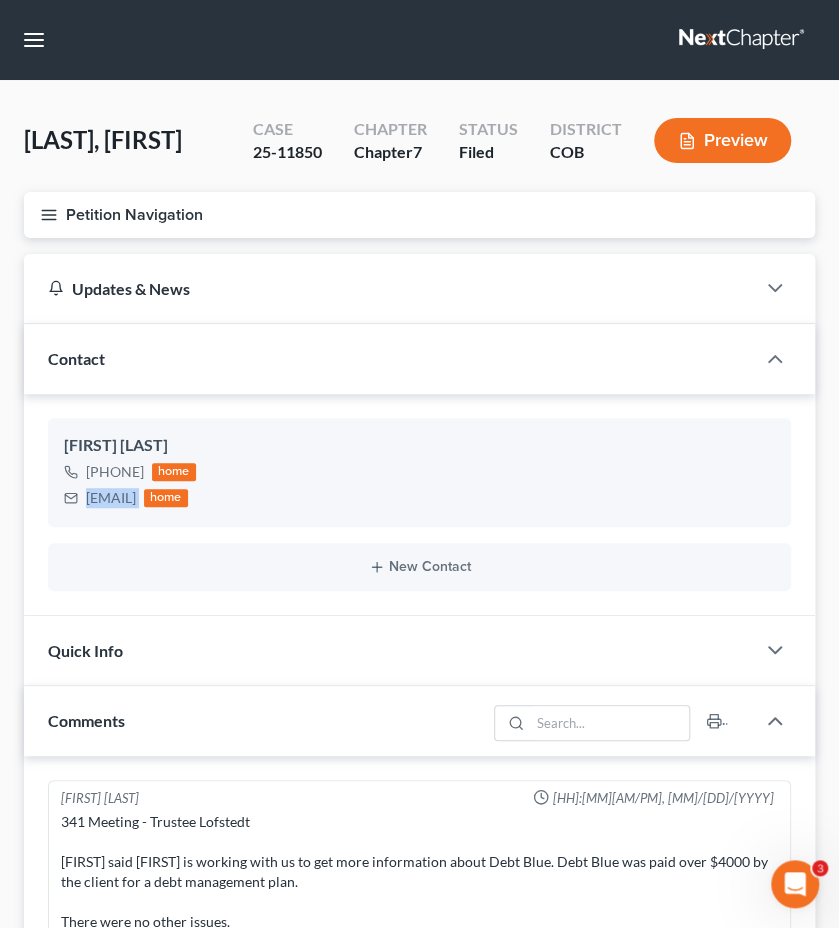 click on "Petition Navigation" at bounding box center (419, 215) 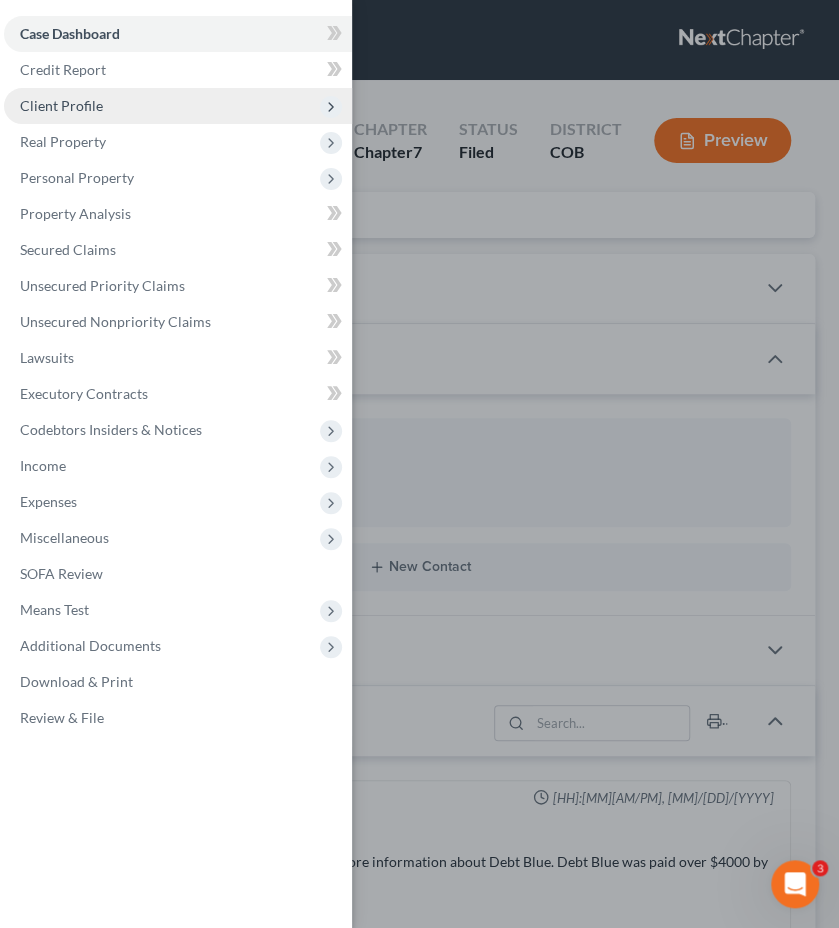 click on "Client Profile" at bounding box center [178, 106] 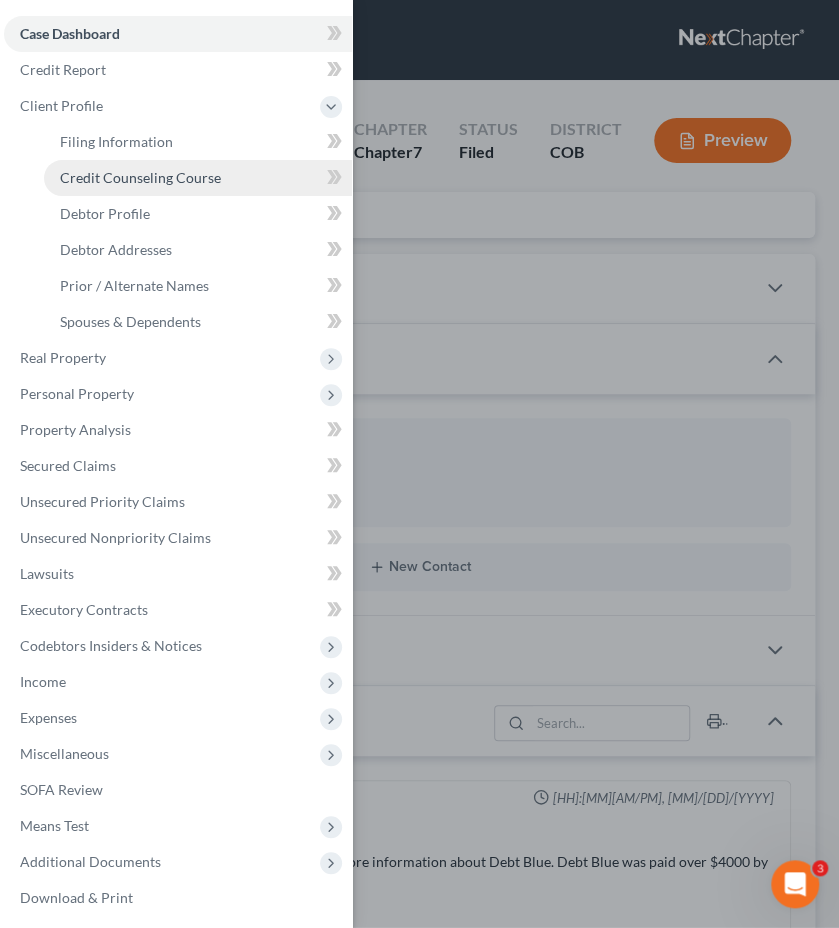 click on "Credit Counseling Course" at bounding box center [140, 177] 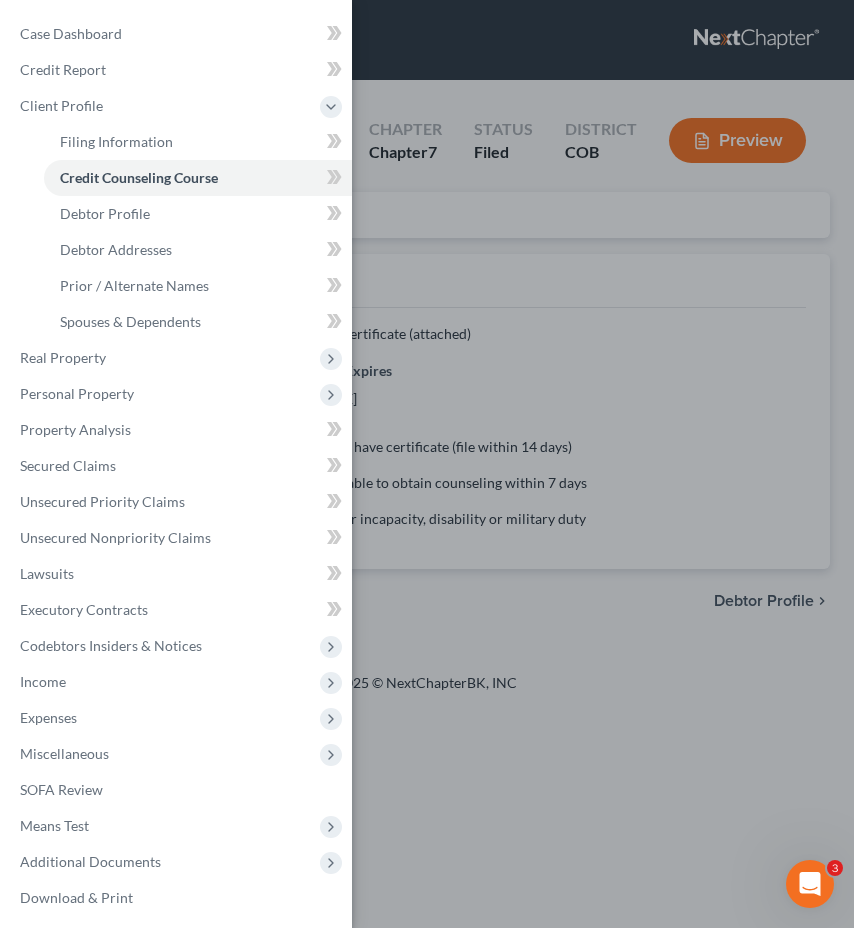 click on "Case Dashboard
Payments
Invoices
Payments
Payments
Credit Report
Client Profile" at bounding box center (427, 464) 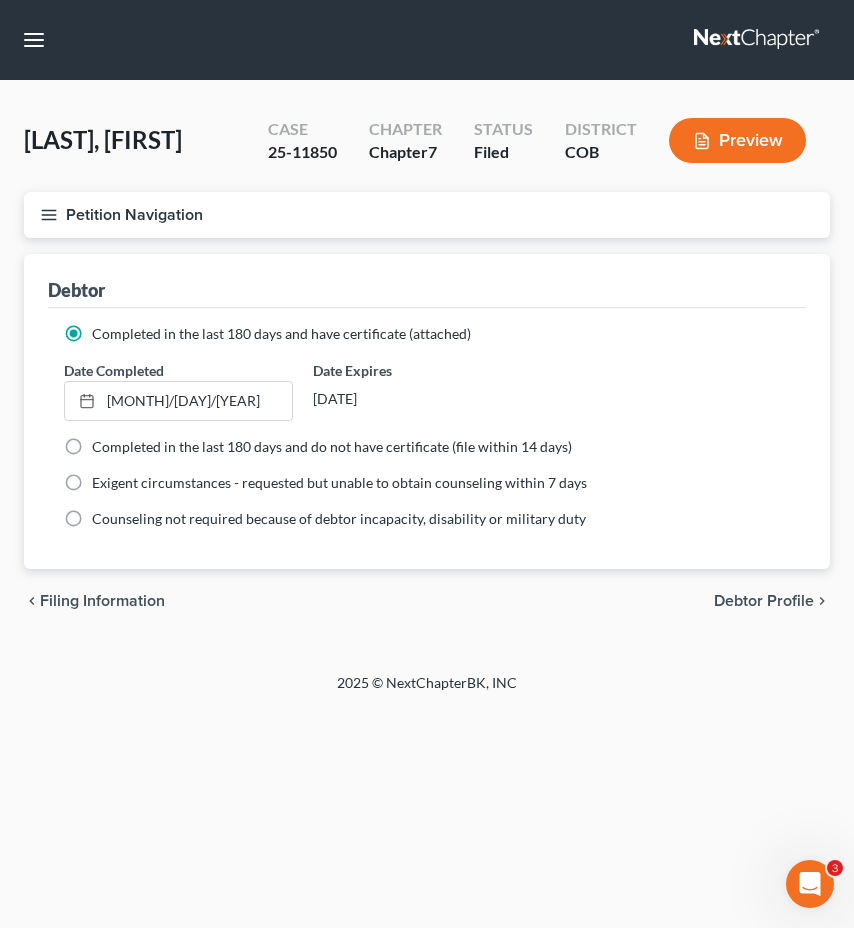 click on "Petition Navigation" at bounding box center [427, 215] 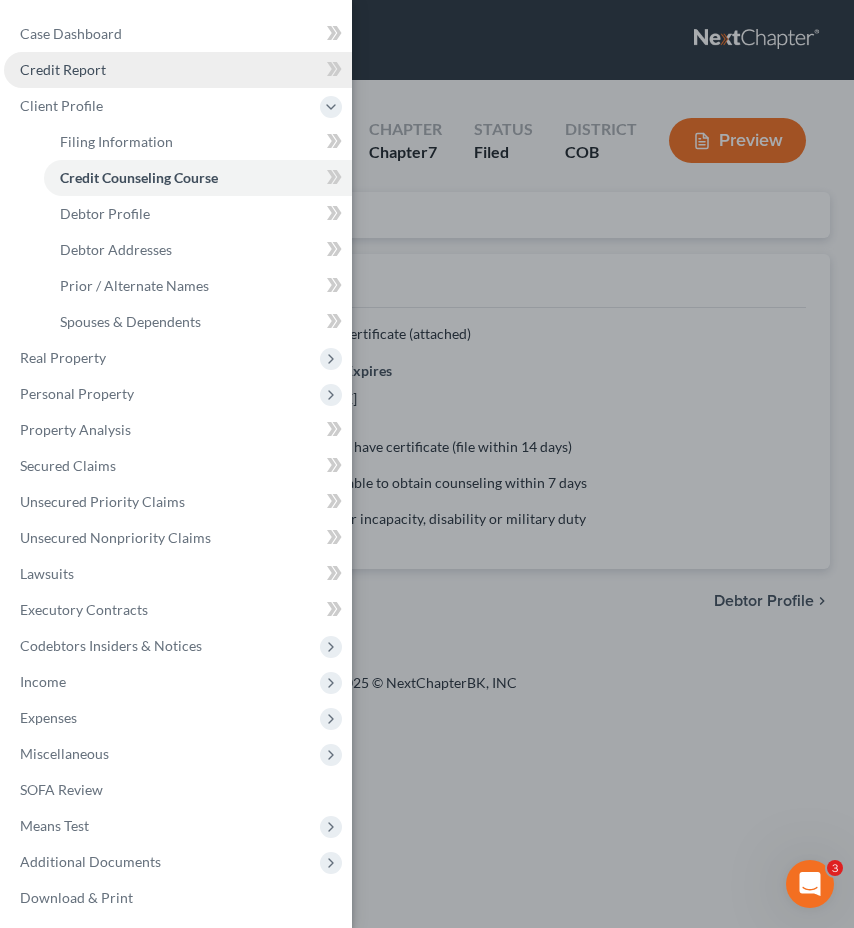 click on "Credit Report" at bounding box center (178, 70) 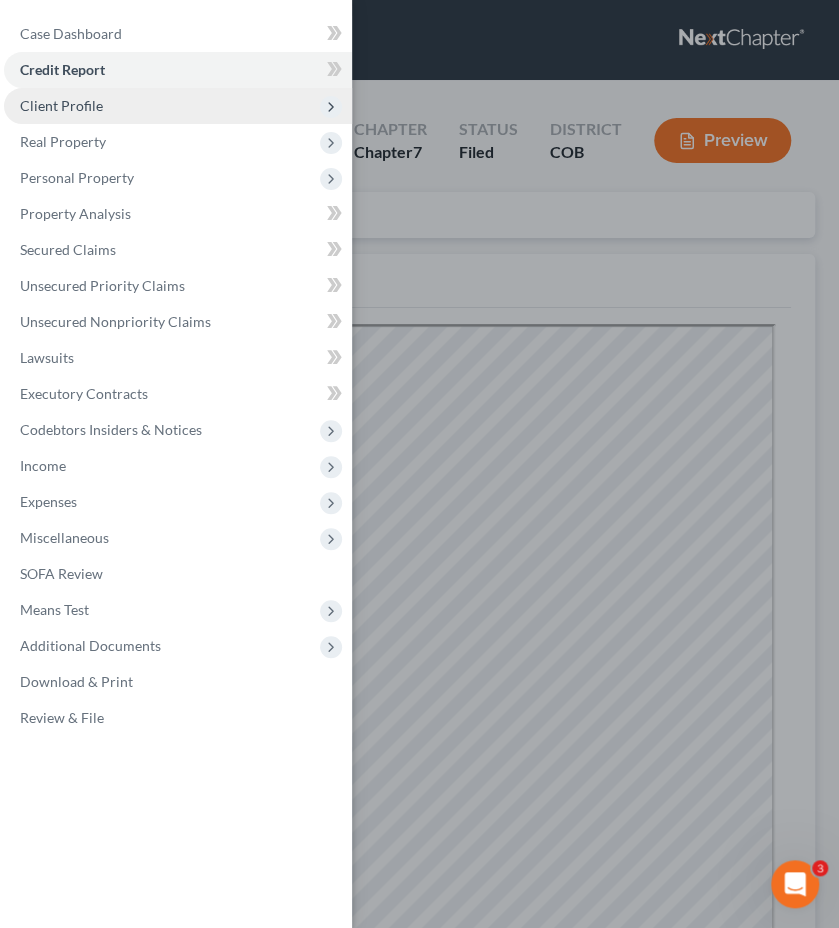 scroll, scrollTop: 0, scrollLeft: 0, axis: both 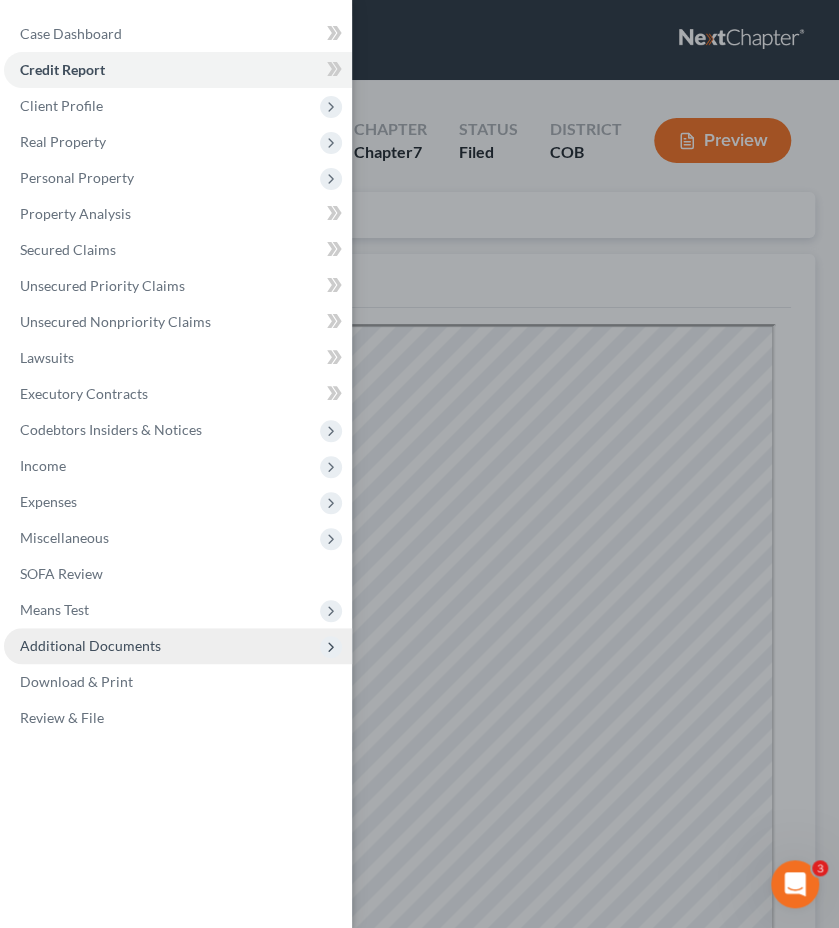 click on "Additional Documents" at bounding box center [178, 646] 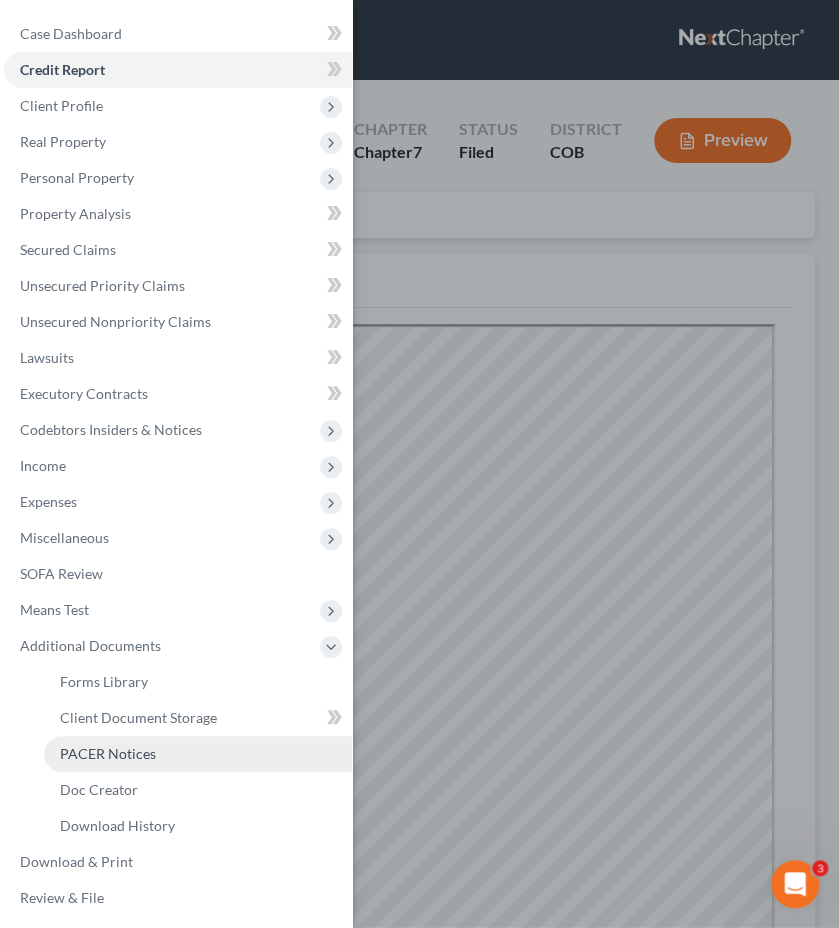 click on "PACER Notices" at bounding box center [198, 754] 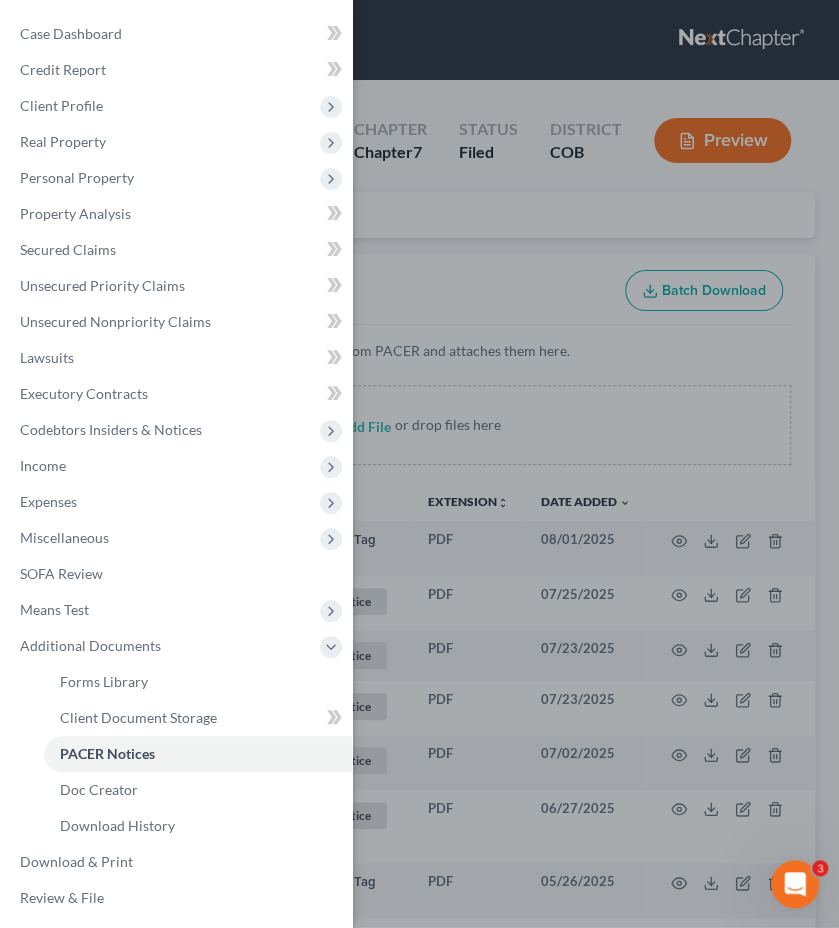 click on "Case Dashboard
Payments
Invoices
Payments
Payments
Credit Report
Client Profile" at bounding box center [419, 464] 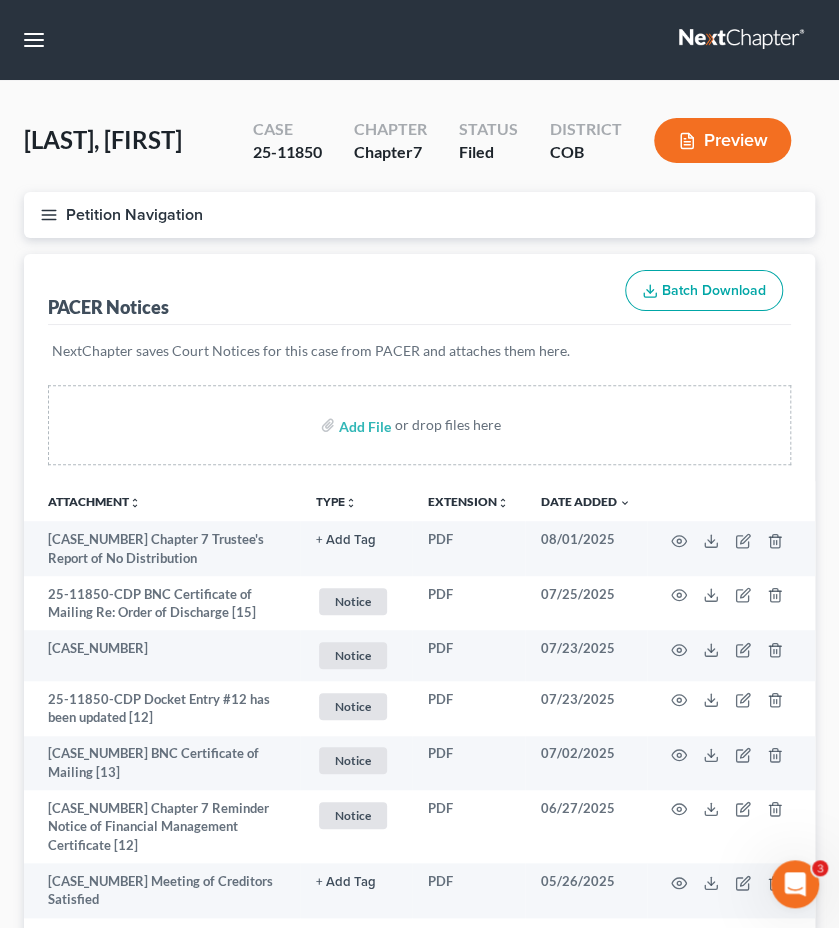 type 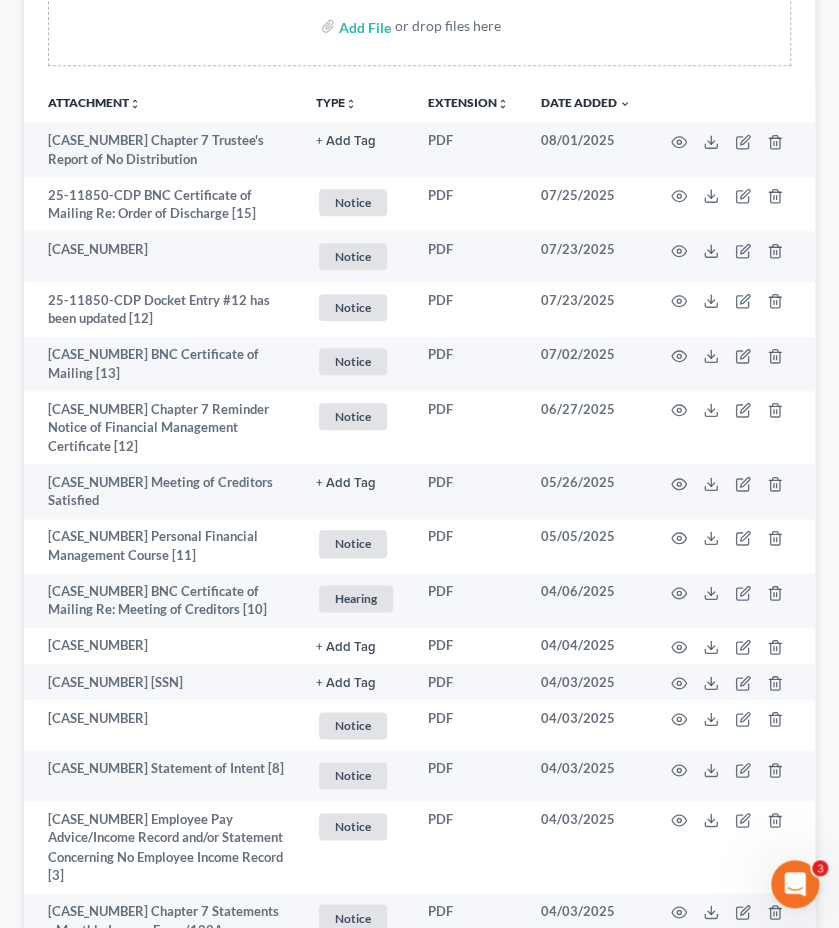 scroll, scrollTop: 440, scrollLeft: 0, axis: vertical 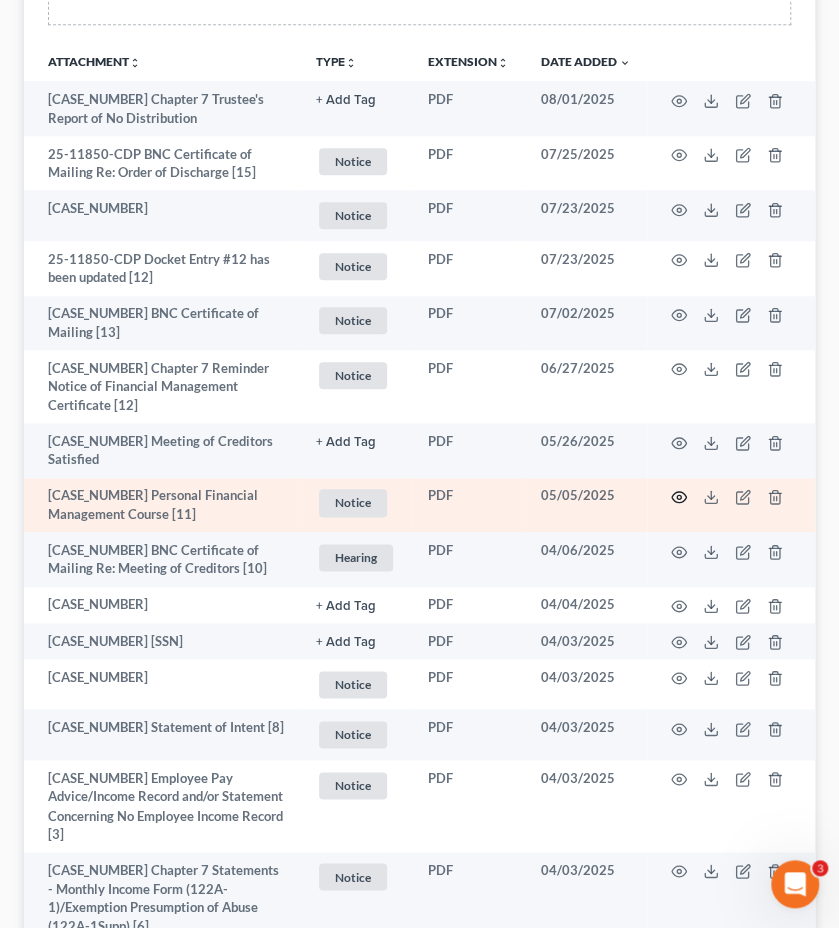 click 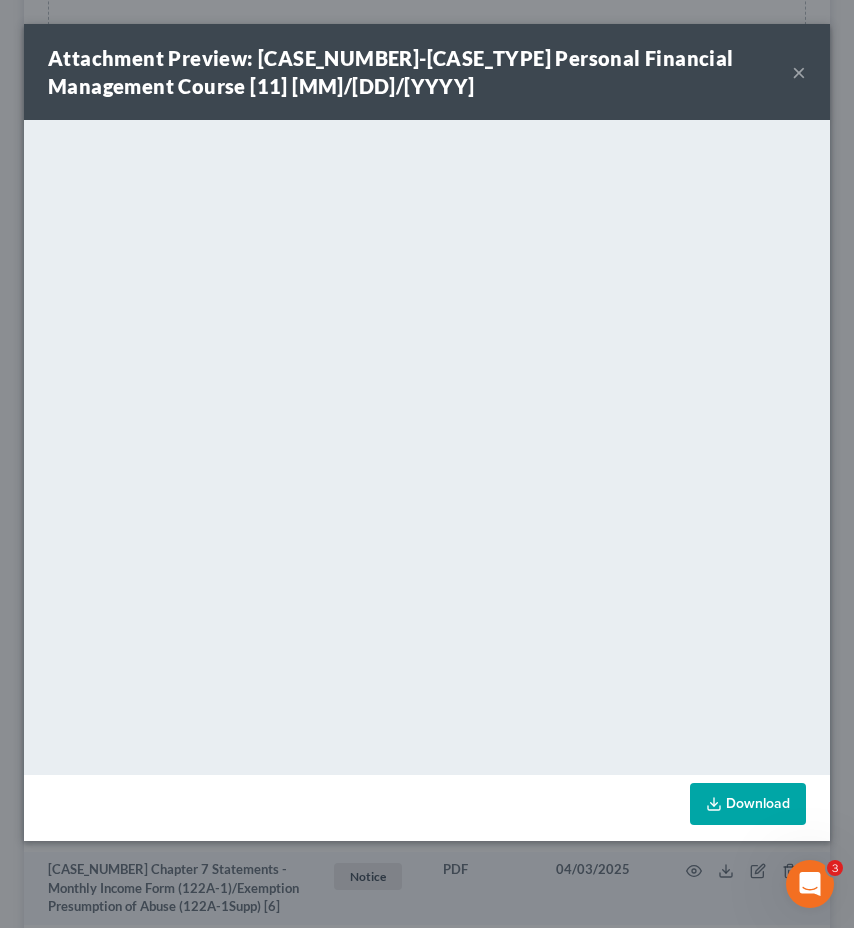 click on "×" at bounding box center (799, 72) 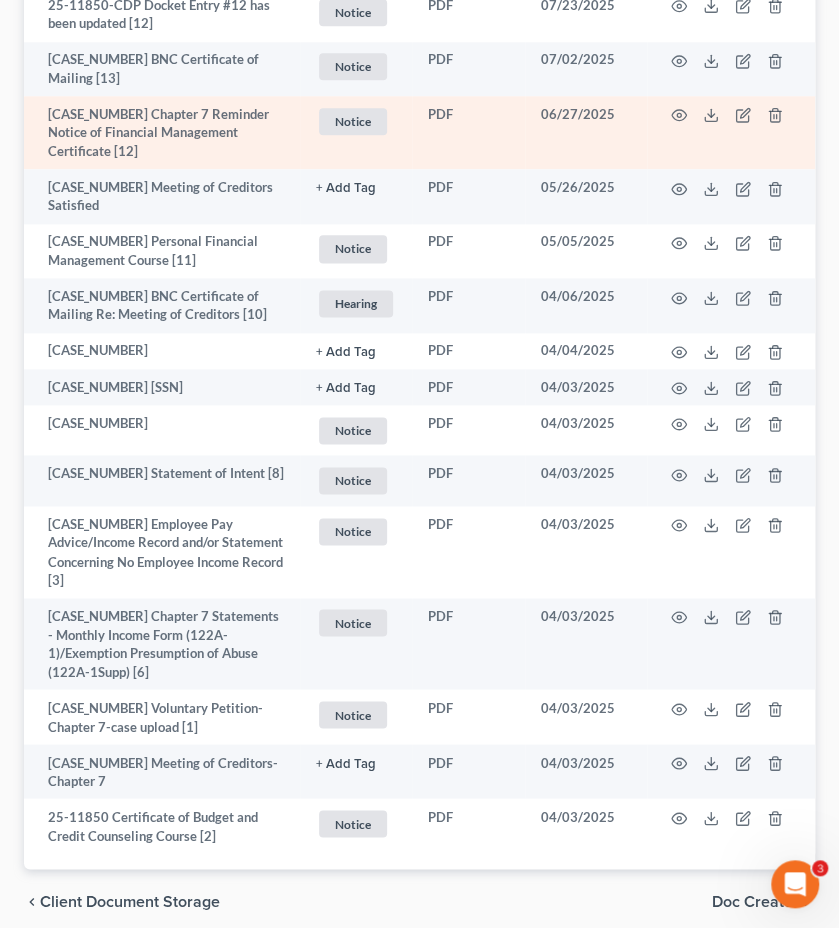 scroll, scrollTop: 781, scrollLeft: 0, axis: vertical 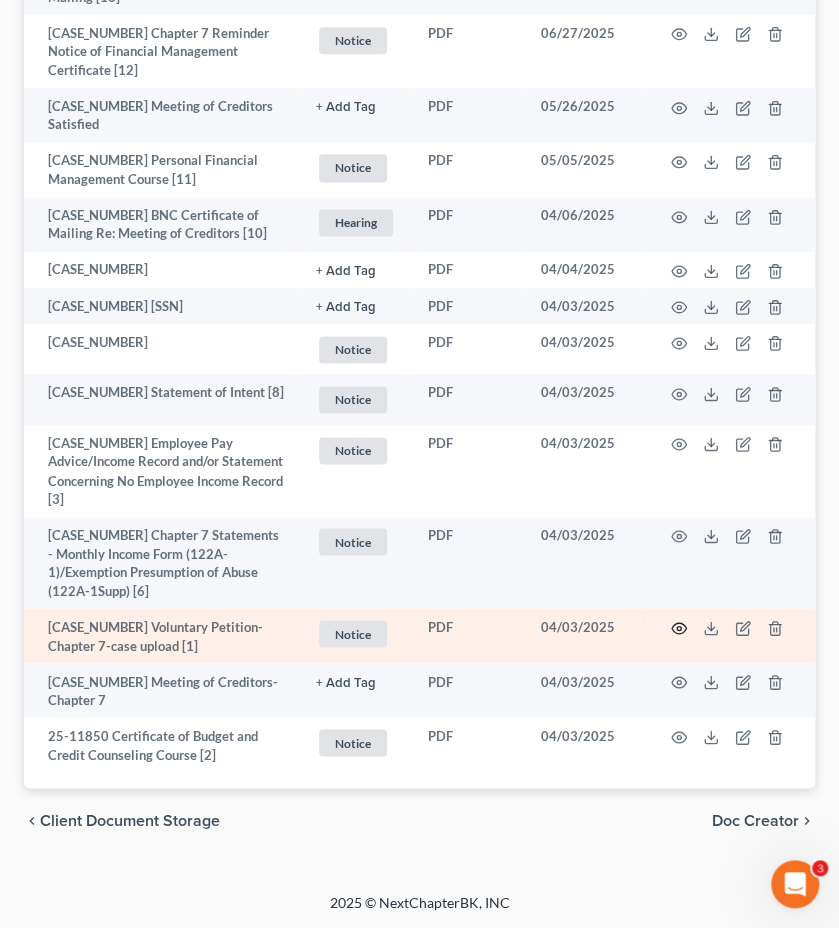 click 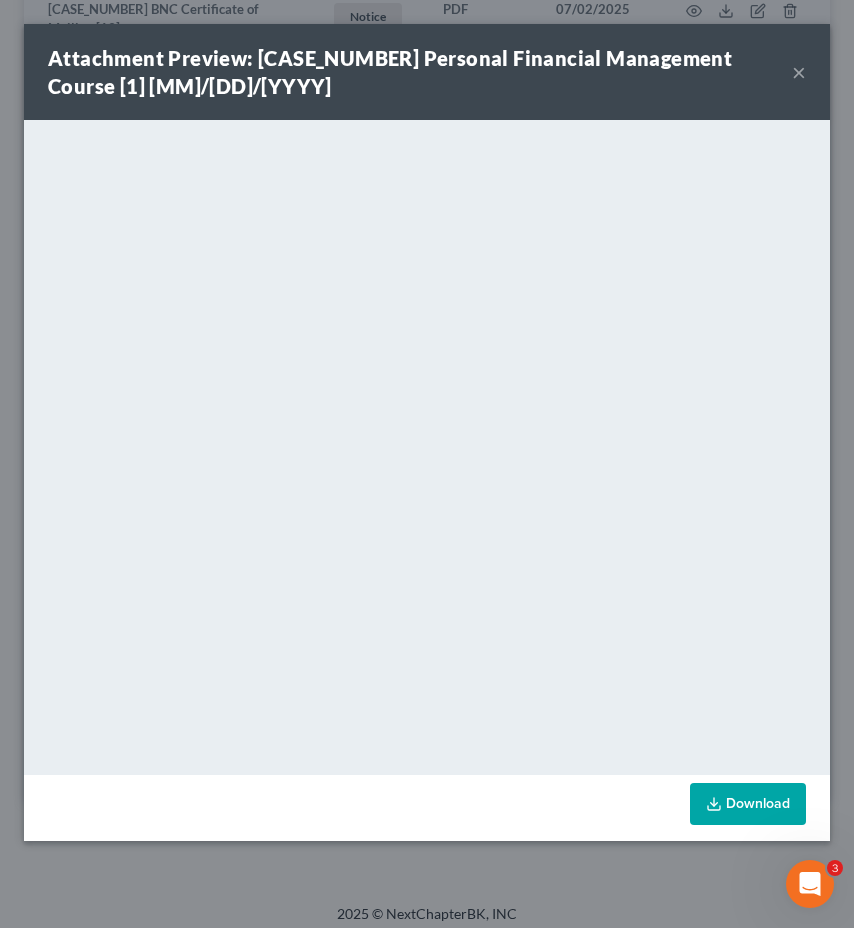 click on "×" at bounding box center [799, 72] 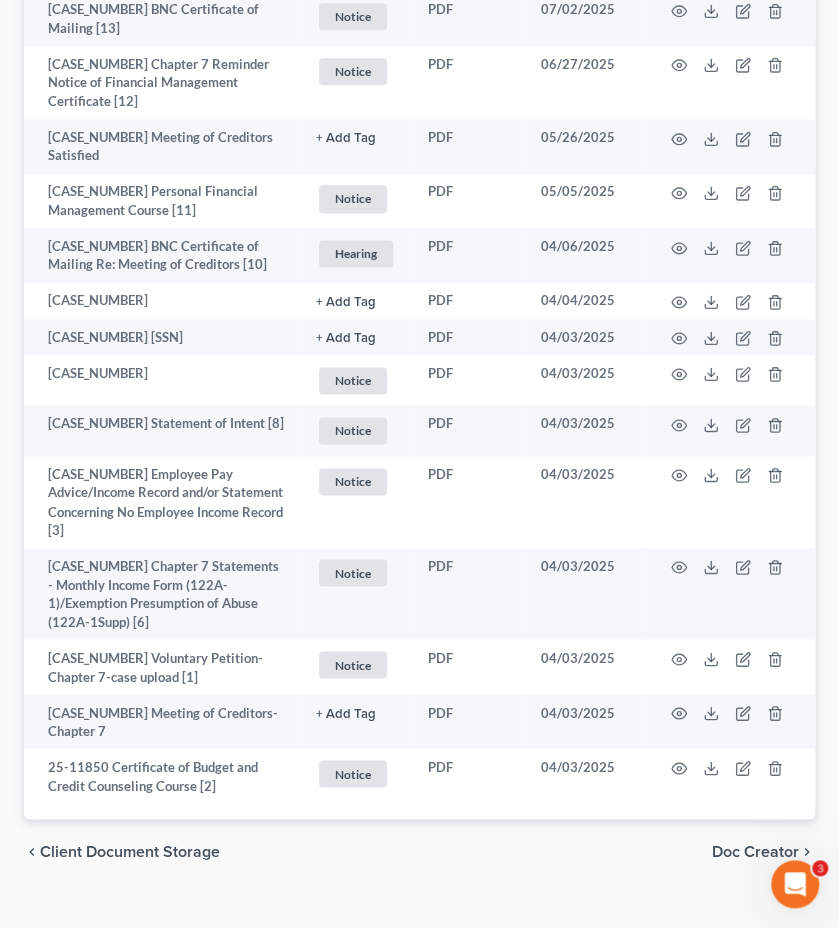 click on "Forms Library
Client Document Storage
PACER Notices
Doc Creator
Download History
PACER Notices
Batch Download
NextChapter saves Court Notices for this case from PACER and attaches them here.
Add File
or drop files here
Attachment
unfold_more
expand_more
expand_less
TYPE unfold_more NONE Hearing License and Socail Notice Proof of Claim
Extension
unfold_more
expand_more
expand_less
Date Added
unfold_more
expand_more
expand_less
[CASE_NUMBER] Chapter 7 Trustee's Report of No Distribution + Add Tag Select an option or create one Hearing License and Socail Notice Proof of Claim PDF [MM]/[DD]/[YYYY] [CASE_NUMBER] BNC Certificate of Mailing Re: Order of Discharge [15] Notice + Add Tag Notice × Select an option or create one Hearing License and Socail Notice Proof of Claim PDF [MM]/[DD]/[YYYY] [CASE_NUMBER] Order Discharging Debtor [14] Notice + Add Tag" at bounding box center (419, 196) 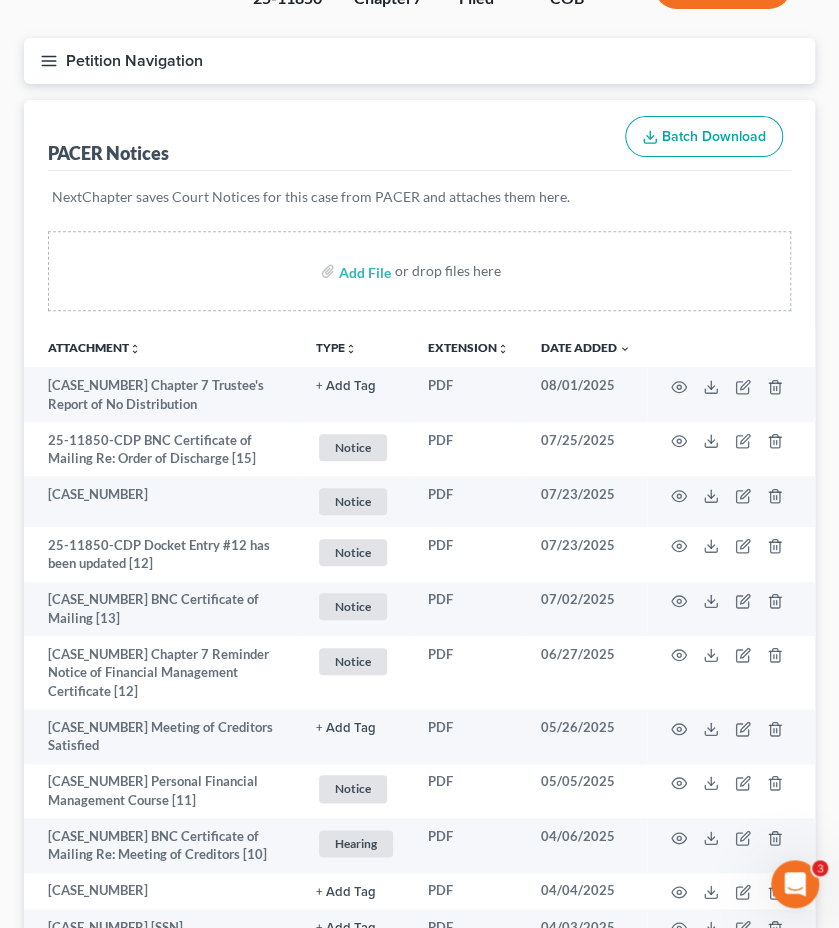 scroll, scrollTop: 0, scrollLeft: 0, axis: both 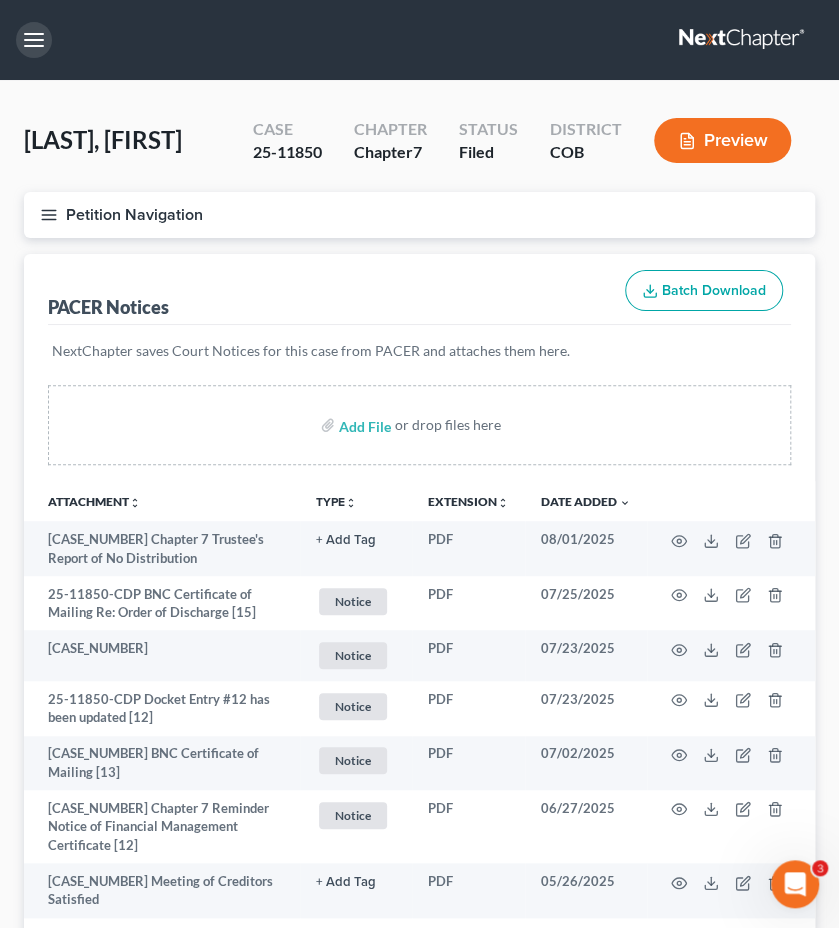 click at bounding box center [34, 40] 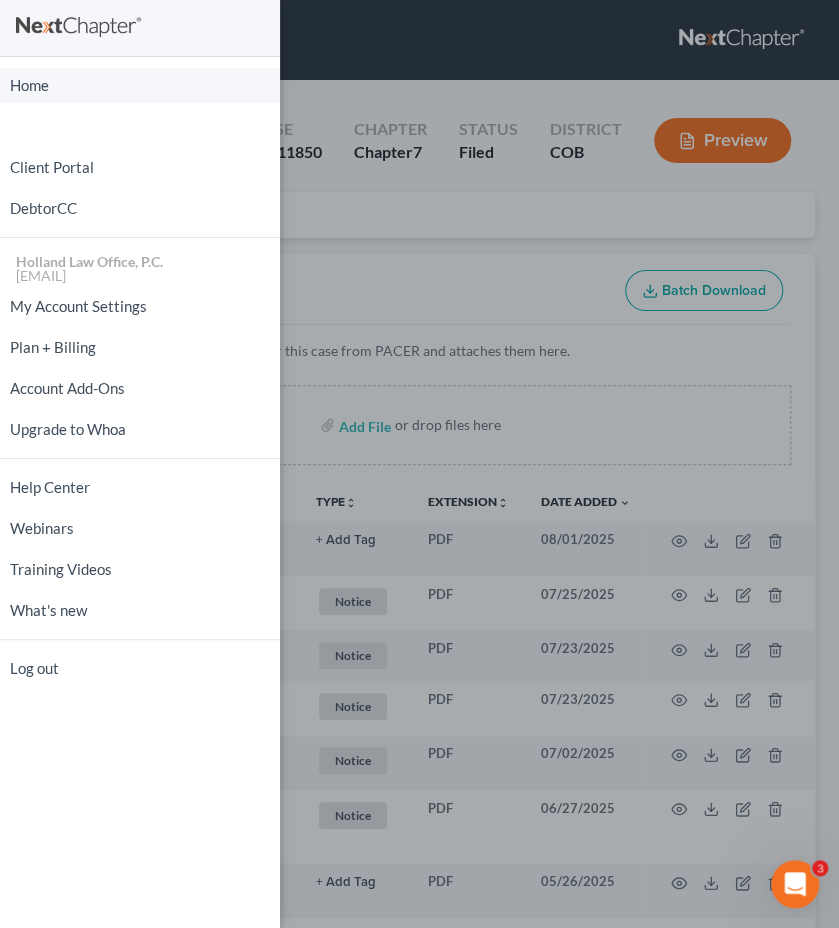 click on "Home" at bounding box center (140, 85) 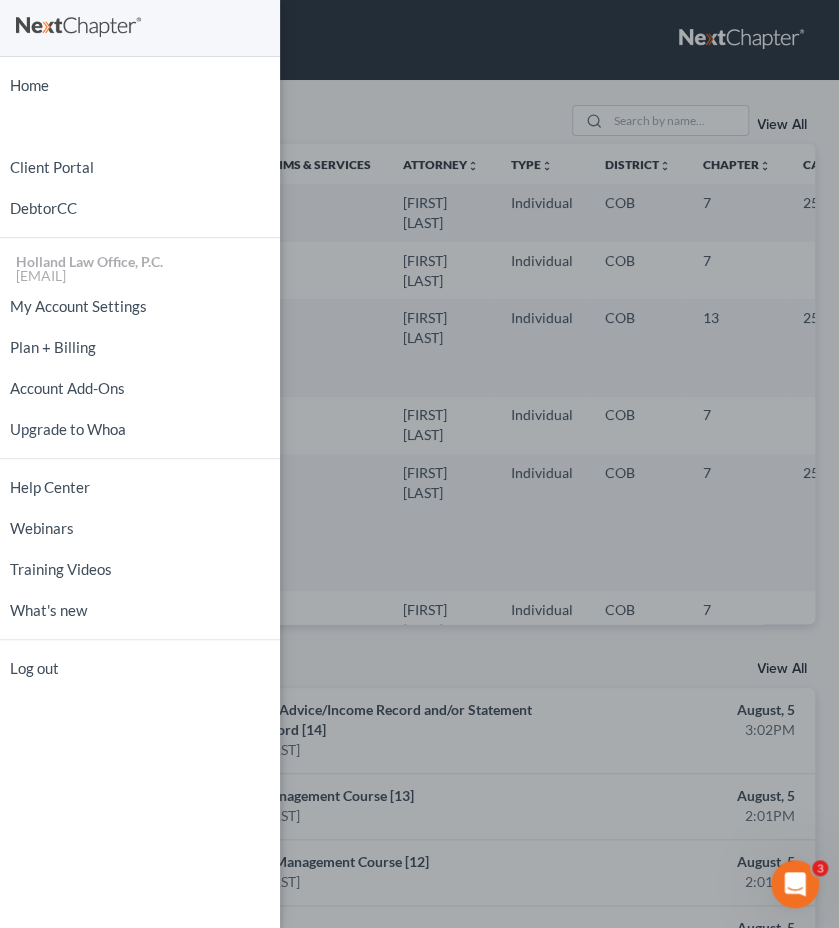 click on "Home New Case Client Portal DebtorCC Holland Law Office, P.C. [EMAIL] My Account Settings Plan + Billing Account Add-Ons Upgrade to Whoa Help Center Webinars Training Videos What's new Log out" at bounding box center (419, 464) 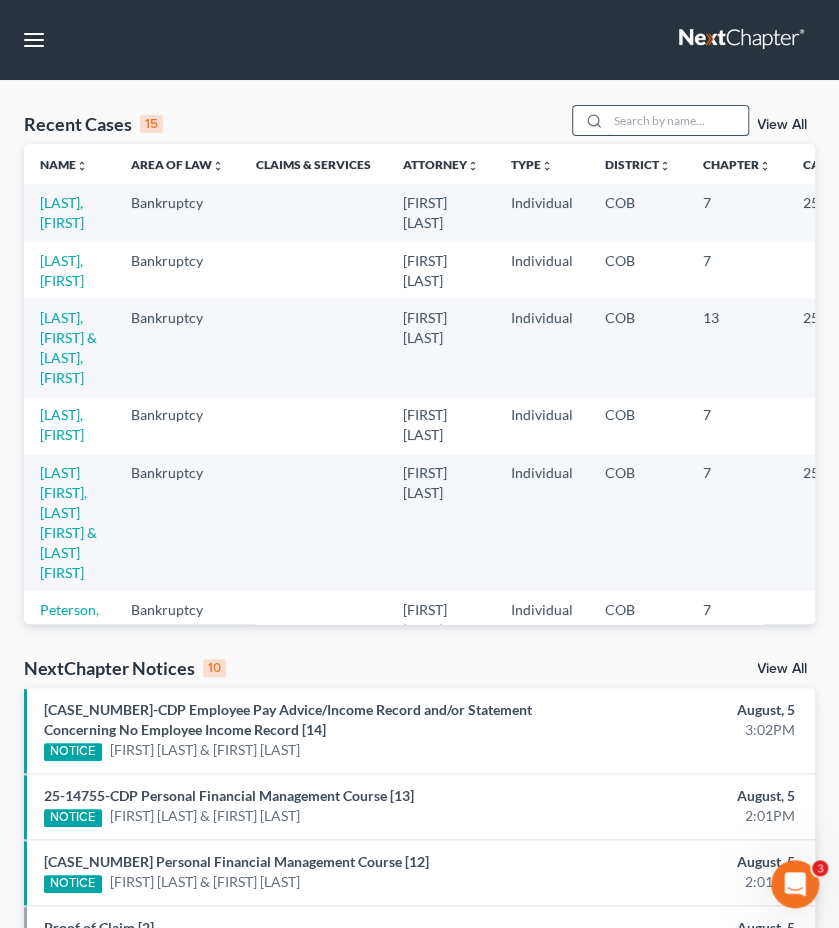 click at bounding box center [678, 120] 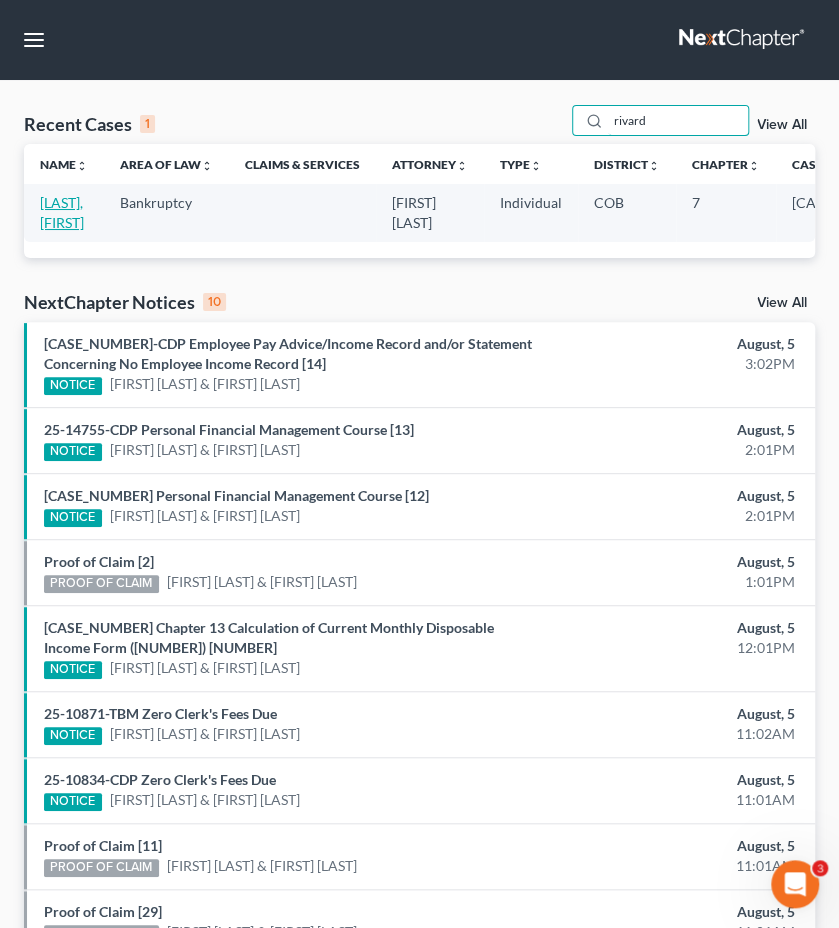 type on "rivard" 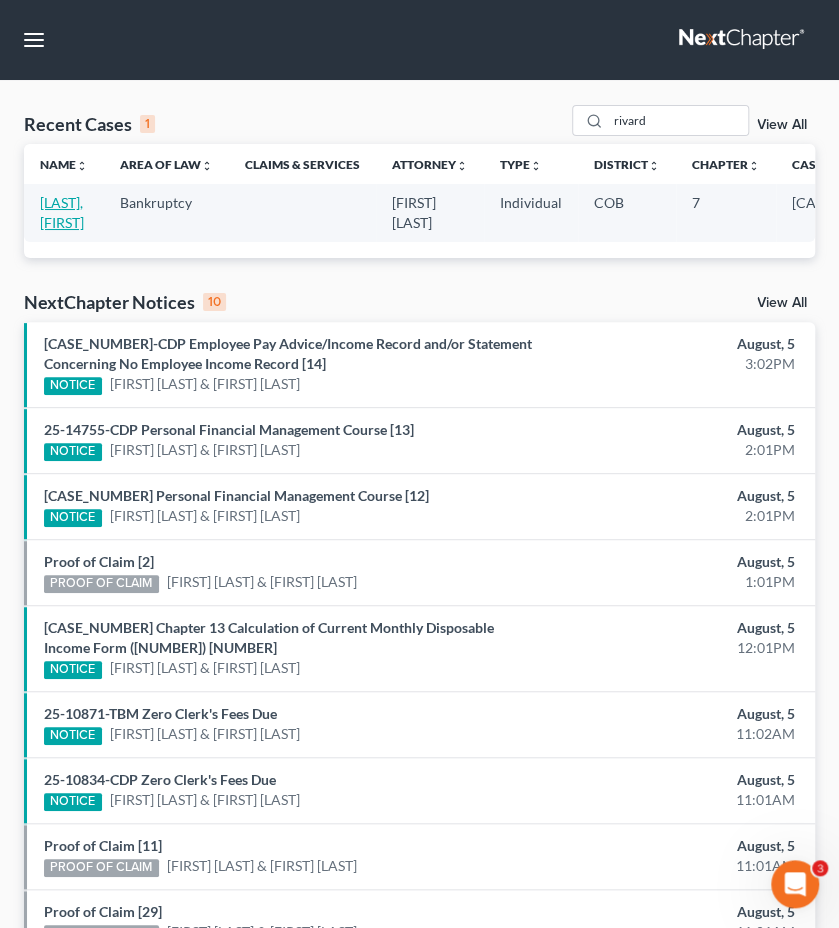 click on "[LAST], [FIRST]" at bounding box center [62, 212] 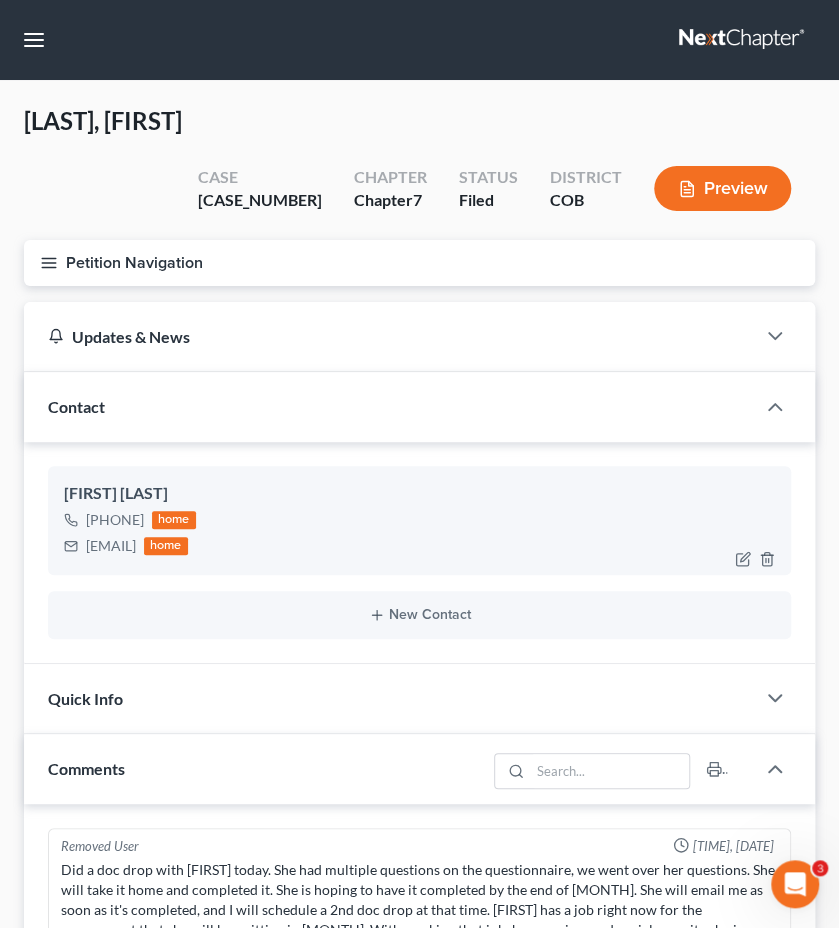 drag, startPoint x: 226, startPoint y: 498, endPoint x: 88, endPoint y: 503, distance: 138.09055 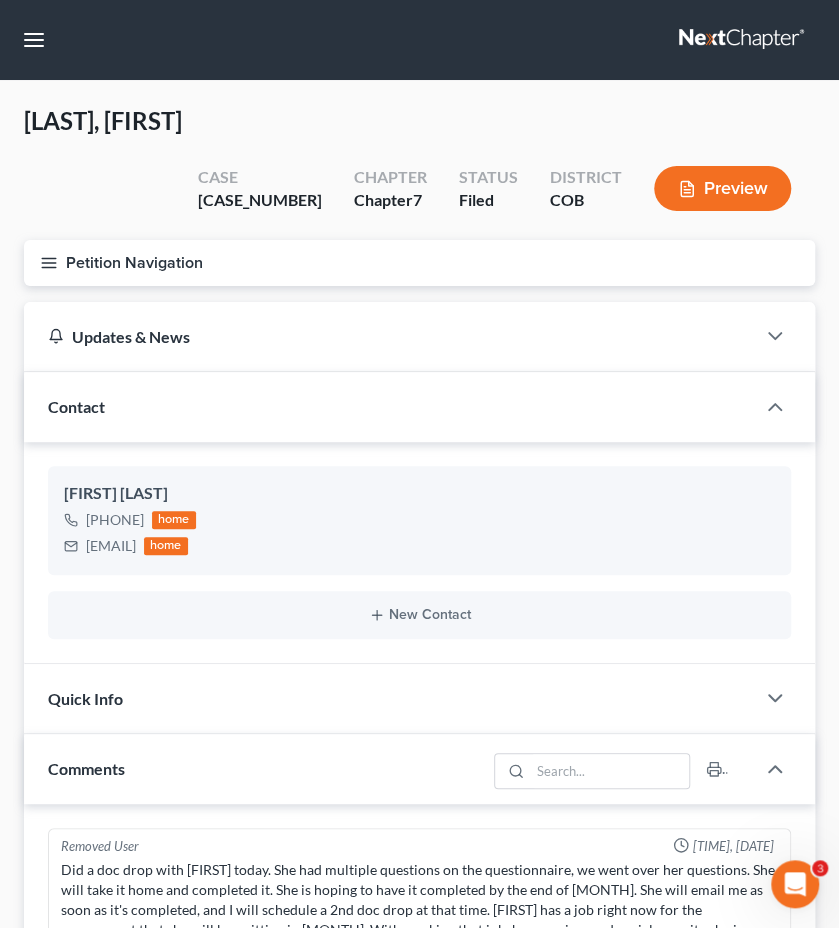 click on "Petition Navigation" at bounding box center (419, 263) 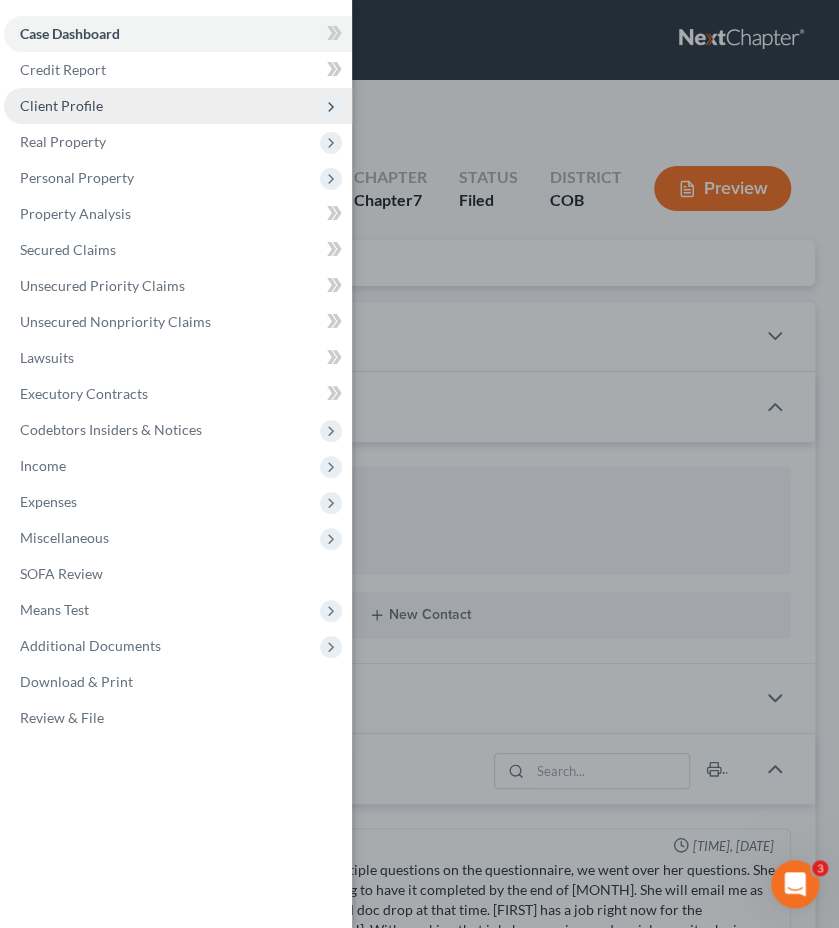 click on "Client Profile" at bounding box center (178, 106) 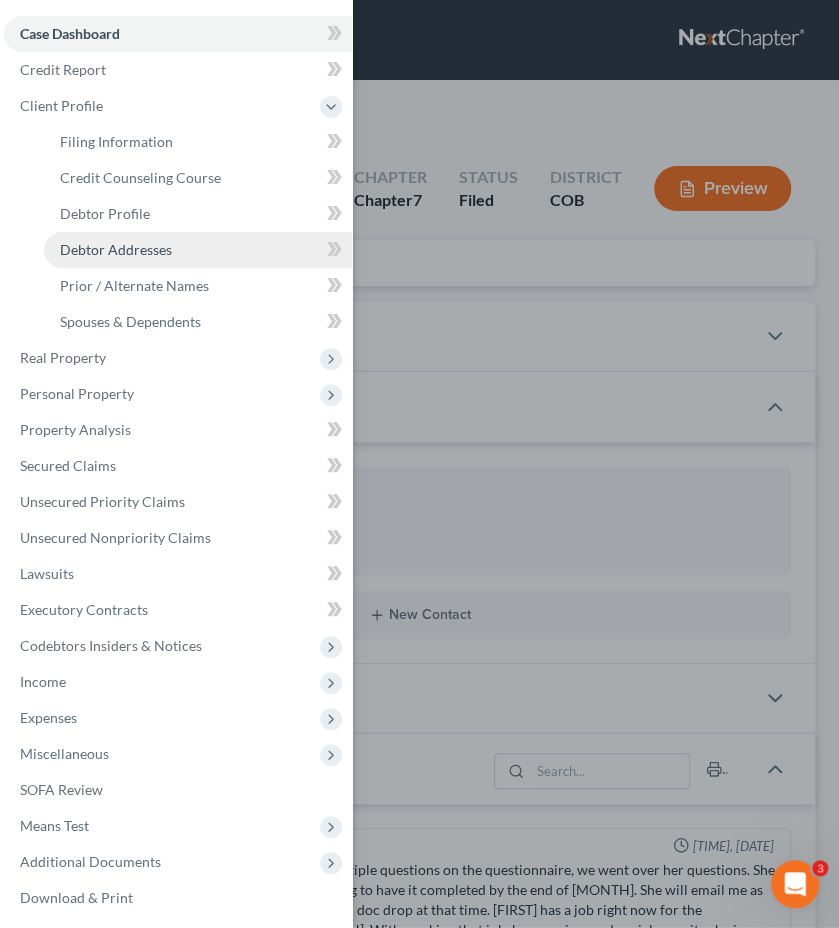 click on "Debtor Addresses" at bounding box center [116, 249] 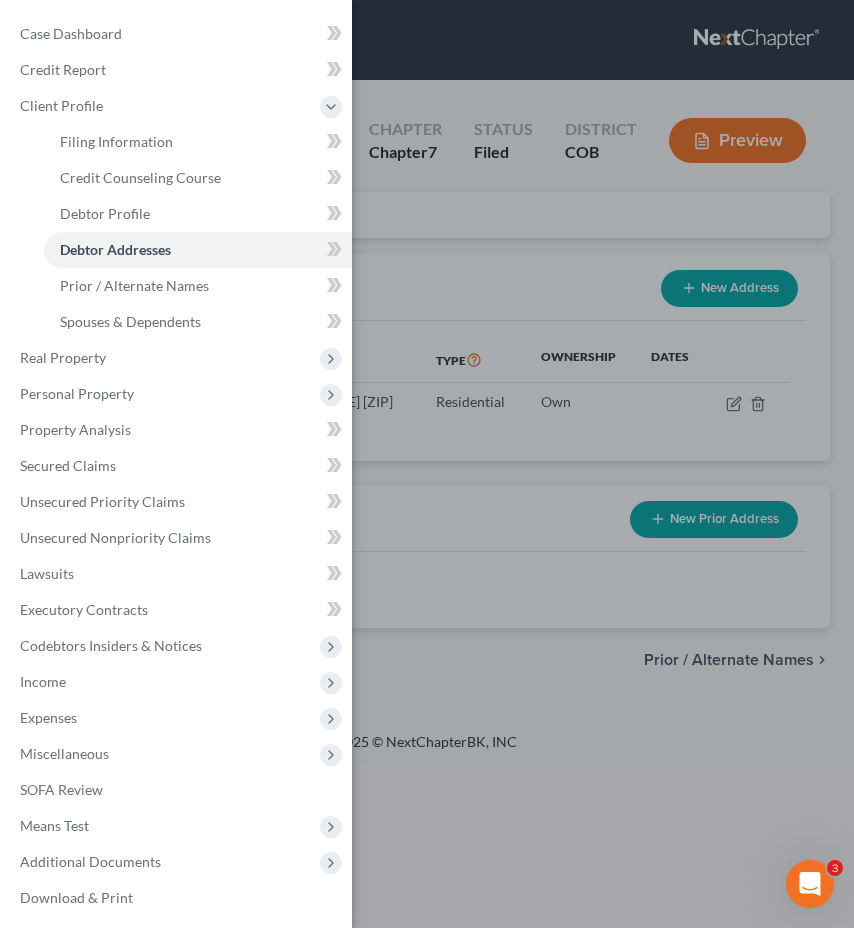 click on "Case Dashboard
Payments
Invoices
Payments
Payments
Credit Report
Client Profile" at bounding box center (427, 464) 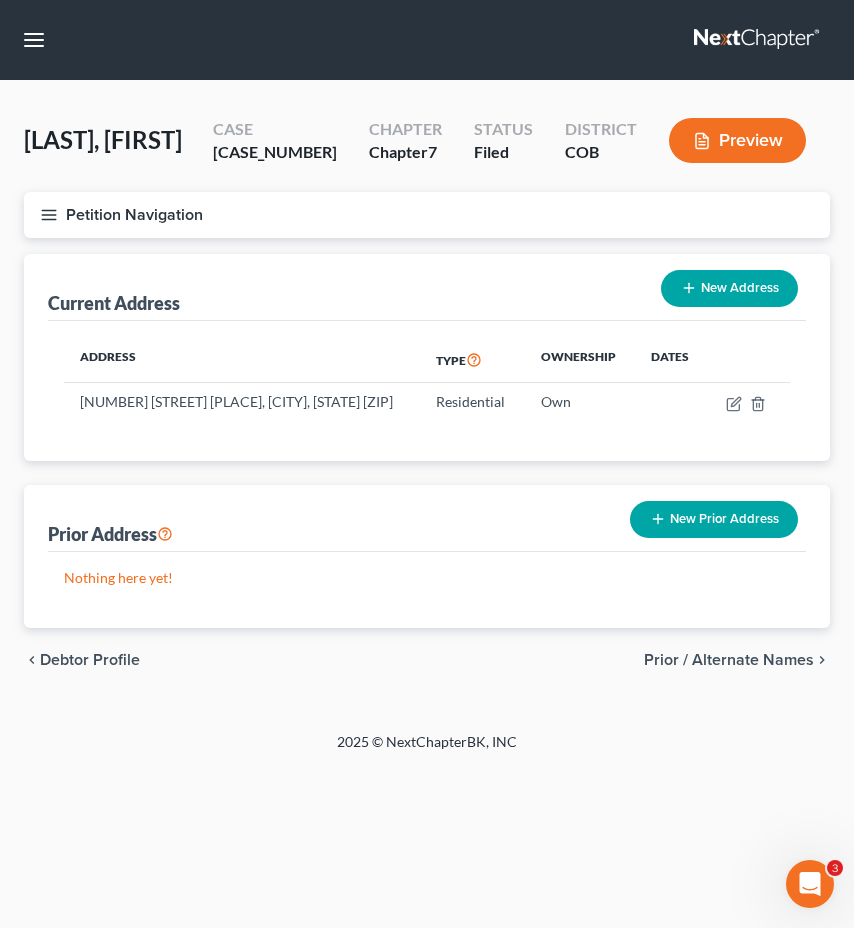 click on "Petition Navigation" at bounding box center [427, 215] 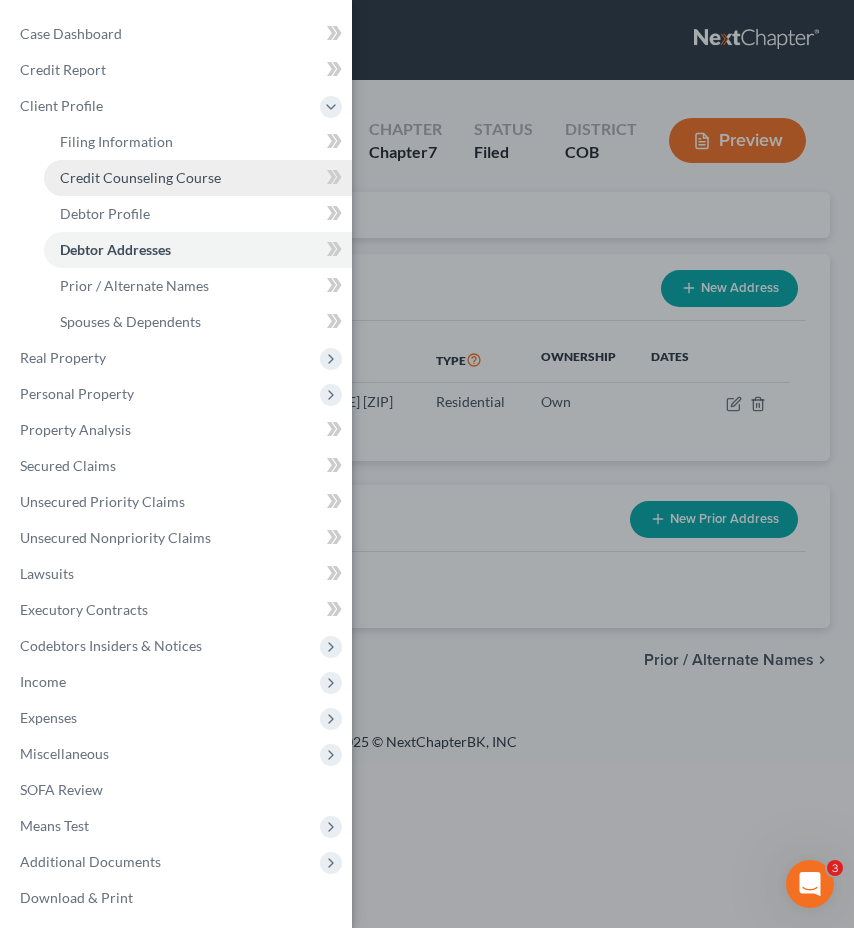 click on "Credit Counseling Course" at bounding box center (140, 177) 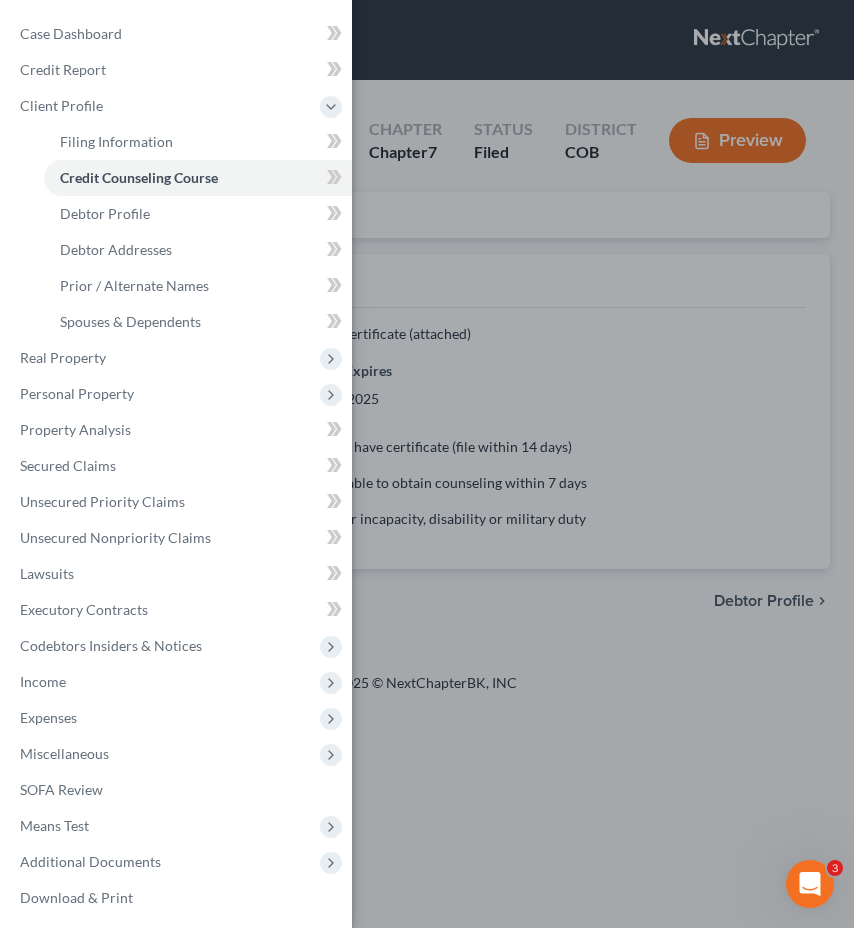 click on "Case Dashboard
Payments
Invoices
Payments
Payments
Credit Report
Client Profile" at bounding box center (427, 464) 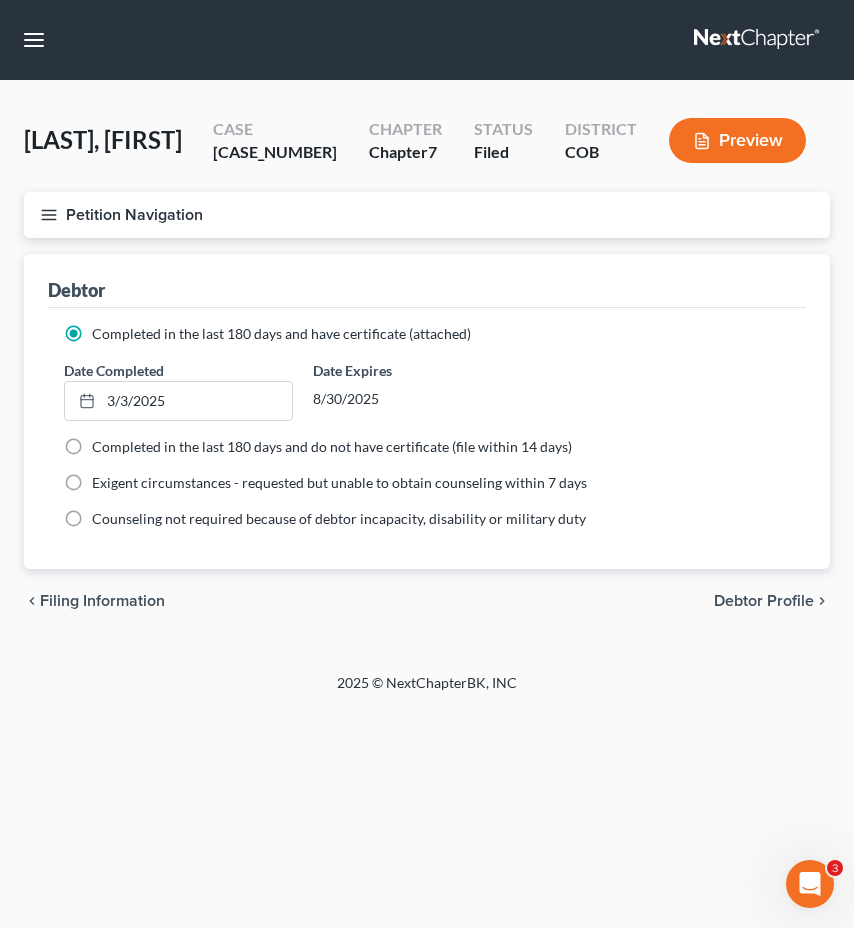 click on "Petition Navigation" at bounding box center [427, 215] 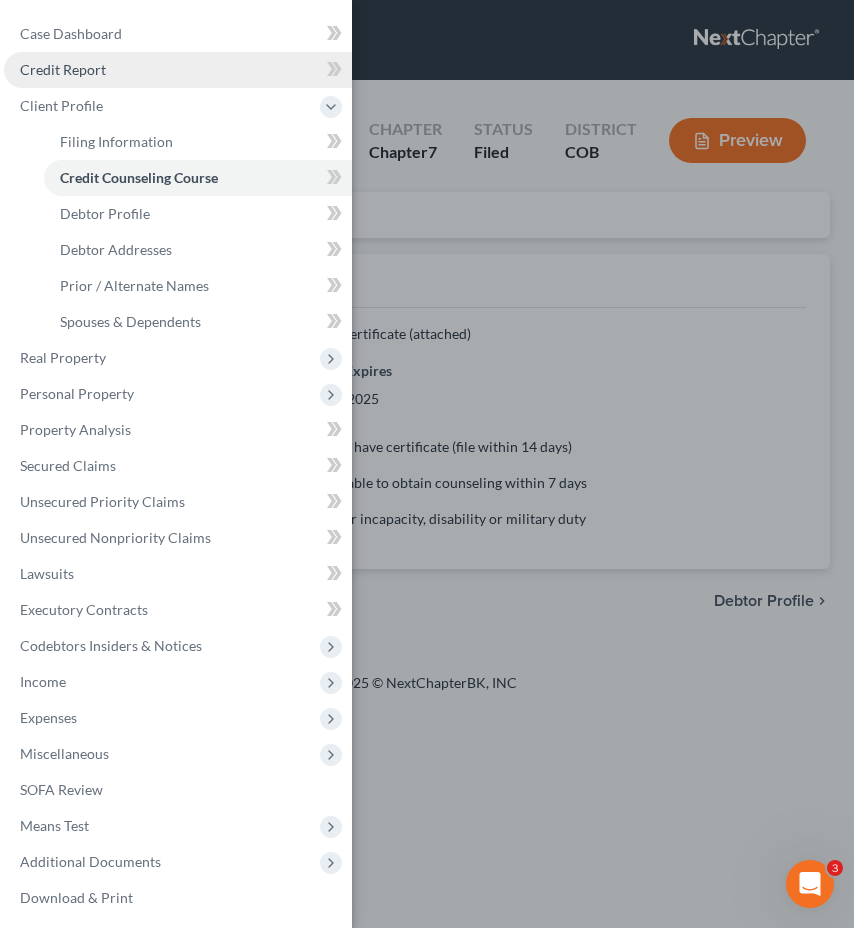 click on "Credit Report" at bounding box center (178, 70) 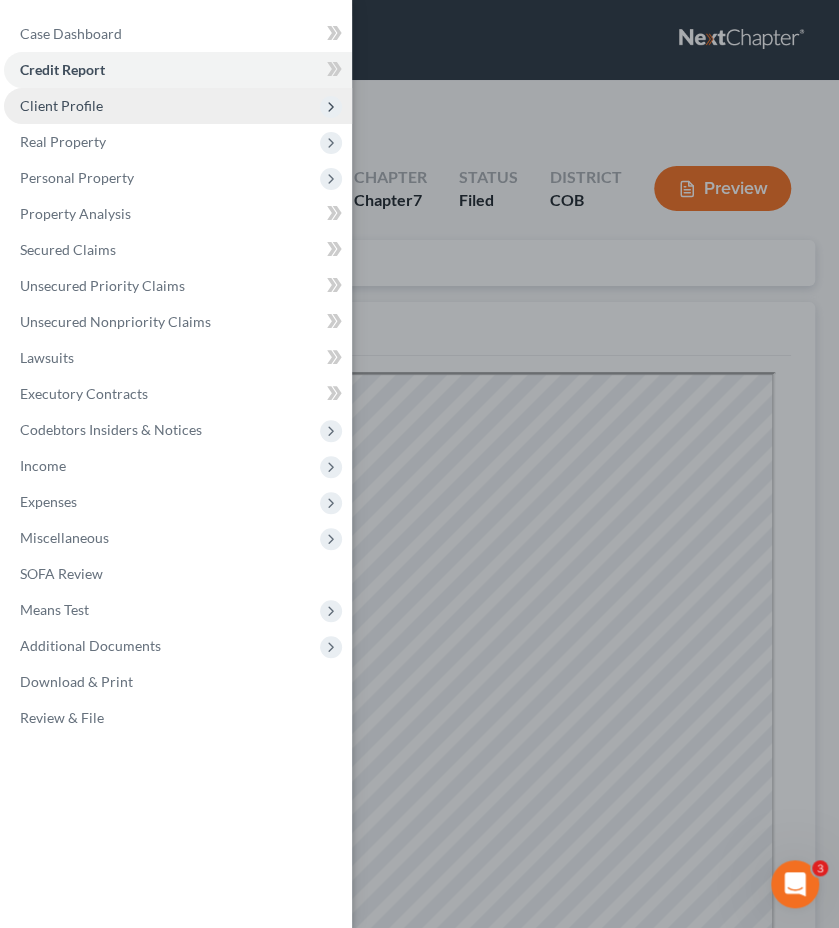 scroll, scrollTop: 0, scrollLeft: 0, axis: both 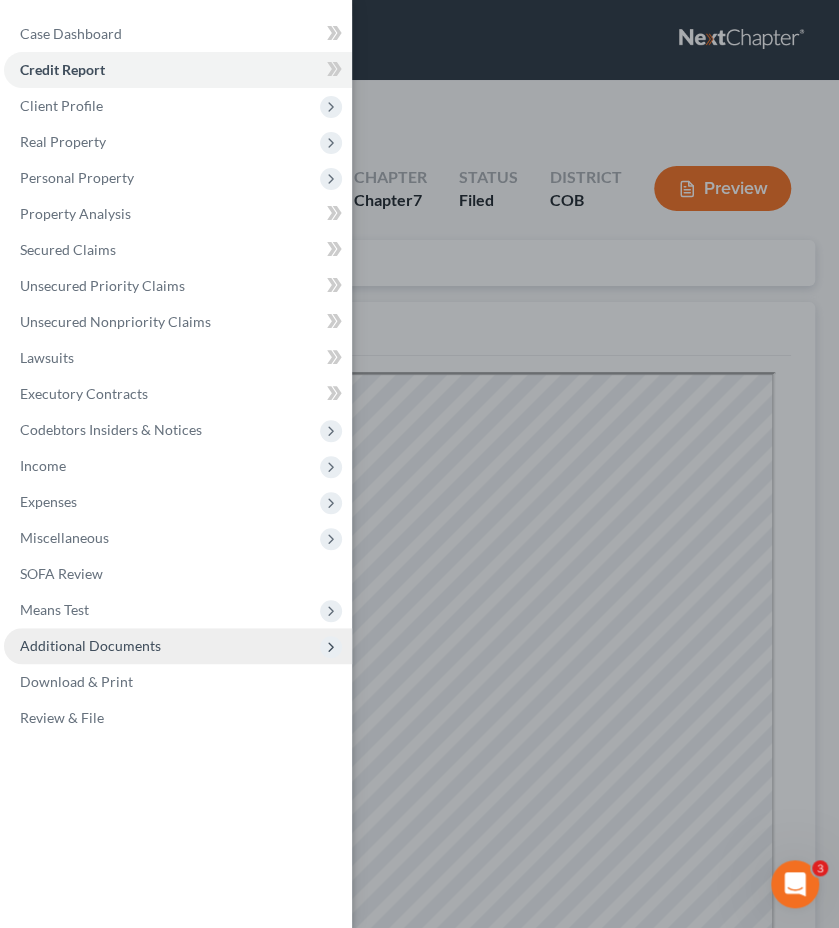 click on "Additional Documents" at bounding box center [90, 645] 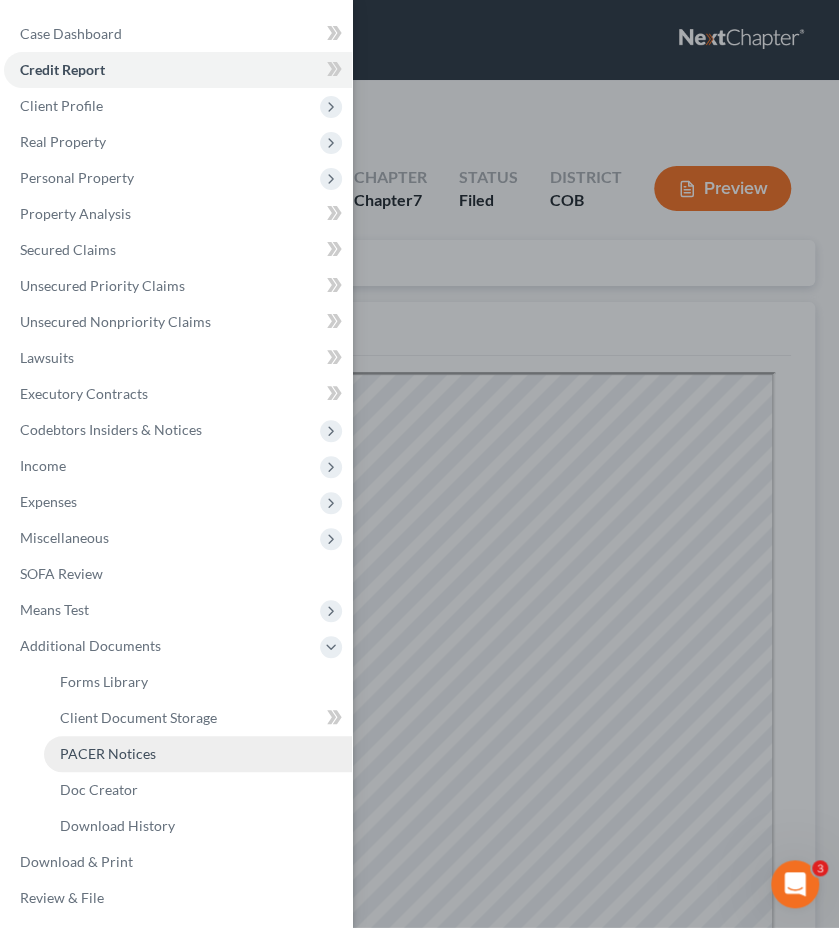 click on "PACER Notices" at bounding box center (108, 753) 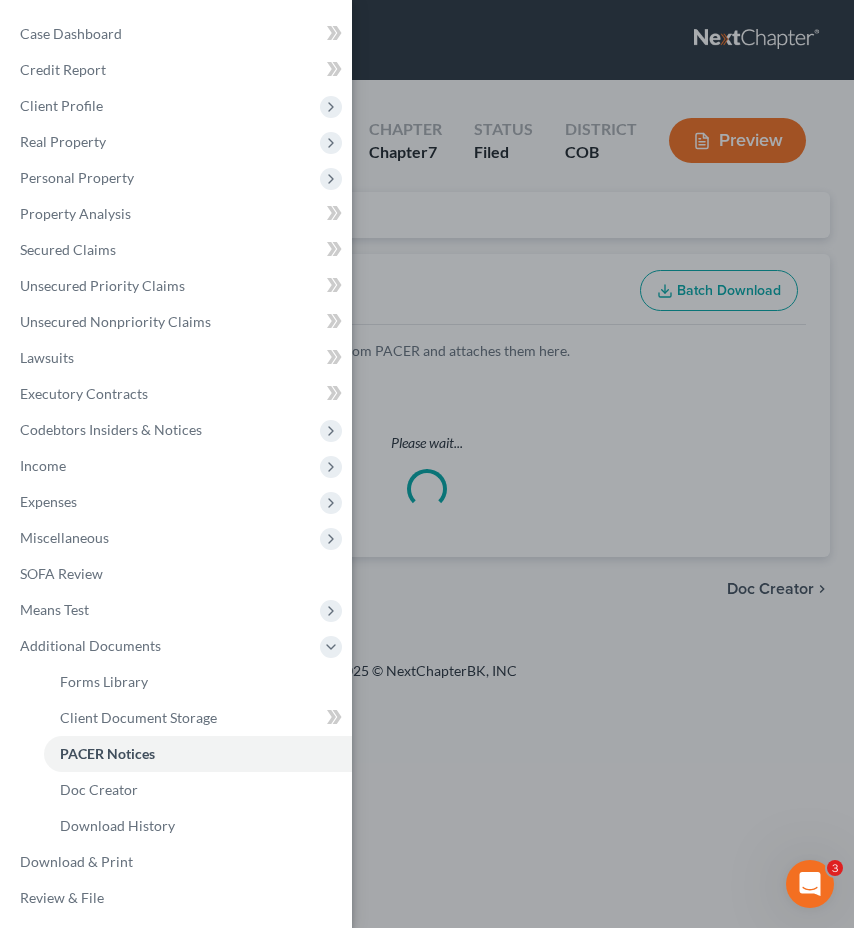click on "Case Dashboard
Payments
Invoices
Payments
Payments
Credit Report
Client Profile" at bounding box center (427, 464) 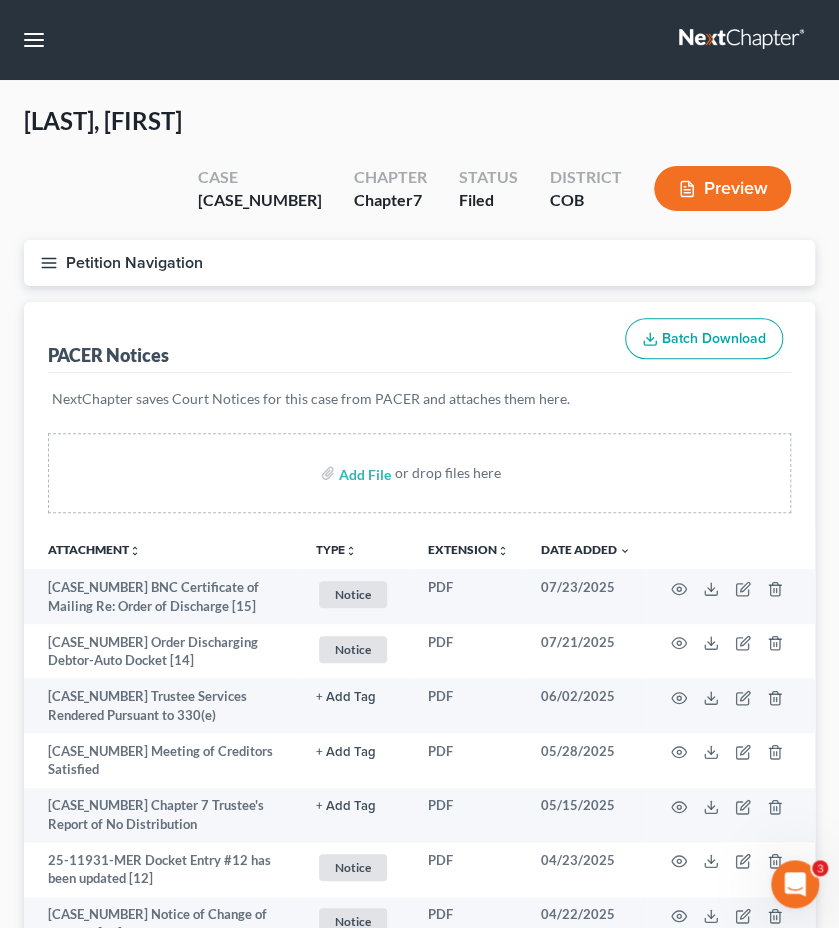 type 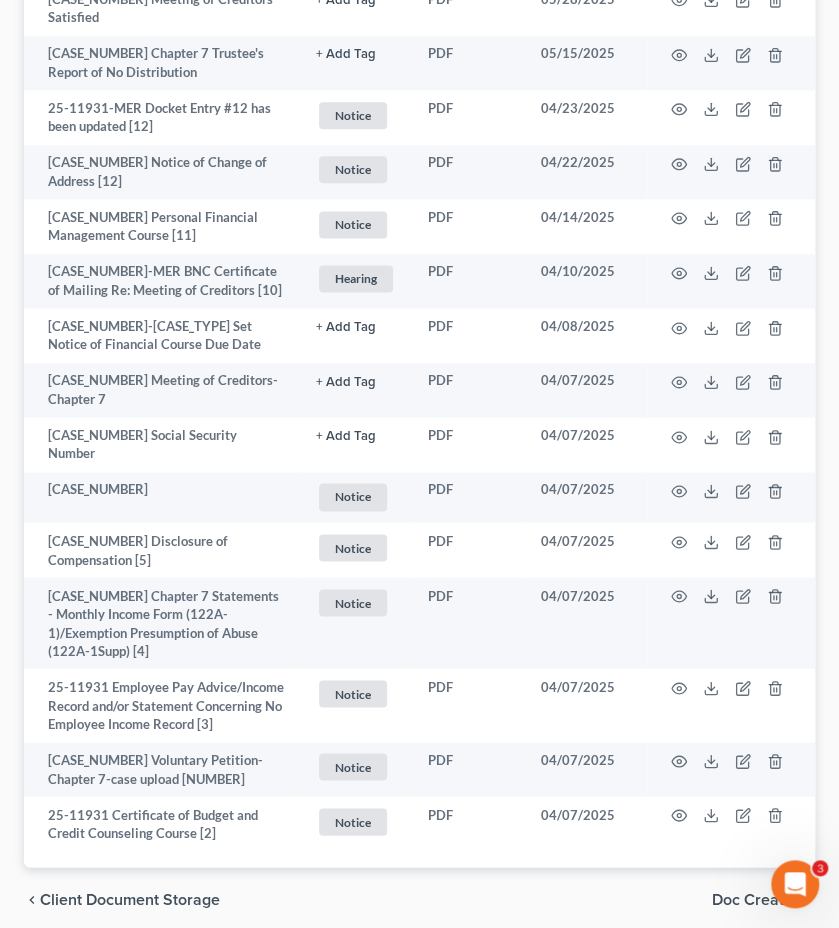 scroll, scrollTop: 762, scrollLeft: 0, axis: vertical 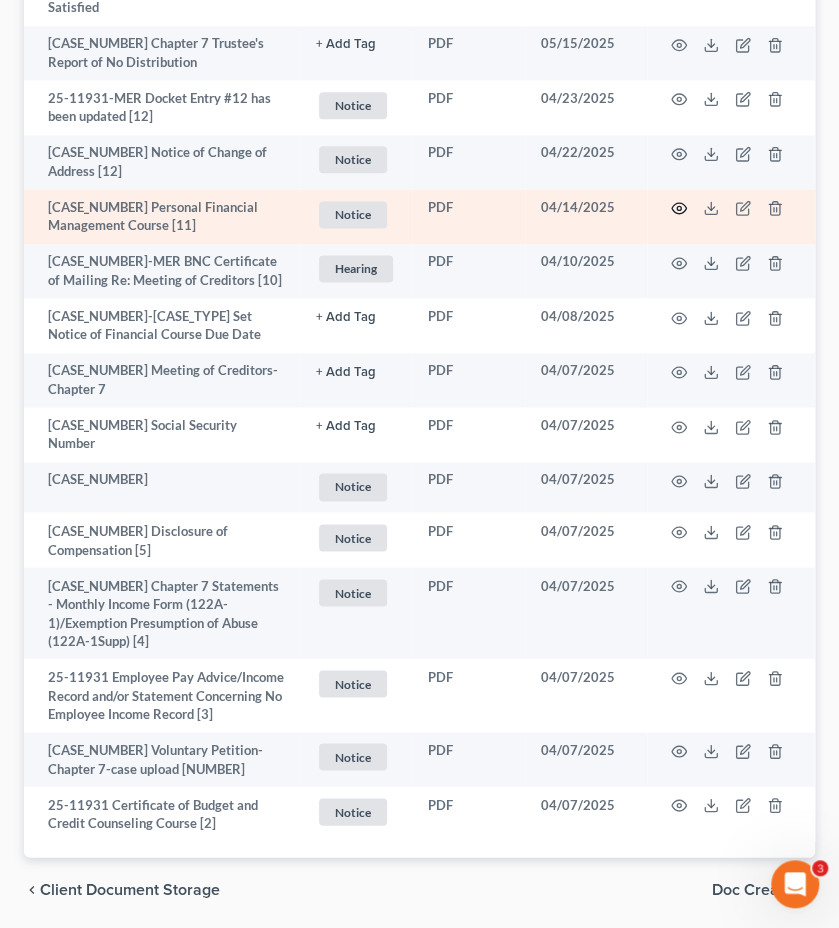 click 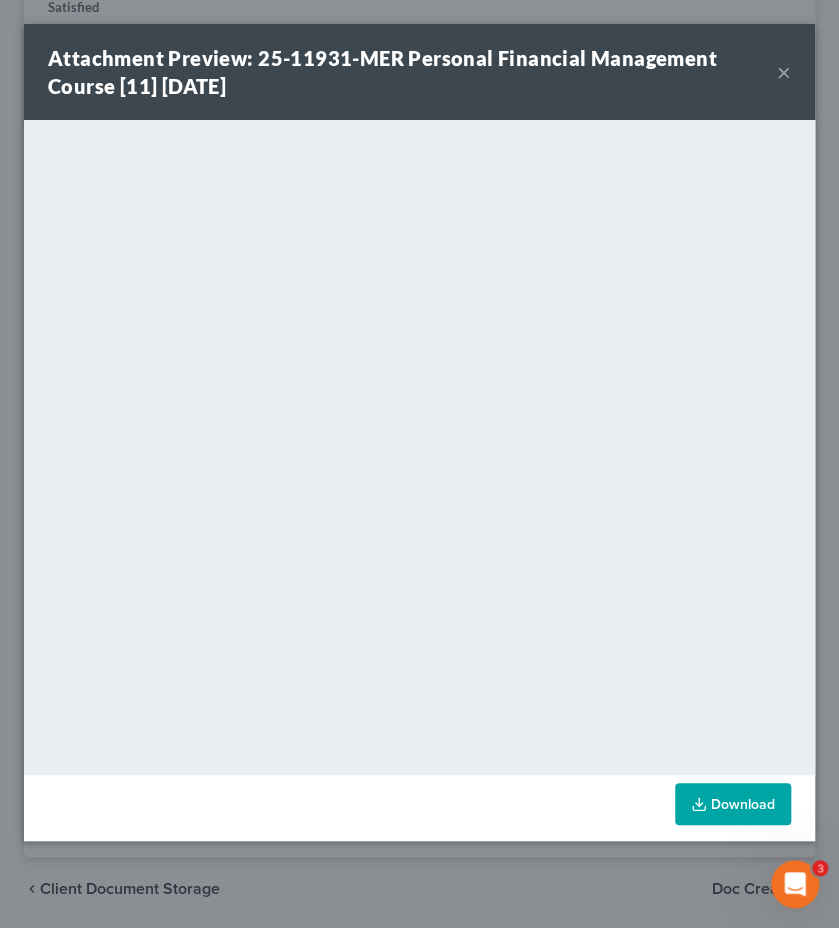 scroll, scrollTop: 740, scrollLeft: 0, axis: vertical 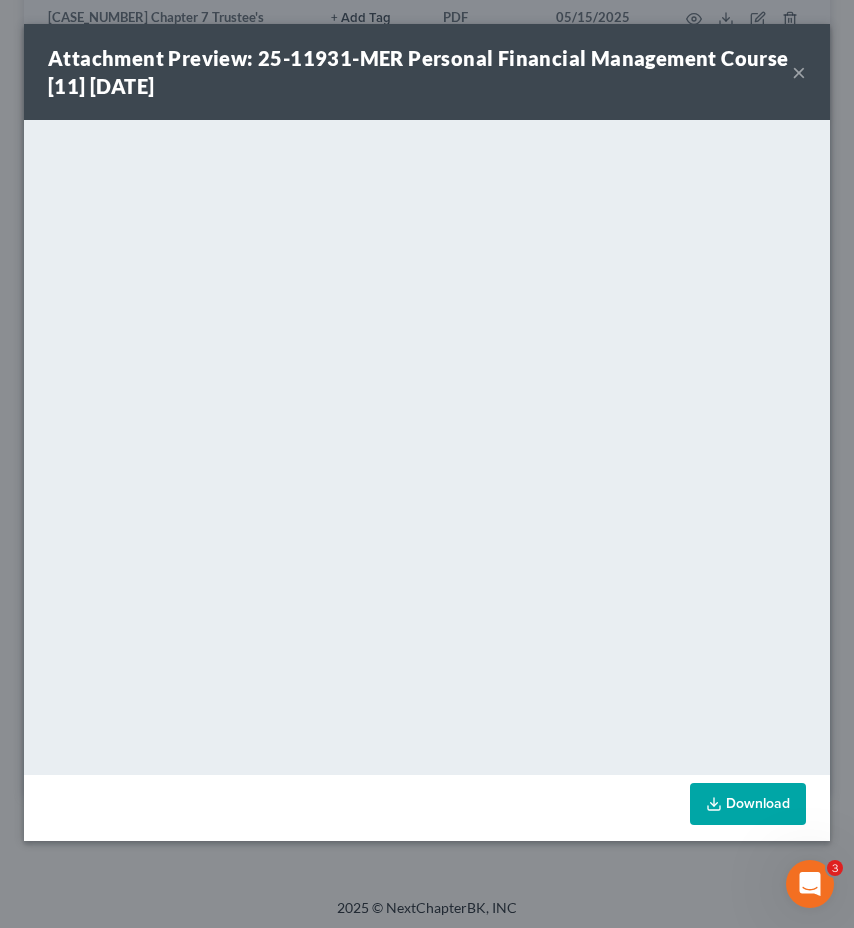 click on "×" at bounding box center (799, 72) 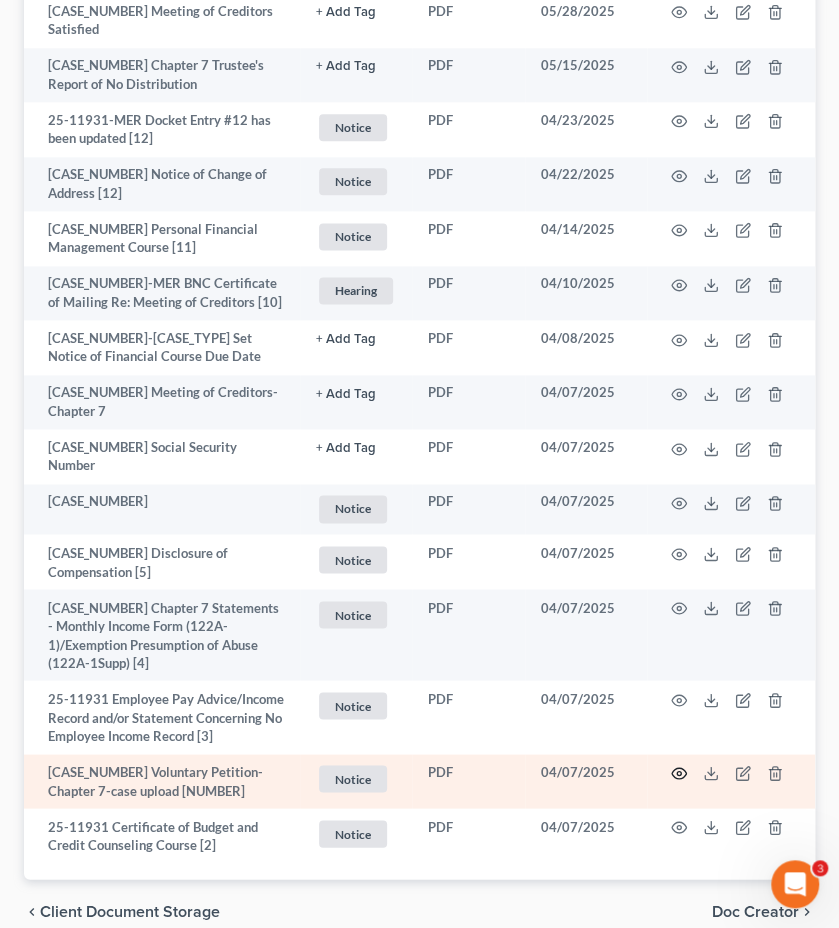 click 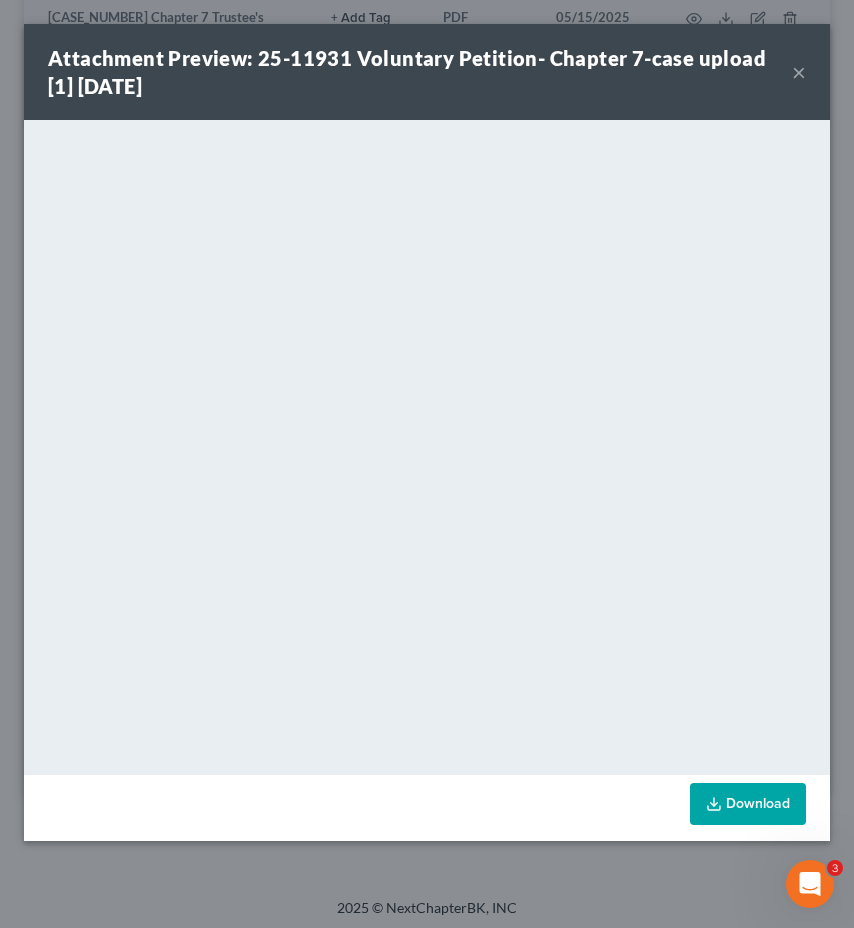 click on "×" at bounding box center [799, 72] 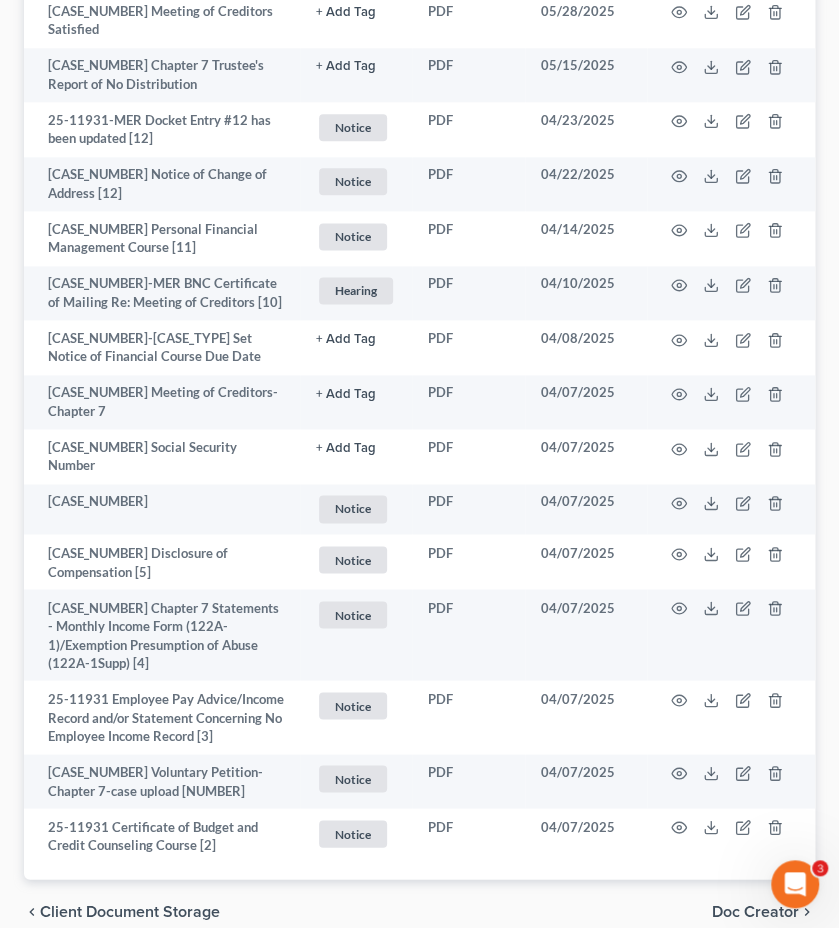 click on "Forms Library
Client Document Storage
PACER Notices
Doc Creator
Download History
PACER Notices
Batch Download
NextChapter saves Court Notices for this case from PACER and attaches them here.
Add File
or drop files here
Attachment
unfold_more
expand_more
expand_less
TYPE unfold_more NONE Hearing License and Socail Notice Proof of Claim
Extension
unfold_more
expand_more
expand_less
Date Added
unfold_more
expand_more
expand_less
[CASE_NUMBER] BNC Certificate of Mailing Re: Order of Discharge [15] Notice + Add Tag Notice × Select an option or create one Hearing License and Socail Notice Proof of Claim PDF [MM]/[DD]/[YYYY] [CASE_NUMBER] Order Discharging Debtor-AutoDocket [14] Notice × Select an option or create one Hearing License and Socail Notice Proof of Claim PDF [MM]/[DD]/[YYYY] + Add Tag Select an option or create one Notice" at bounding box center [419, 252] 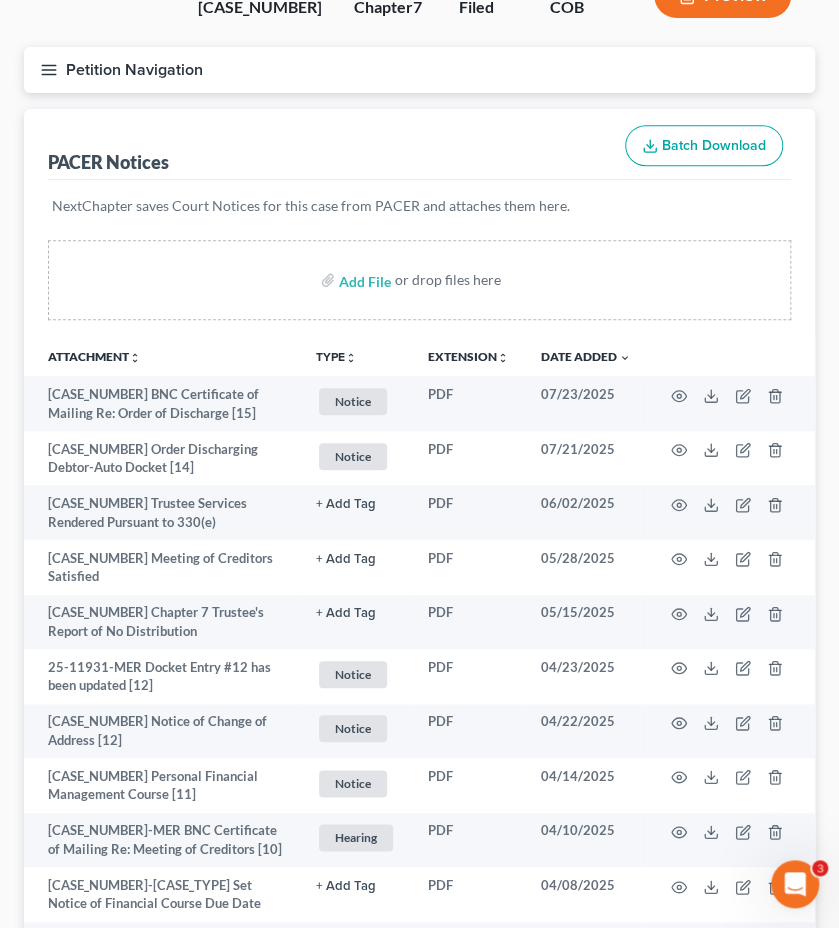 scroll, scrollTop: 0, scrollLeft: 0, axis: both 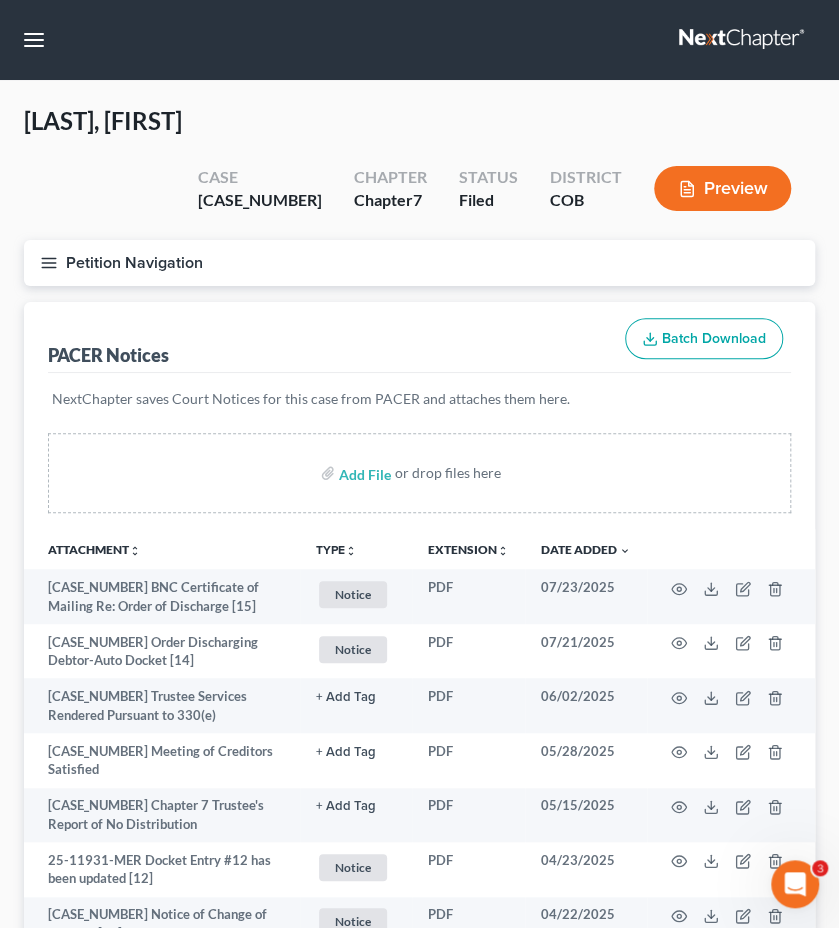 click on "Home New Case Client Portal DebtorCC Holland Law Office, P.C. nicole@hollandlaw970.com My Account Settings Plan + Billing Account Add-Ons Upgrade to Whoa Help Center Webinars Training Videos What's new Log out New Case Home Client Portal DebtorCC         - No Result - See all results Or Press Enter... Help Help Center Webinars Training Videos What's new Holland Law Office, P.C. Holland Law Office, P.C. nicole@hollandlaw970.com My Account Settings Plan + Billing Account Add-Ons Upgrade to Whoa Log out" at bounding box center [419, 40] 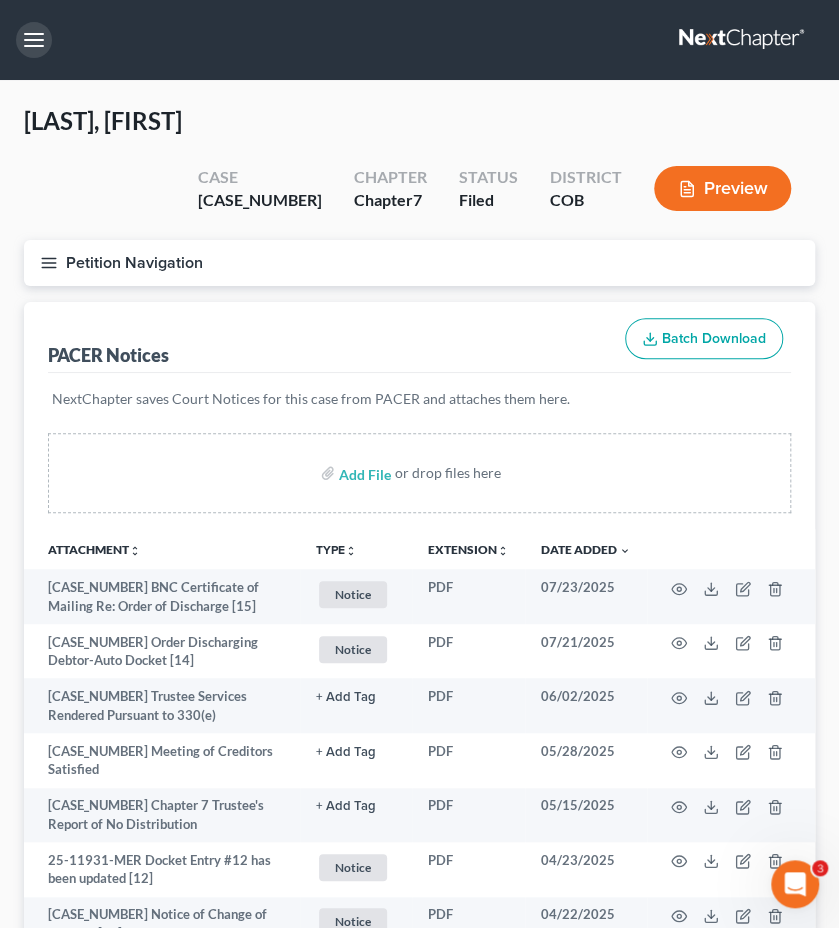 click at bounding box center [34, 40] 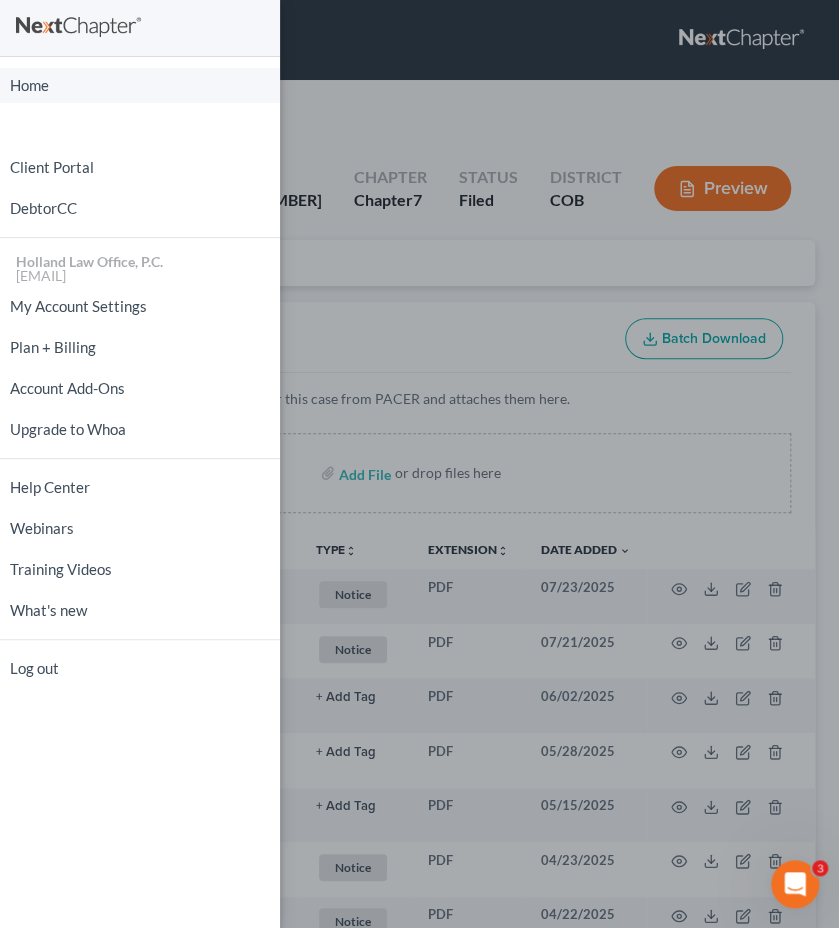 click on "Home" at bounding box center (140, 85) 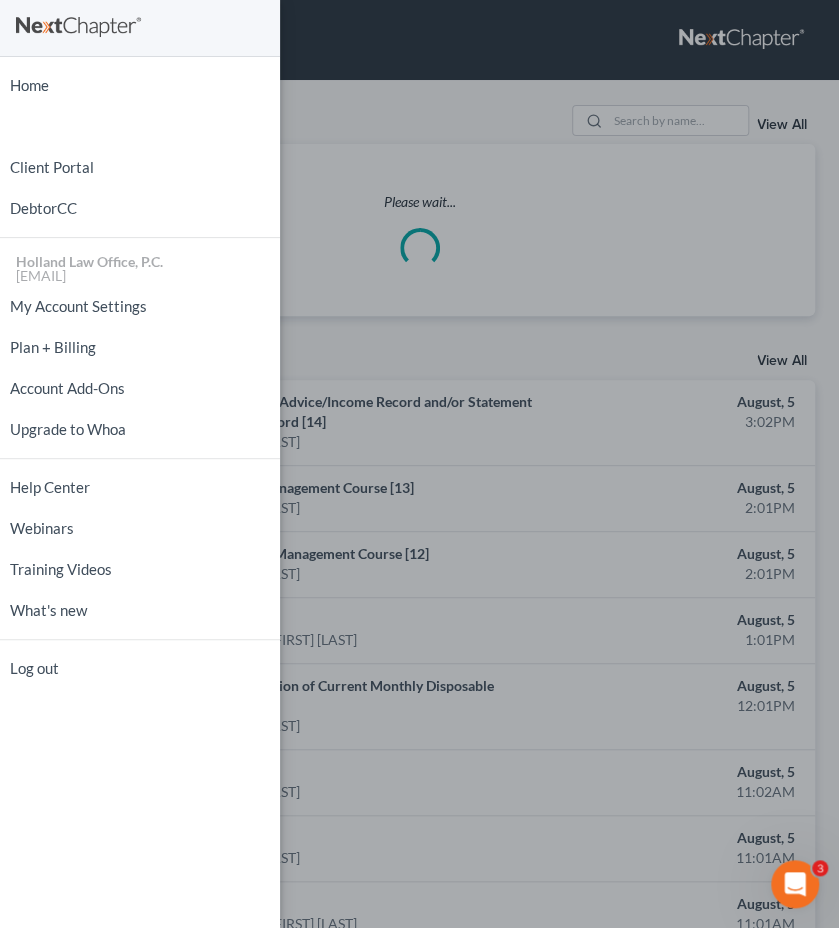 click on "Home New Case Client Portal DebtorCC Holland Law Office, P.C. [EMAIL] My Account Settings Plan + Billing Account Add-Ons Upgrade to Whoa Help Center Webinars Training Videos What's new Log out" at bounding box center (419, 464) 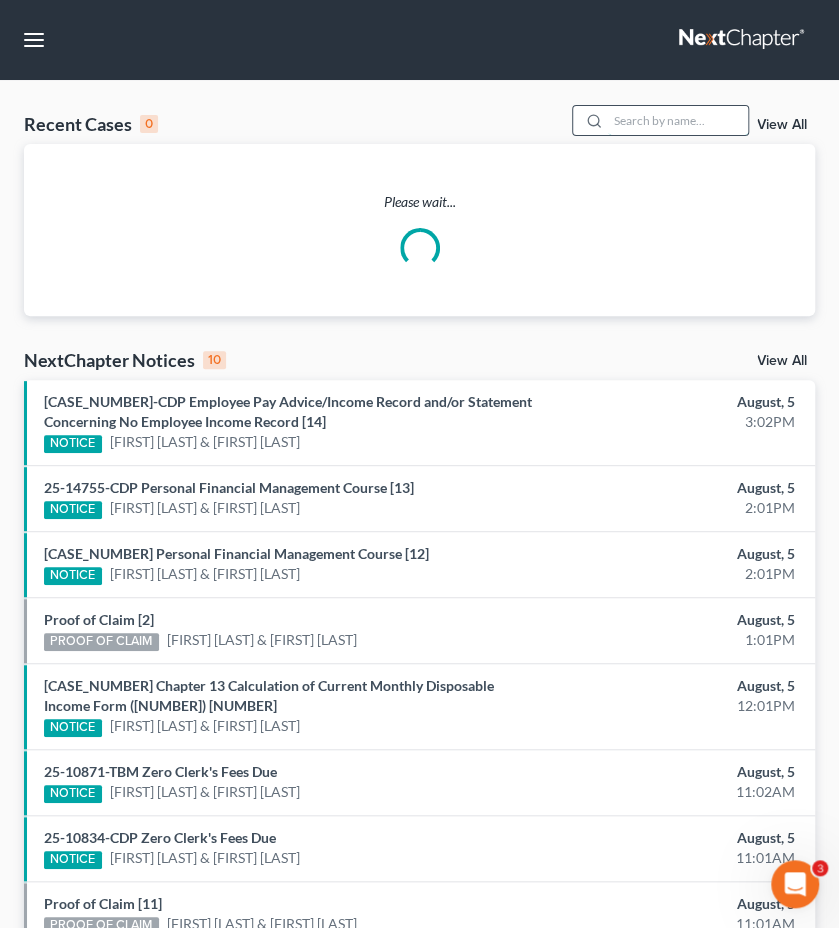 click at bounding box center [678, 120] 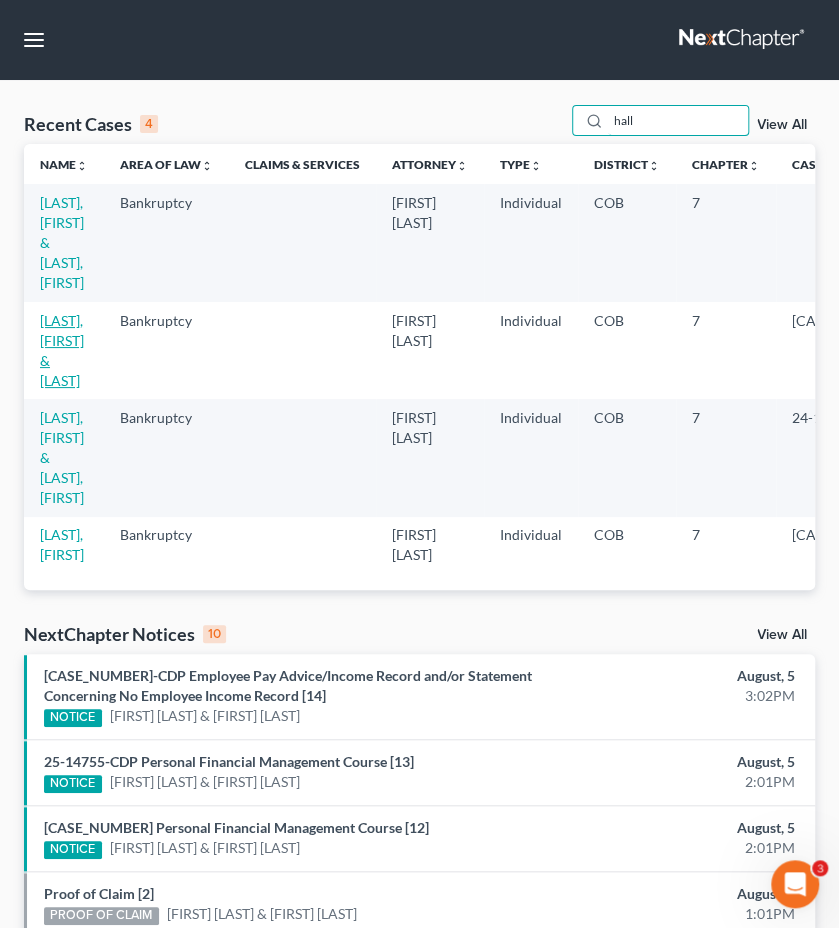 type on "hall" 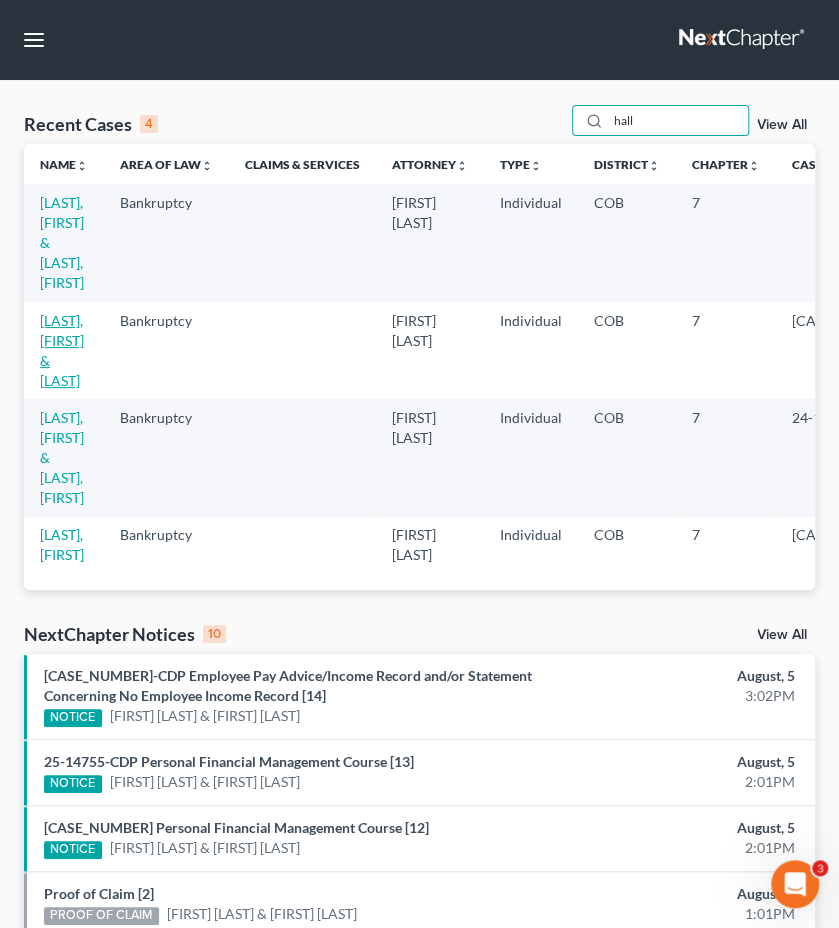 click on "[LAST], [FIRST] & [LAST]" at bounding box center [62, 350] 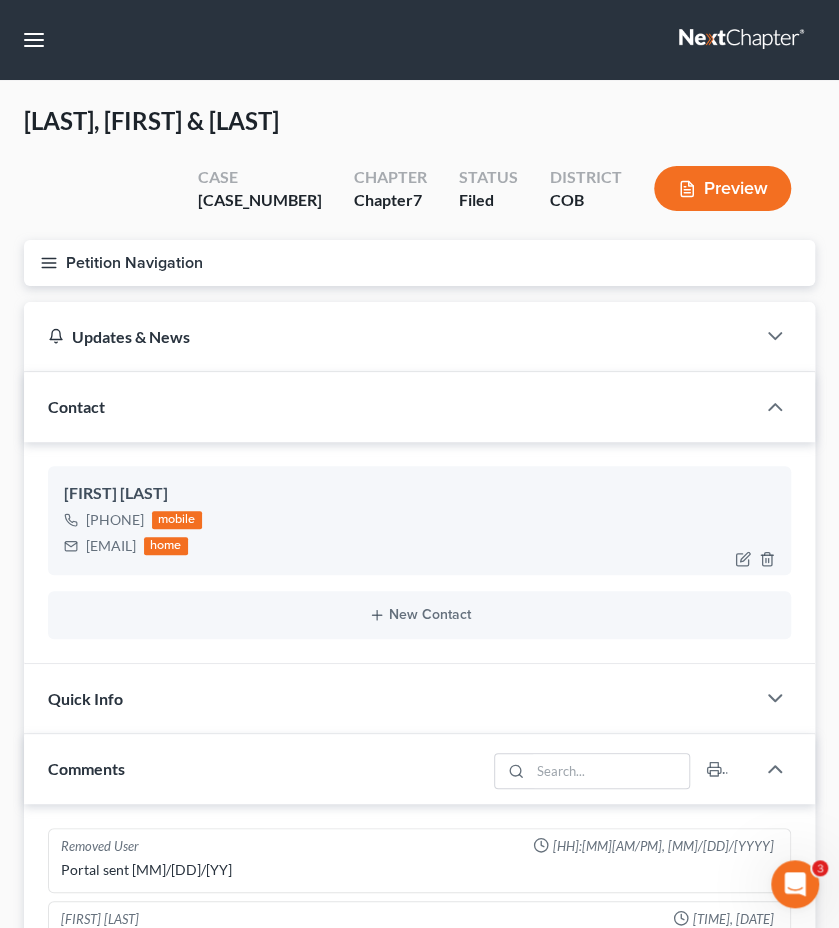 drag, startPoint x: 222, startPoint y: 539, endPoint x: 88, endPoint y: 551, distance: 134.53624 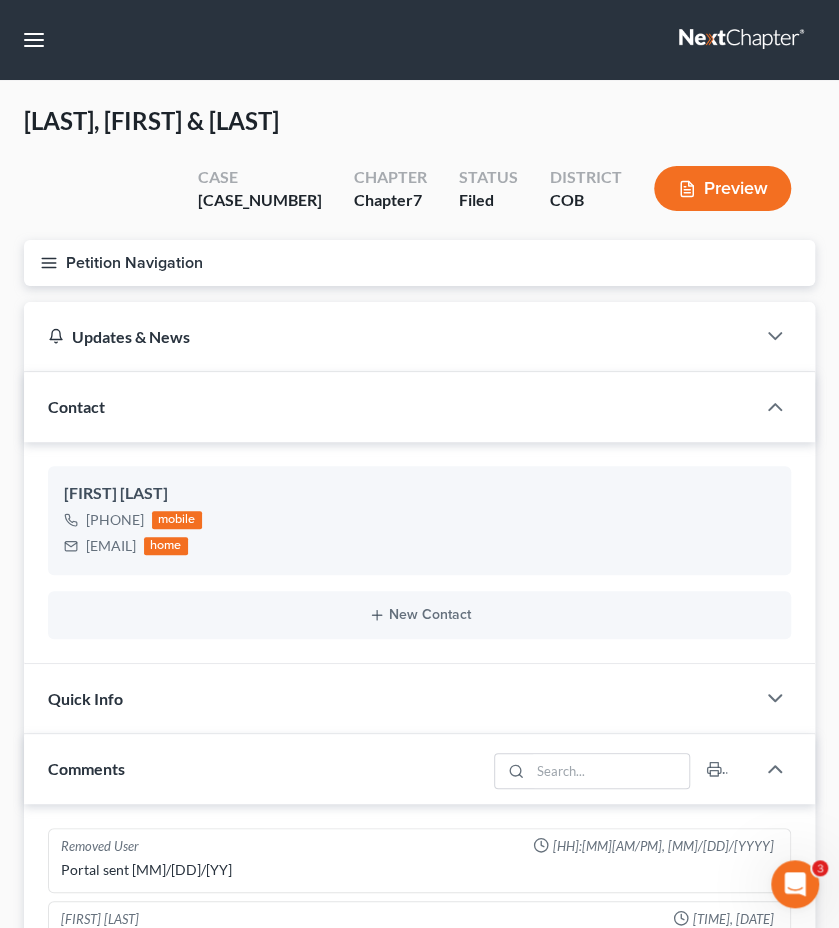click on "Petition Navigation" at bounding box center [419, 263] 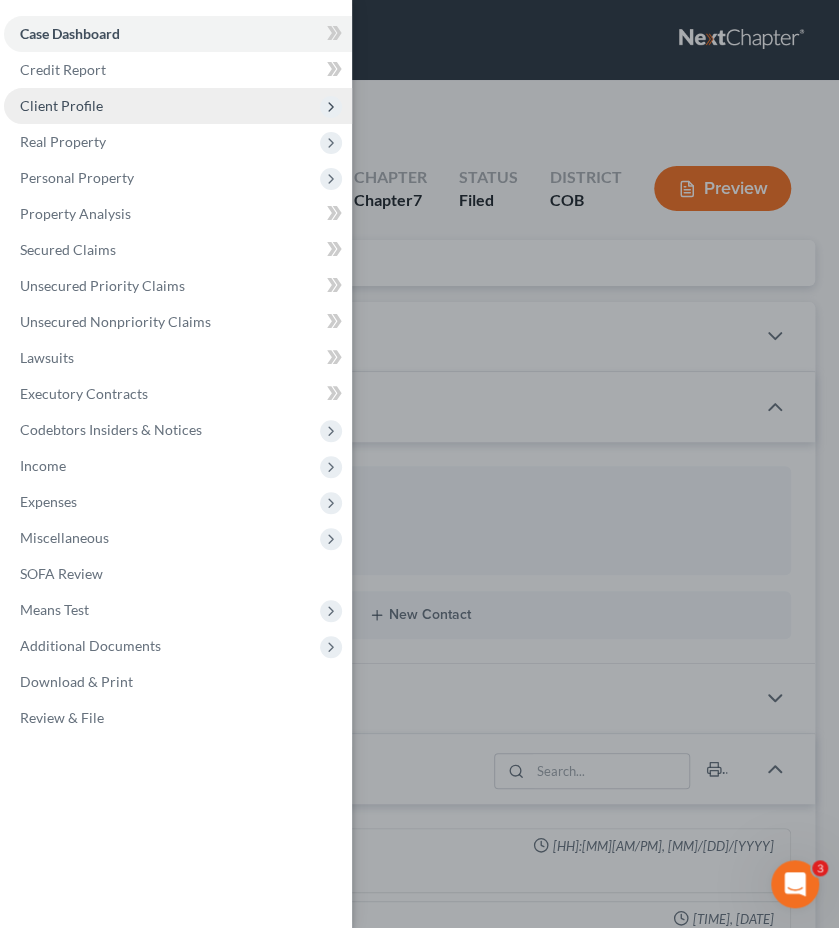 click on "Client Profile" at bounding box center [178, 106] 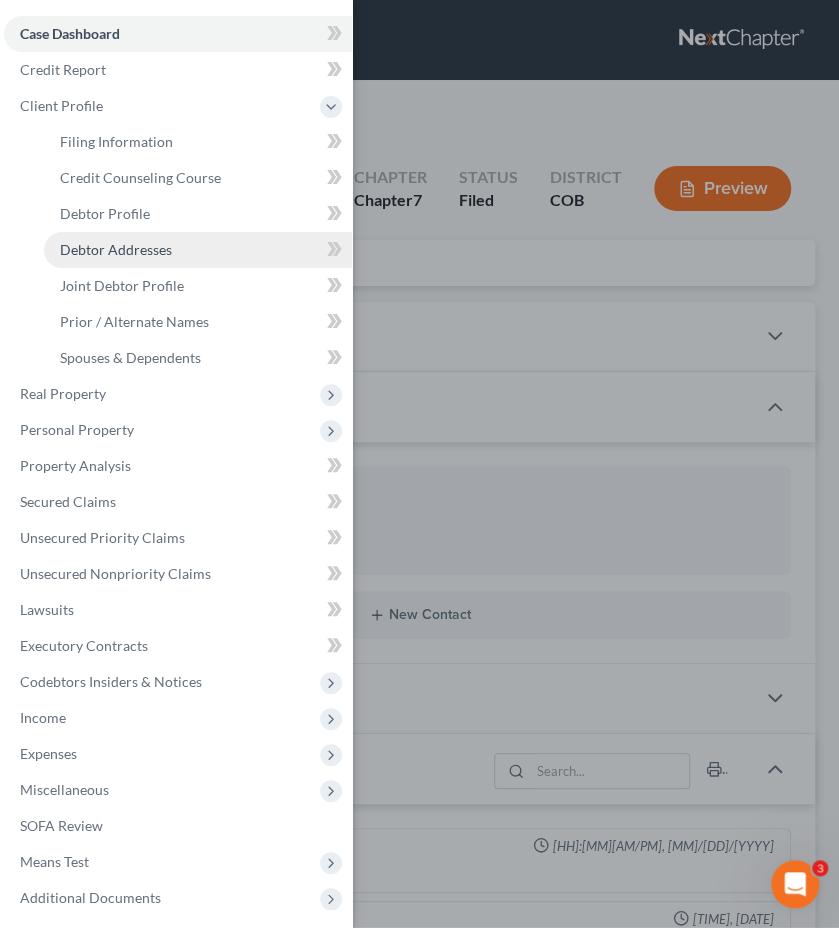 click on "Debtor Addresses" at bounding box center (116, 249) 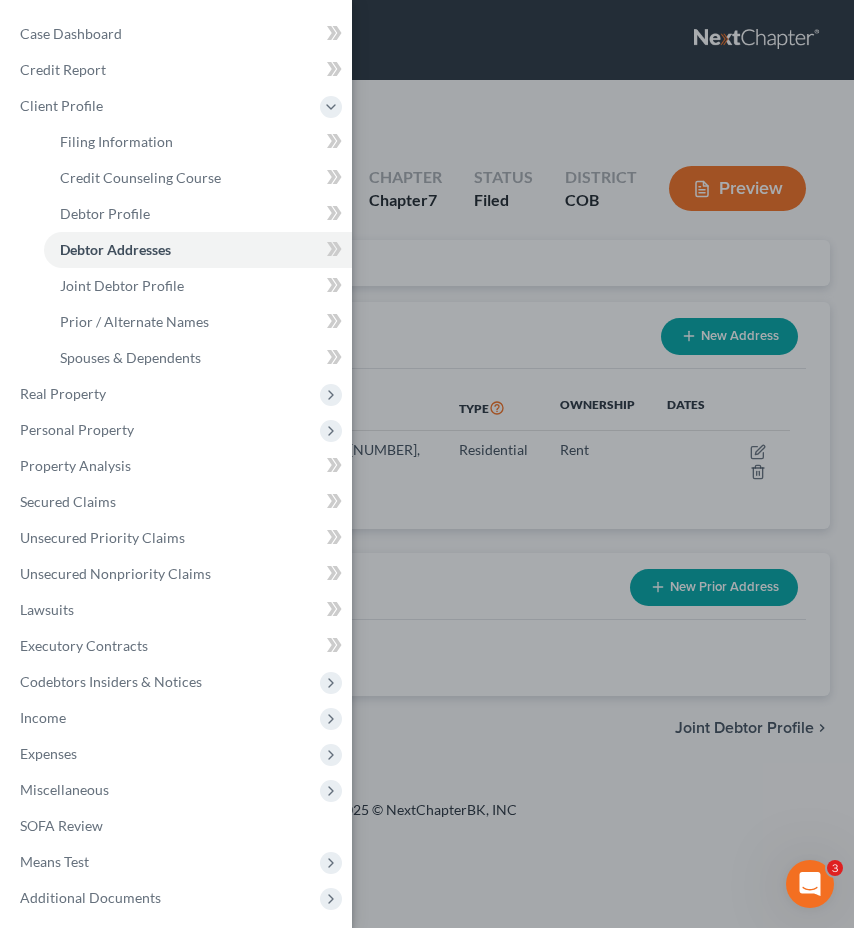 click on "Case Dashboard
Payments
Invoices
Payments
Payments
Credit Report
Client Profile" at bounding box center (427, 464) 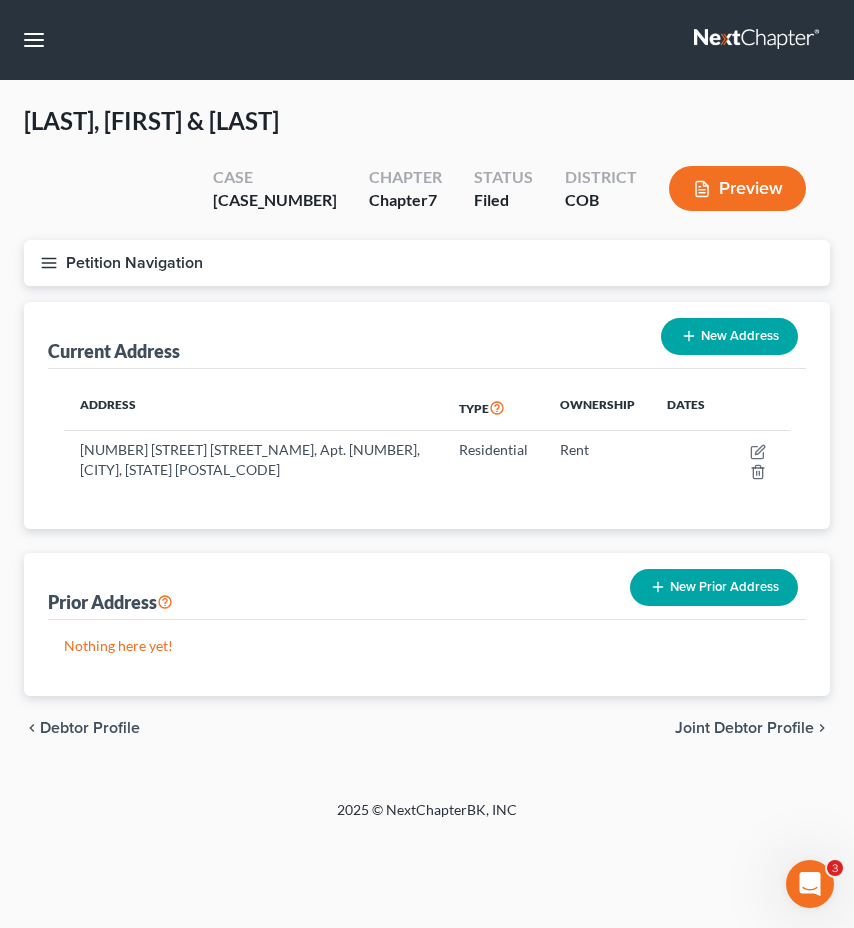 click on "Address Type  Ownership Dates [NUMBER] [STREET], Apt. [LETTER][NUMBER], [CITY], [STATE] [POSTAL_CODE] Residential Rent" at bounding box center (427, 449) 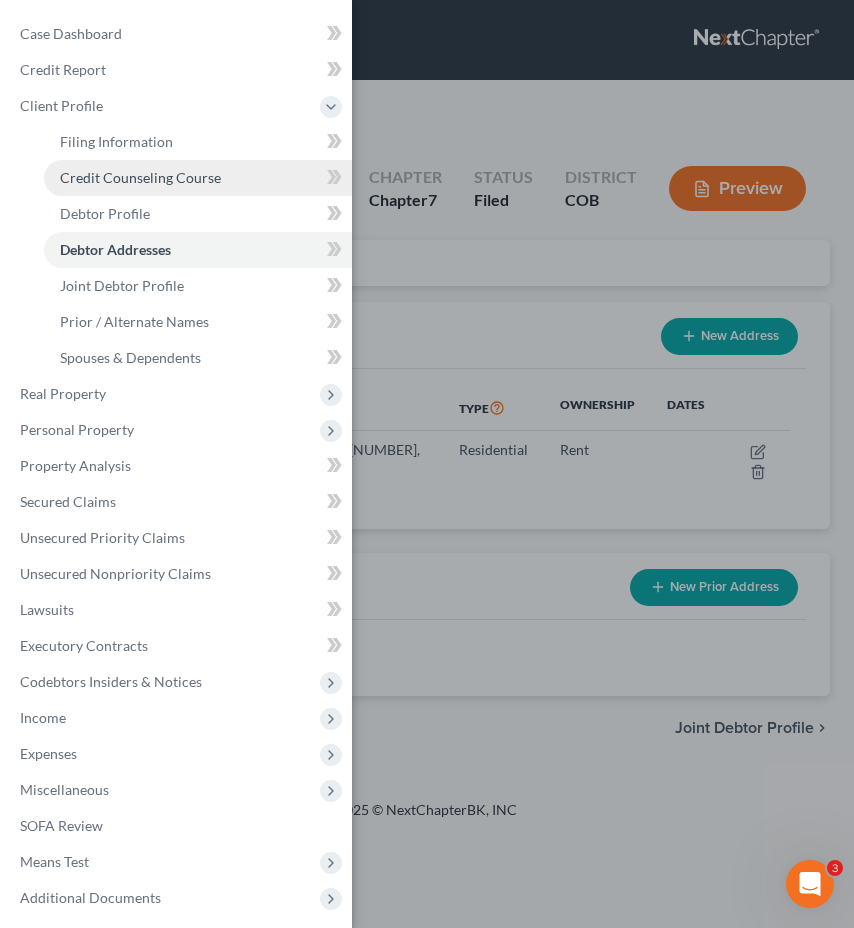 click on "Credit Counseling Course" at bounding box center [140, 177] 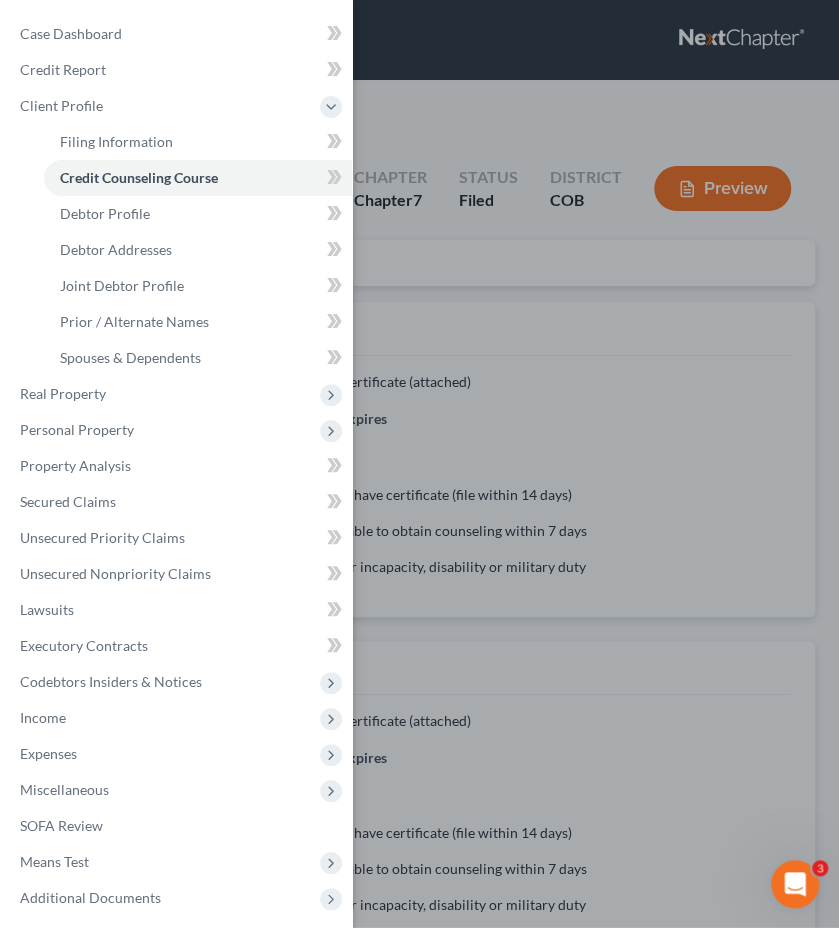 click on "Case Dashboard
Payments
Invoices
Payments
Payments
Credit Report
Client Profile" at bounding box center [419, 464] 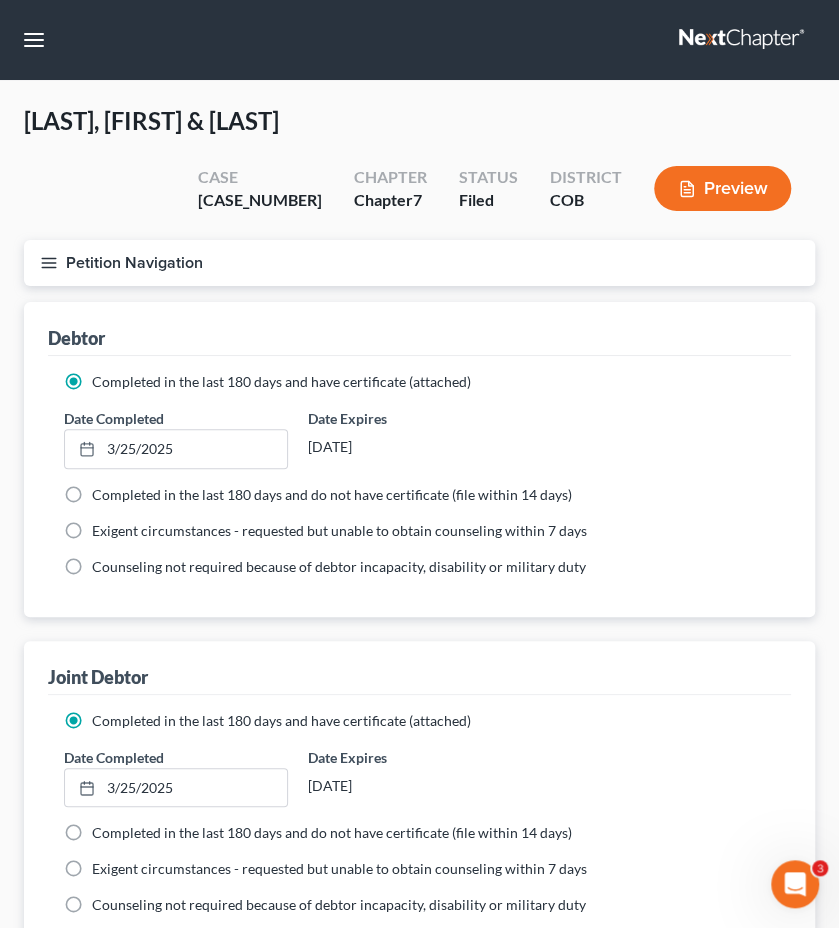 click on "Petition Navigation" at bounding box center (419, 263) 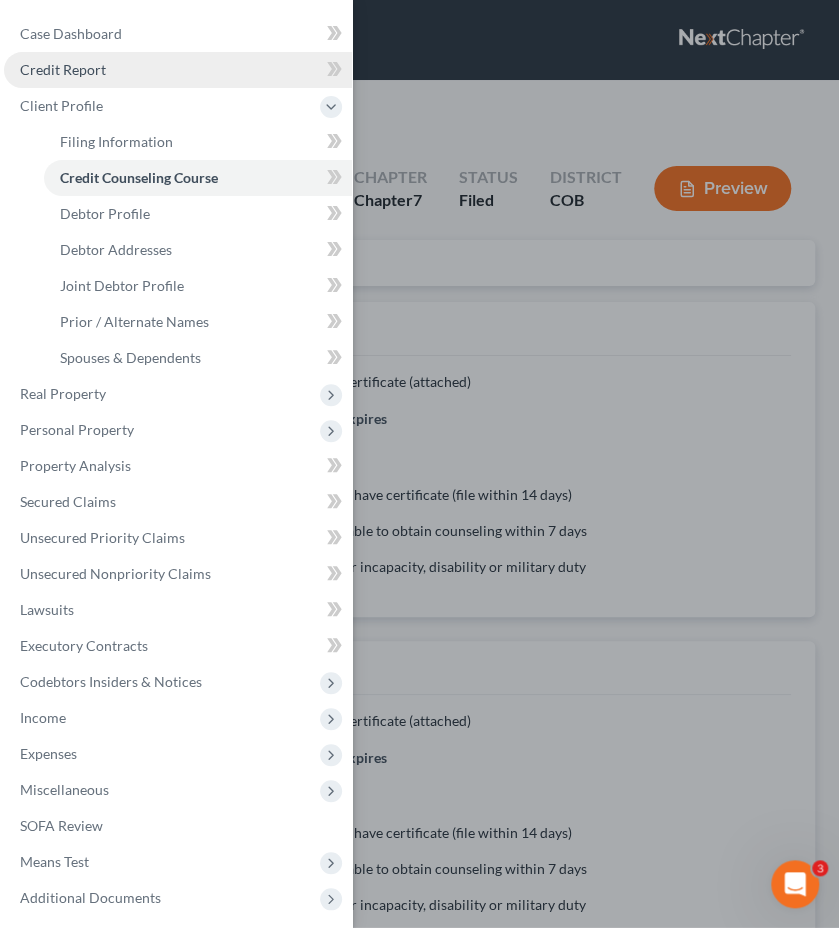click on "Credit Report" at bounding box center (63, 69) 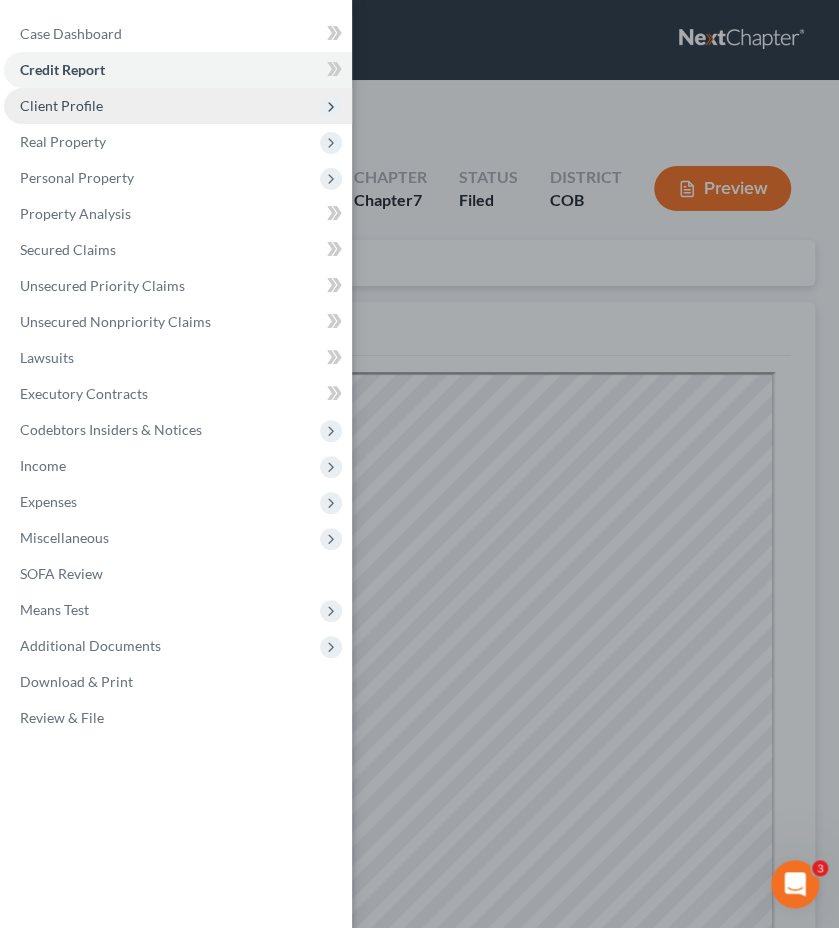 scroll, scrollTop: 0, scrollLeft: 0, axis: both 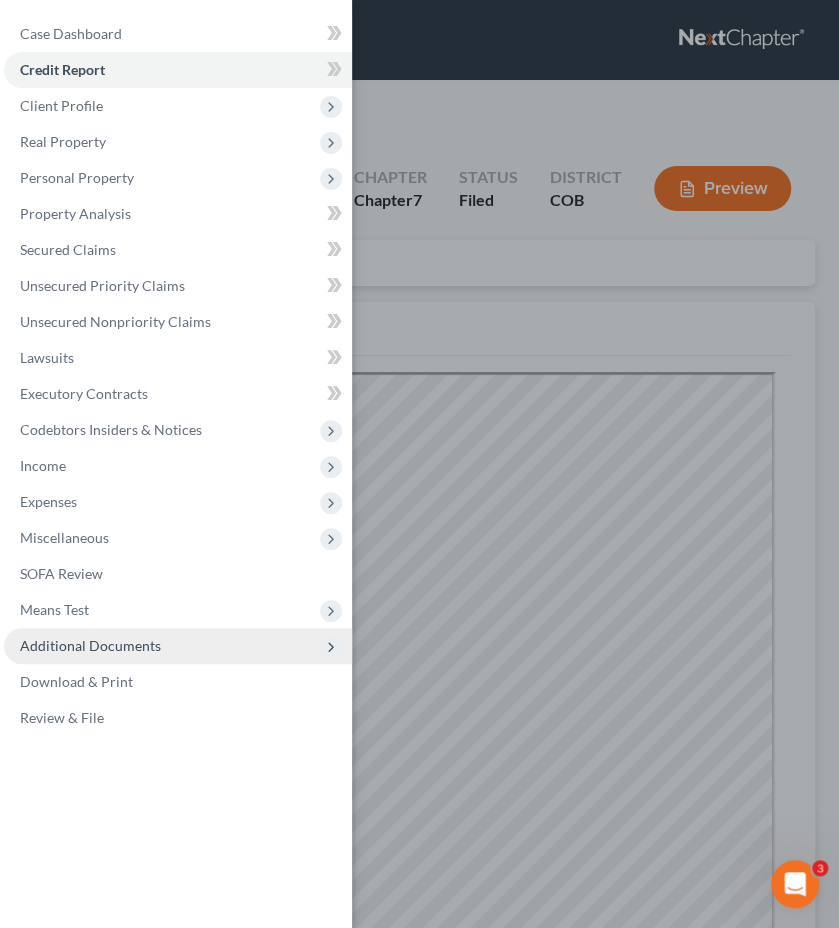 click on "Additional Documents" at bounding box center [178, 646] 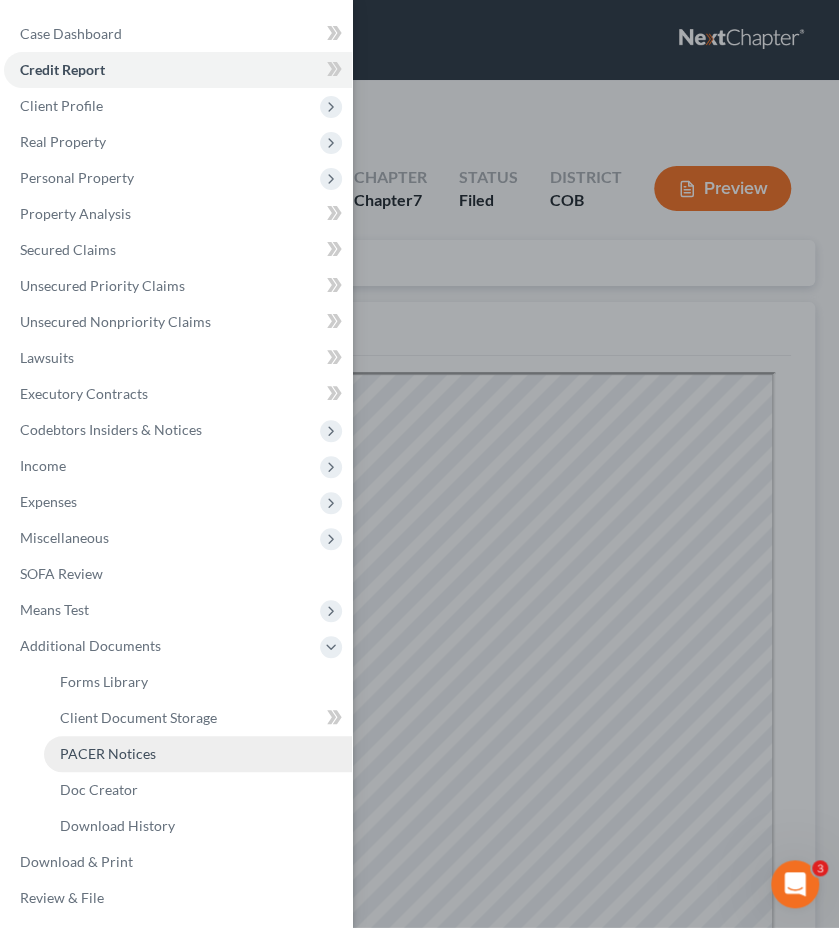 click on "PACER Notices" at bounding box center [198, 754] 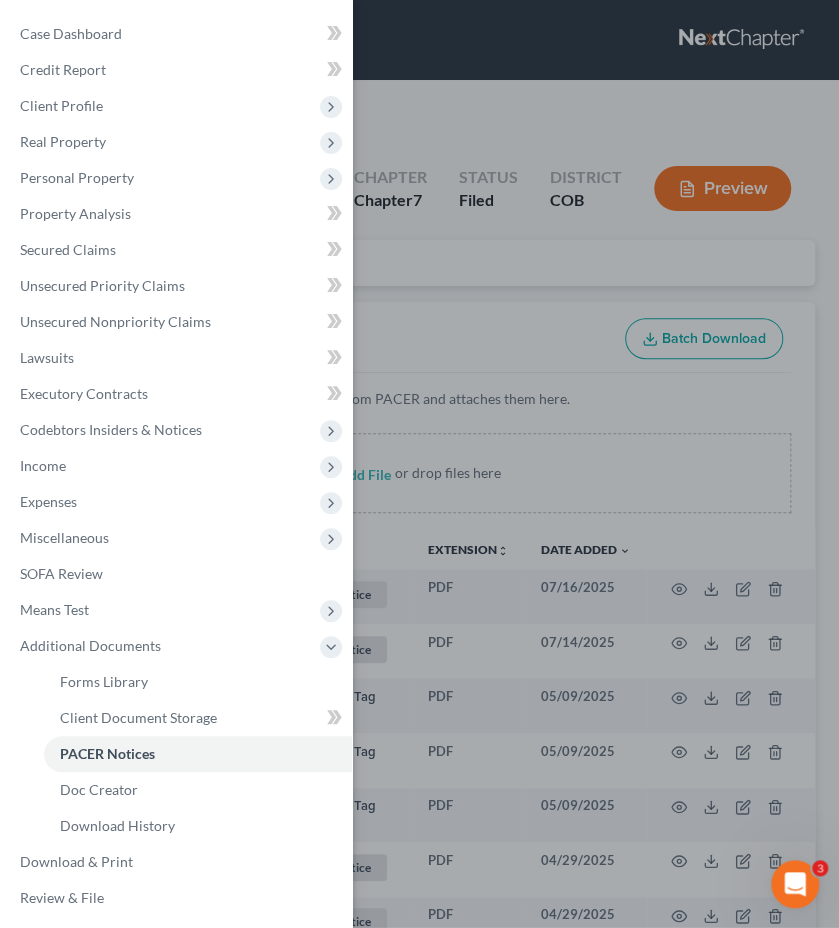 click on "Case Dashboard
Payments
Invoices
Payments
Payments
Credit Report
Client Profile" at bounding box center (419, 464) 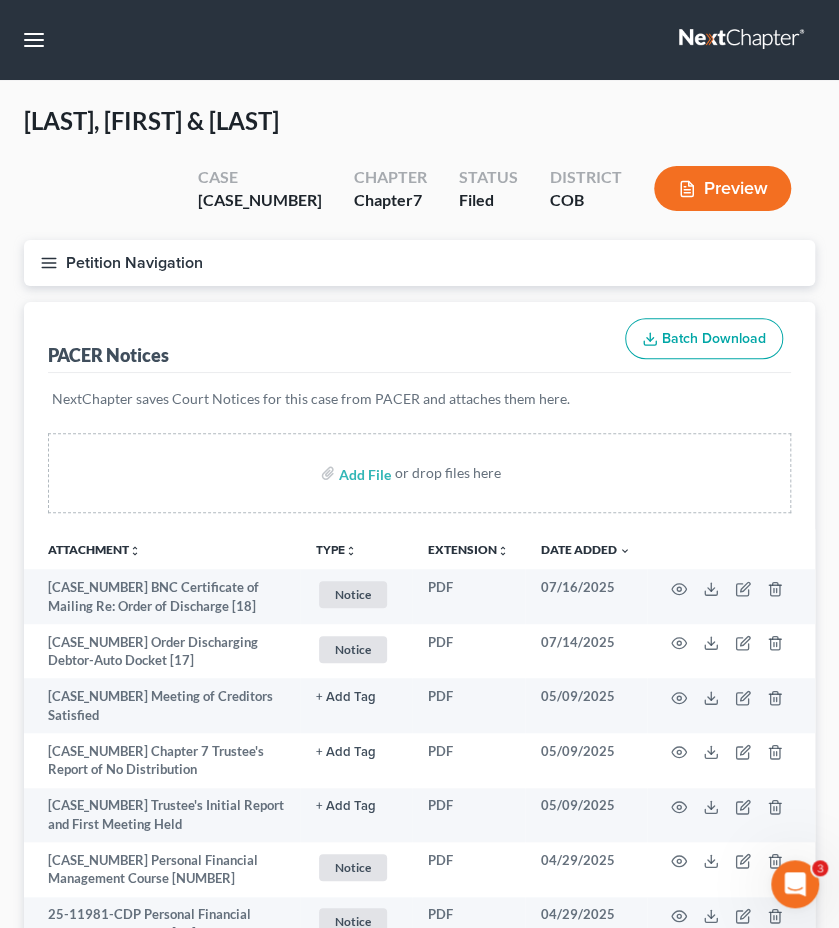 type 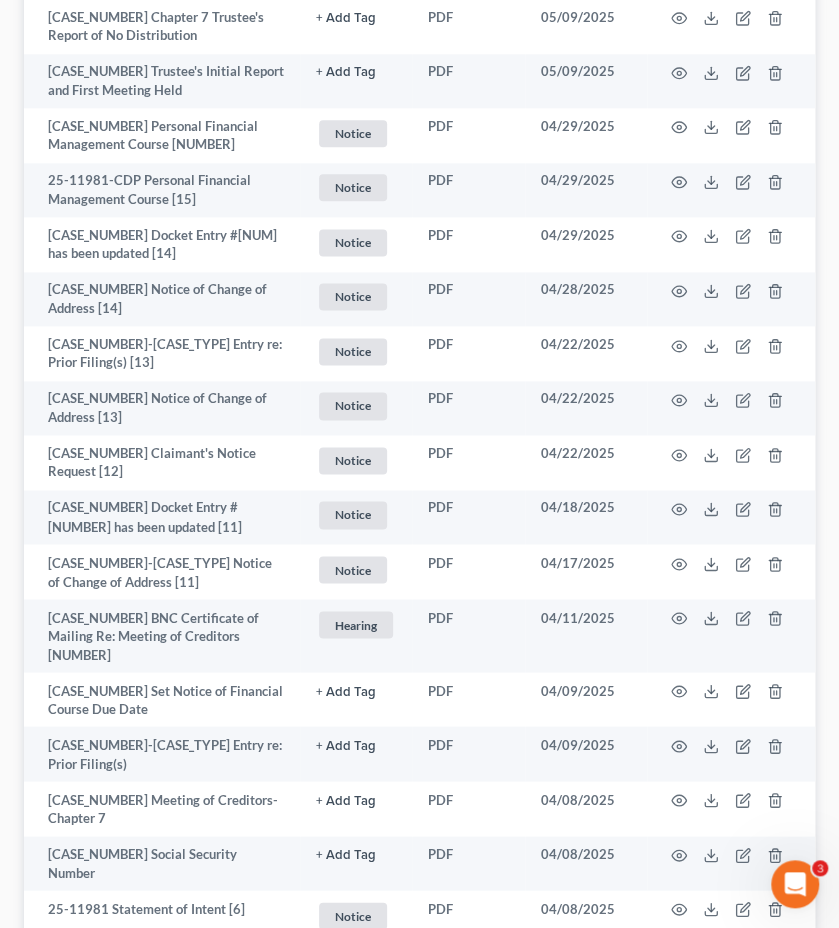 scroll, scrollTop: 760, scrollLeft: 0, axis: vertical 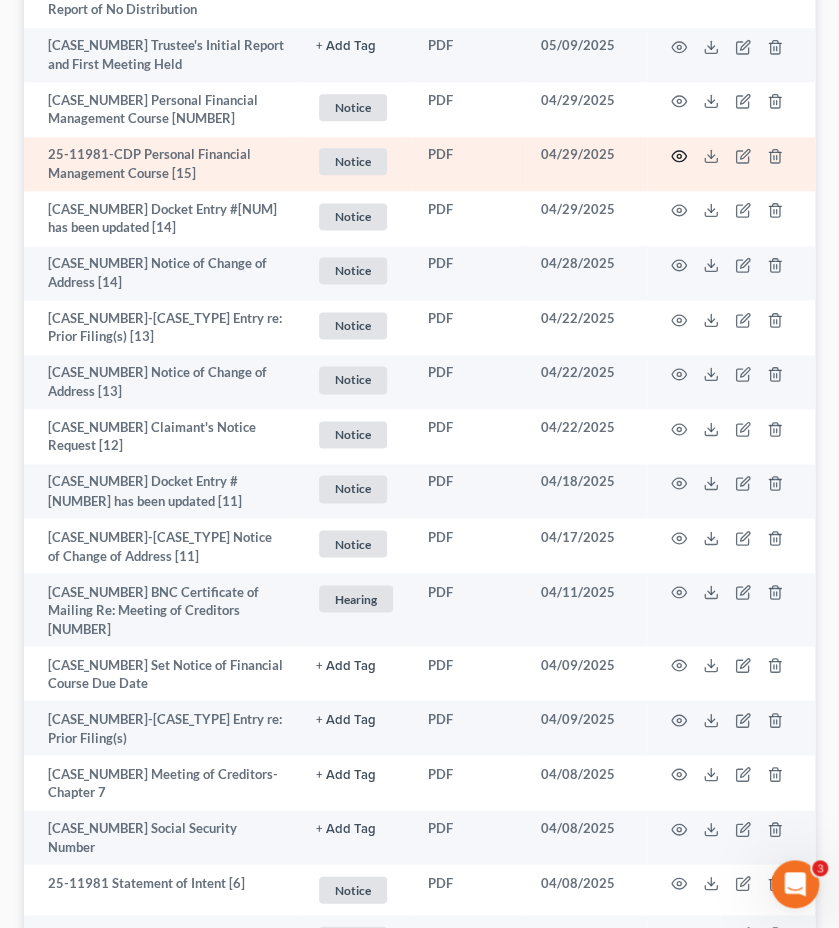 click 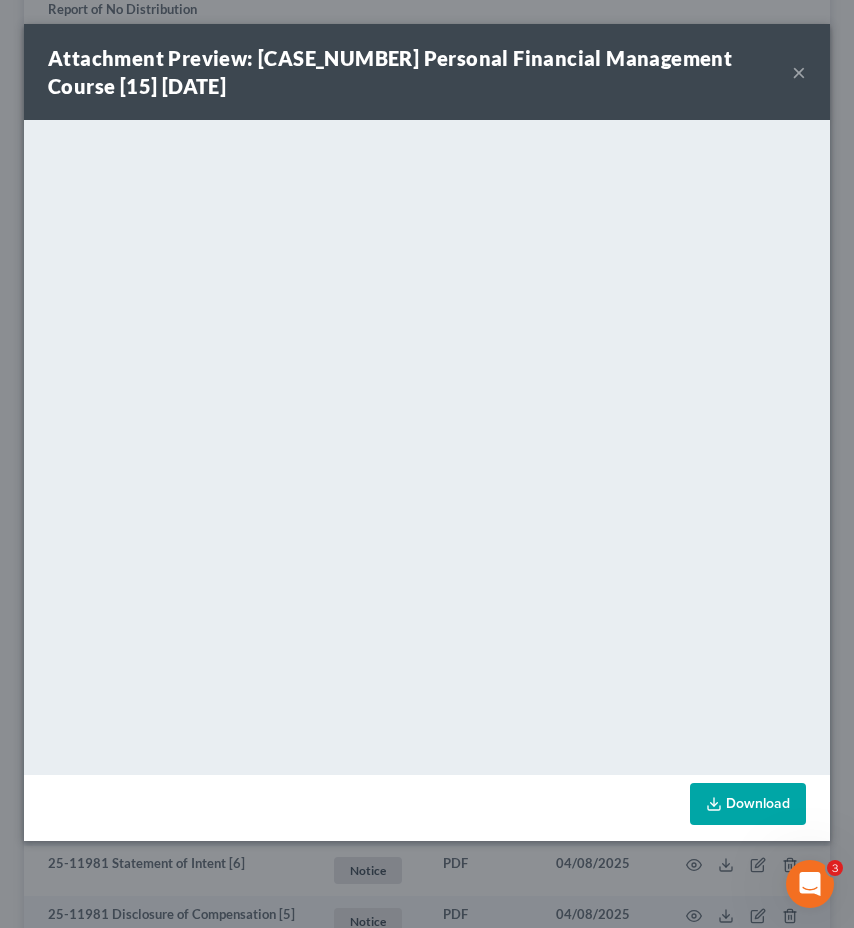 click on "×" at bounding box center [799, 72] 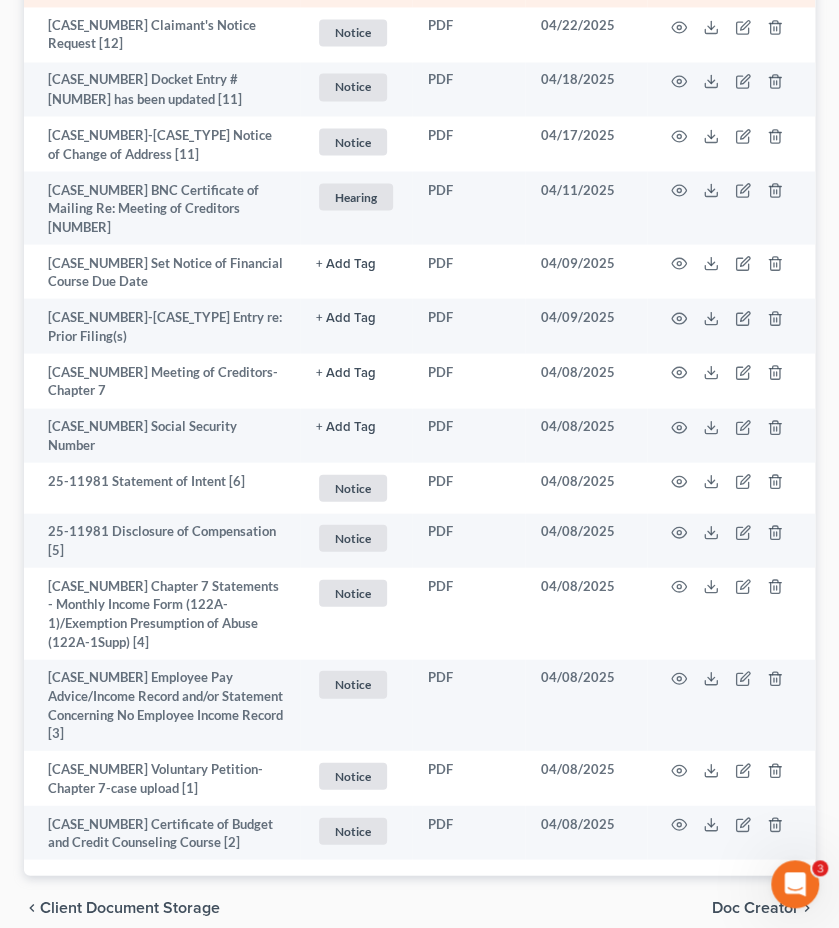 scroll, scrollTop: 1174, scrollLeft: 0, axis: vertical 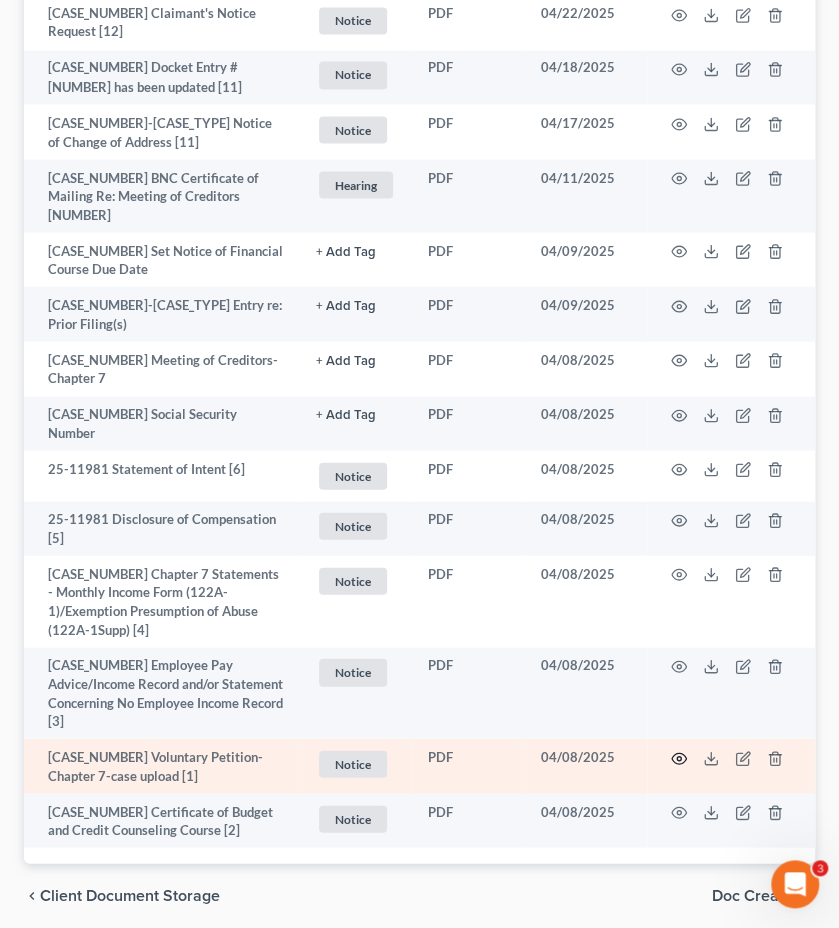 click 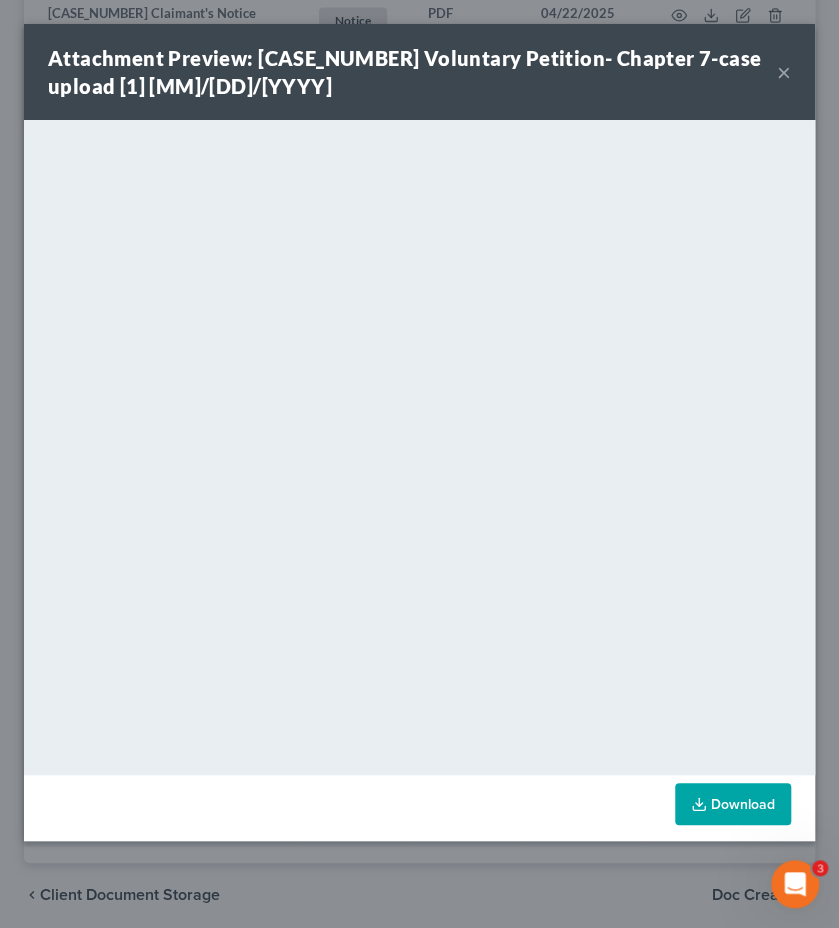scroll, scrollTop: 1151, scrollLeft: 0, axis: vertical 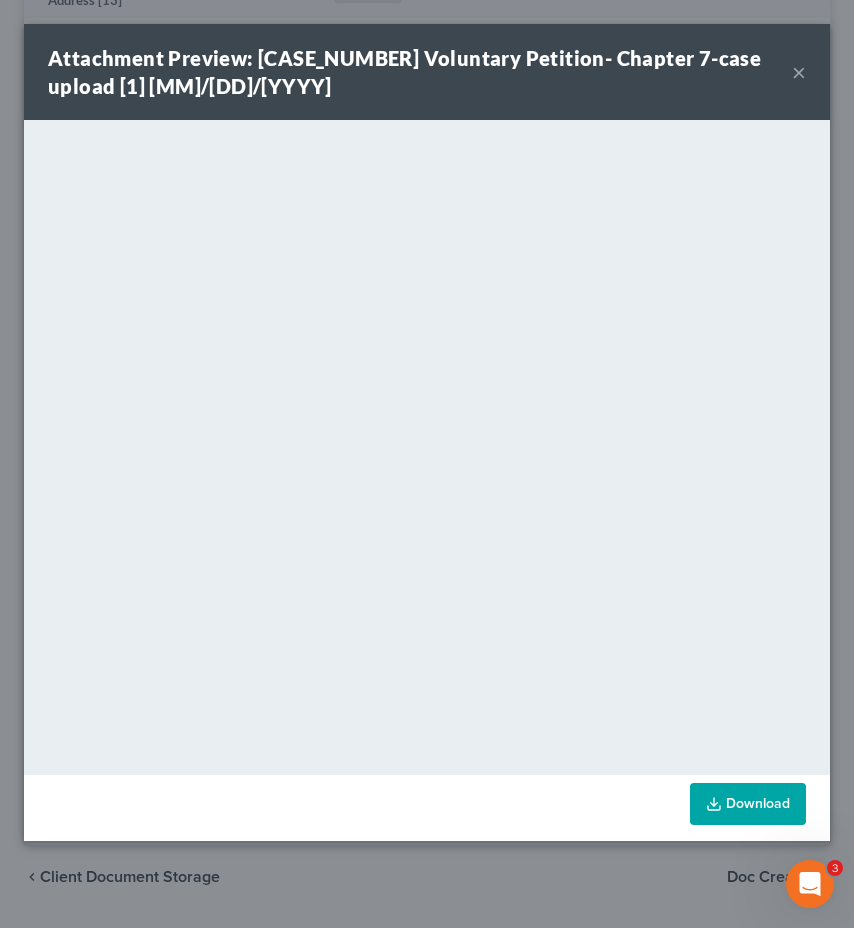 click on "×" at bounding box center [799, 72] 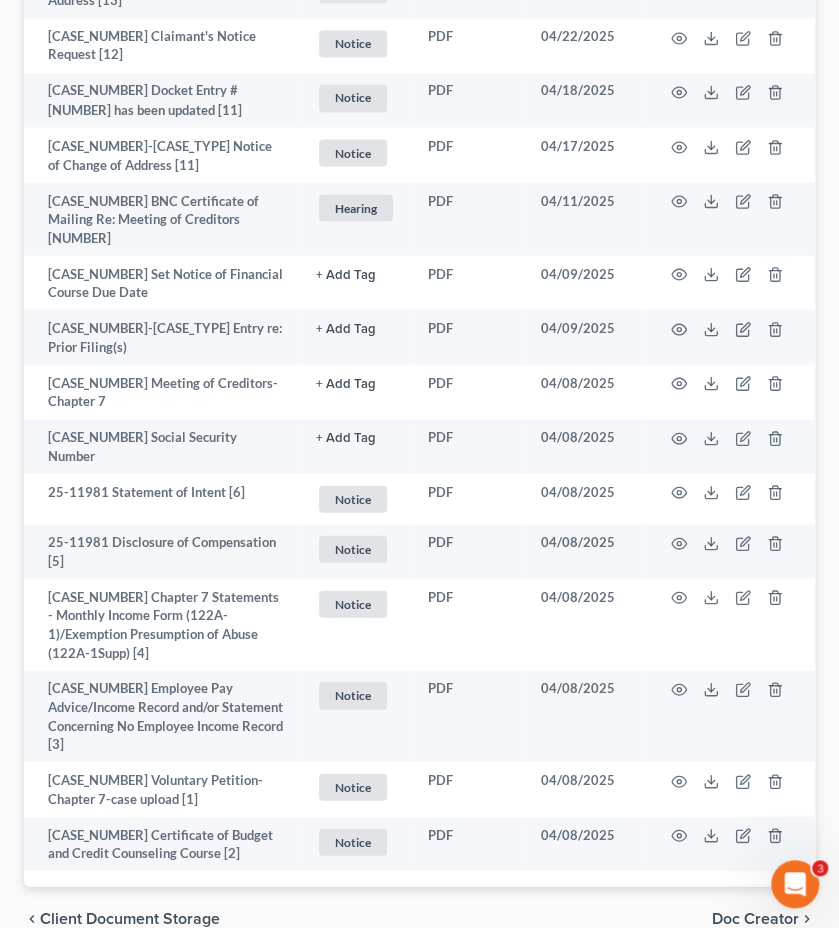 click on "Forms Library
Client Document Storage
PACER Notices
Doc Creator
Download History
PACER Notices
Batch Download
Add File
or drop files here
Attachment
unfold_more
expand_more
expand_less
TYPE unfold_more NONE Hearing License and Socail Notice Proof of Claim
Extension
unfold_more
expand_more
expand_less
Date Added
unfold_more
expand_more
expand_less
[CASE_NUMBER] BNC Certificate of Mailing Re: Order of Discharge [NUMBER] Notice + Add Tag Notice × Select an option or create one Hearing License and Socail Notice Proof of Claim PDF [DATE] [CASE_NUMBER] Order Discharging Debtor-Auto Docket [NUMBER] Notice + Add Tag Notice × Select an option or create one Hearing License and Socail Notice Proof of Claim PDF [CASE_NUMBER] Meeting of Creditors Satisfied PDF" at bounding box center (419, 51) 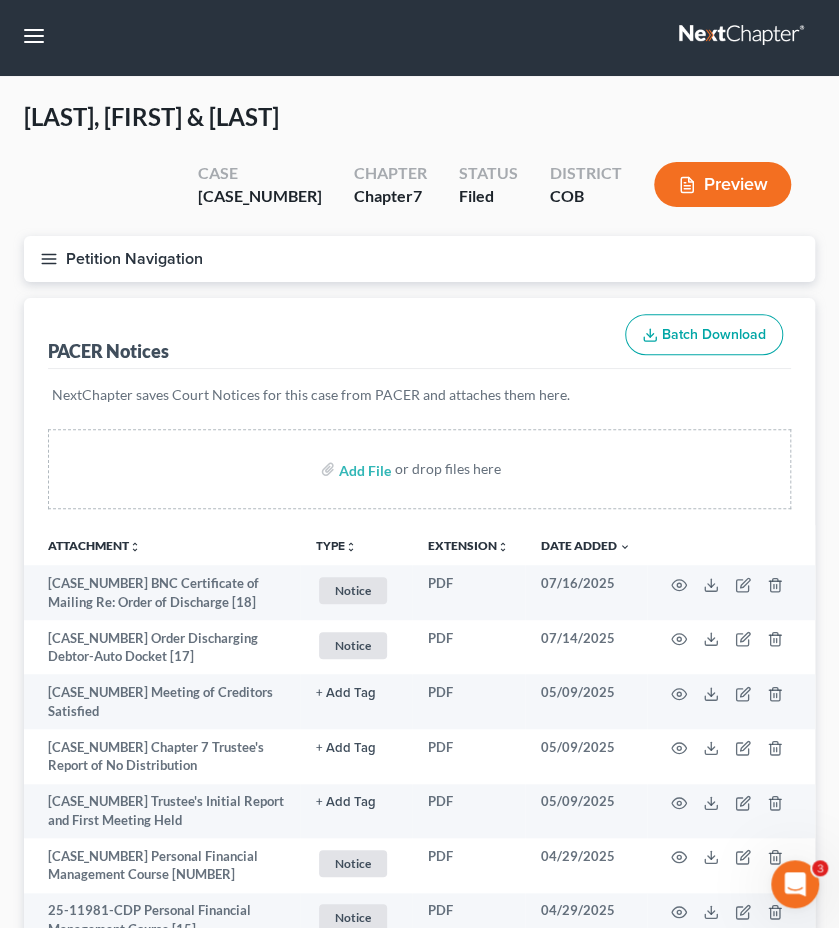 scroll, scrollTop: 0, scrollLeft: 0, axis: both 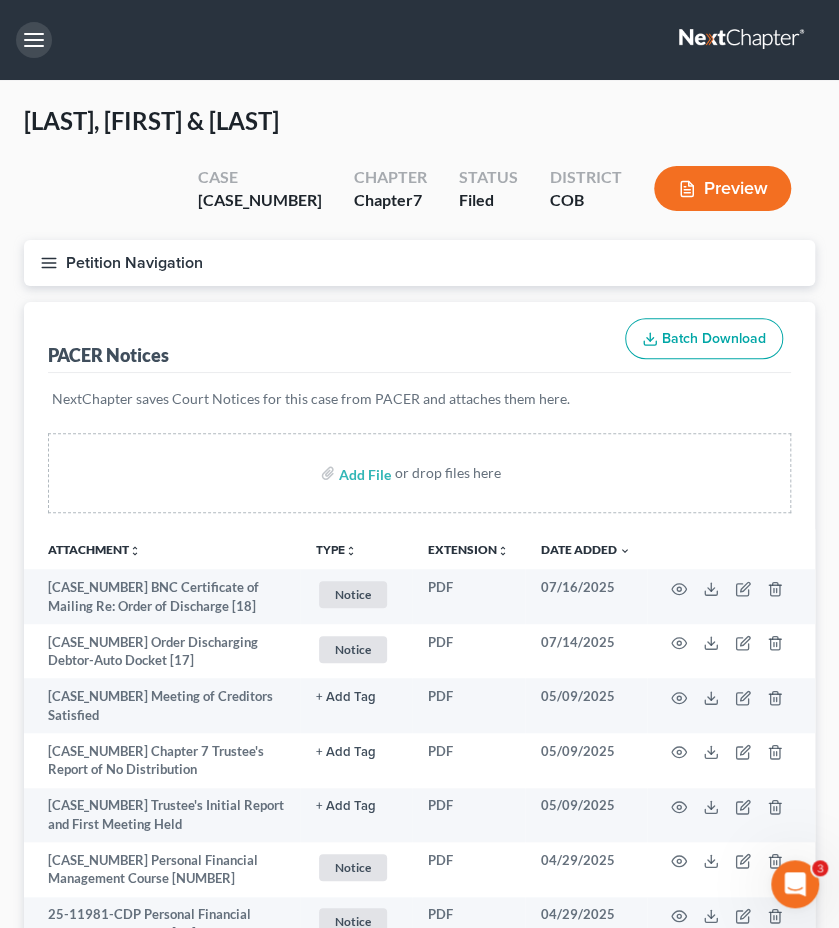 click at bounding box center (34, 40) 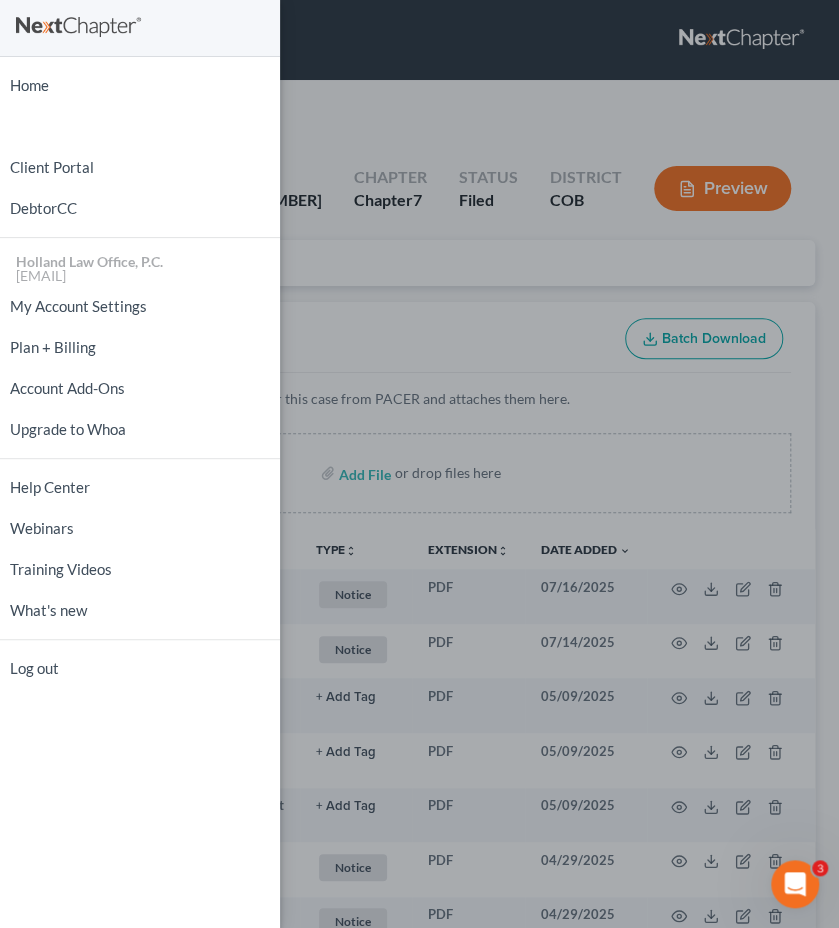 type 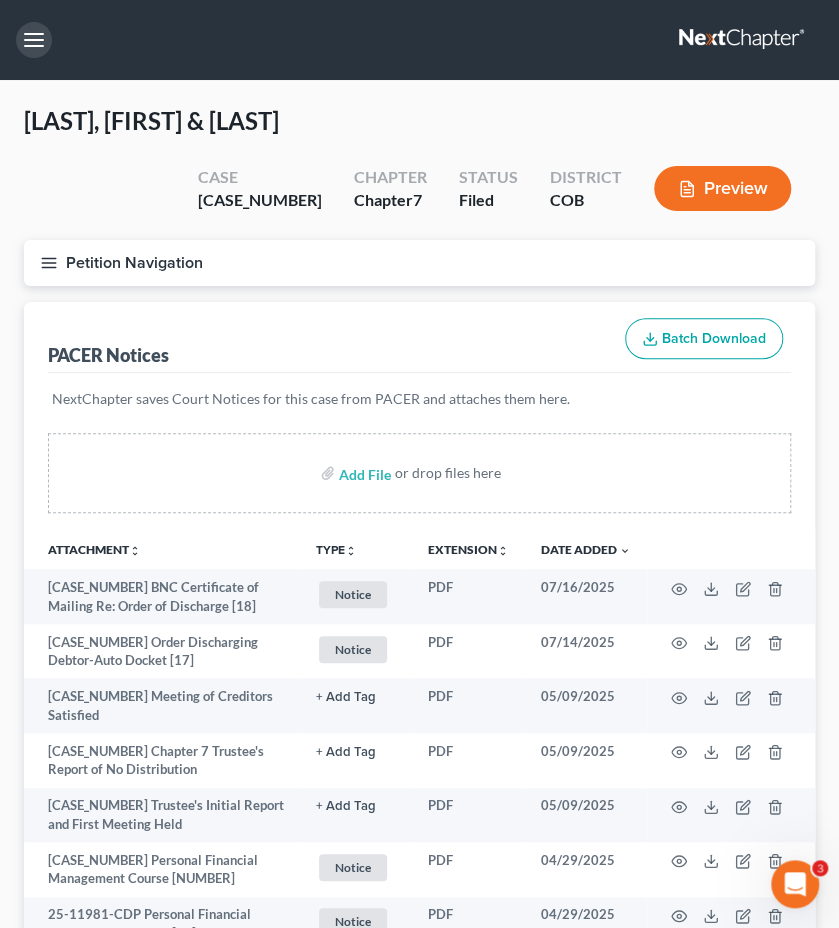click at bounding box center (34, 40) 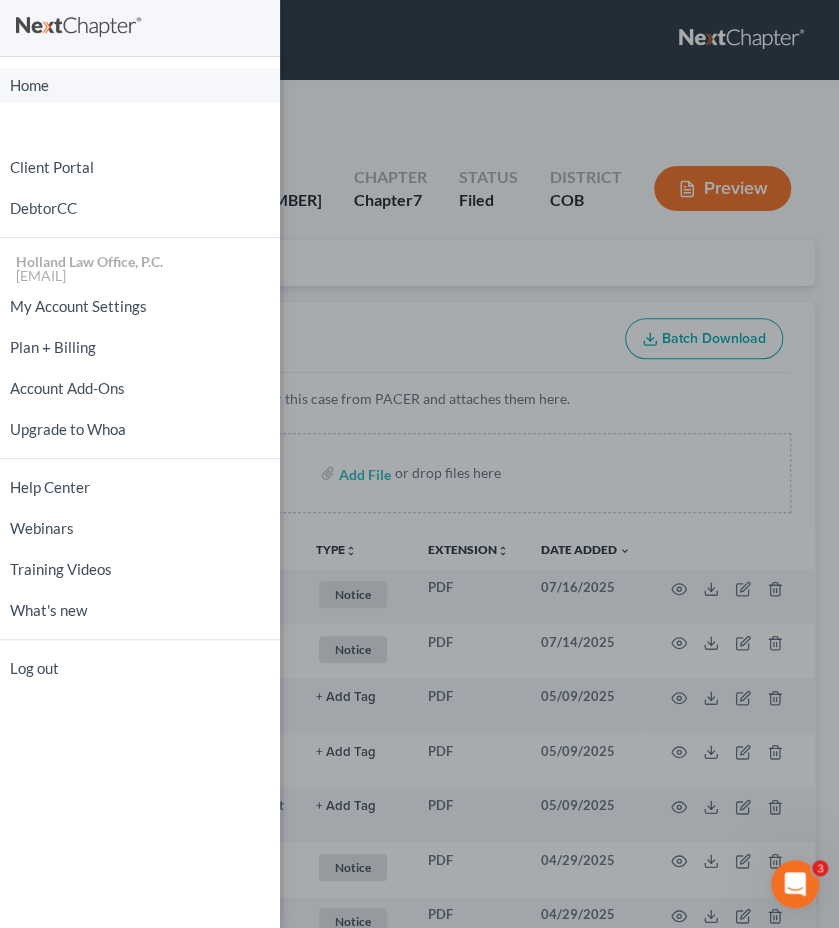 click on "Home" at bounding box center [140, 85] 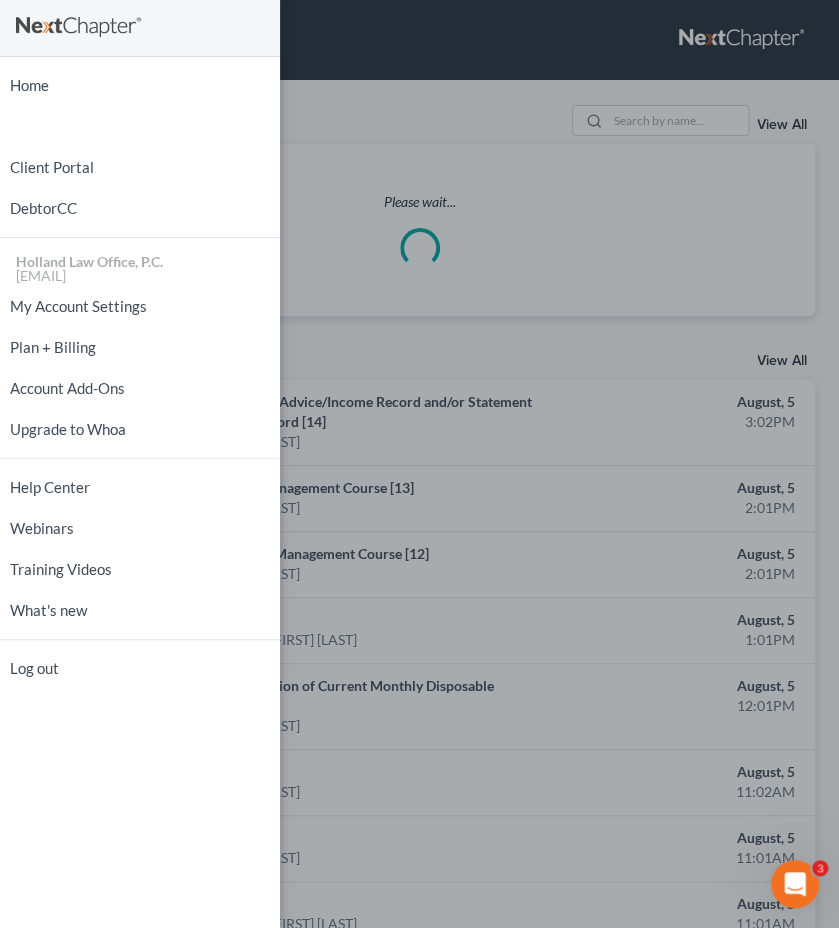 click on "Home New Case Client Portal DebtorCC Holland Law Office, P.C. [EMAIL] My Account Settings Plan + Billing Account Add-Ons Upgrade to Whoa Help Center Webinars Training Videos What's new Log out" at bounding box center [419, 464] 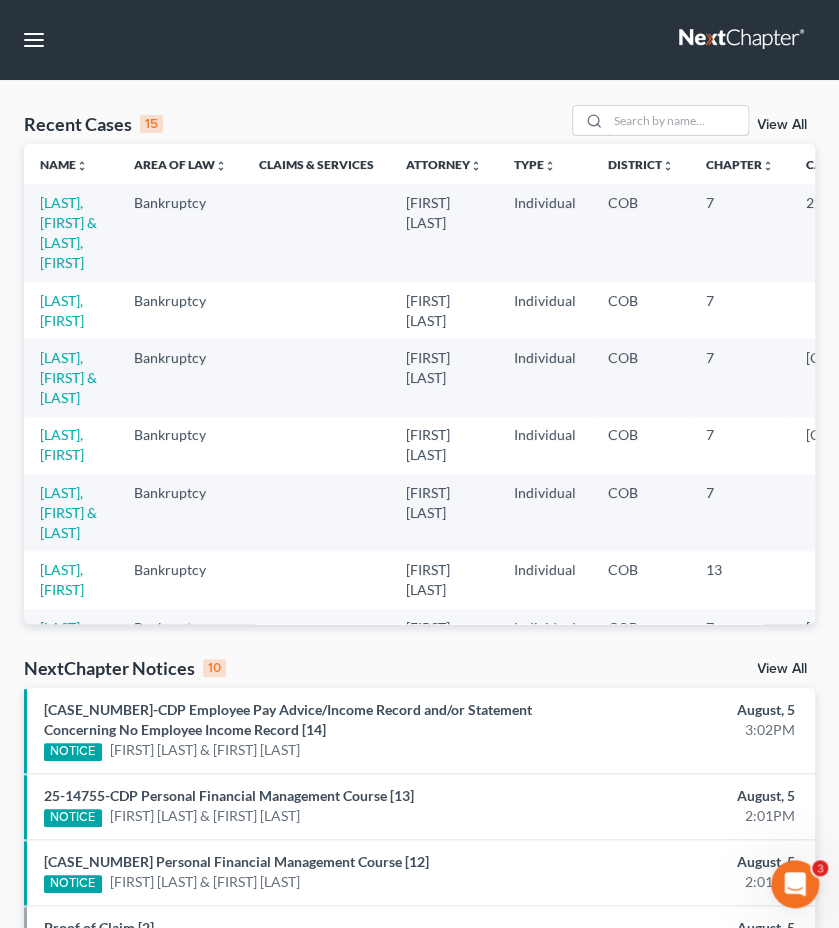 click at bounding box center (678, 120) 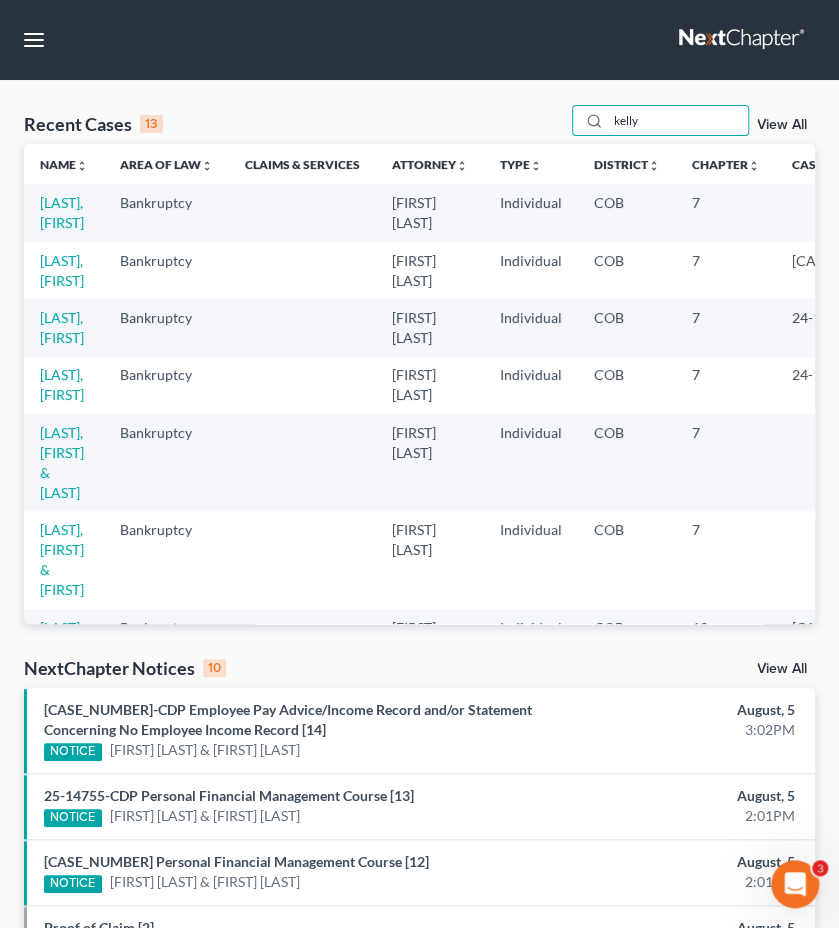 type on "kelly" 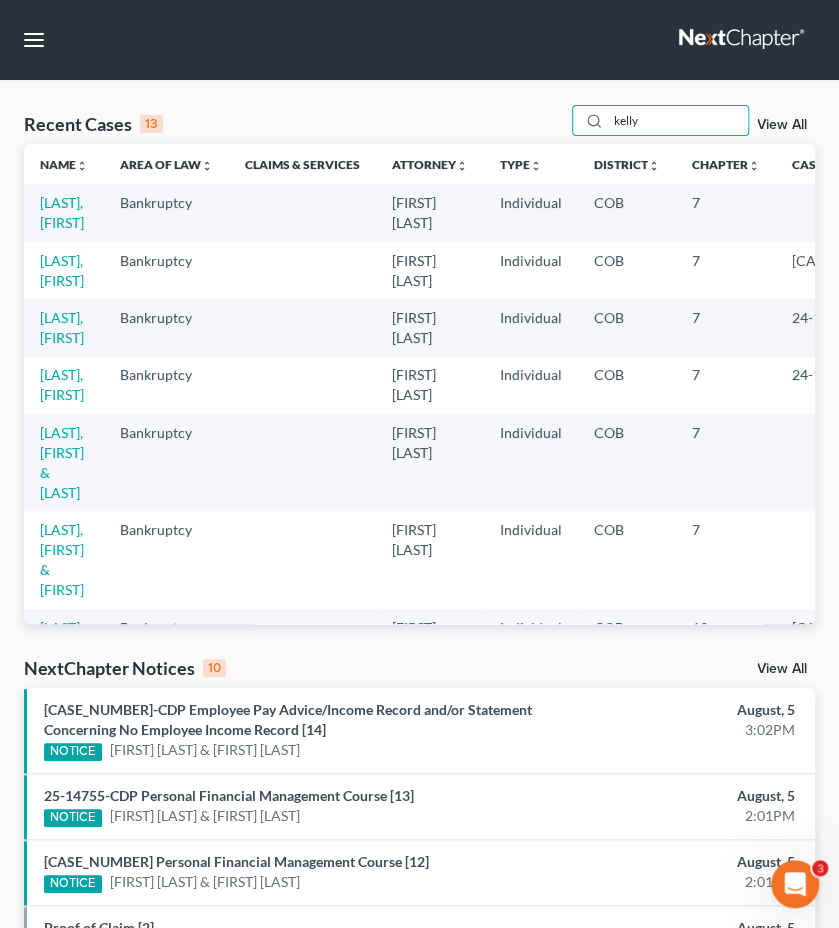 click on "[LAST], [FIRST]" at bounding box center (64, 385) 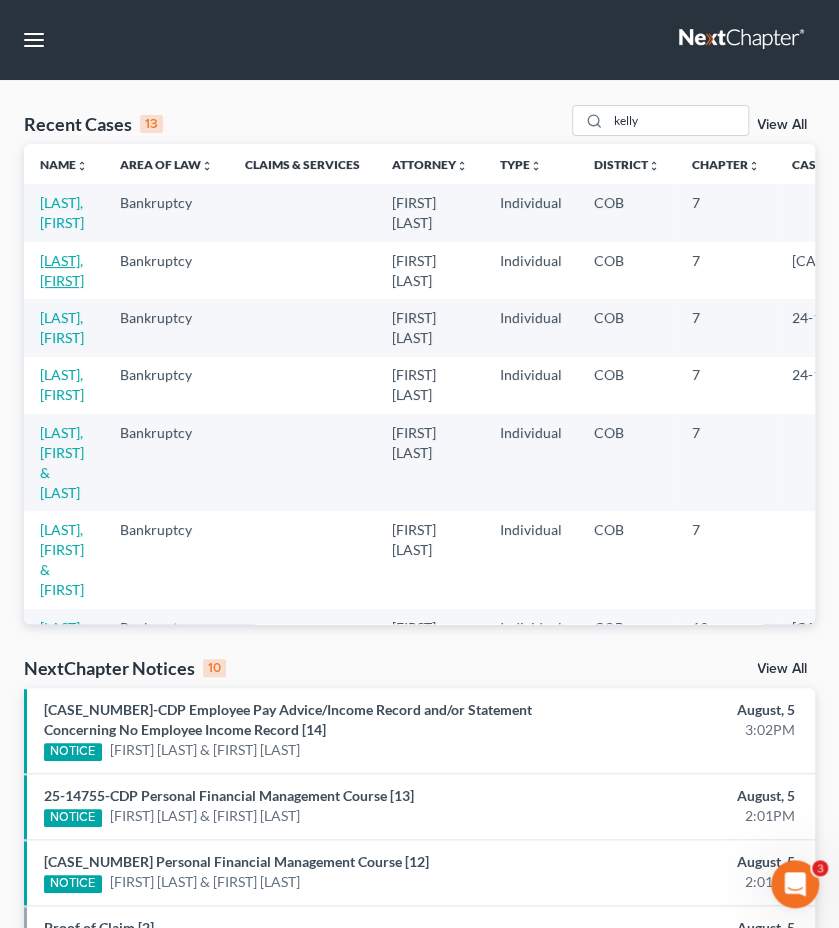 click on "[LAST], [FIRST]" at bounding box center [62, 270] 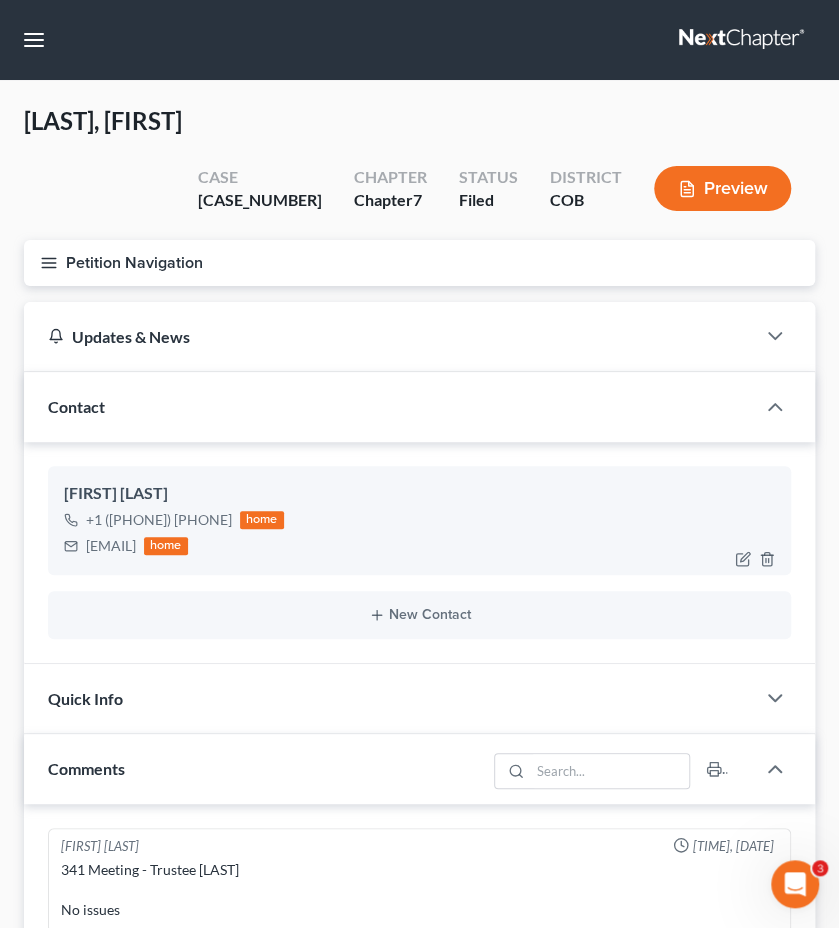 drag, startPoint x: 227, startPoint y: 502, endPoint x: 86, endPoint y: 511, distance: 141.28694 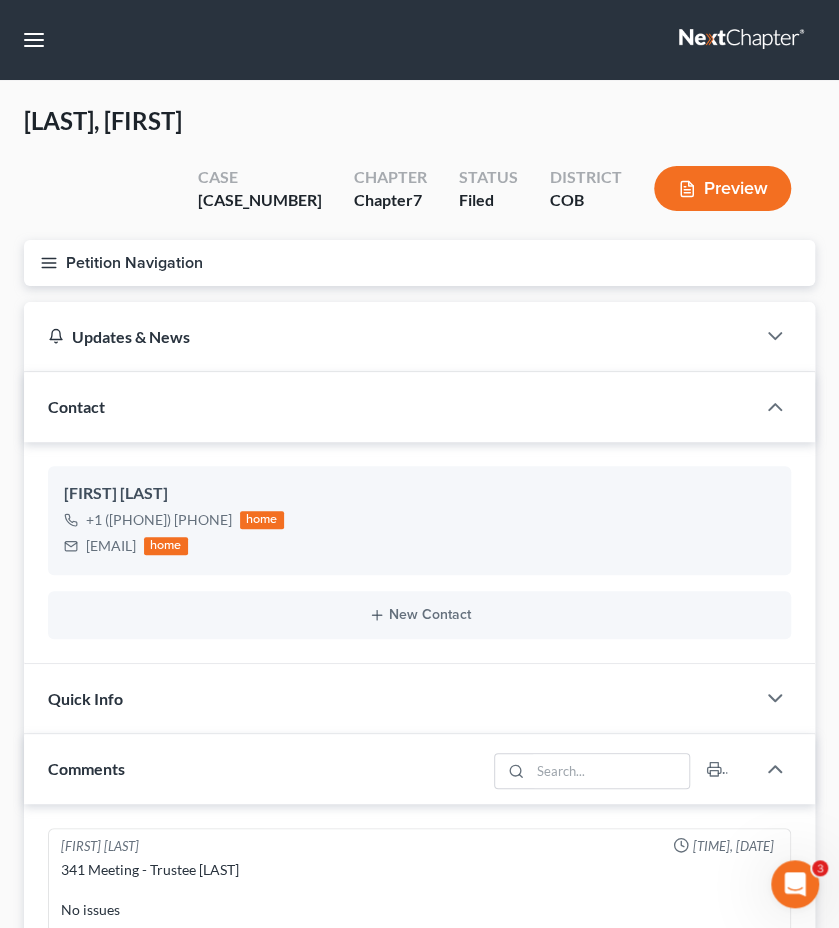 click on "Petition Navigation" at bounding box center (419, 263) 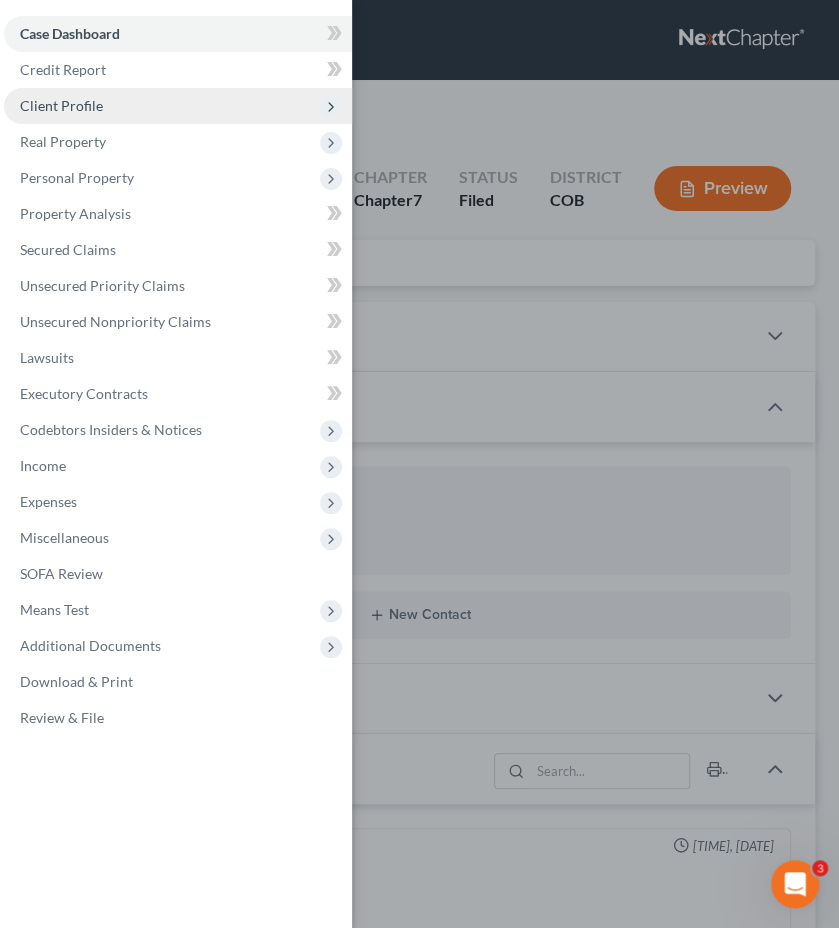 click on "Client Profile" at bounding box center (178, 106) 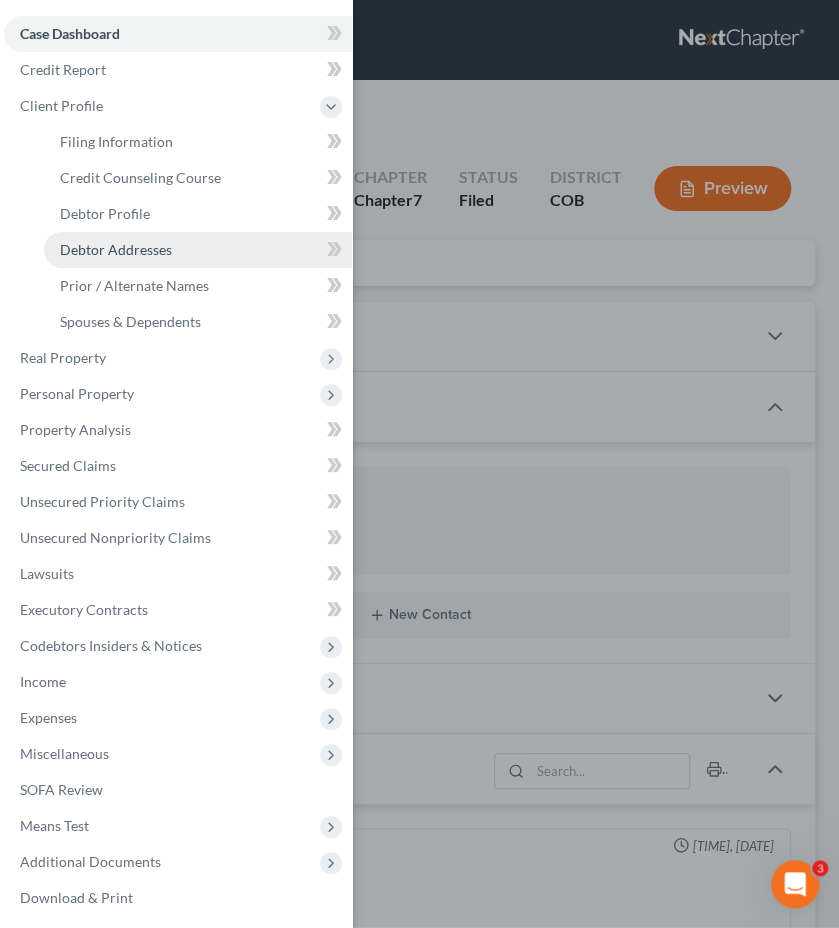 click on "Debtor Addresses" at bounding box center [116, 249] 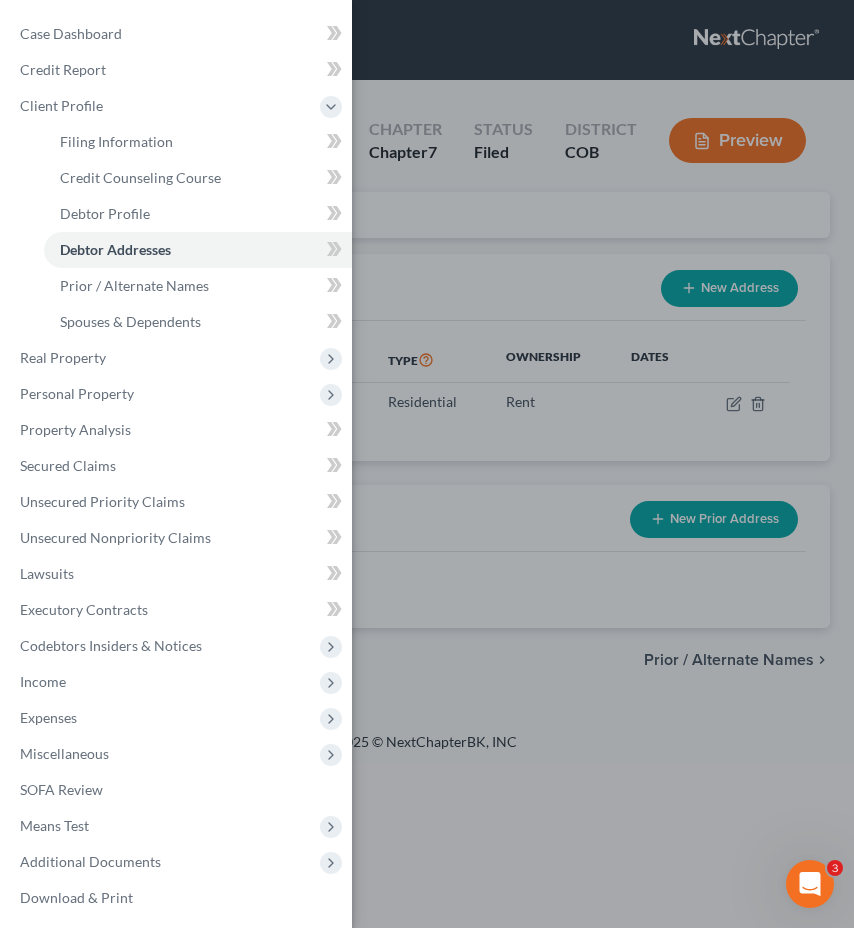 click on "Case Dashboard
Payments
Invoices
Payments
Payments
Credit Report
Client Profile" at bounding box center (427, 464) 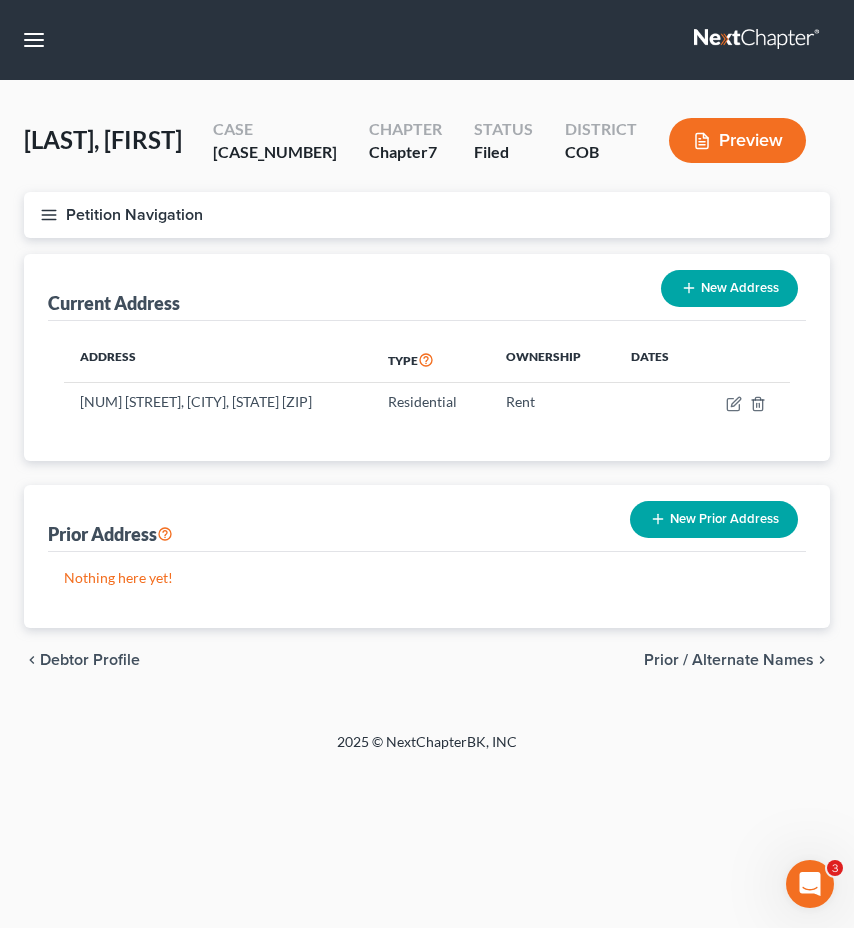 click on "Petition Navigation" at bounding box center [427, 215] 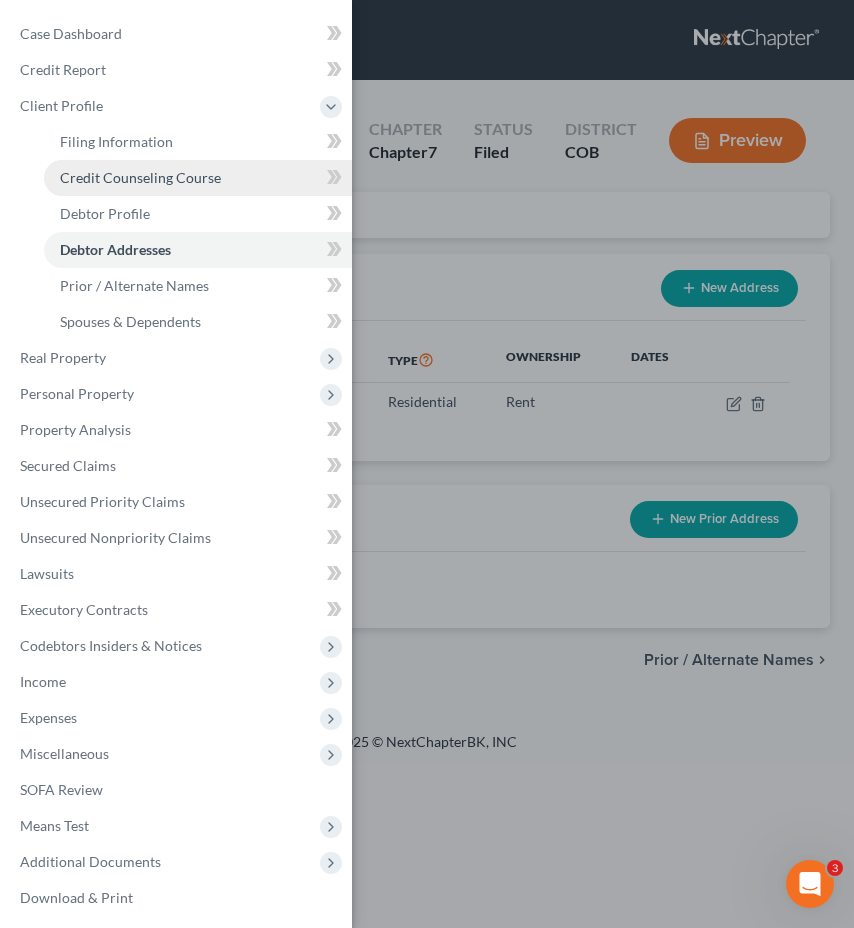 click on "Credit Counseling Course" at bounding box center (140, 177) 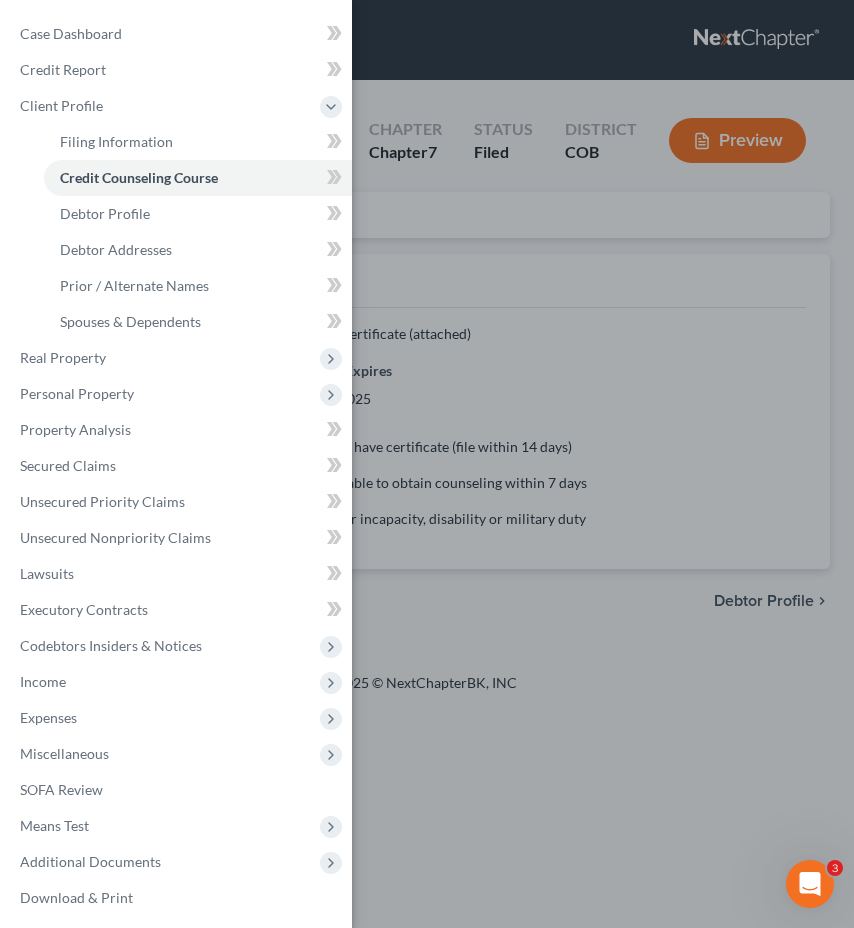 click on "Case Dashboard
Payments
Invoices
Payments
Payments
Credit Report
Client Profile" at bounding box center [427, 464] 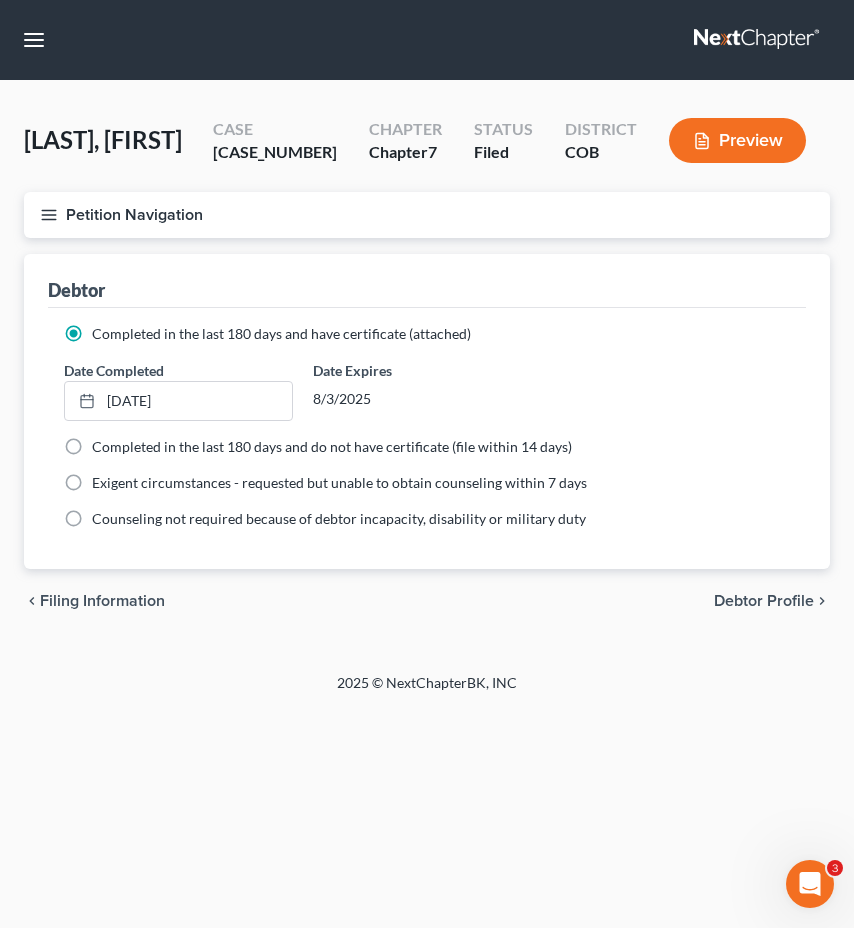 click on "Petition Navigation" at bounding box center [427, 215] 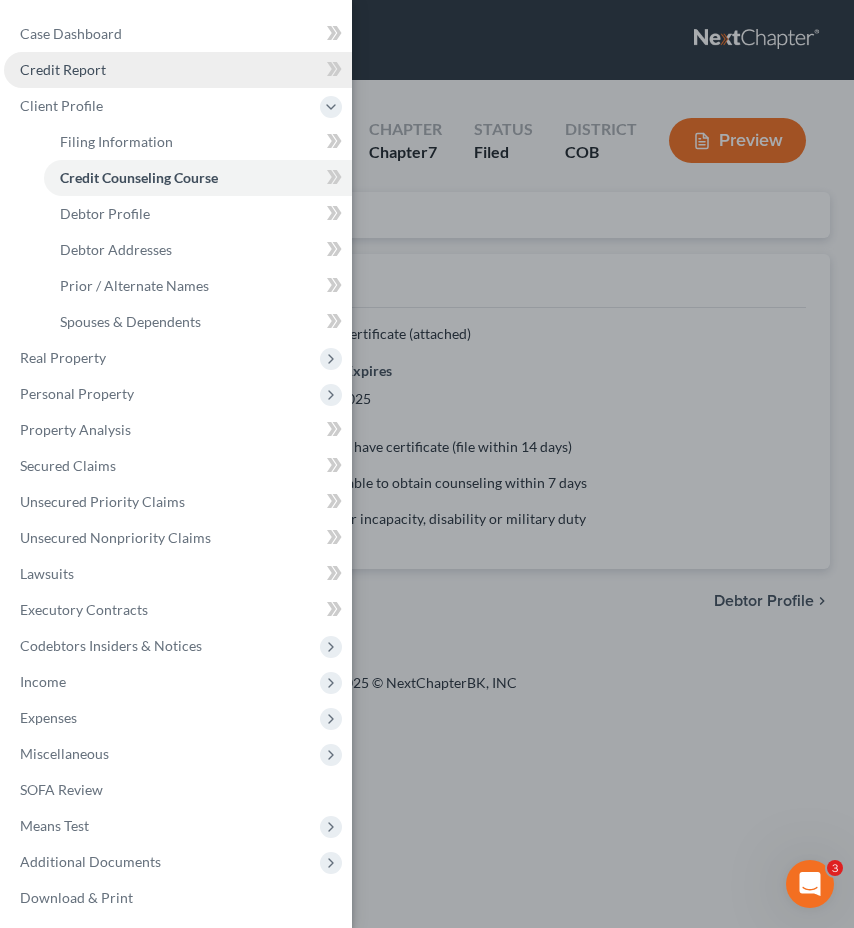 click on "Credit Report" at bounding box center [178, 70] 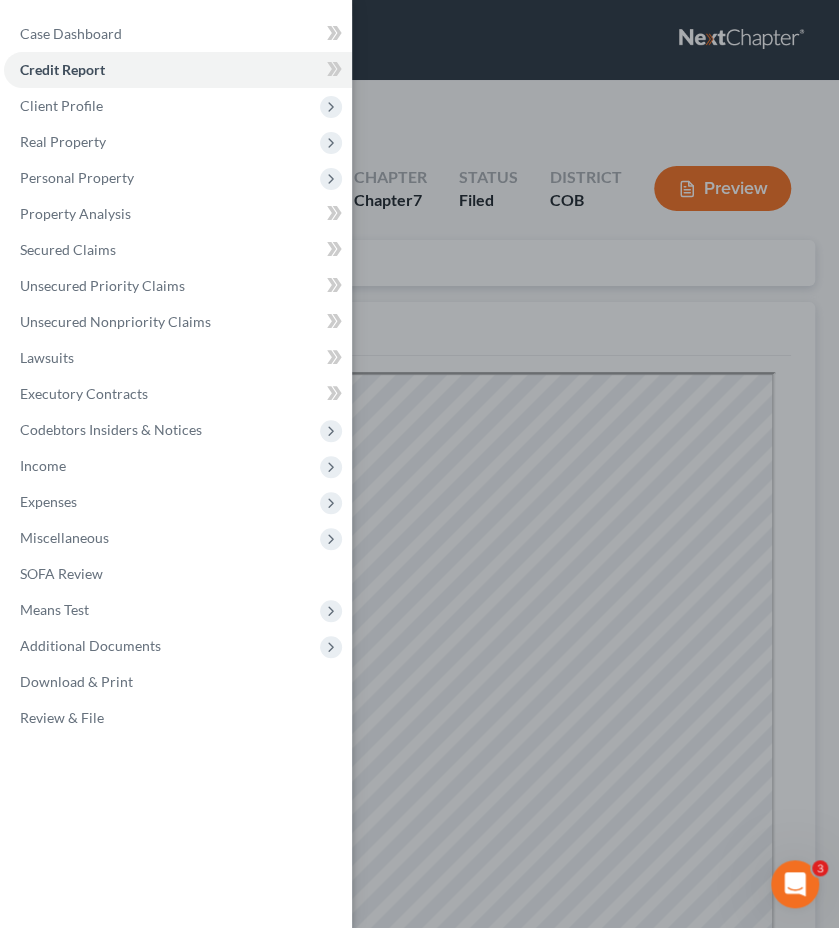 scroll, scrollTop: 0, scrollLeft: 0, axis: both 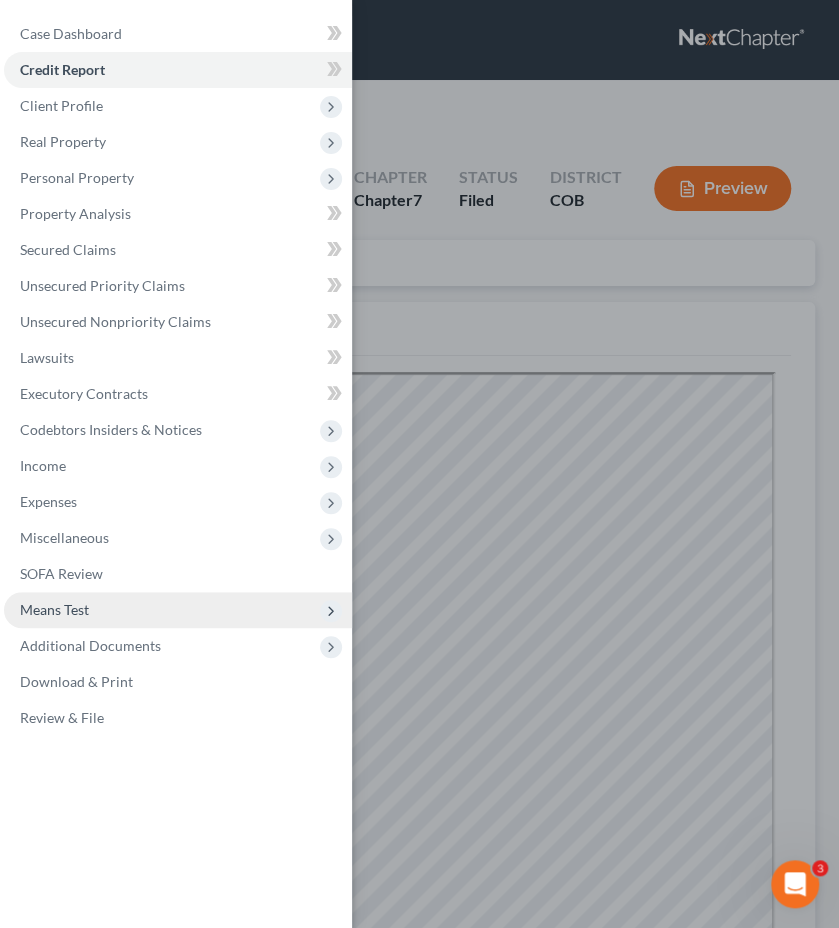 click on "Means Test" at bounding box center (178, 610) 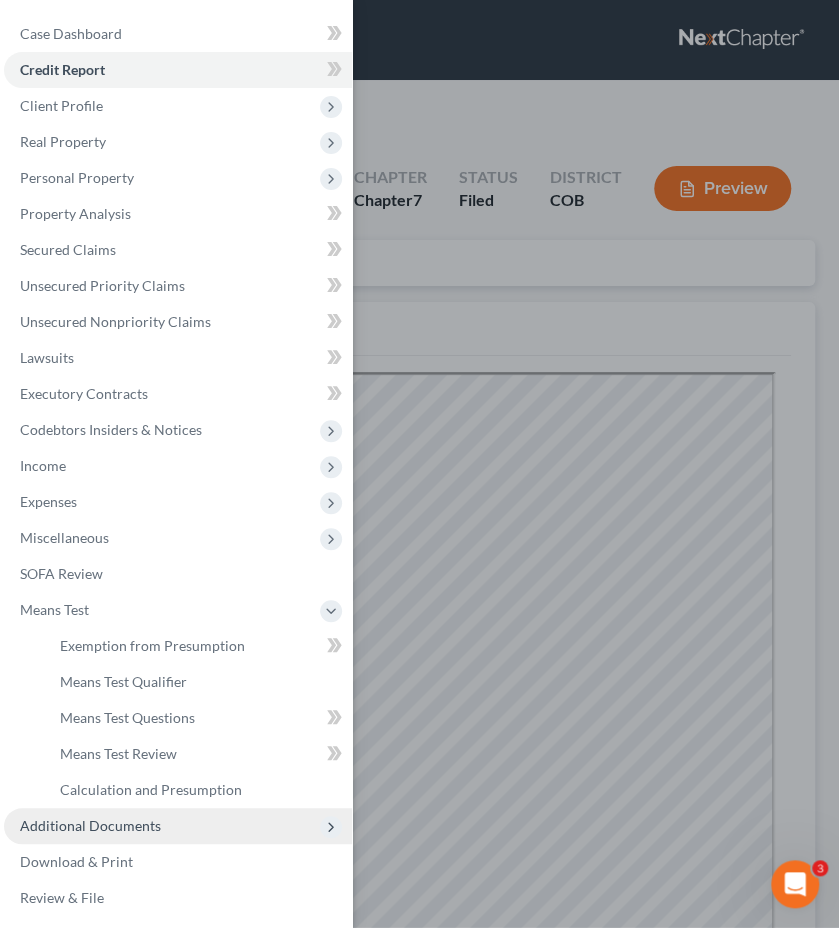 click on "Additional Documents" at bounding box center [90, 825] 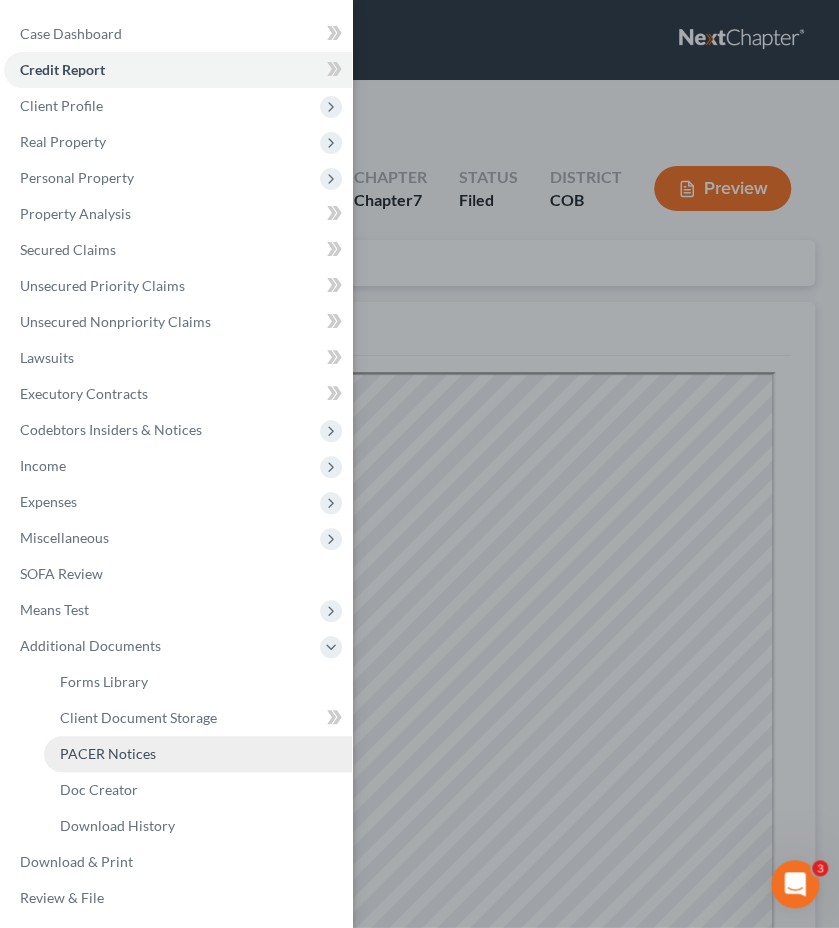 click on "PACER Notices" at bounding box center [108, 753] 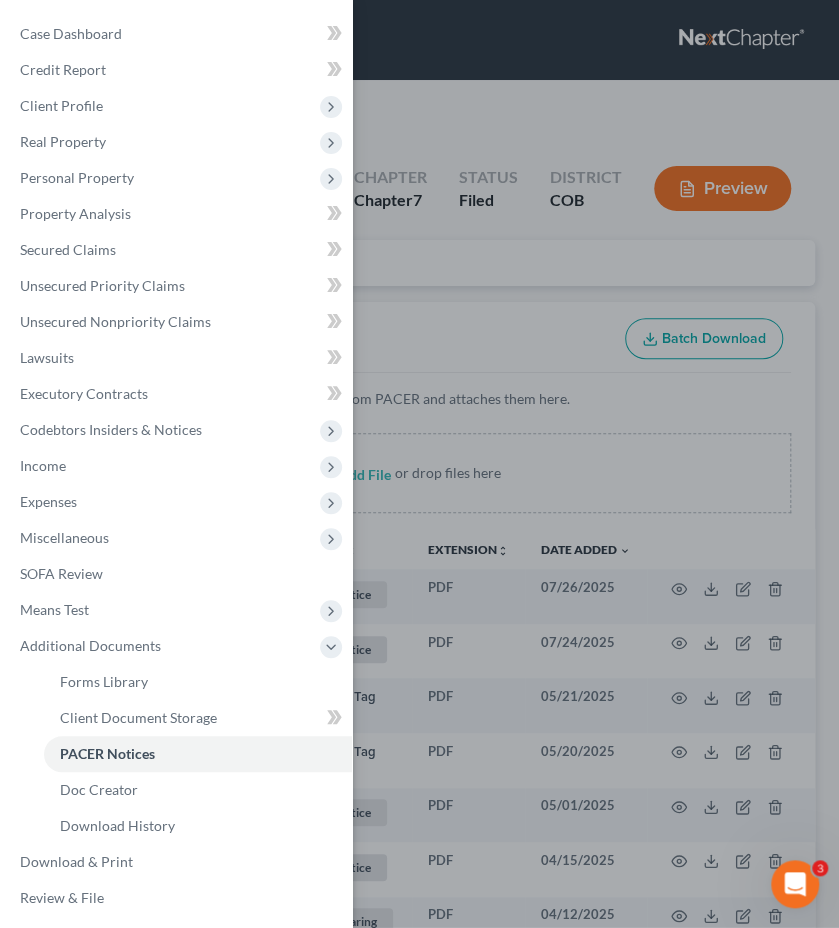 click on "Case Dashboard
Payments
Invoices
Payments
Payments
Credit Report
Client Profile" at bounding box center [419, 464] 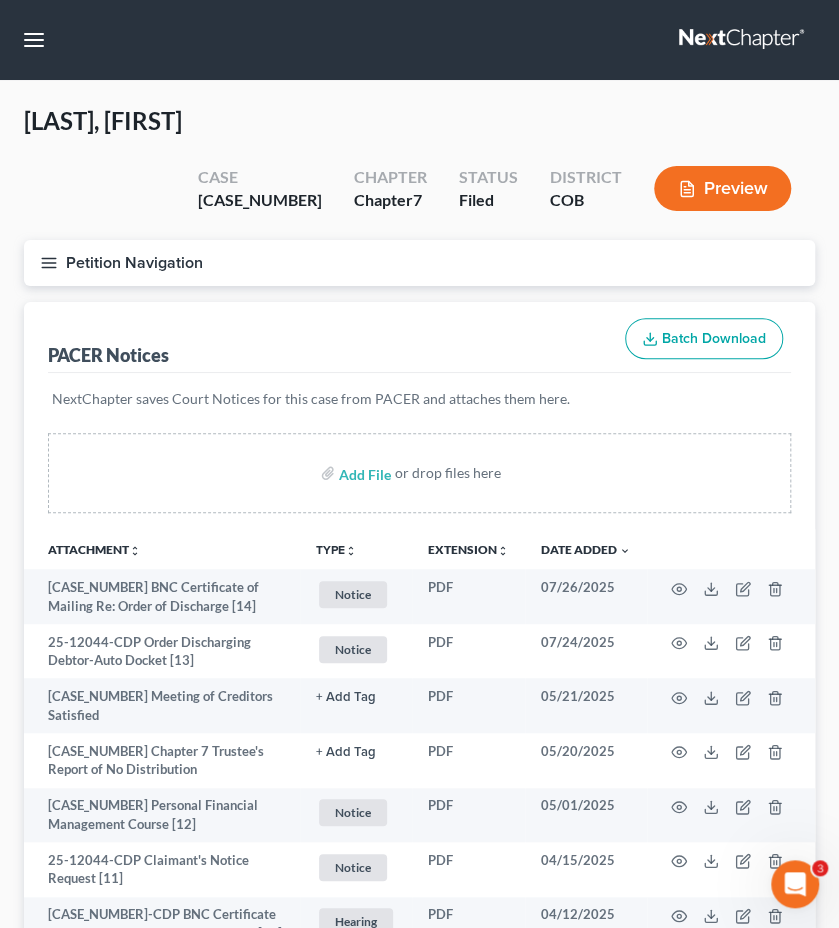 type 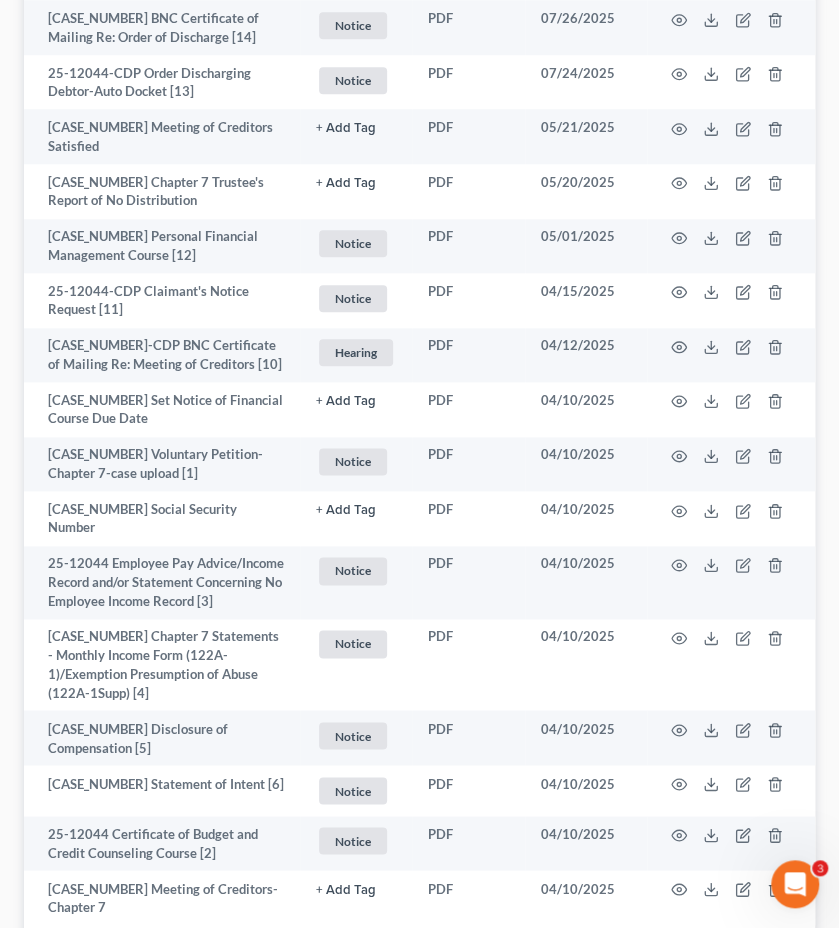 scroll, scrollTop: 653, scrollLeft: 0, axis: vertical 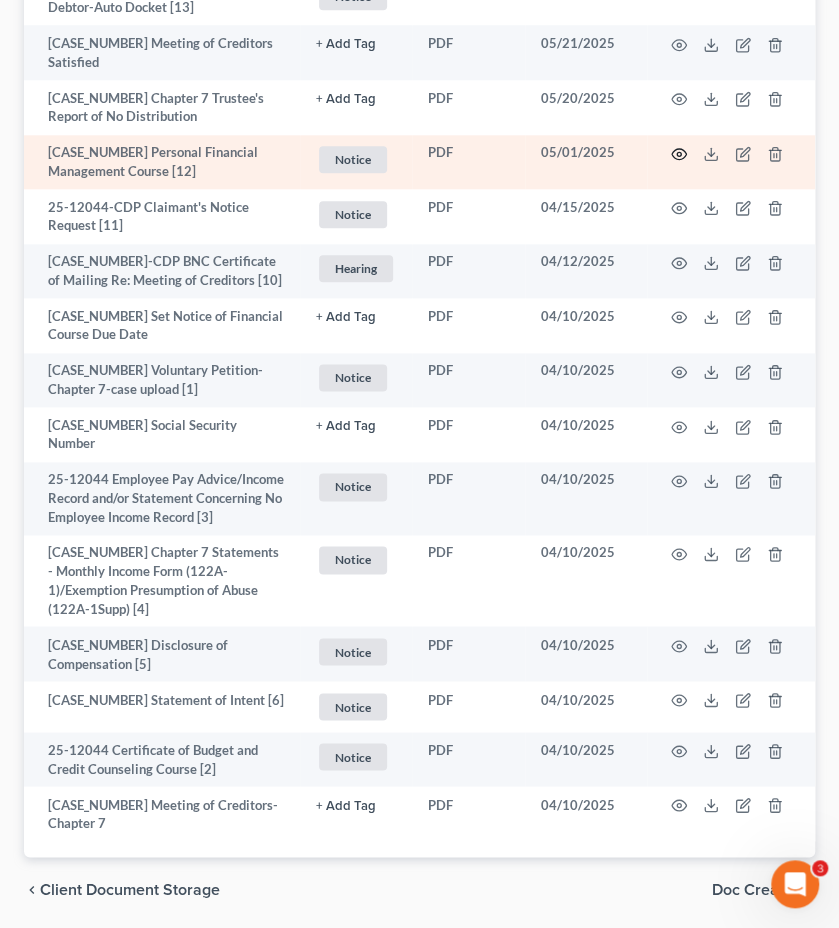 click 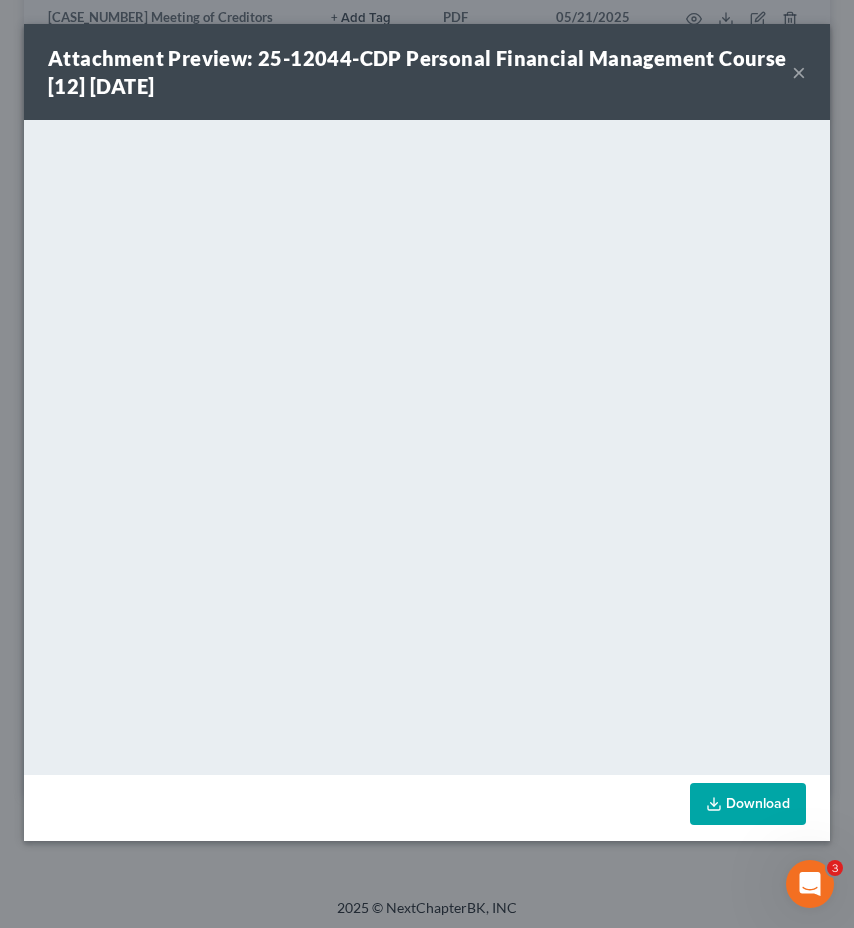 click on "×" at bounding box center (799, 72) 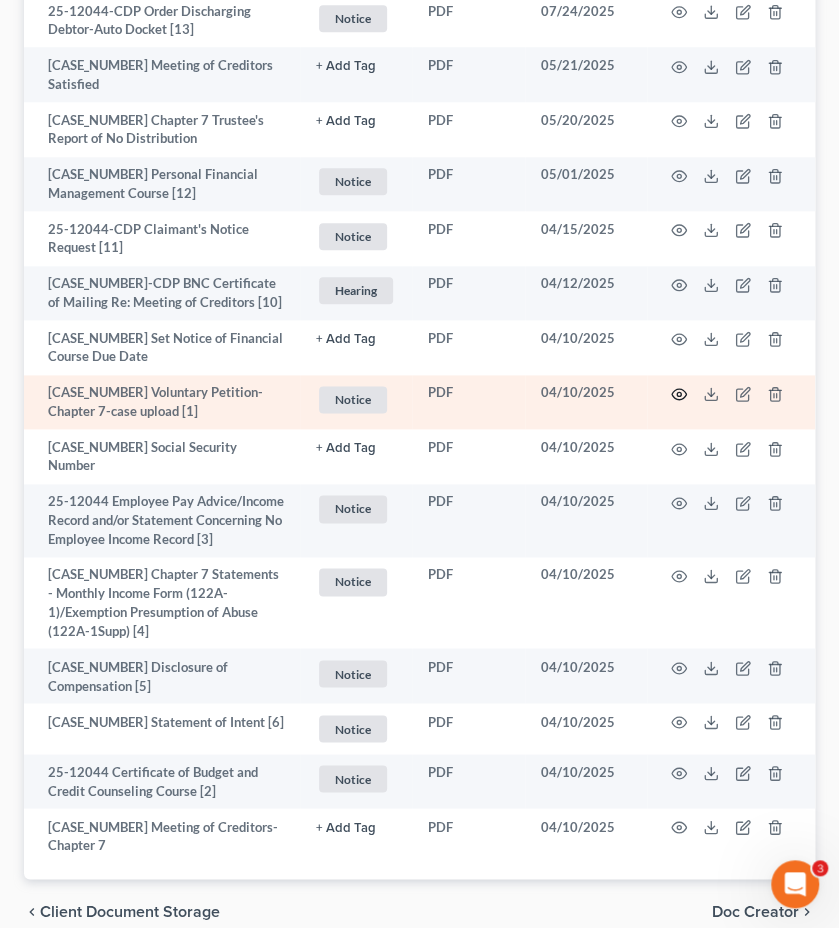 click 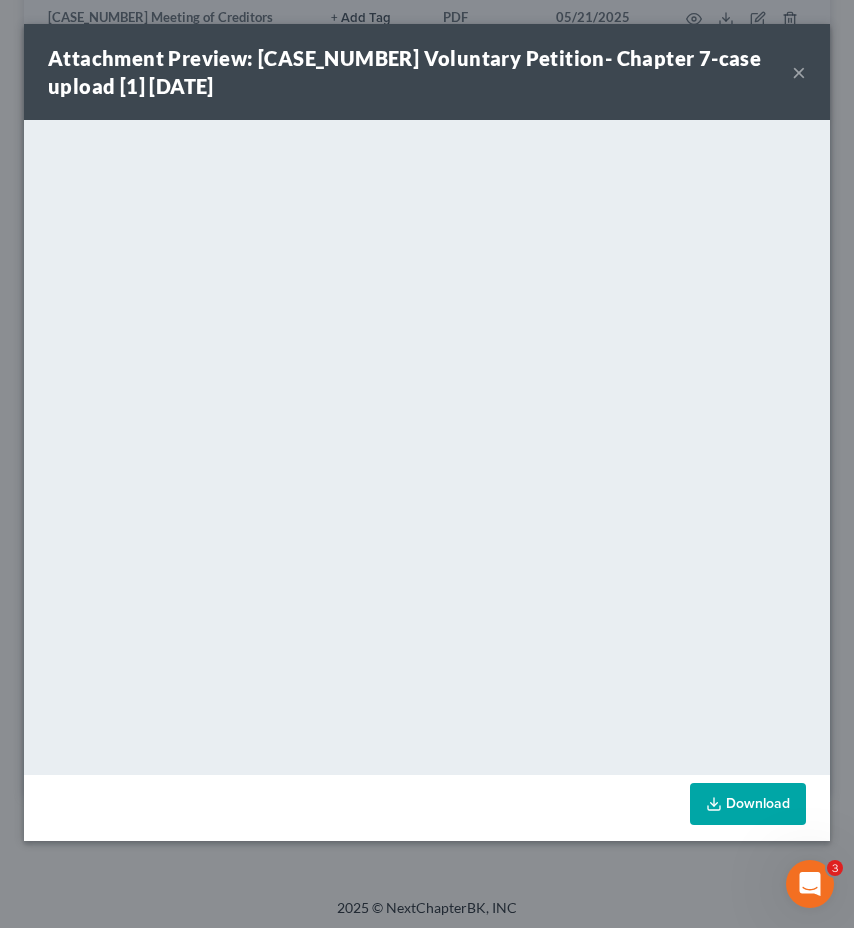 click on "Attachment Preview: 25-12044 Voluntary Petition- Chapter 7-case upload [1] [DATE] ×" at bounding box center [427, 72] 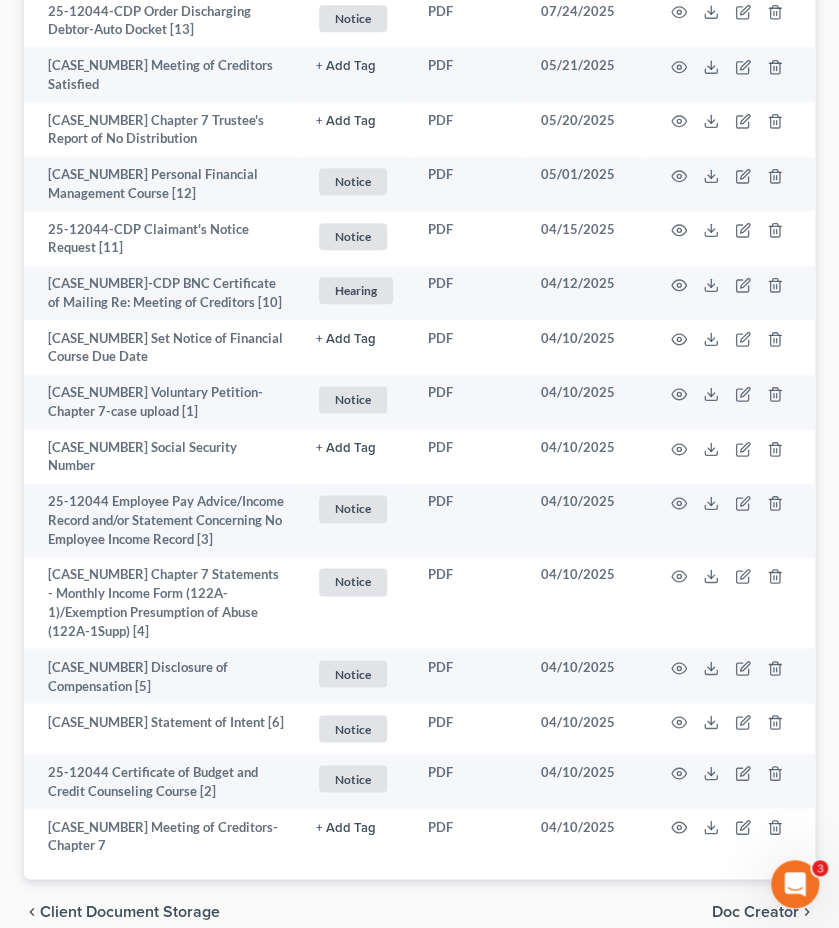 scroll, scrollTop: 0, scrollLeft: 0, axis: both 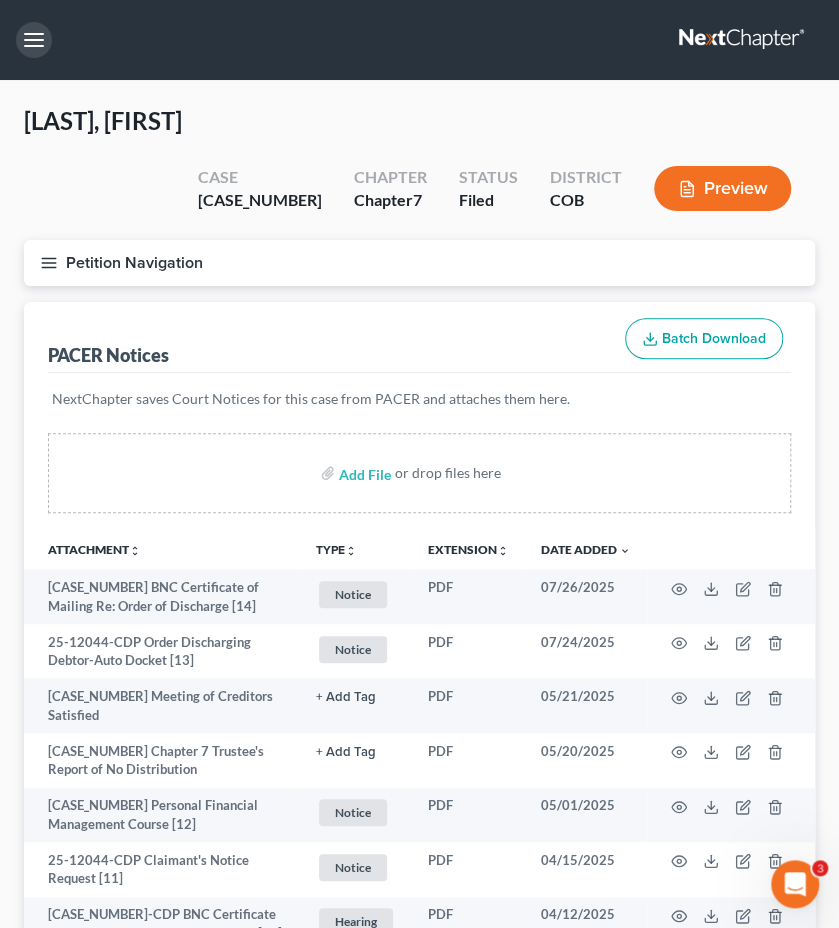 click at bounding box center (34, 40) 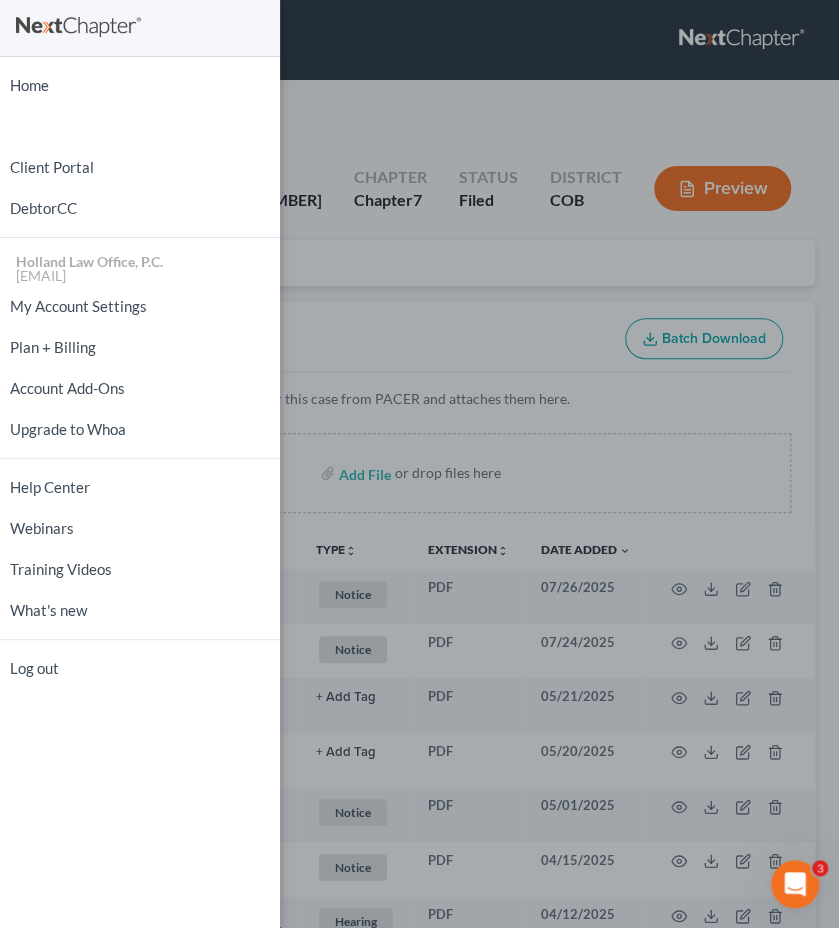 click on "Home New Case Client Portal DebtorCC Holland Law Office, P.C. [EMAIL] My Account Settings Plan + Billing Account Add-Ons Upgrade to Whoa Help Center Webinars Training Videos What's new Log out" at bounding box center (140, 464) 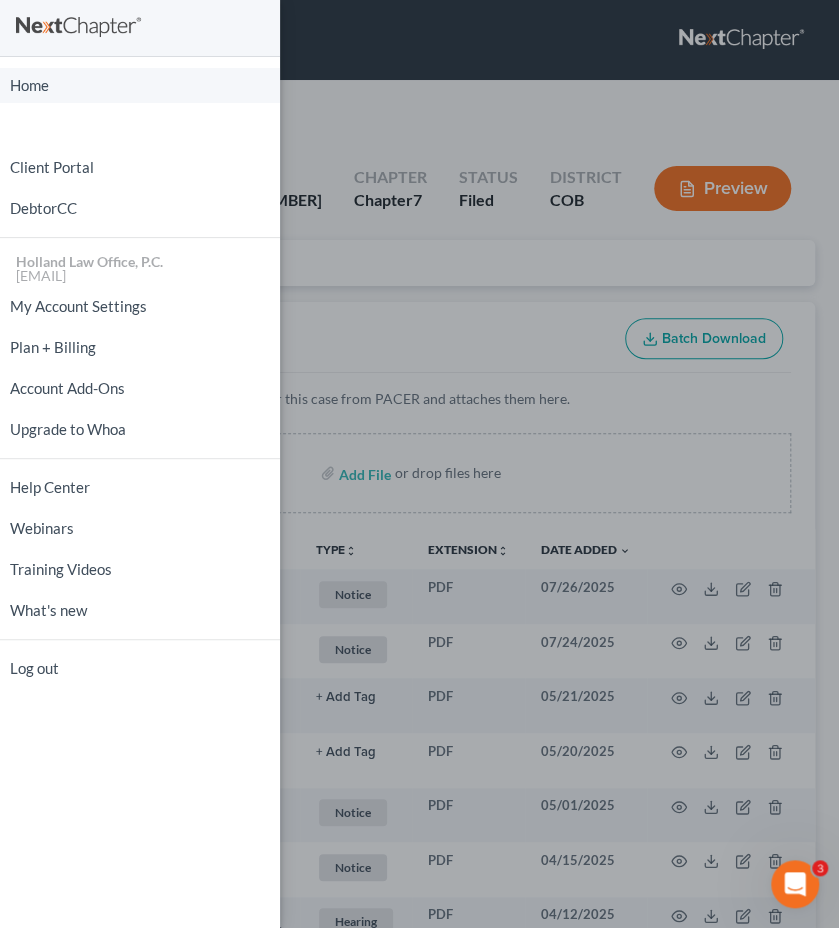 click on "Home" at bounding box center [140, 85] 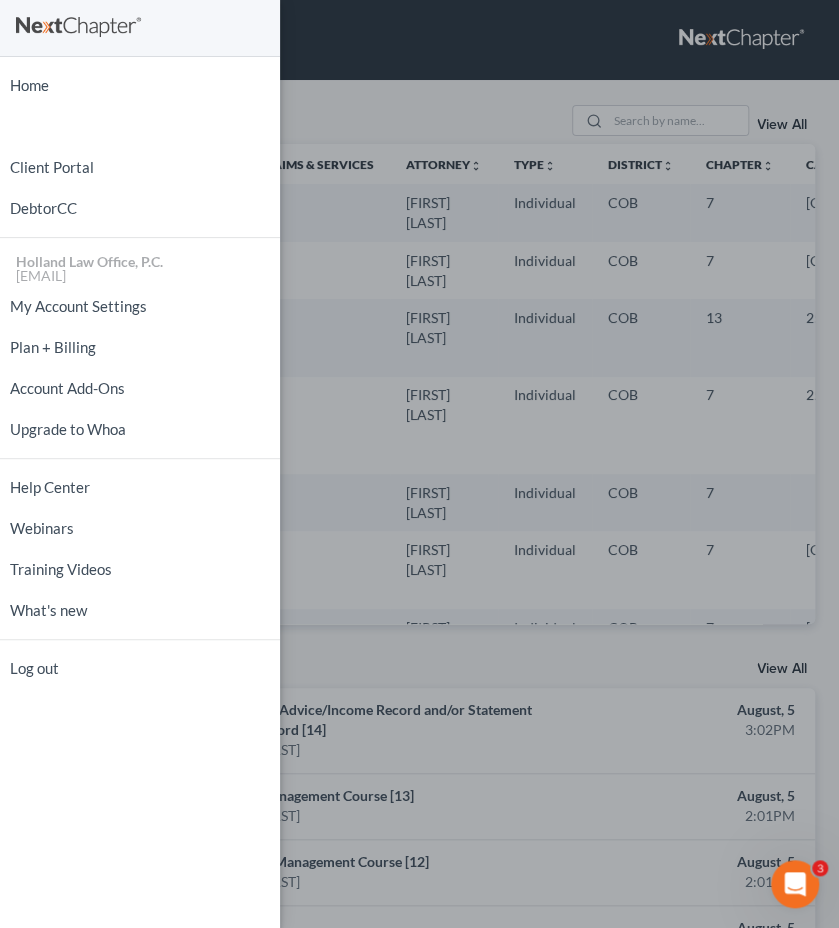 click on "Home New Case Client Portal DebtorCC Holland Law Office, P.C. [EMAIL] My Account Settings Plan + Billing Account Add-Ons Upgrade to Whoa Help Center Webinars Training Videos What's new Log out" at bounding box center (140, 377) 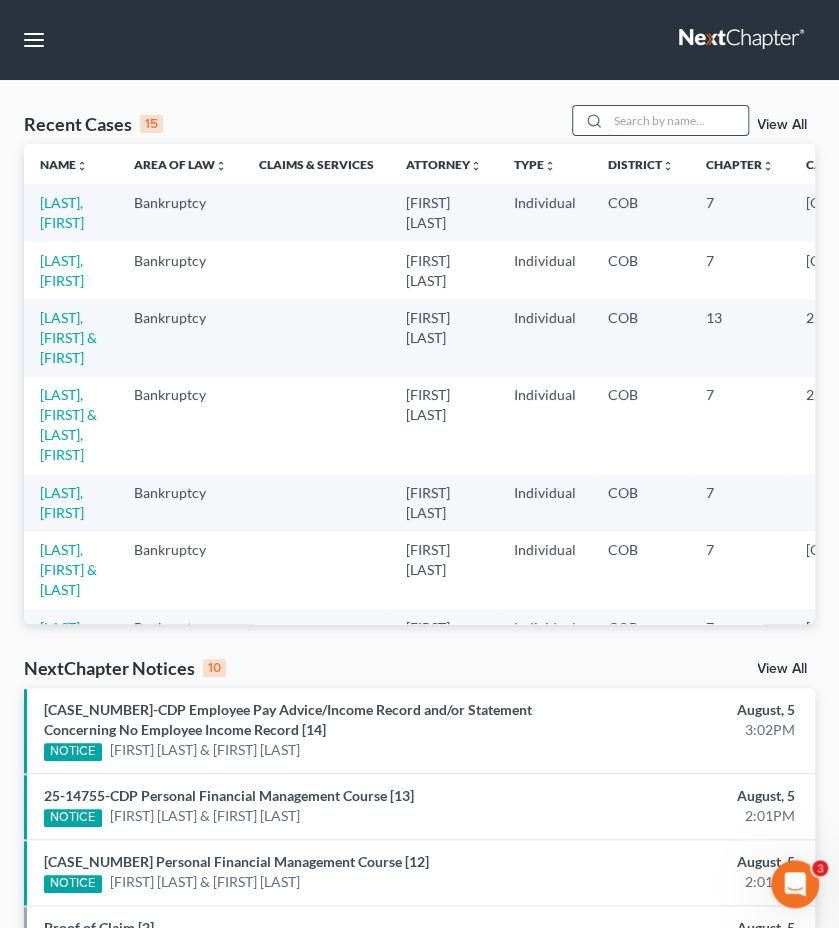 click at bounding box center (678, 120) 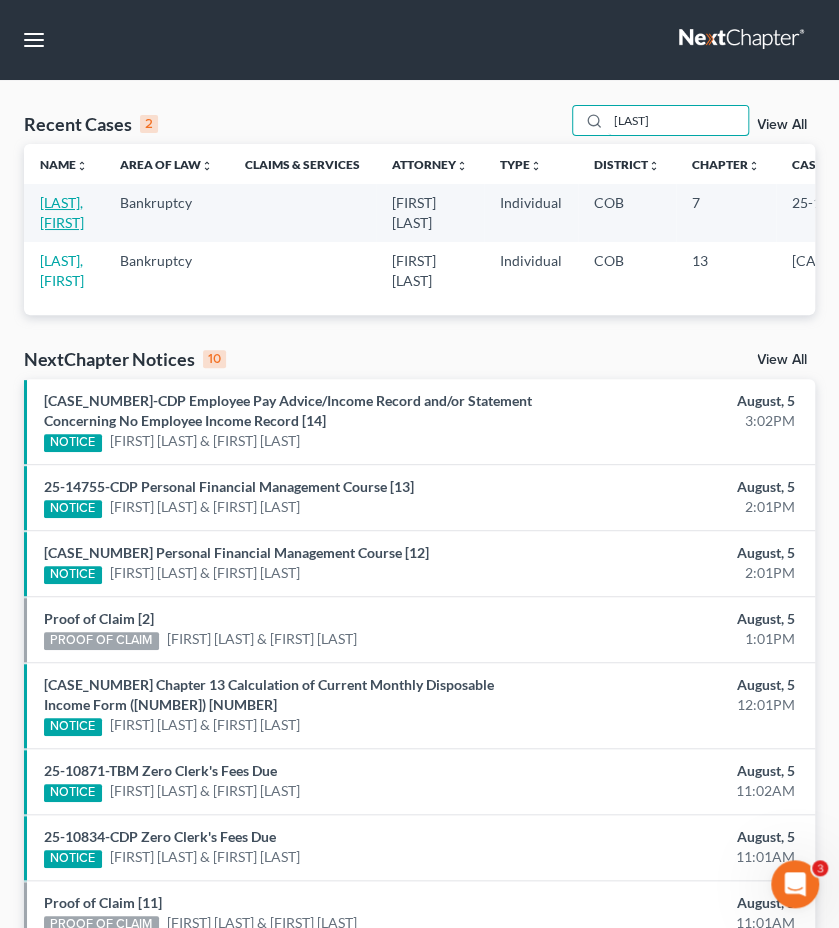 type on "[LAST]" 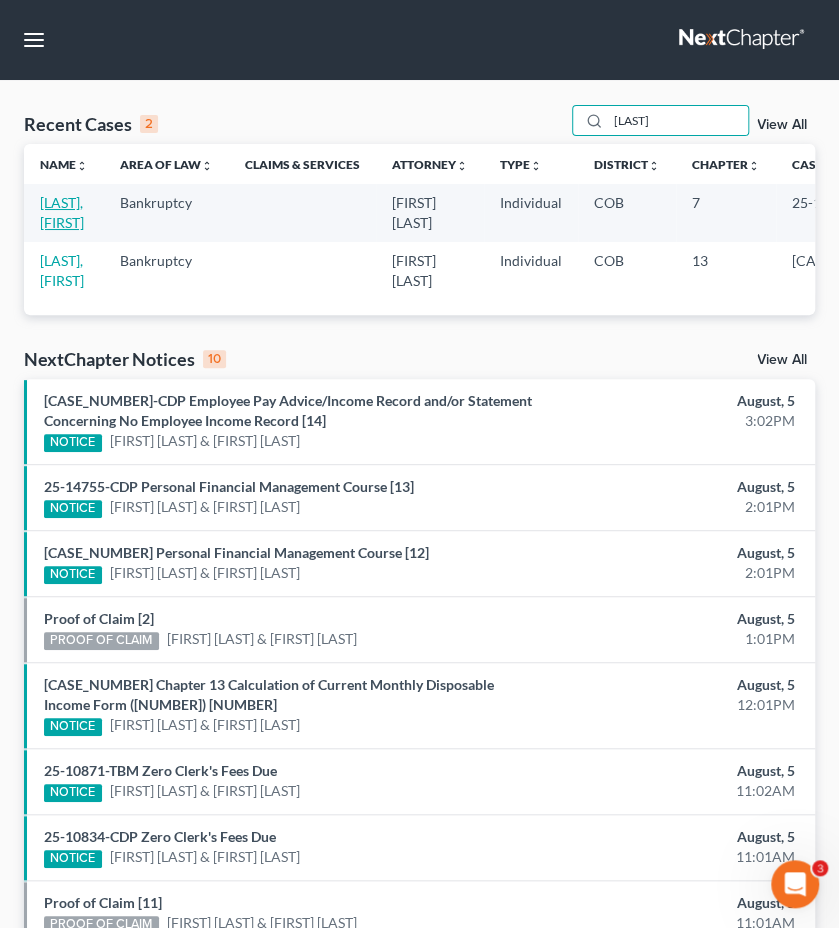 click on "[LAST], [FIRST]" at bounding box center [62, 212] 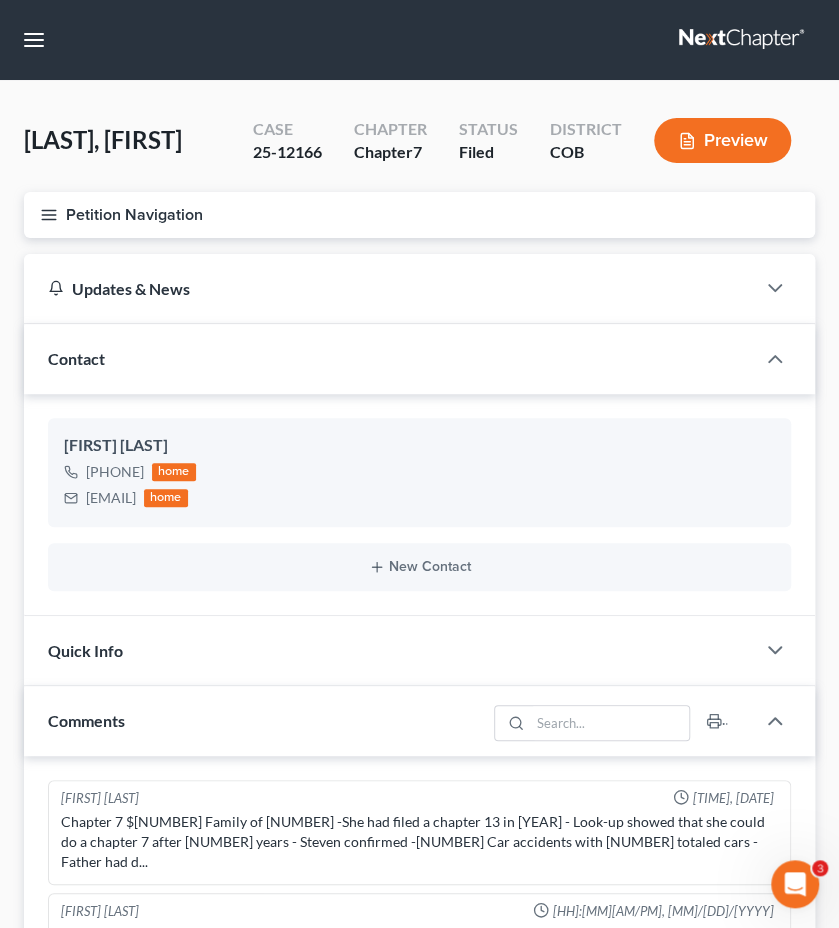 scroll, scrollTop: 19, scrollLeft: 0, axis: vertical 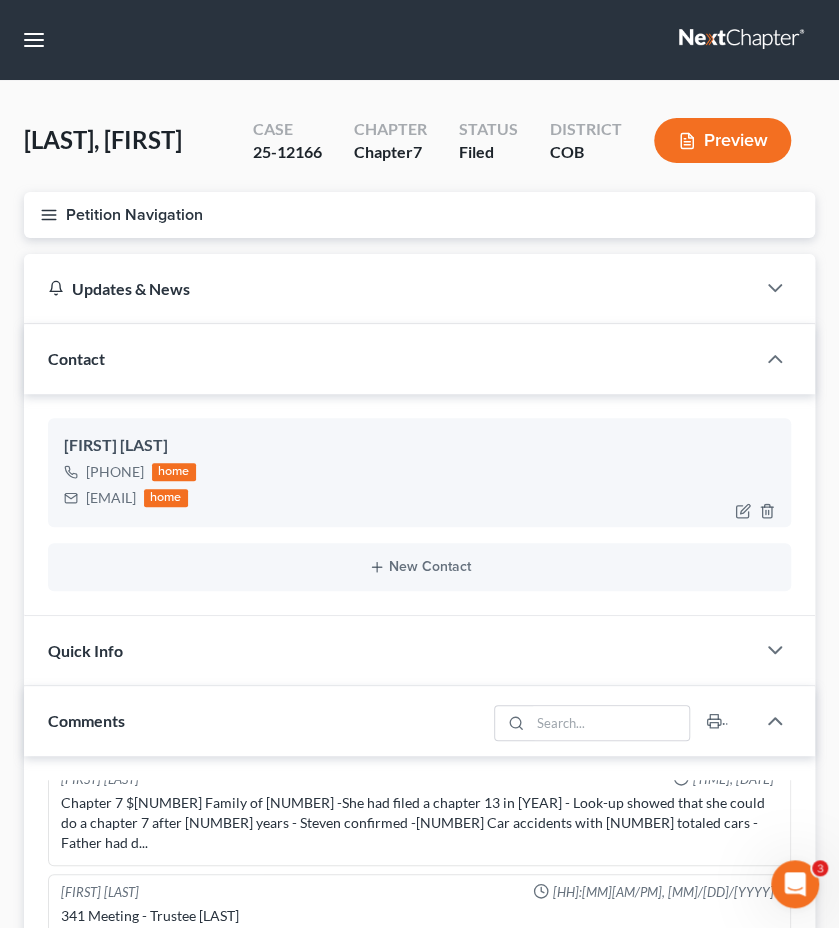 drag, startPoint x: 234, startPoint y: 499, endPoint x: 86, endPoint y: 505, distance: 148.12157 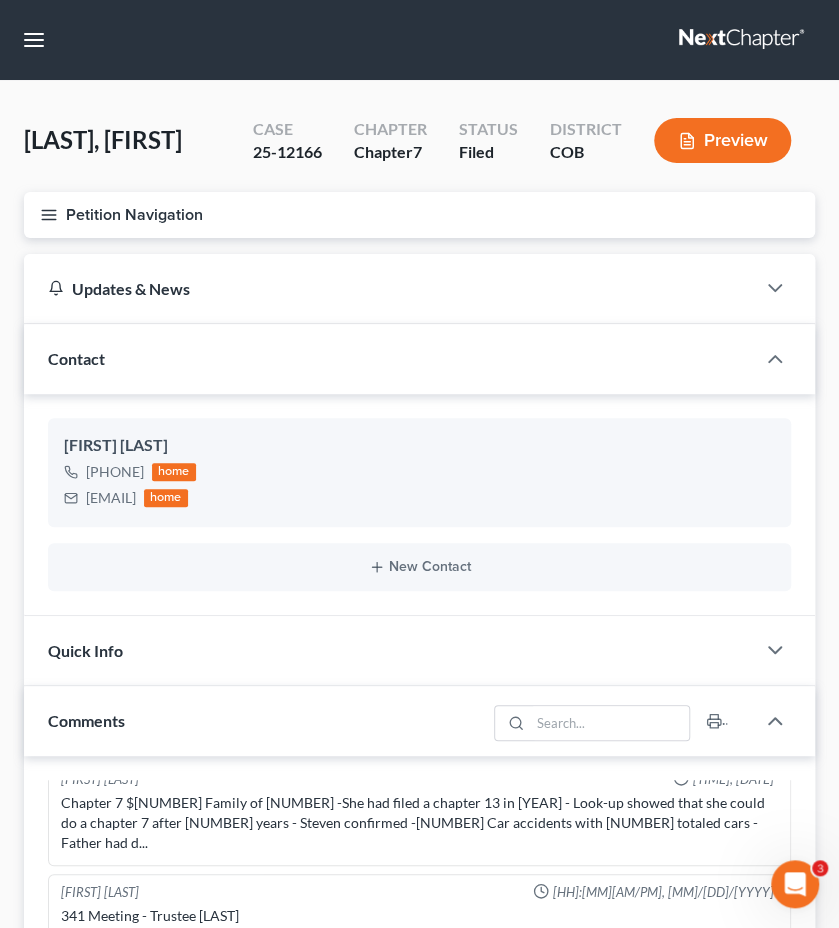 click on "Petition Navigation" at bounding box center (419, 215) 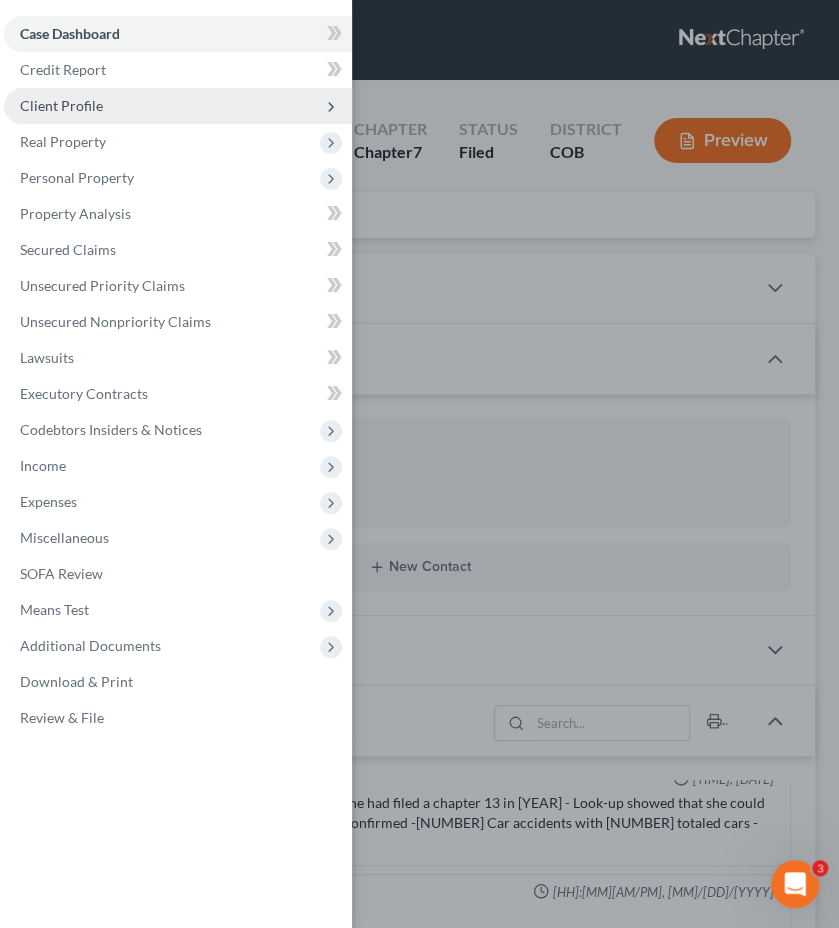 click on "Client Profile" at bounding box center [178, 106] 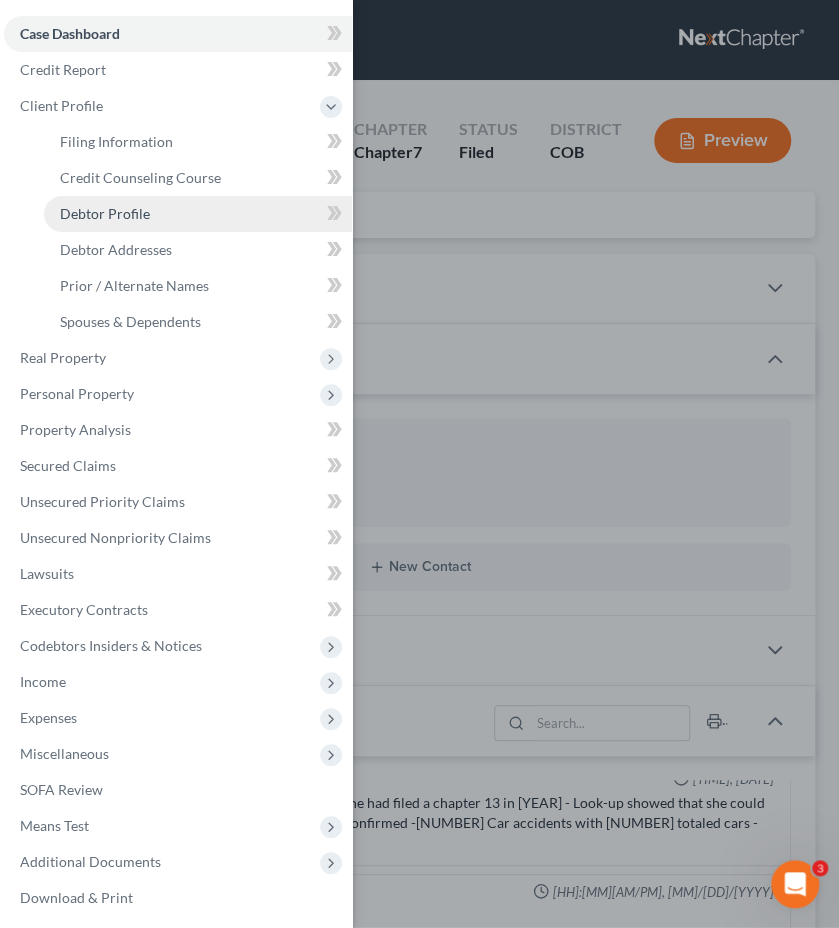 click on "Debtor Profile" at bounding box center (198, 214) 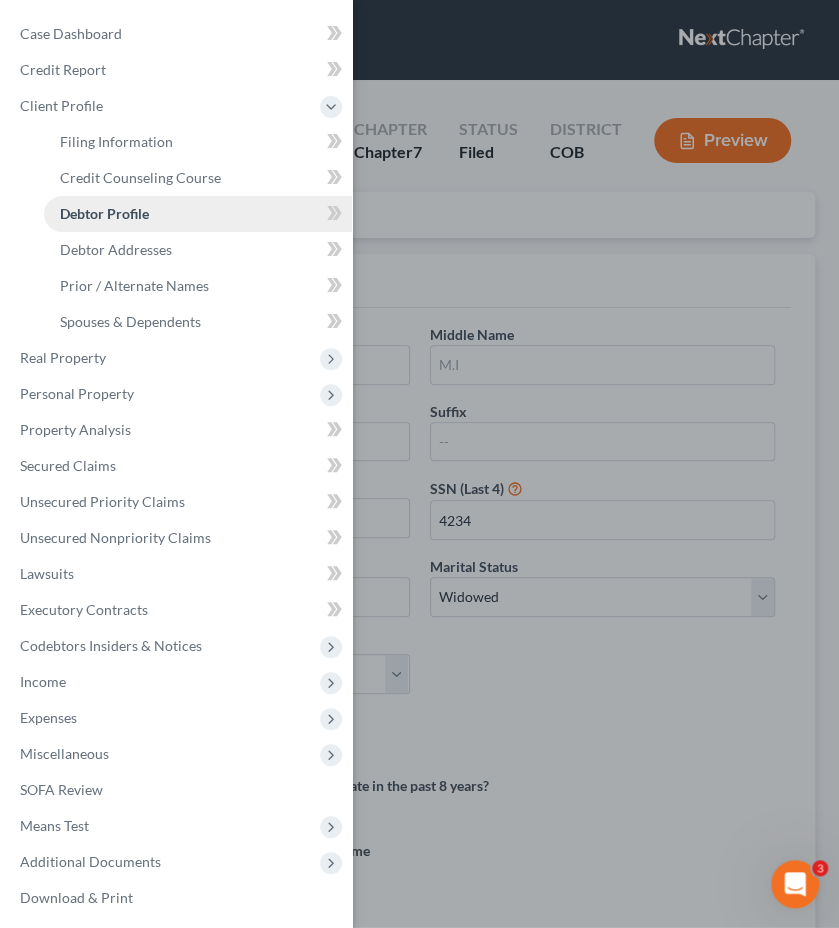 radio on "true" 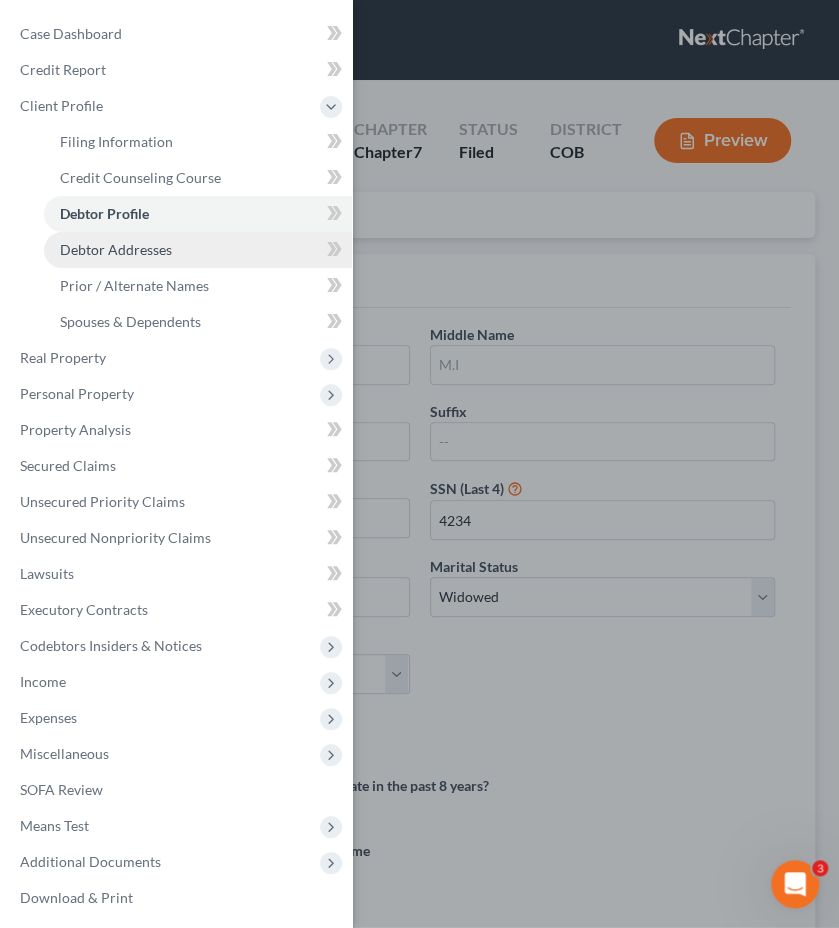 click on "Debtor Addresses" at bounding box center [116, 249] 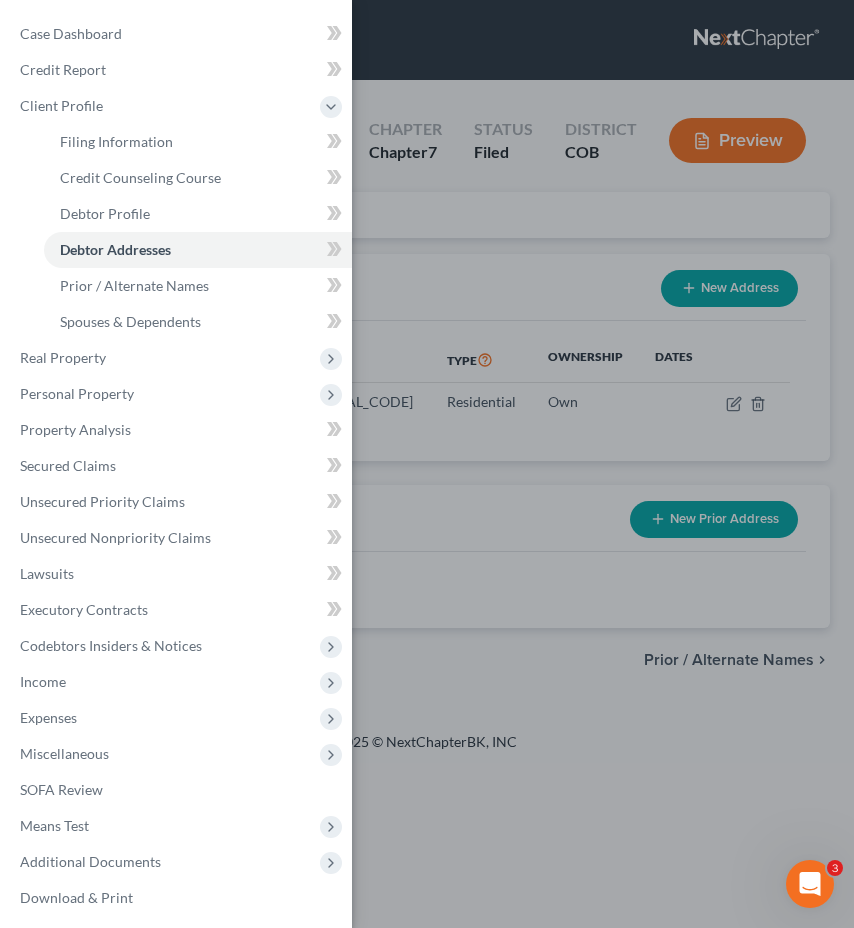 click on "Case Dashboard
Payments
Invoices
Payments
Payments
Credit Report
Client Profile" at bounding box center [427, 464] 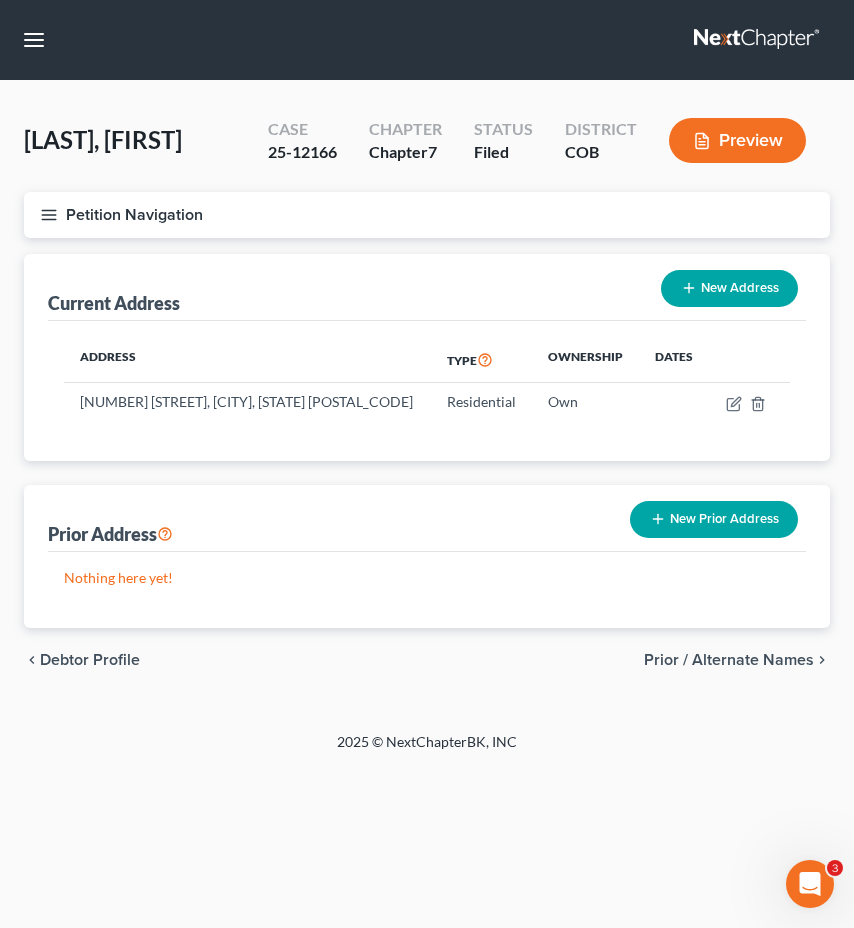 click on "Current Address New Address" at bounding box center [427, 287] 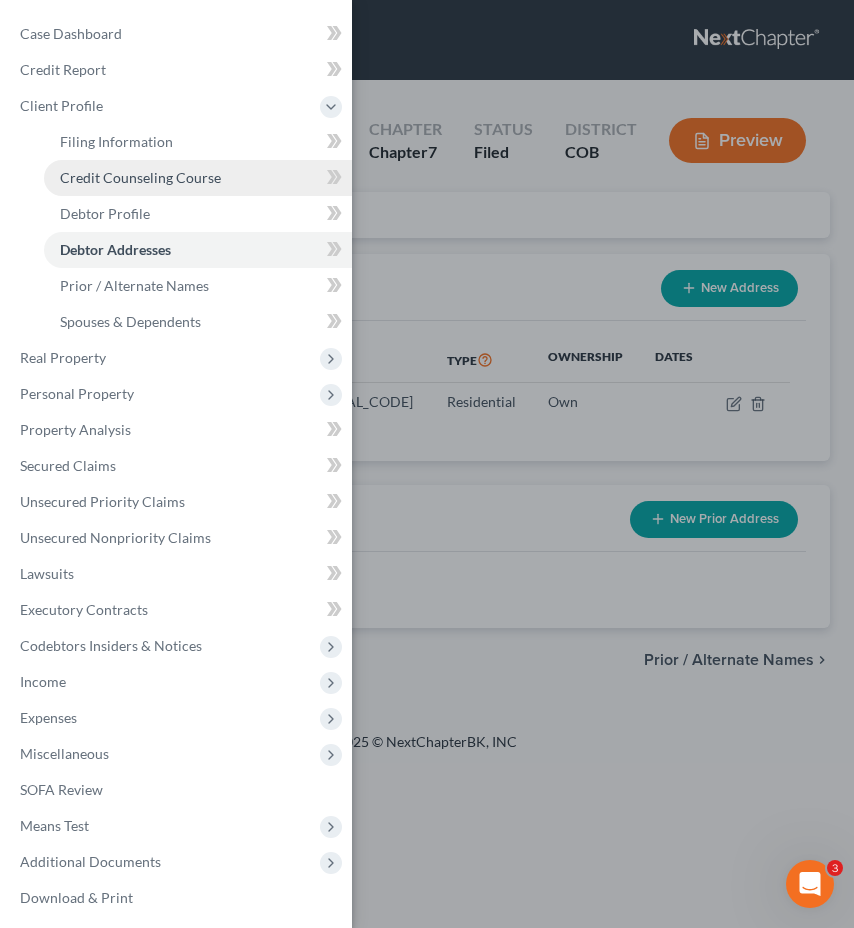 click on "Credit Counseling Course" at bounding box center (198, 178) 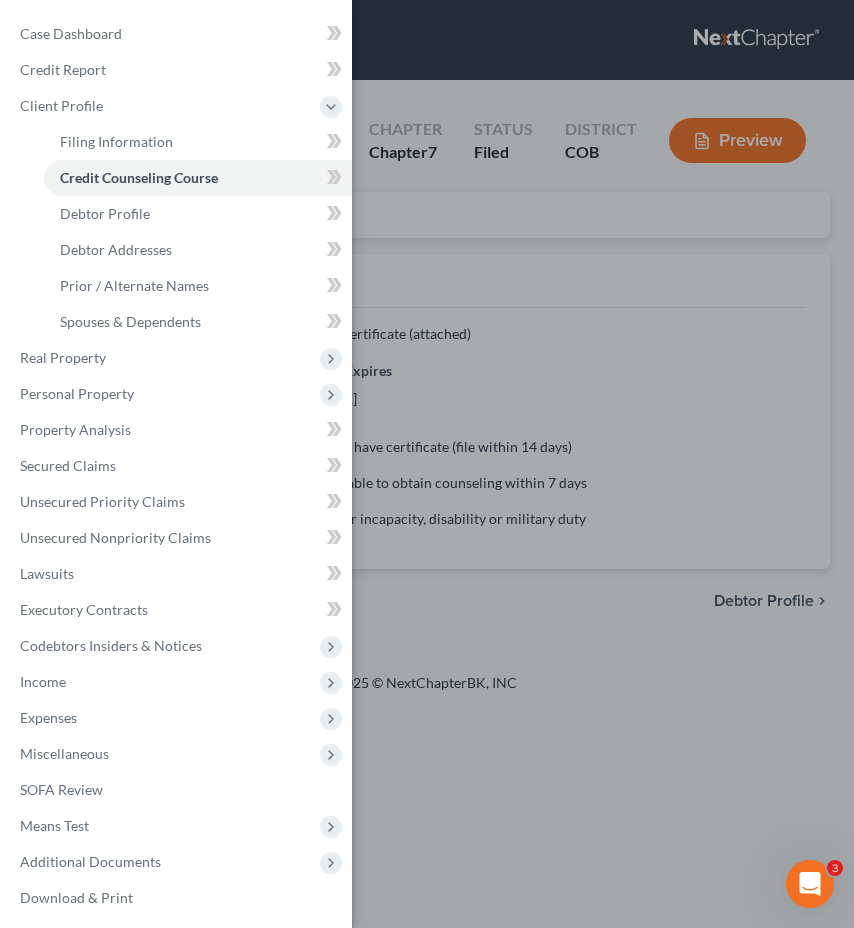 click on "Case Dashboard
Payments
Invoices
Payments
Payments
Credit Report
Client Profile" at bounding box center (427, 464) 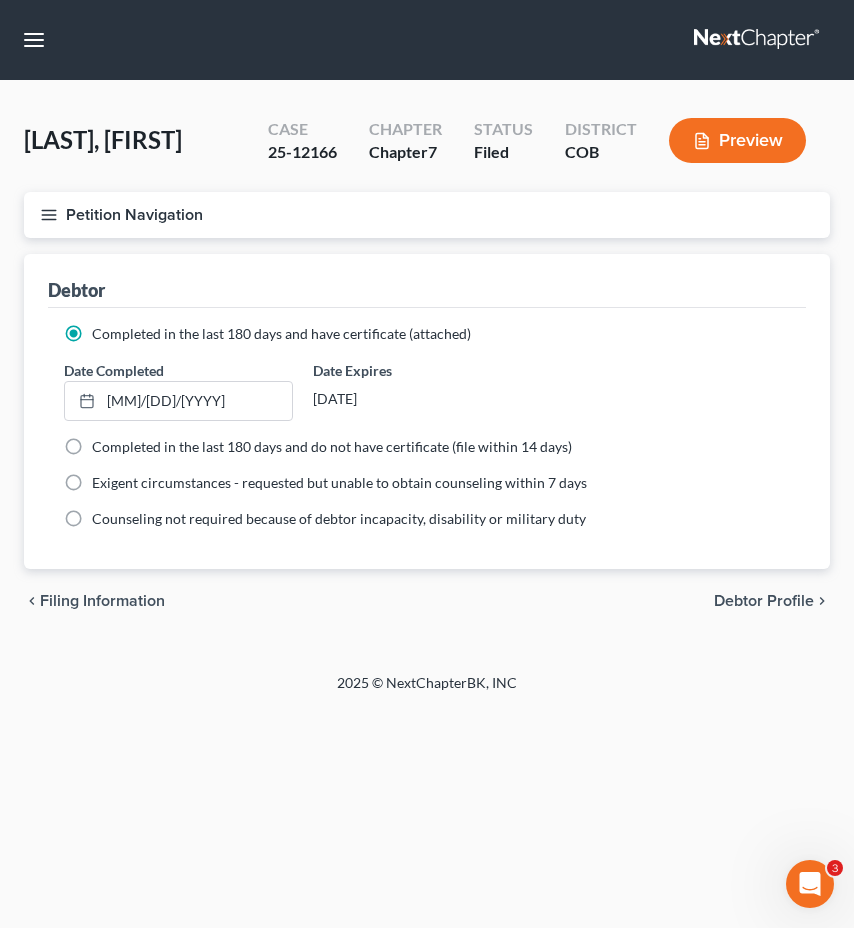 click on "Petition Navigation" at bounding box center (427, 215) 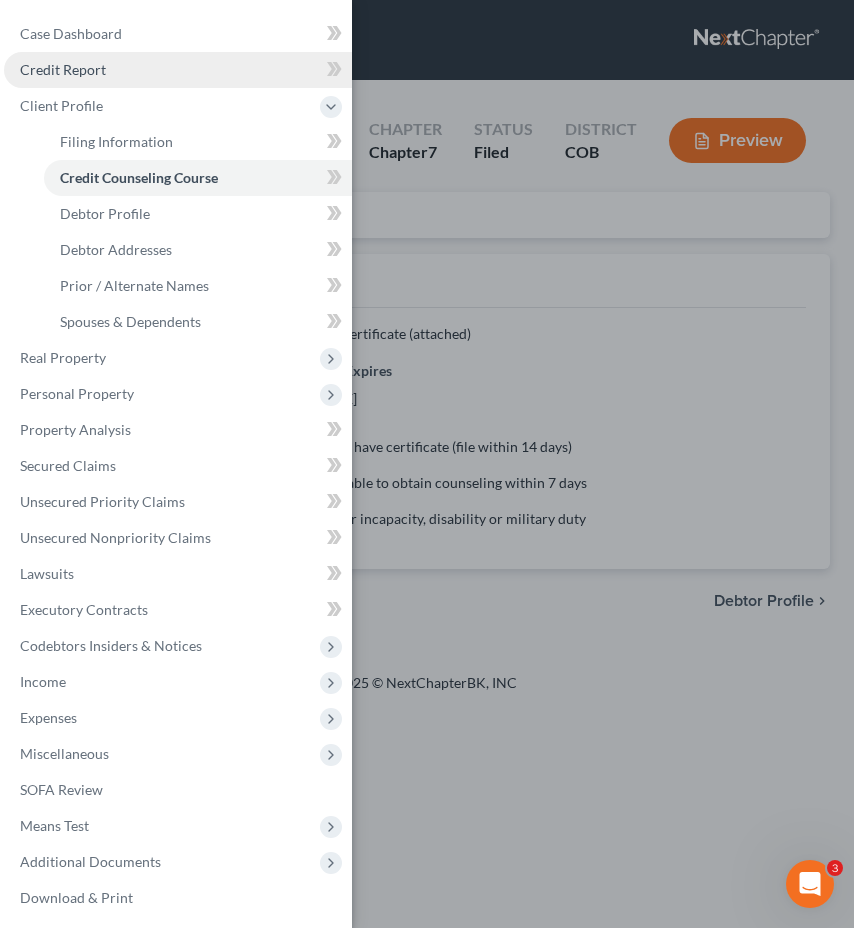 click on "Credit Report" at bounding box center [178, 70] 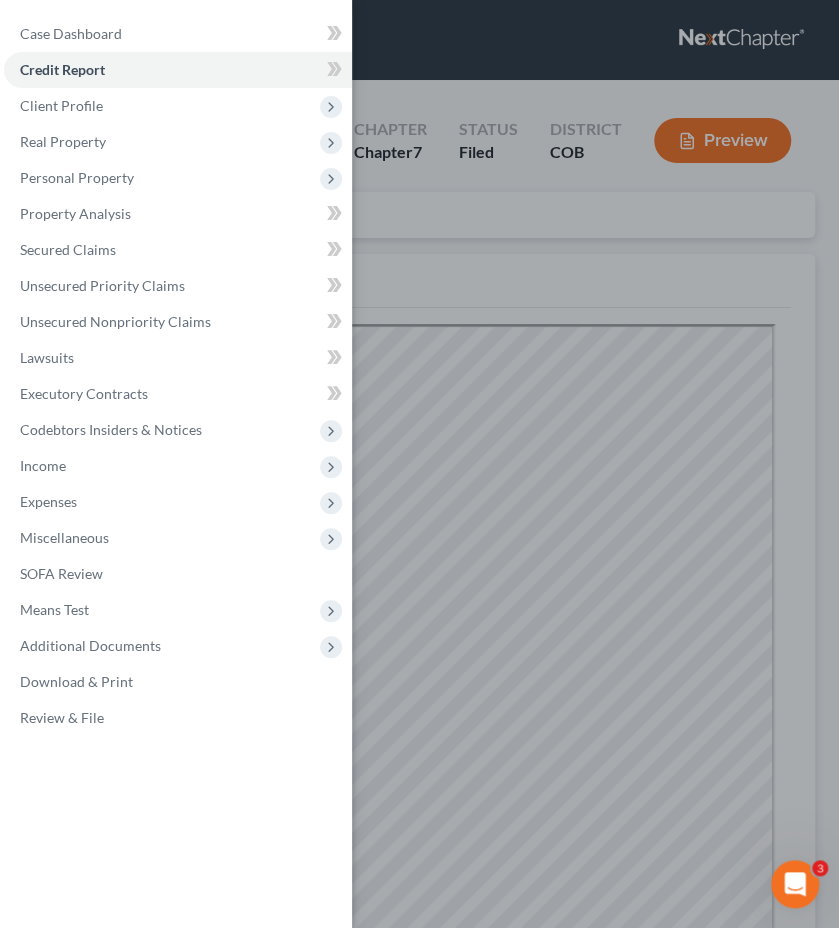 scroll, scrollTop: 0, scrollLeft: 0, axis: both 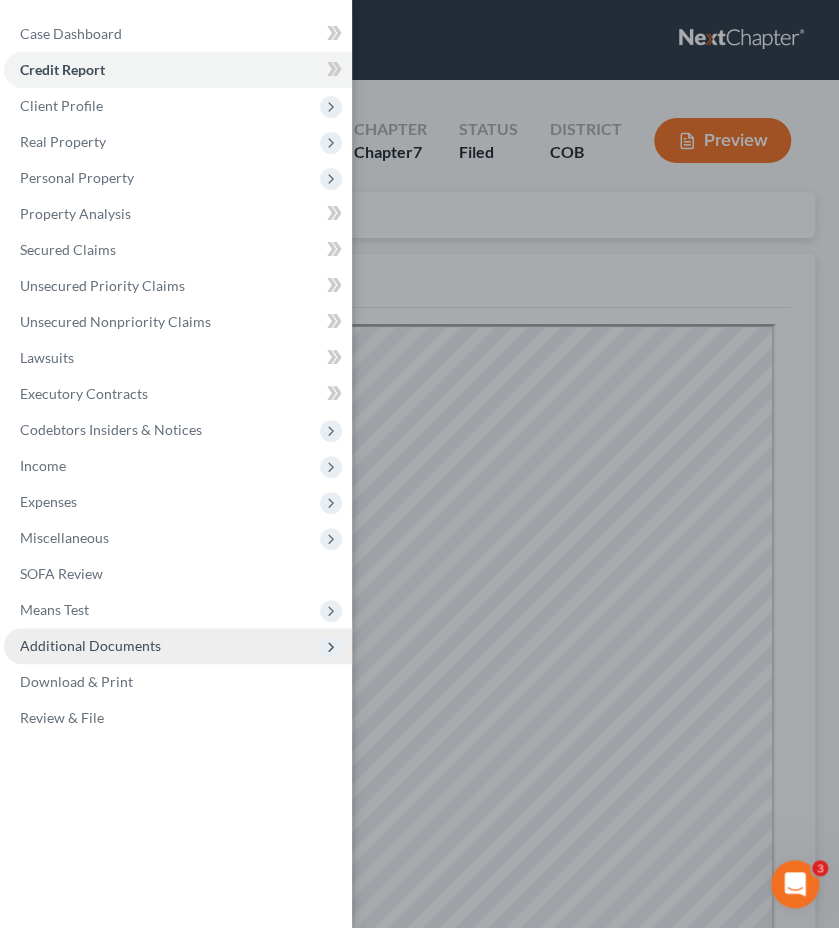 click on "Additional Documents" at bounding box center [90, 645] 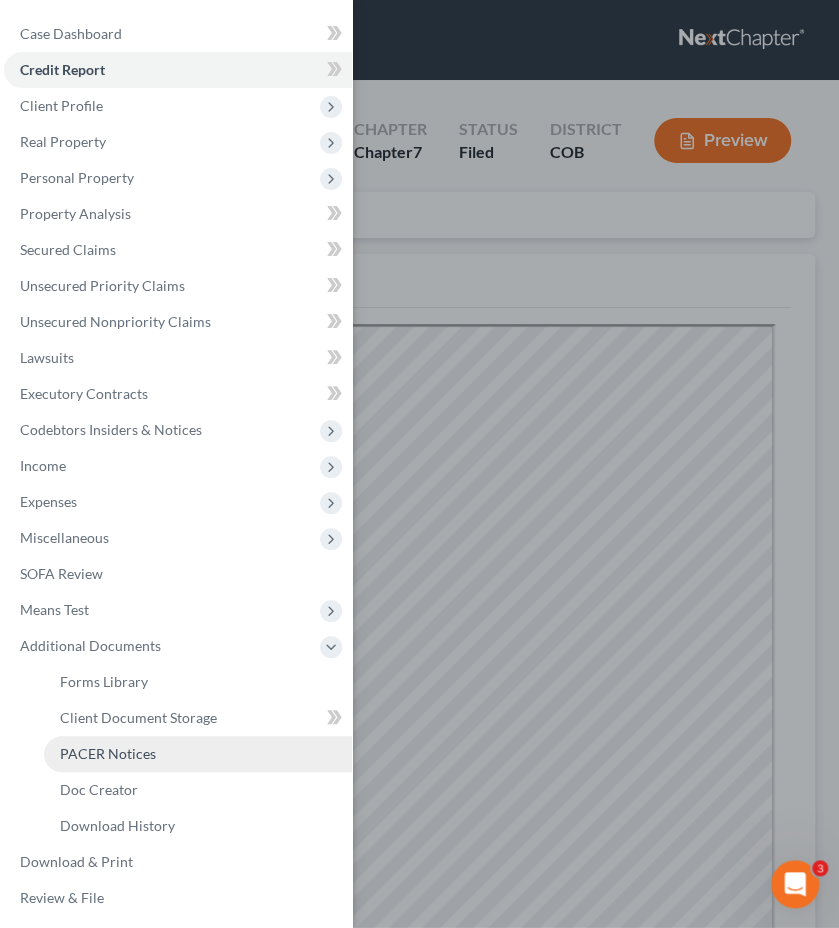 click on "PACER Notices" at bounding box center [108, 753] 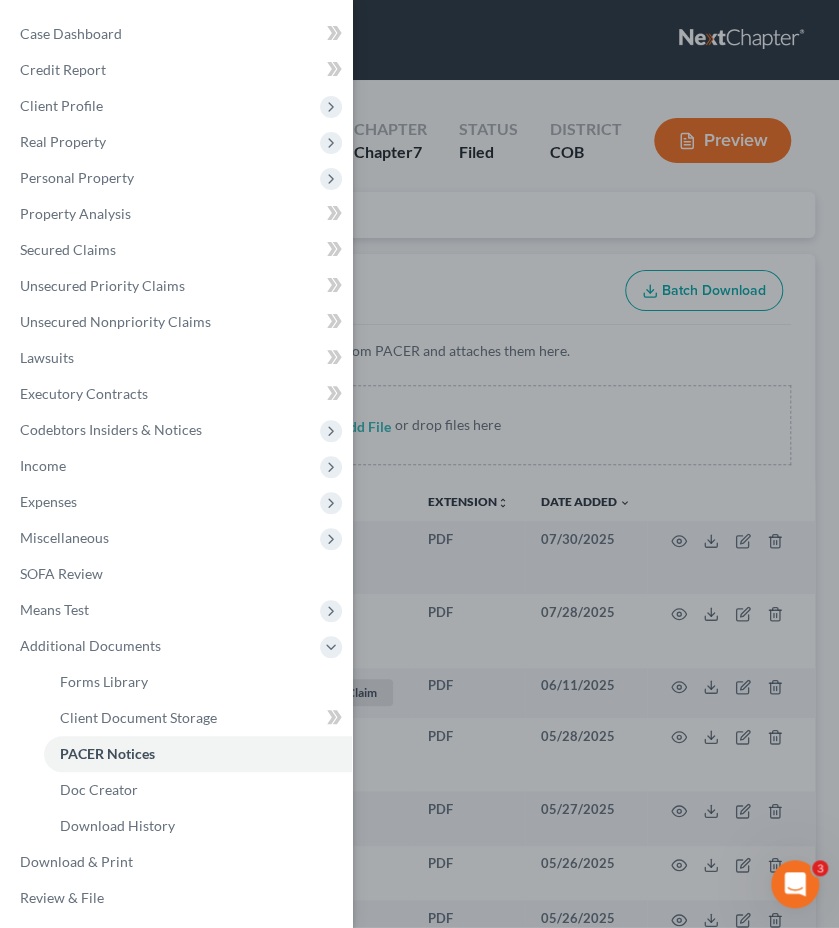click on "Case Dashboard
Payments
Invoices
Payments
Payments
Credit Report
Client Profile" at bounding box center (419, 464) 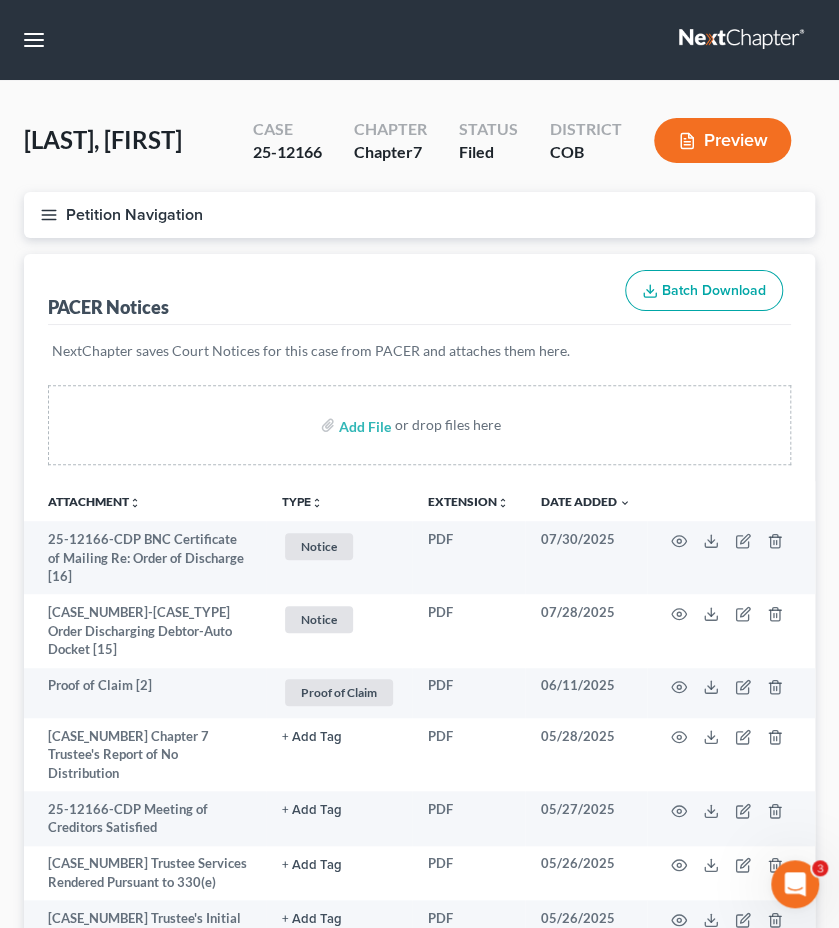 type 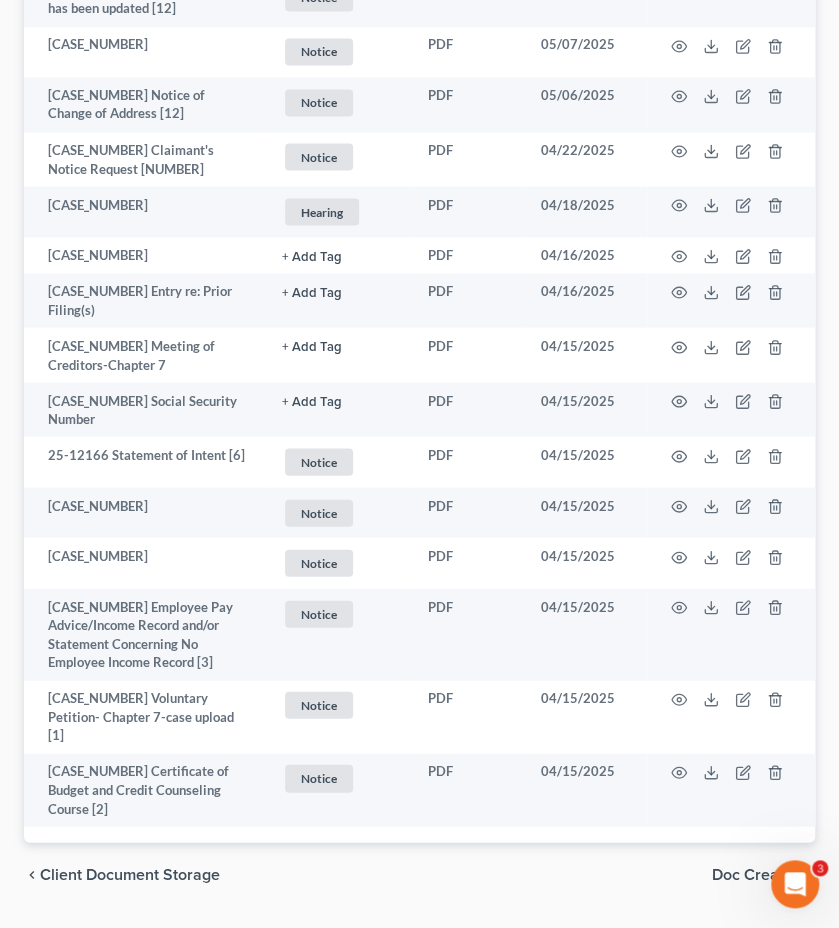 scroll, scrollTop: 1080, scrollLeft: 0, axis: vertical 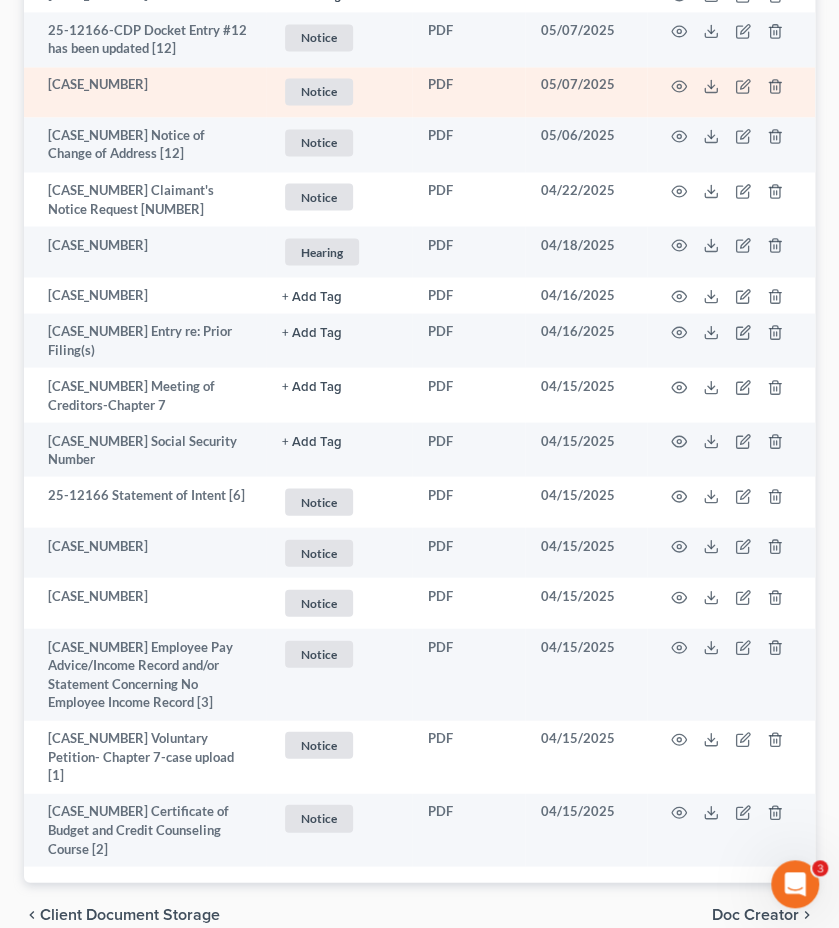 click at bounding box center (731, 92) 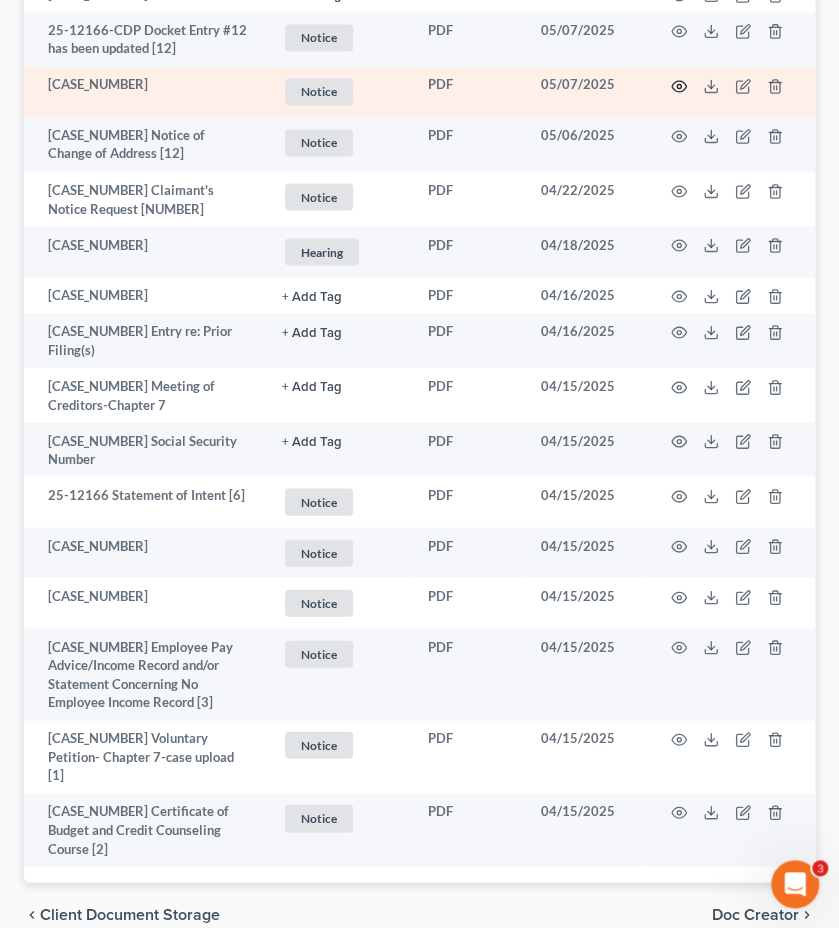 click 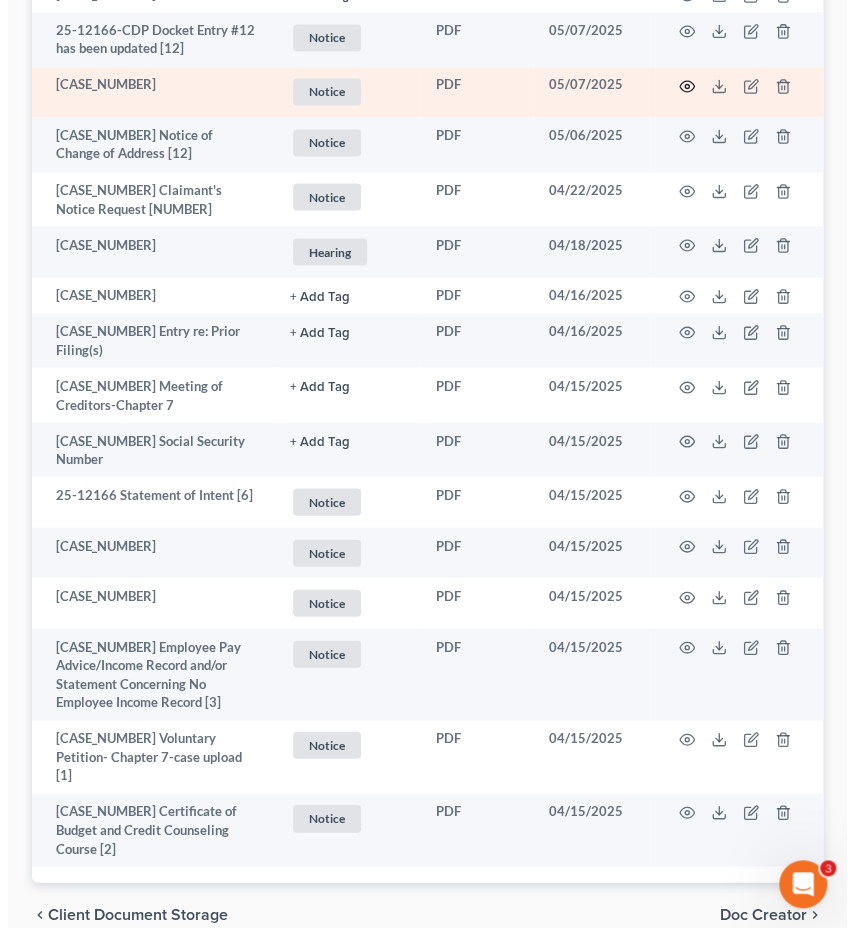 scroll, scrollTop: 1042, scrollLeft: 0, axis: vertical 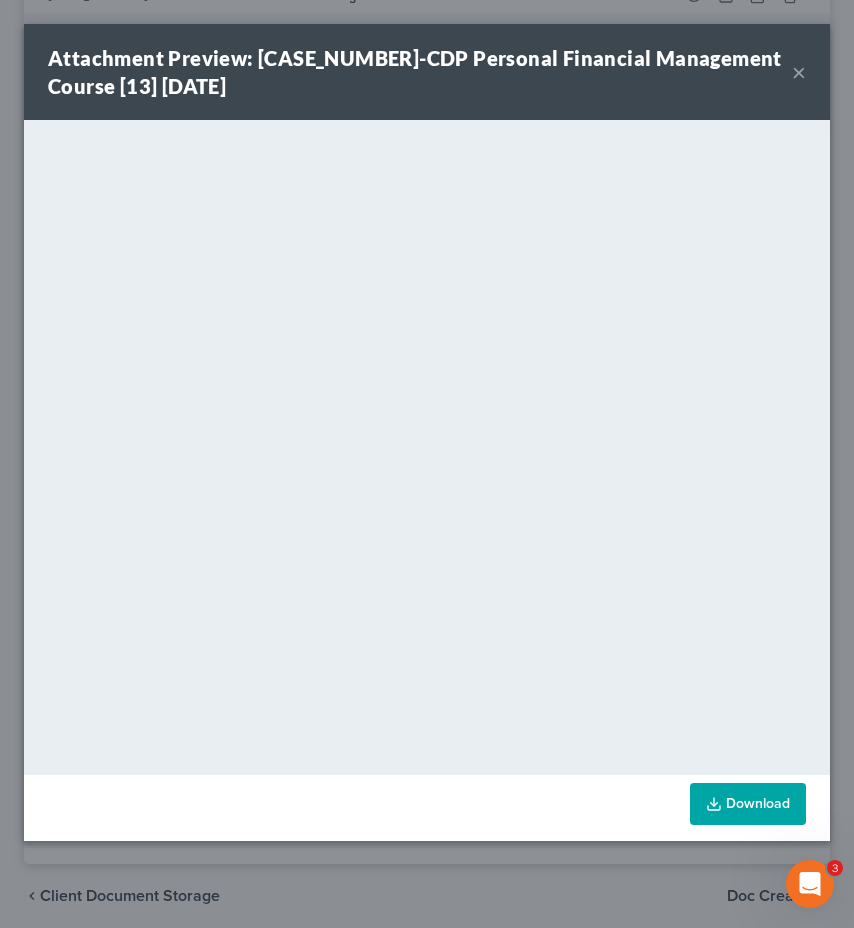 click on "Attachment Preview: [CASE_NUMBER]-CDP Personal Financial Management Course [13] [DATE]" at bounding box center [420, 72] 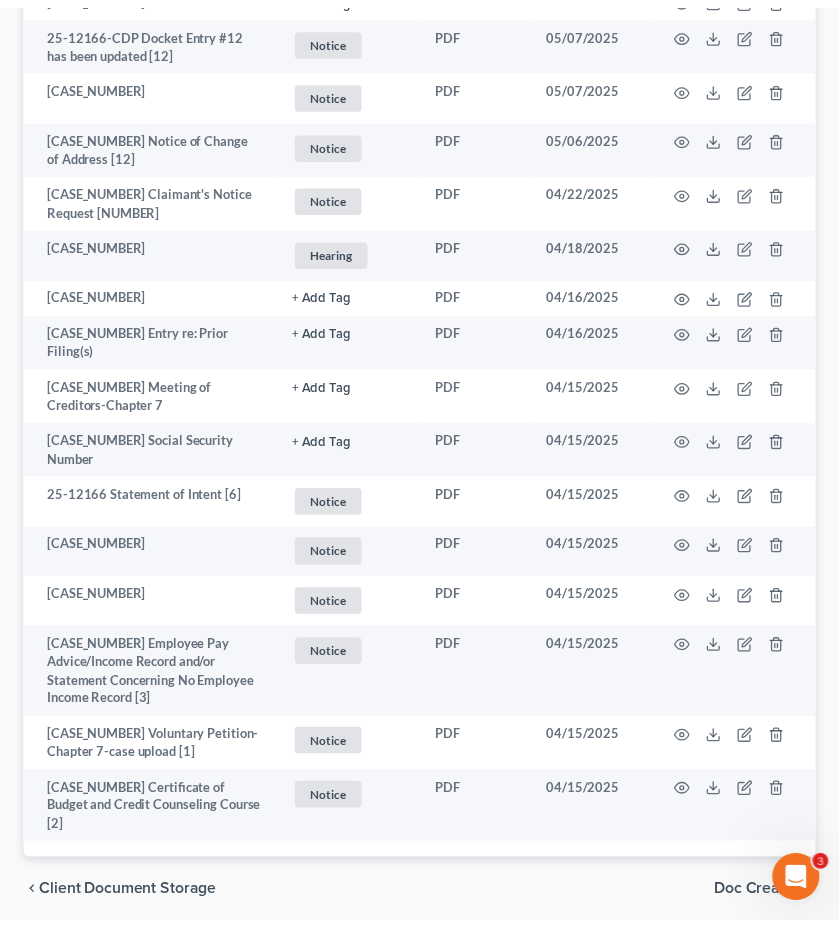scroll, scrollTop: 1080, scrollLeft: 0, axis: vertical 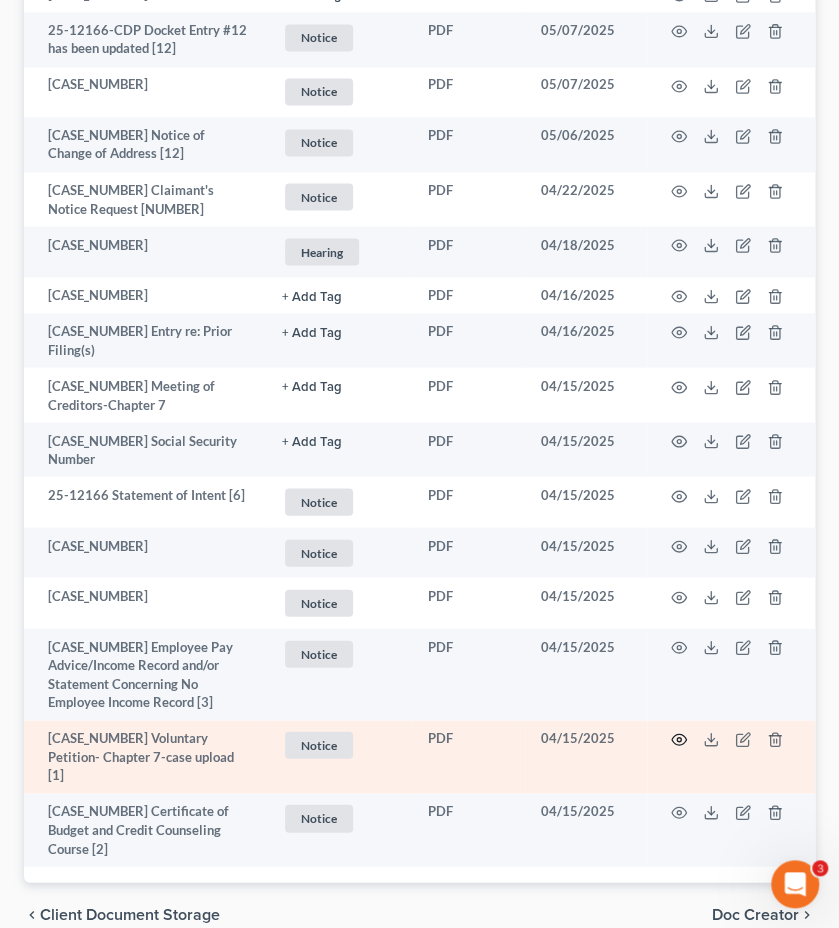 click 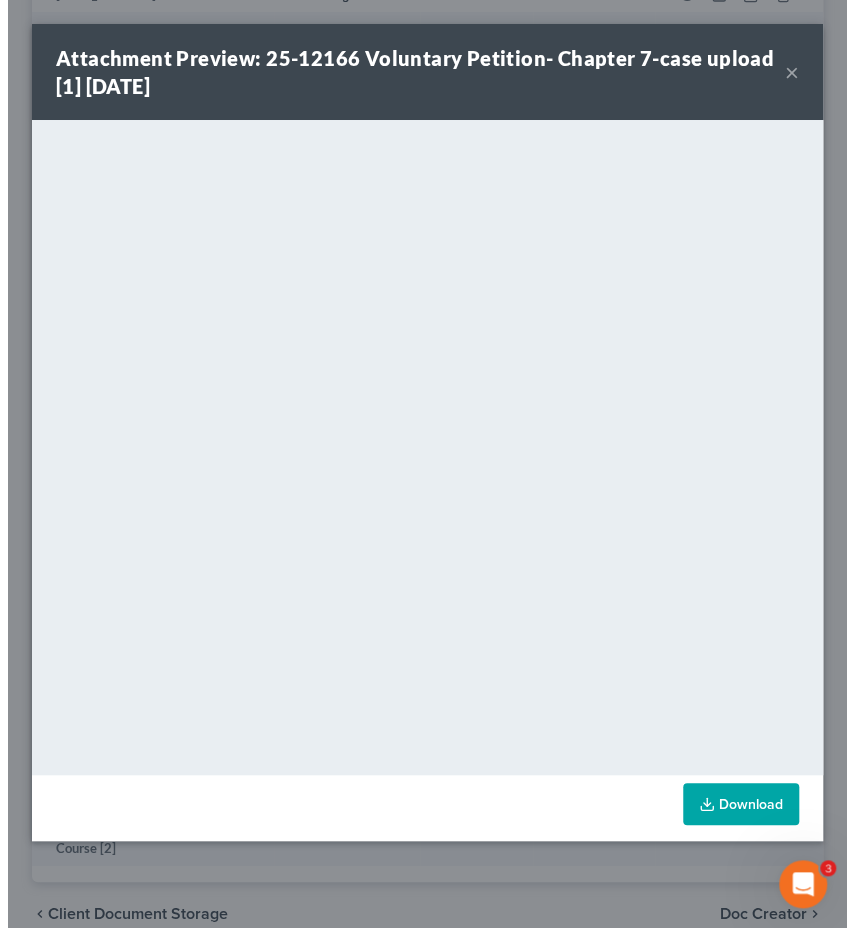 scroll, scrollTop: 1042, scrollLeft: 0, axis: vertical 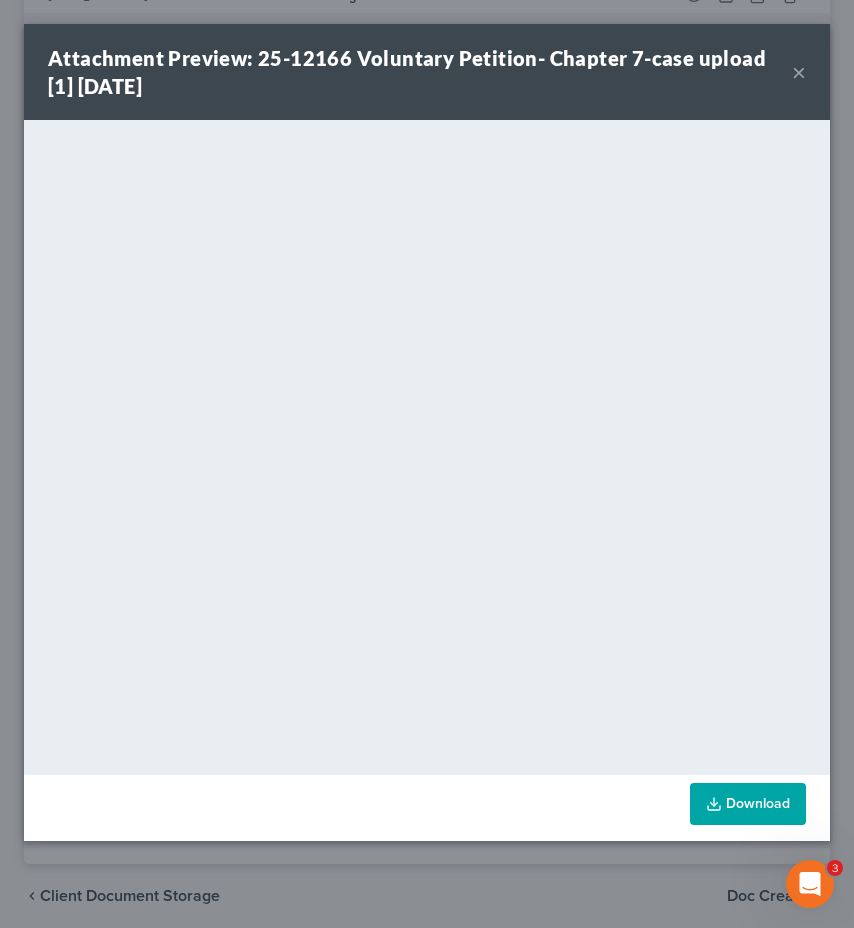 click on "Attachment Preview: [CASE_NUMBER] Voluntary Petition- Chapter 7-case upload [NUMBER] [DATE] ×" at bounding box center (427, 72) 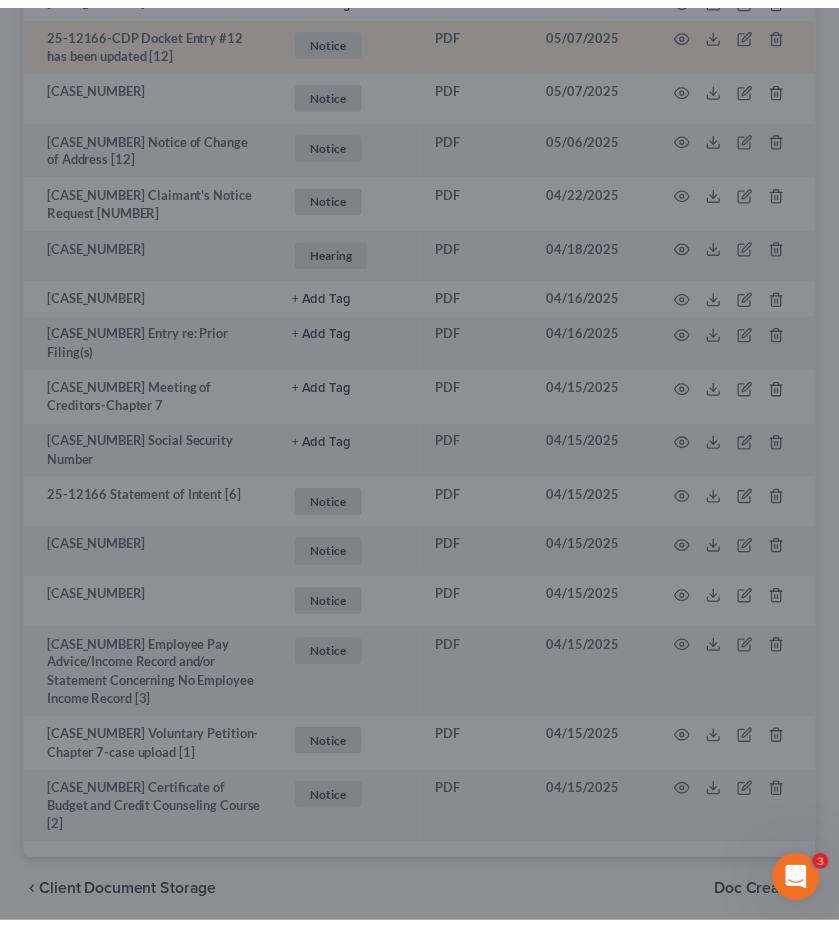 scroll, scrollTop: 1080, scrollLeft: 0, axis: vertical 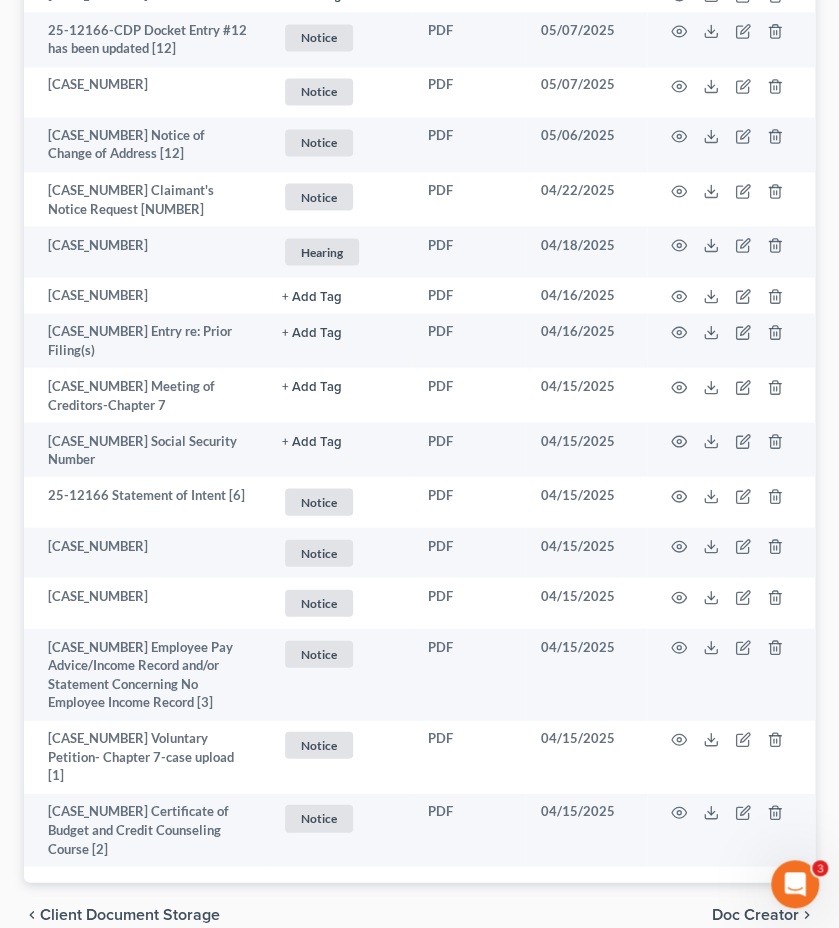 click on "[LAST], [FIRST] Upgraded Case [CASE_NUMBER] Chapter Chapter 7 Status Filed District COB Preview Petition Navigation
Case Dashboard
Payments
Invoices
Payments
Payments
Credit Report
Home" at bounding box center [419, -7] 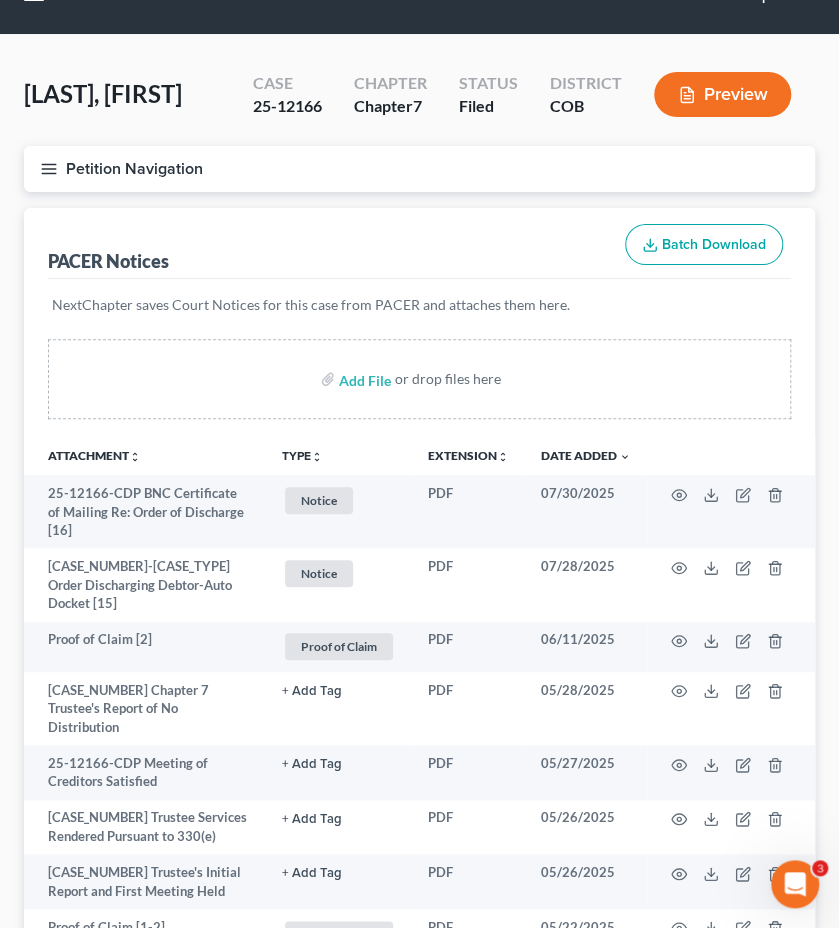 scroll, scrollTop: 0, scrollLeft: 0, axis: both 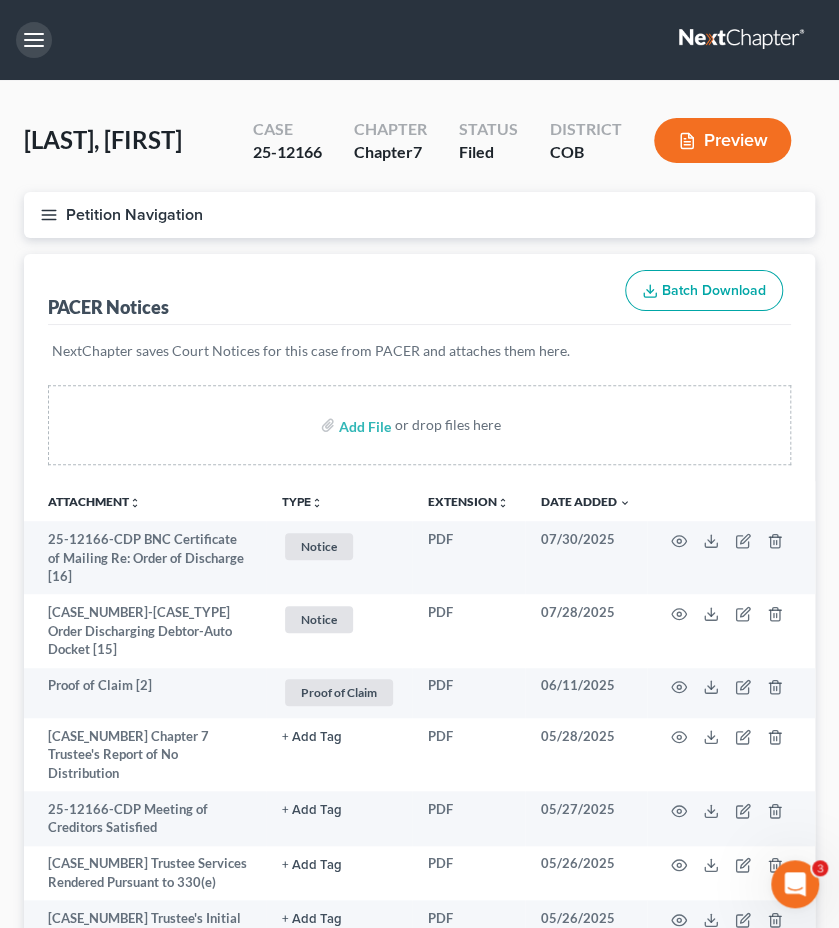 click at bounding box center [34, 40] 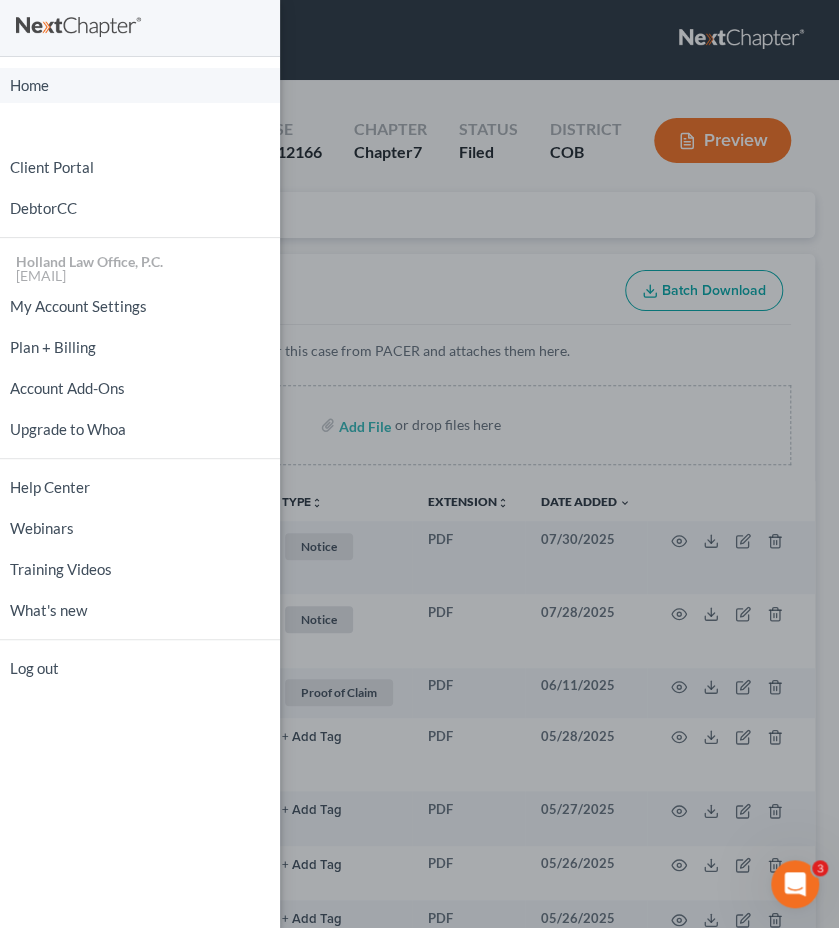 click on "Home" at bounding box center (140, 85) 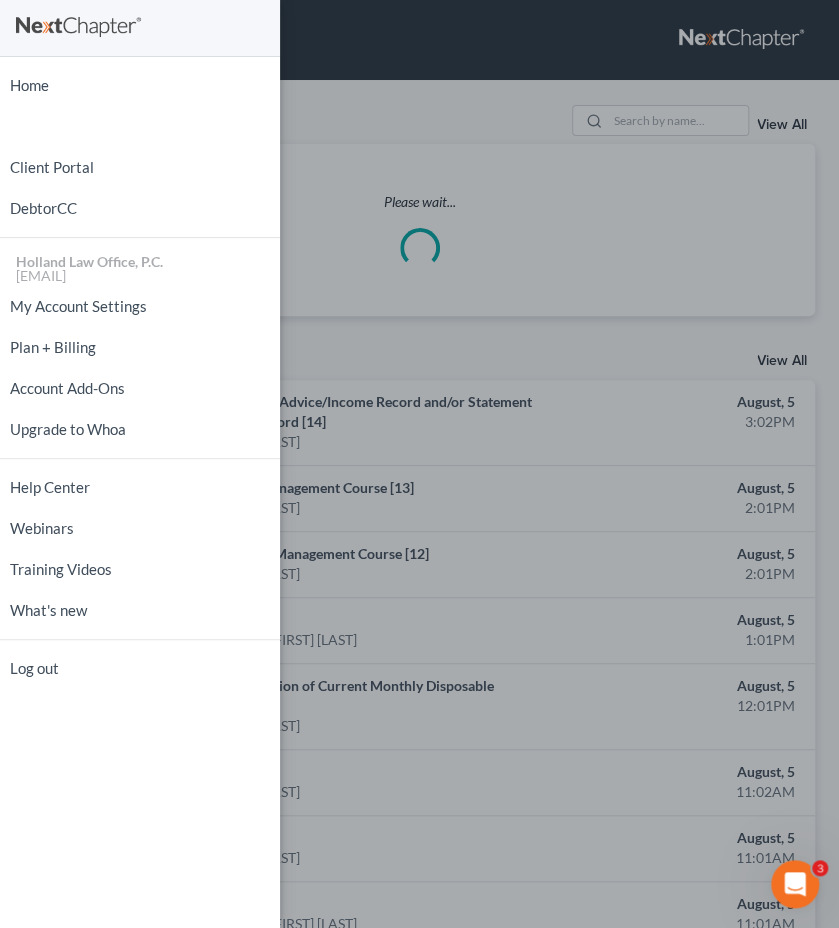 click on "Home New Case Client Portal DebtorCC Holland Law Office, P.C. [EMAIL] My Account Settings Plan + Billing Account Add-Ons Upgrade to Whoa Help Center Webinars Training Videos What's new Log out" at bounding box center [419, 464] 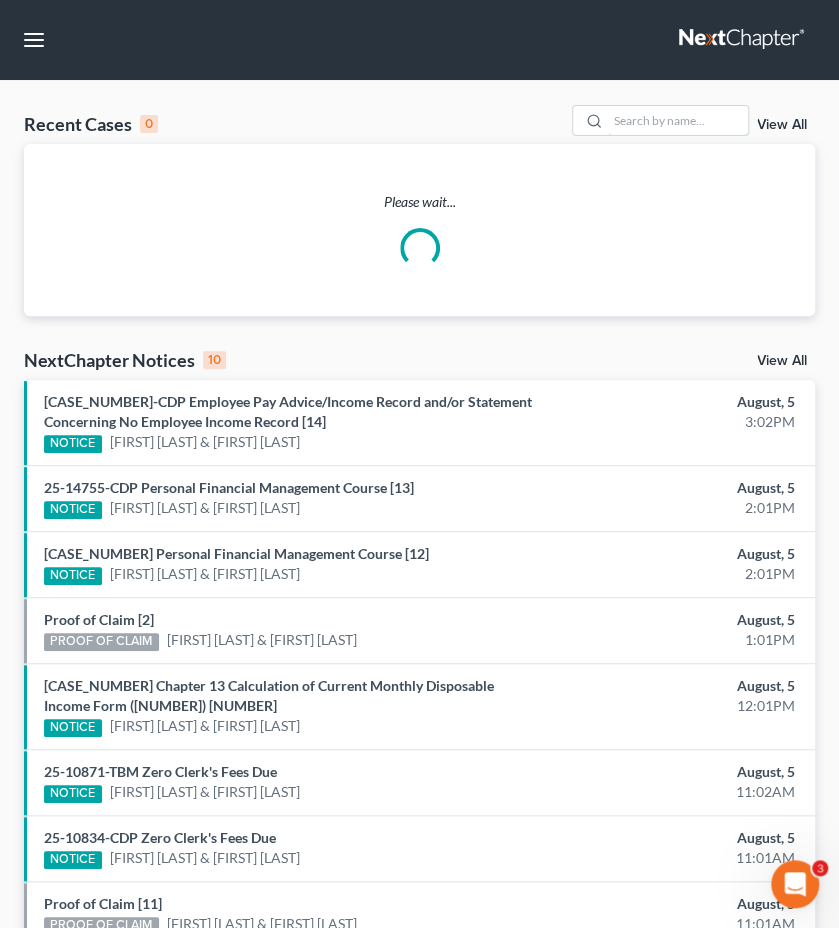 click at bounding box center [678, 120] 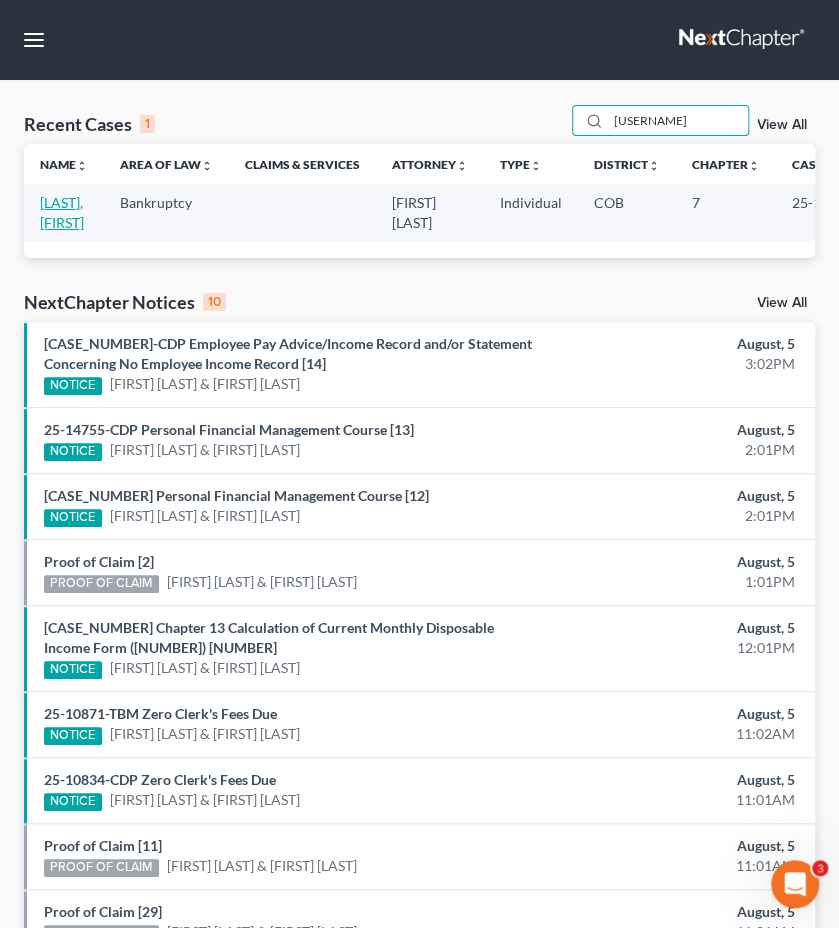 type on "[USERNAME]" 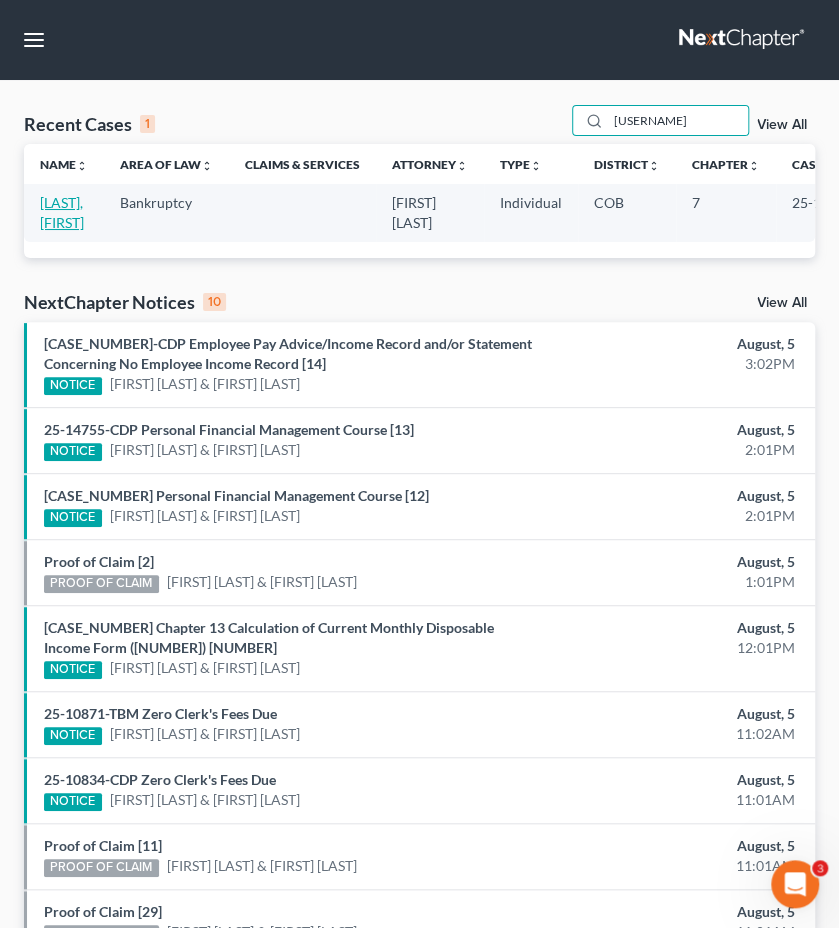 click on "[LAST], [FIRST]" at bounding box center (62, 212) 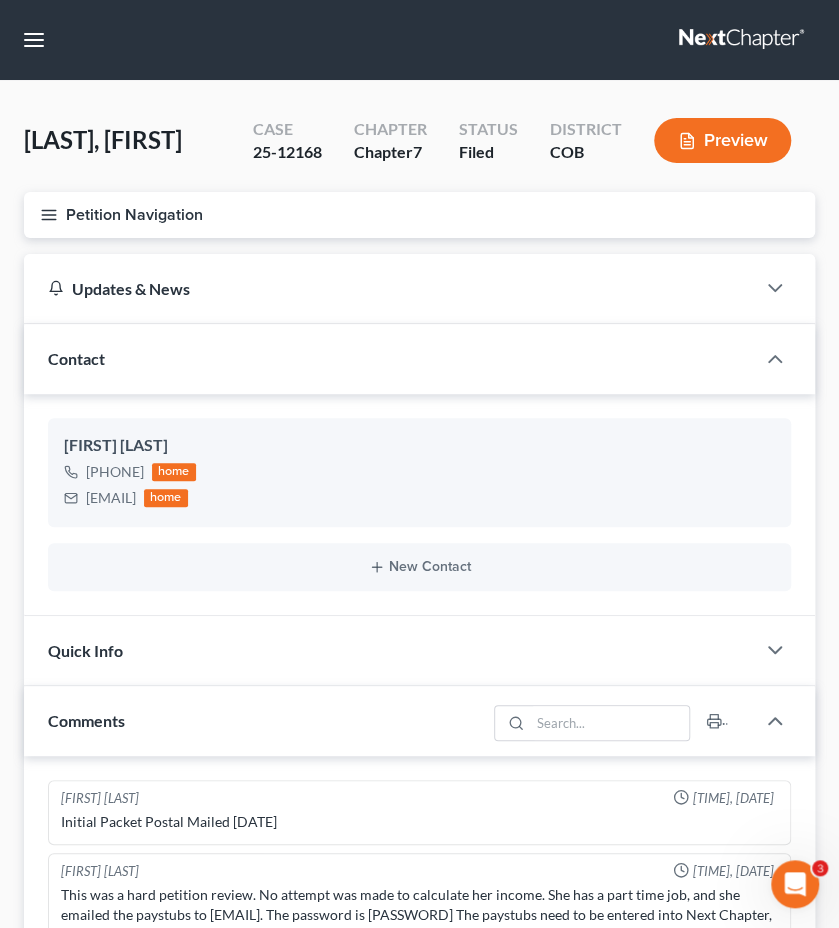 scroll, scrollTop: 128, scrollLeft: 0, axis: vertical 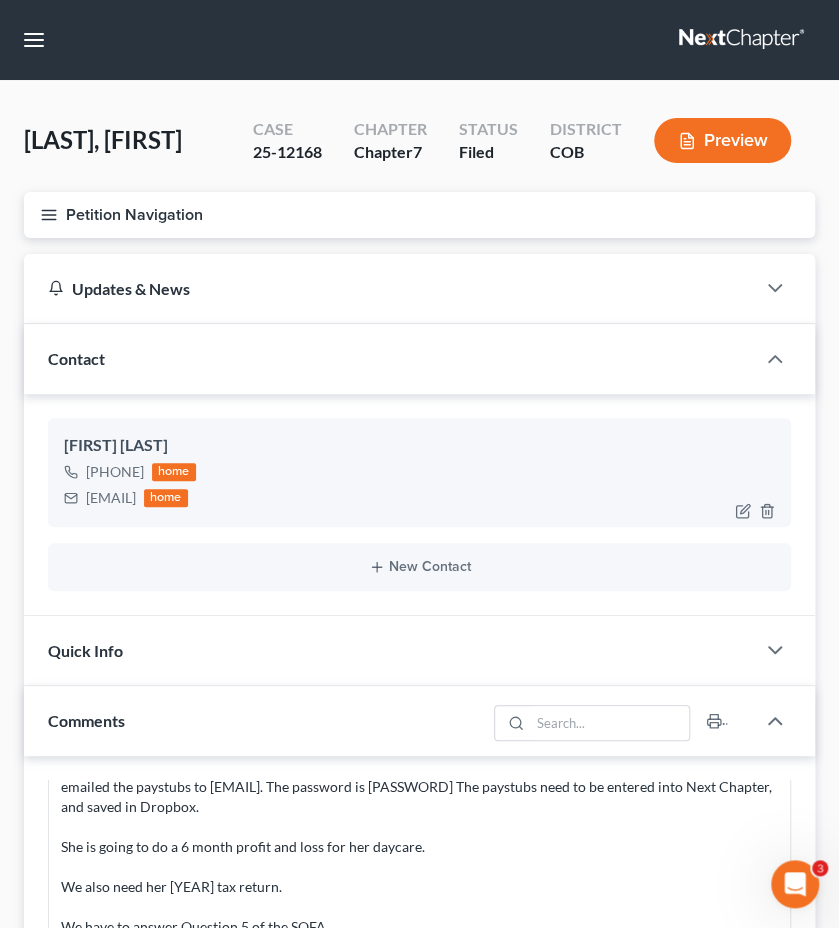drag, startPoint x: 258, startPoint y: 495, endPoint x: 89, endPoint y: 500, distance: 169.07394 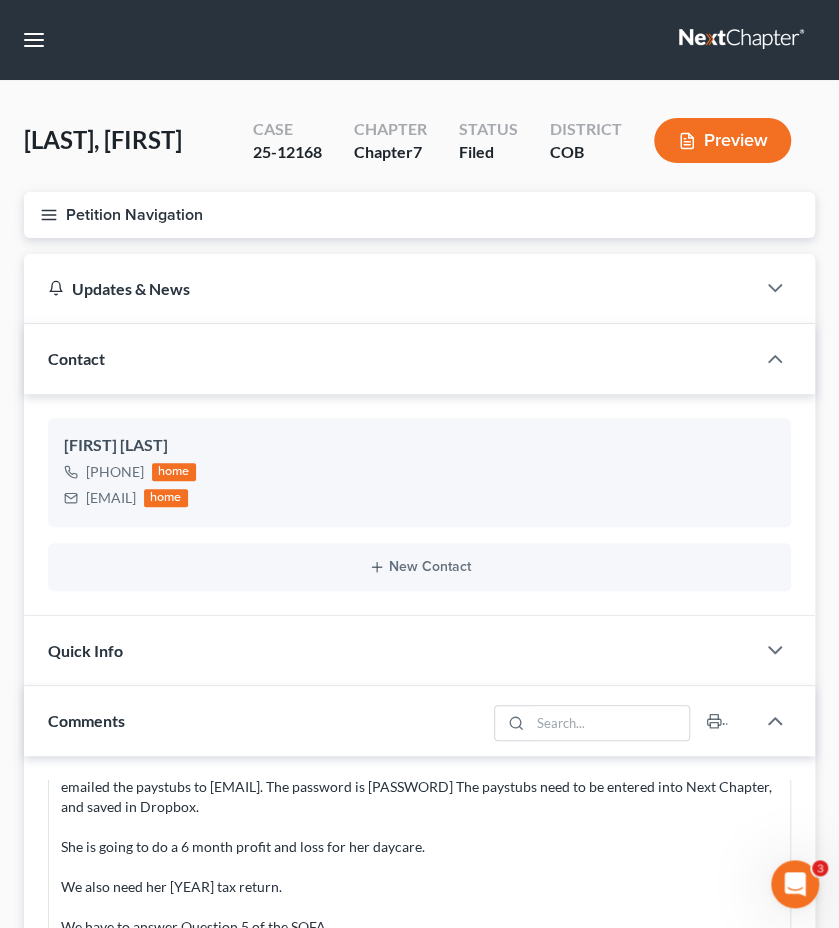click on "Petition Navigation" at bounding box center (419, 215) 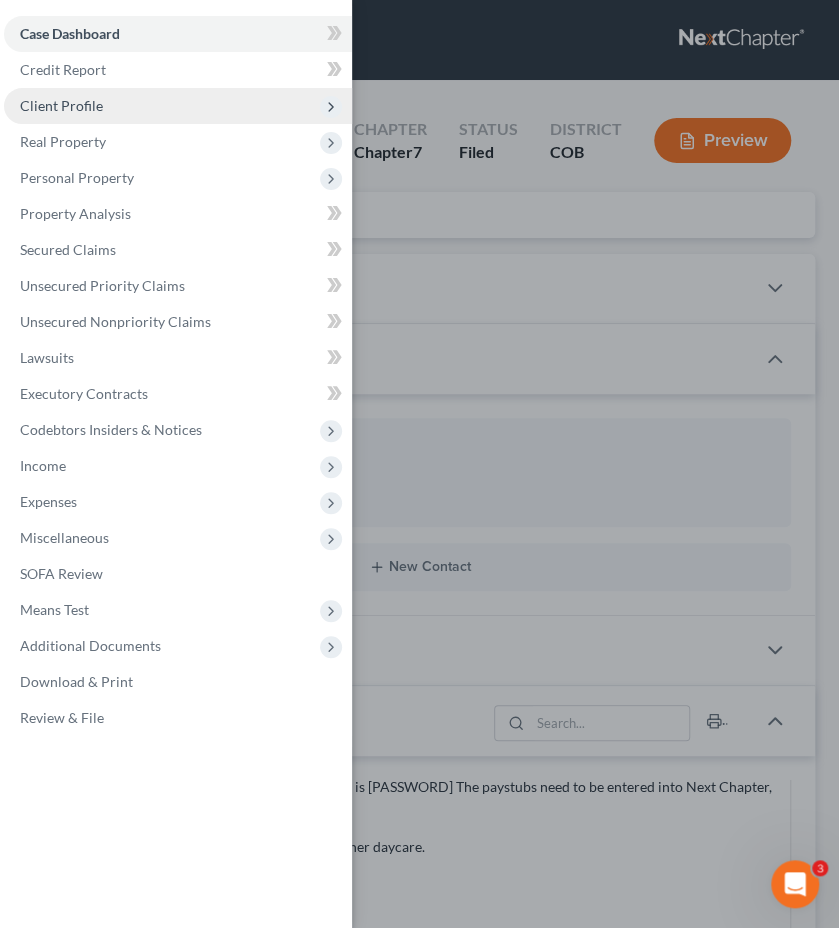 click on "Client Profile" at bounding box center (178, 106) 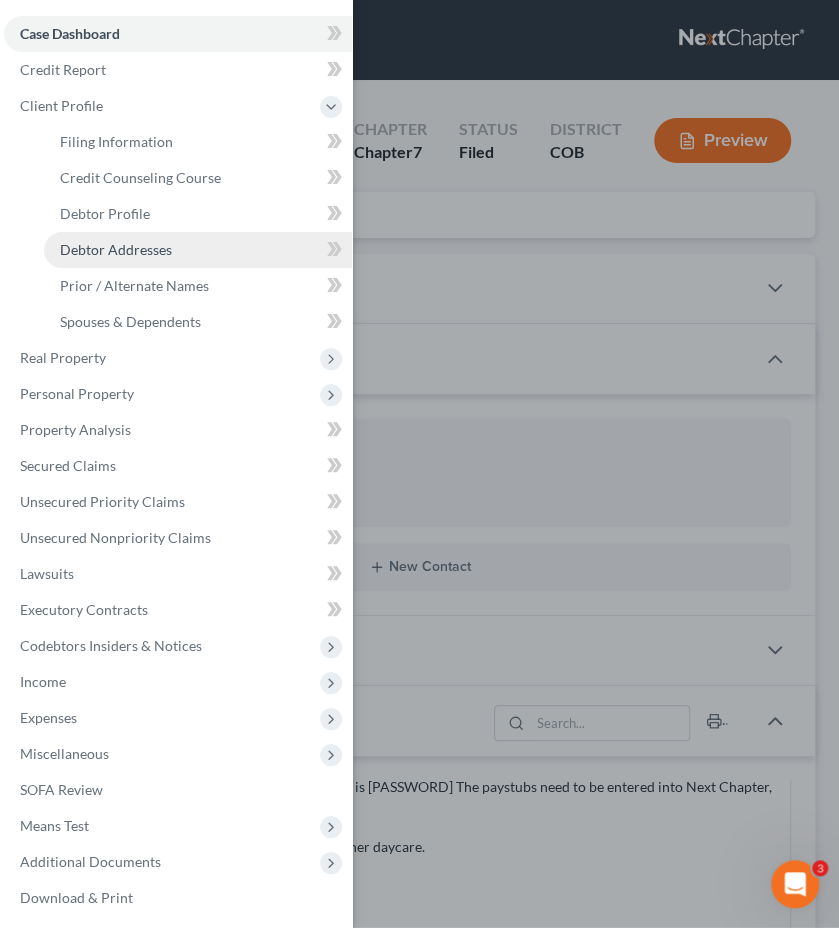 click on "Debtor Addresses" at bounding box center [116, 249] 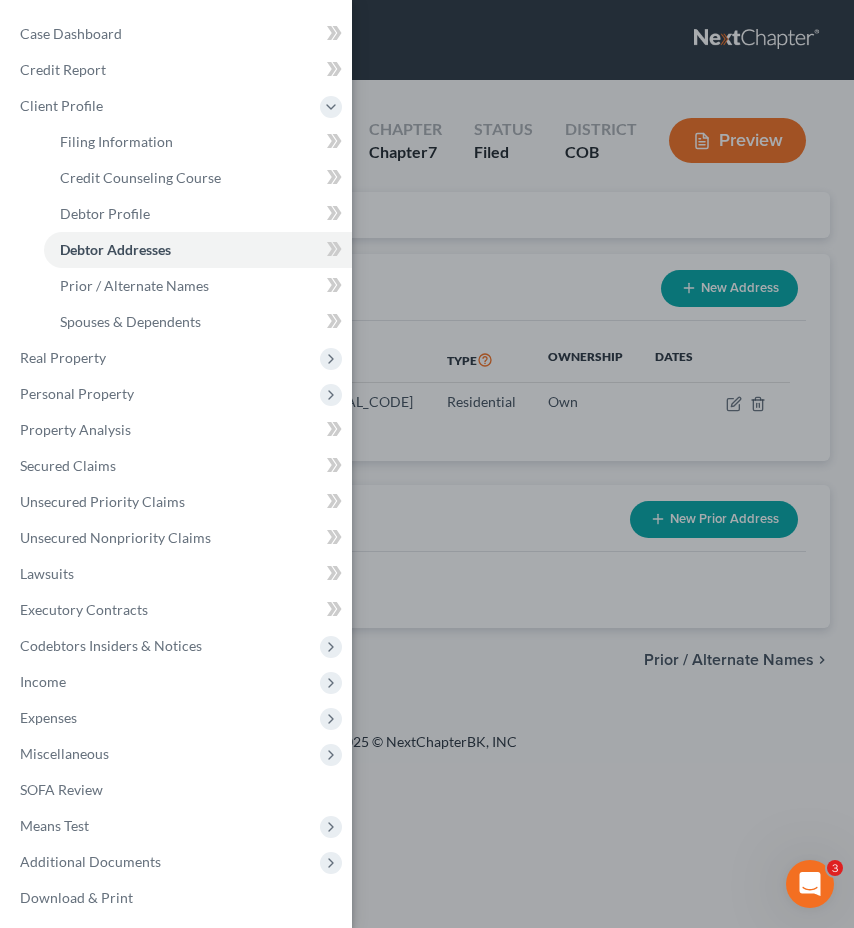 click on "Case Dashboard
Payments
Invoices
Payments
Payments
Credit Report
Client Profile" at bounding box center (427, 464) 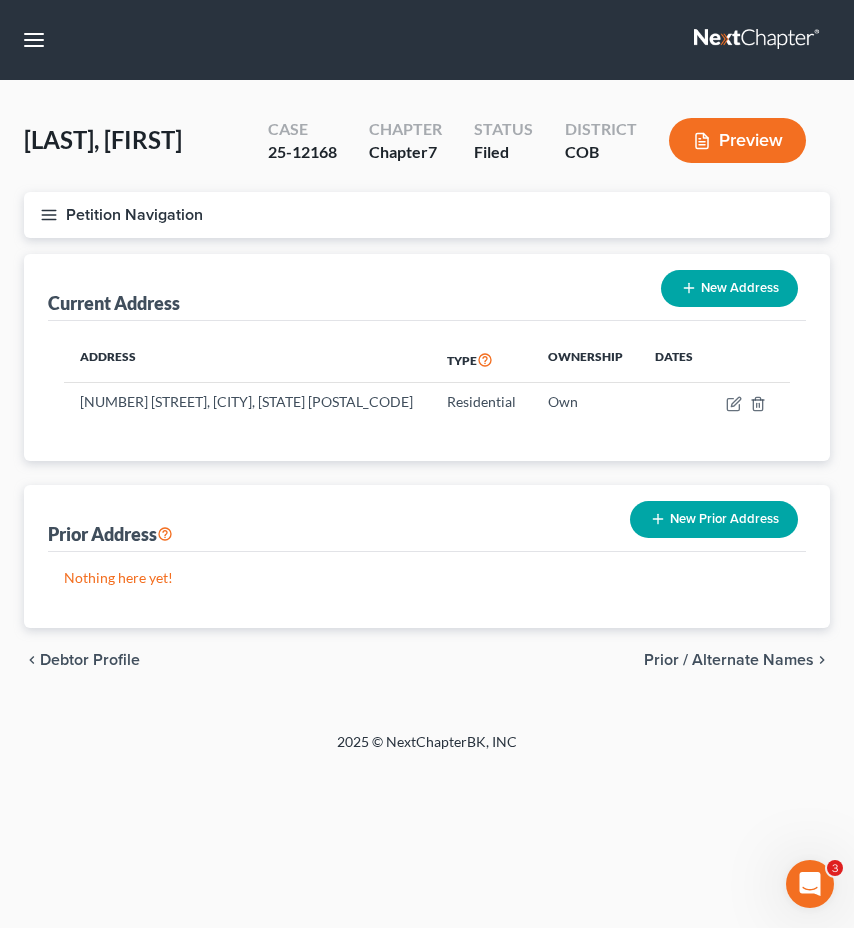 click on "Current Address New Address" at bounding box center [427, 287] 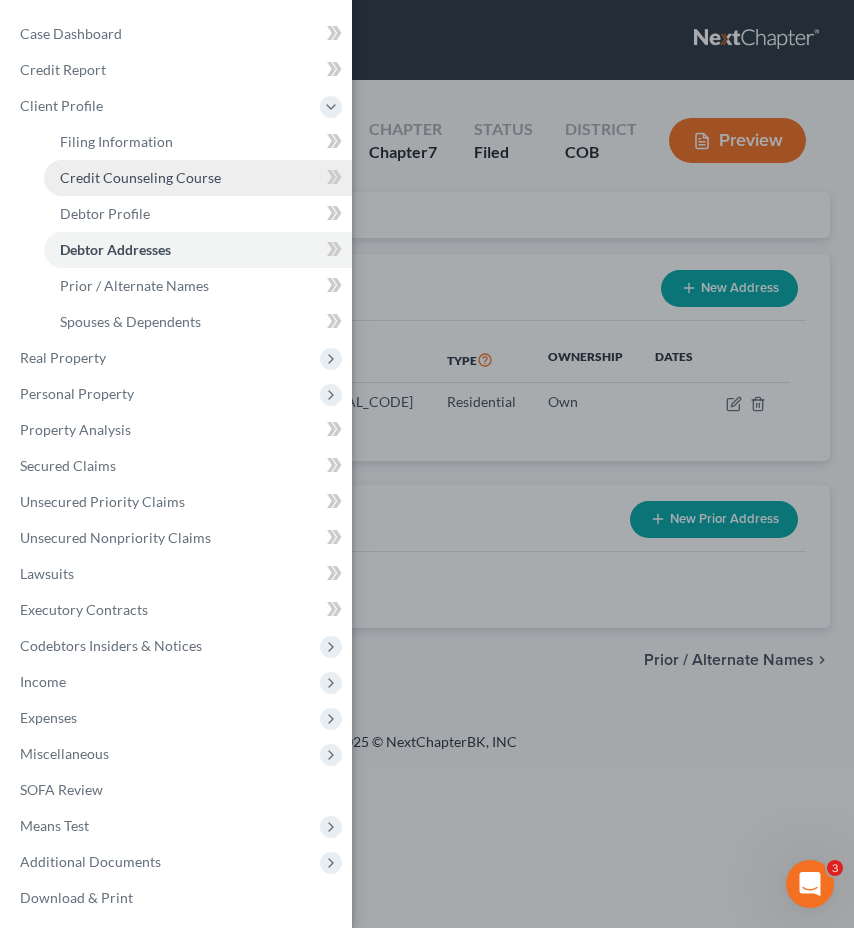 click on "Credit Counseling Course" at bounding box center [198, 178] 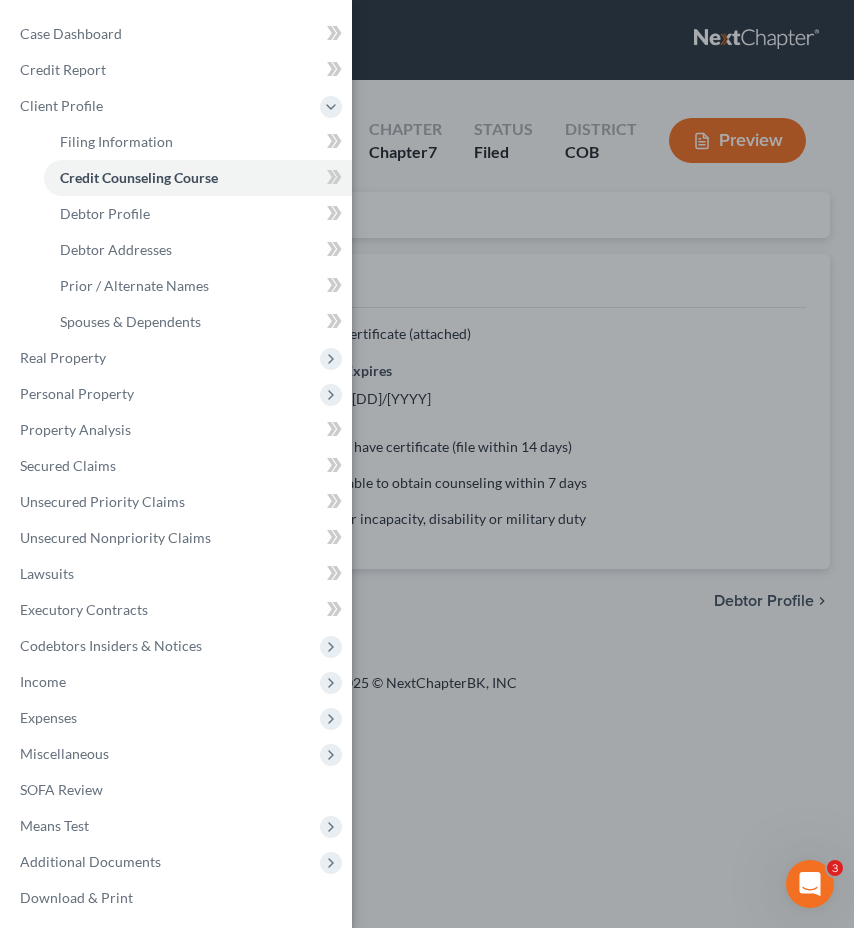 click on "Case Dashboard
Payments
Invoices
Payments
Payments
Credit Report
Client Profile" at bounding box center (427, 464) 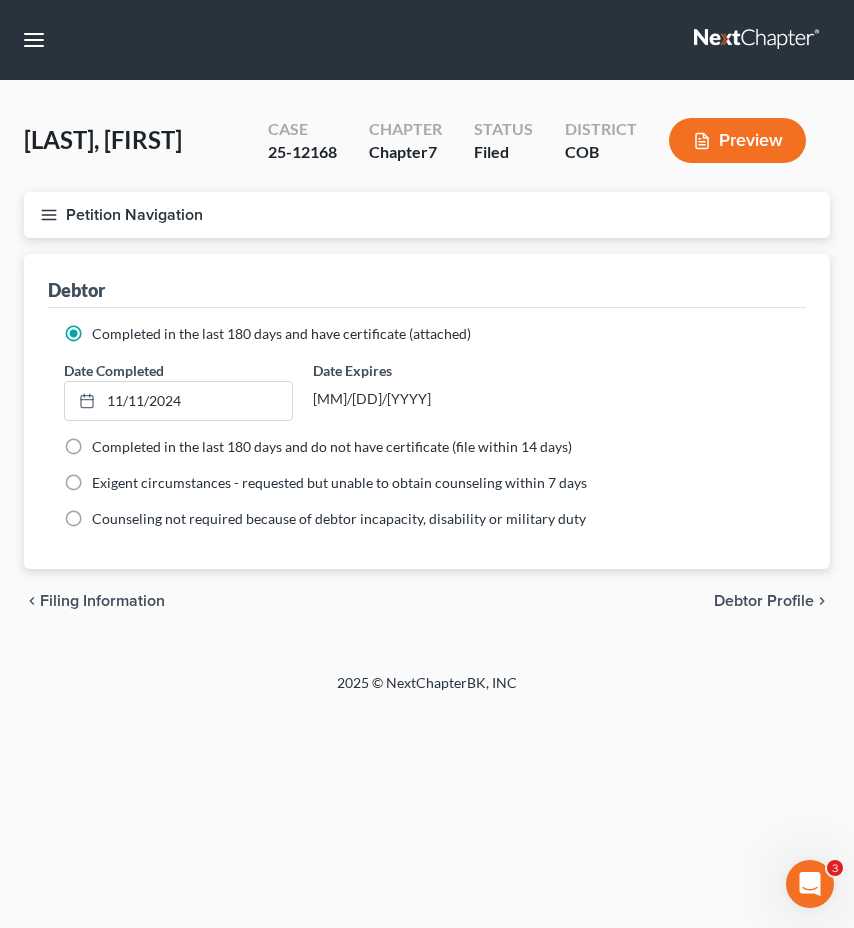 click on "Petition Navigation" at bounding box center [427, 215] 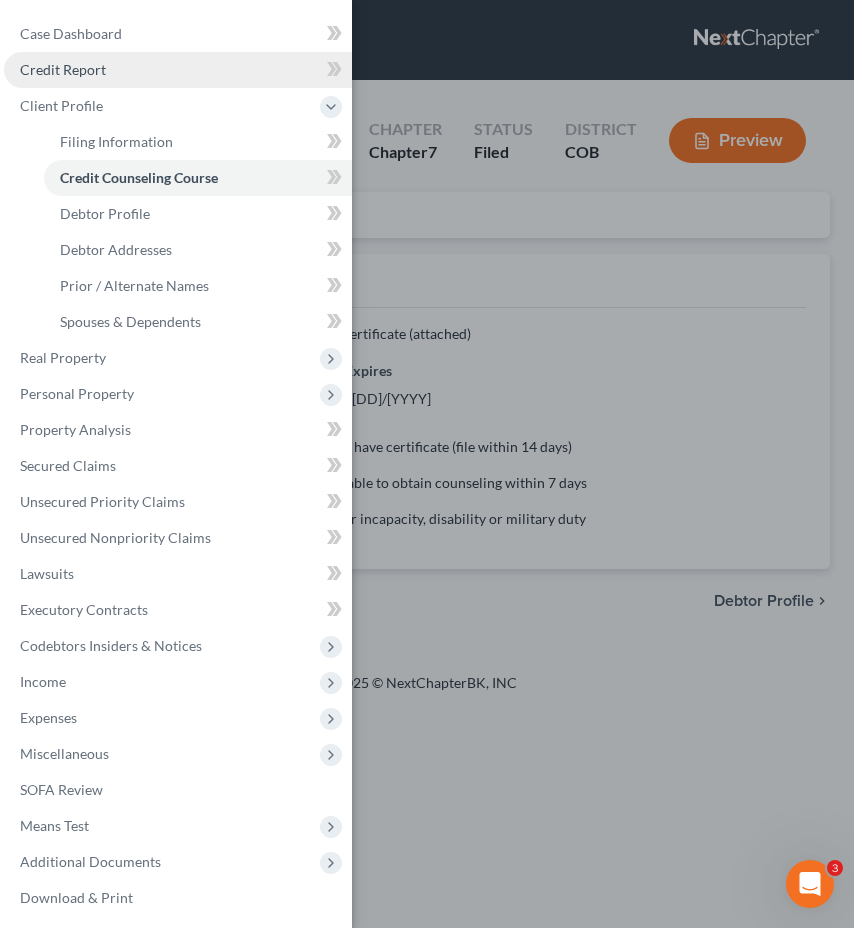 click on "Credit Report" at bounding box center [178, 70] 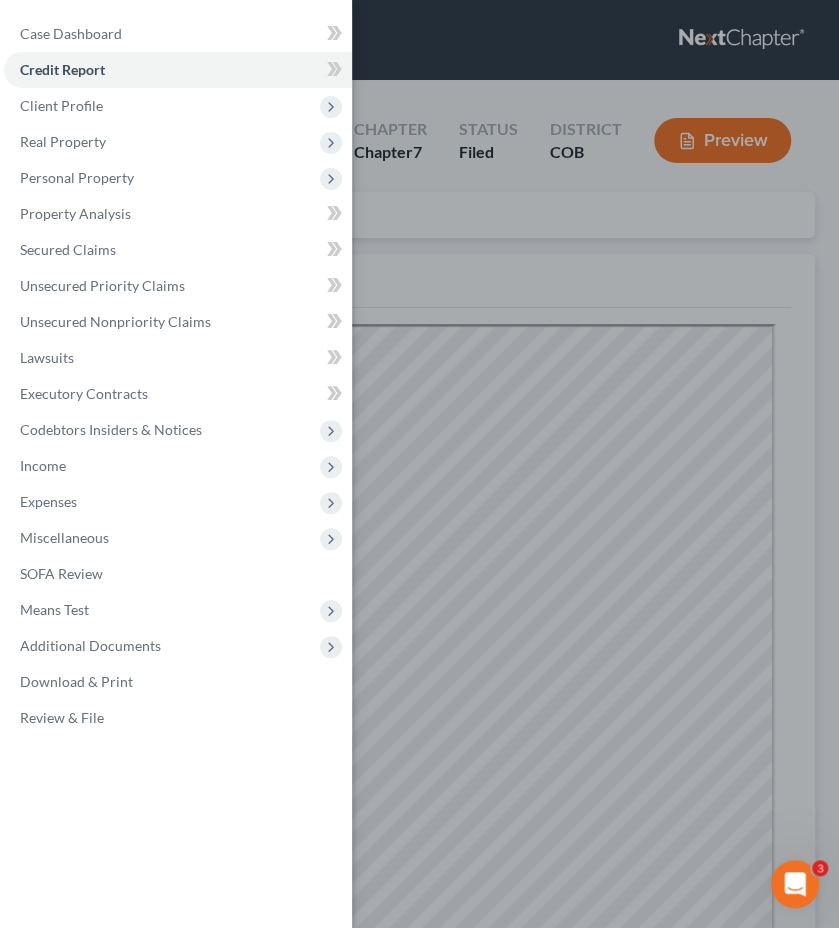 scroll, scrollTop: 0, scrollLeft: 0, axis: both 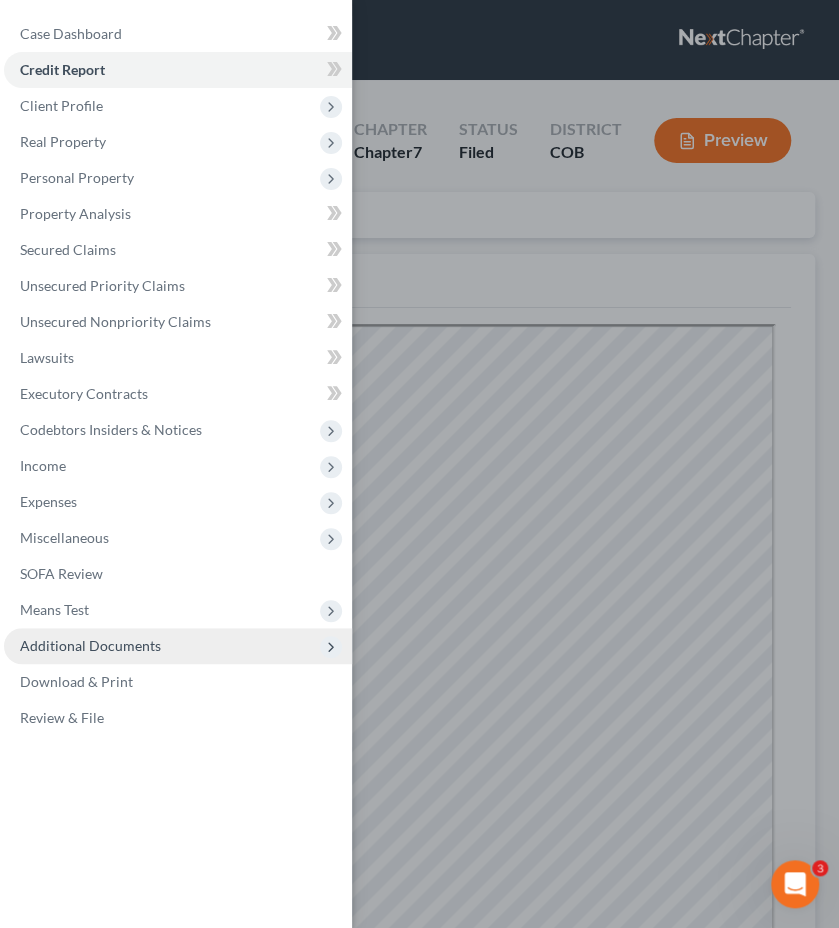 click on "Additional Documents" at bounding box center (178, 646) 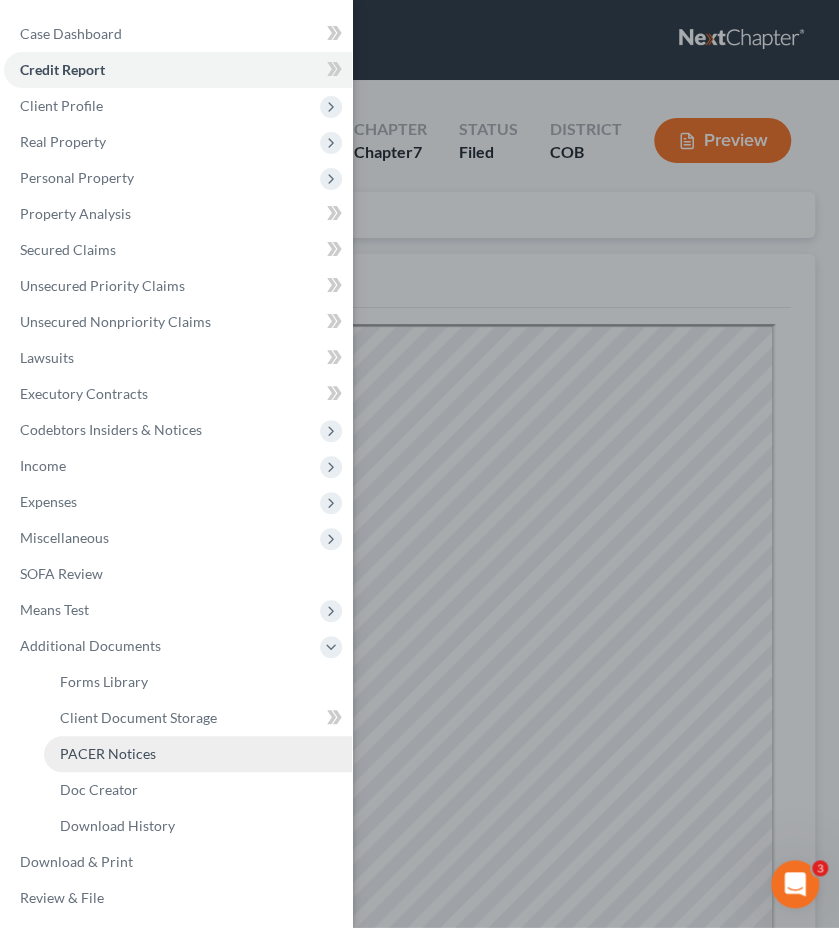 click on "PACER Notices" at bounding box center (198, 754) 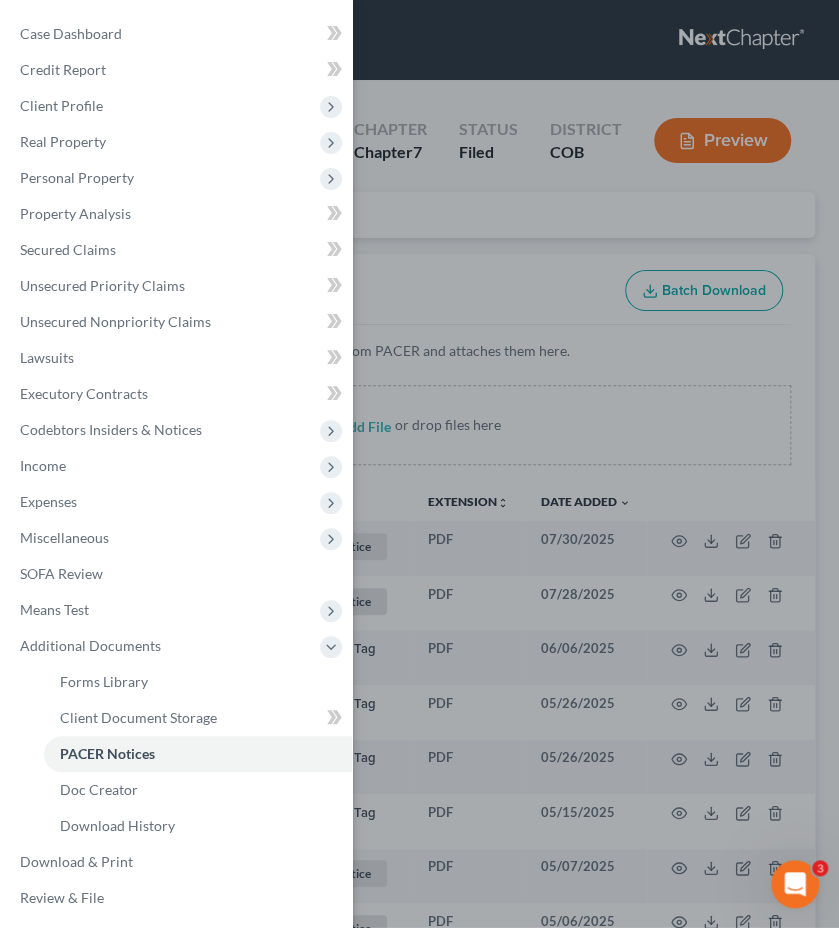 click on "Case Dashboard
Payments
Invoices
Payments
Payments
Credit Report
Client Profile" at bounding box center [419, 464] 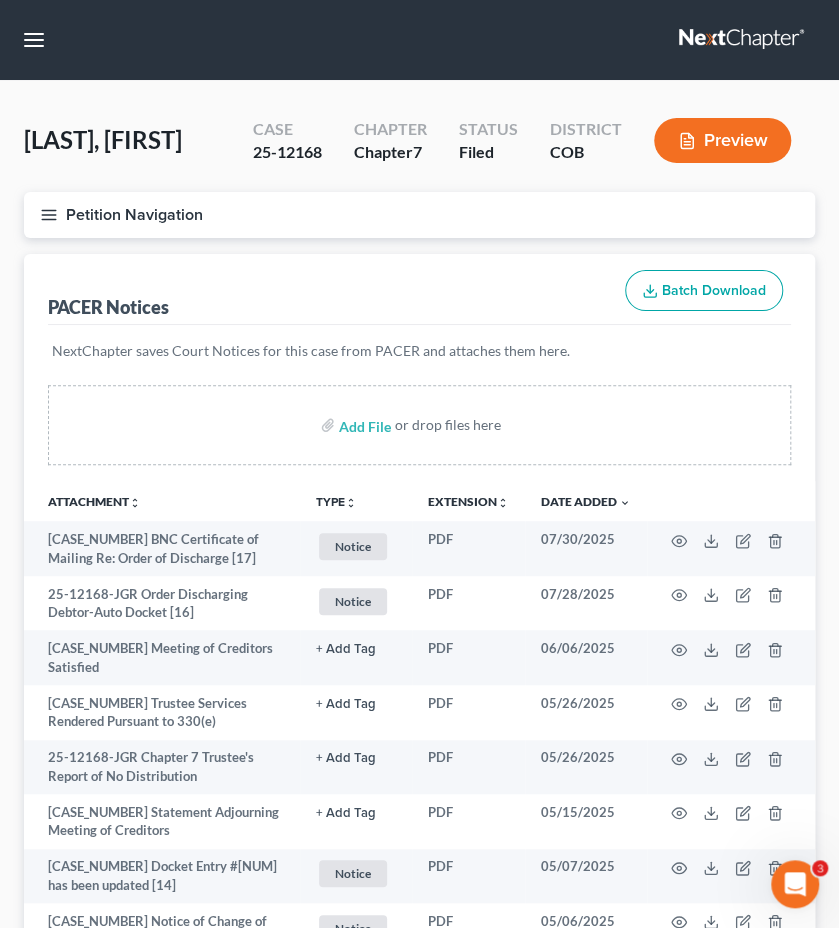 type 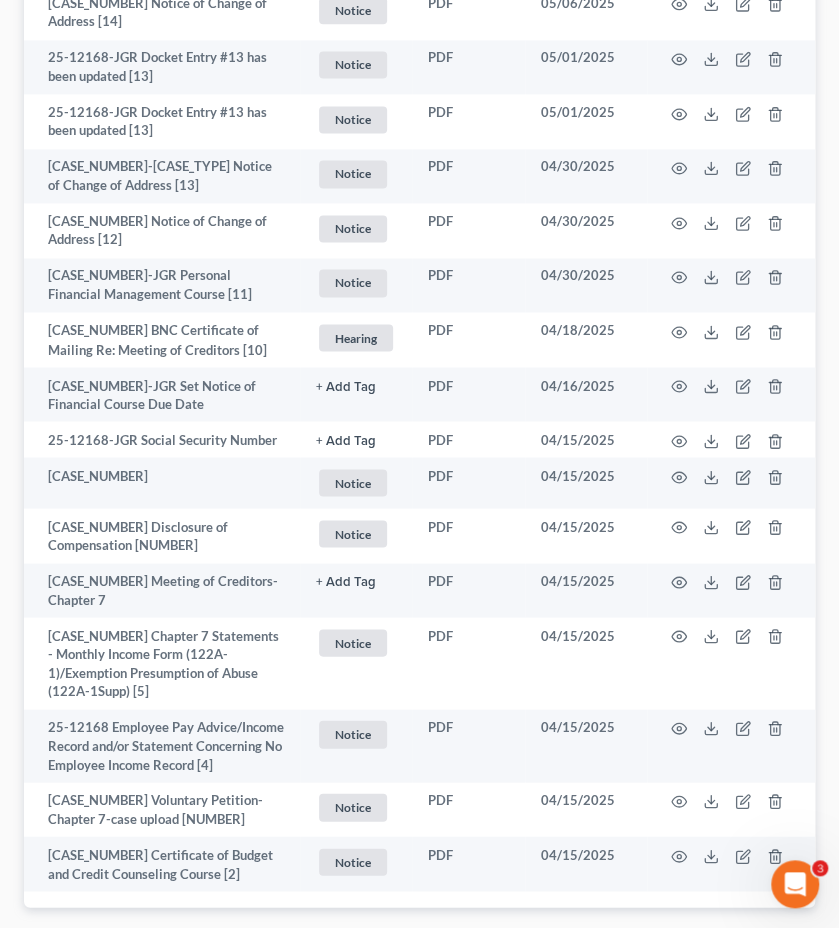 scroll, scrollTop: 920, scrollLeft: 0, axis: vertical 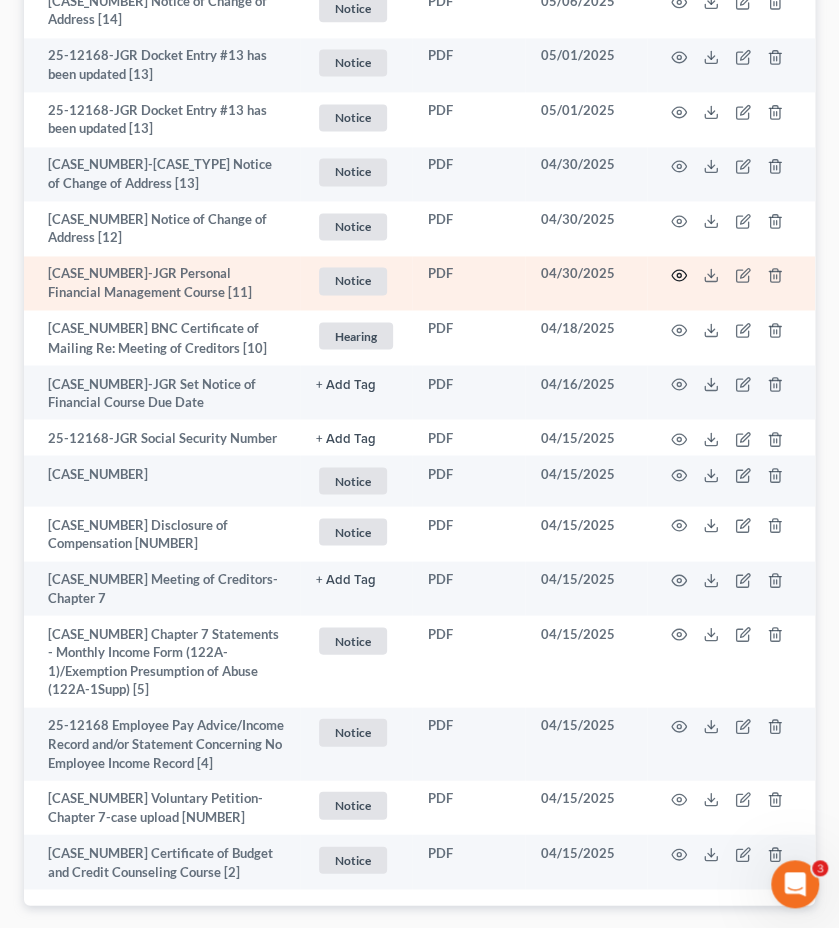 click 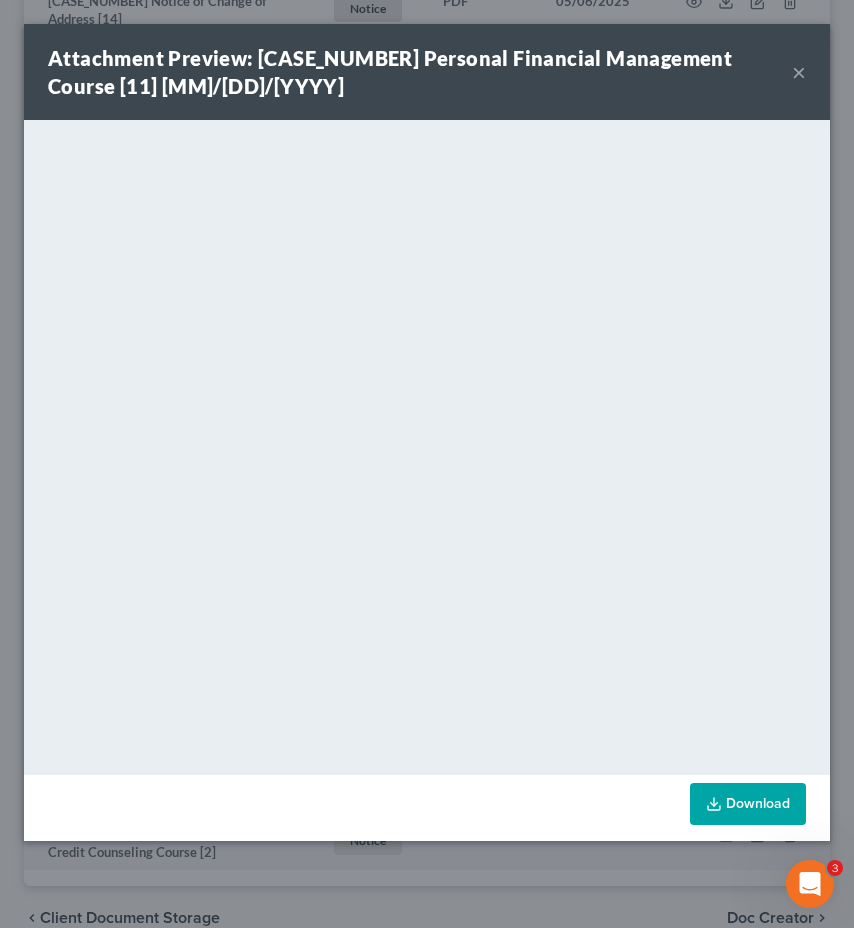 click on "×" at bounding box center [799, 72] 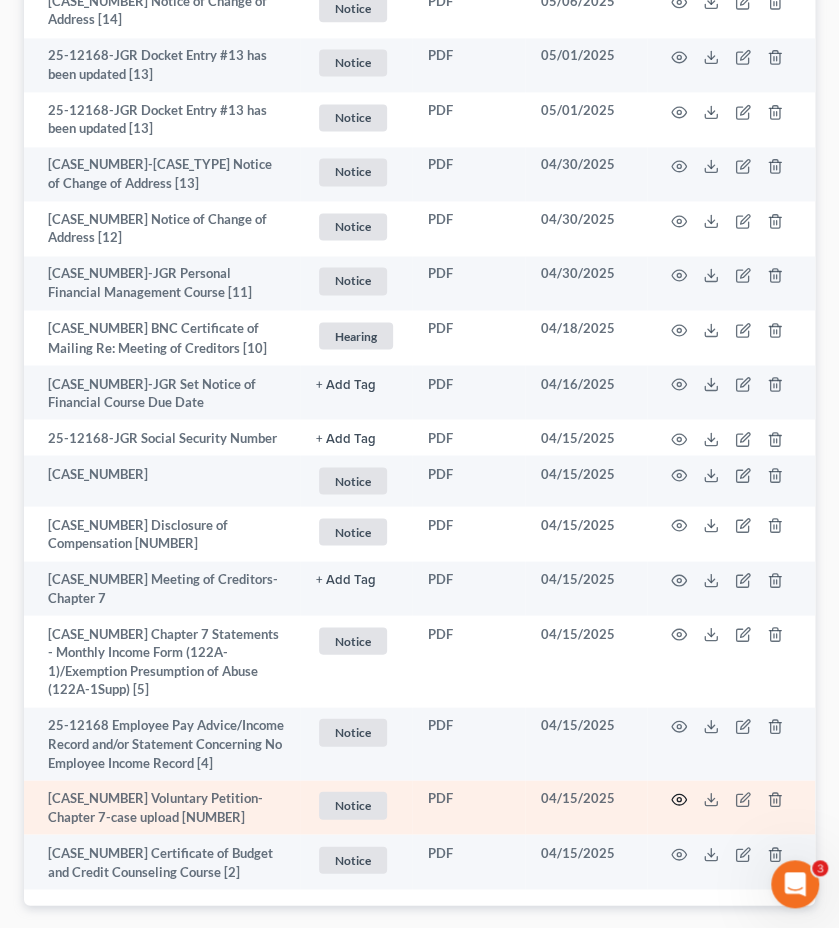 click 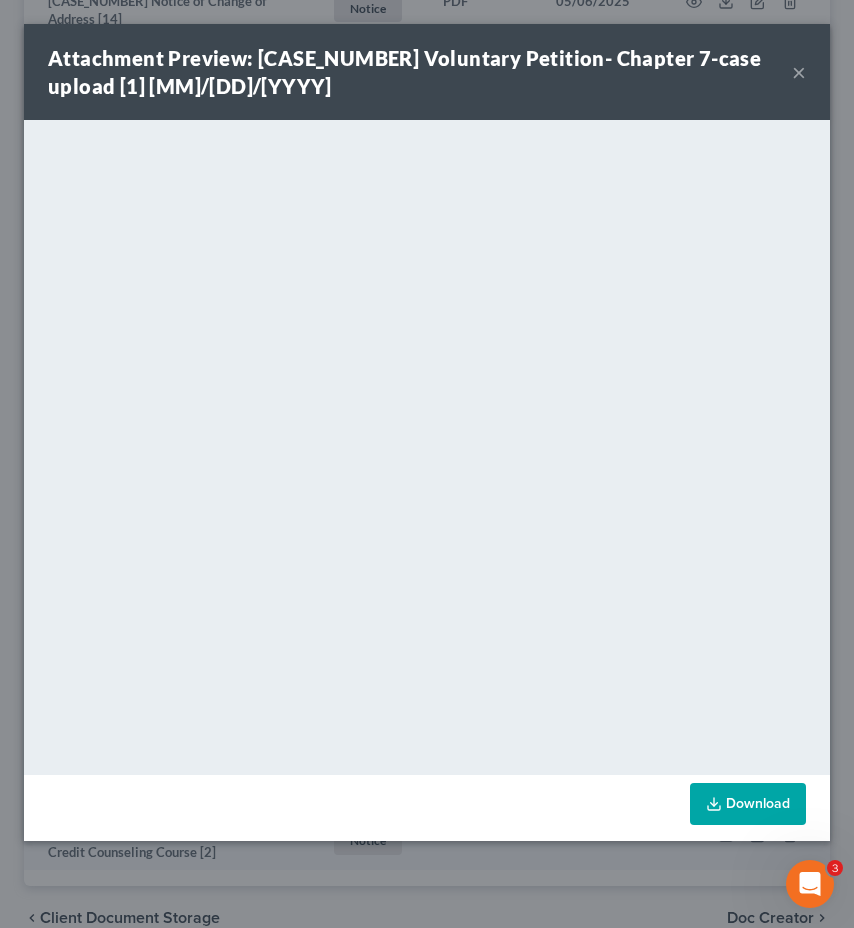 click on "Attachment Preview: [CASE_NUMBER] Voluntary Petition- Chapter 7-case upload [1] [DATE] ×" at bounding box center [427, 72] 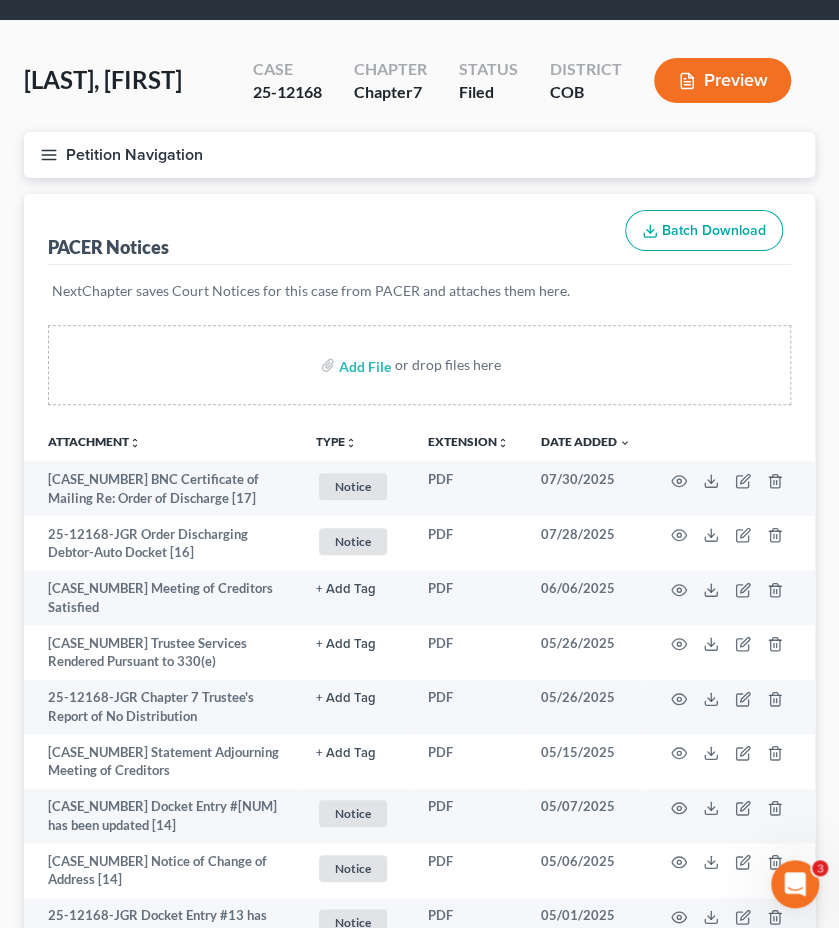 scroll, scrollTop: 0, scrollLeft: 0, axis: both 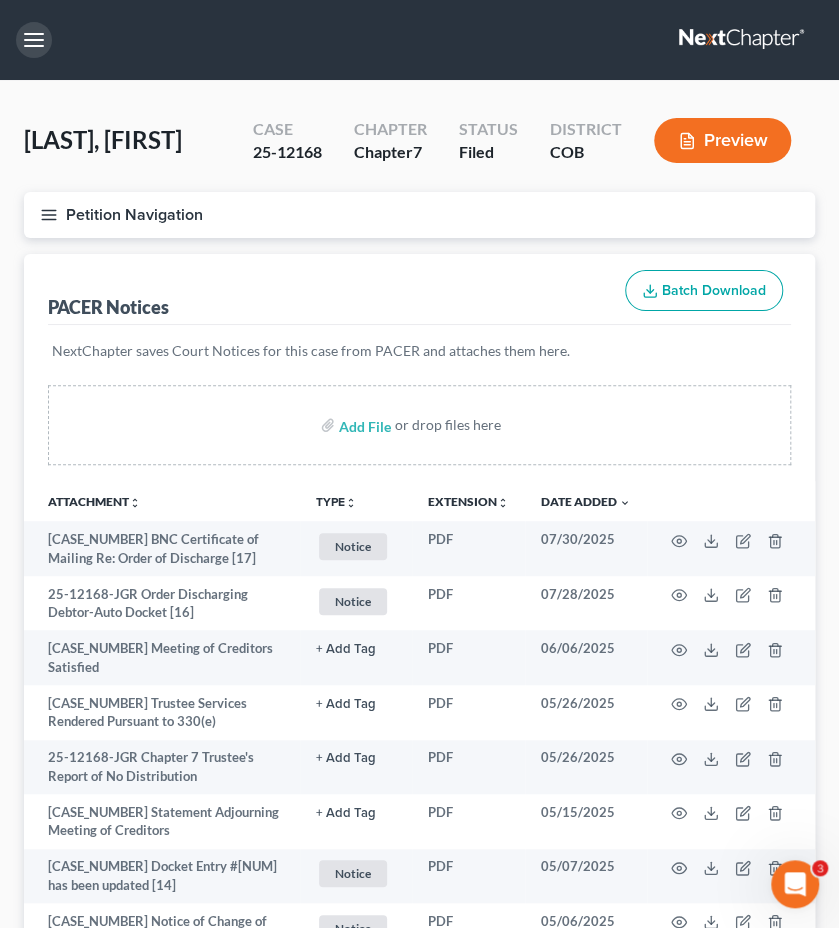 click at bounding box center [34, 40] 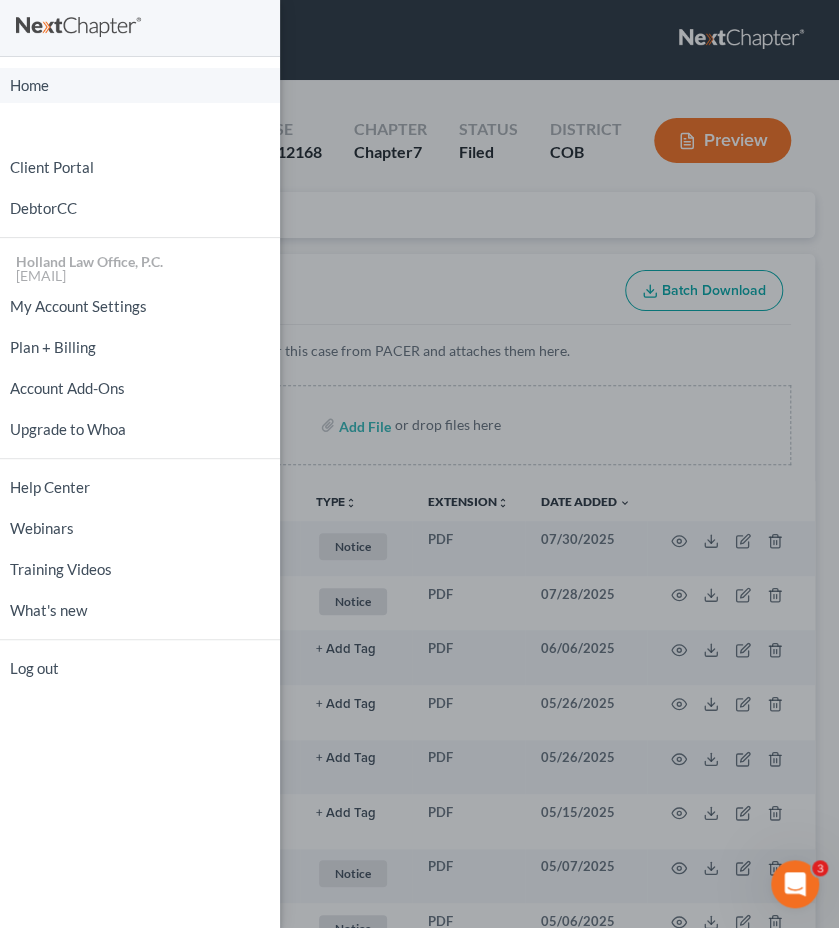 click on "Home" at bounding box center (140, 85) 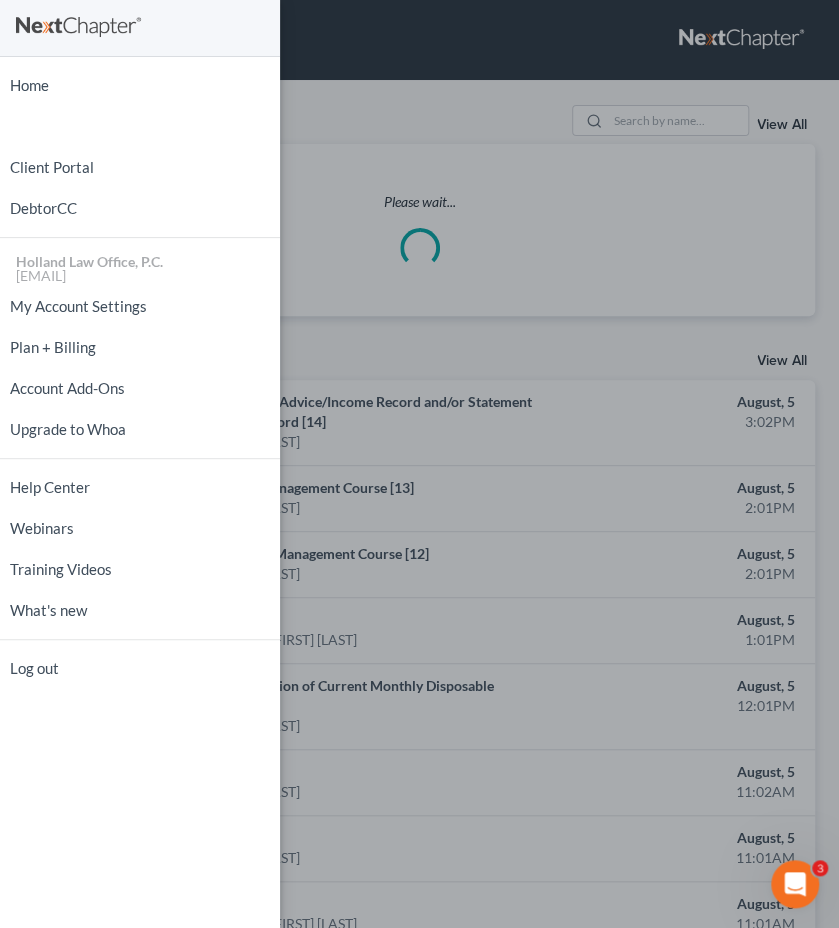 click on "Home New Case Client Portal DebtorCC Holland Law Office, P.C. [EMAIL] My Account Settings Plan + Billing Account Add-Ons Upgrade to Whoa Help Center Webinars Training Videos What's new Log out" at bounding box center (419, 464) 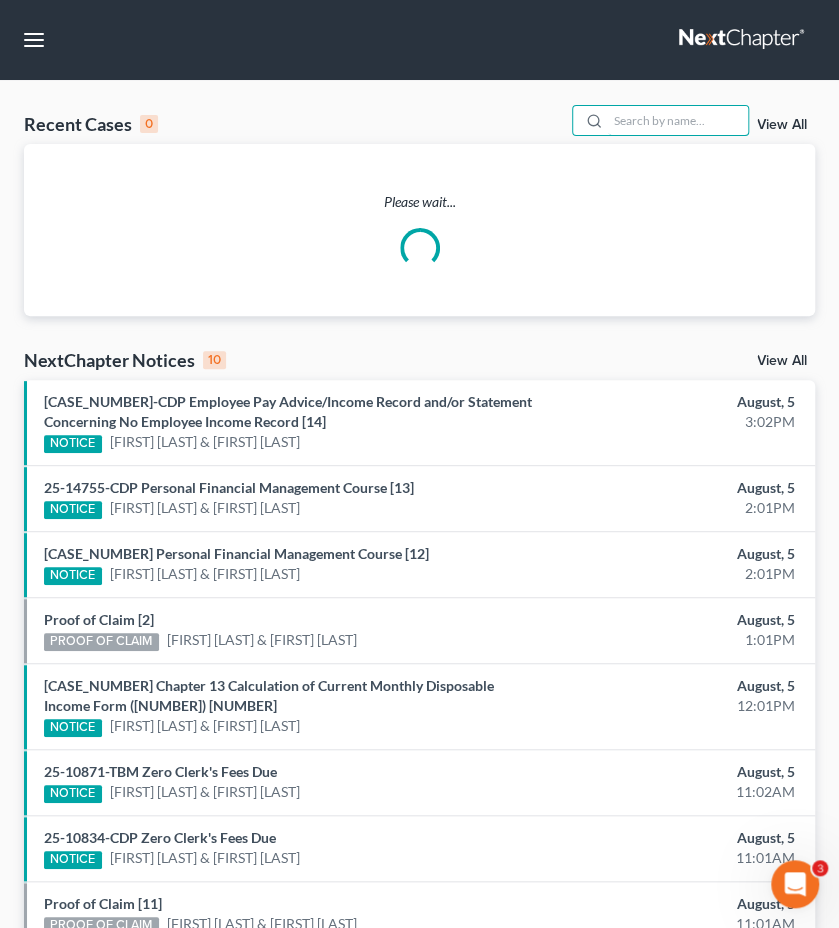 click at bounding box center (678, 120) 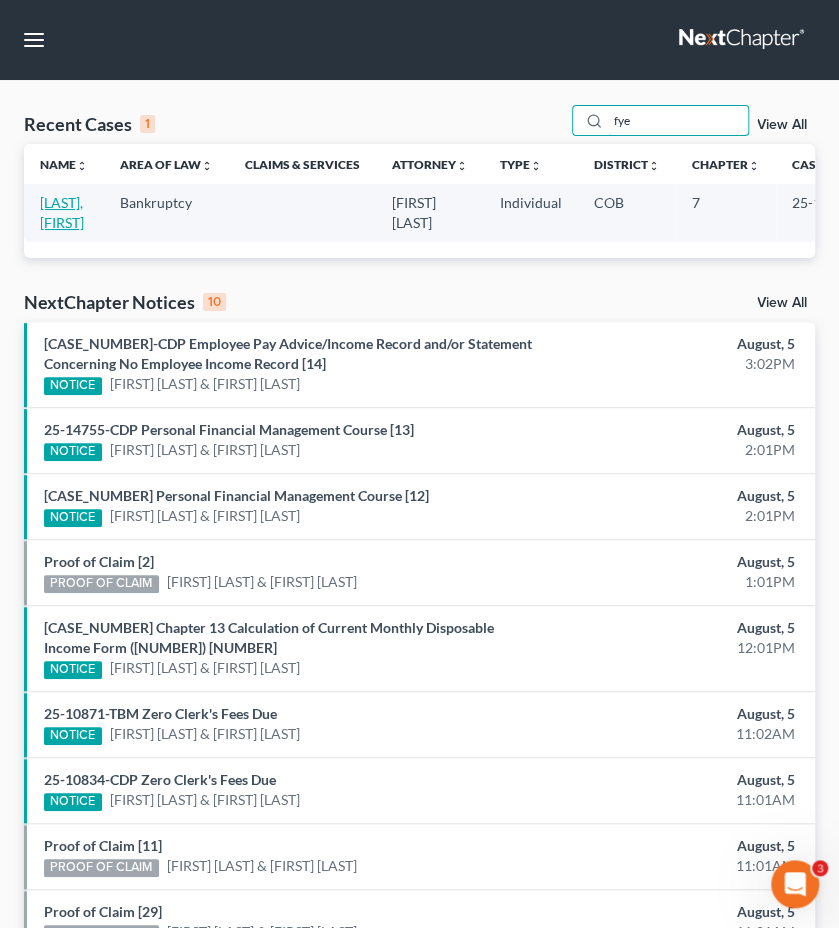 type on "fye" 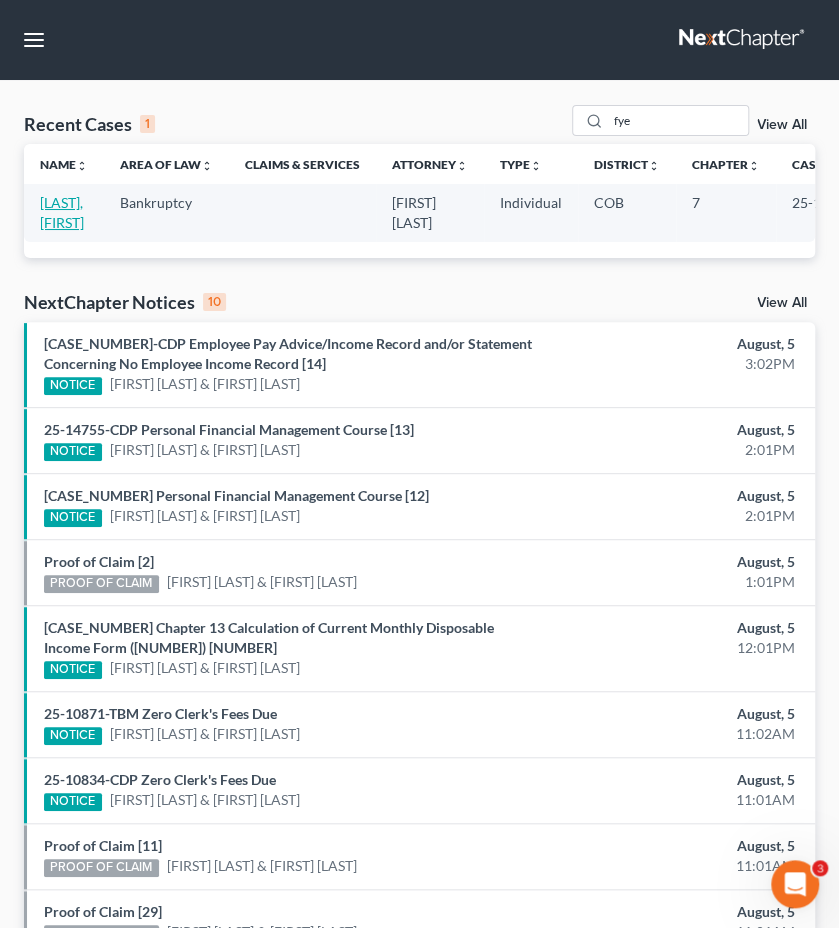 click on "[LAST], [FIRST]" at bounding box center (62, 212) 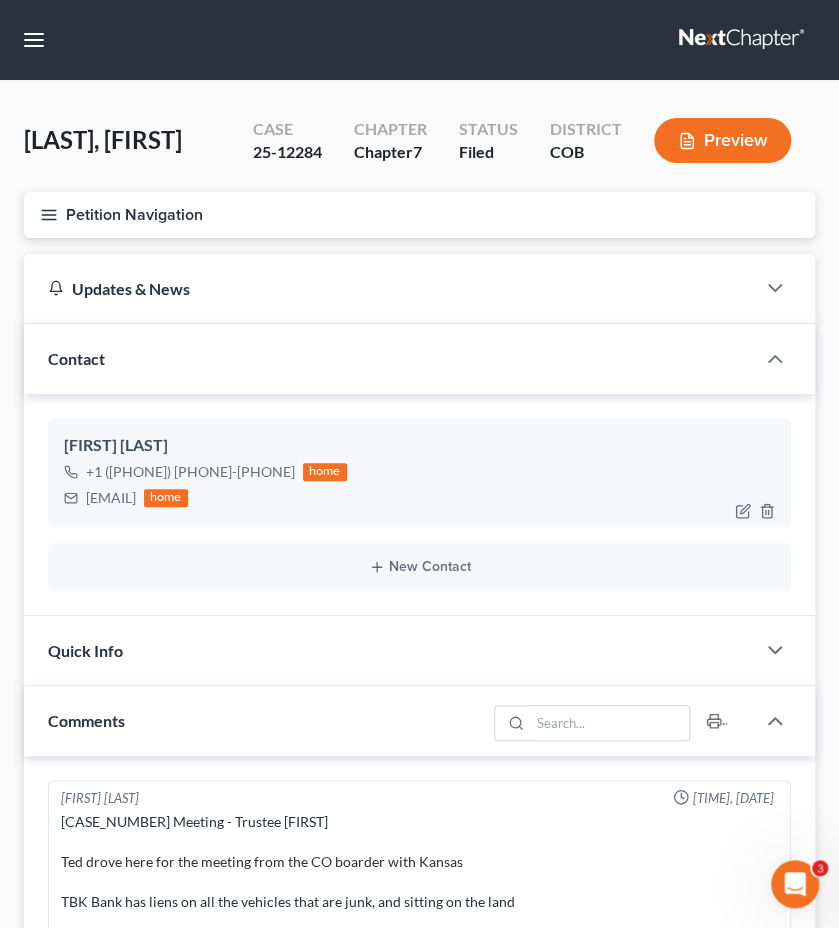drag, startPoint x: 204, startPoint y: 501, endPoint x: 87, endPoint y: 503, distance: 117.01709 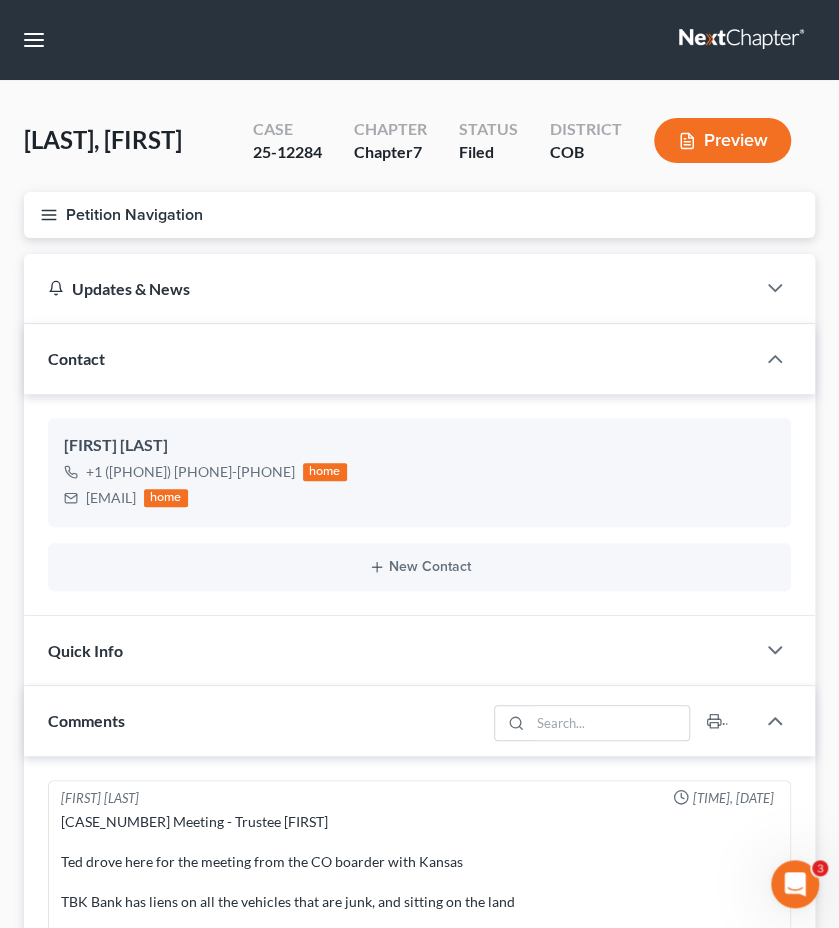 click on "Petition Navigation" at bounding box center (419, 215) 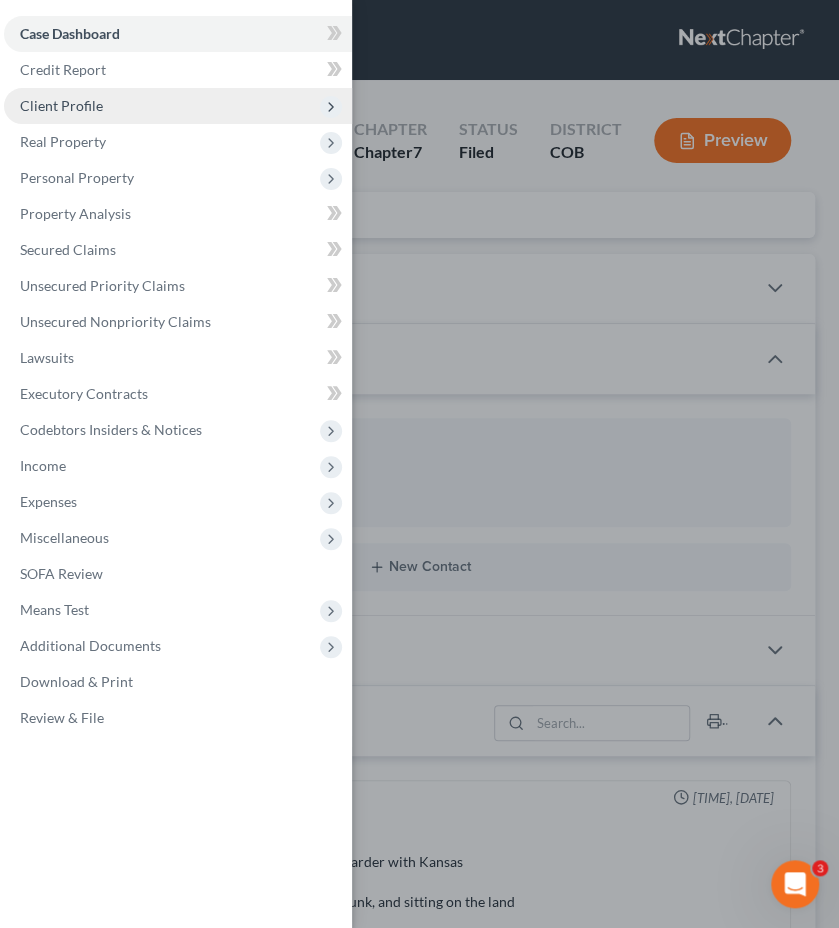 click on "Client Profile" at bounding box center [178, 106] 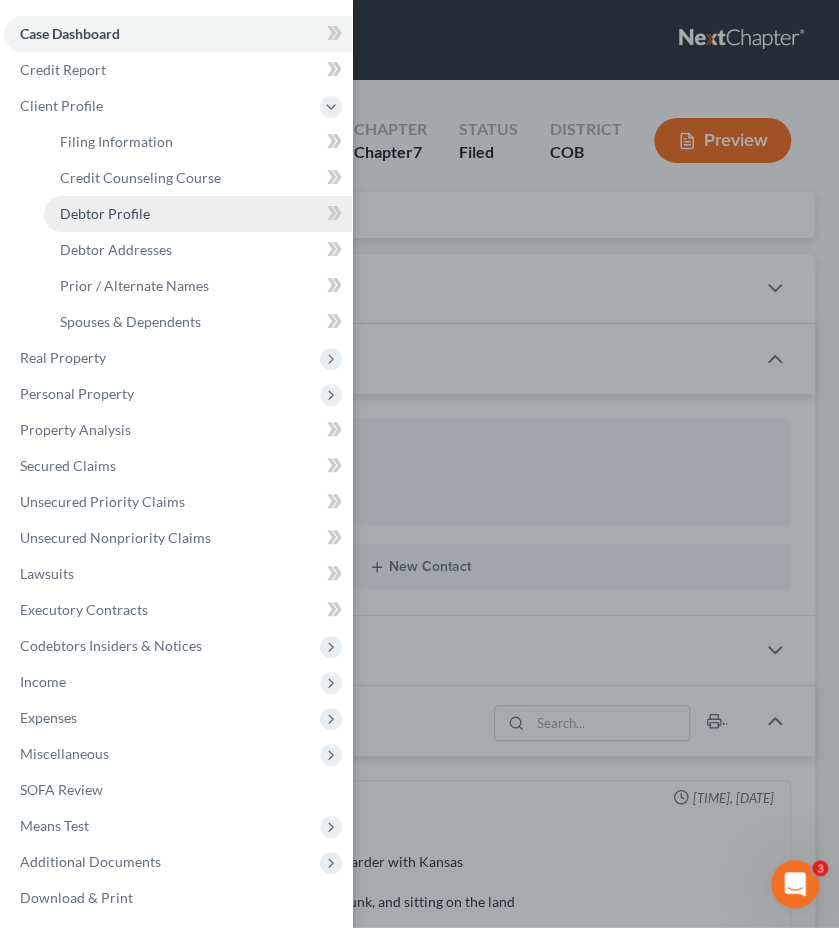 click on "Debtor Profile" at bounding box center [198, 214] 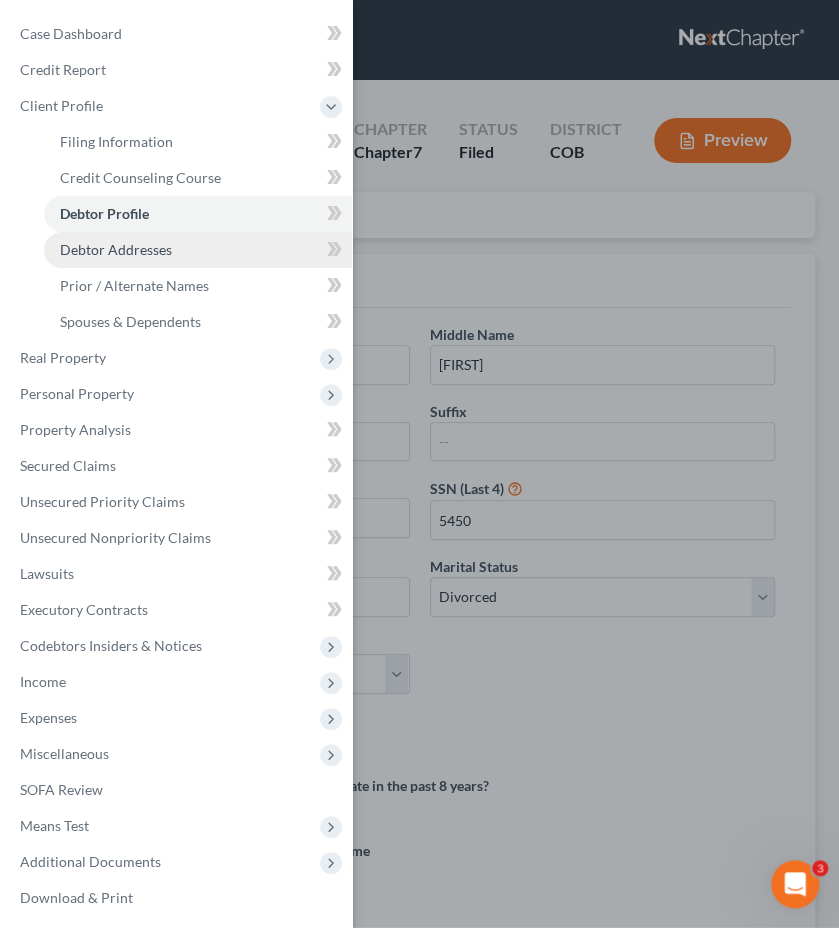 click on "Debtor Addresses" at bounding box center [198, 250] 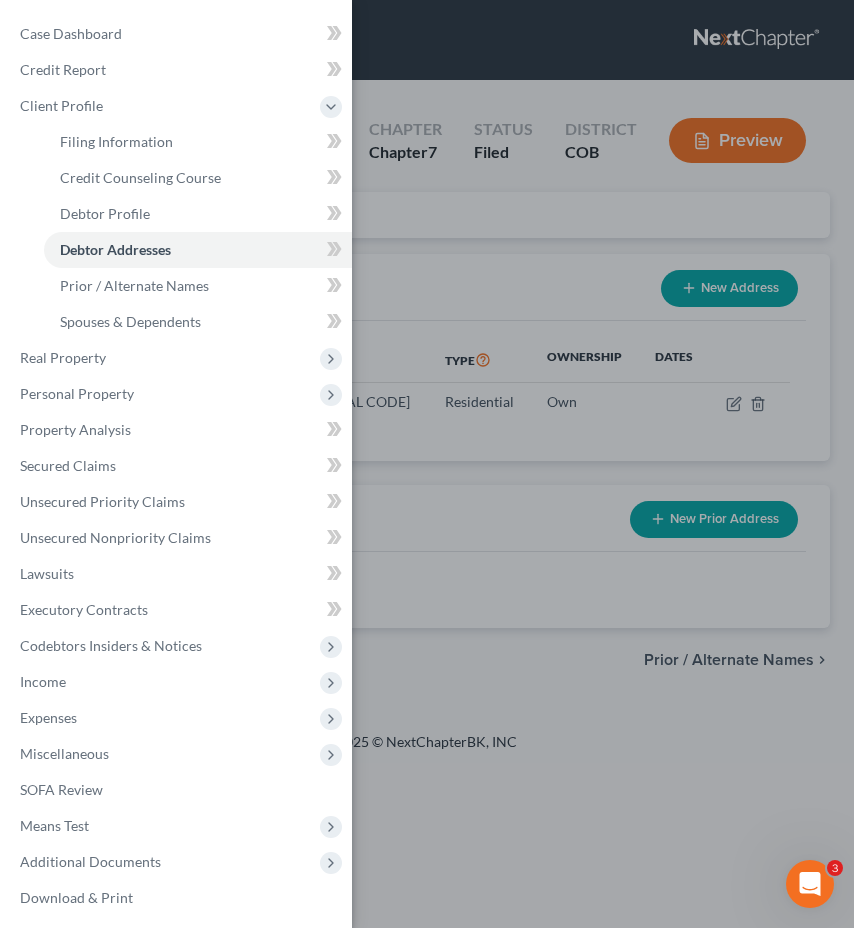 click on "Case Dashboard
Payments
Invoices
Payments
Payments
Credit Report
Client Profile" at bounding box center [427, 464] 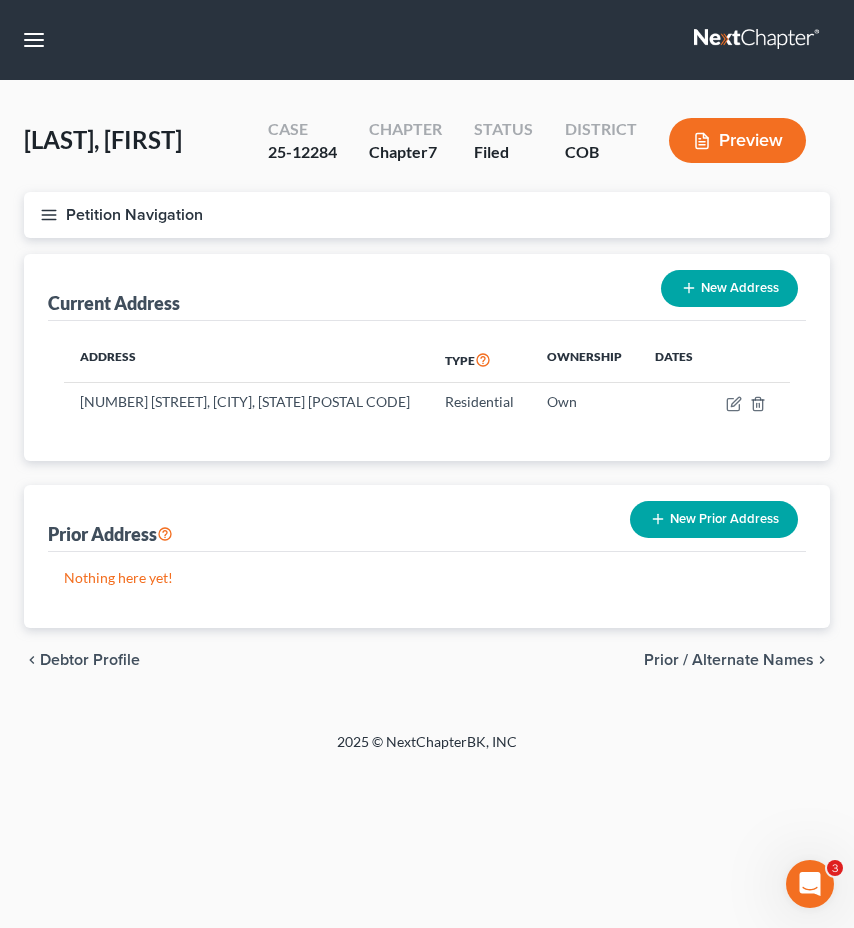 click on "Address" at bounding box center (246, 360) 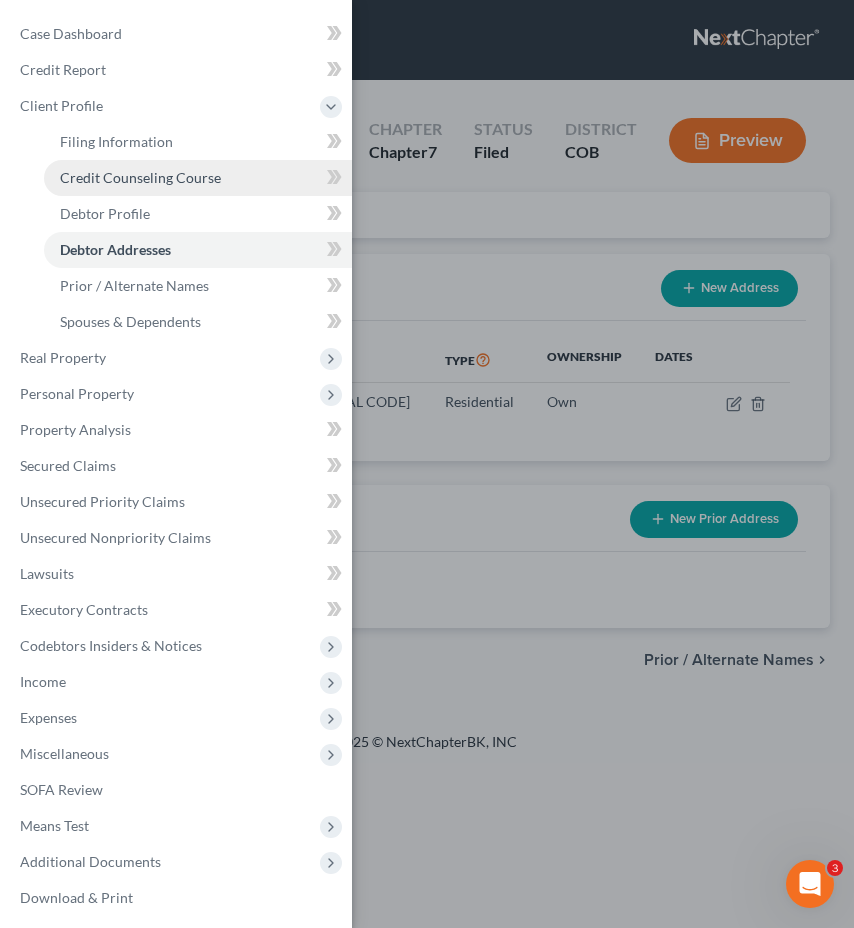 click on "Credit Counseling Course" at bounding box center [140, 177] 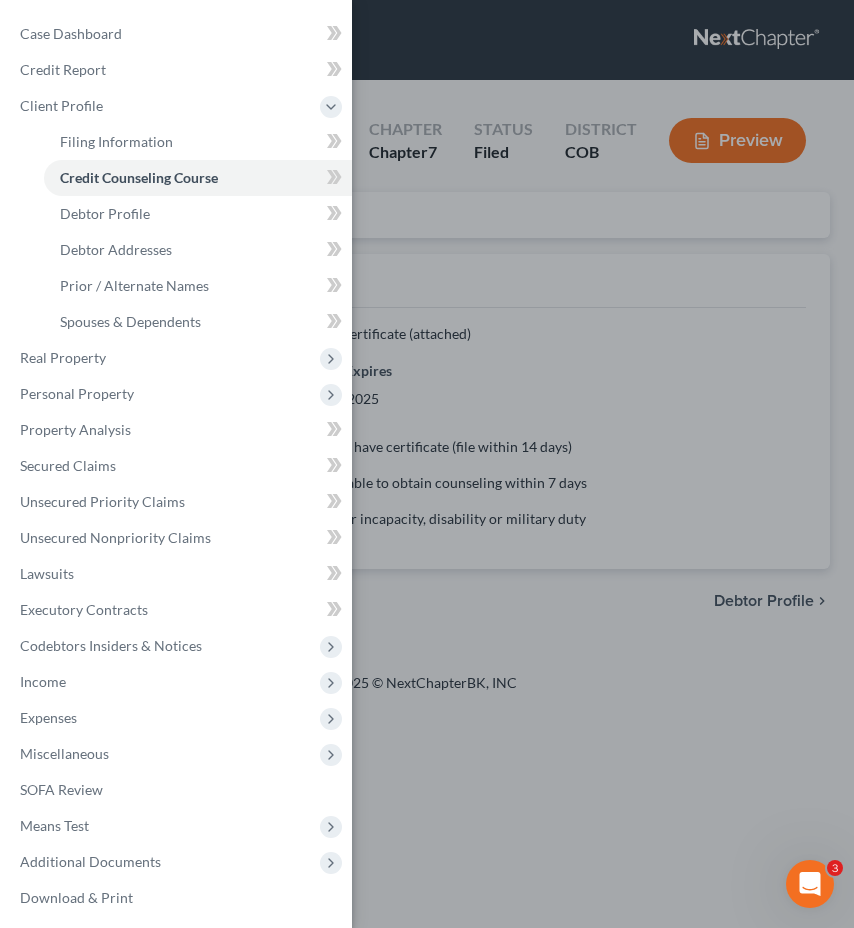 click on "Case Dashboard
Payments
Invoices
Payments
Payments
Credit Report
Client Profile" at bounding box center (427, 464) 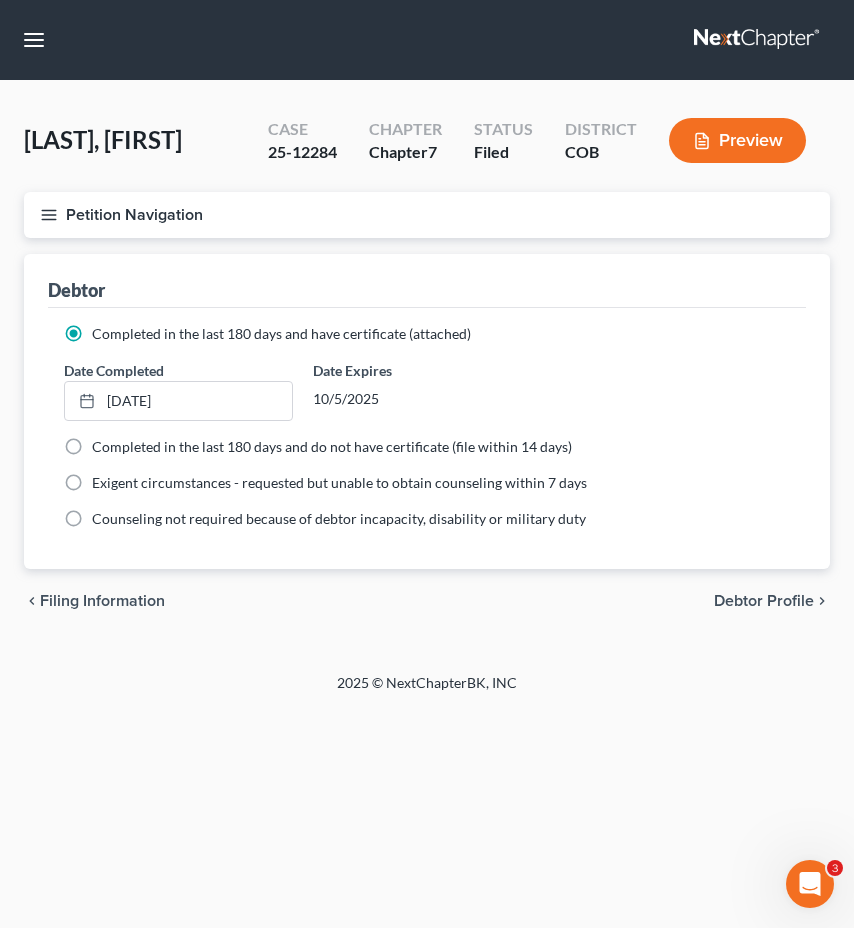 click on "Petition Navigation" at bounding box center (427, 215) 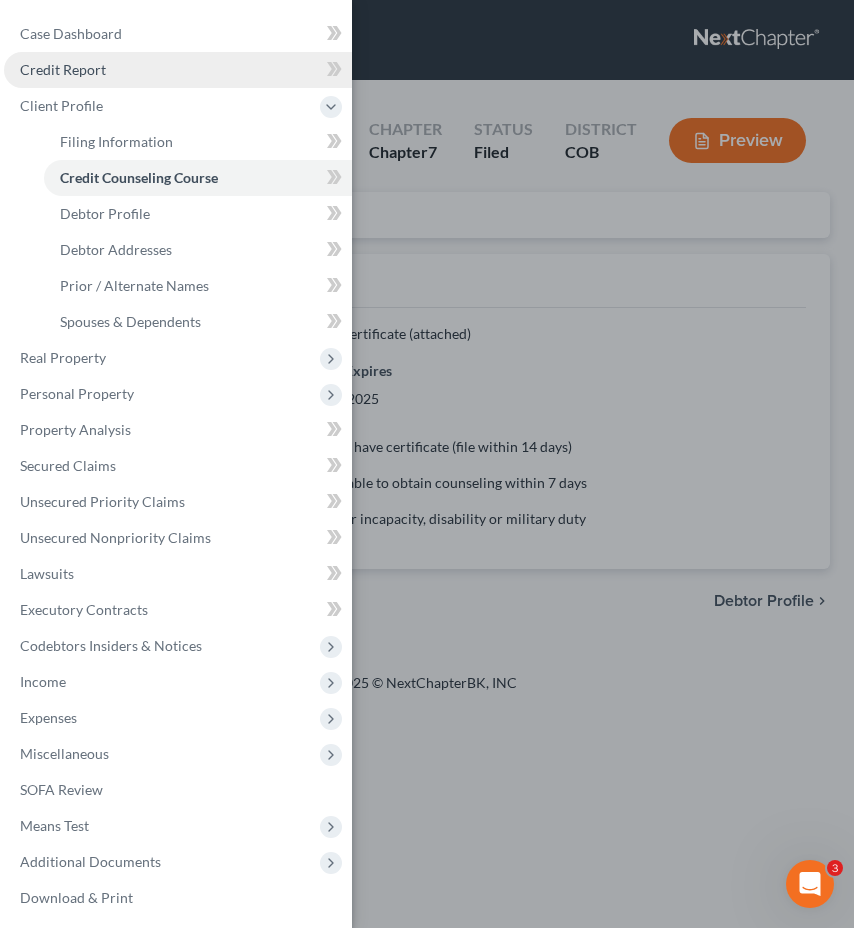 click on "Credit Report" at bounding box center (178, 70) 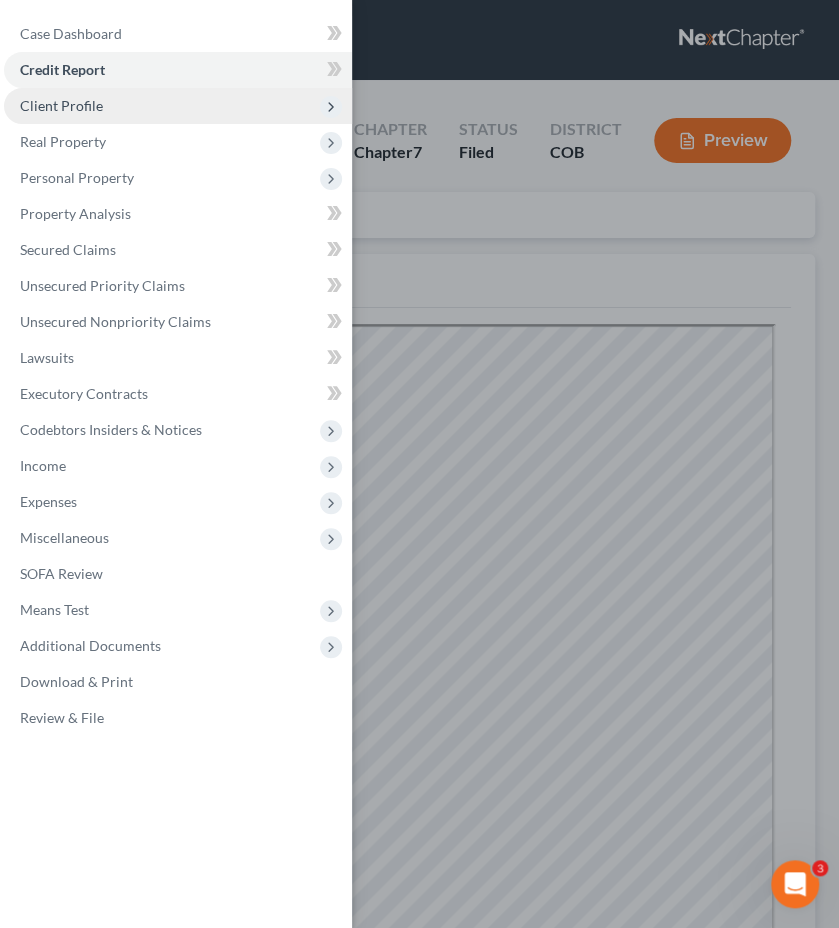 scroll, scrollTop: 0, scrollLeft: 0, axis: both 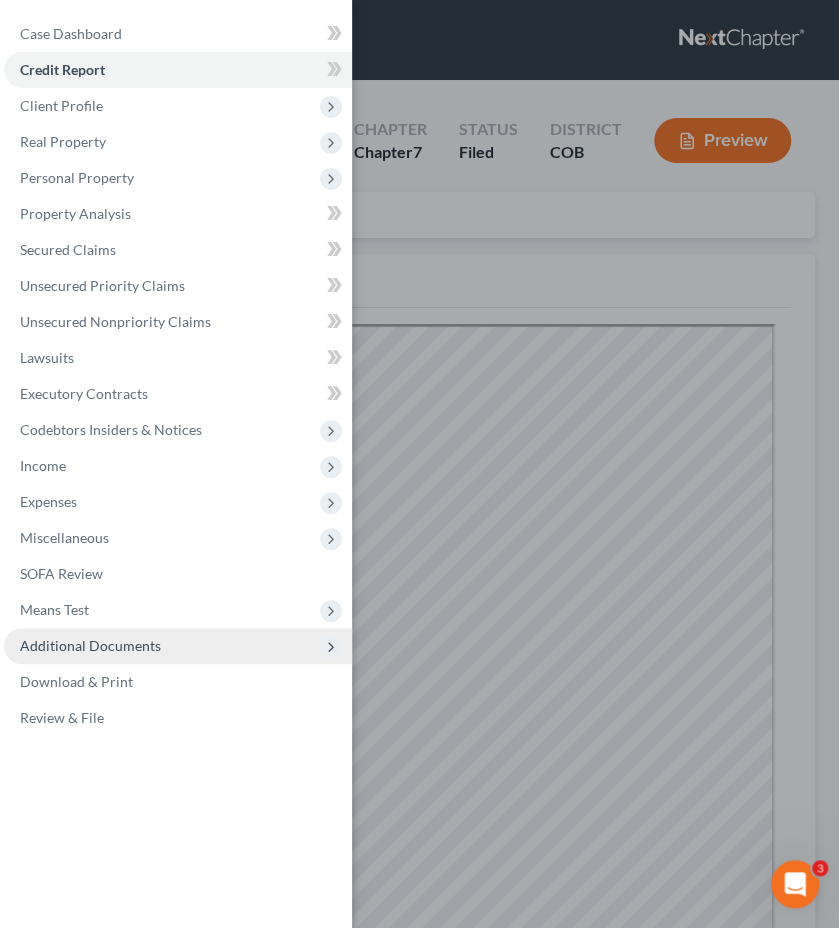 click on "Additional Documents" at bounding box center (178, 646) 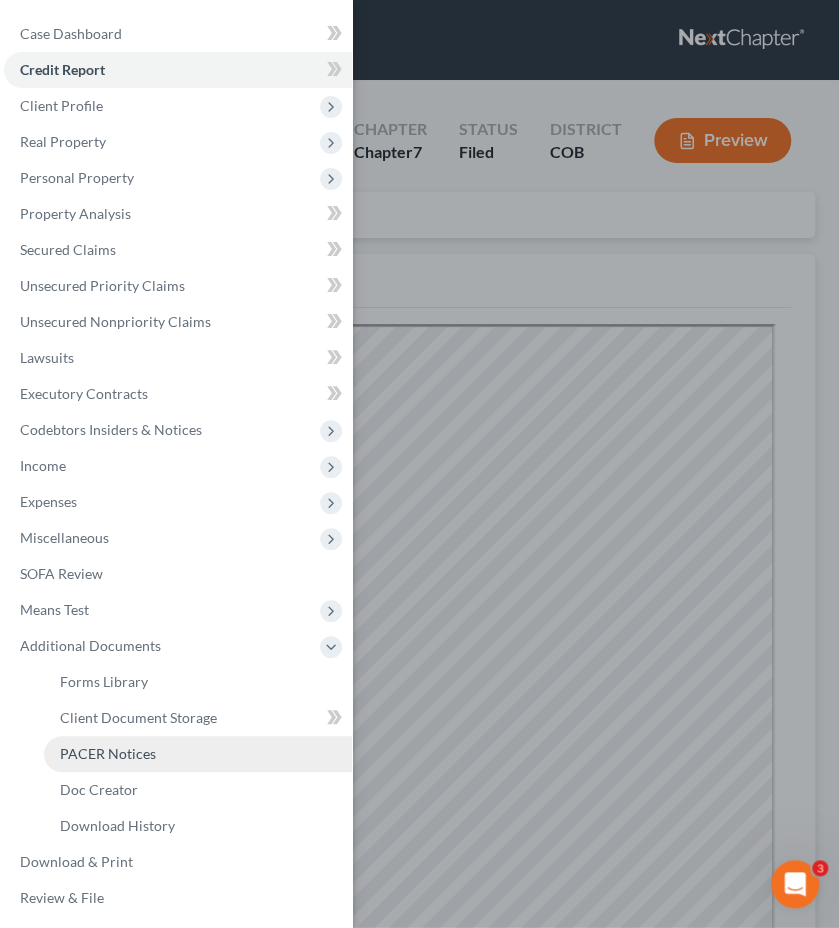 click on "PACER Notices" at bounding box center [198, 754] 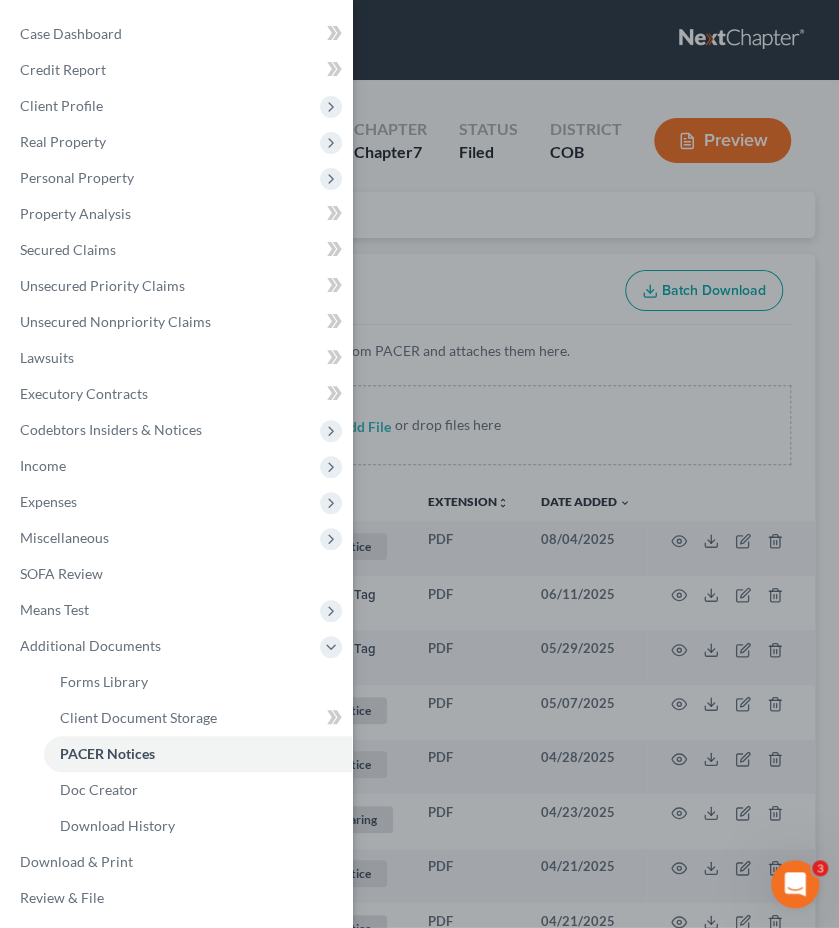 click on "Case Dashboard
Payments
Invoices
Payments
Payments
Credit Report
Client Profile" at bounding box center [419, 464] 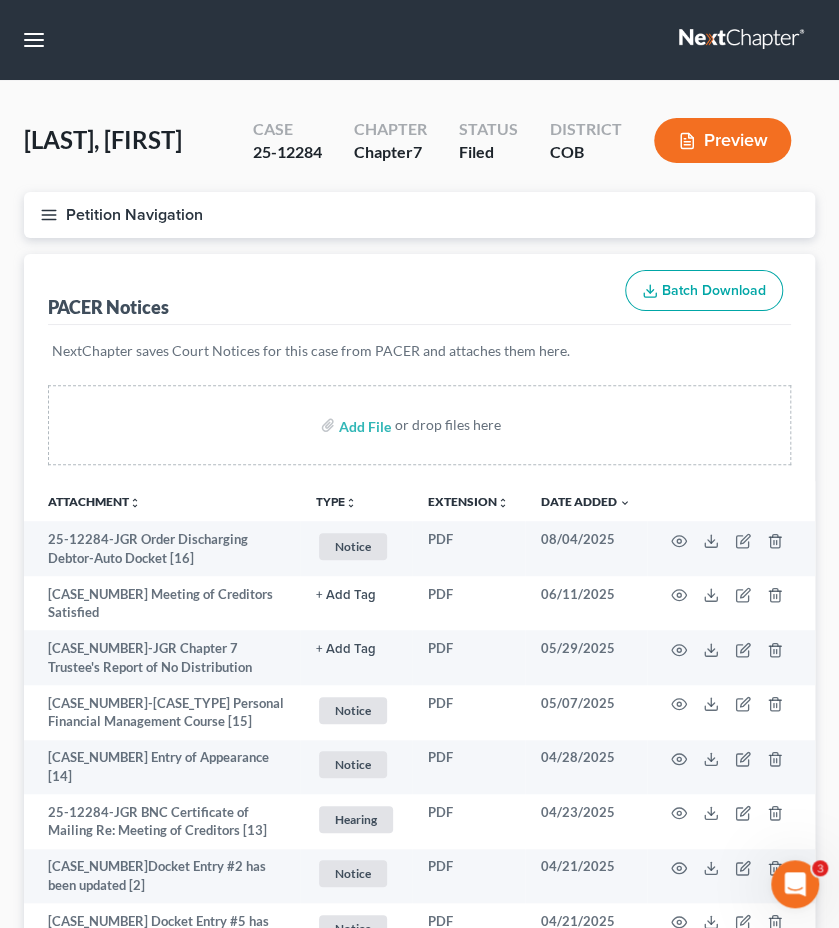 type 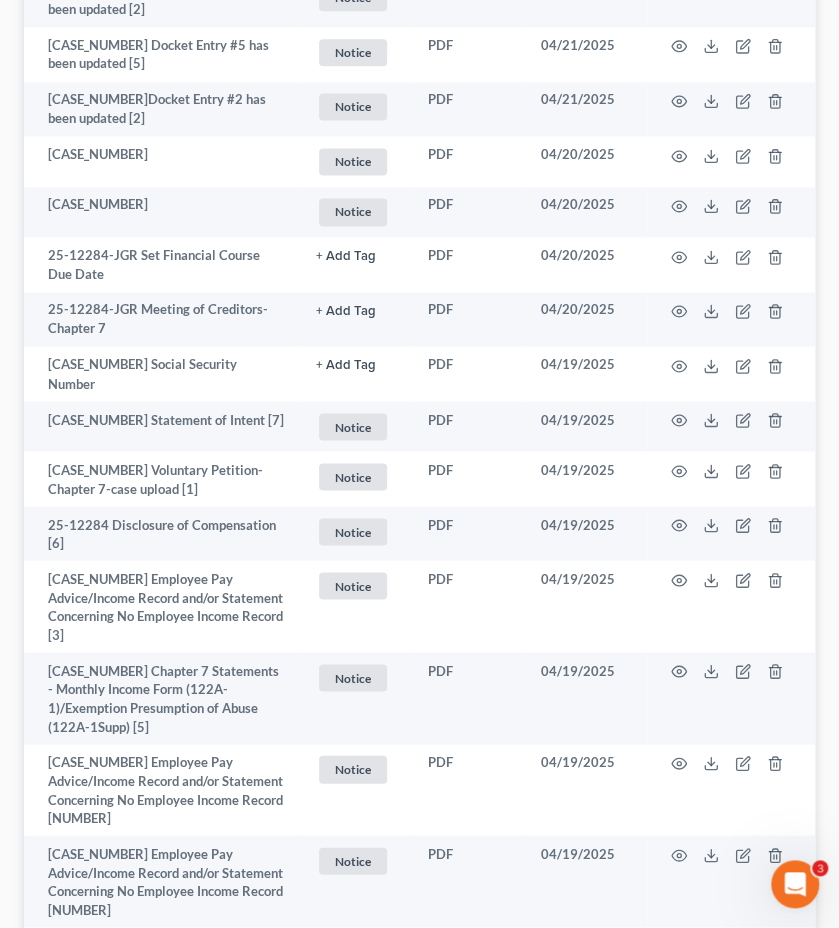 scroll, scrollTop: 836, scrollLeft: 0, axis: vertical 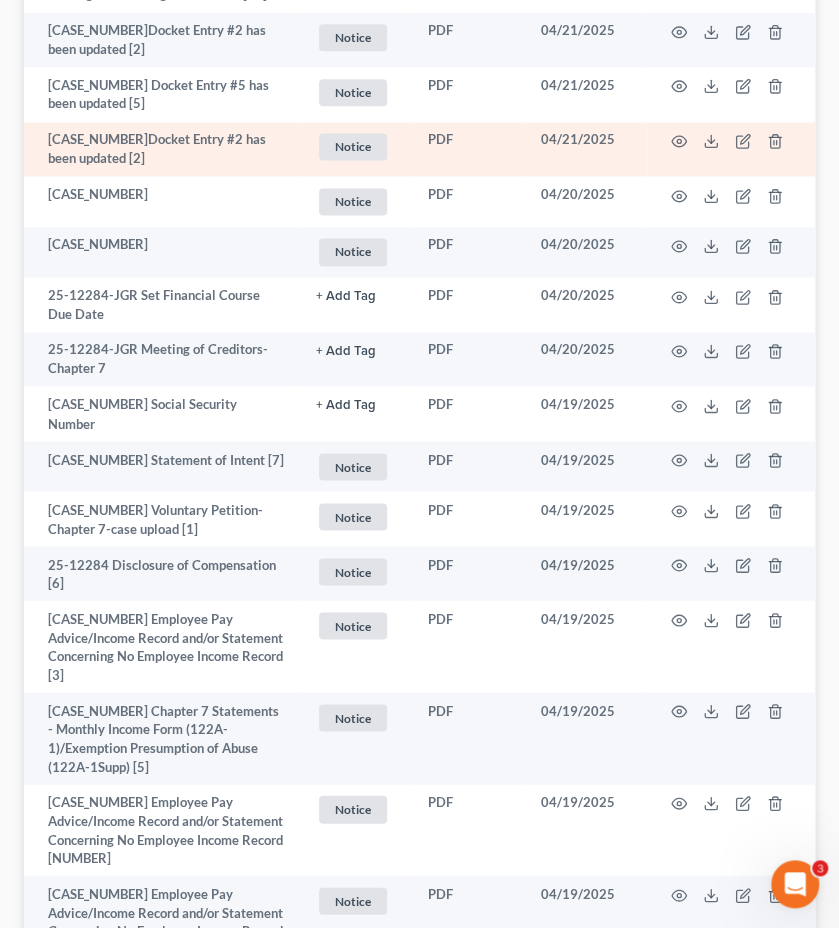 click on "PDF" at bounding box center [468, 149] 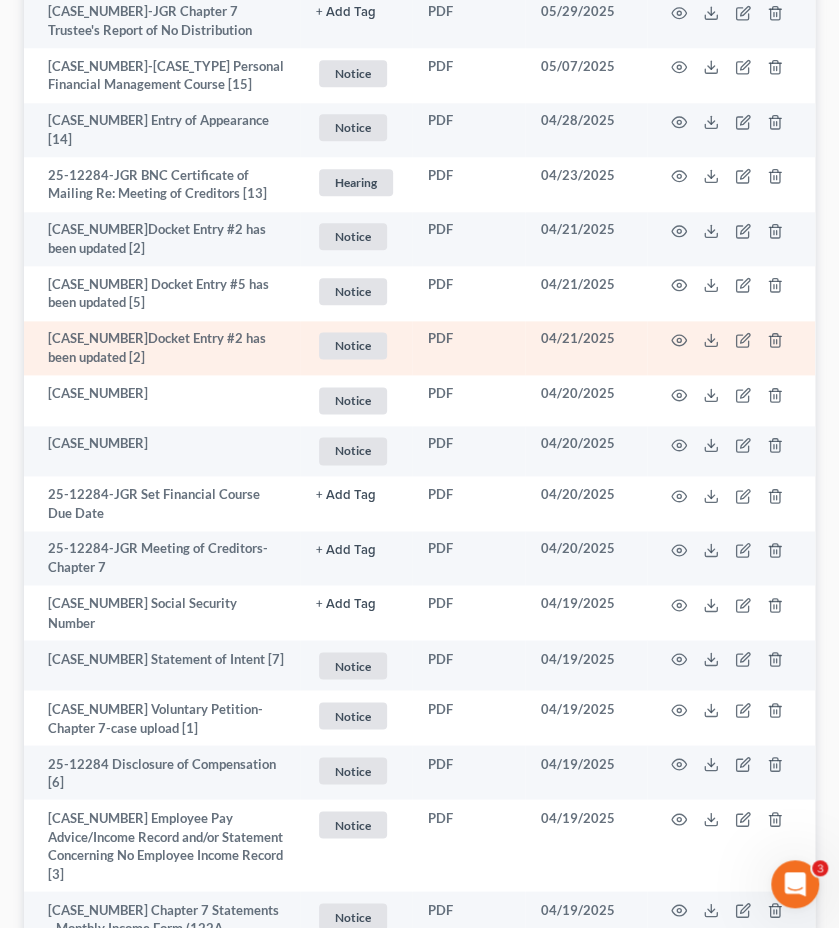 scroll, scrollTop: 636, scrollLeft: 0, axis: vertical 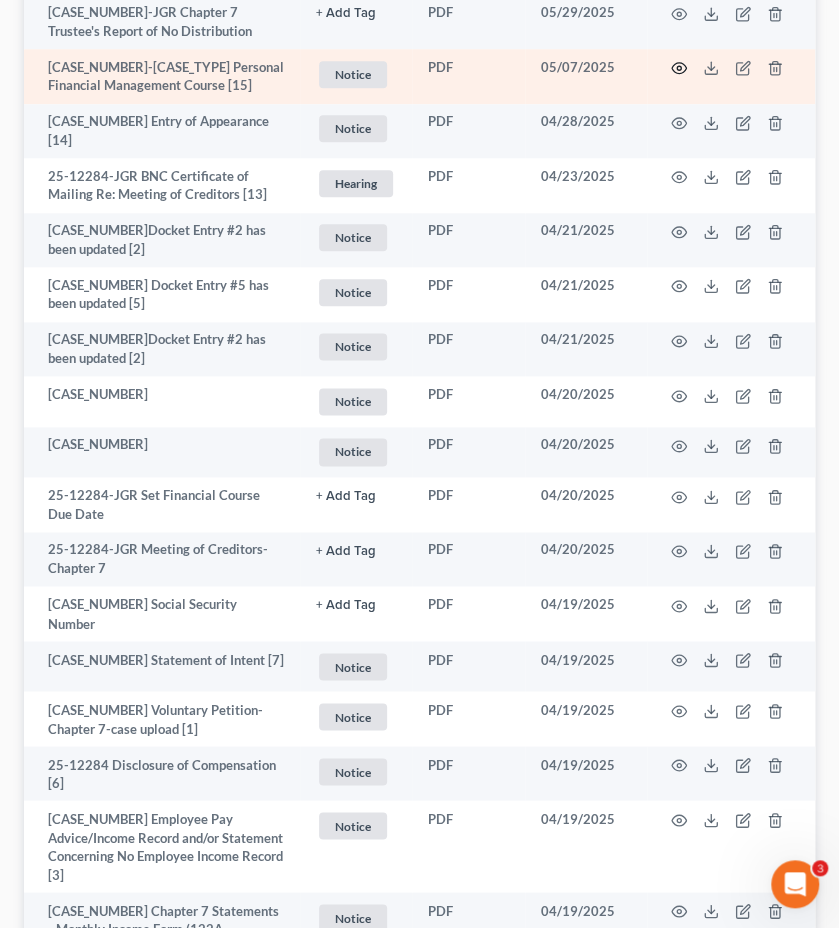 click 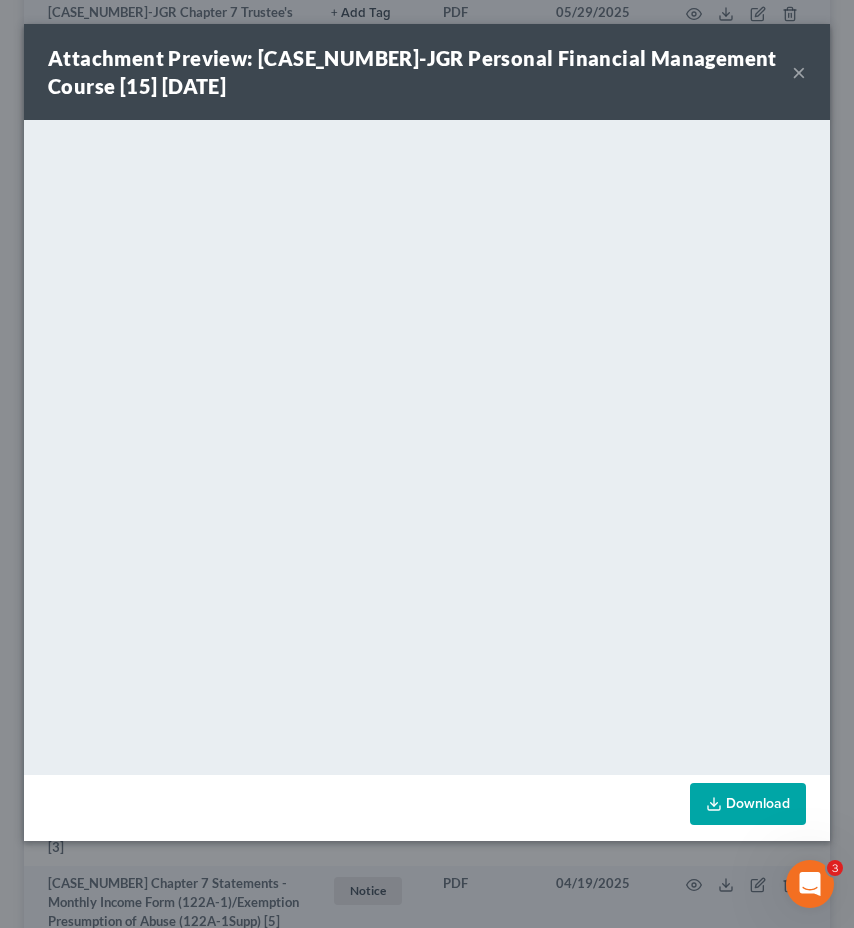 click on "×" at bounding box center (799, 72) 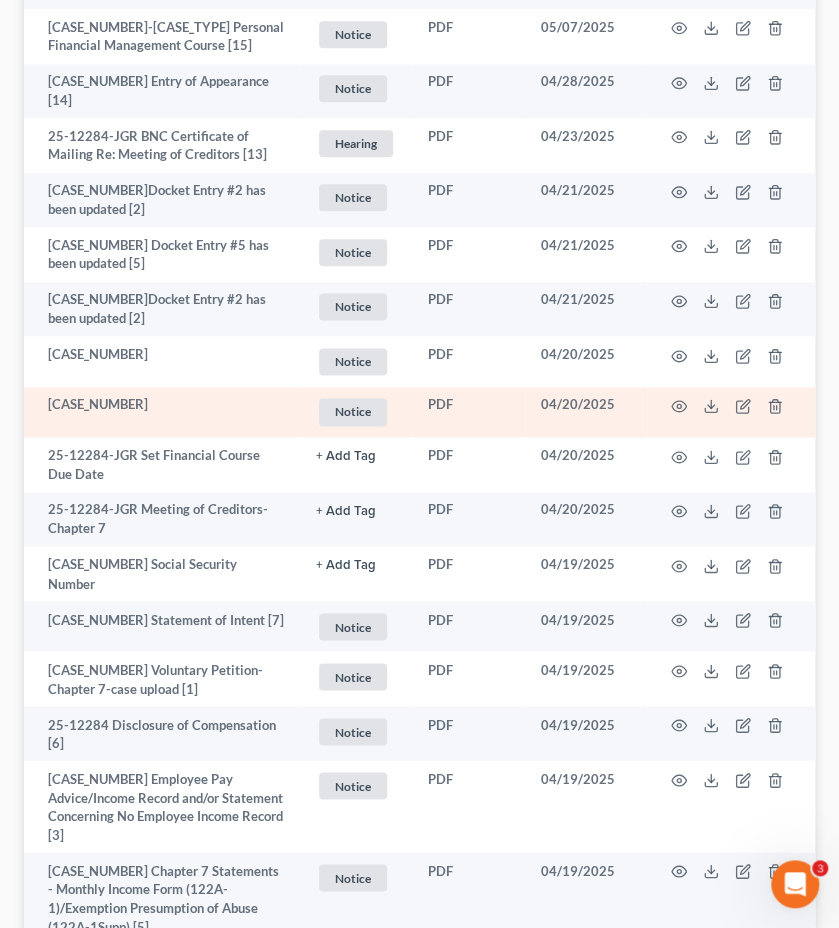 scroll, scrollTop: 716, scrollLeft: 0, axis: vertical 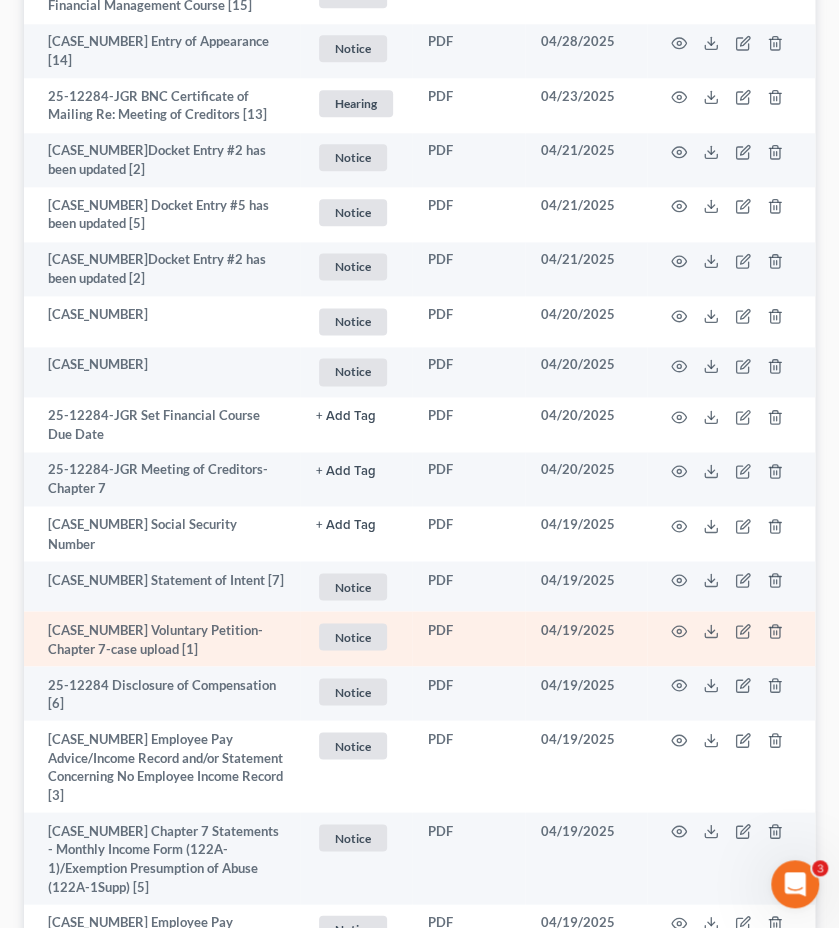 click at bounding box center [731, 638] 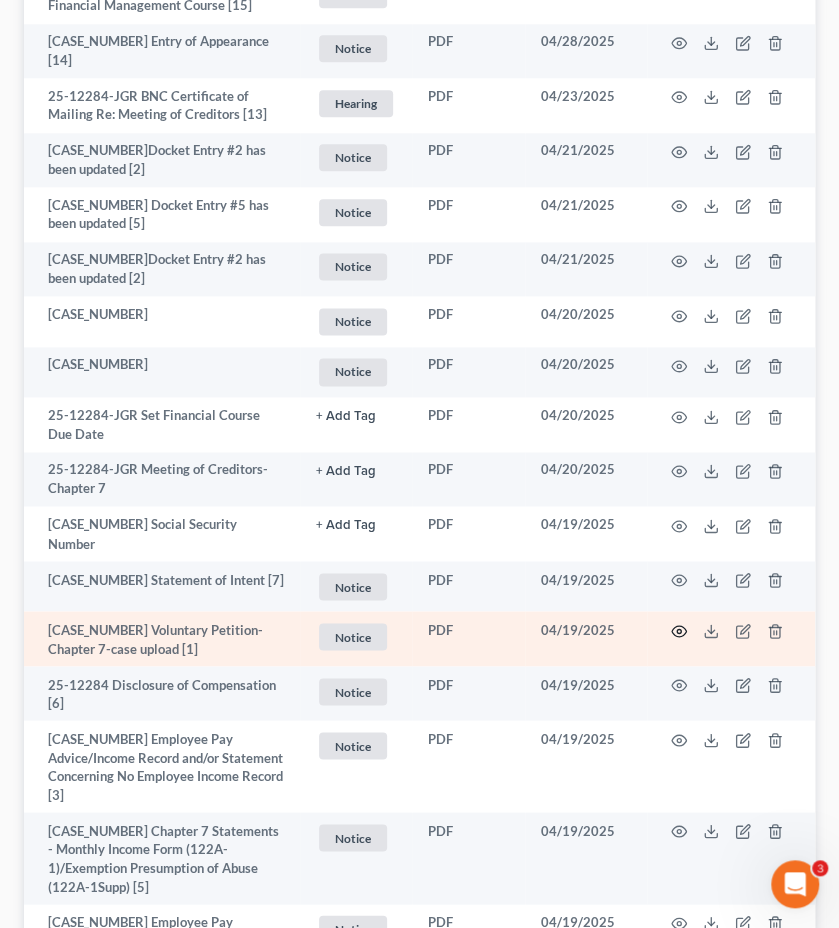 click 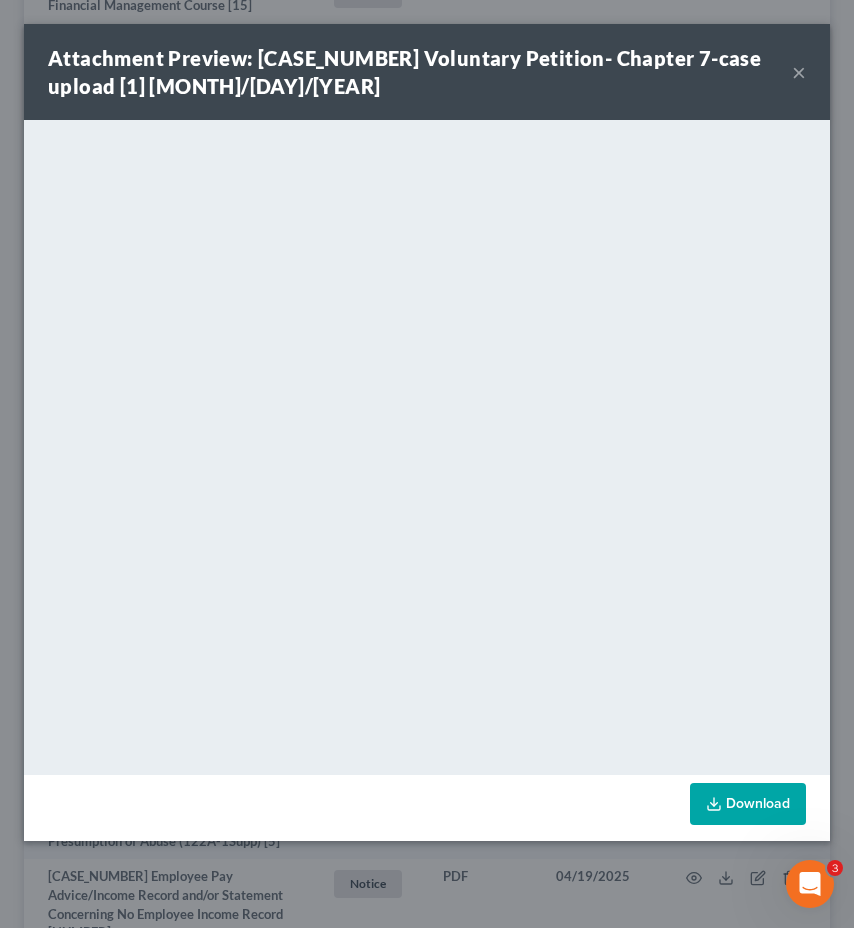 click on "×" at bounding box center (799, 72) 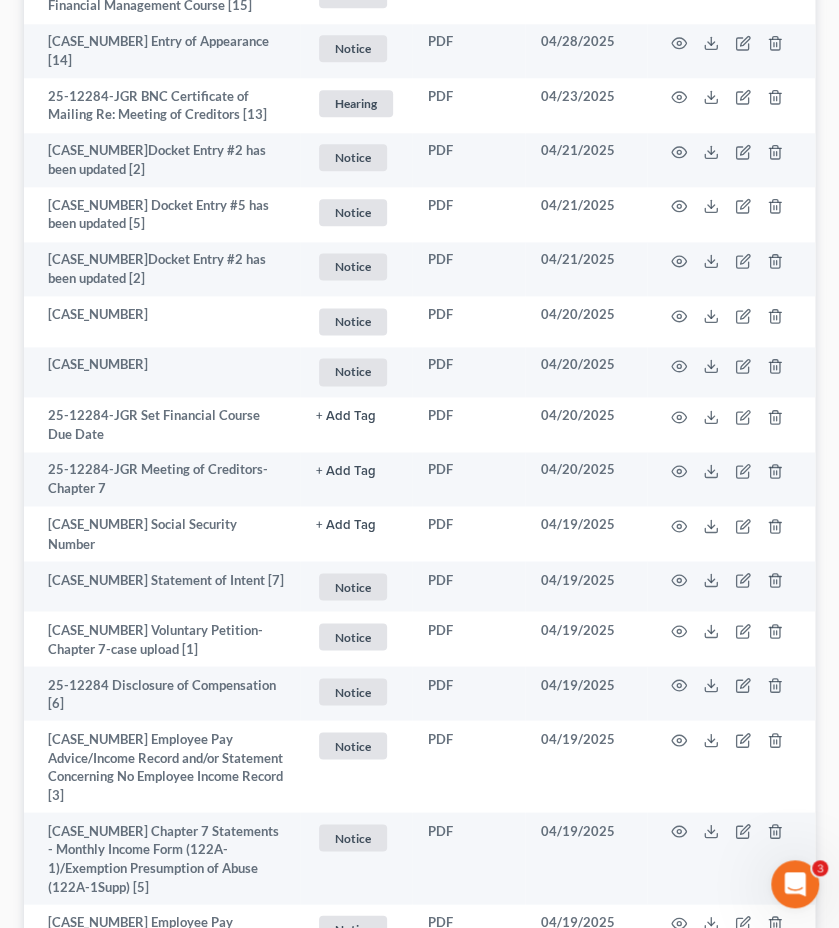 scroll, scrollTop: 0, scrollLeft: 0, axis: both 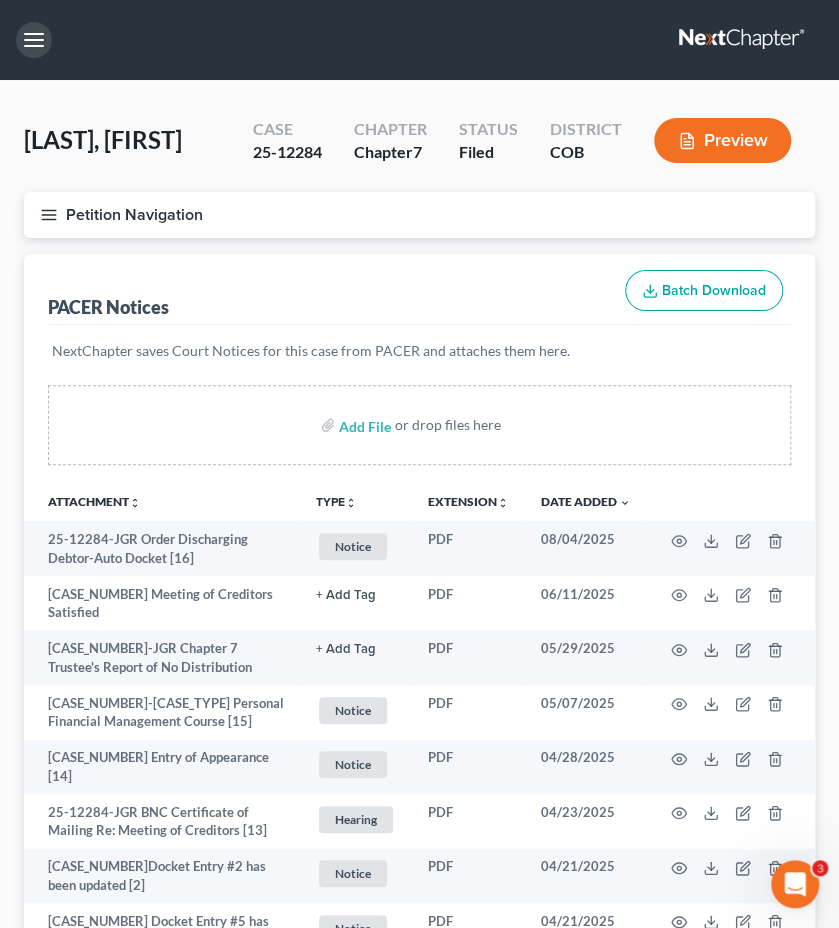 click at bounding box center [34, 40] 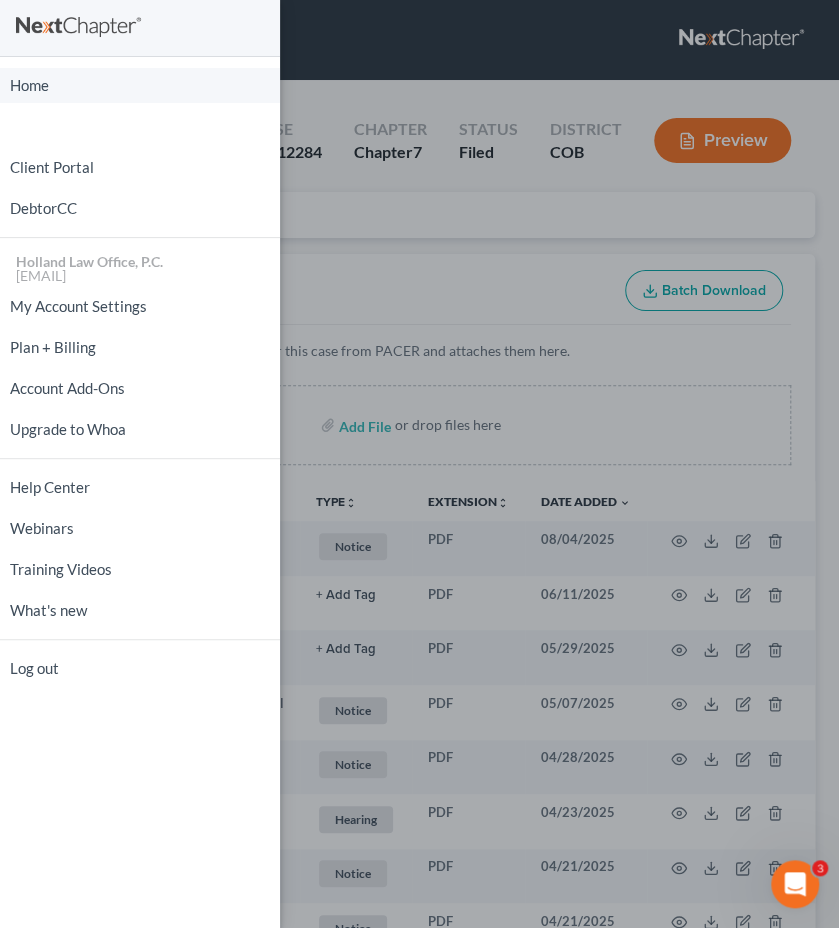 click on "Home" at bounding box center [140, 85] 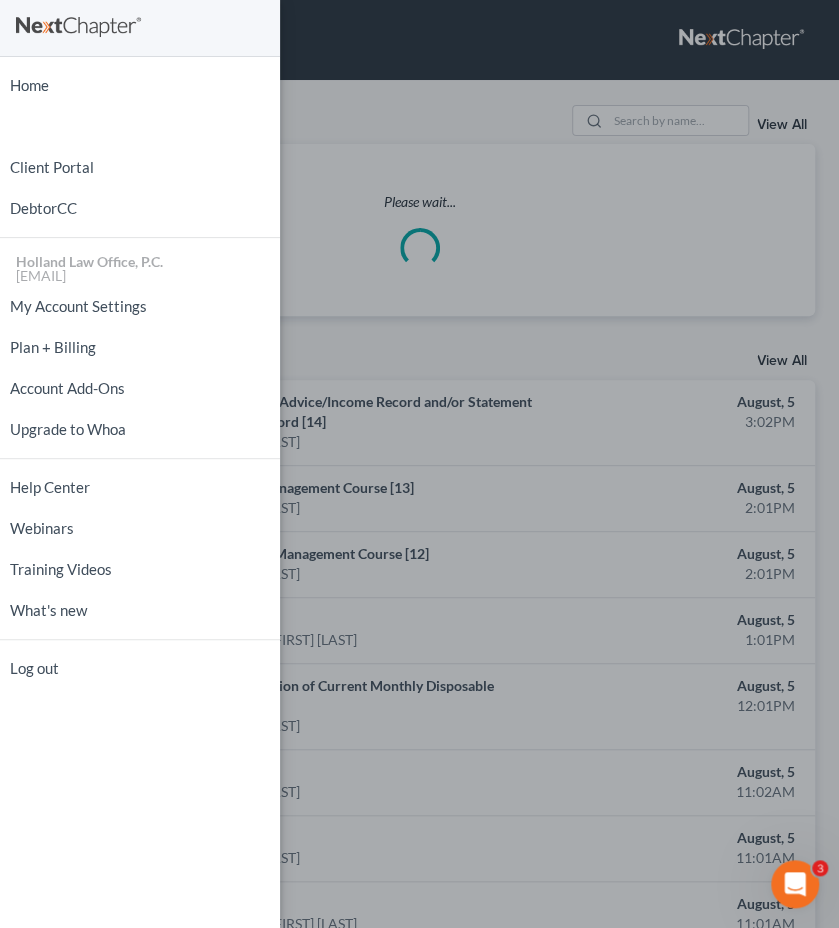 click on "Home New Case Client Portal DebtorCC Holland Law Office, P.C. [EMAIL] My Account Settings Plan + Billing Account Add-Ons Upgrade to Whoa Help Center Webinars Training Videos What's new Log out" at bounding box center (419, 464) 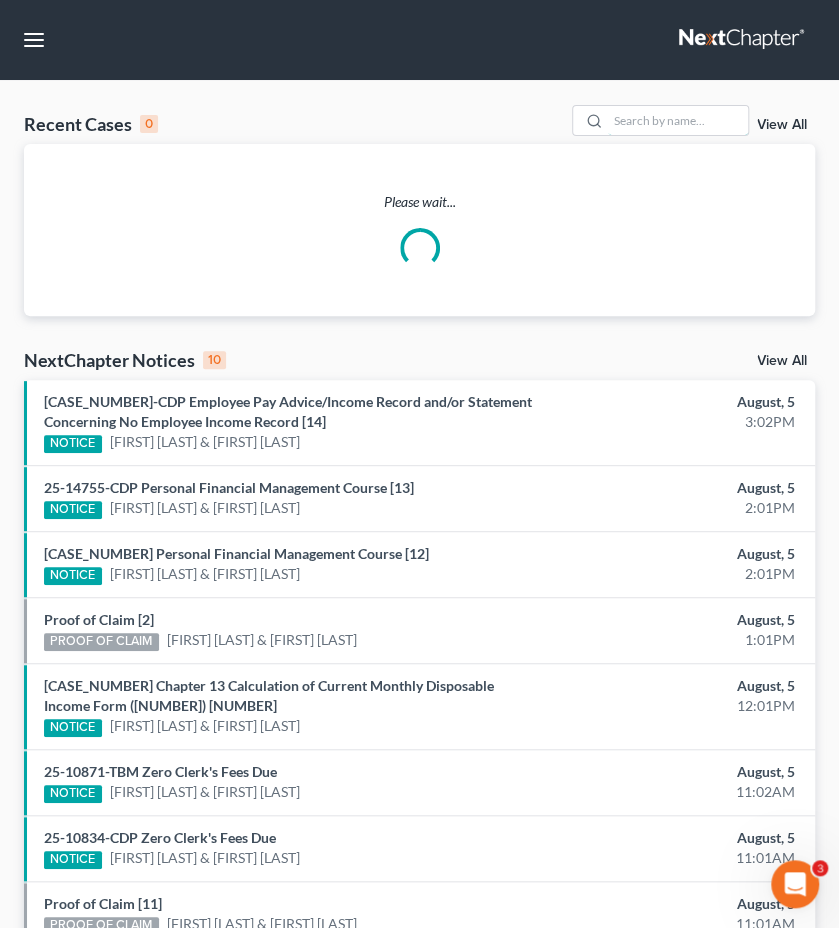 click at bounding box center [678, 120] 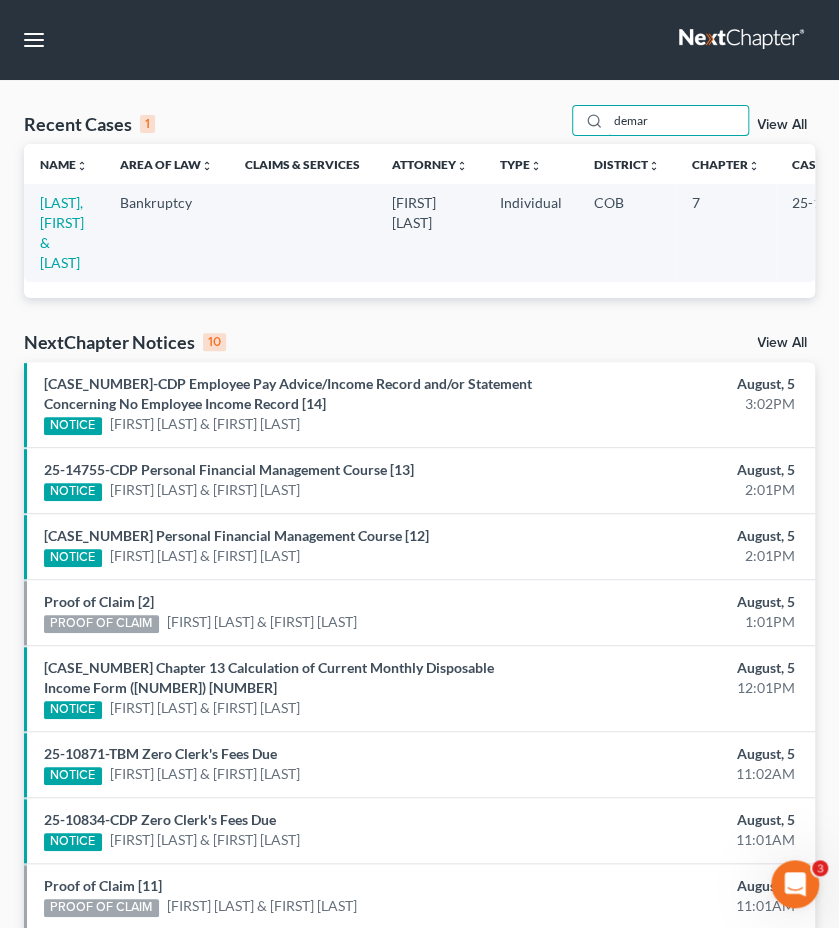 type on "demar" 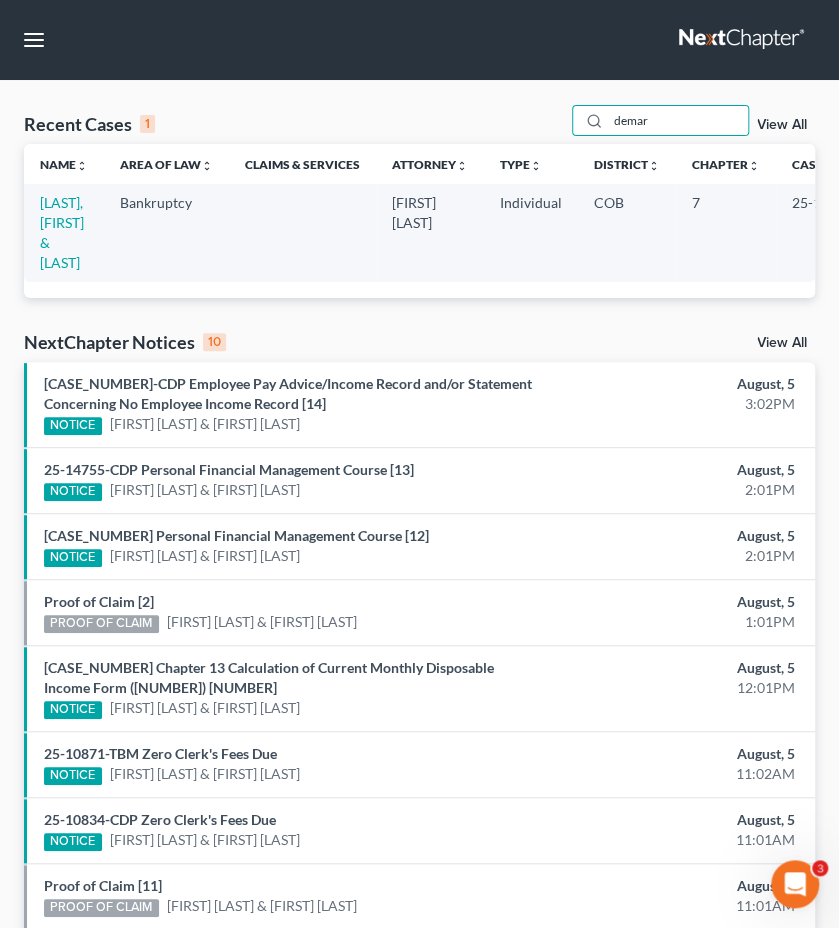 click on "[LAST], [FIRST] & [LAST]" at bounding box center (64, 232) 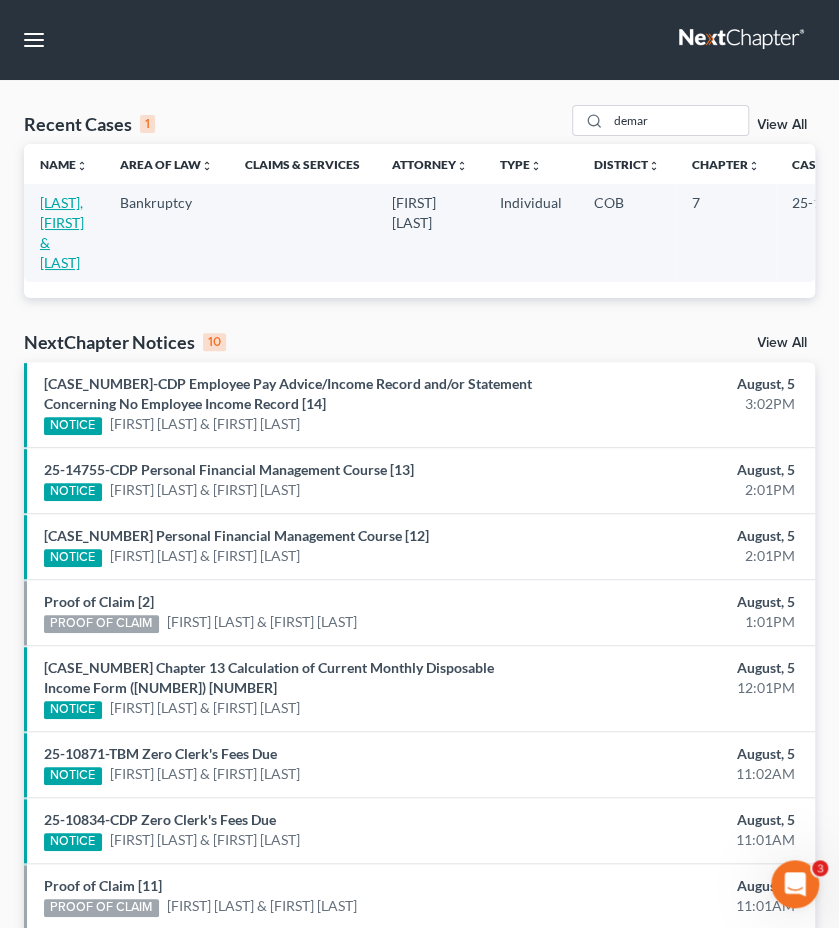 click on "[LAST], [FIRST] & [LAST]" at bounding box center (62, 232) 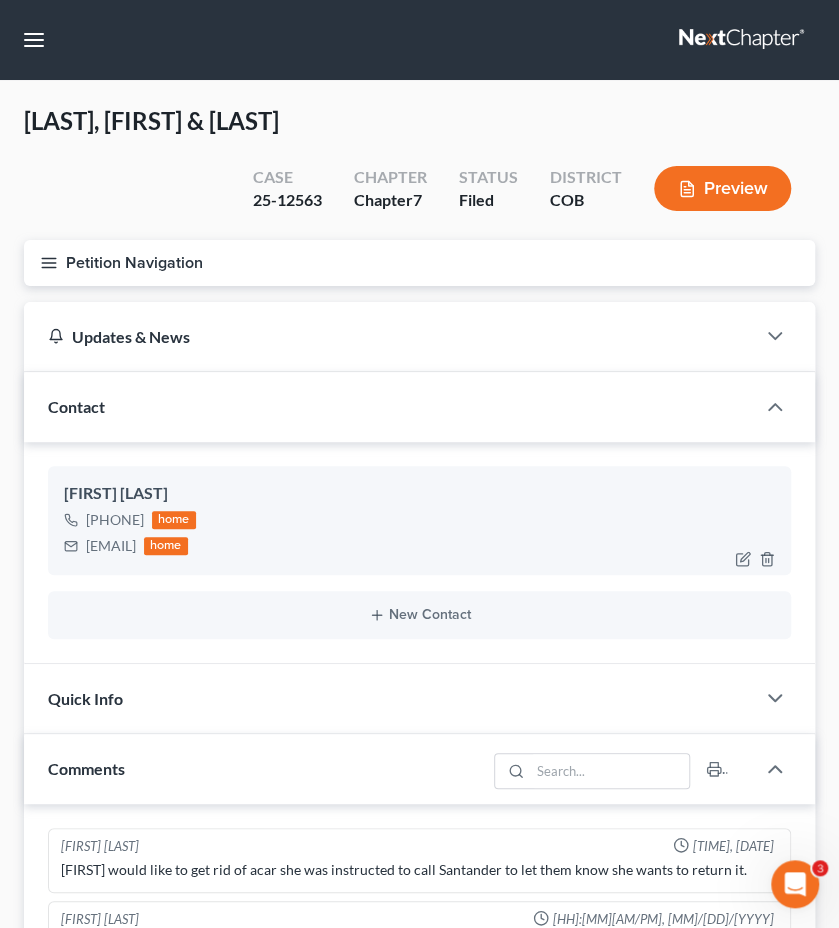 drag, startPoint x: 256, startPoint y: 547, endPoint x: 86, endPoint y: 555, distance: 170.18813 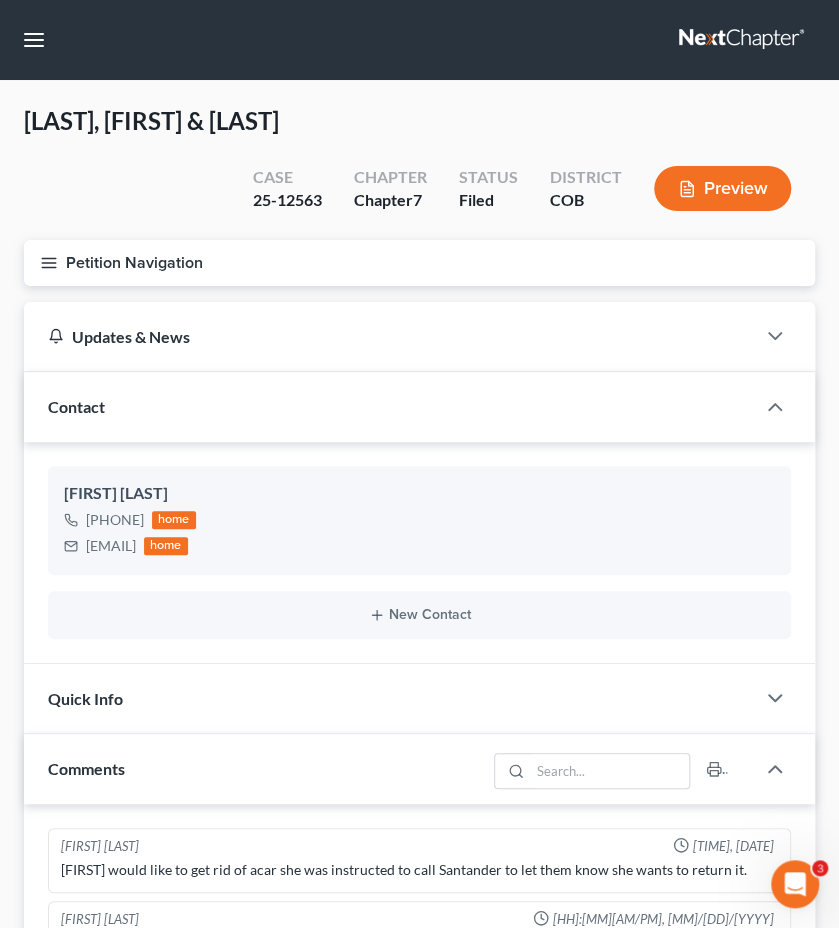 click on "Petition Navigation" at bounding box center (419, 263) 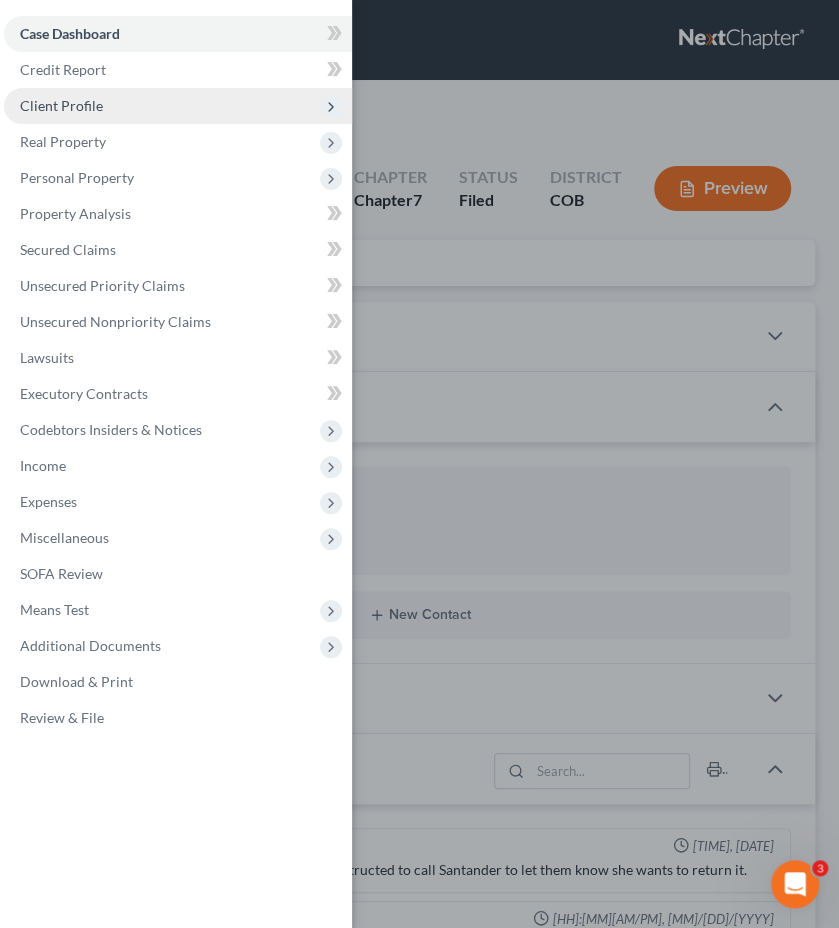 click on "Client Profile" at bounding box center (178, 106) 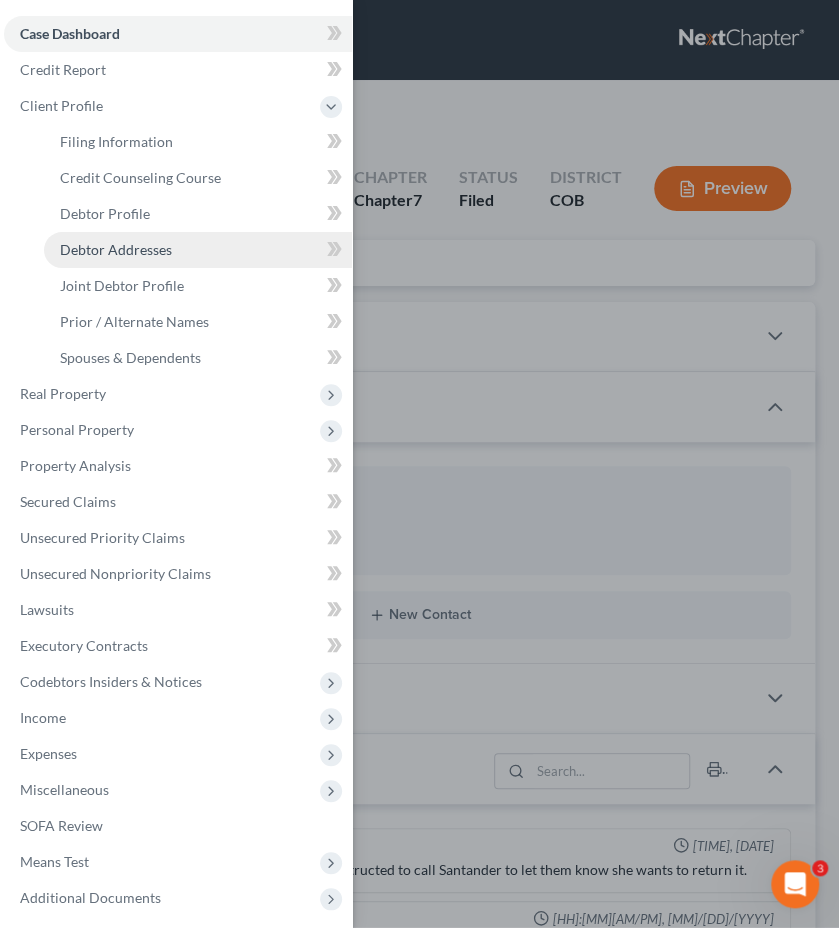 click on "Debtor Addresses" at bounding box center [198, 250] 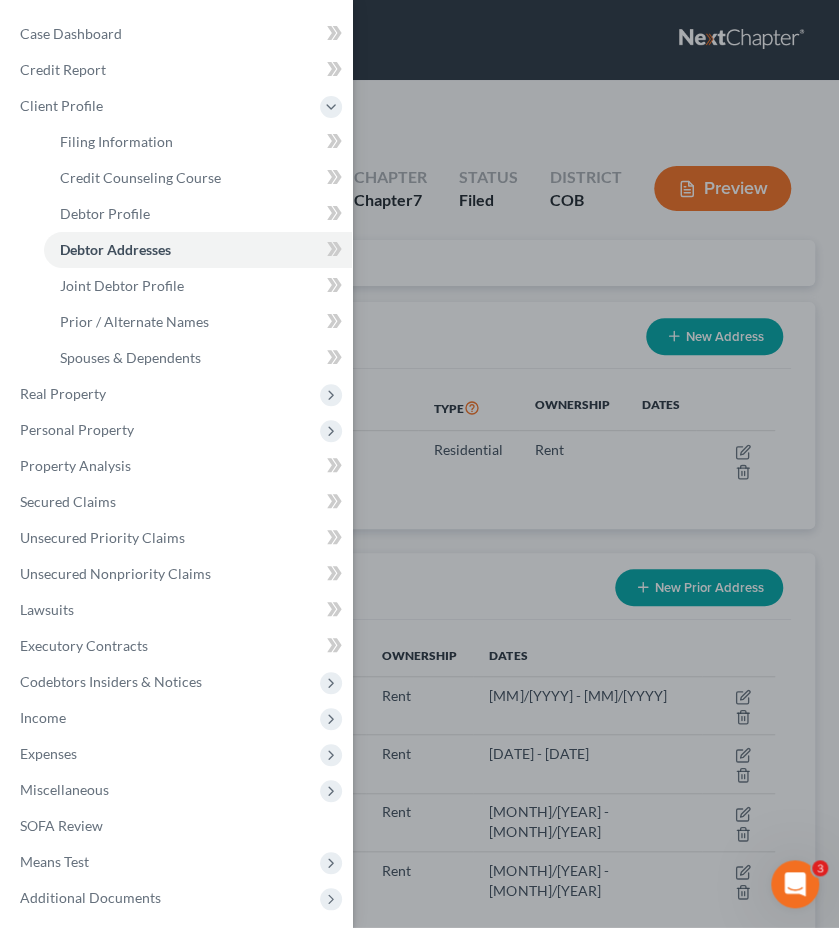 click on "Case Dashboard
Payments
Invoices
Payments
Payments
Credit Report
Client Profile" at bounding box center [419, 464] 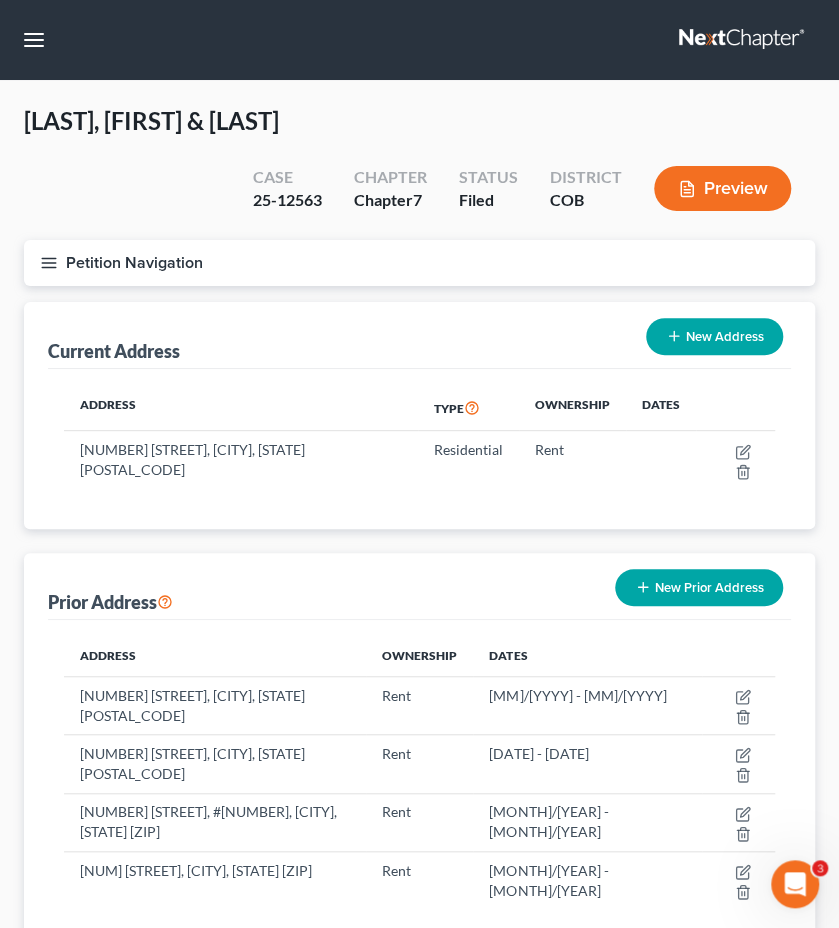 click on "Petition Navigation" at bounding box center (419, 263) 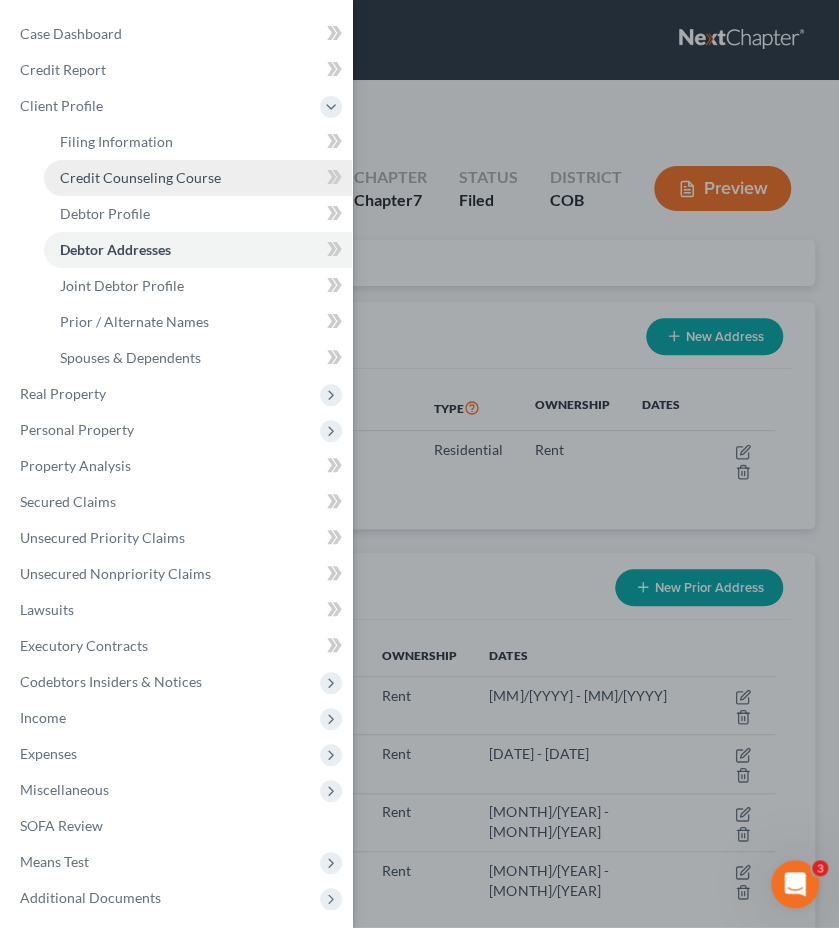 click on "Credit Counseling Course" at bounding box center [140, 177] 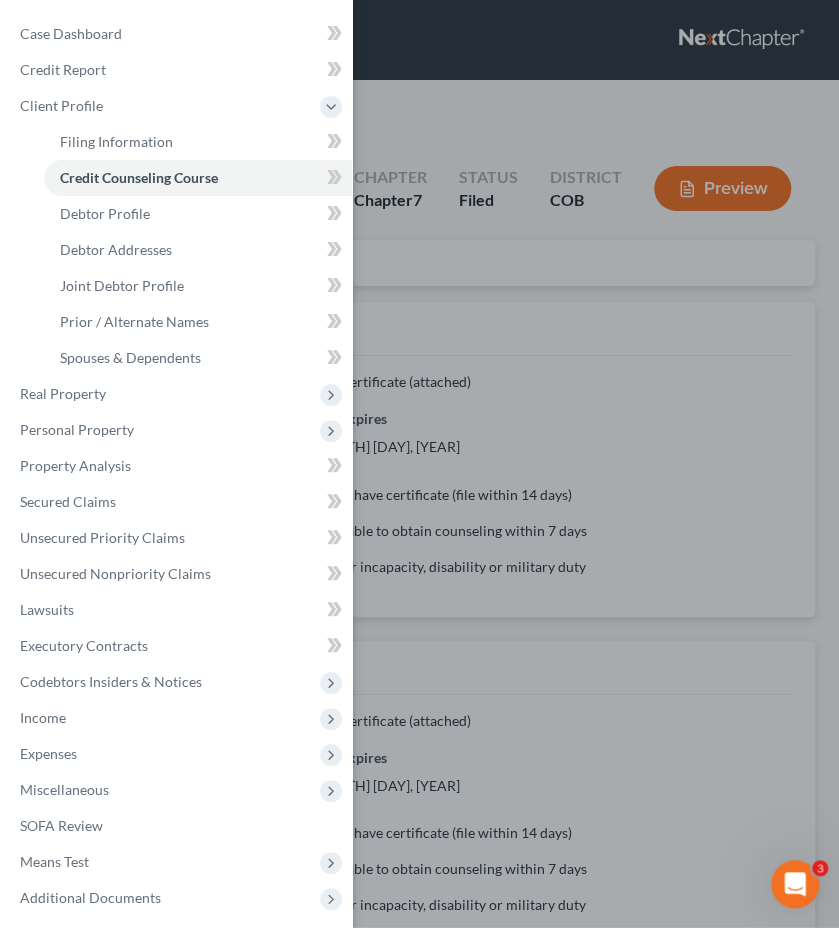click on "Case Dashboard
Payments
Invoices
Payments
Payments
Credit Report
Client Profile" at bounding box center (419, 464) 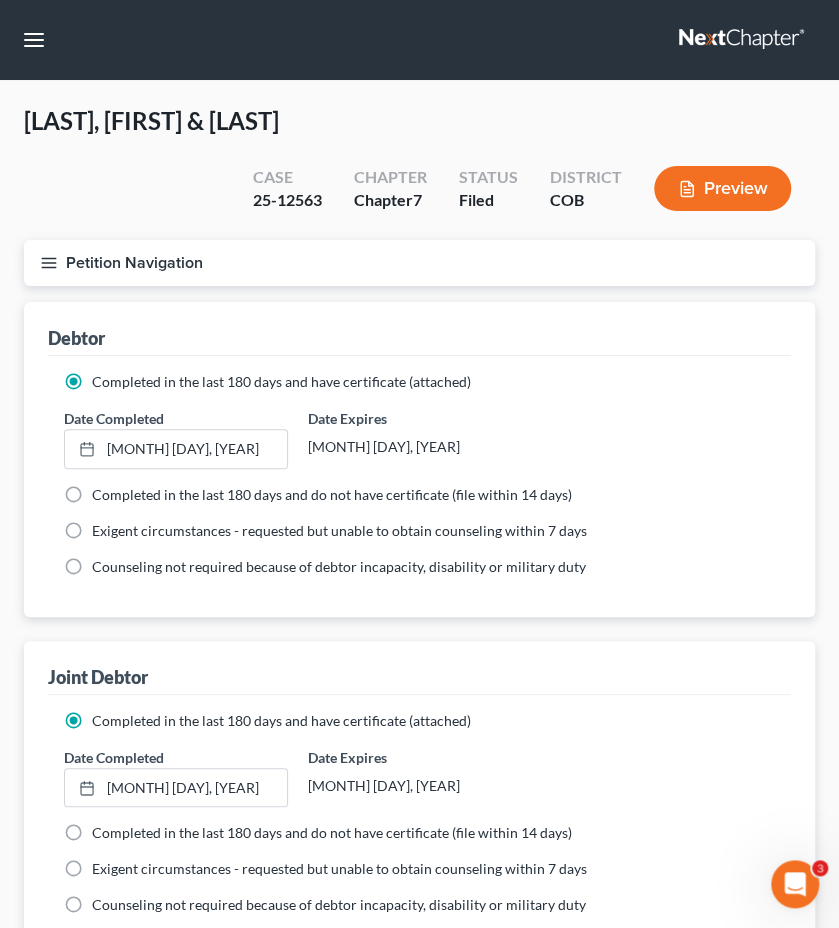 click on "Petition Navigation" at bounding box center (419, 263) 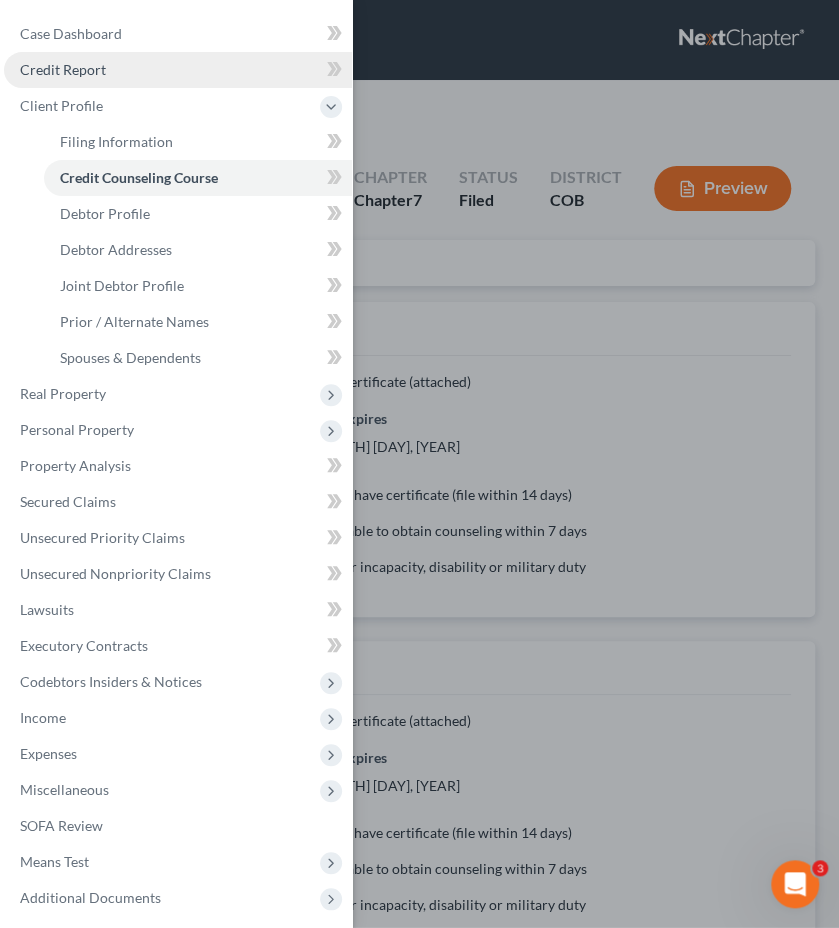 click on "Credit Report" at bounding box center [178, 70] 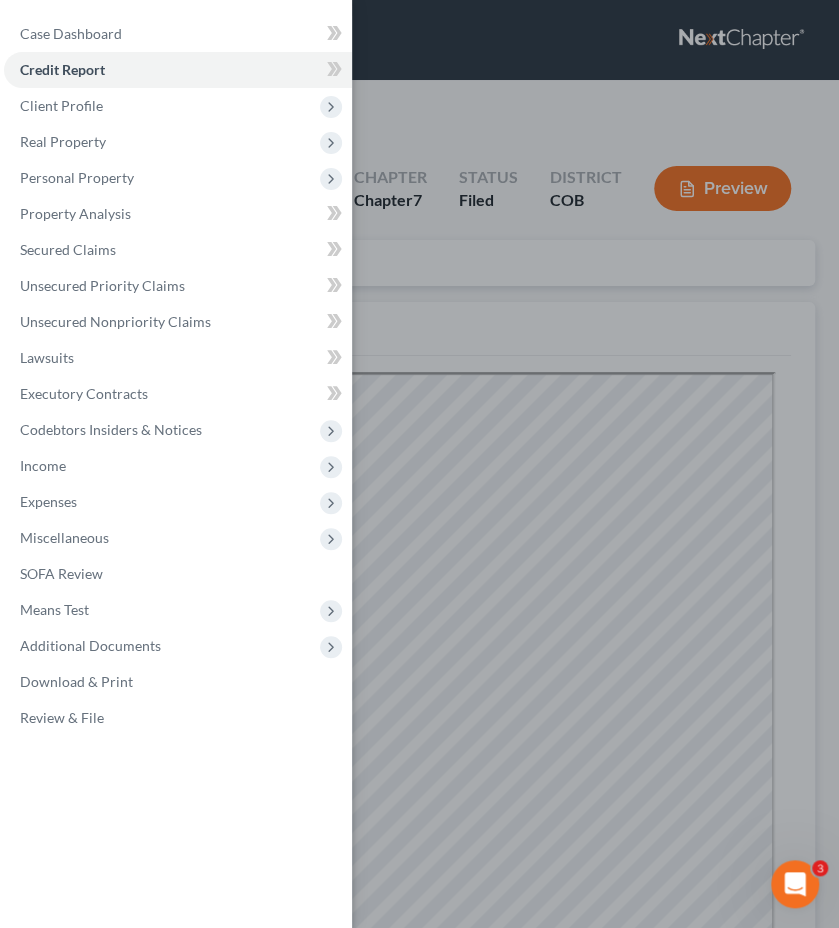 scroll, scrollTop: 0, scrollLeft: 0, axis: both 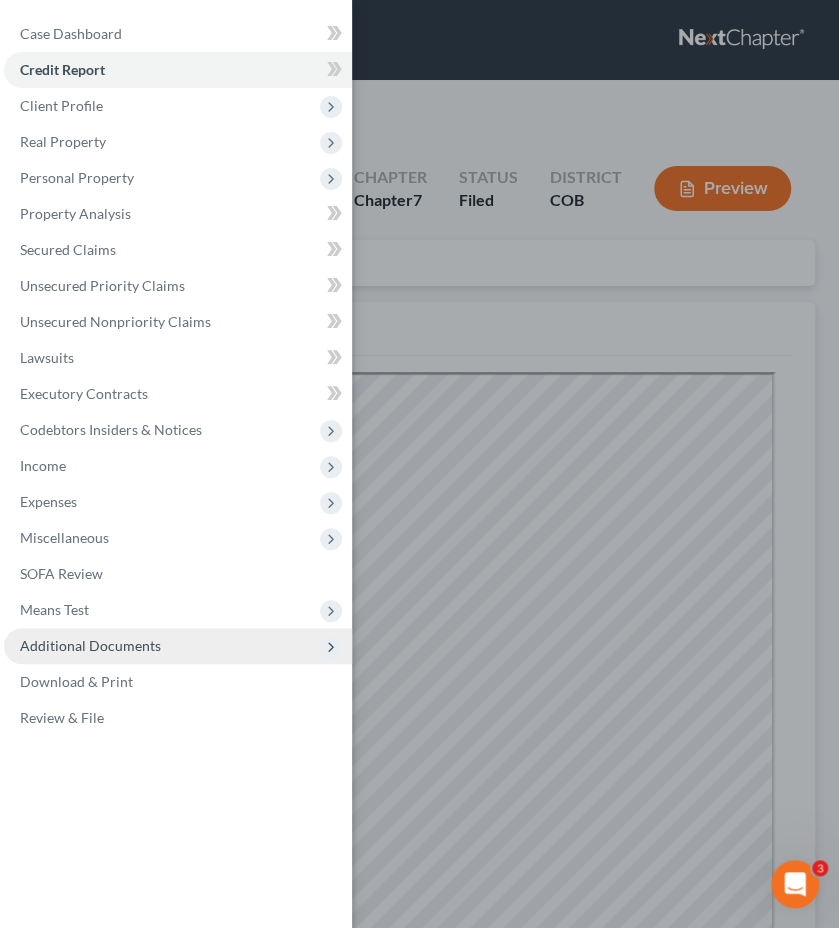 click on "Additional Documents" at bounding box center (178, 646) 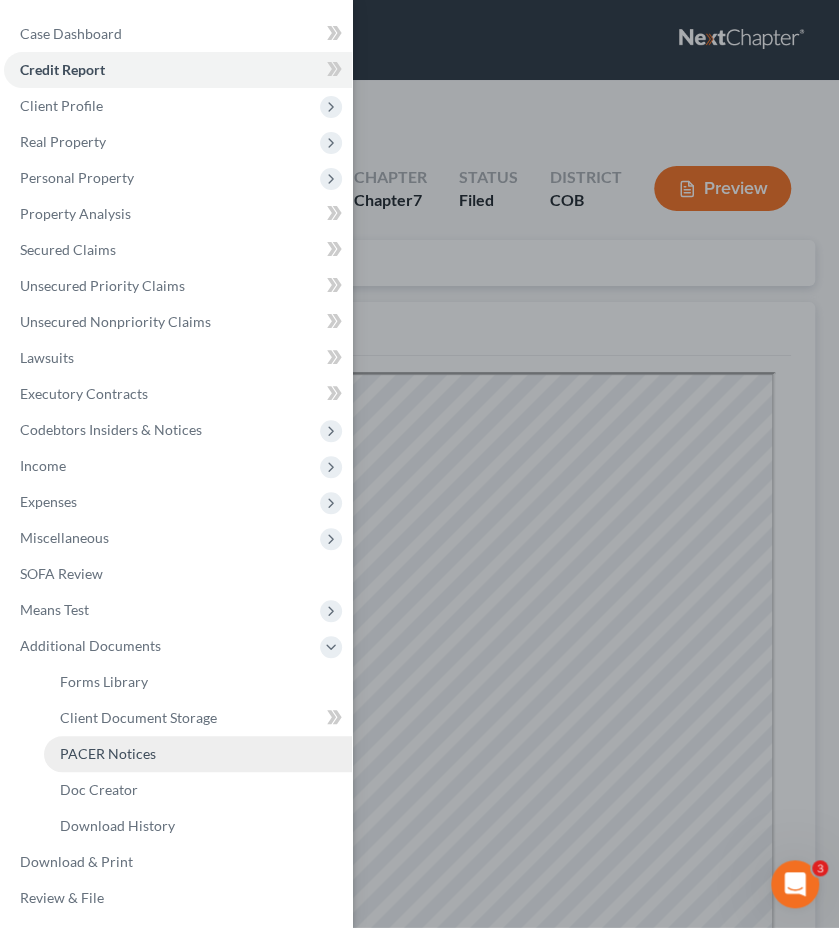 click on "PACER Notices" at bounding box center [108, 753] 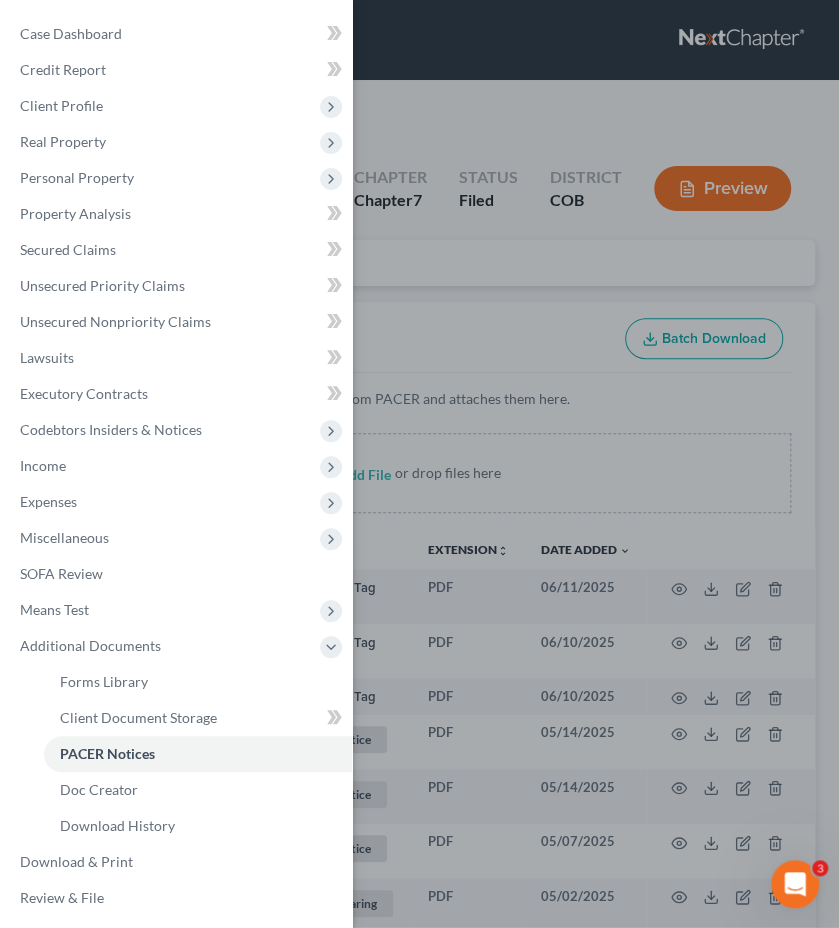 click on "Case Dashboard
Payments
Invoices
Payments
Payments
Credit Report
Client Profile" at bounding box center (419, 464) 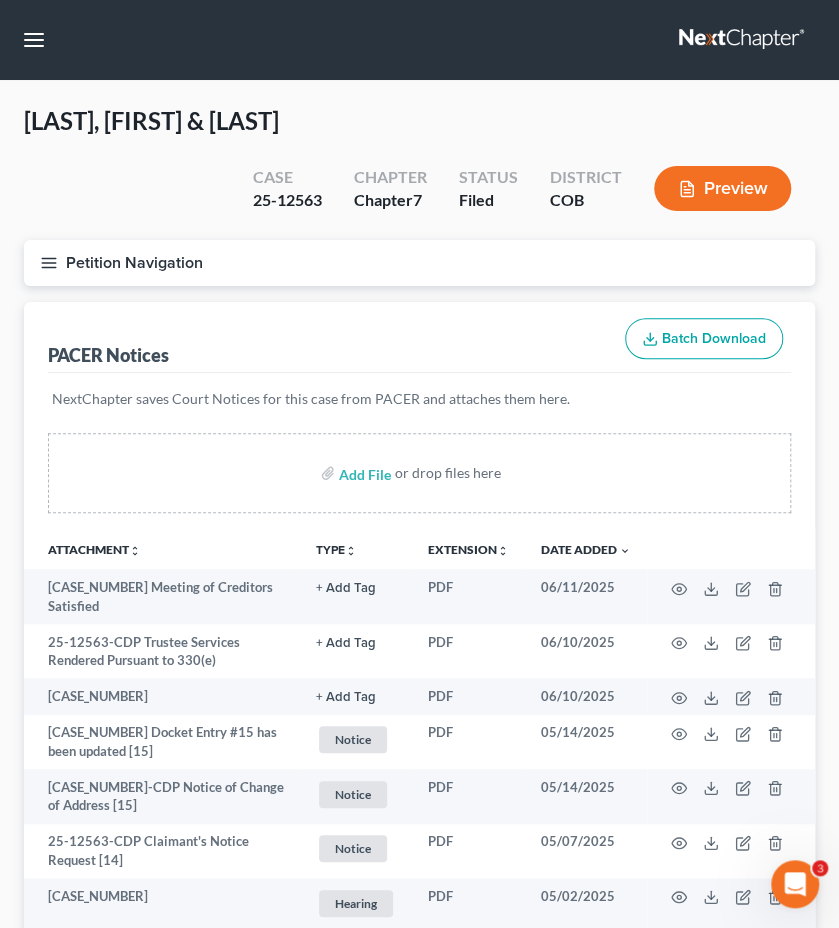 type 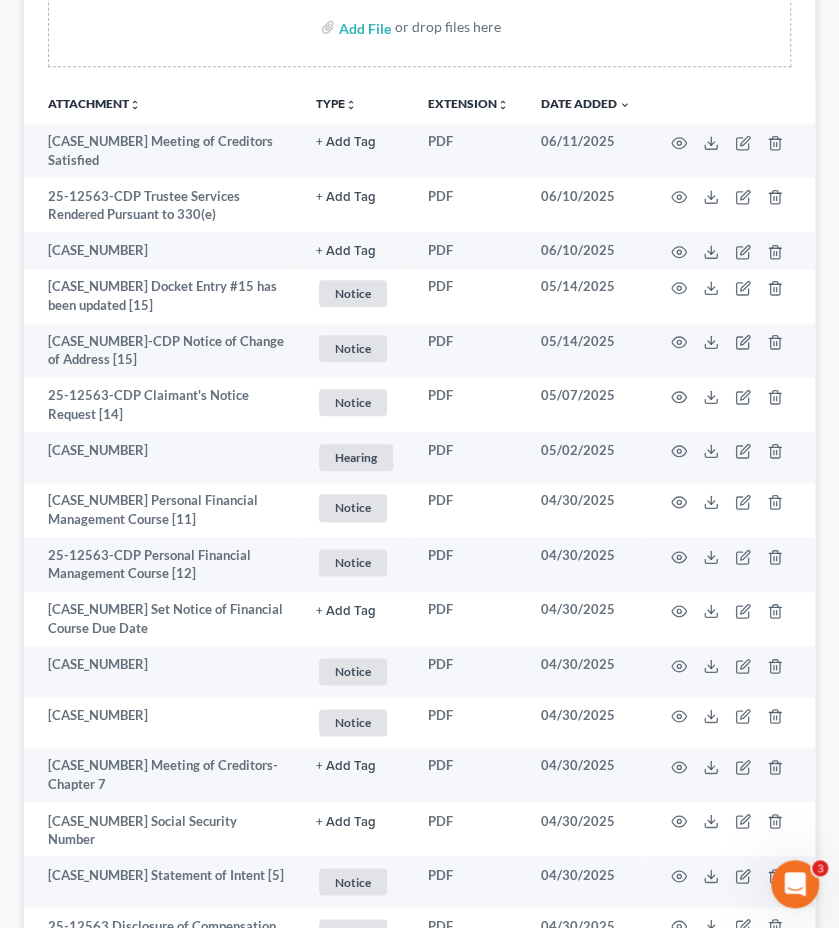 scroll, scrollTop: 520, scrollLeft: 0, axis: vertical 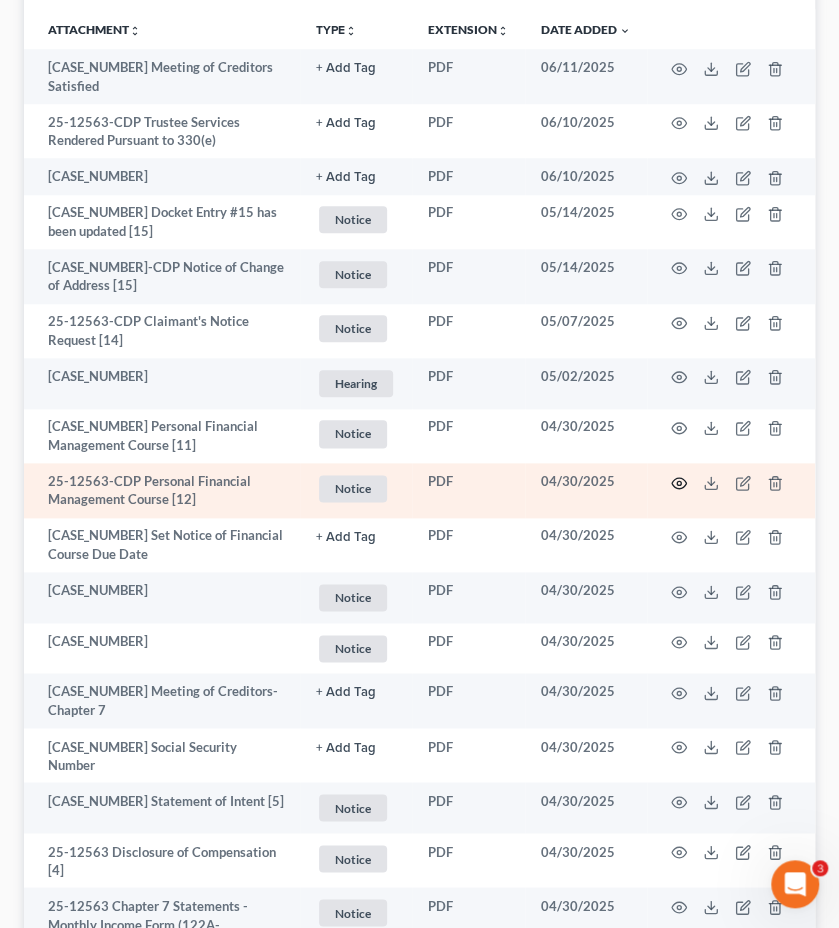 click 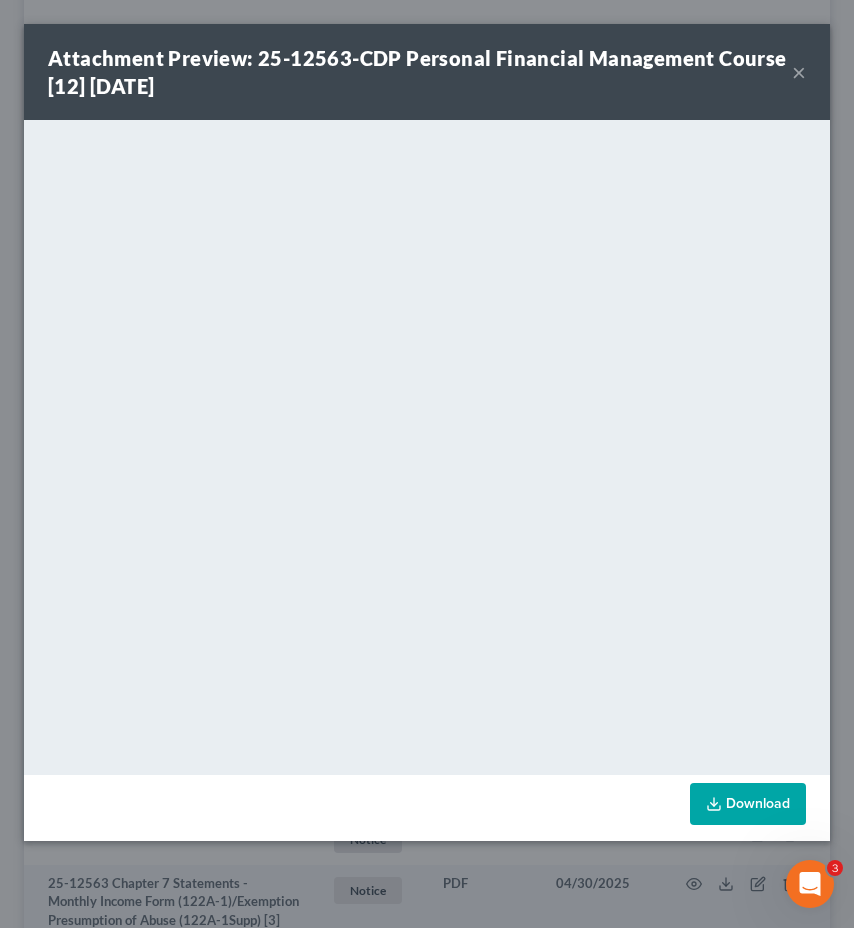 click on "×" at bounding box center (799, 72) 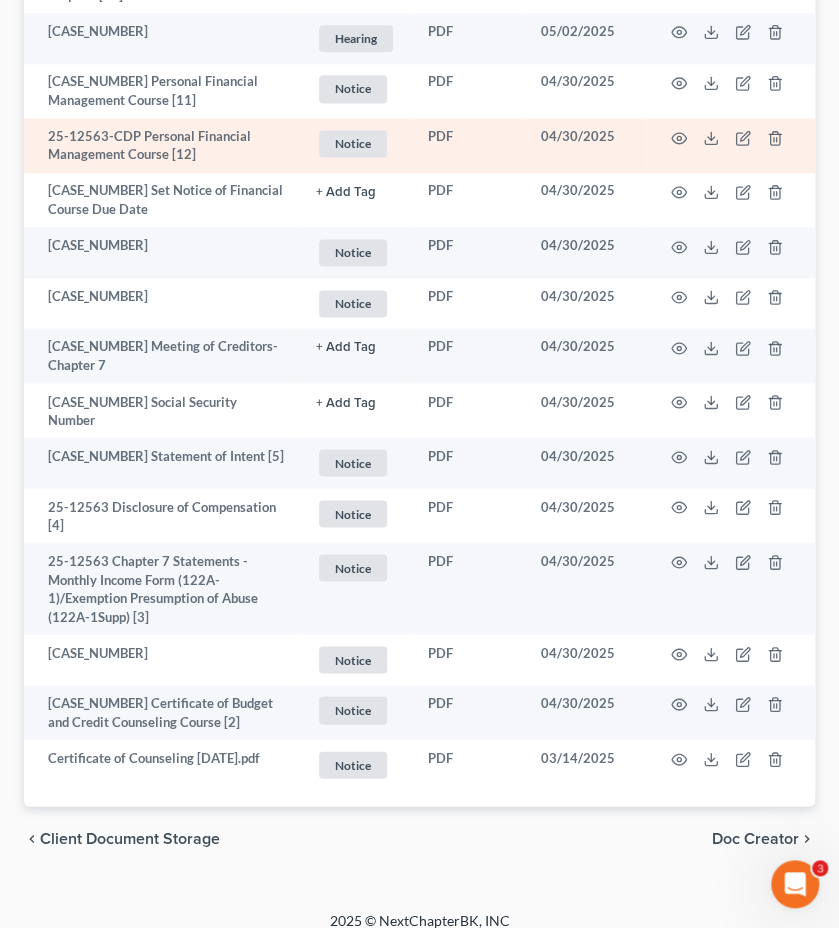 scroll, scrollTop: 880, scrollLeft: 0, axis: vertical 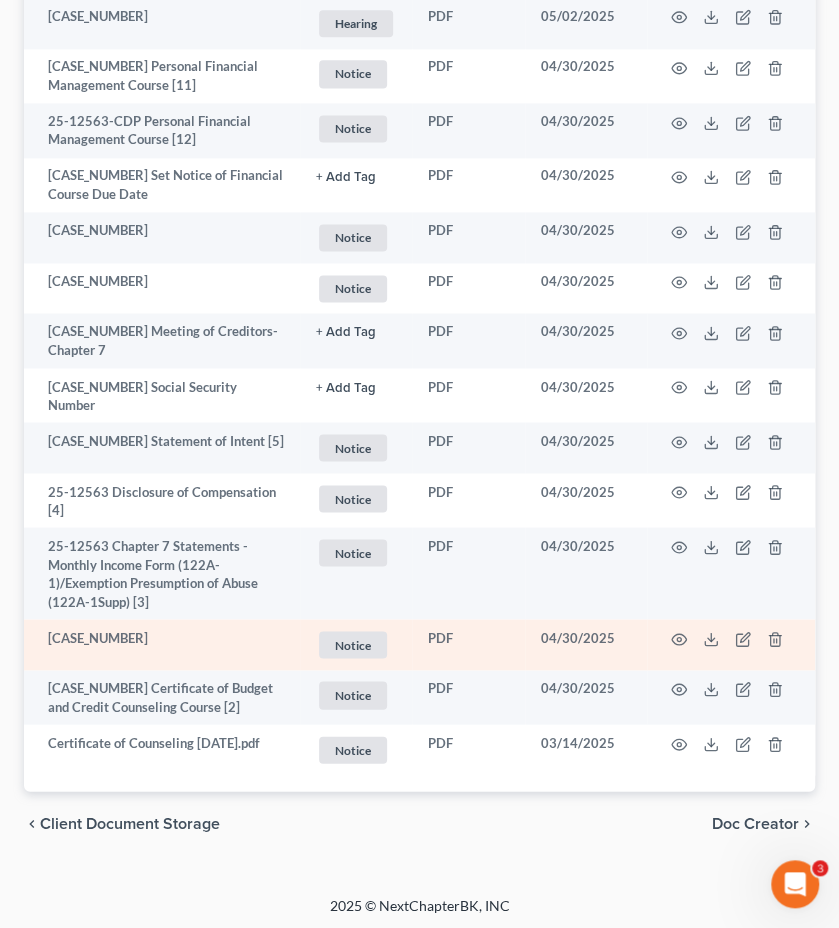 click at bounding box center [731, 644] 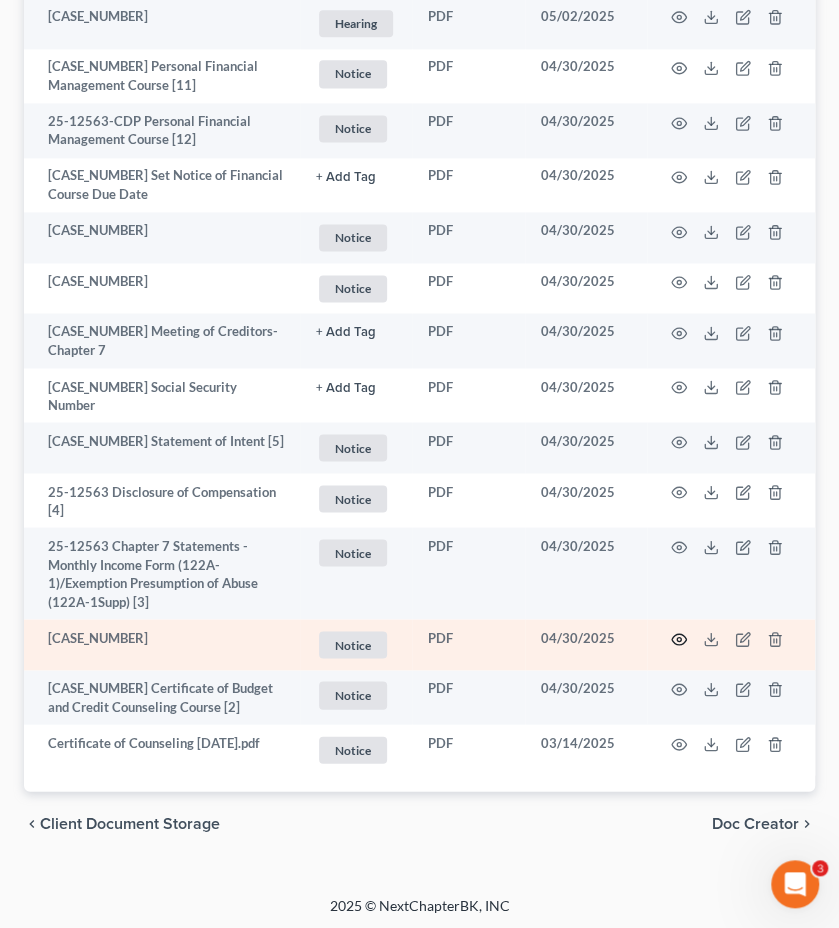click 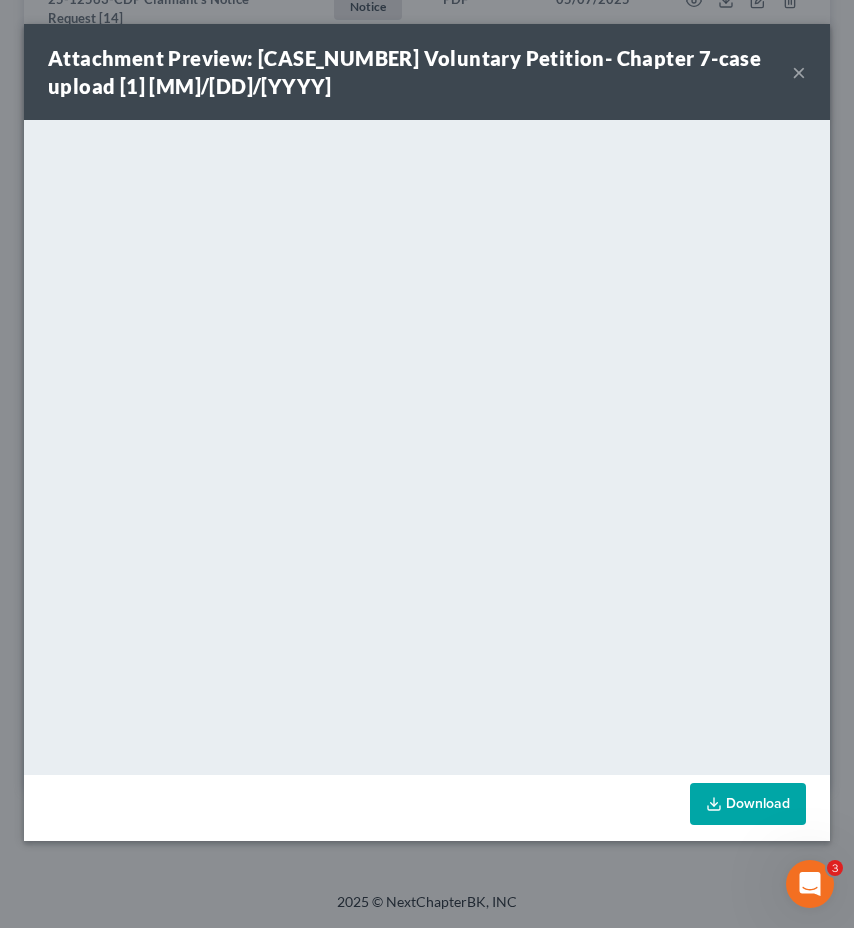 click on "×" at bounding box center [799, 72] 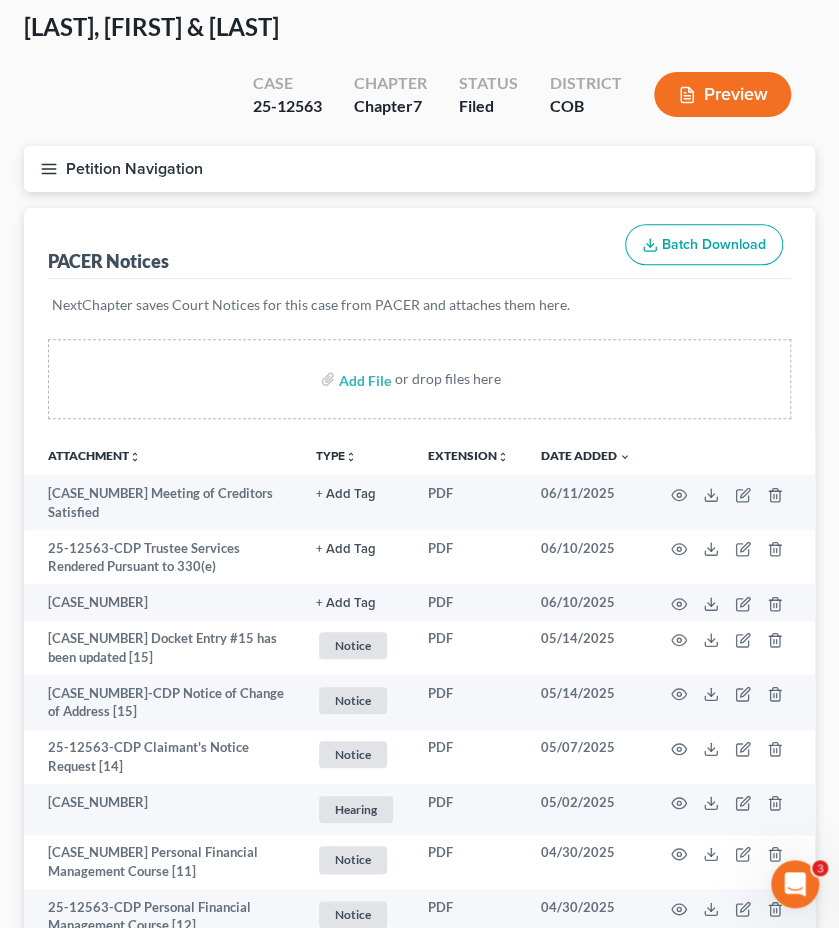 scroll, scrollTop: 0, scrollLeft: 0, axis: both 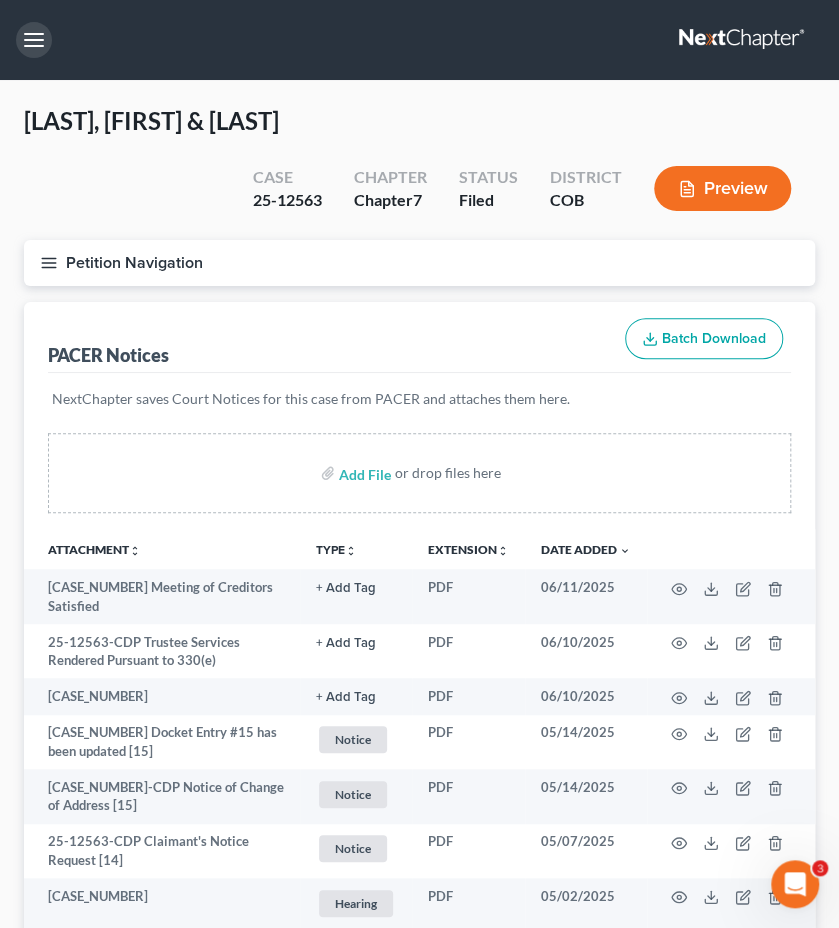 click at bounding box center [34, 40] 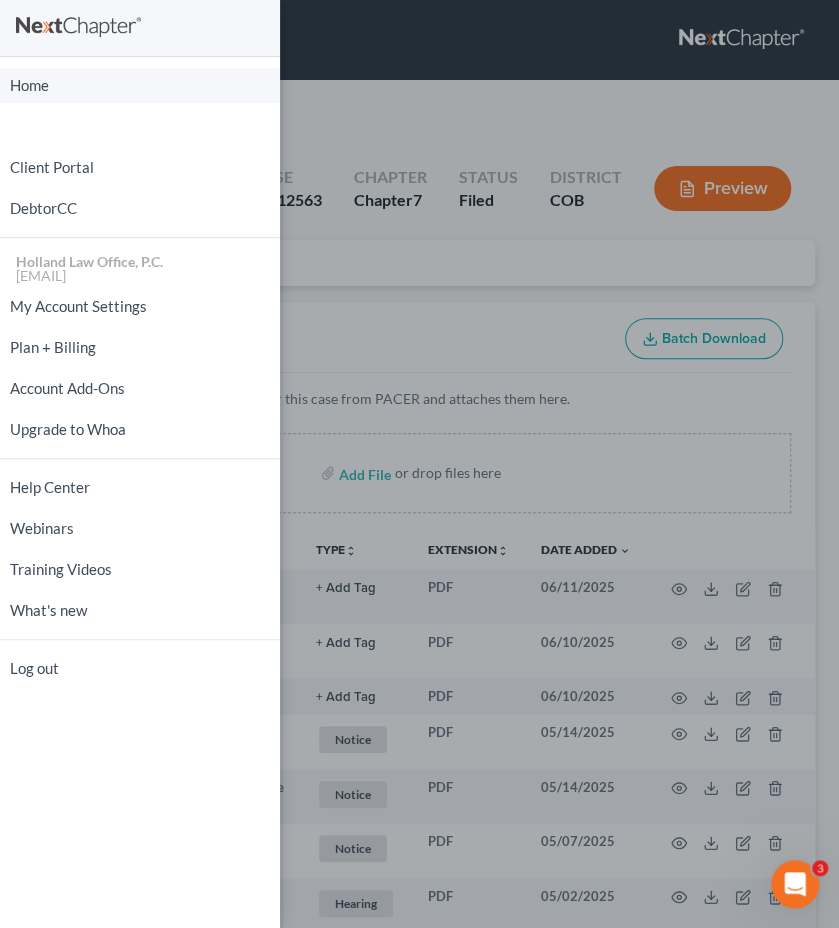 click on "Home" at bounding box center [140, 85] 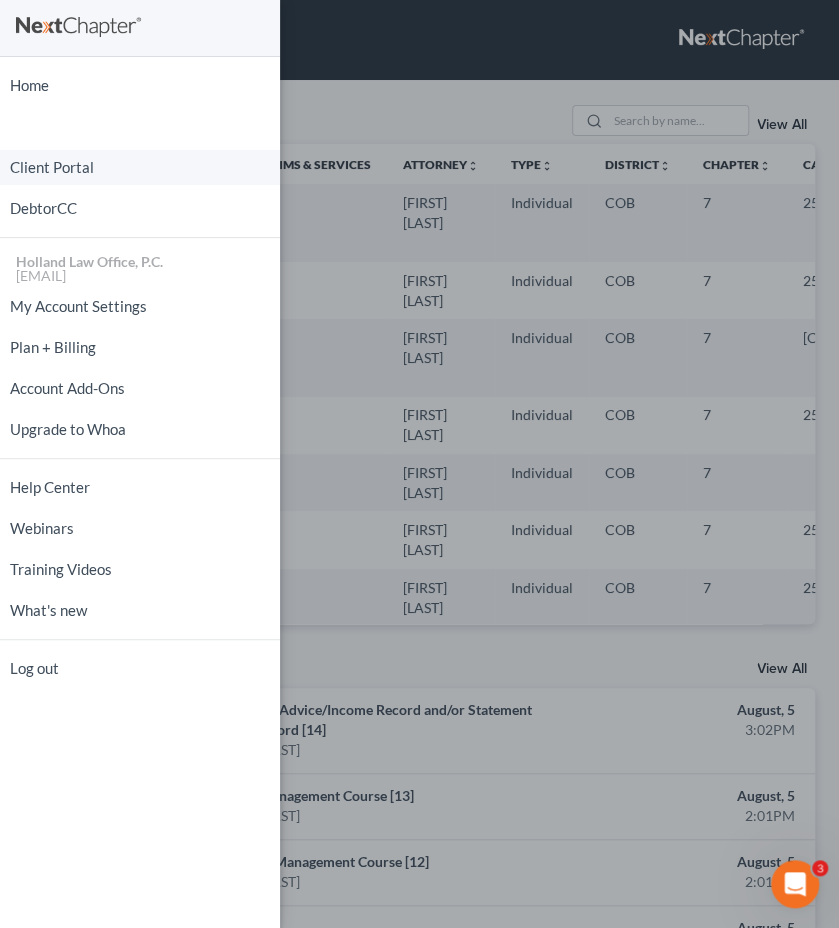 click on "Client Portal" at bounding box center [140, 167] 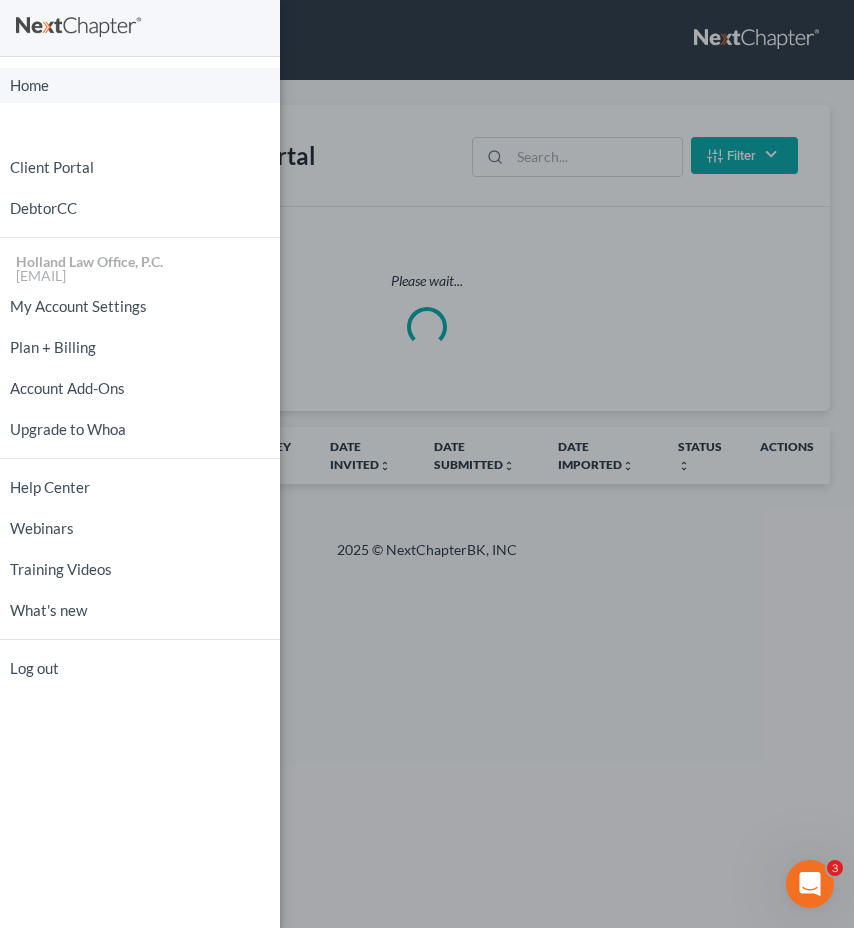 click on "Home" at bounding box center (140, 85) 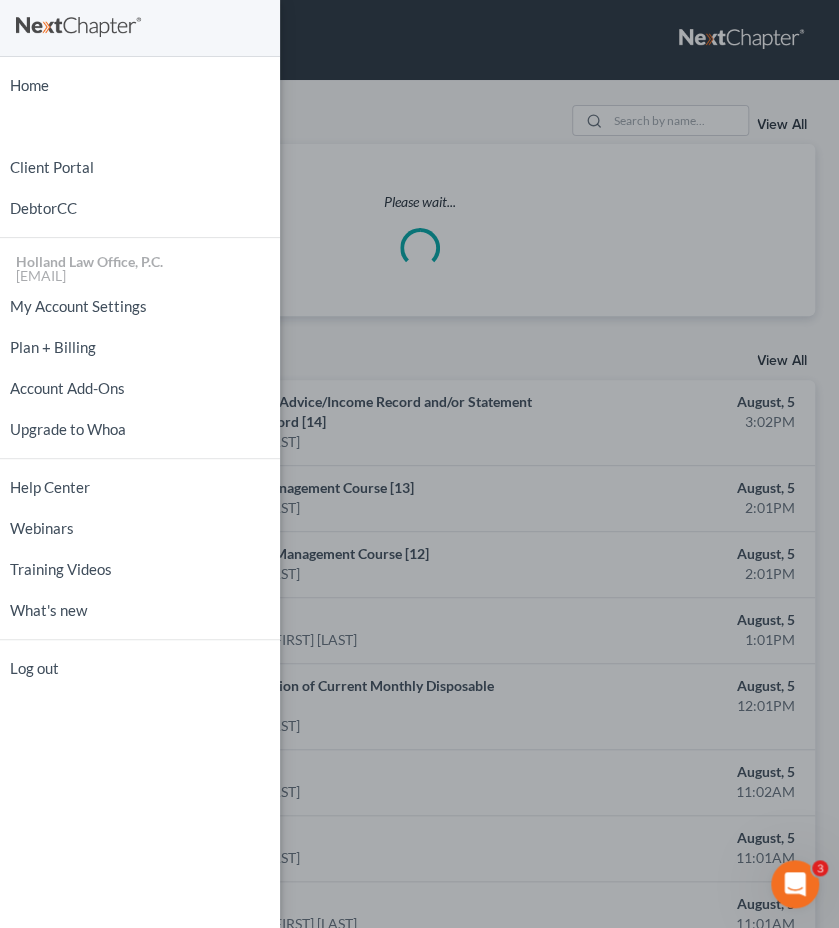 click on "Home New Case Client Portal DebtorCC Holland Law Office, P.C. [EMAIL] My Account Settings Plan + Billing Account Add-Ons Upgrade to Whoa Help Center Webinars Training Videos What's new Log out" at bounding box center (419, 464) 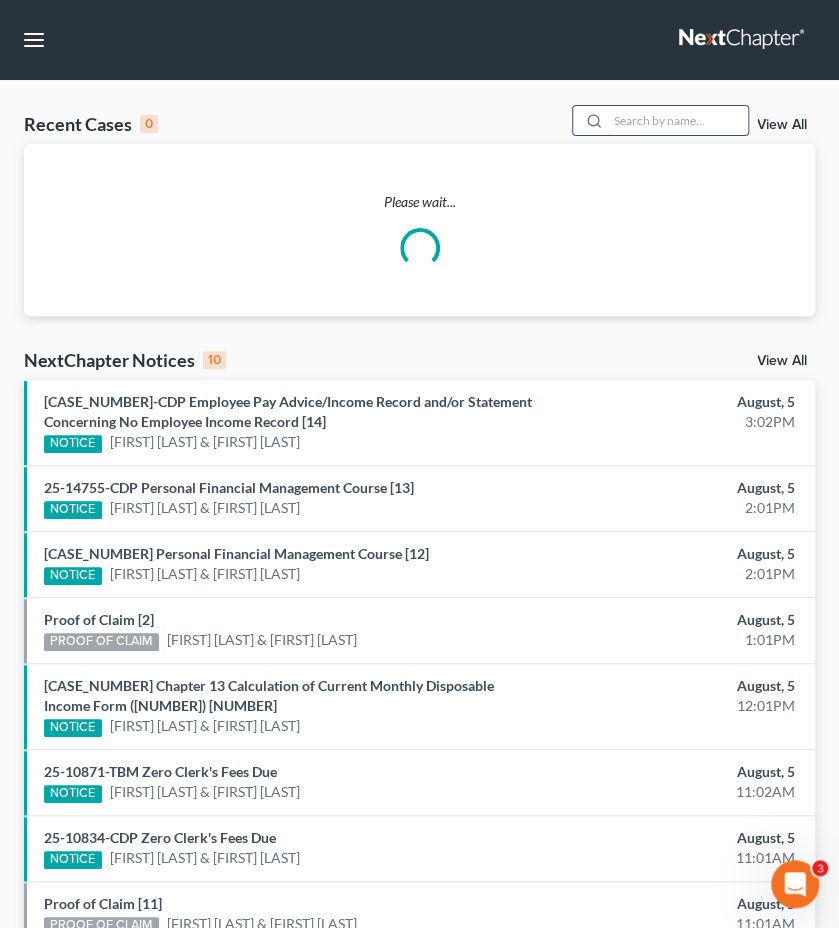 click at bounding box center [678, 120] 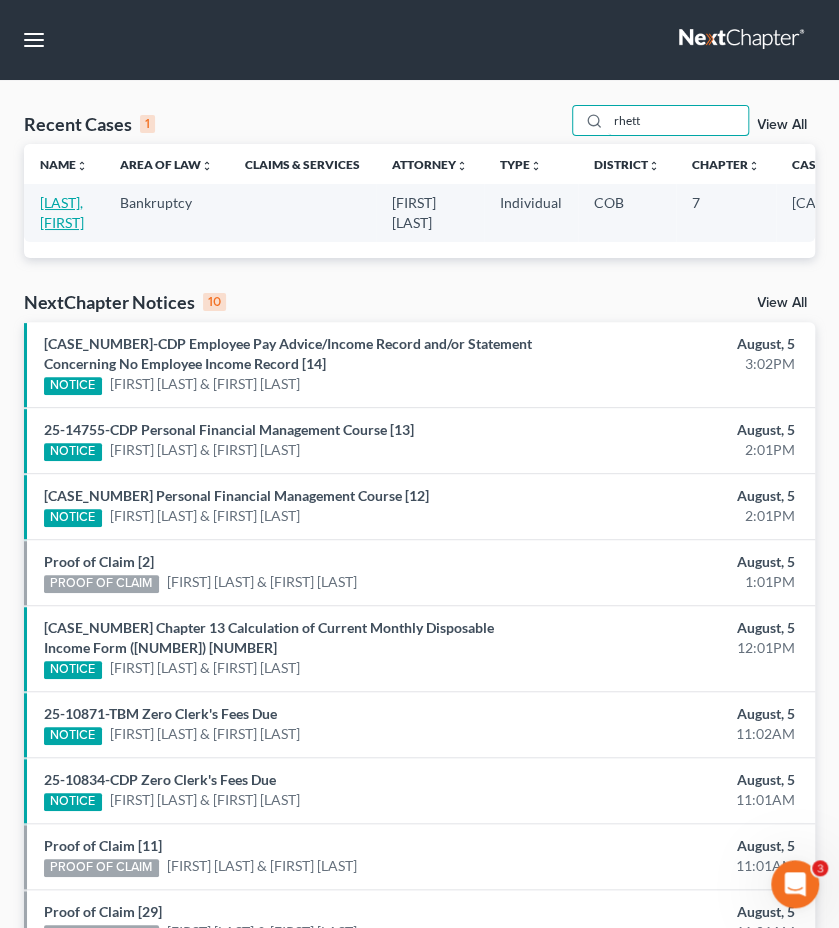 type on "rhett" 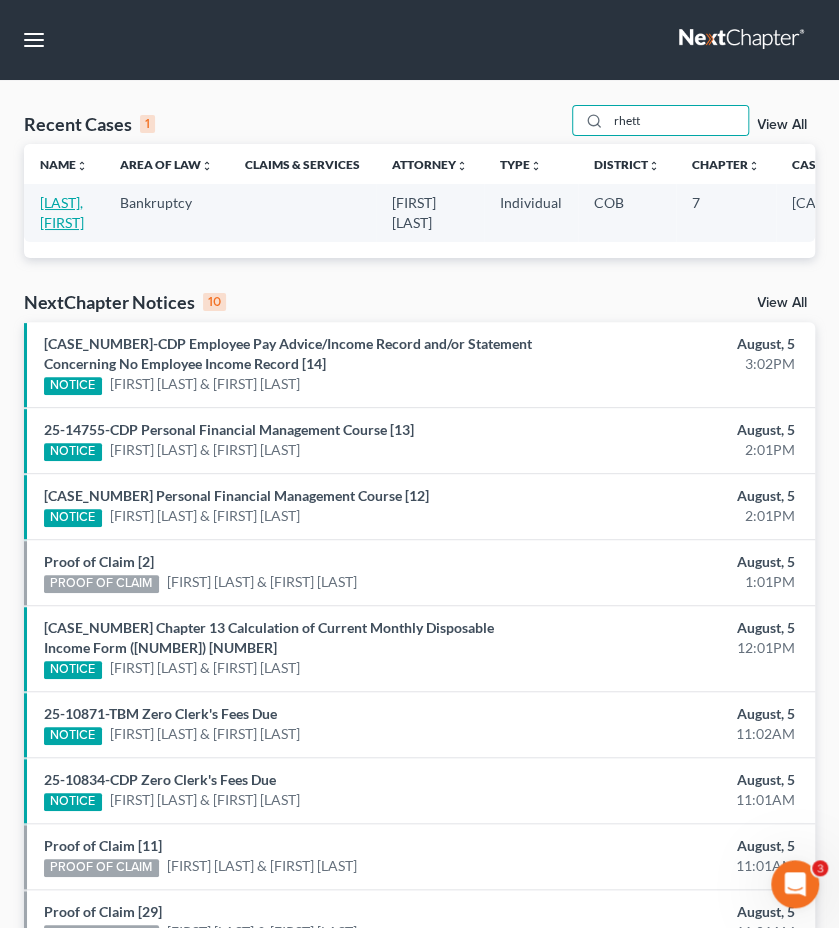 click on "[LAST], [FIRST]" at bounding box center [62, 212] 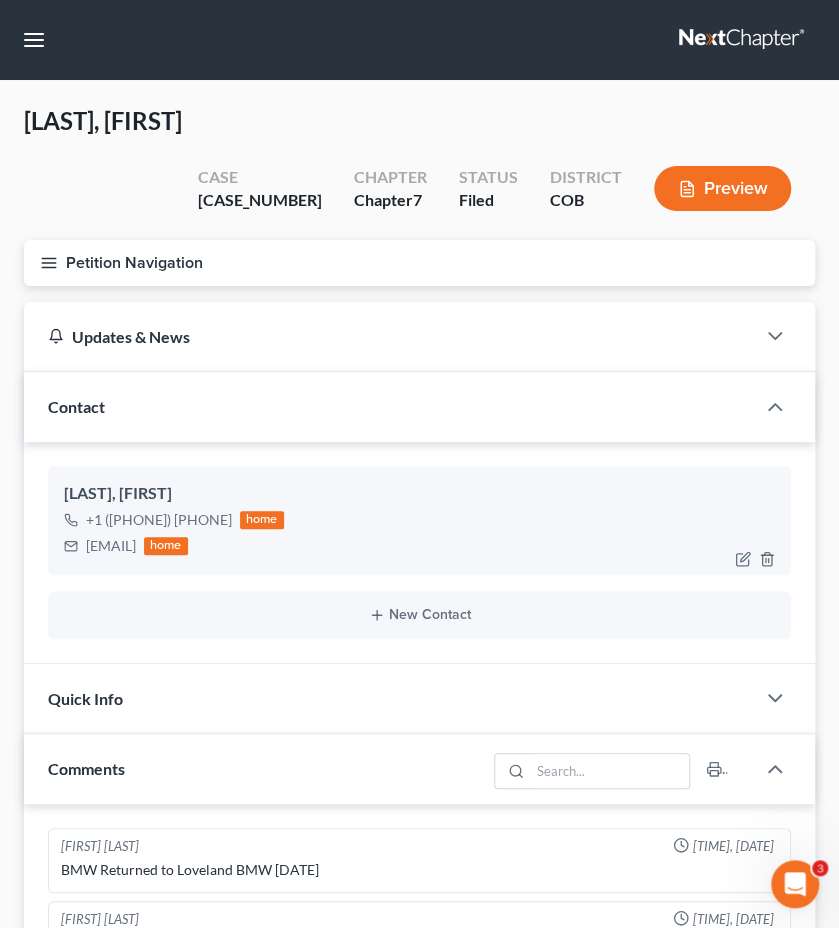 drag, startPoint x: 215, startPoint y: 496, endPoint x: 76, endPoint y: 495, distance: 139.0036 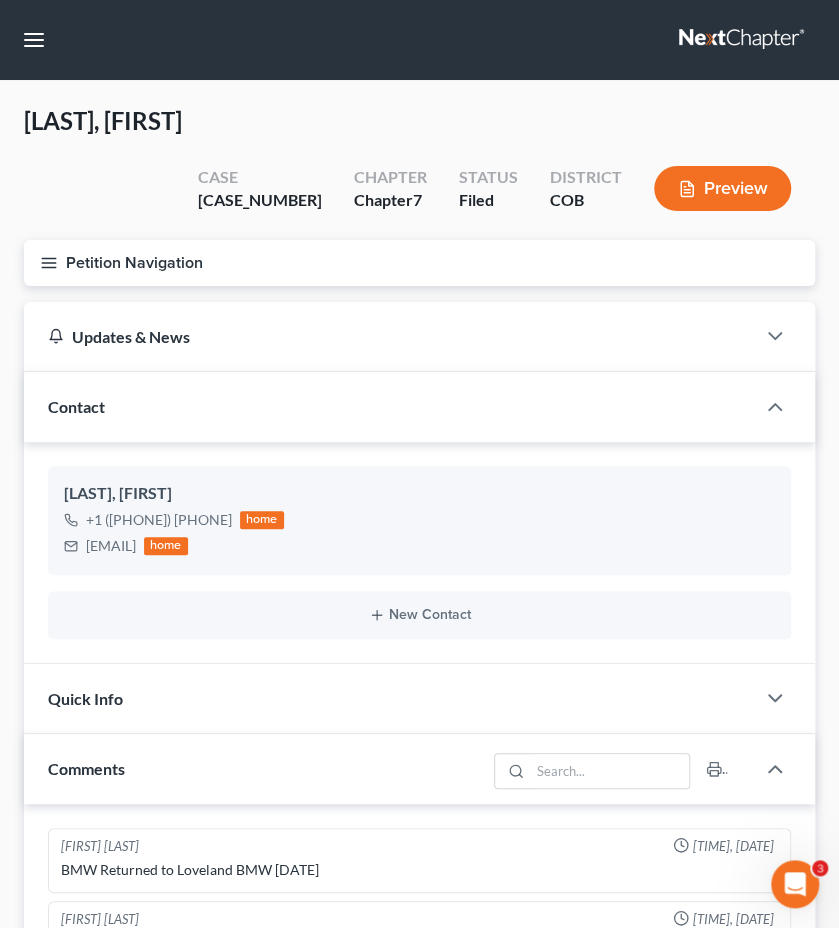 click on "Petition Navigation" at bounding box center [419, 263] 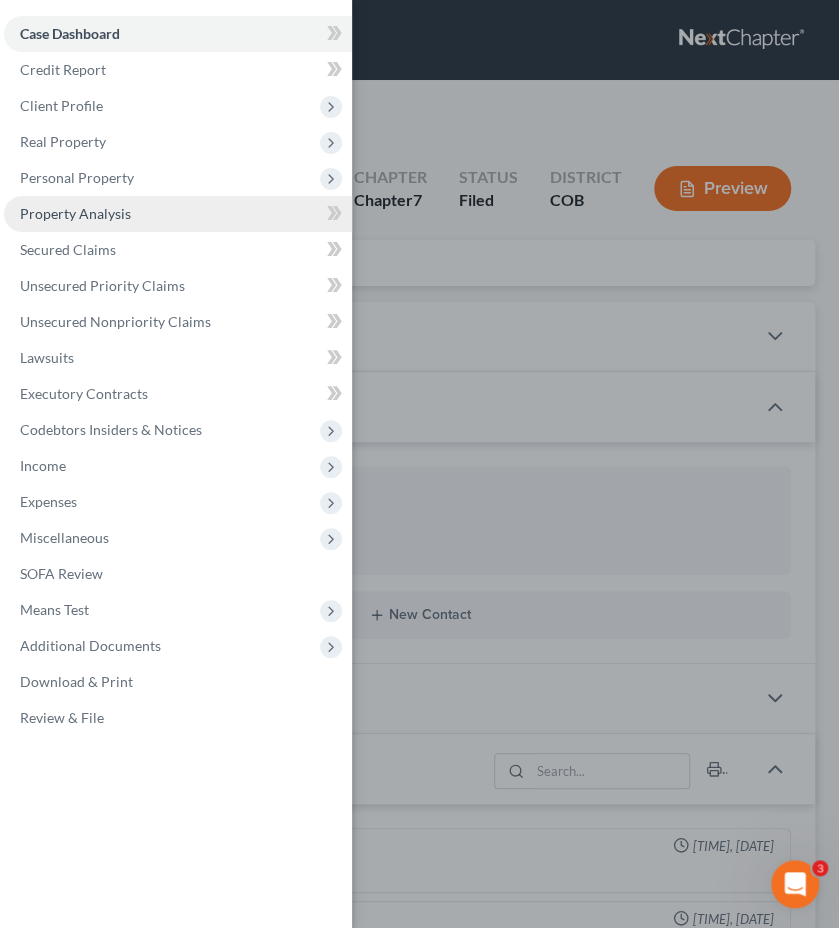click on "Property Analysis" at bounding box center [178, 214] 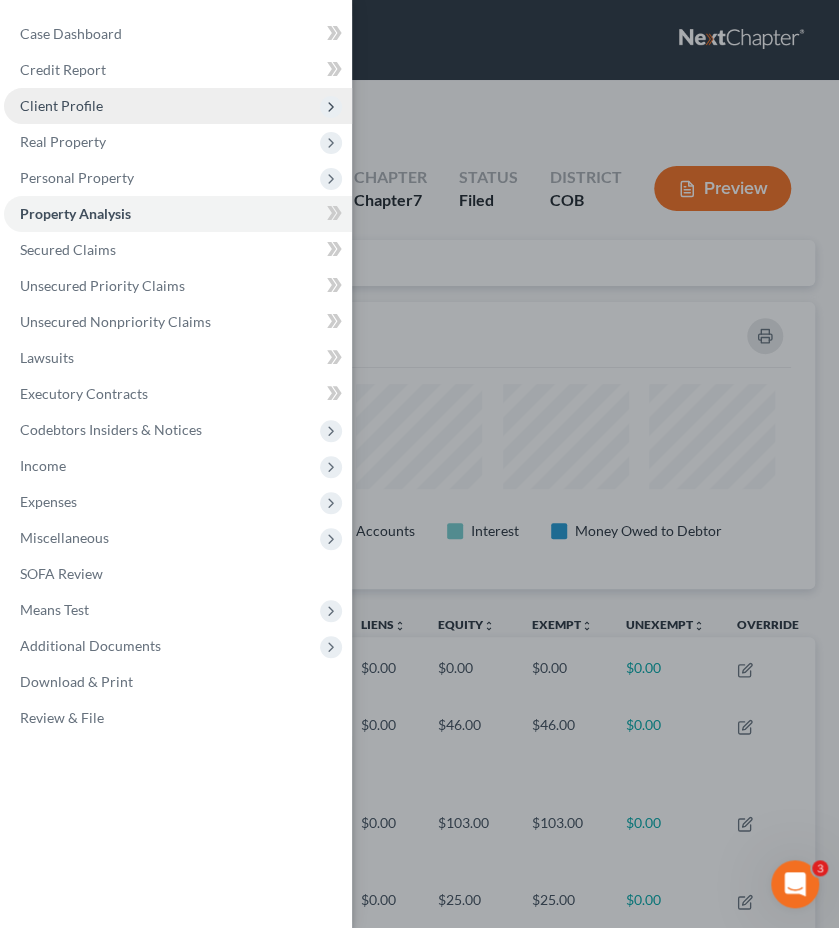 scroll, scrollTop: 999713, scrollLeft: 999209, axis: both 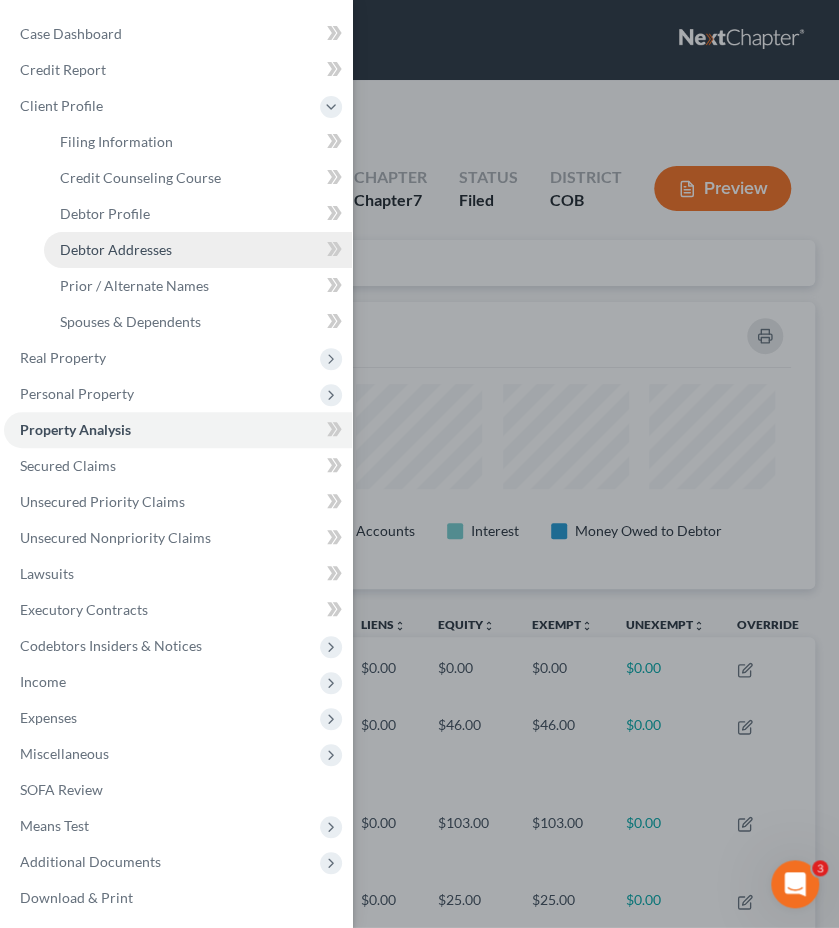 click on "Debtor Addresses" at bounding box center (198, 250) 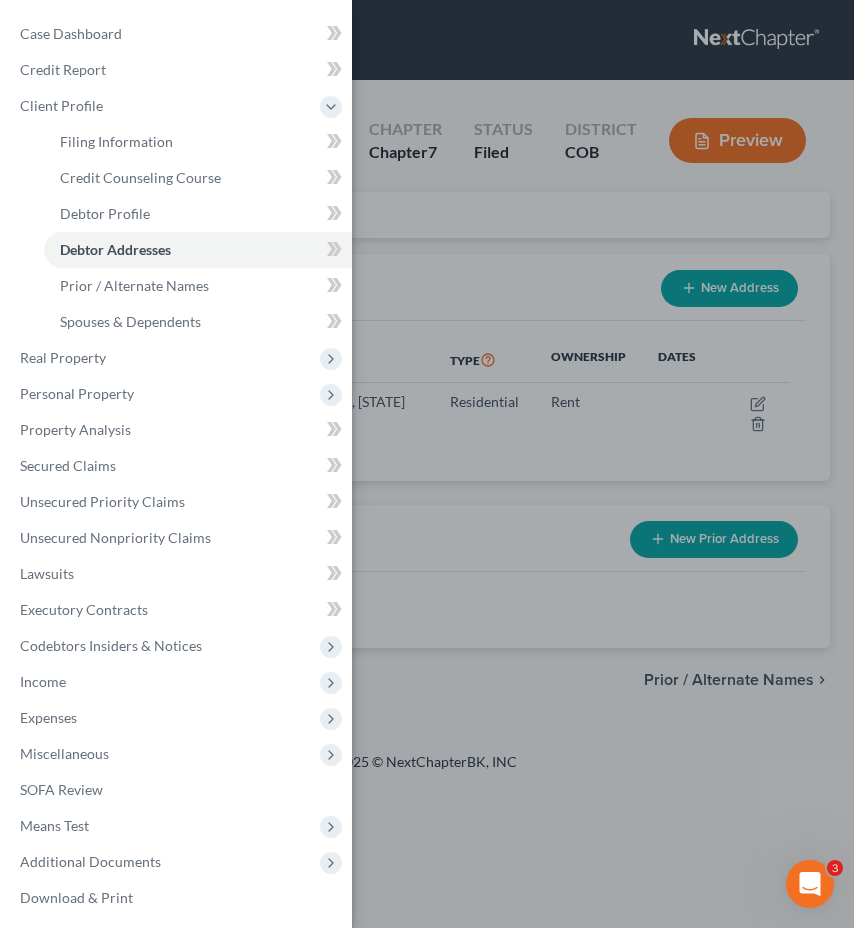 click on "Case Dashboard
Payments
Invoices
Payments
Payments
Credit Report
Client Profile" at bounding box center [427, 464] 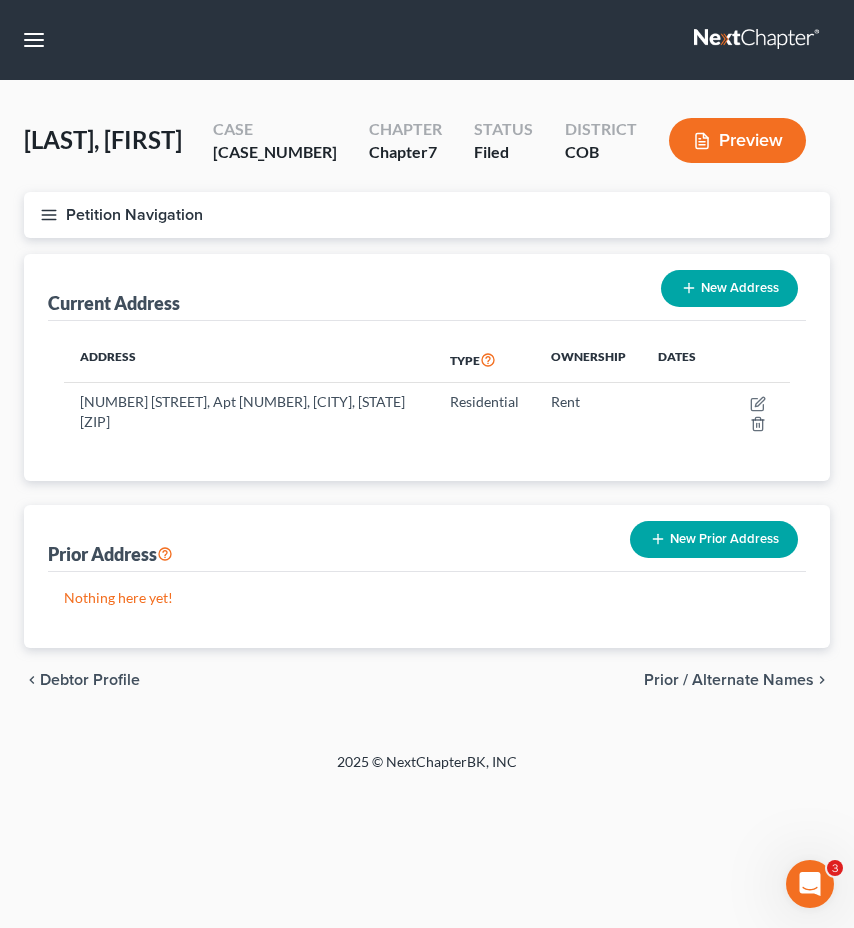 click on "Current Address New Address" at bounding box center [427, 287] 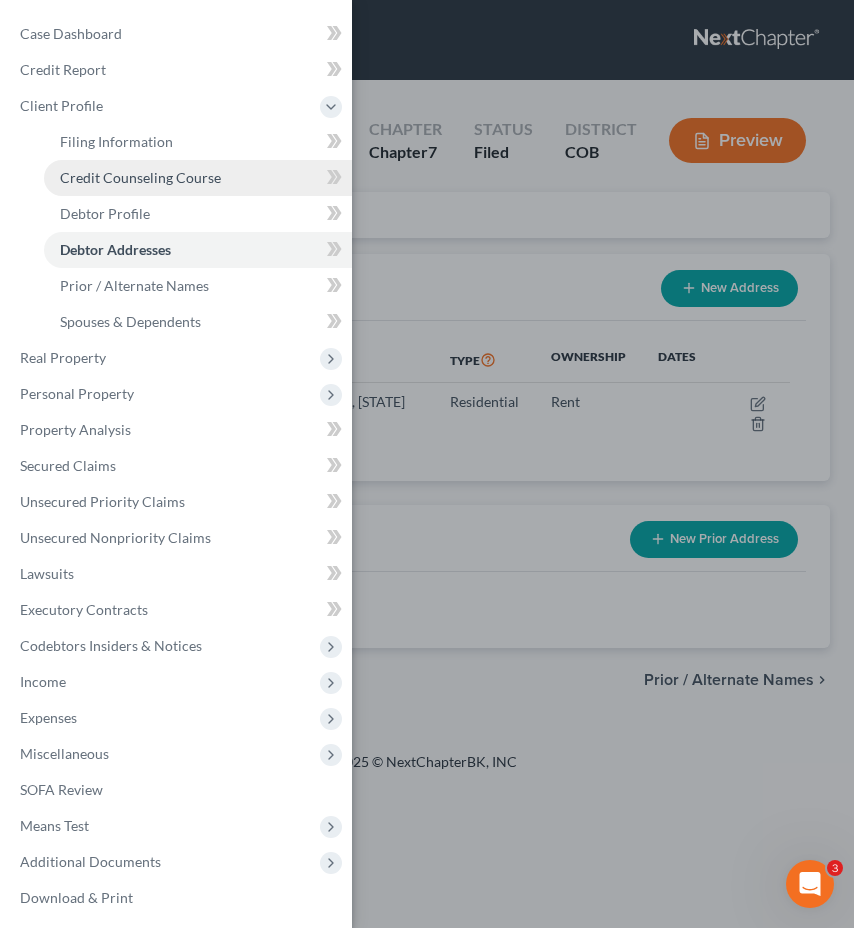 click on "Credit Counseling Course" at bounding box center [198, 178] 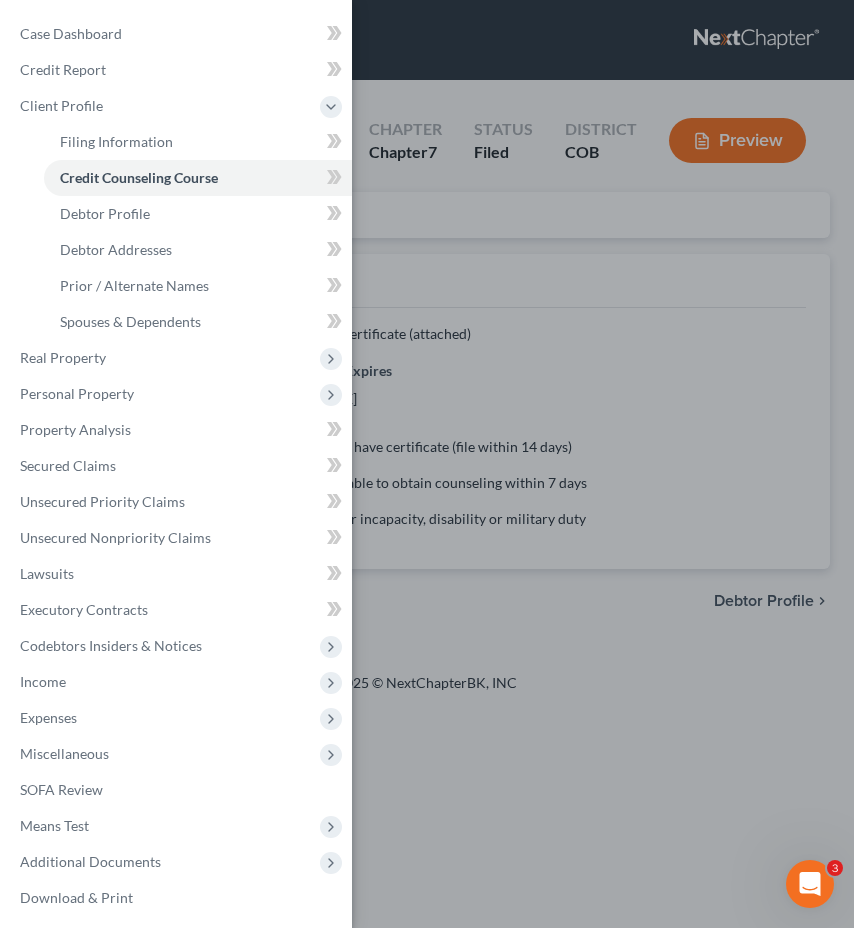 click on "Case Dashboard
Payments
Invoices
Payments
Payments
Credit Report
Client Profile" at bounding box center [427, 464] 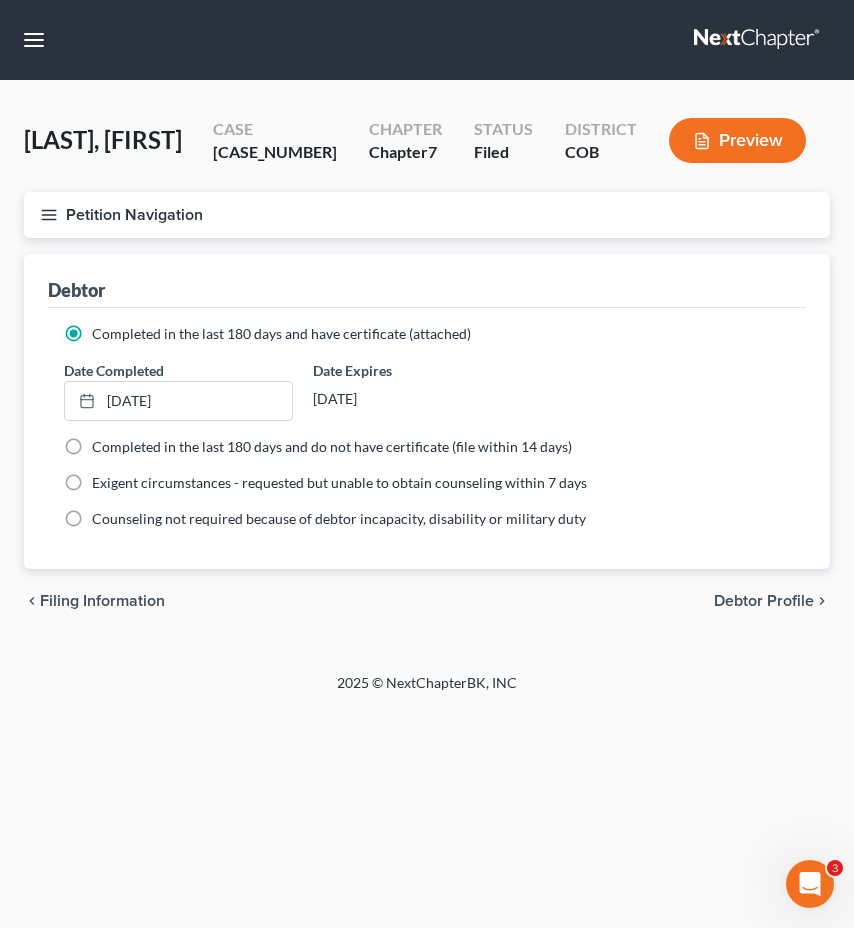 click on "Petition Navigation" at bounding box center (427, 215) 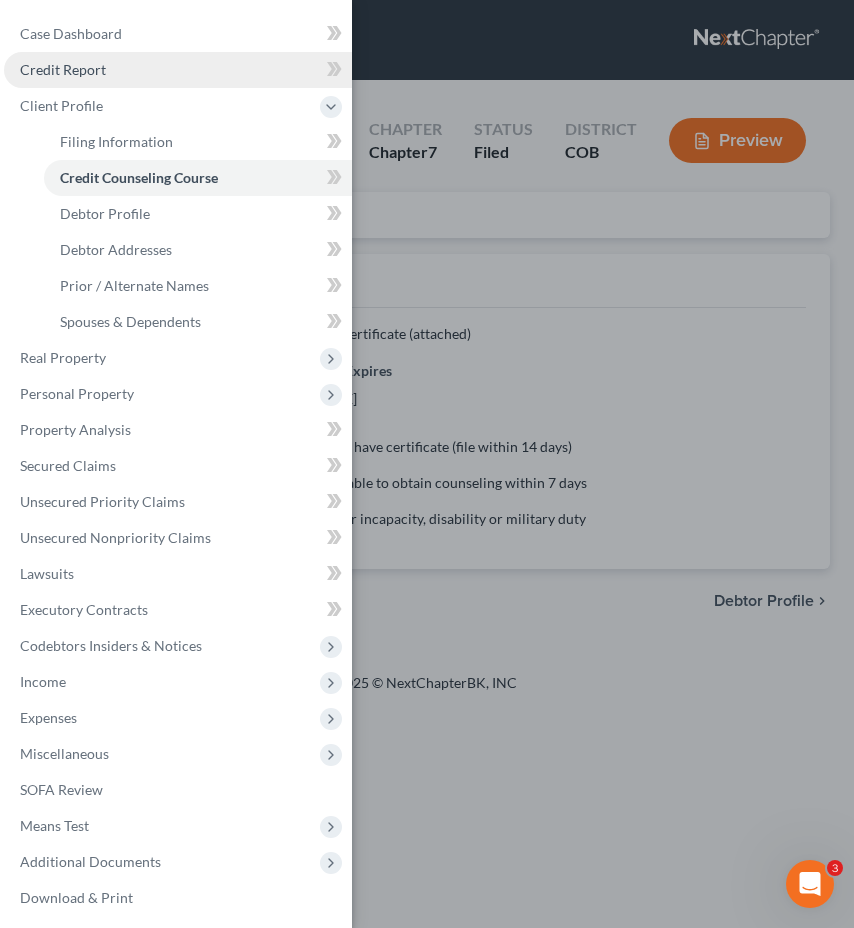 click on "Credit Report" at bounding box center (178, 70) 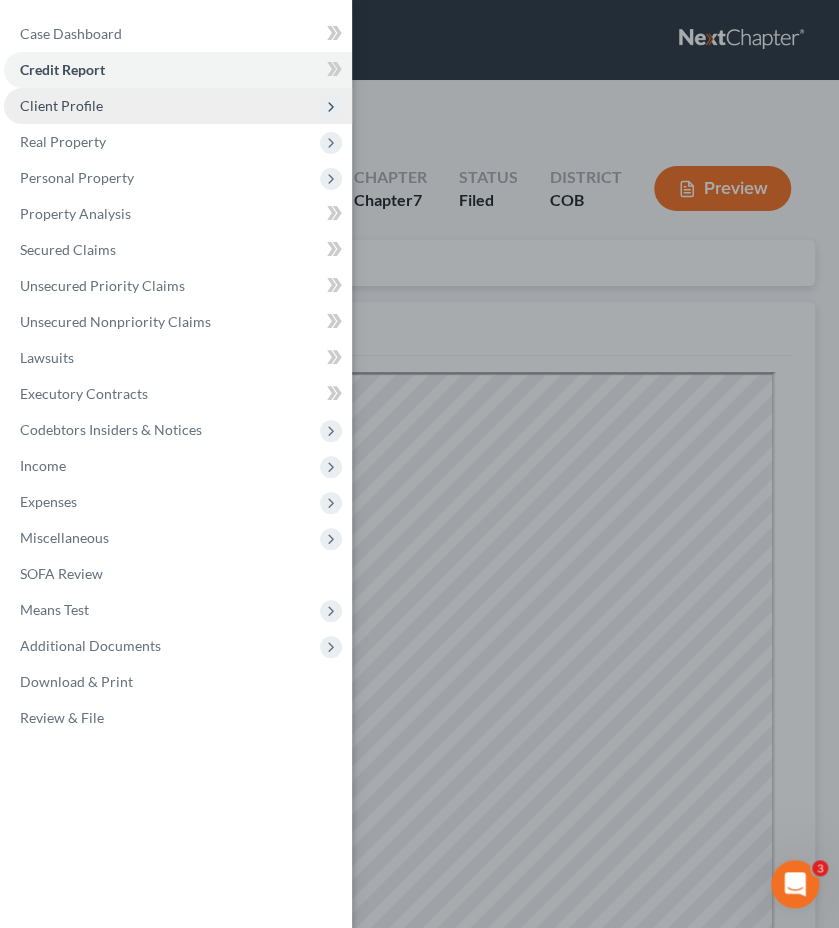 scroll, scrollTop: 0, scrollLeft: 0, axis: both 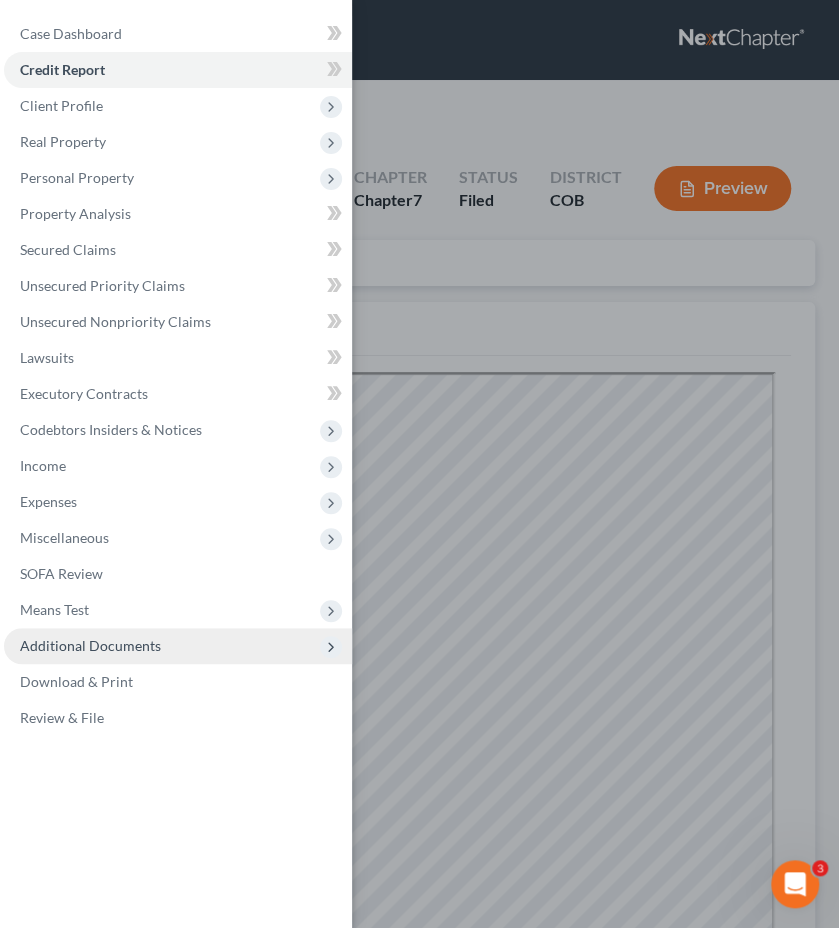 click on "Additional Documents" at bounding box center (90, 645) 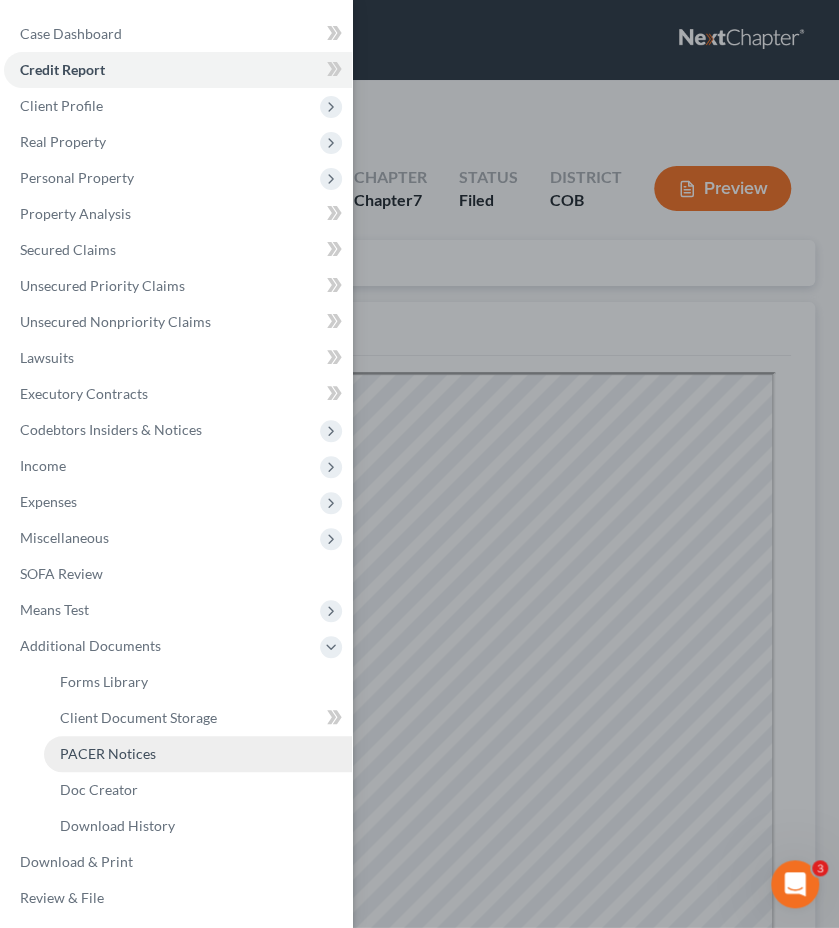 click on "PACER Notices" at bounding box center [108, 753] 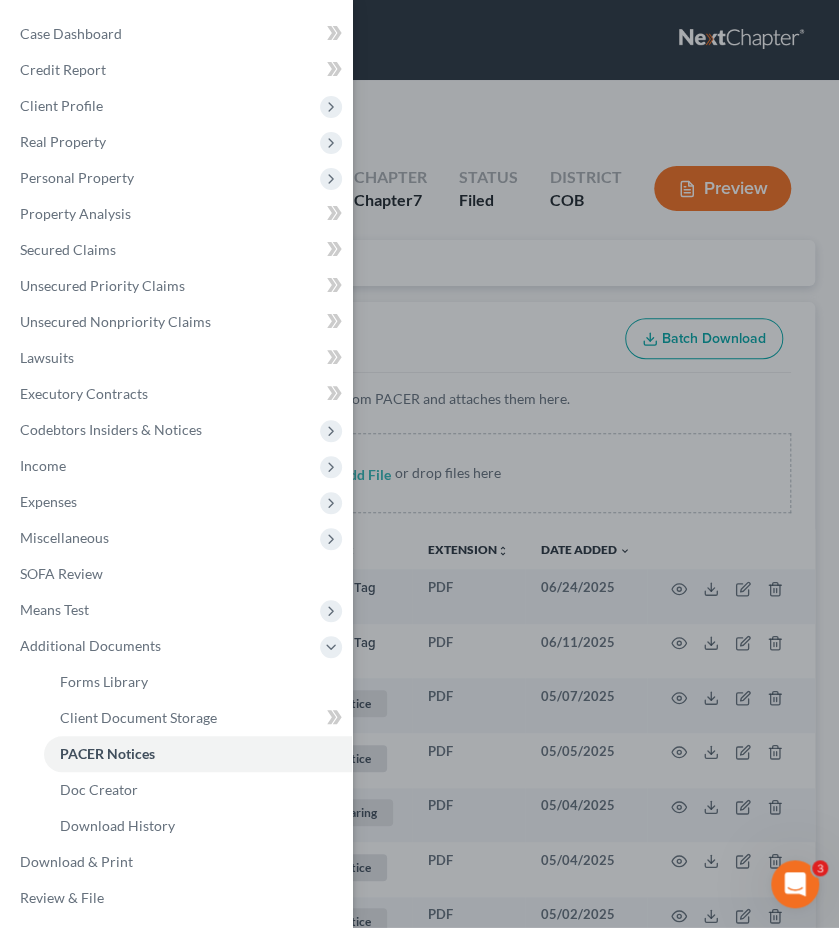 click on "Case Dashboard
Payments
Invoices
Payments
Payments
Credit Report
Client Profile" at bounding box center [419, 464] 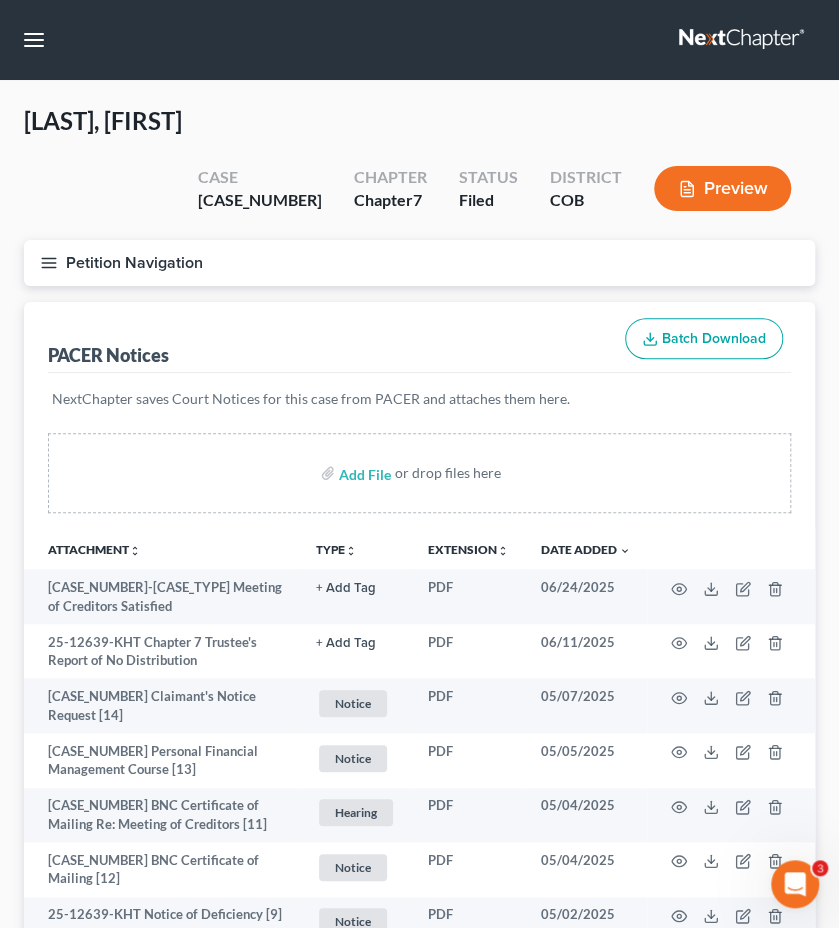 type 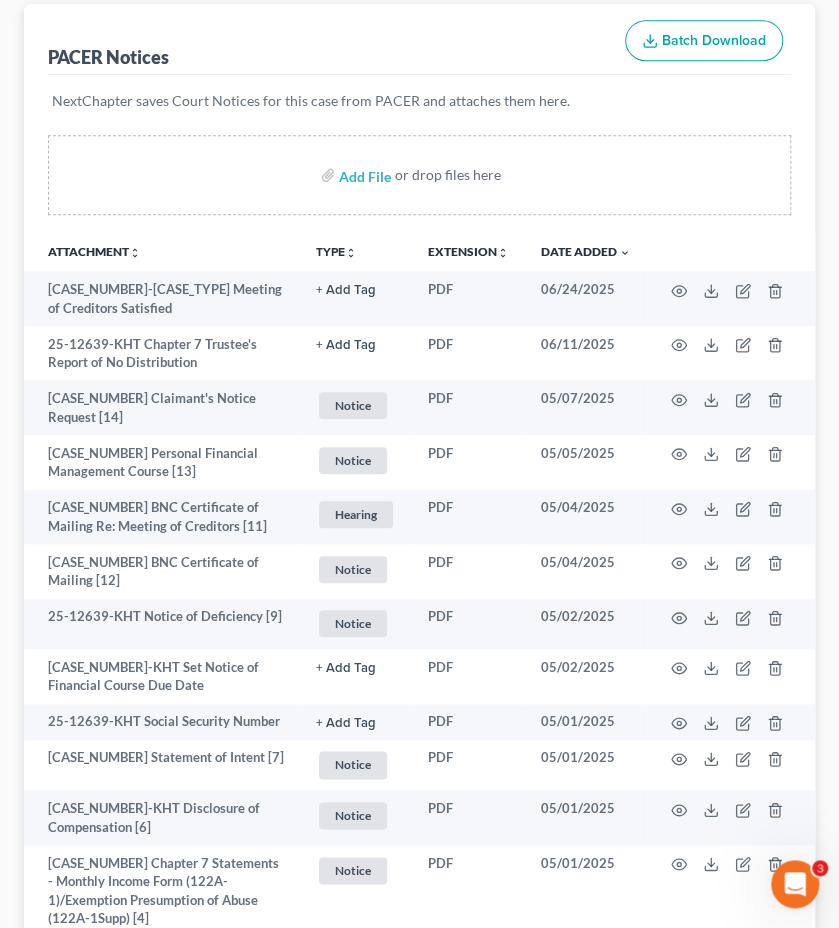 scroll, scrollTop: 360, scrollLeft: 0, axis: vertical 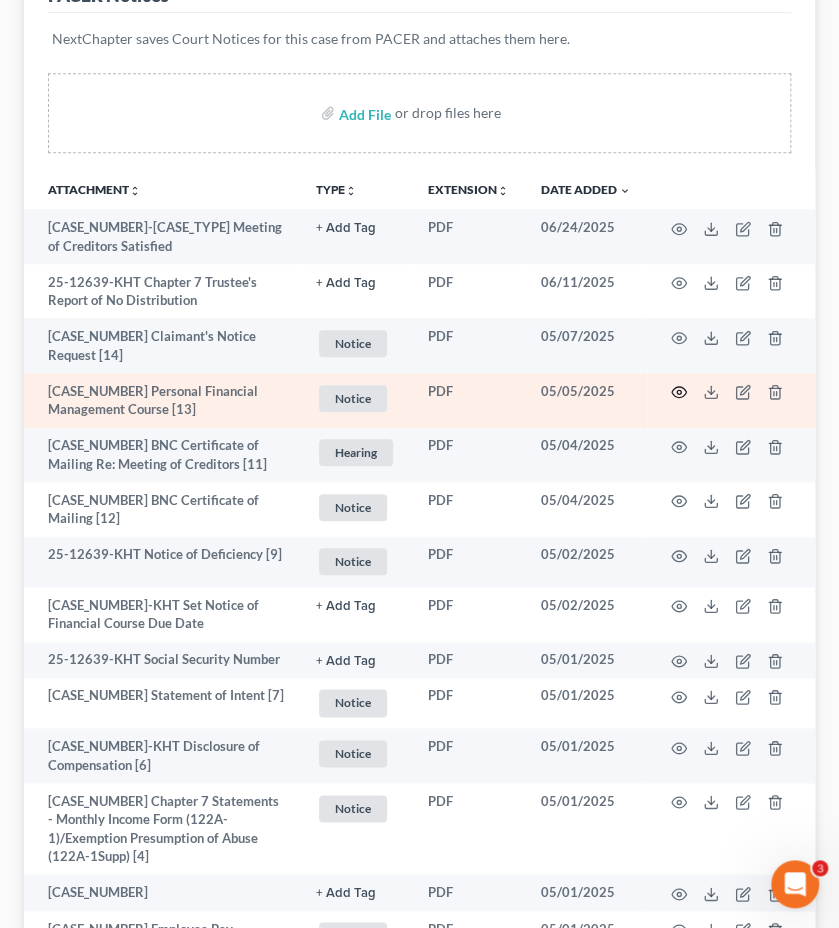 click 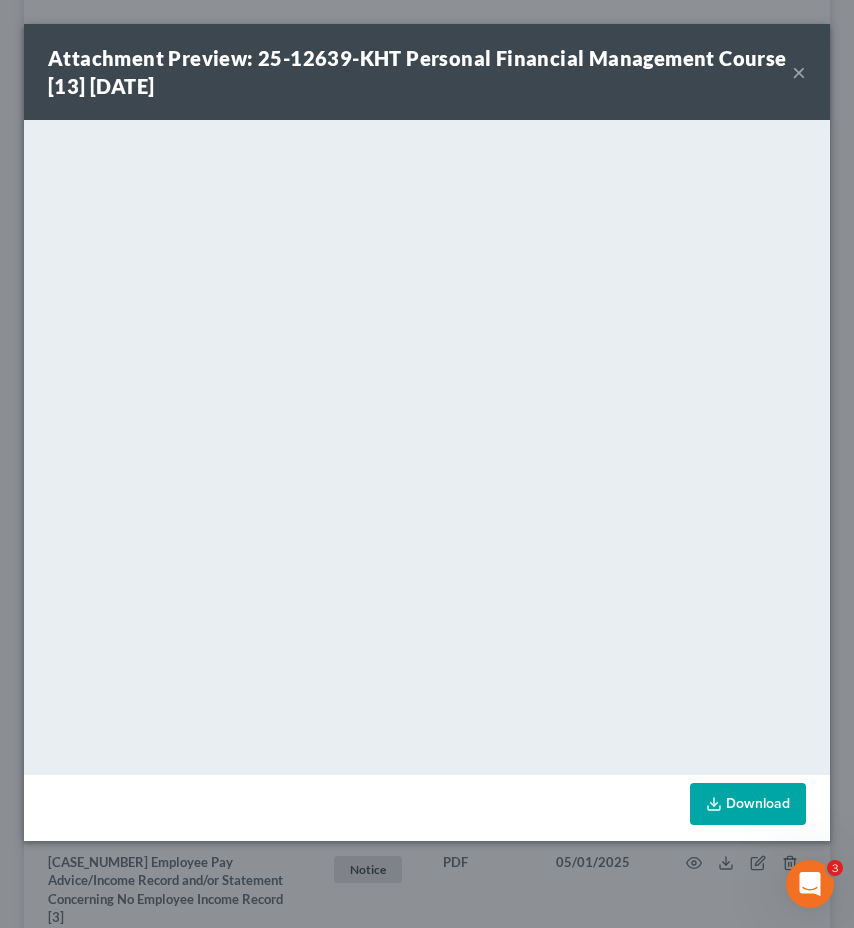 click on "×" at bounding box center (799, 72) 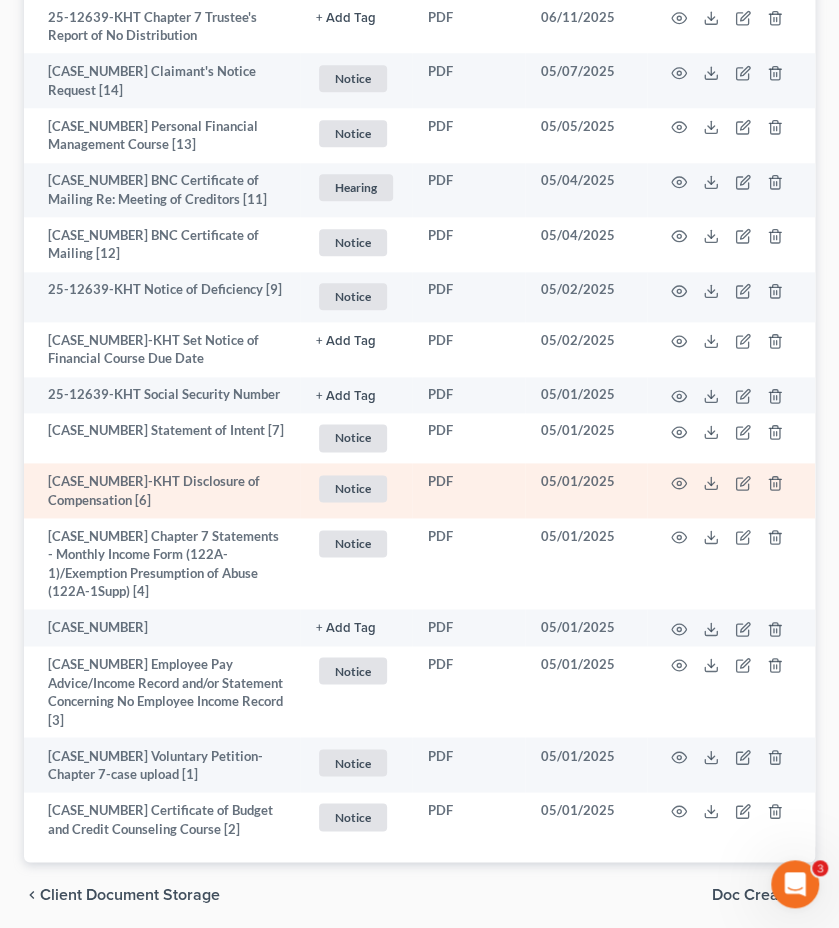 scroll, scrollTop: 649, scrollLeft: 0, axis: vertical 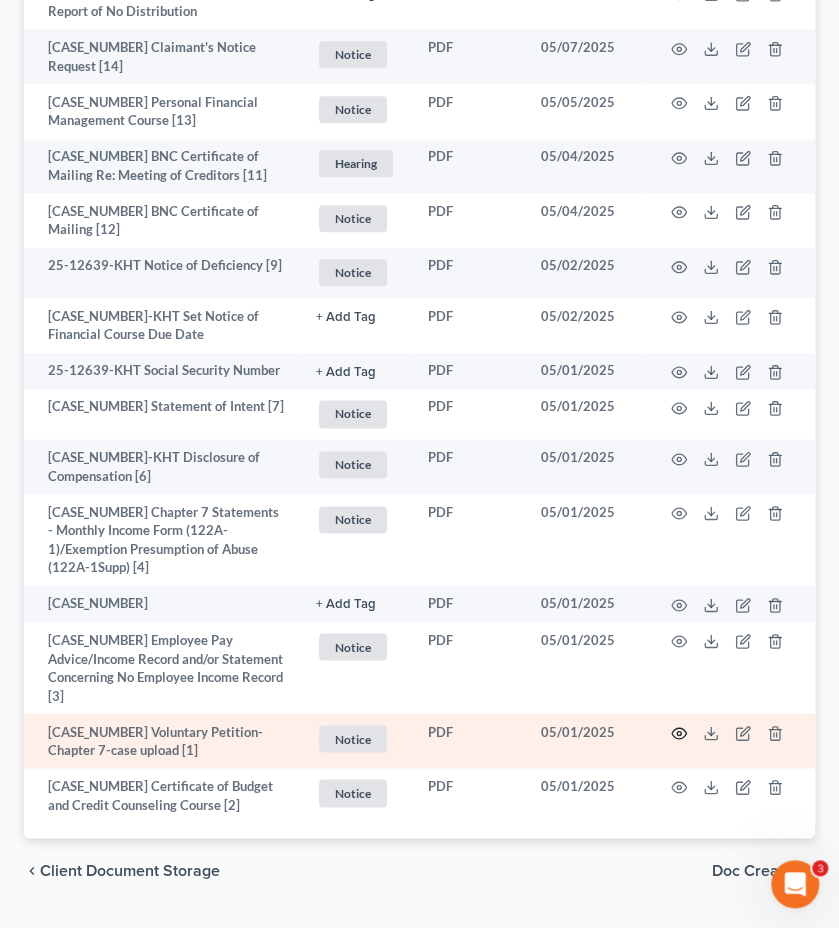 click 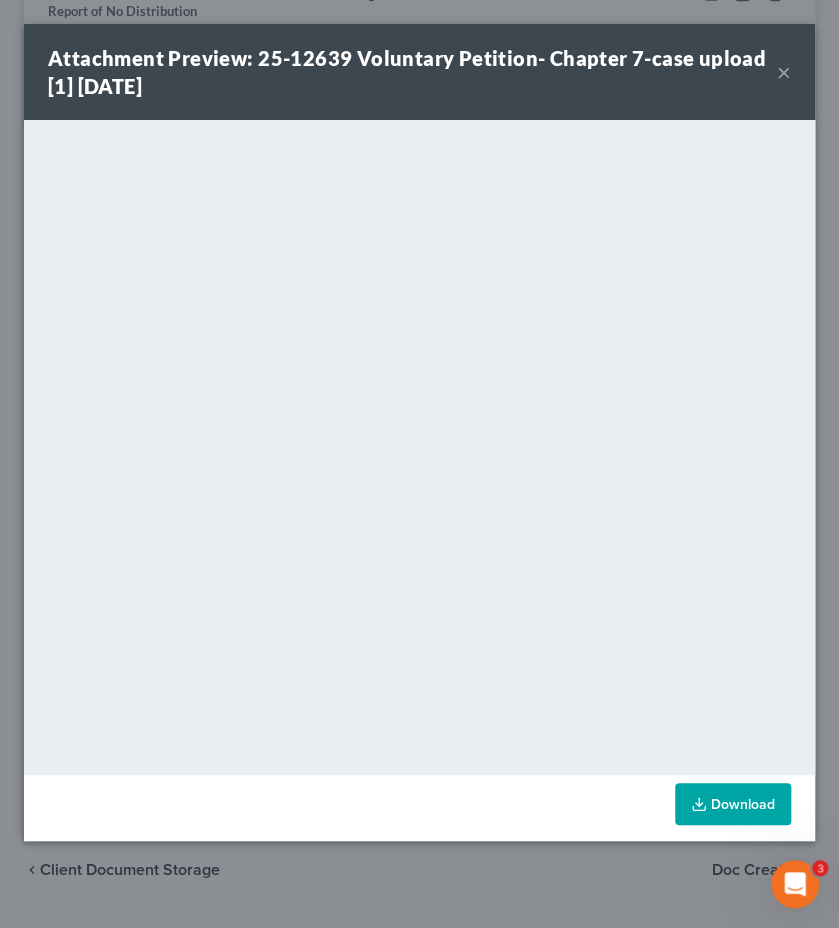 scroll, scrollTop: 631, scrollLeft: 0, axis: vertical 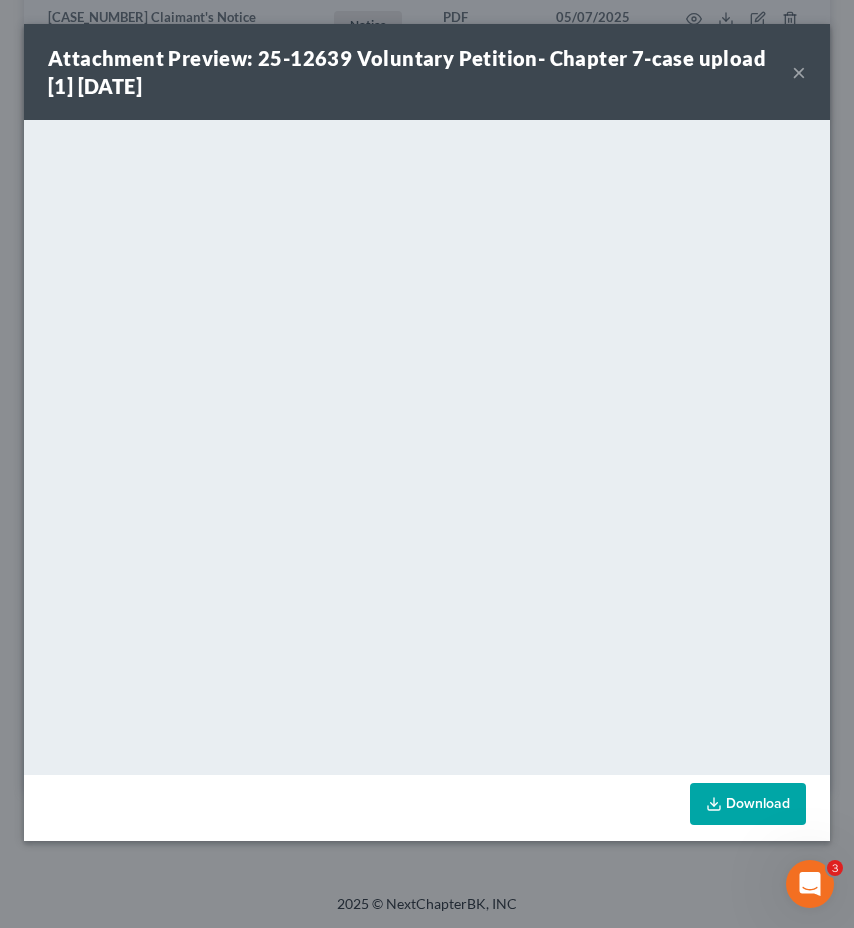 click on "×" at bounding box center [799, 72] 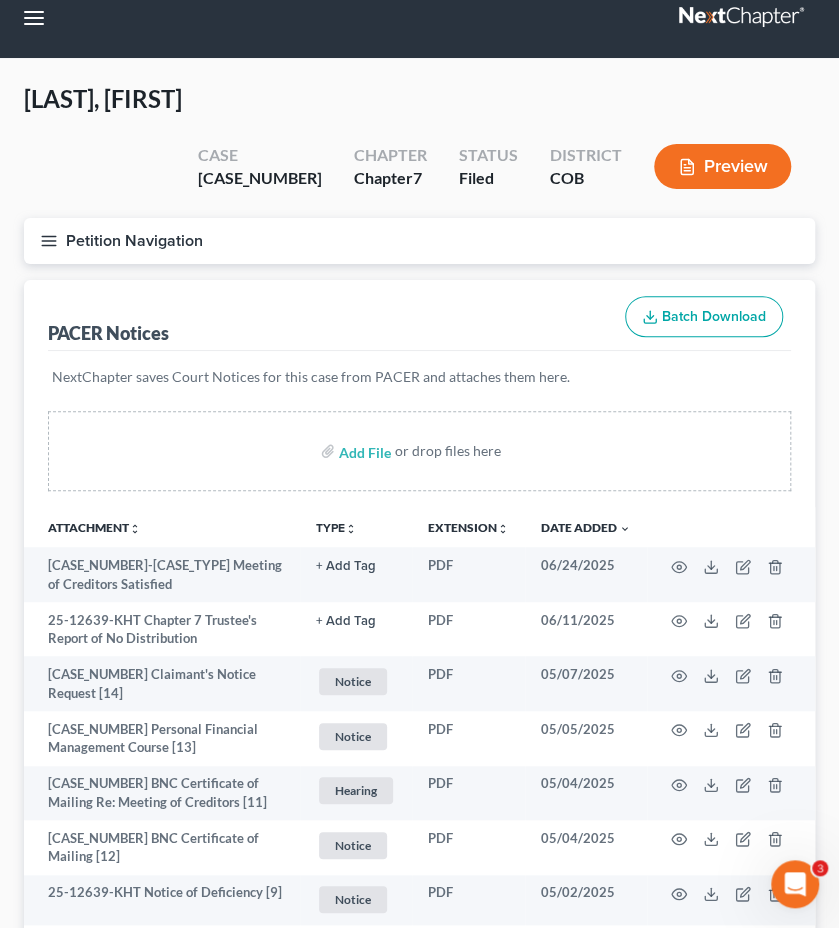 scroll, scrollTop: 12, scrollLeft: 0, axis: vertical 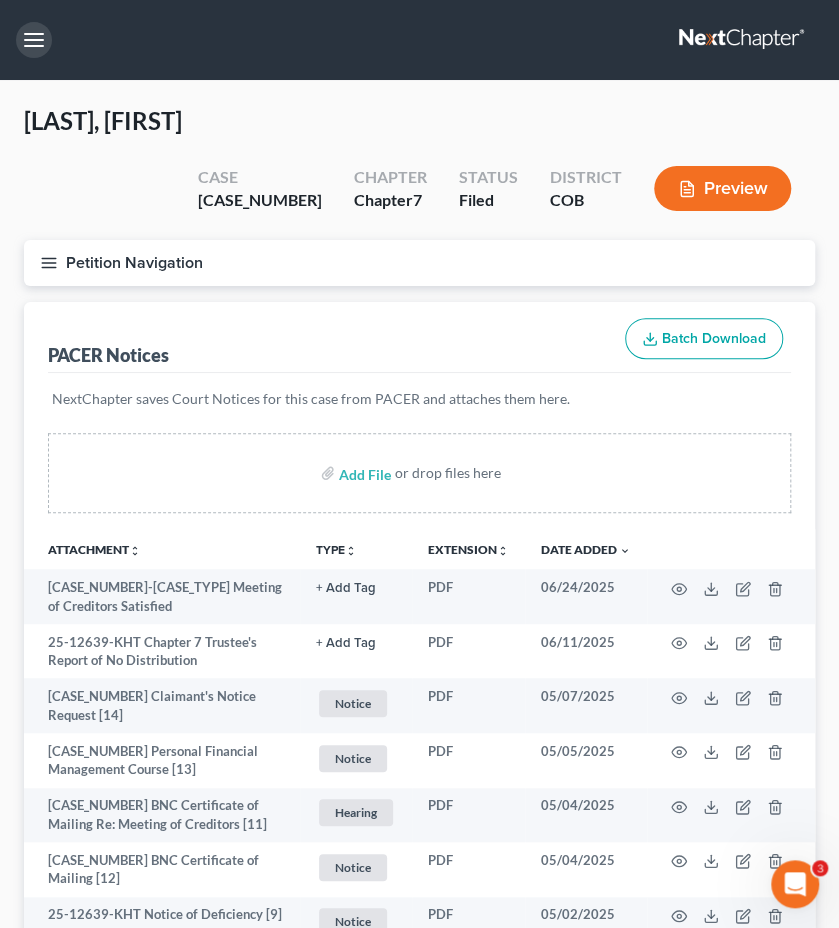 click at bounding box center [34, 40] 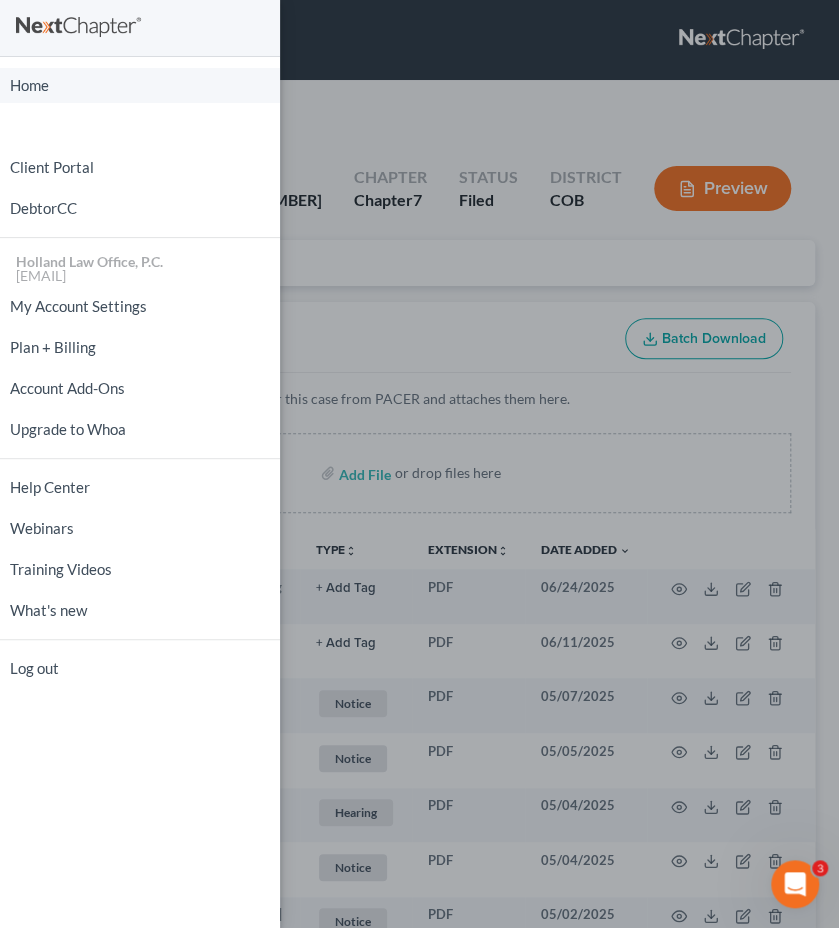 click on "Home" at bounding box center [140, 85] 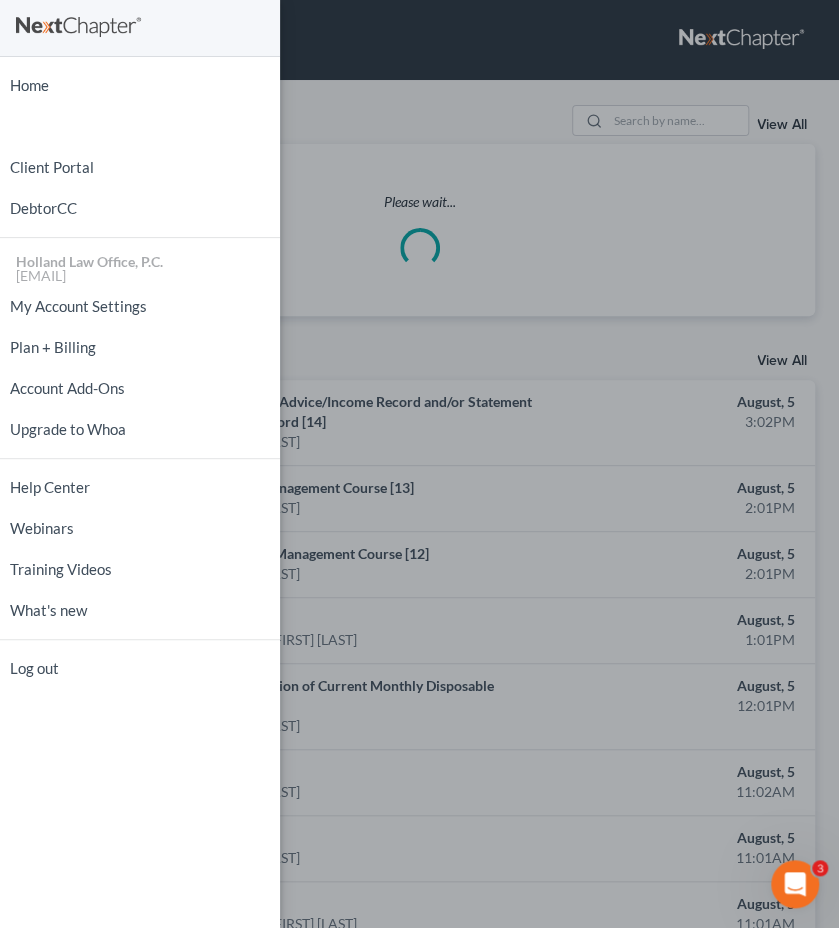 click on "Home New Case Client Portal DebtorCC Holland Law Office, P.C. [EMAIL] My Account Settings Plan + Billing Account Add-Ons Upgrade to Whoa Help Center Webinars Training Videos What's new Log out" at bounding box center [419, 464] 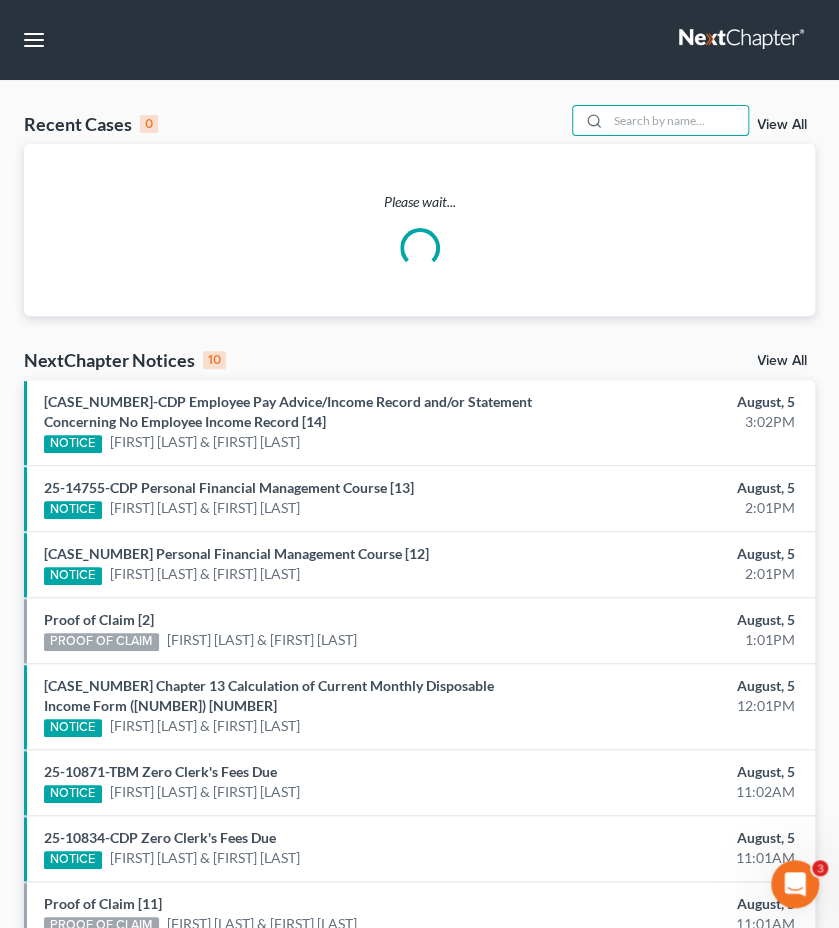 click at bounding box center (678, 120) 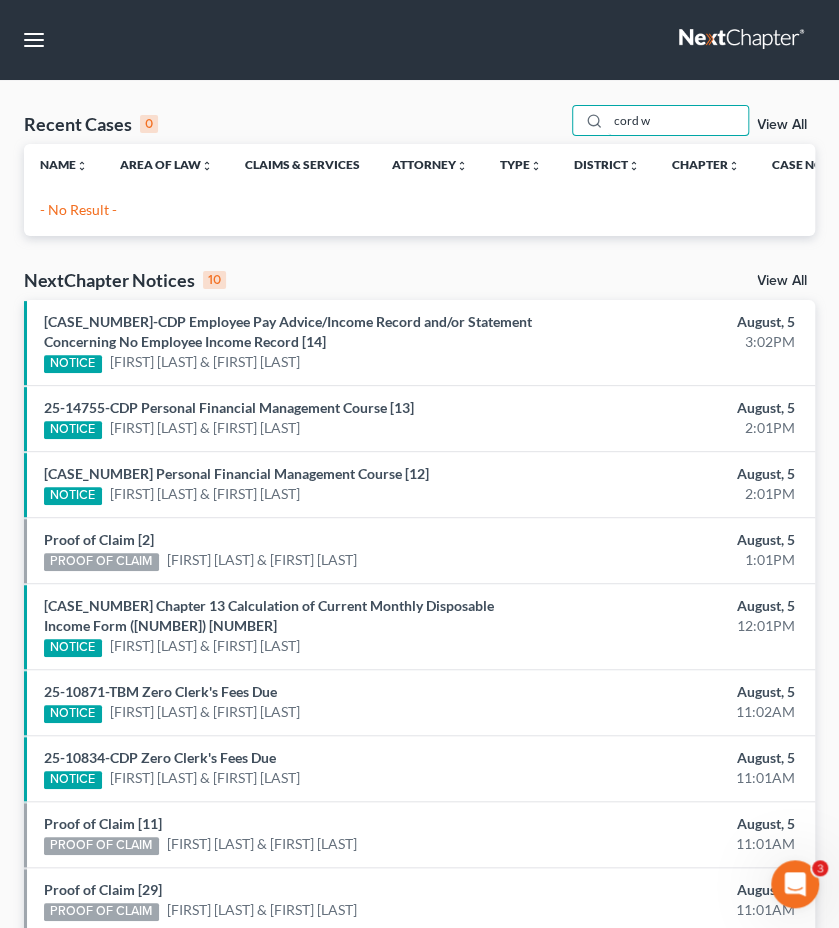 drag, startPoint x: 662, startPoint y: 121, endPoint x: 342, endPoint y: 103, distance: 320.50586 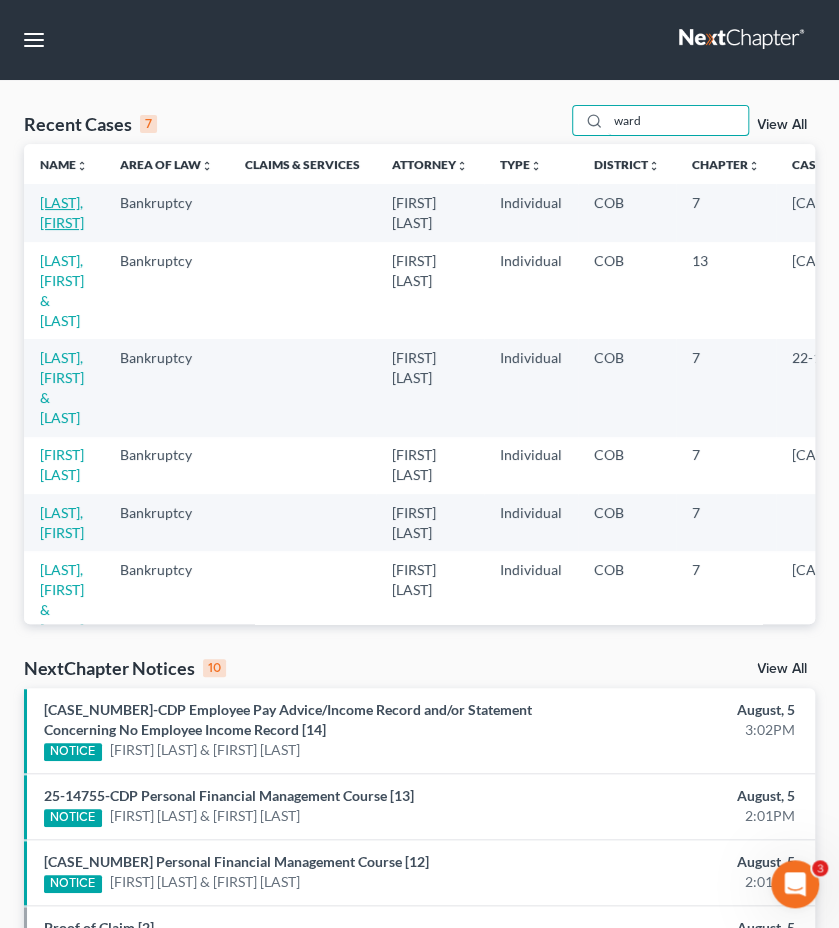 type on "ward" 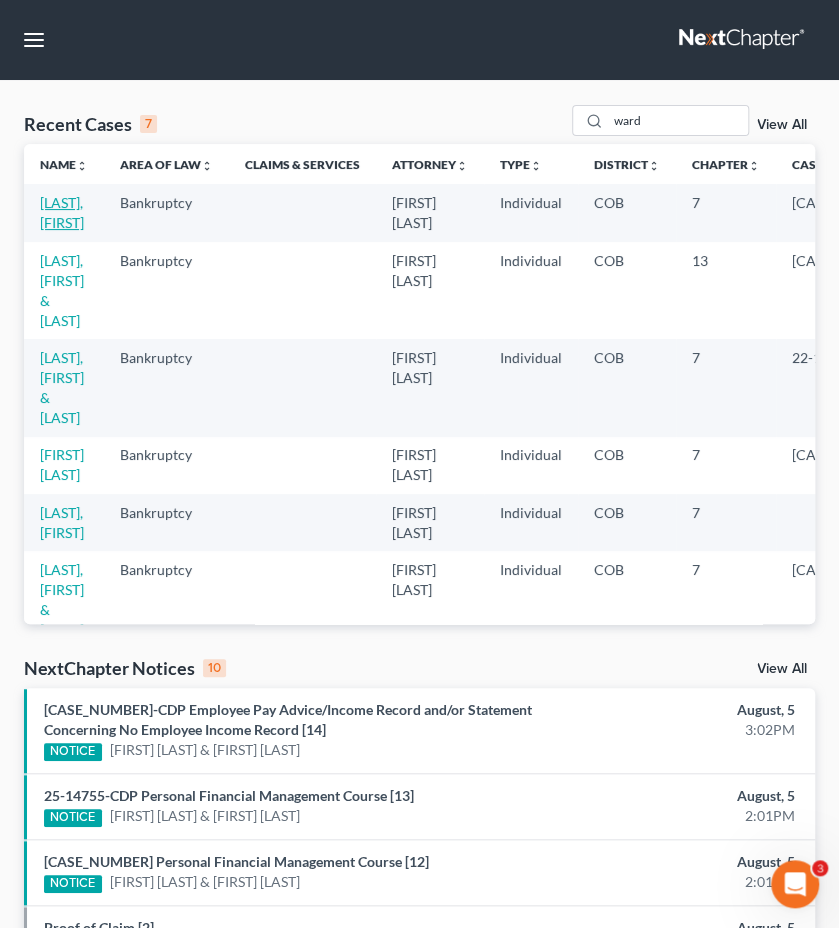 click on "[LAST], [FIRST]" at bounding box center (62, 212) 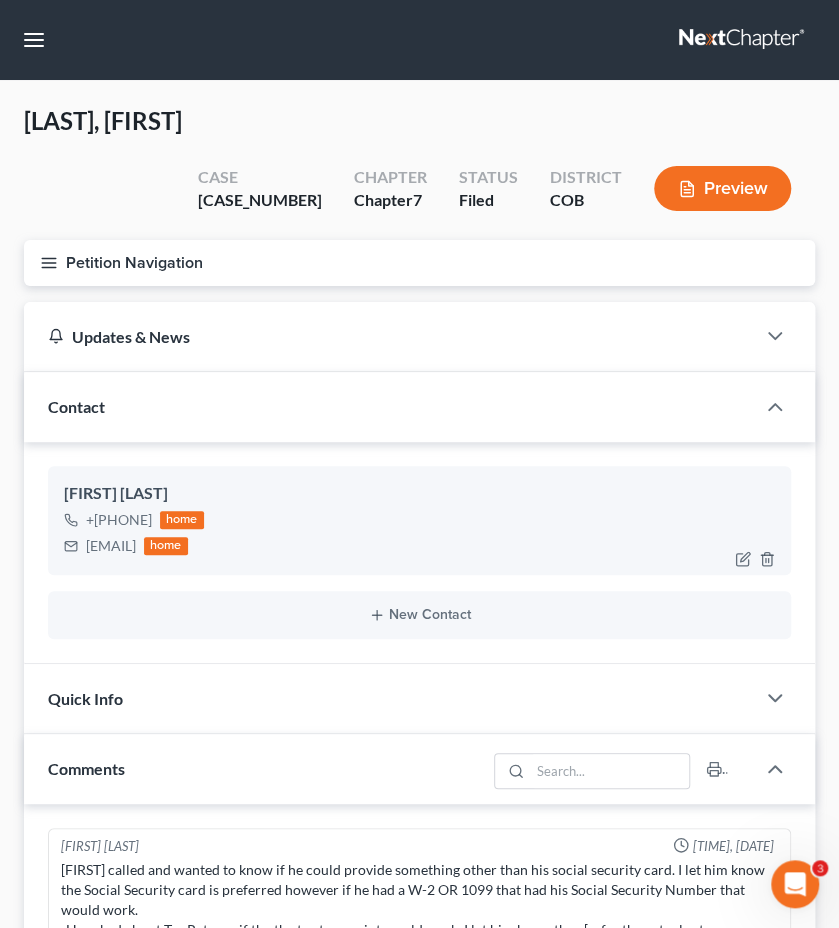 scroll, scrollTop: 607, scrollLeft: 0, axis: vertical 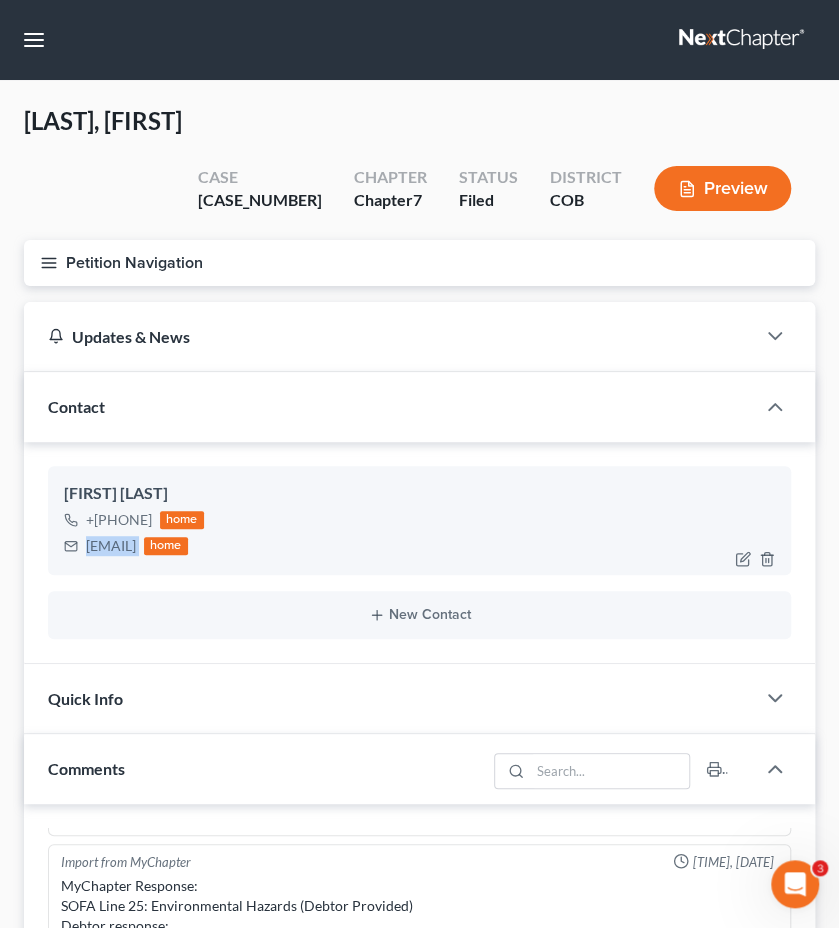 drag, startPoint x: 230, startPoint y: 499, endPoint x: 84, endPoint y: 503, distance: 146.05478 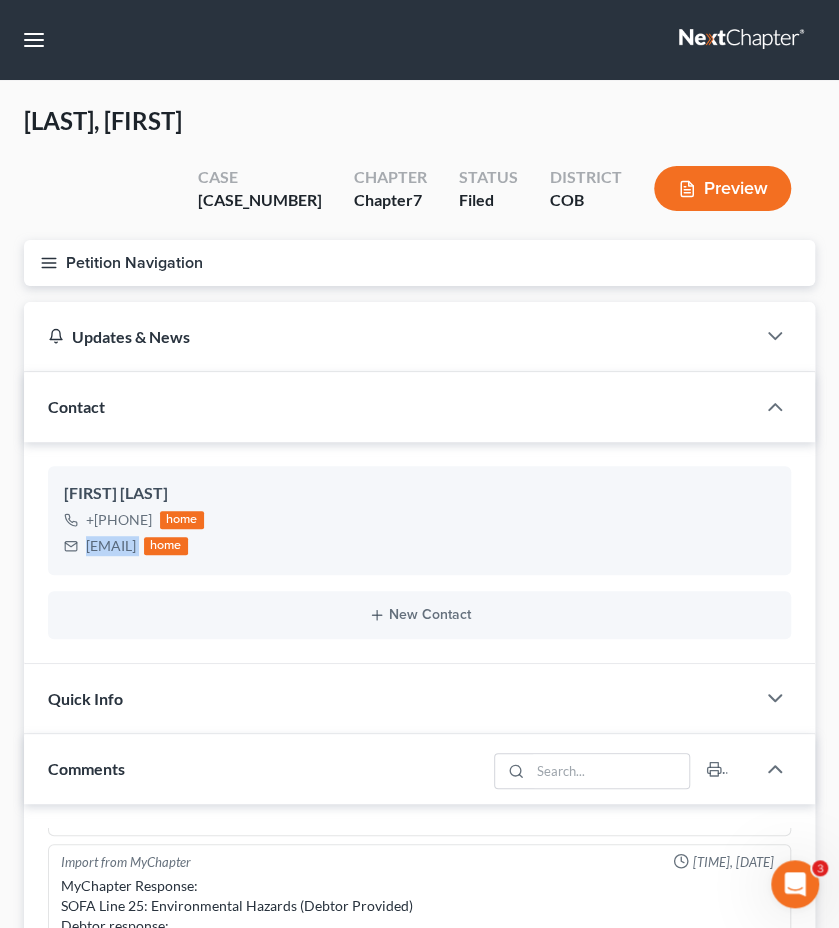 click on "Petition Navigation" at bounding box center [419, 263] 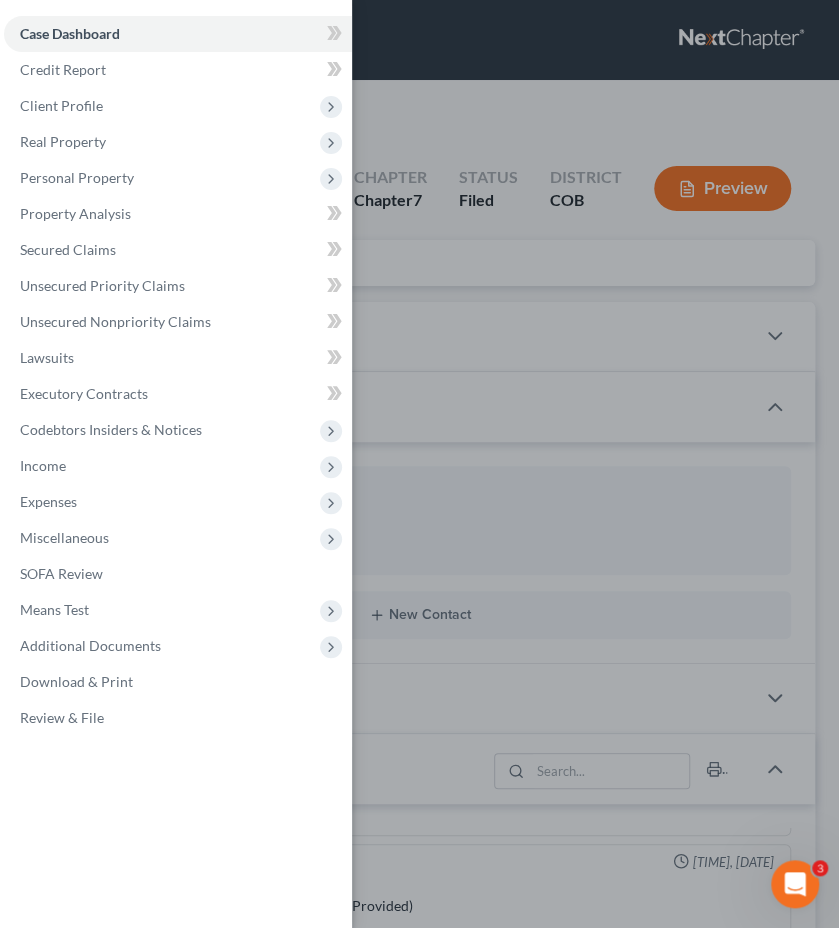 click on "Case Dashboard
Payments
Invoices
Payments
Payments
Credit Report
Client Profile" at bounding box center [419, 464] 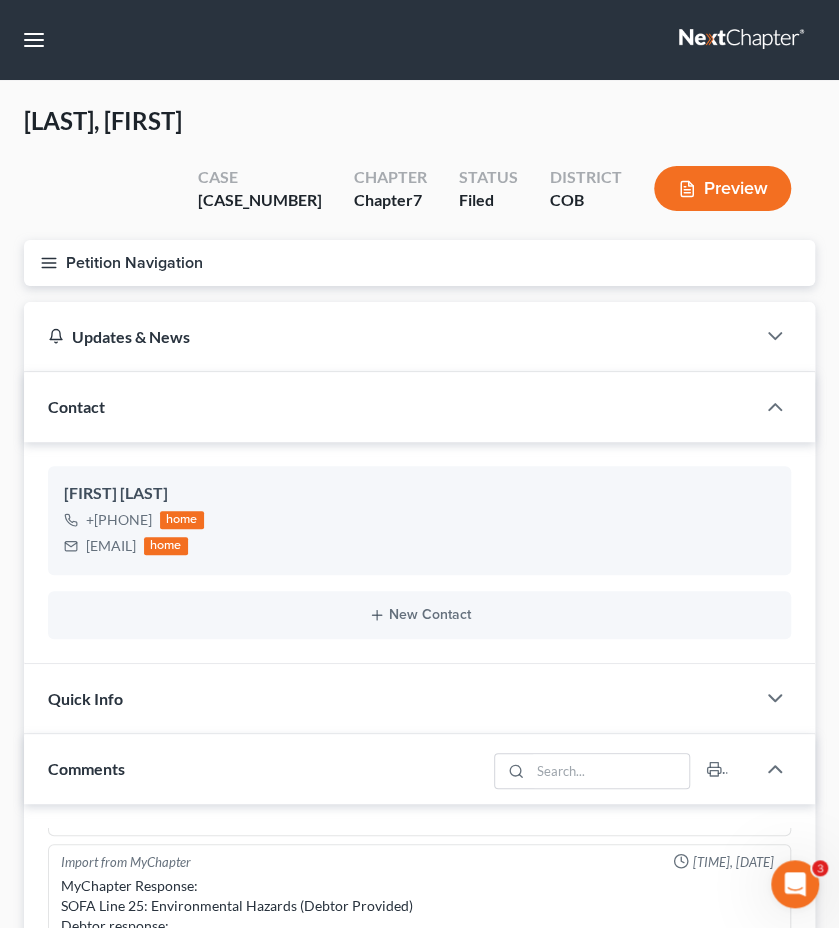 click on "Petition Navigation" at bounding box center (419, 263) 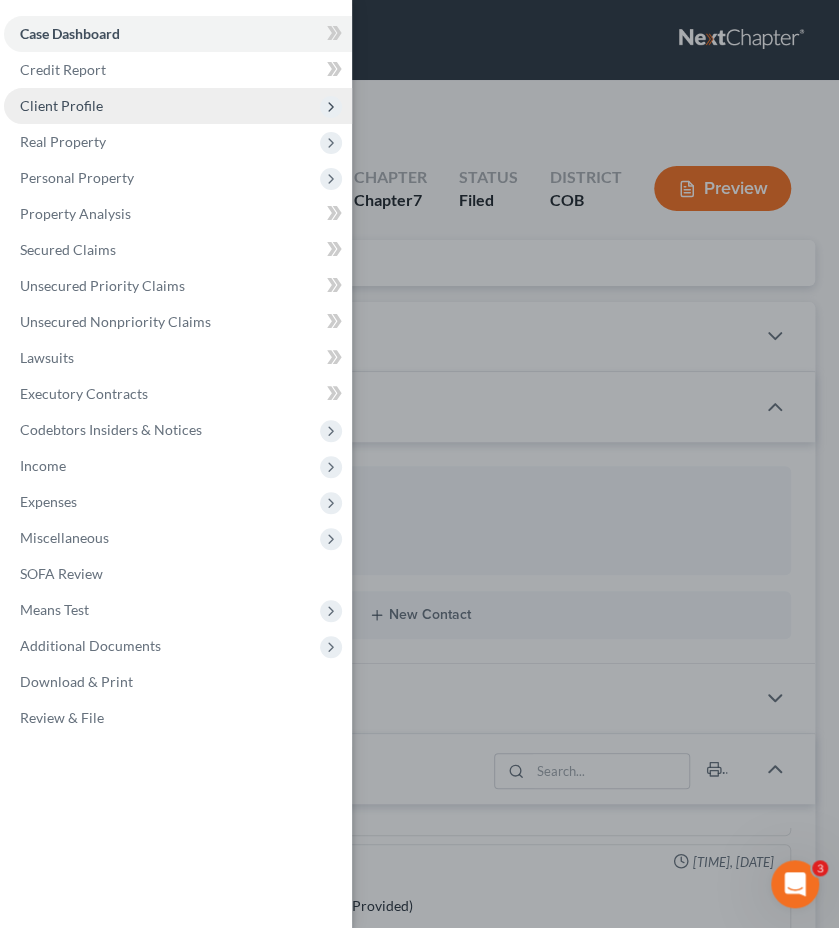 click on "Client Profile" at bounding box center (178, 106) 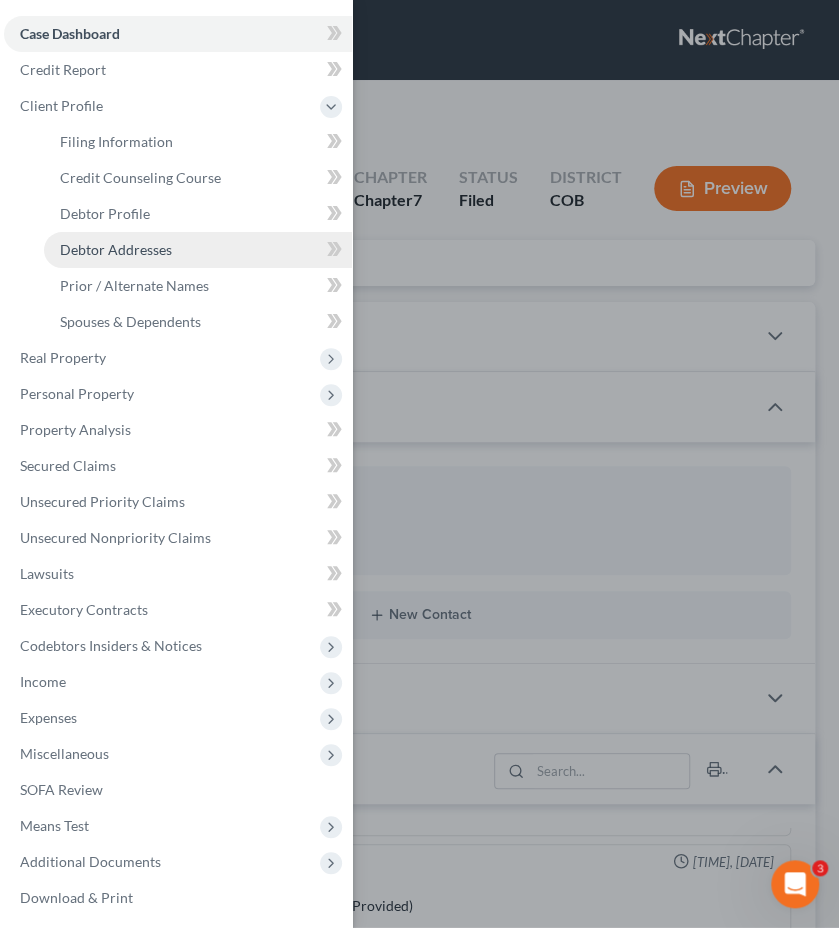 click on "Debtor Addresses" at bounding box center (198, 250) 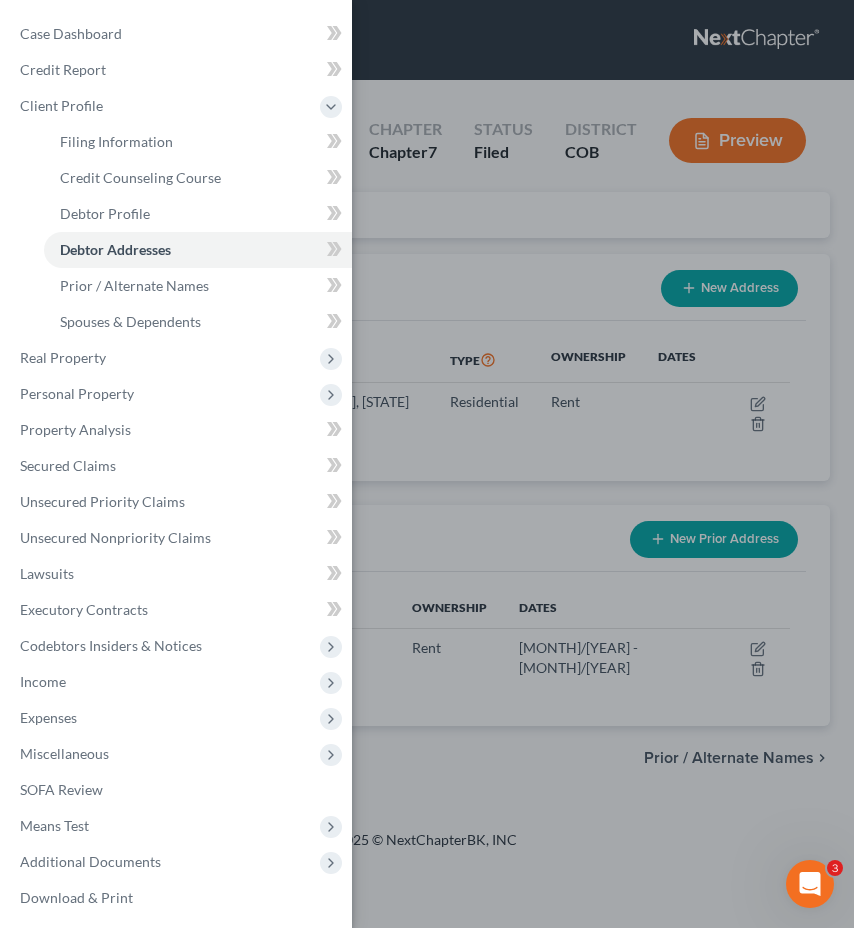 click on "Case Dashboard
Payments
Invoices
Payments
Payments
Credit Report
Client Profile" at bounding box center (427, 464) 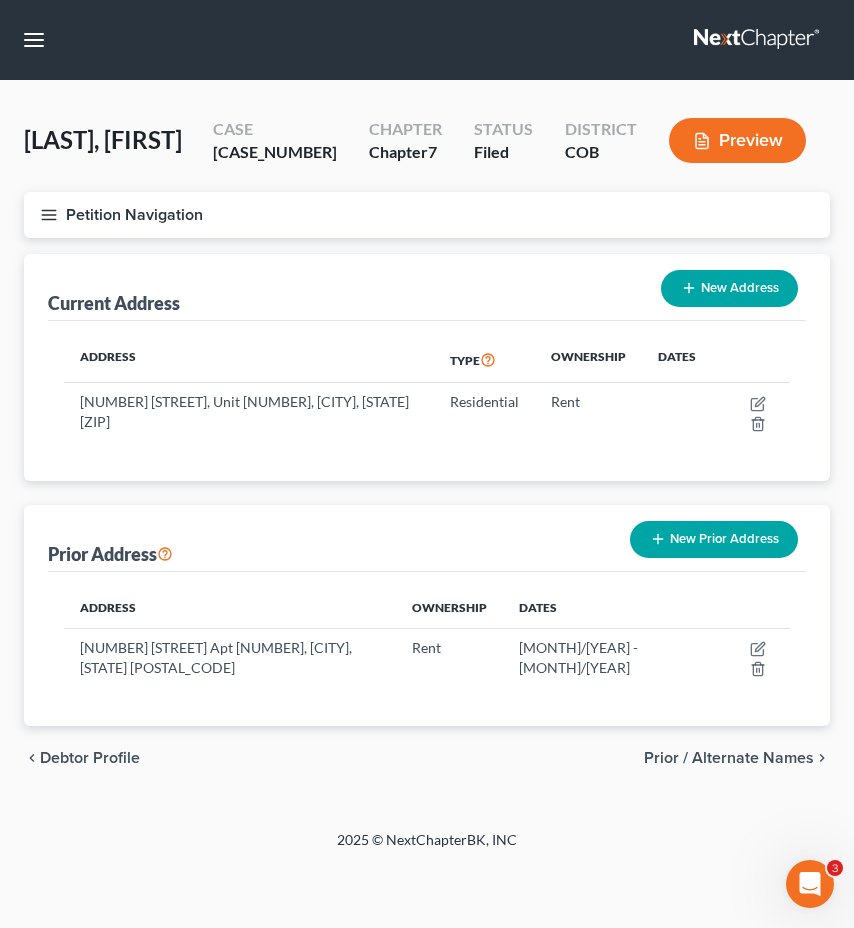 click on "Petition Navigation" at bounding box center [427, 215] 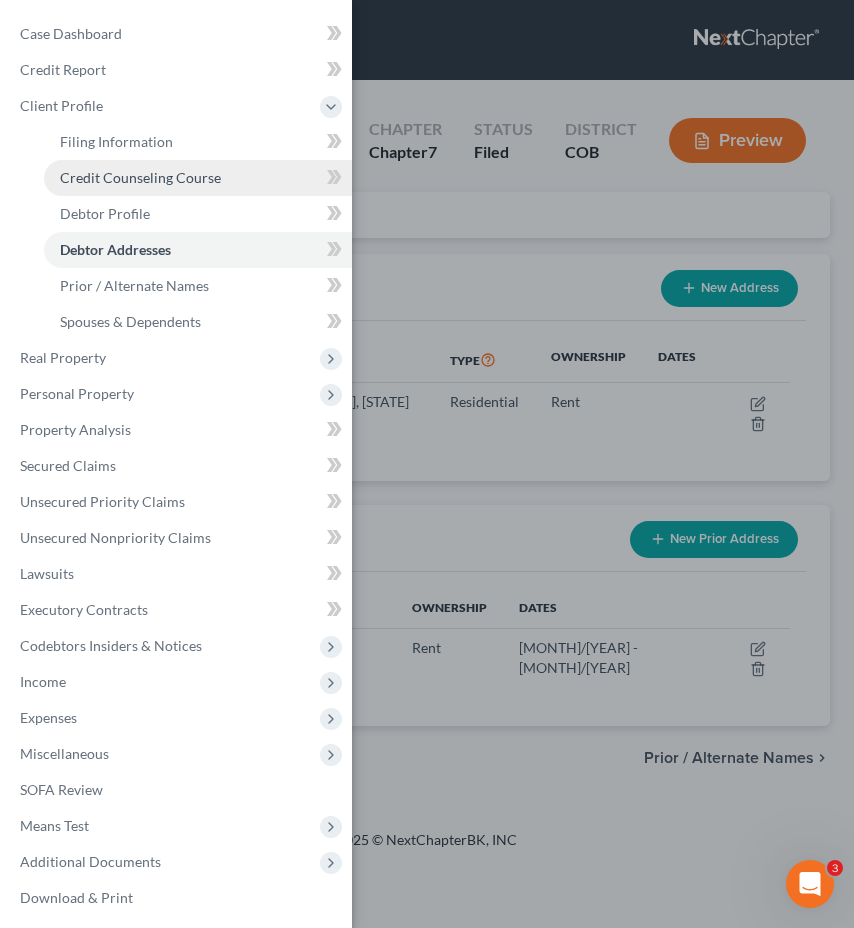 click on "Credit Counseling Course" at bounding box center (198, 178) 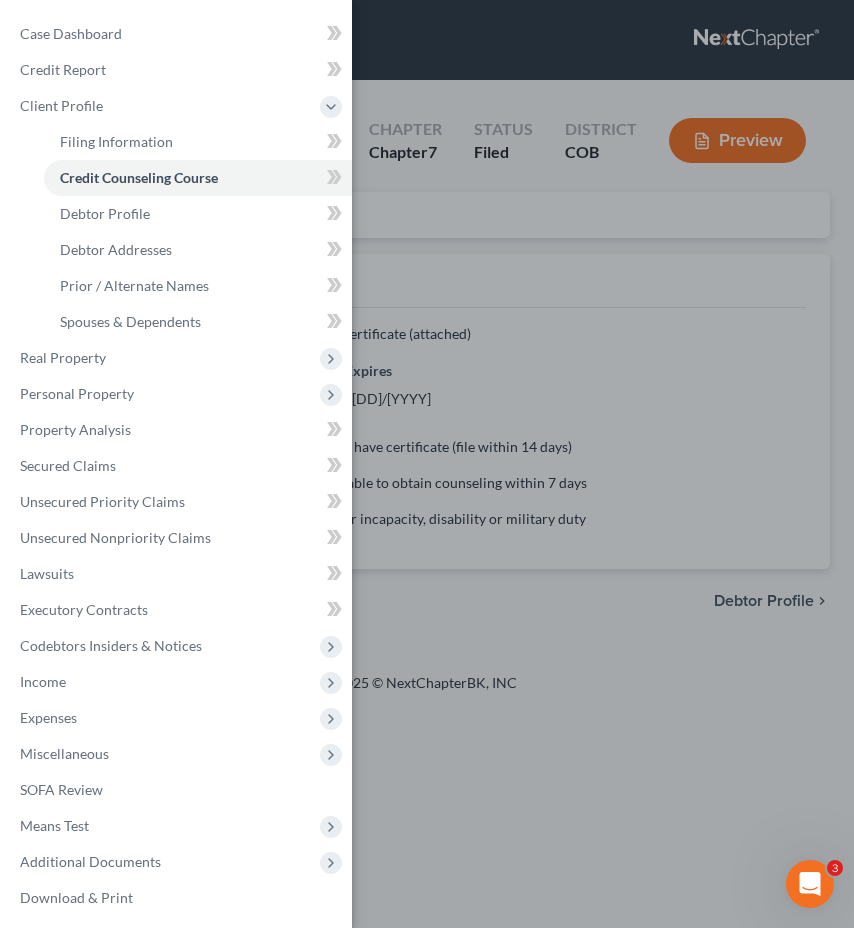 click on "Case Dashboard
Payments
Invoices
Payments
Payments
Credit Report
Client Profile" at bounding box center [427, 464] 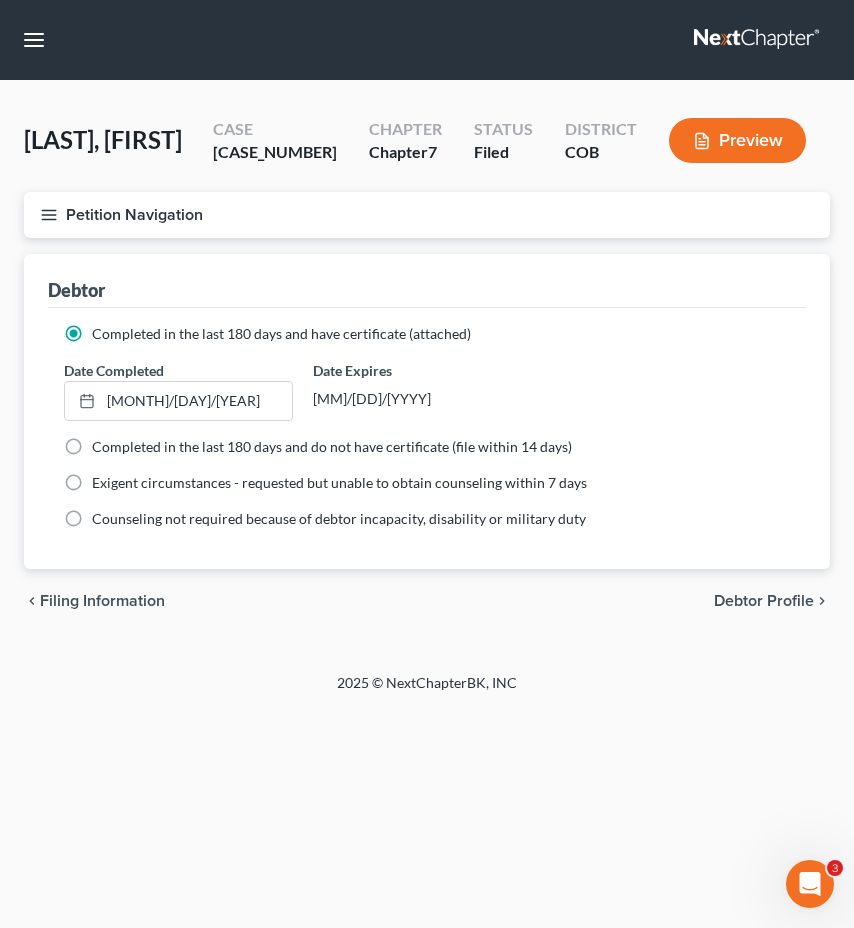 click on "Petition Navigation" at bounding box center [427, 215] 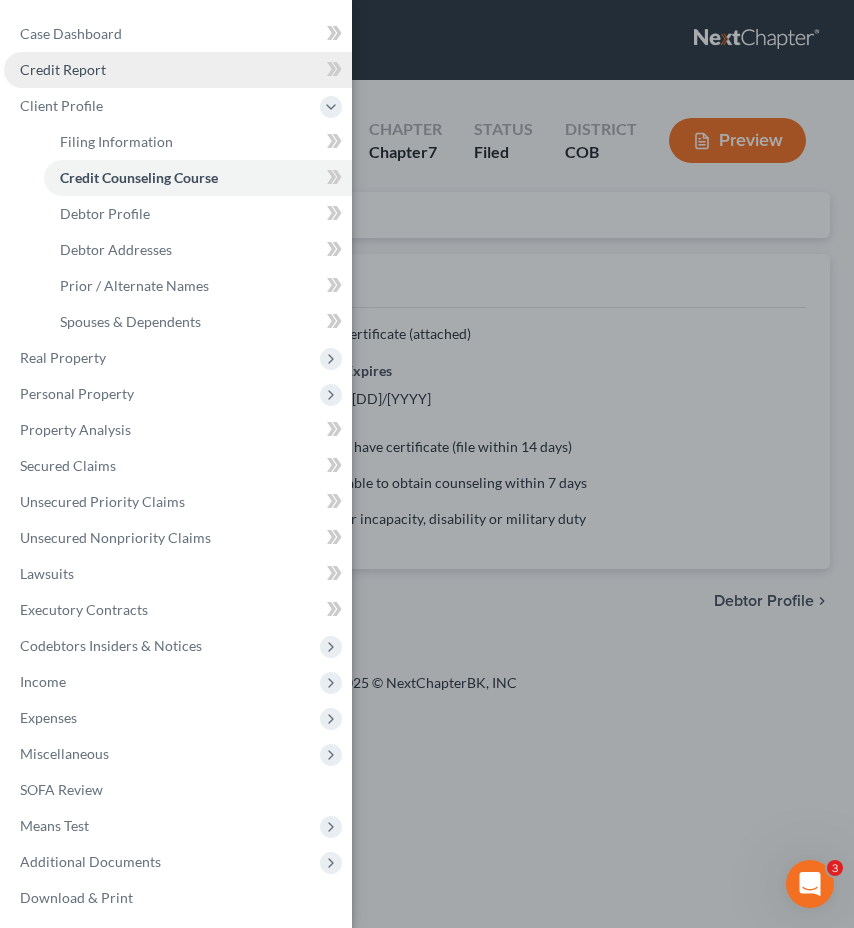 click on "Credit Report" at bounding box center (178, 70) 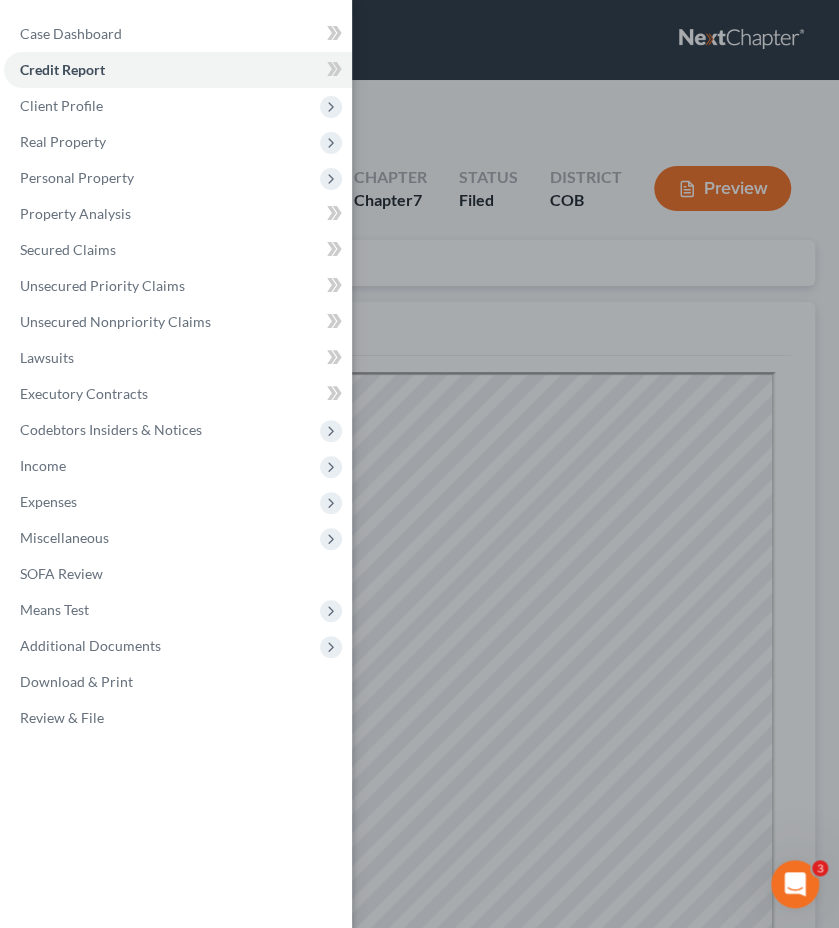 scroll, scrollTop: 0, scrollLeft: 0, axis: both 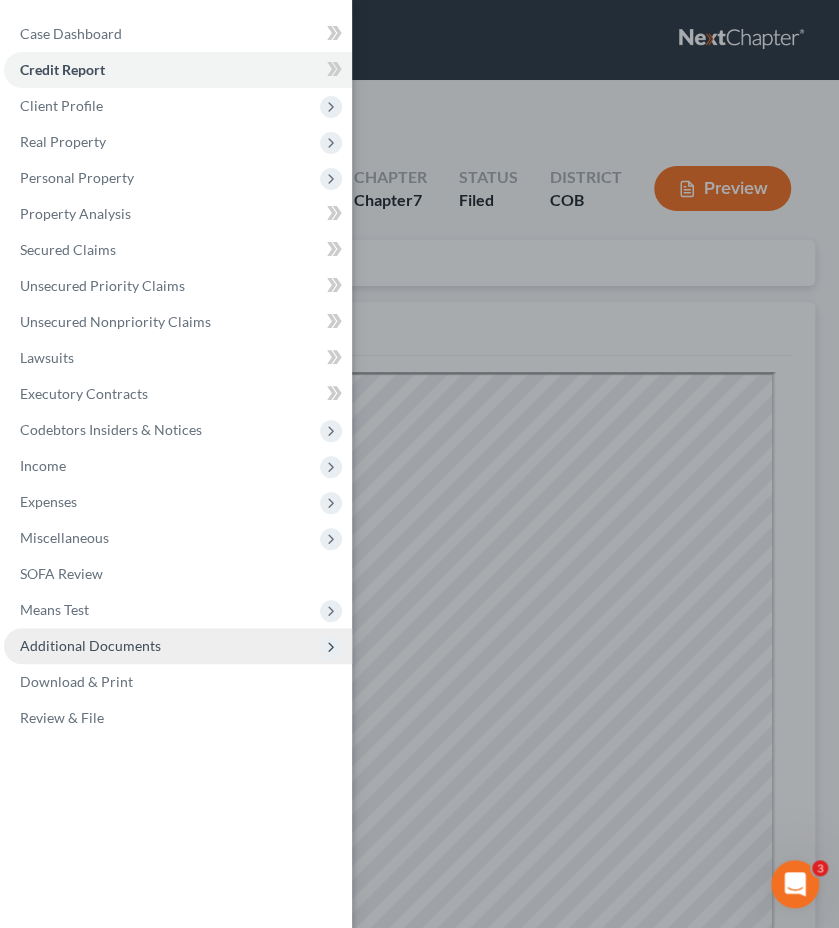 click on "Additional Documents" at bounding box center [90, 645] 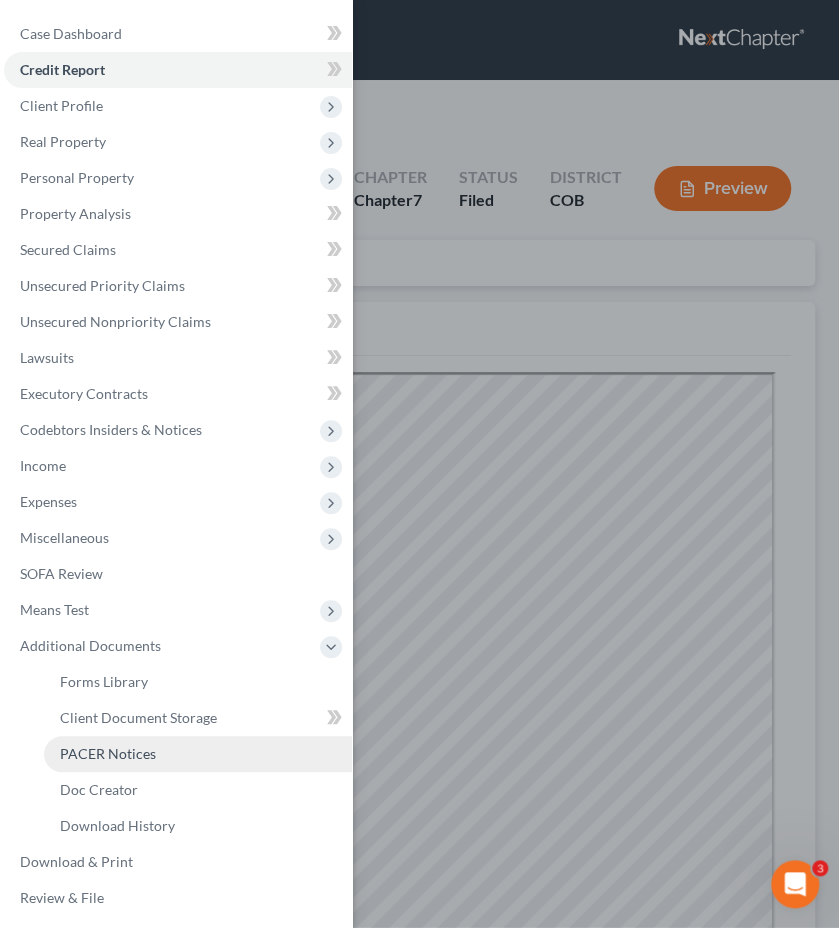 click on "PACER Notices" at bounding box center [198, 754] 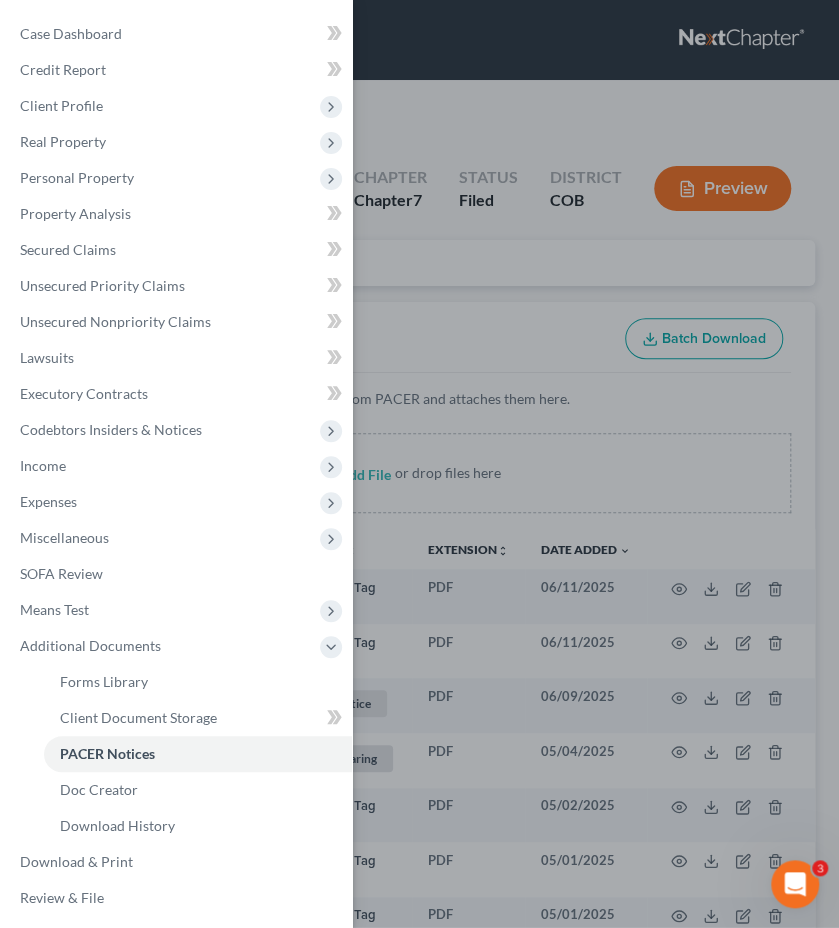 click on "Case Dashboard
Payments
Invoices
Payments
Payments
Credit Report
Client Profile" at bounding box center [419, 464] 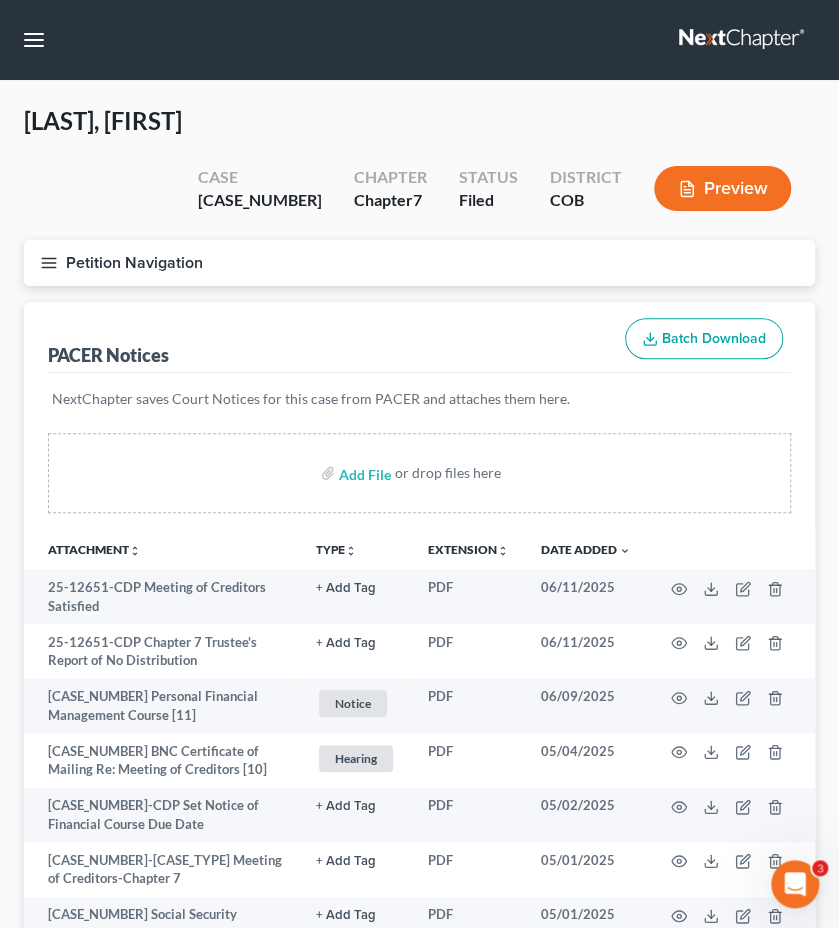 type 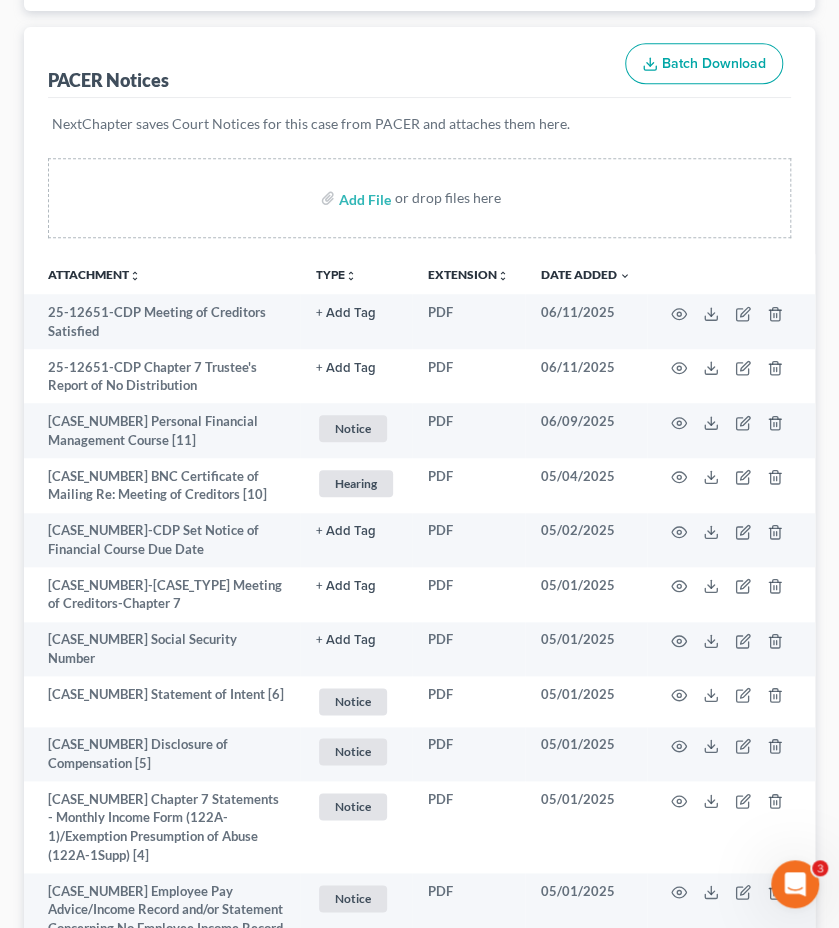 scroll, scrollTop: 360, scrollLeft: 0, axis: vertical 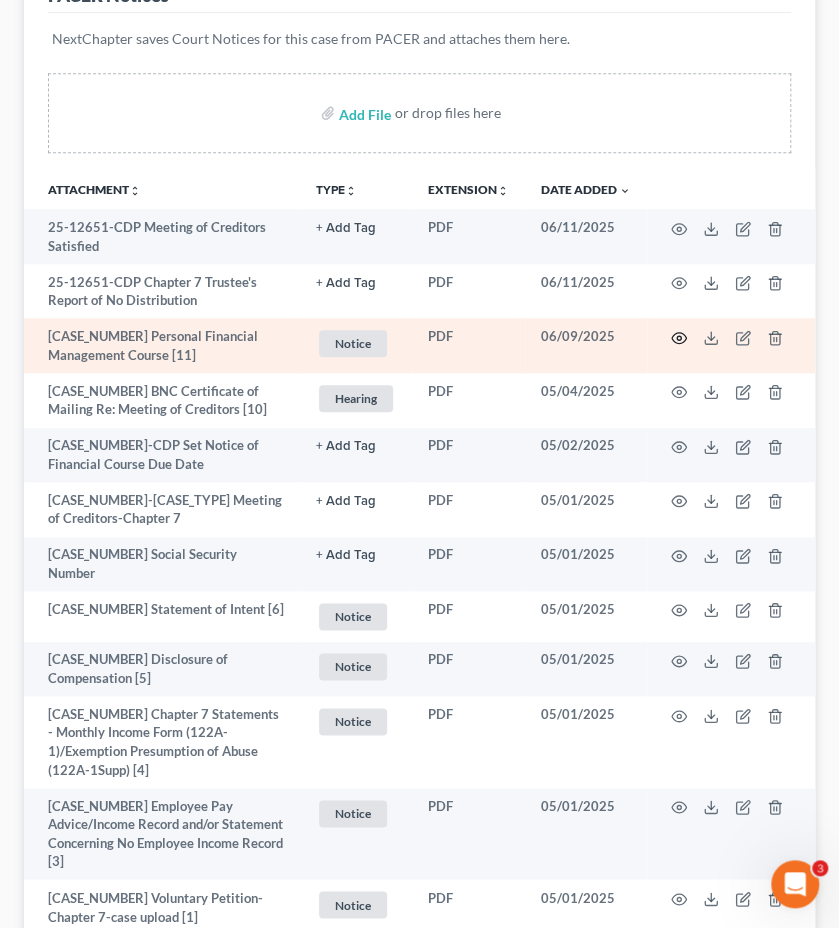 click 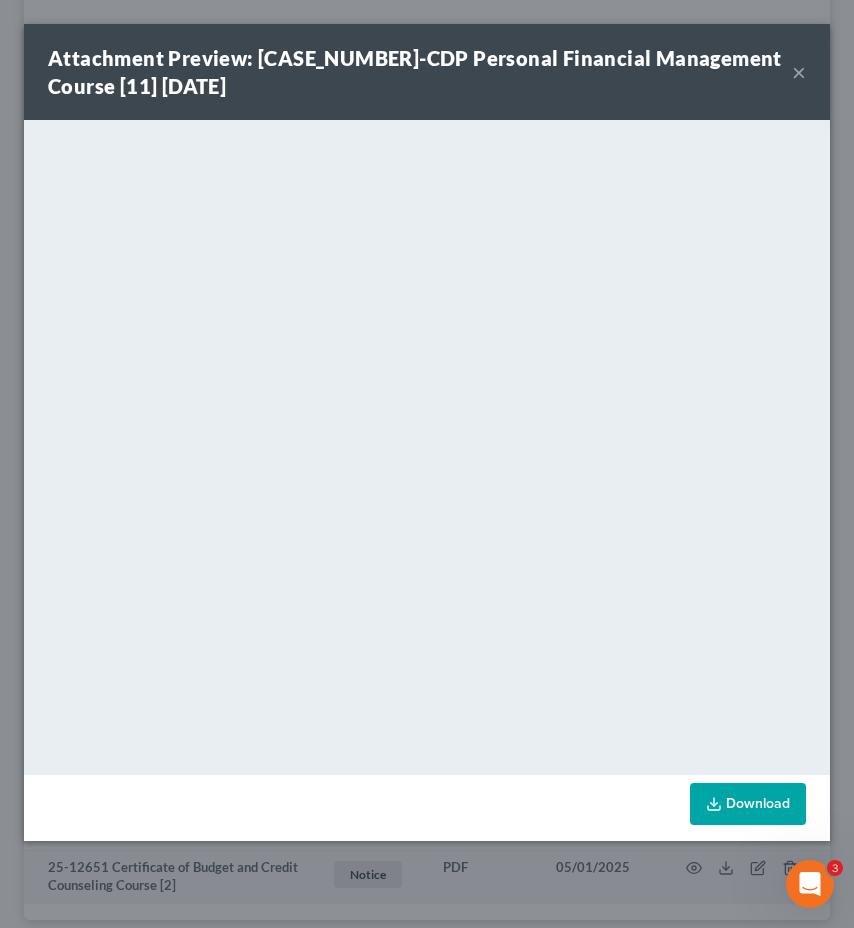 click on "Attachment Preview: [CASE_NUMBER]-CDP Personal Financial Management Course [11] [DATE]" at bounding box center (420, 72) 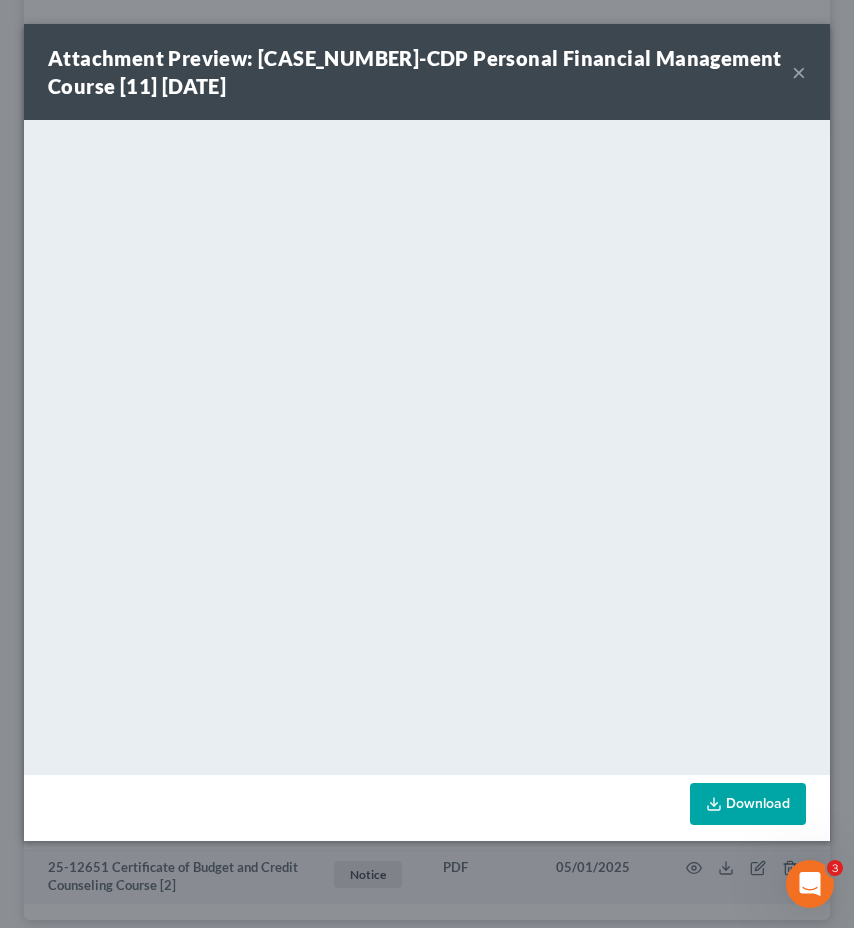 click on "×" at bounding box center (799, 72) 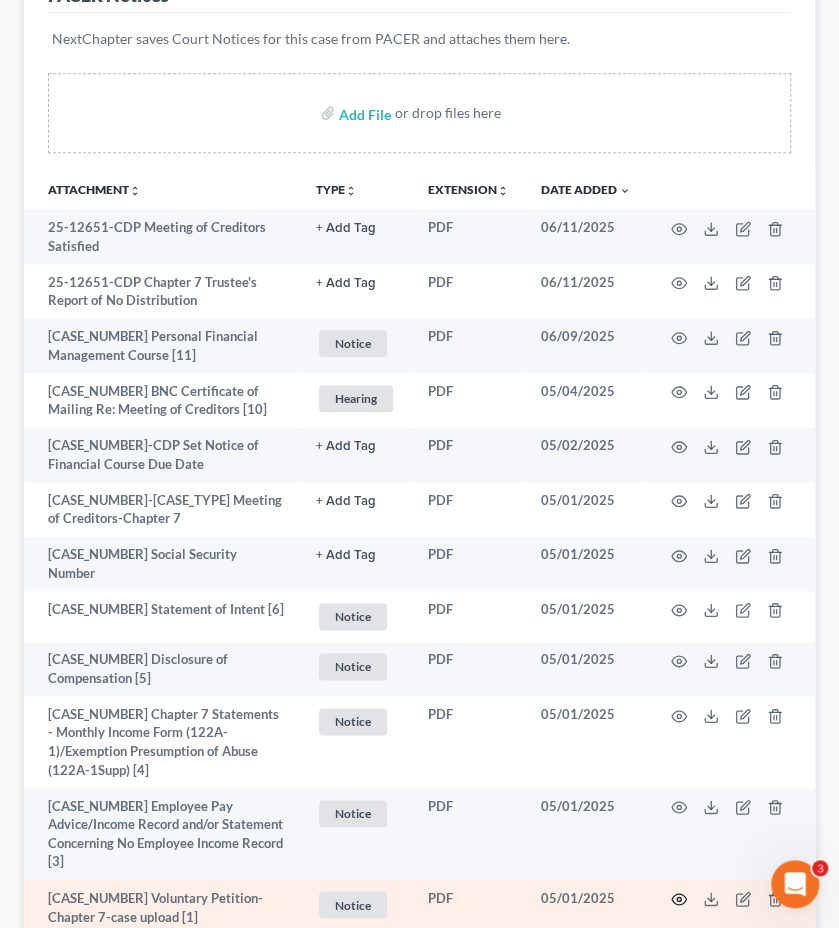 click 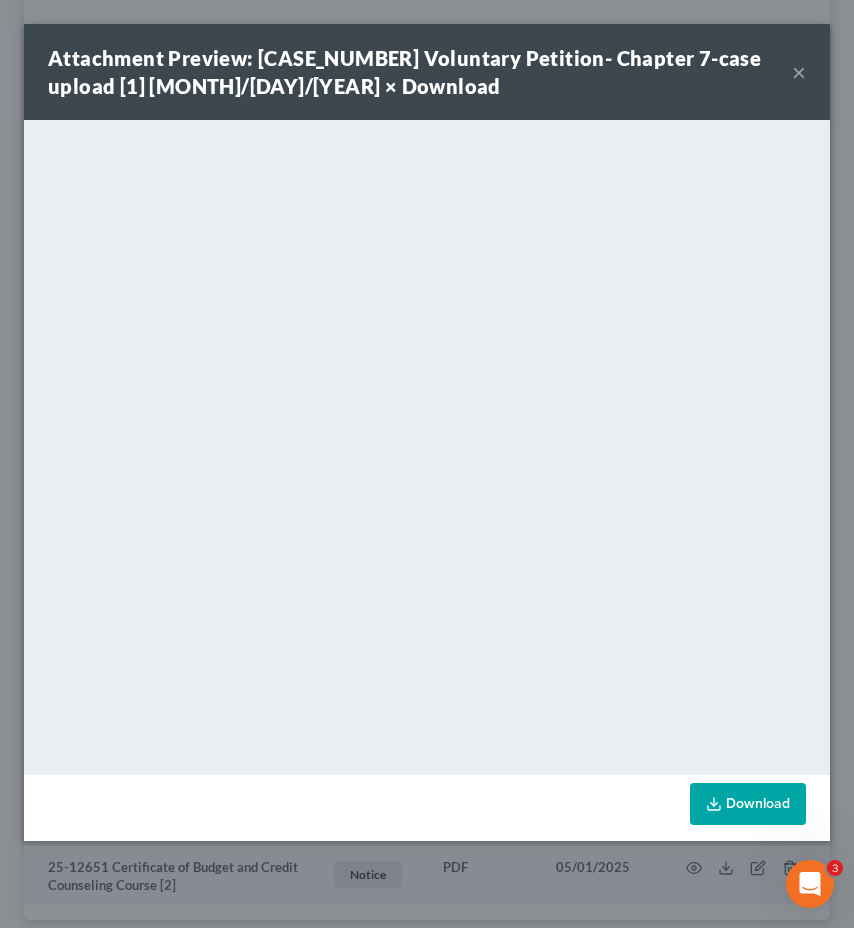 click on "×" at bounding box center [799, 72] 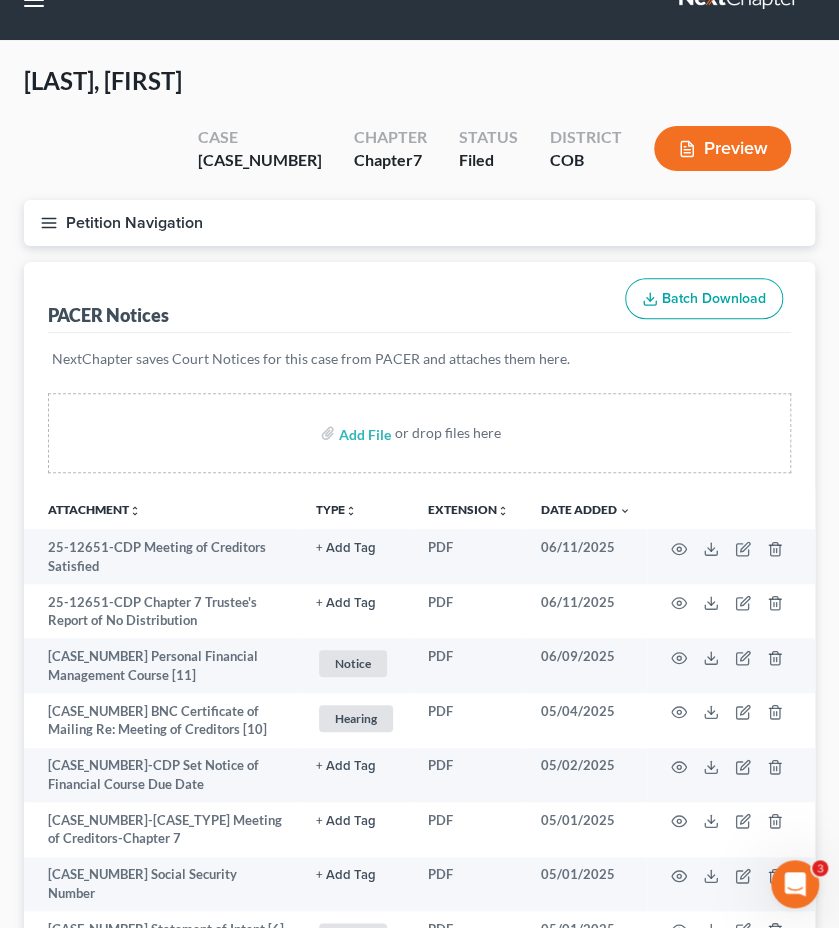 scroll, scrollTop: 0, scrollLeft: 0, axis: both 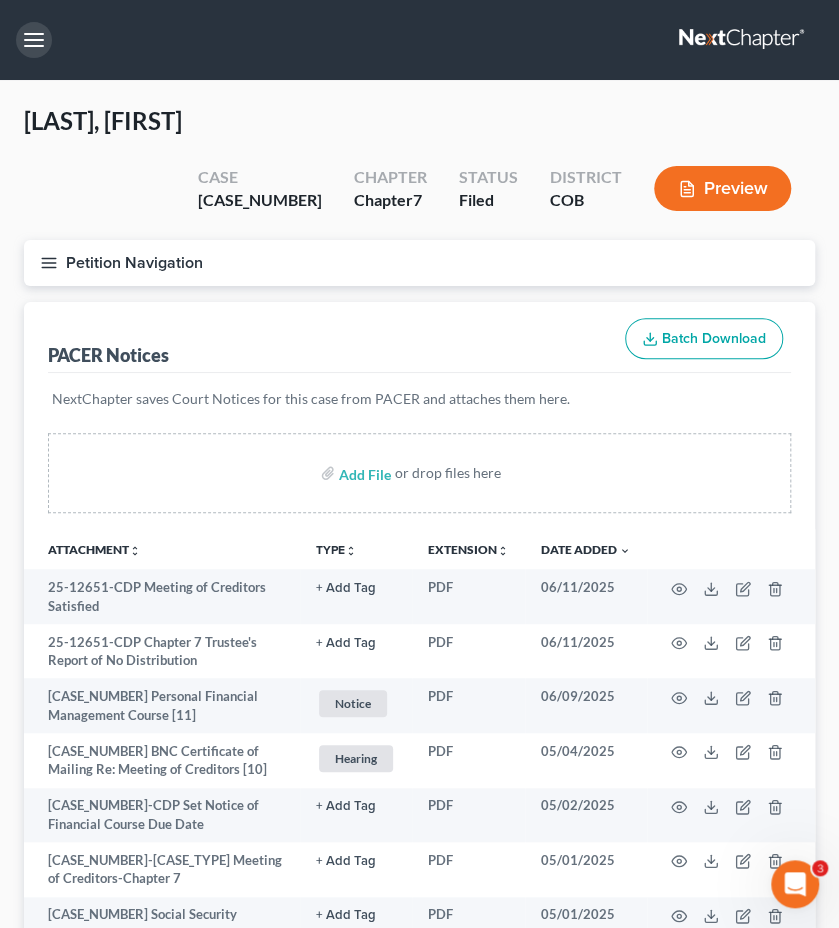 click at bounding box center (34, 40) 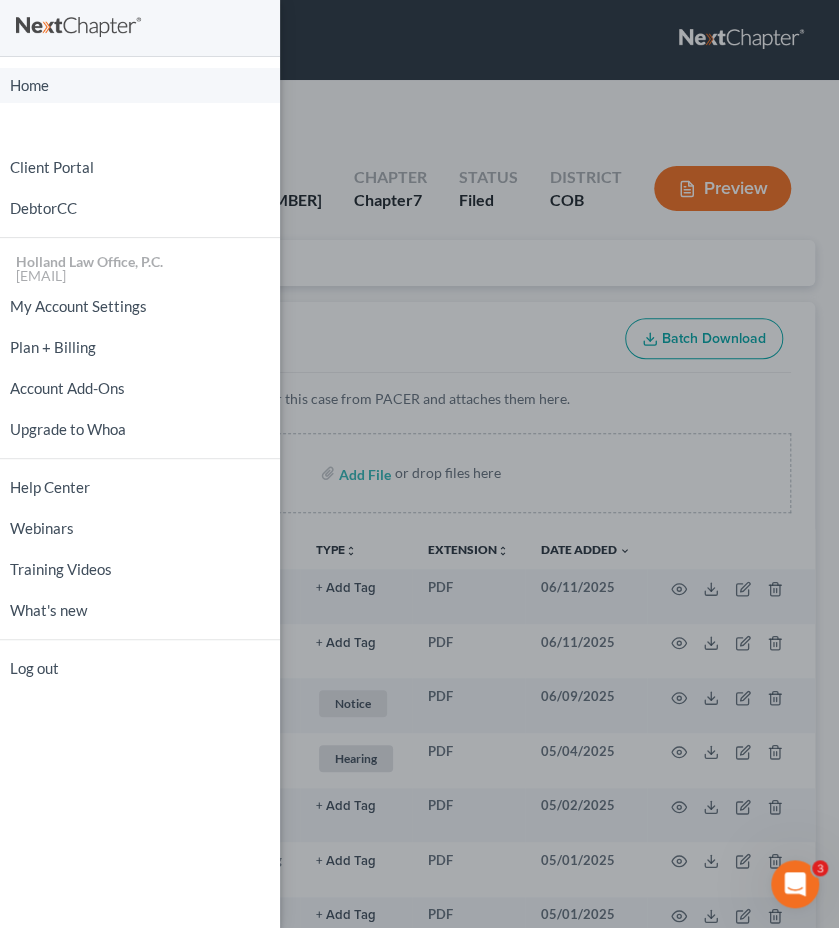 click on "Home" at bounding box center (140, 85) 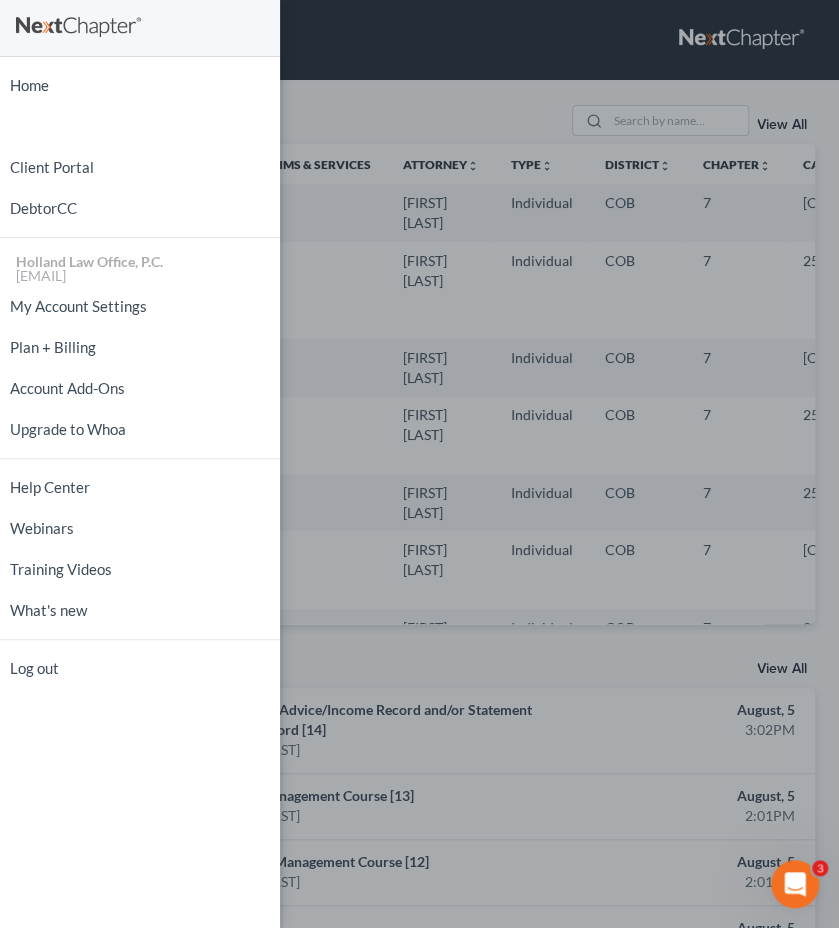 click on "Home New Case Client Portal DebtorCC Holland Law Office, P.C. [EMAIL] My Account Settings Plan + Billing Account Add-Ons Upgrade to Whoa Help Center Webinars Training Videos What's new Log out" at bounding box center (419, 464) 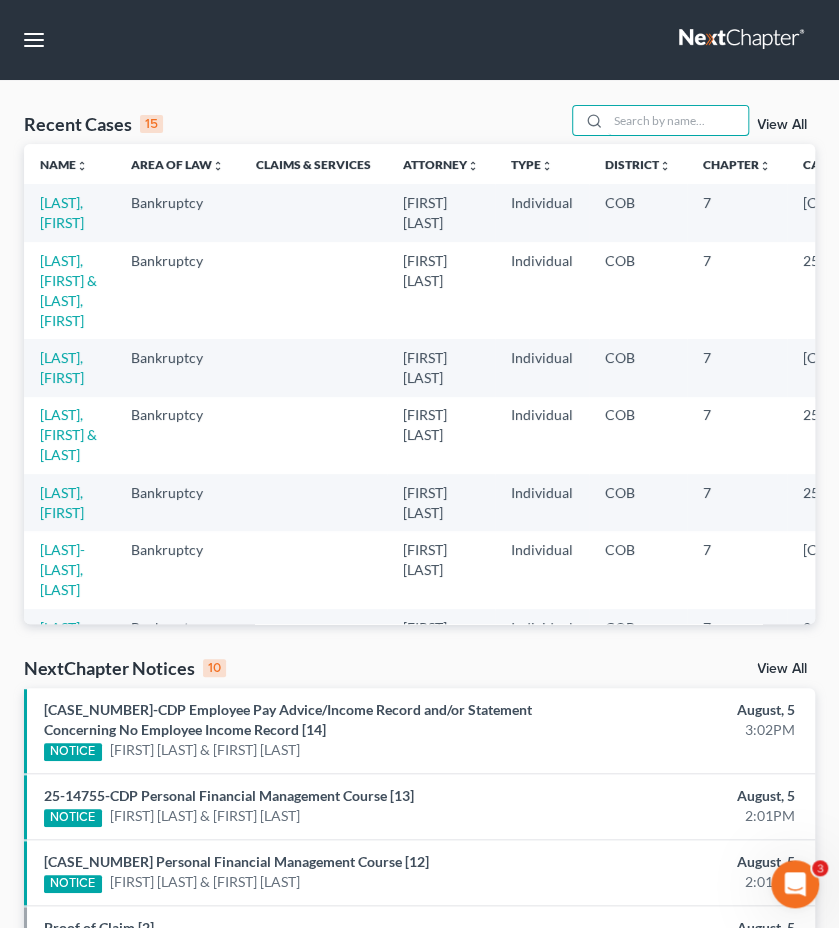 click at bounding box center (678, 120) 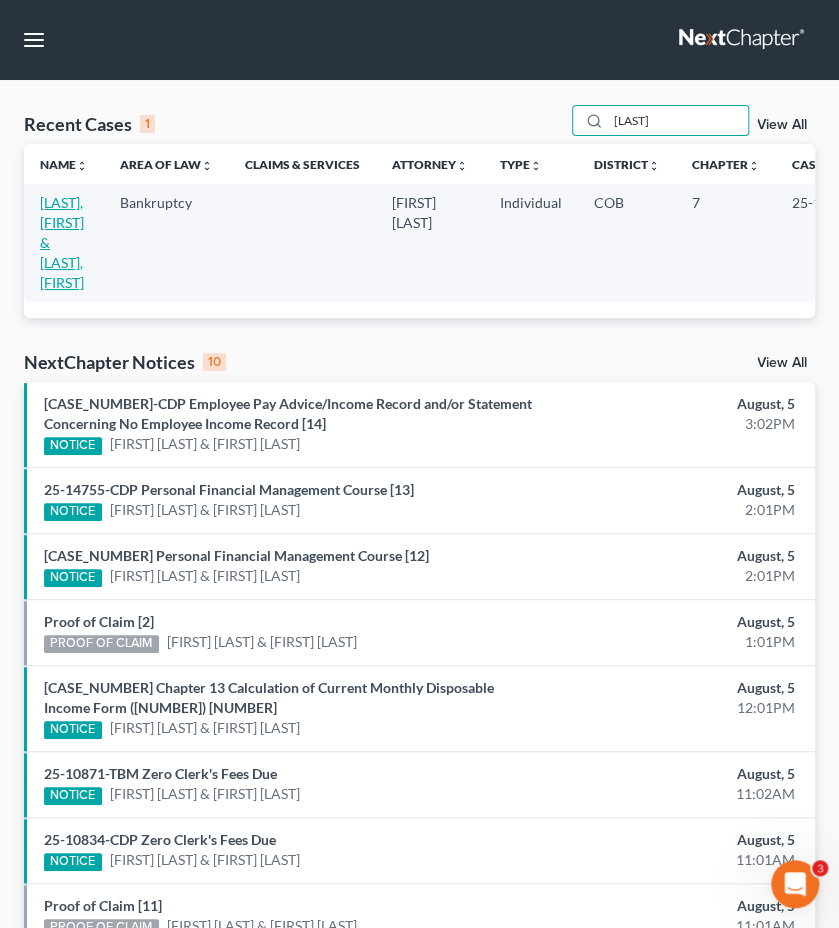 type on "[LAST]" 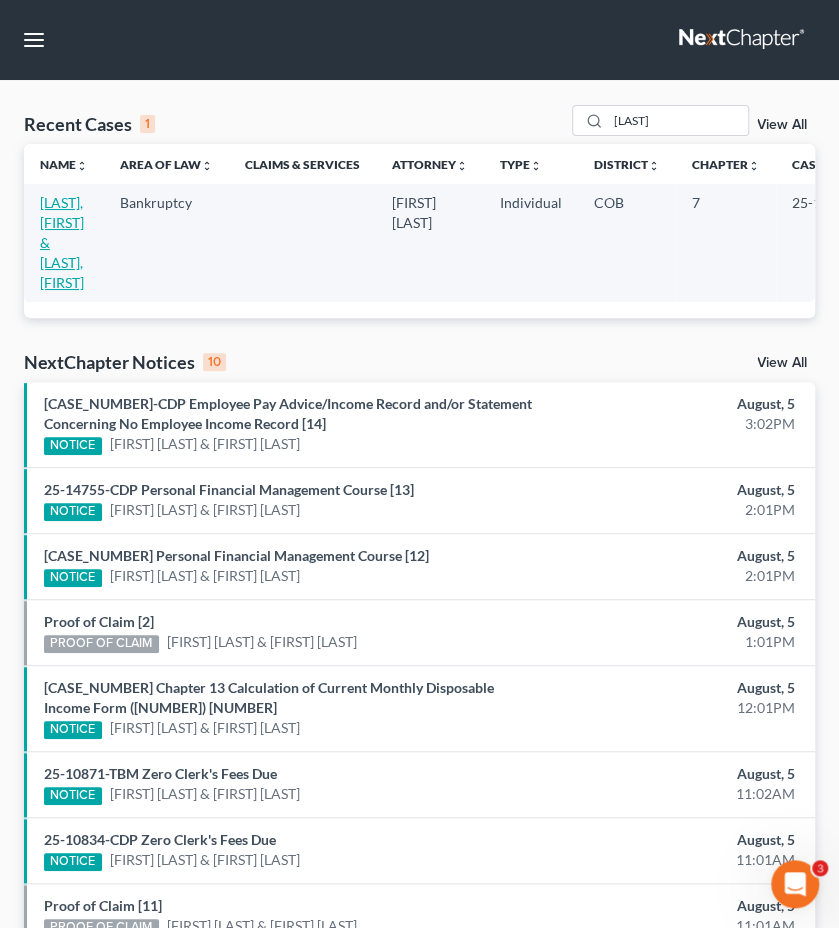 click on "[LAST], [FIRST] & [LAST], [FIRST]" at bounding box center [62, 242] 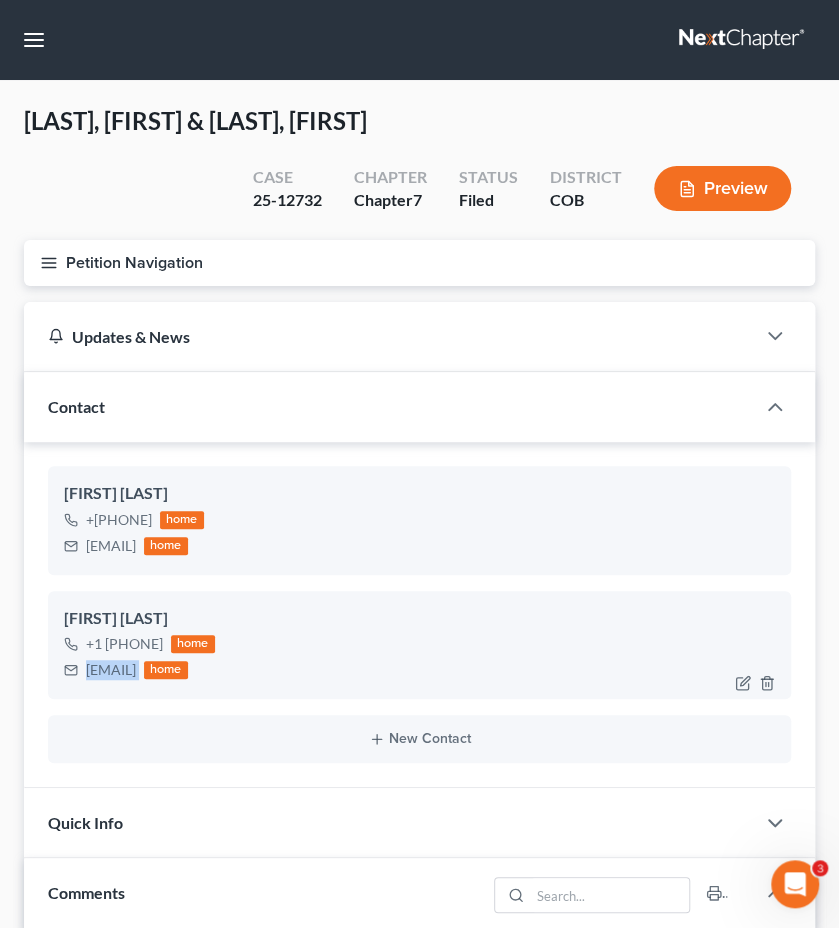 drag, startPoint x: 236, startPoint y: 675, endPoint x: 86, endPoint y: 677, distance: 150.01334 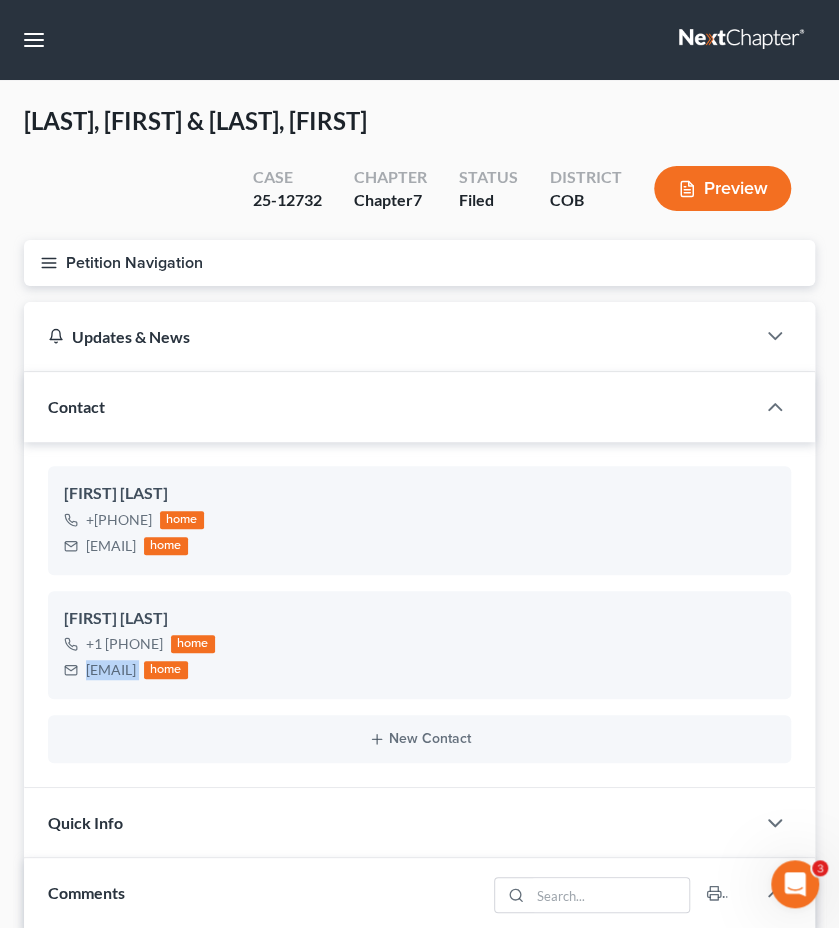 drag, startPoint x: 200, startPoint y: 247, endPoint x: 206, endPoint y: 259, distance: 13.416408 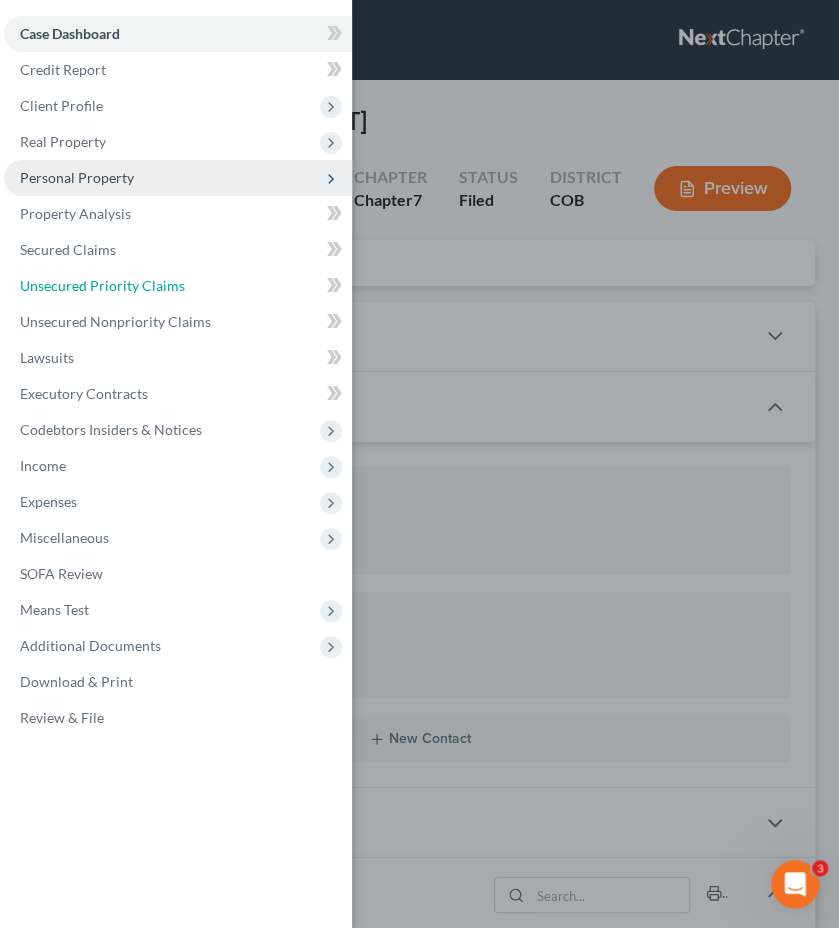 drag, startPoint x: 210, startPoint y: 267, endPoint x: 196, endPoint y: 188, distance: 80.23092 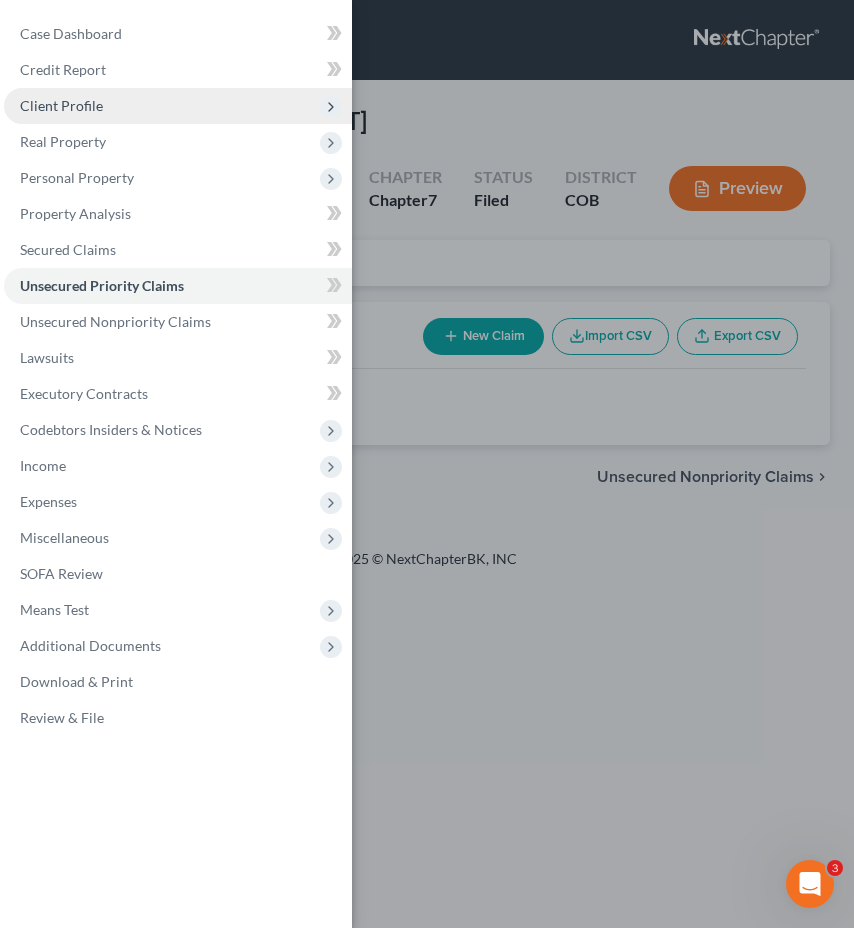 click on "Client Profile" at bounding box center (178, 106) 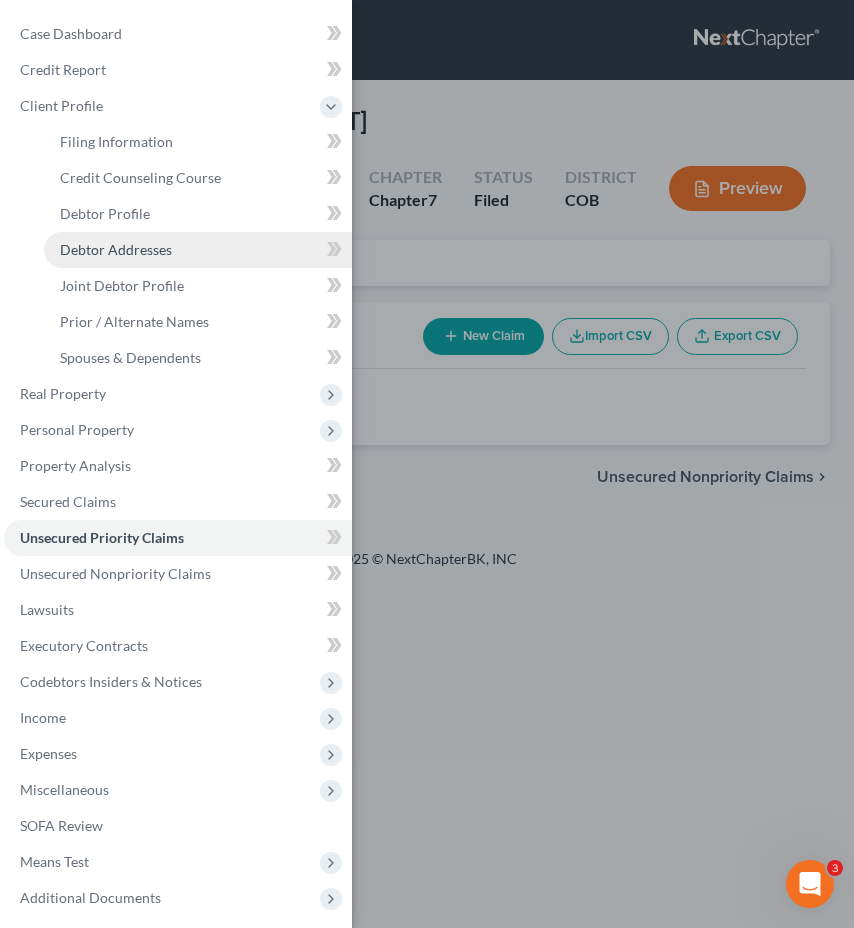 click on "Debtor Addresses" at bounding box center (116, 249) 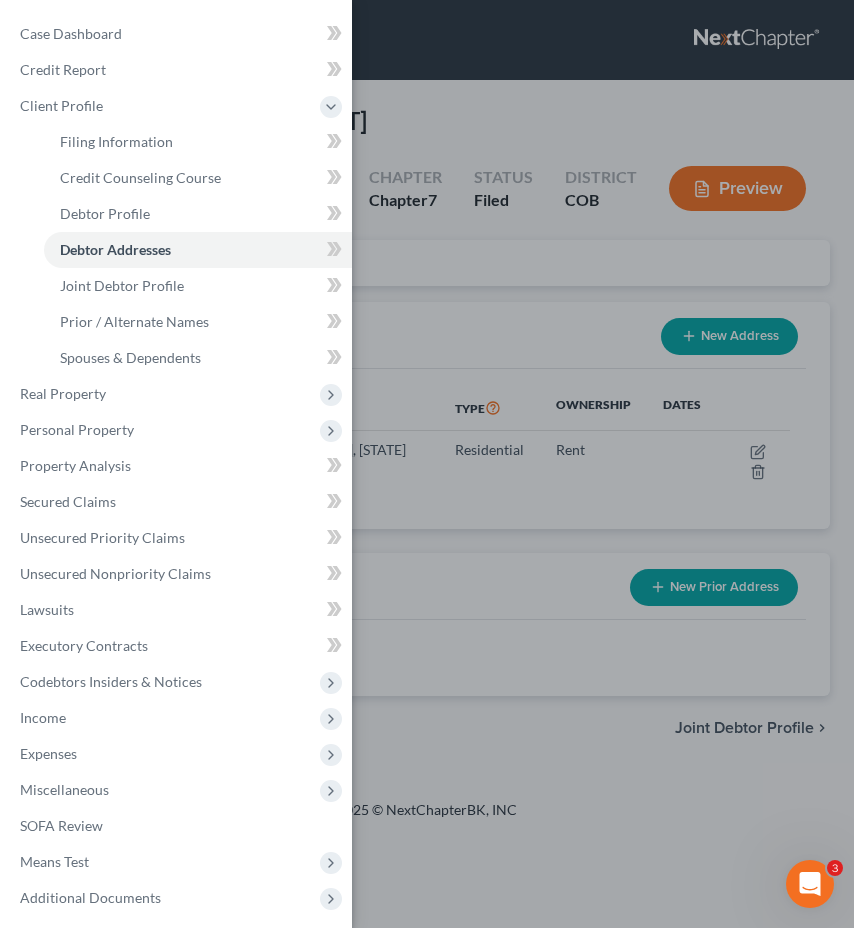 click on "Case Dashboard
Payments
Invoices
Payments
Payments
Credit Report
Client Profile" at bounding box center (427, 464) 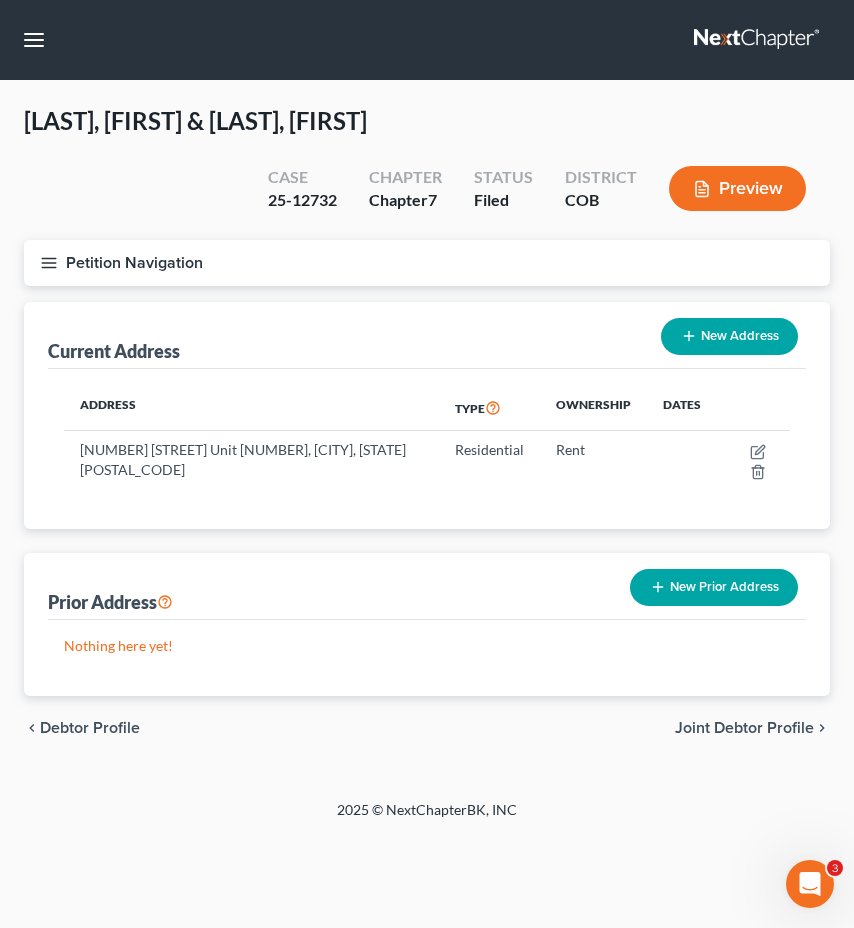 click on "Current Address New Address" at bounding box center (427, 335) 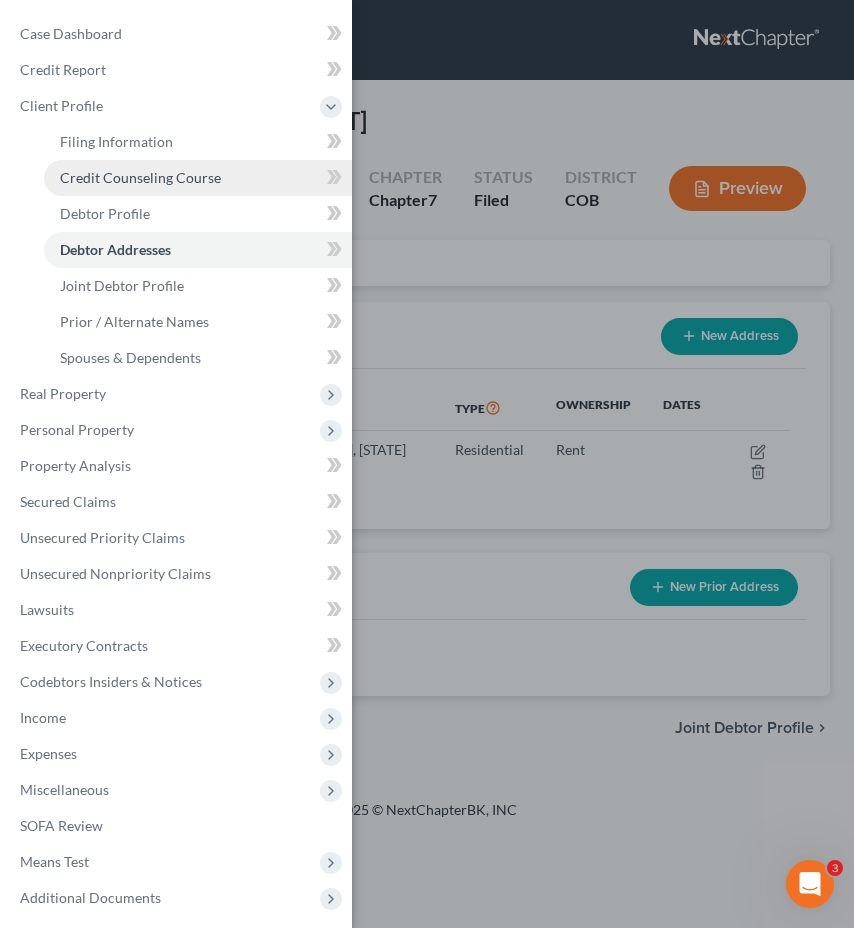 click on "Credit Counseling Course" at bounding box center (198, 178) 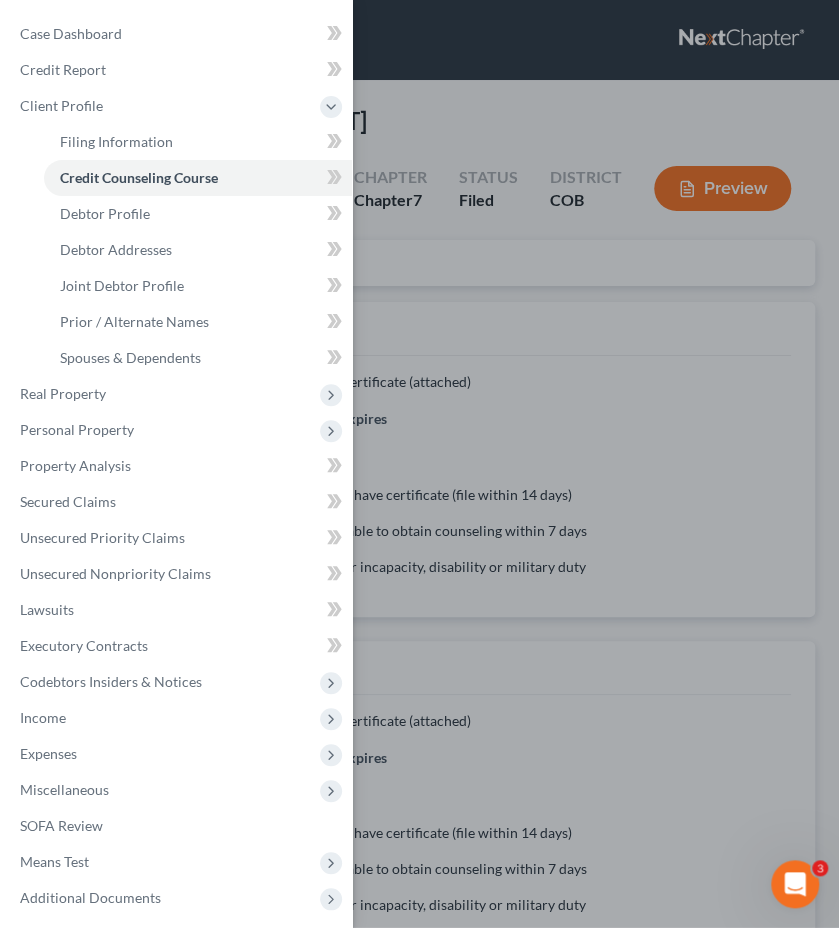 click on "Case Dashboard
Payments
Invoices
Payments
Payments
Credit Report
Client Profile" at bounding box center (419, 464) 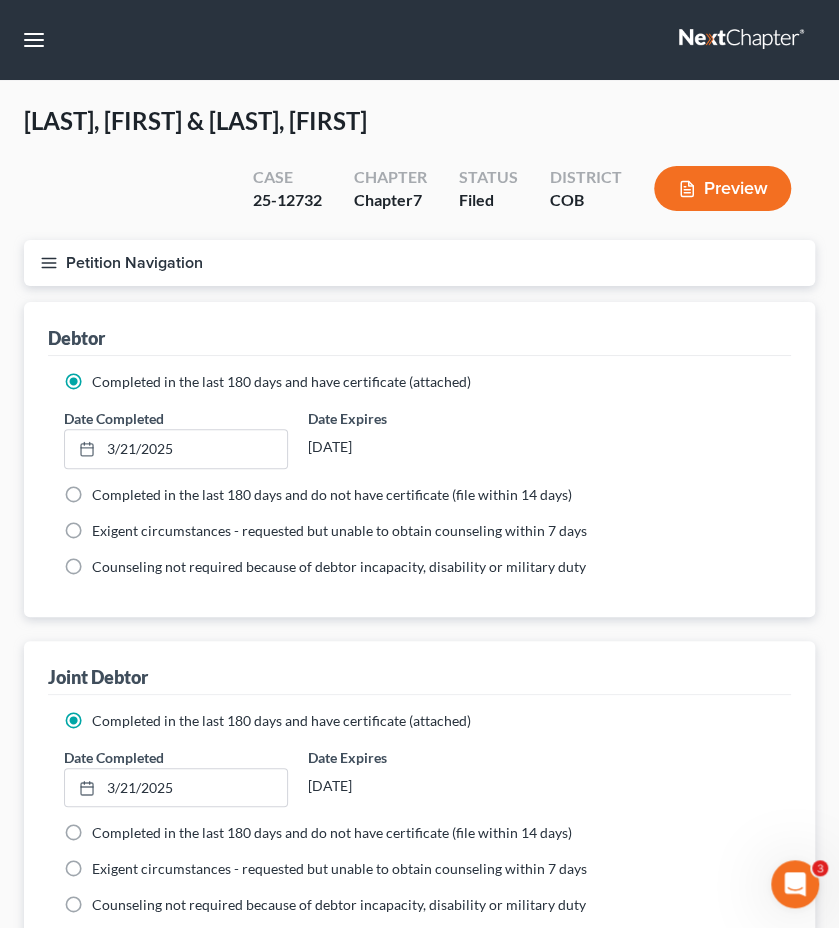 click on "Petition Navigation" at bounding box center (419, 263) 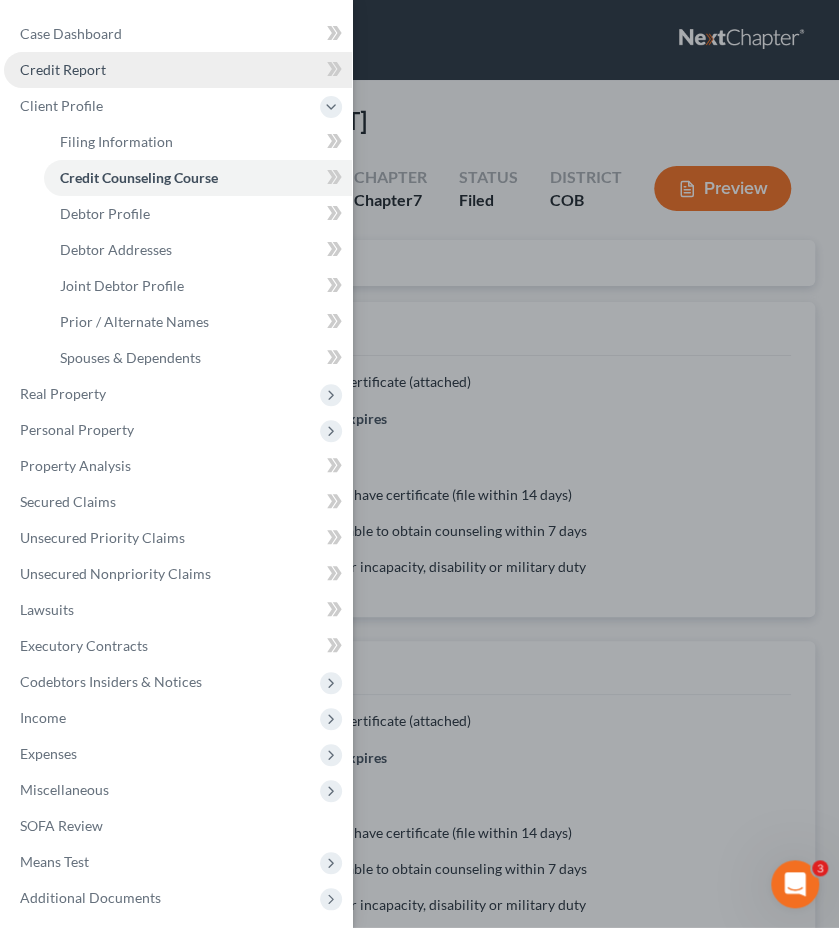 click on "Credit Report" at bounding box center [178, 70] 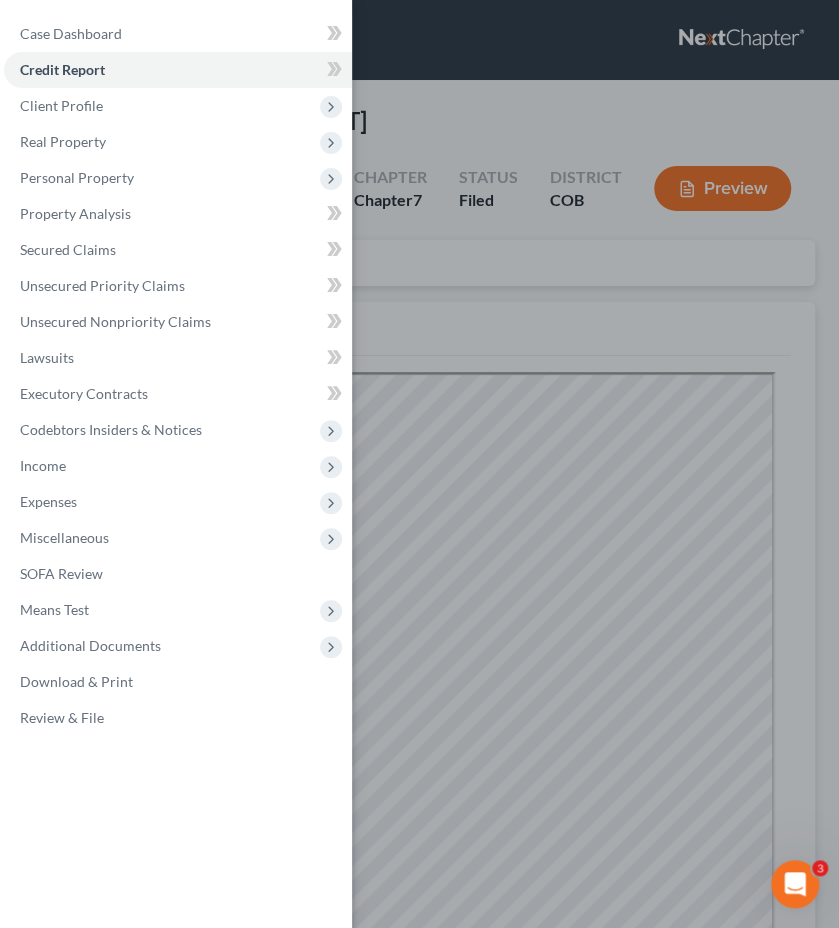 scroll, scrollTop: 0, scrollLeft: 0, axis: both 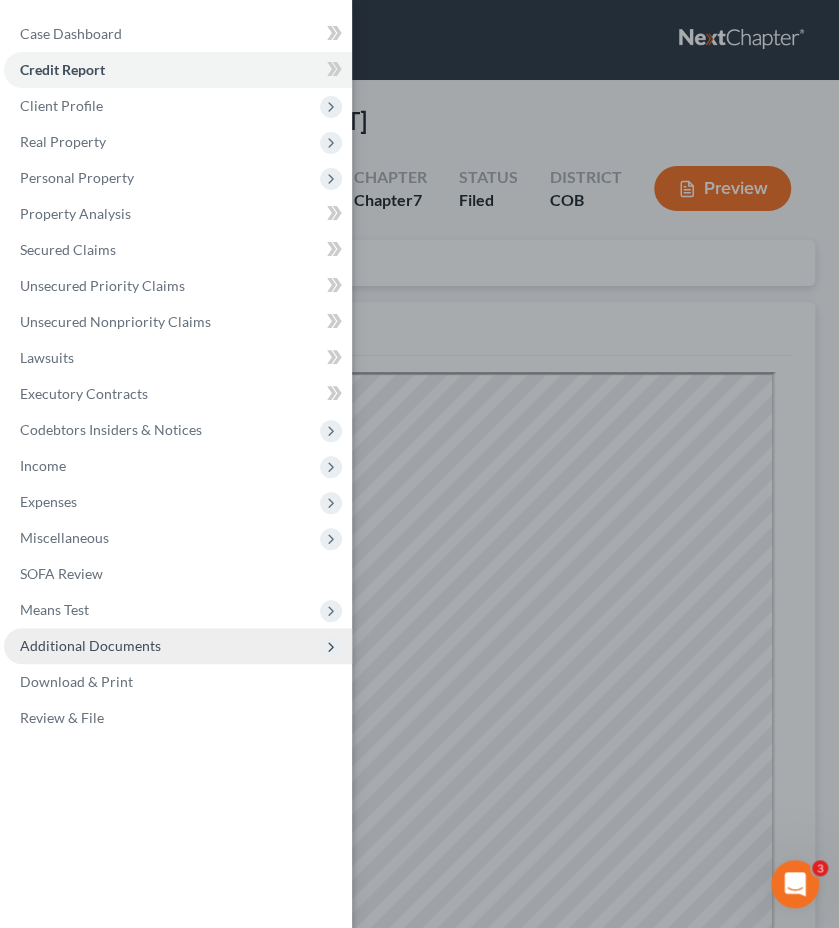 click on "Additional Documents" at bounding box center (90, 645) 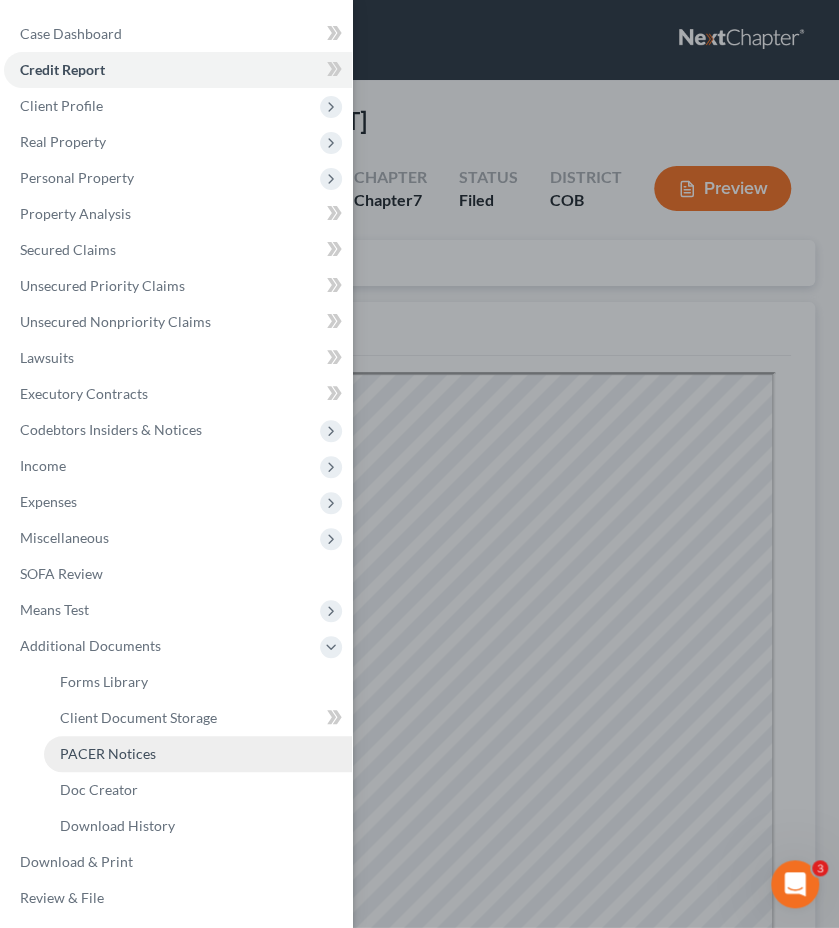 click on "PACER Notices" at bounding box center [198, 754] 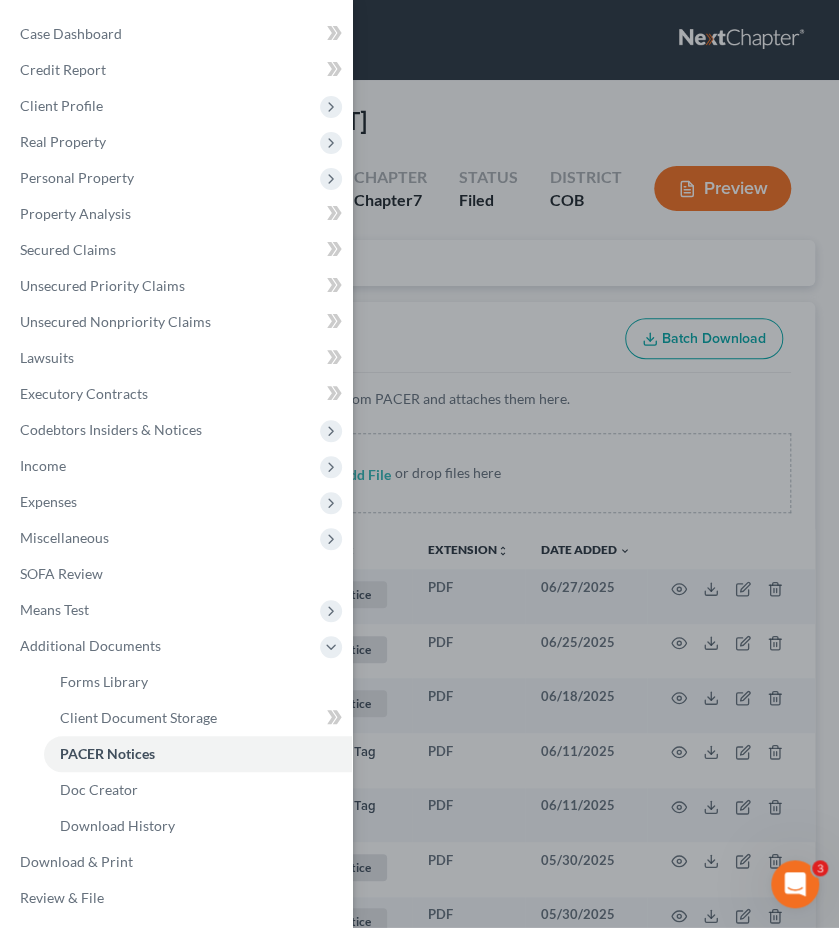 click on "Case Dashboard
Payments
Invoices
Payments
Payments
Credit Report
Client Profile" at bounding box center [419, 464] 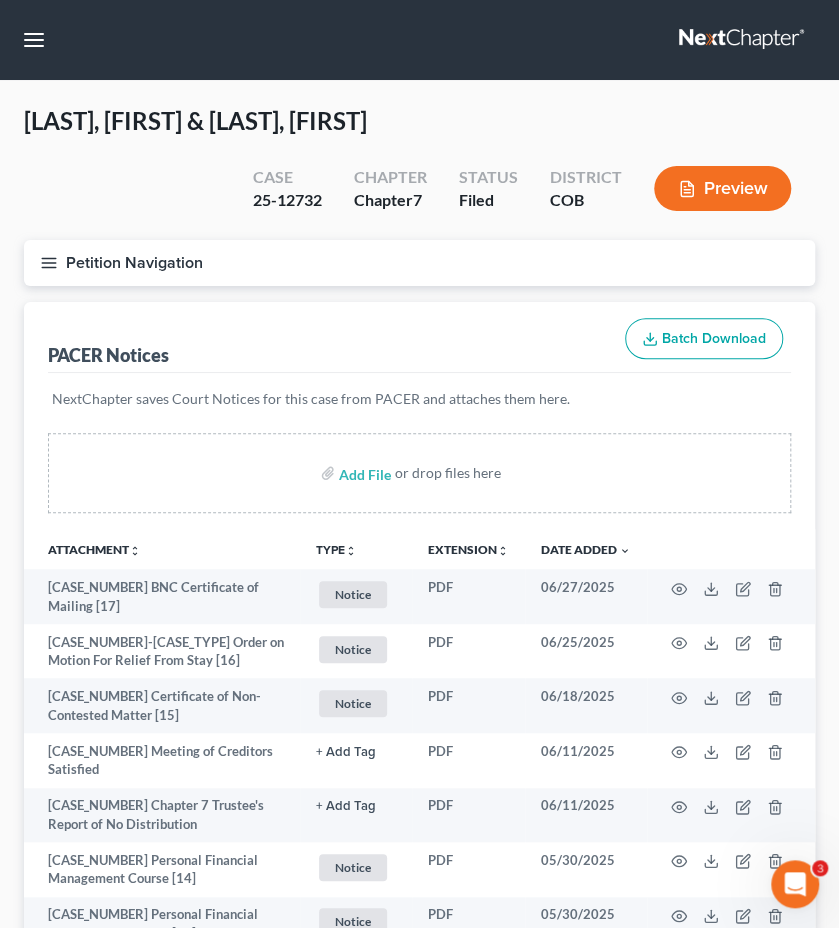 type 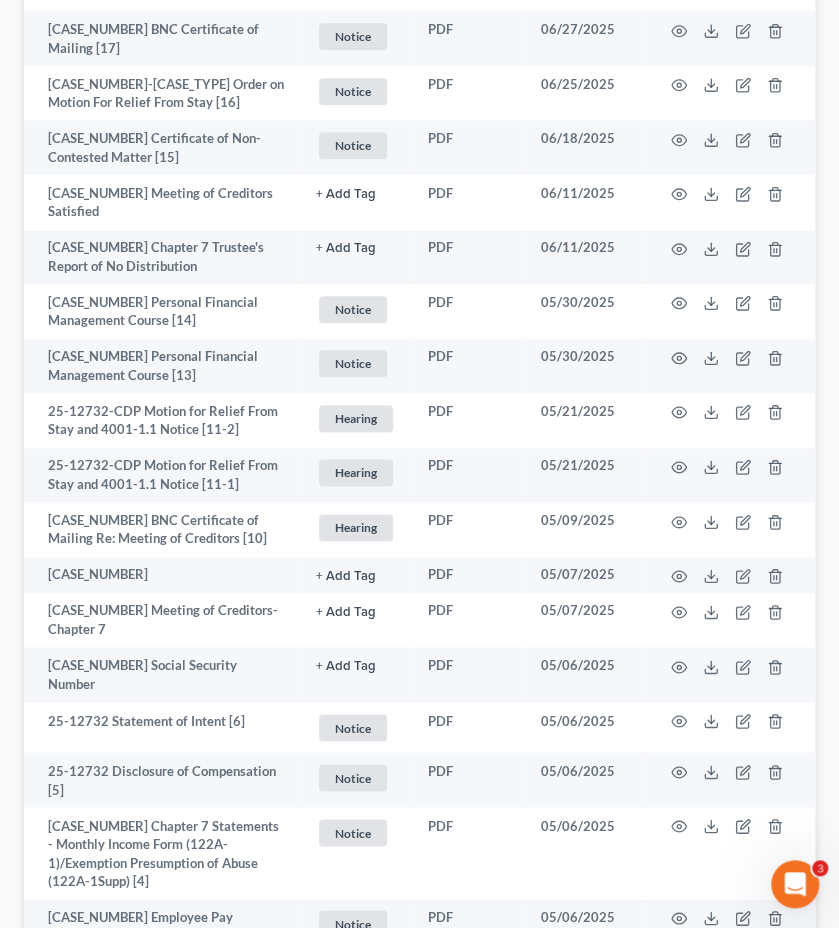 scroll, scrollTop: 560, scrollLeft: 0, axis: vertical 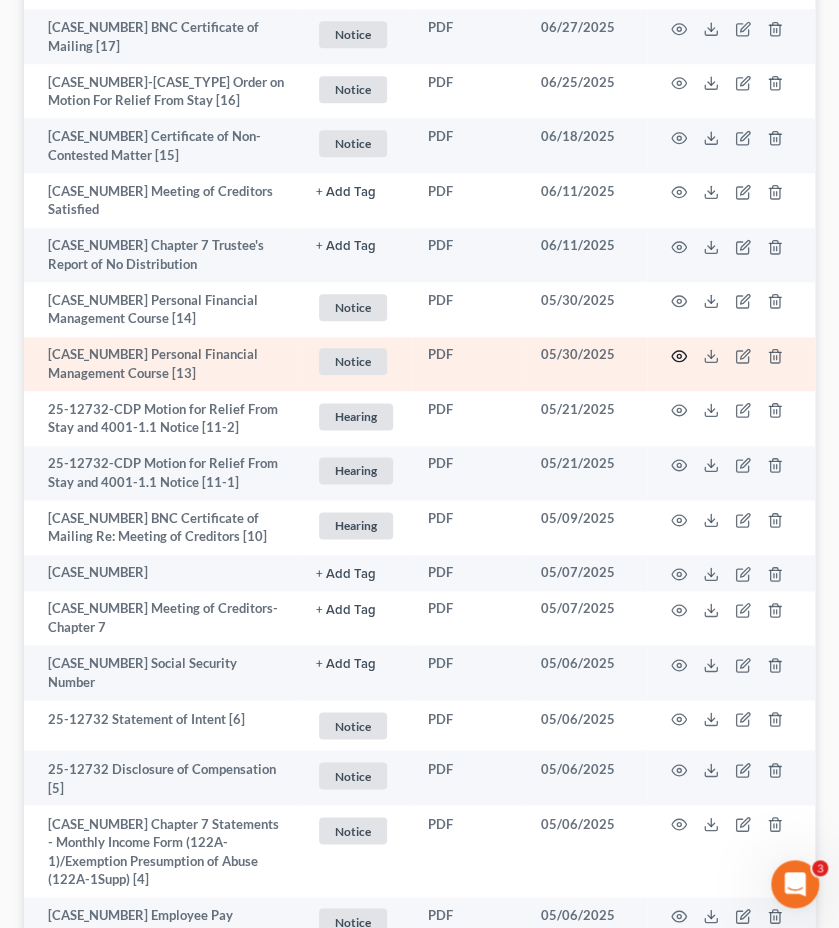 click 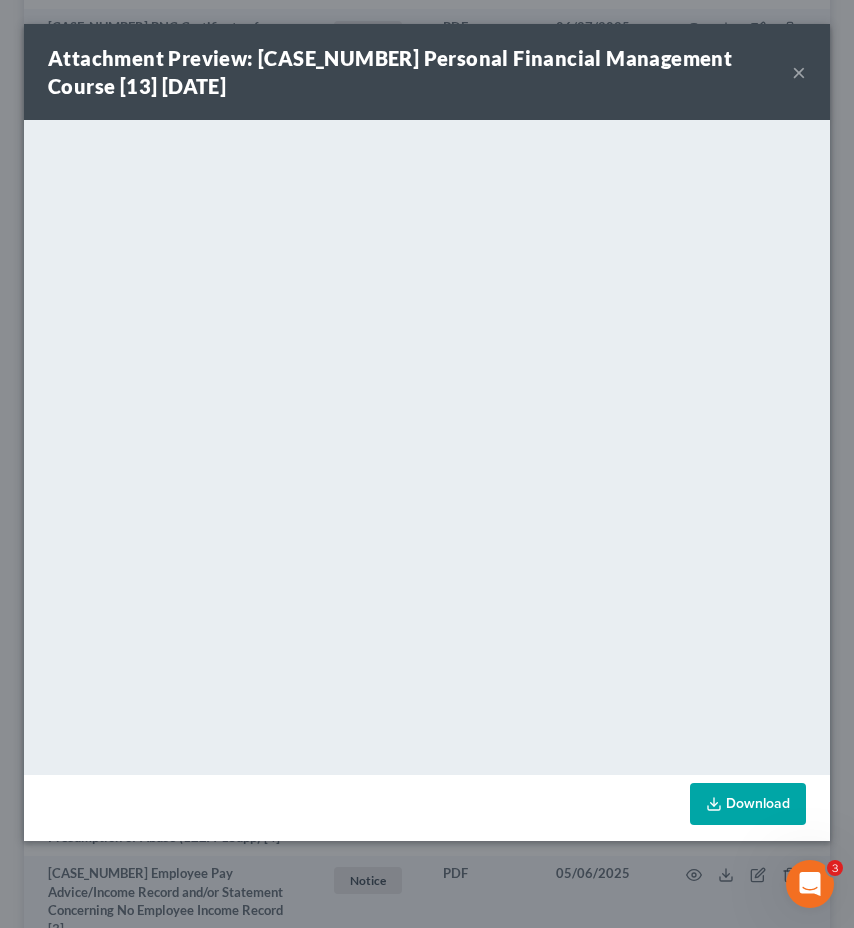 click on "Attachment Preview: [CASE_NUMBER] Personal Financial Management Course [13] [MM]/[DD]/[YYYY] ×" at bounding box center [427, 72] 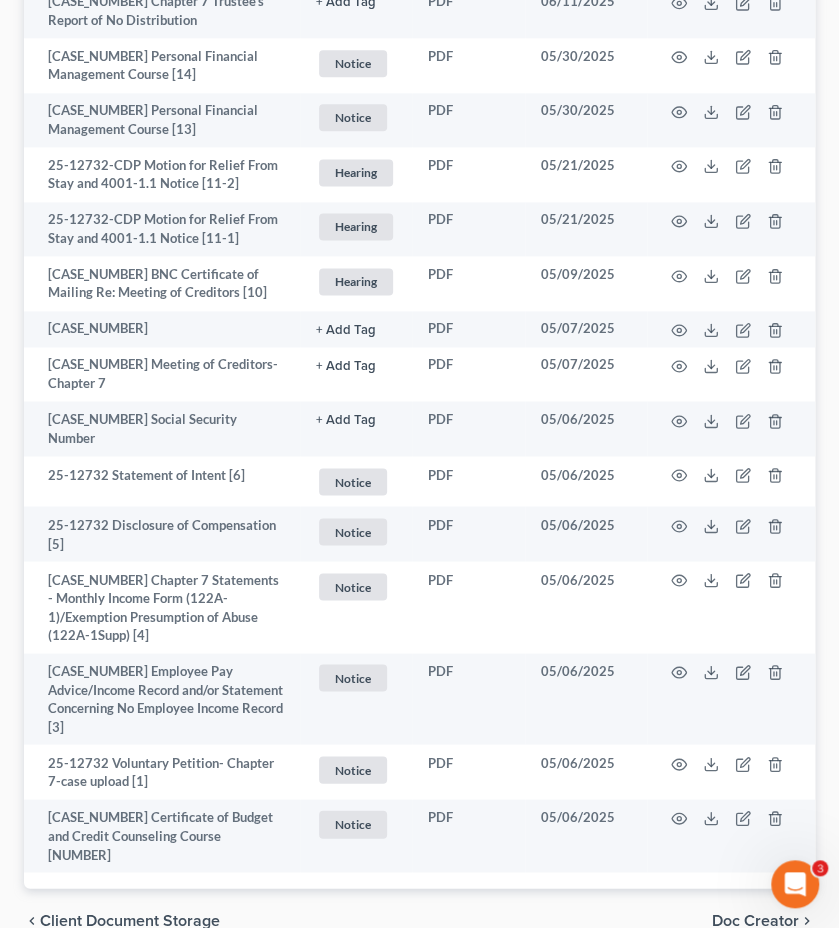 scroll, scrollTop: 865, scrollLeft: 0, axis: vertical 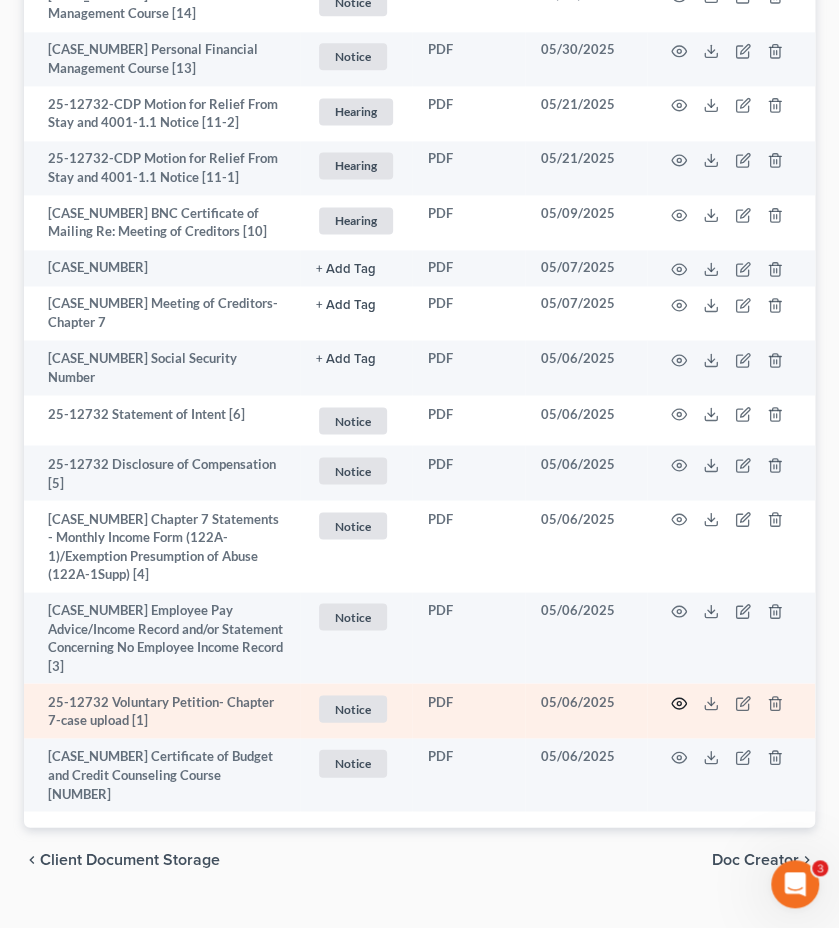 click 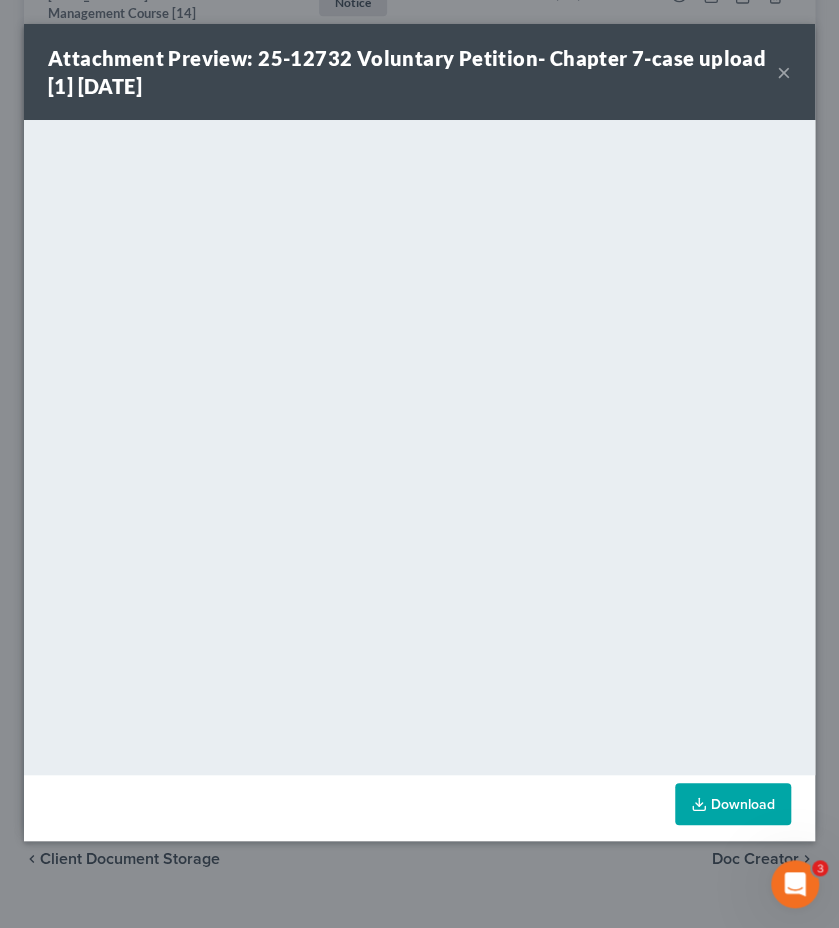 scroll, scrollTop: 842, scrollLeft: 0, axis: vertical 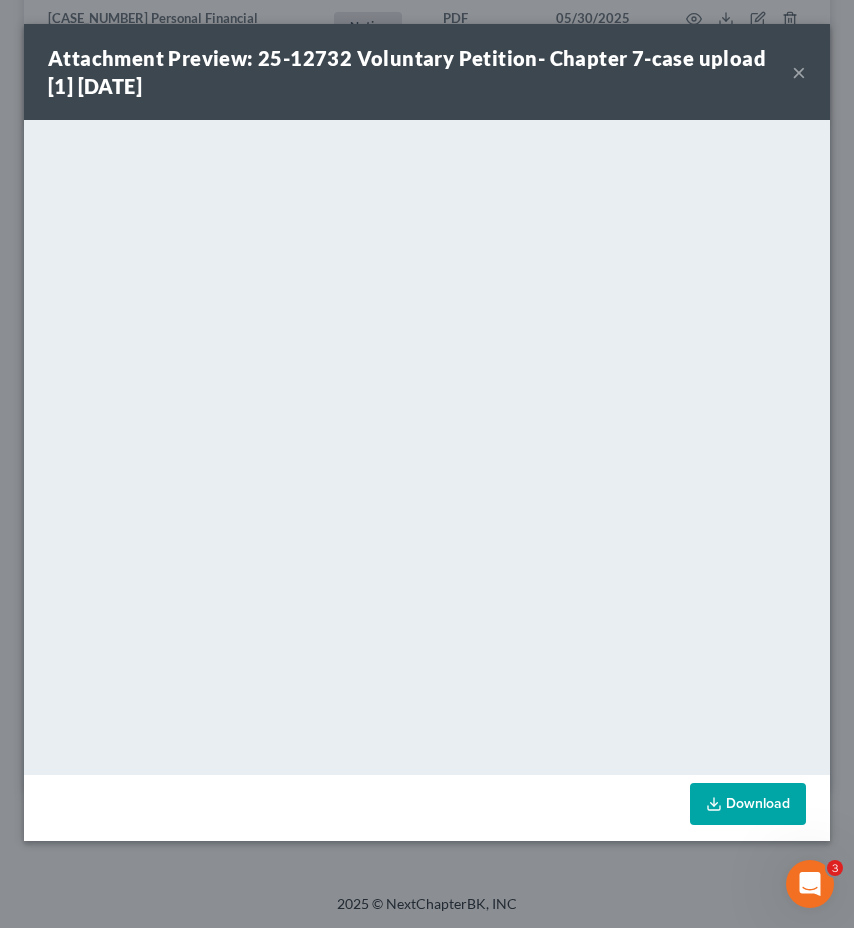 click on "×" at bounding box center [799, 72] 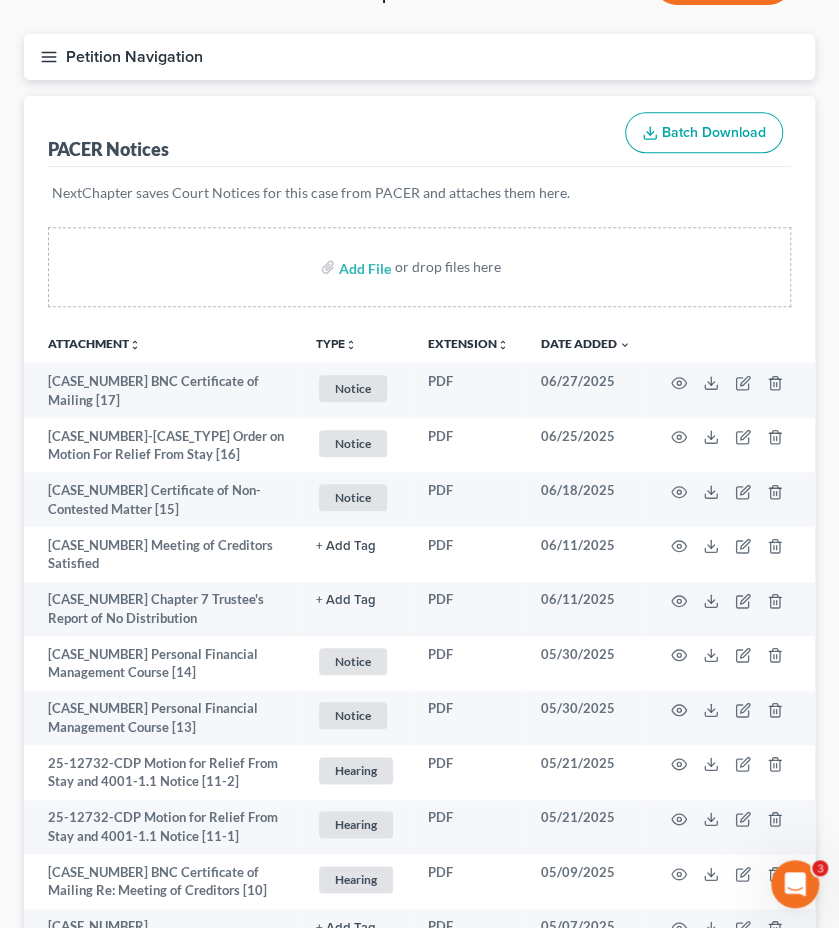 scroll, scrollTop: 0, scrollLeft: 0, axis: both 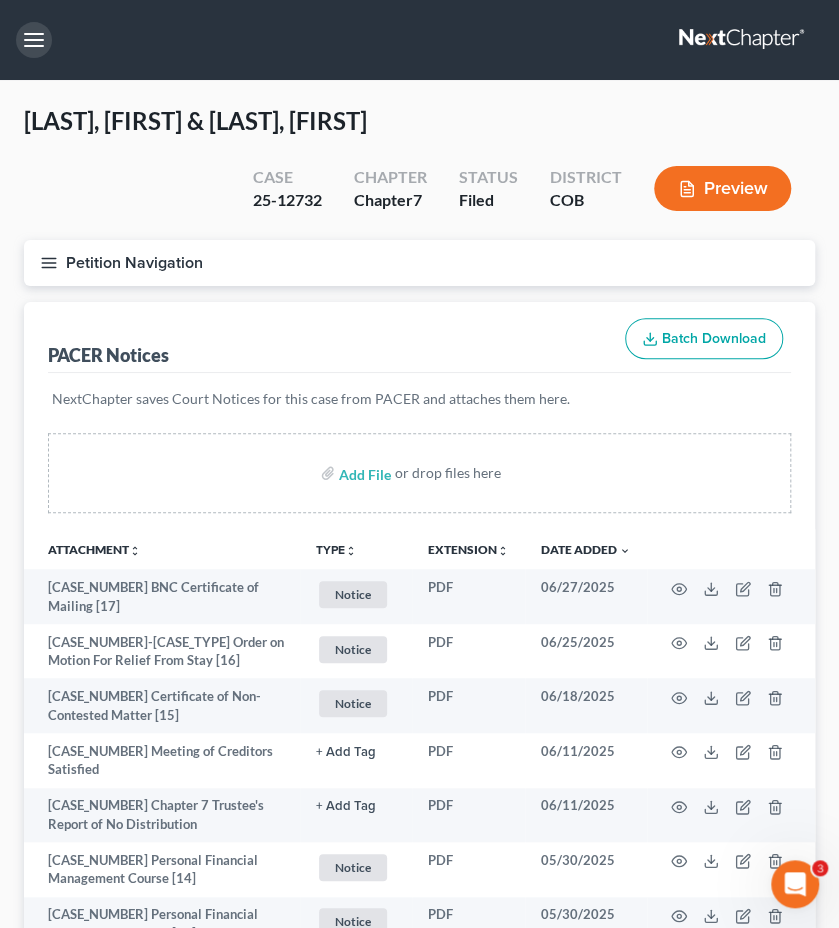 click at bounding box center (34, 40) 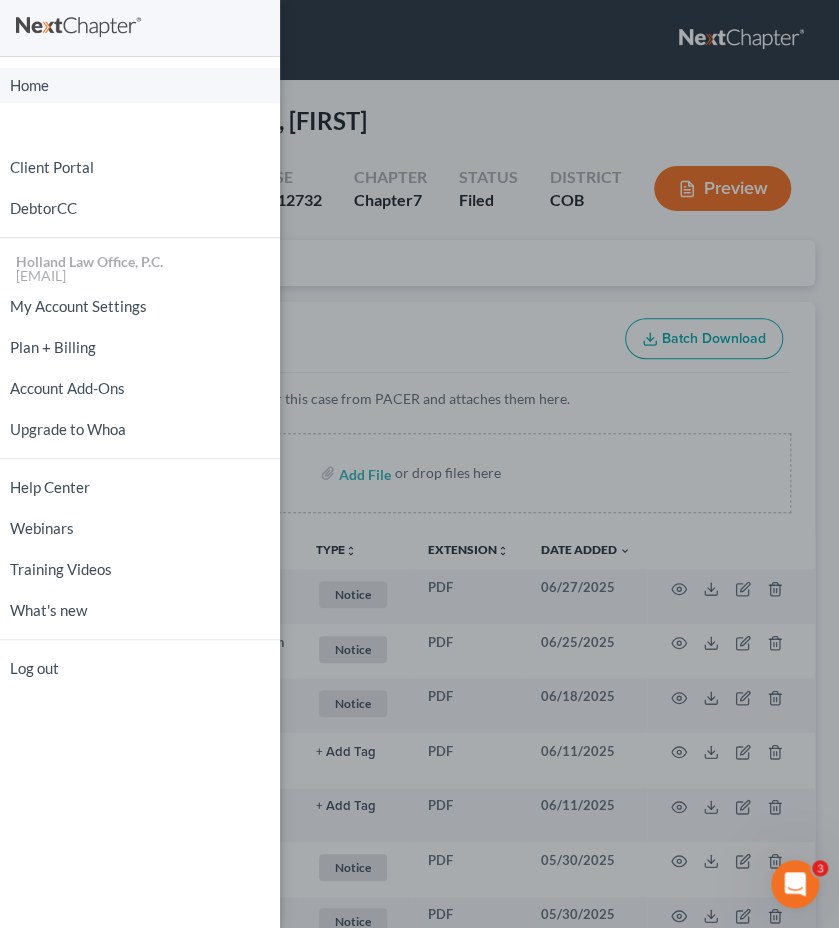click on "Home" at bounding box center [140, 85] 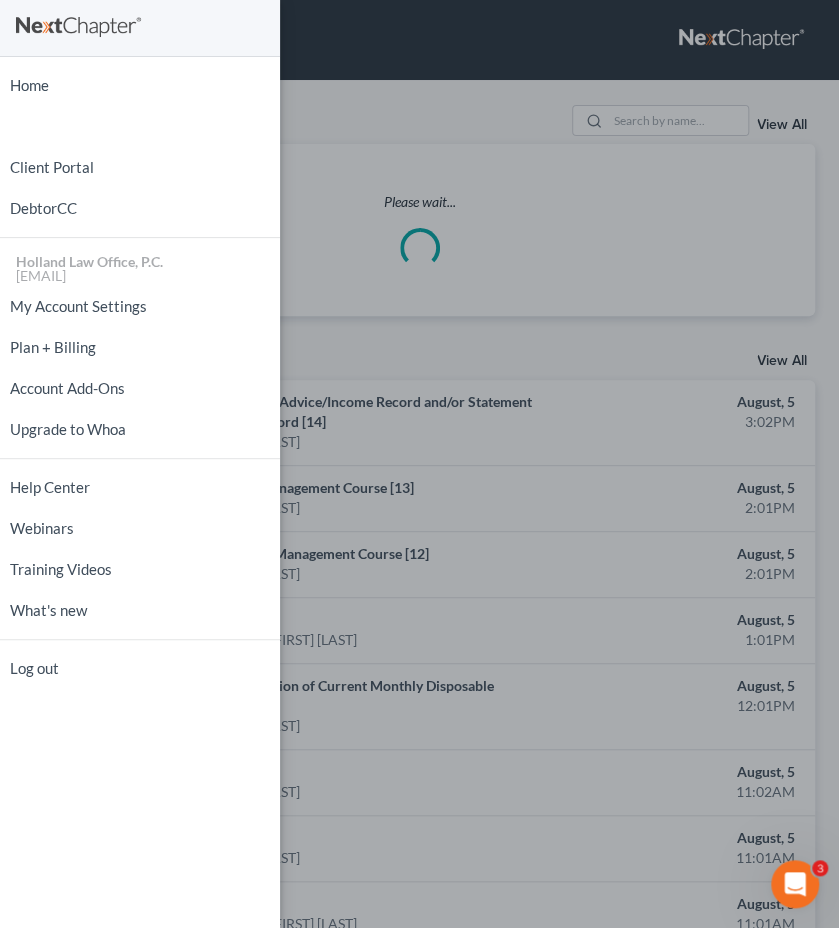 click on "Home New Case Client Portal DebtorCC Holland Law Office, P.C. [EMAIL] My Account Settings Plan + Billing Account Add-Ons Upgrade to Whoa Help Center Webinars Training Videos What's new Log out" at bounding box center [419, 464] 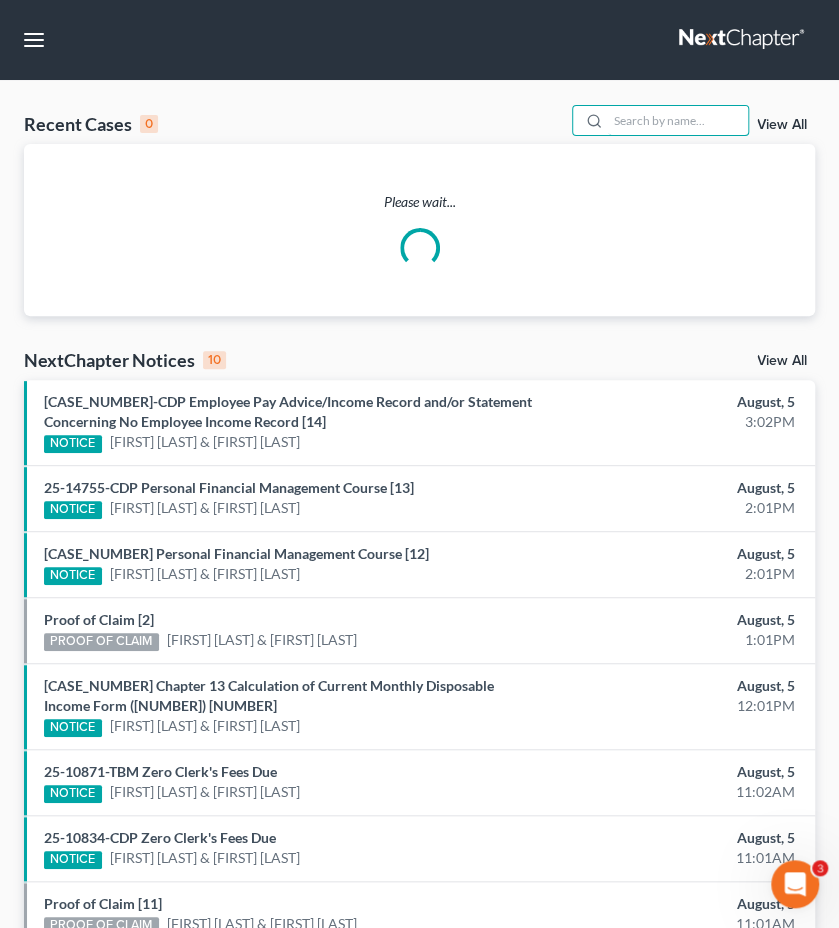 click at bounding box center (678, 120) 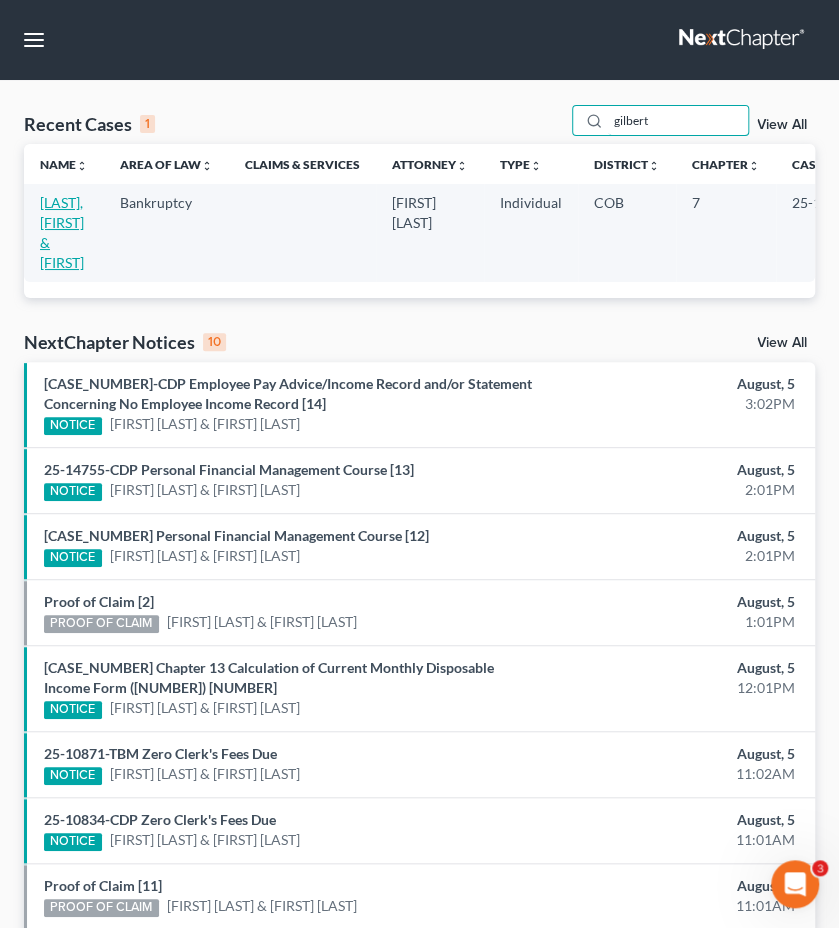 type on "gilbert" 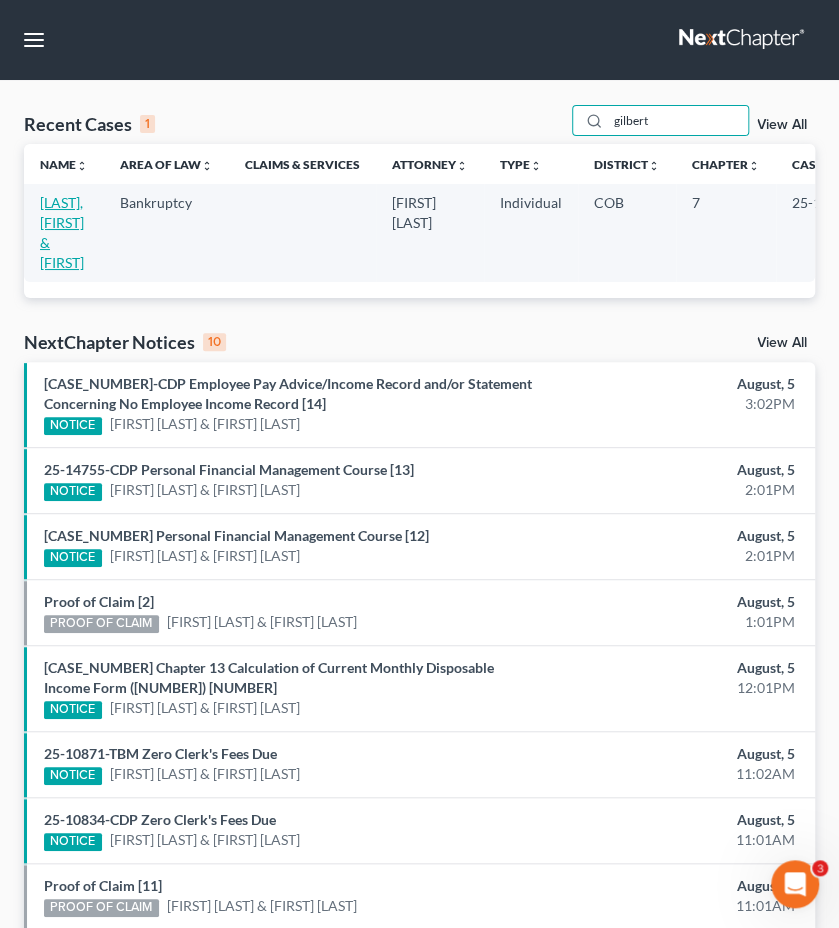 click on "[LAST], [FIRST] & [FIRST]" at bounding box center [62, 232] 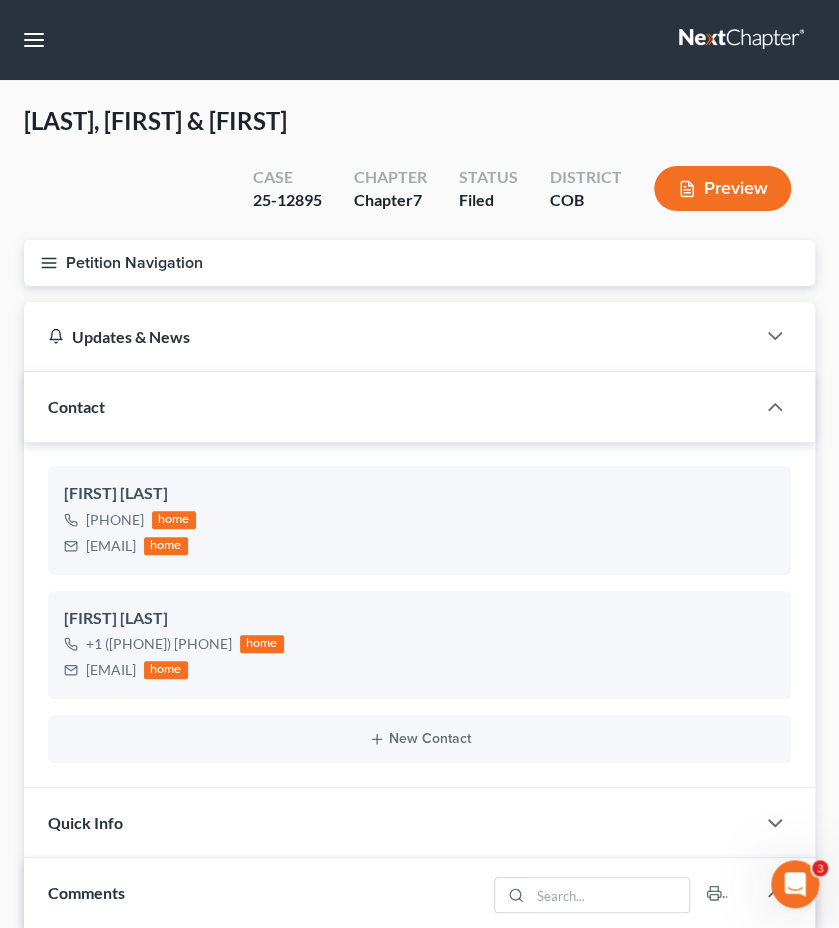 scroll, scrollTop: 279, scrollLeft: 0, axis: vertical 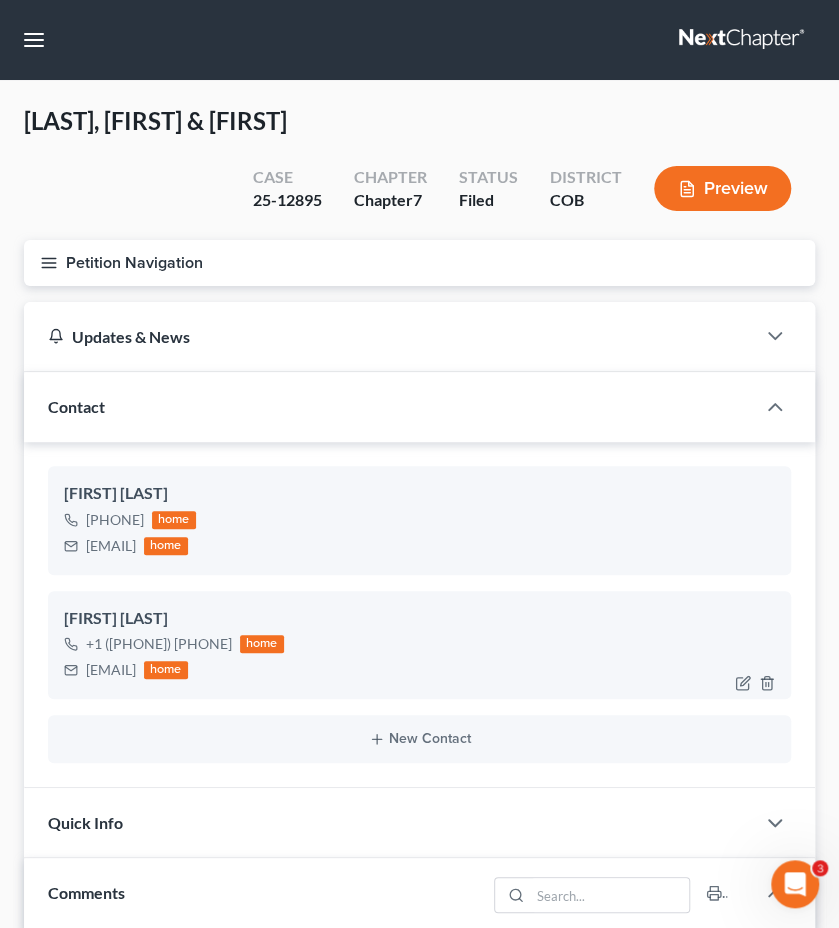 drag, startPoint x: 250, startPoint y: 670, endPoint x: 86, endPoint y: 679, distance: 164.24677 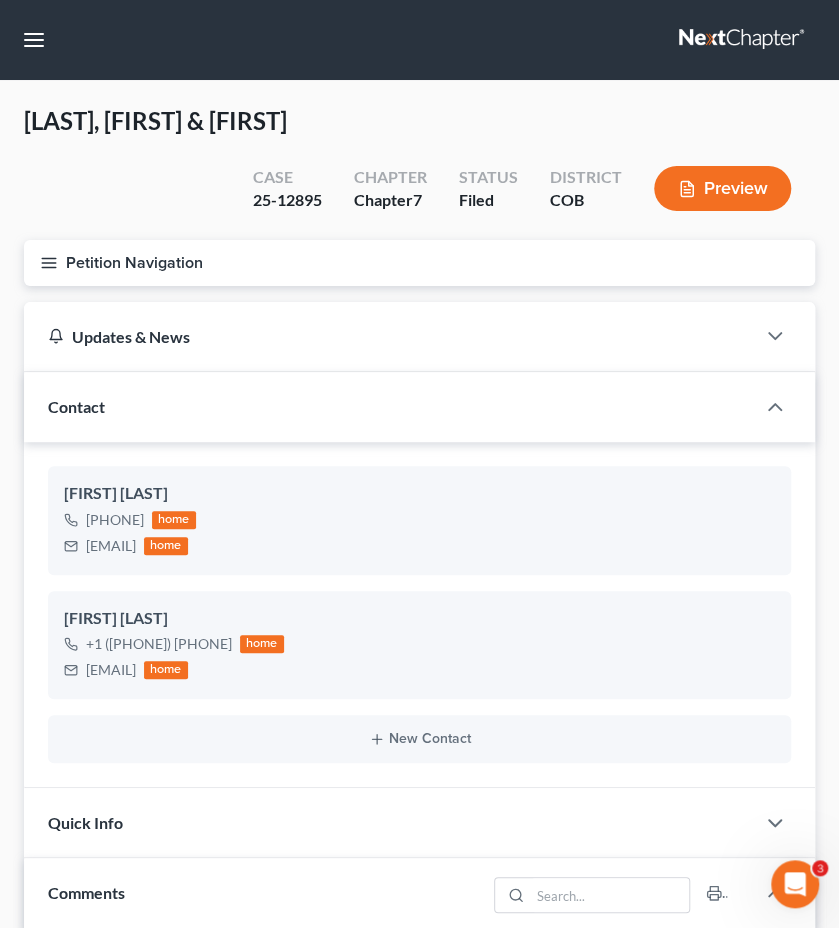 drag, startPoint x: 86, startPoint y: 679, endPoint x: 139, endPoint y: 339, distance: 344.10608 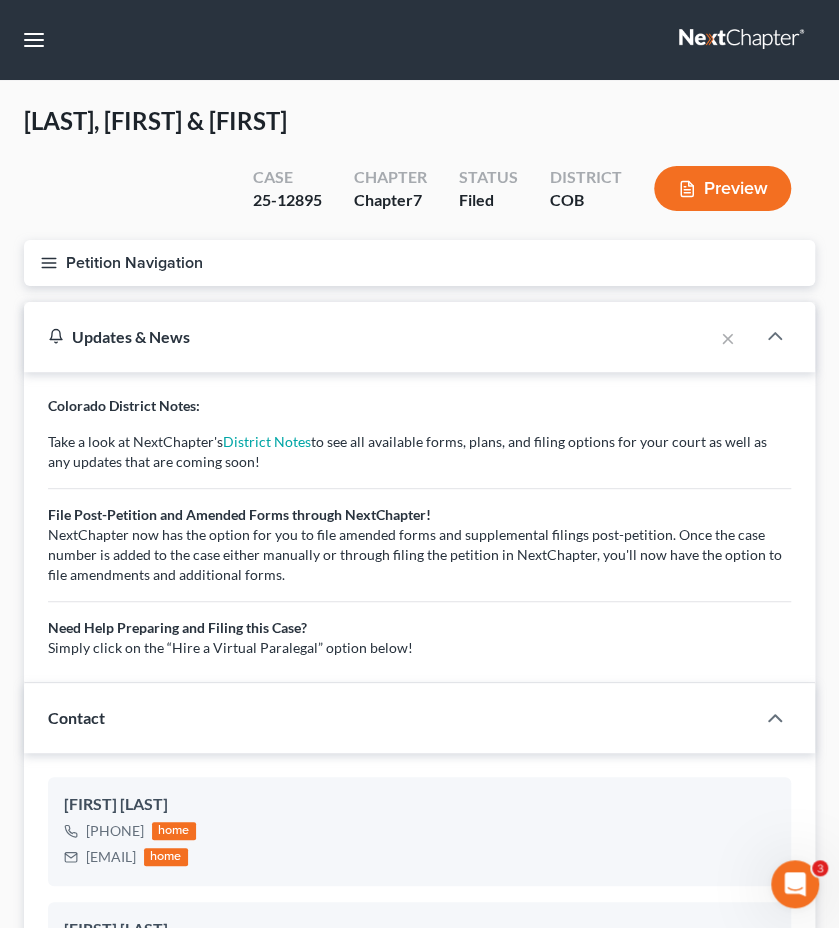 click on "Updates & News" at bounding box center (368, 336) 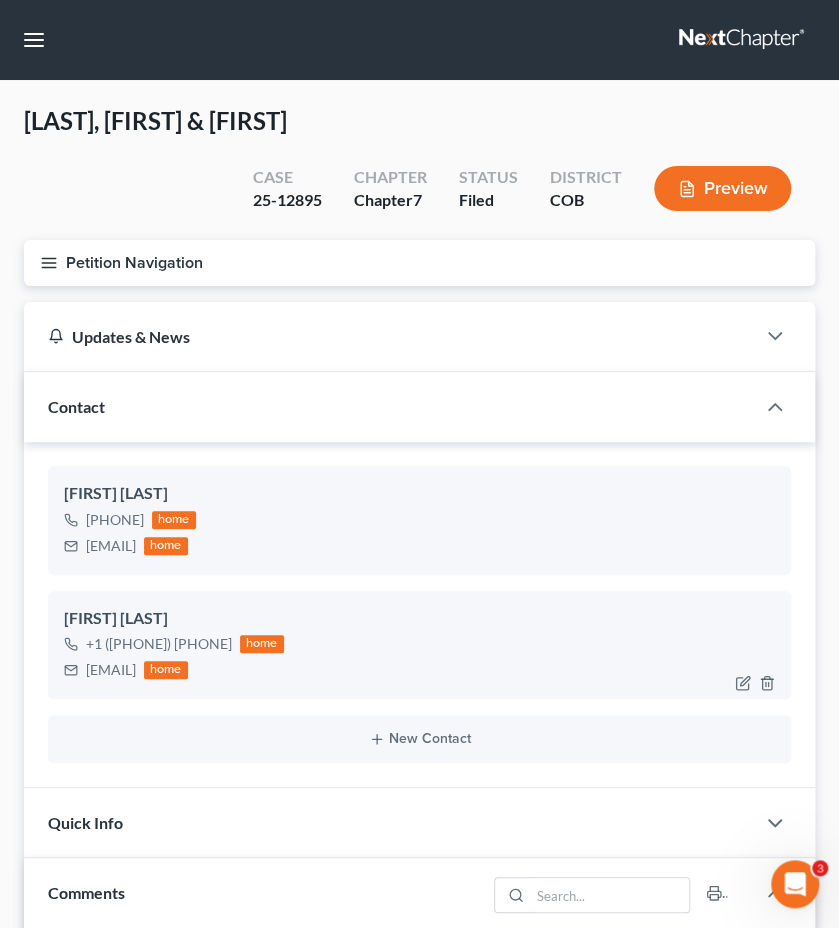 drag, startPoint x: 250, startPoint y: 671, endPoint x: 78, endPoint y: 674, distance: 172.02615 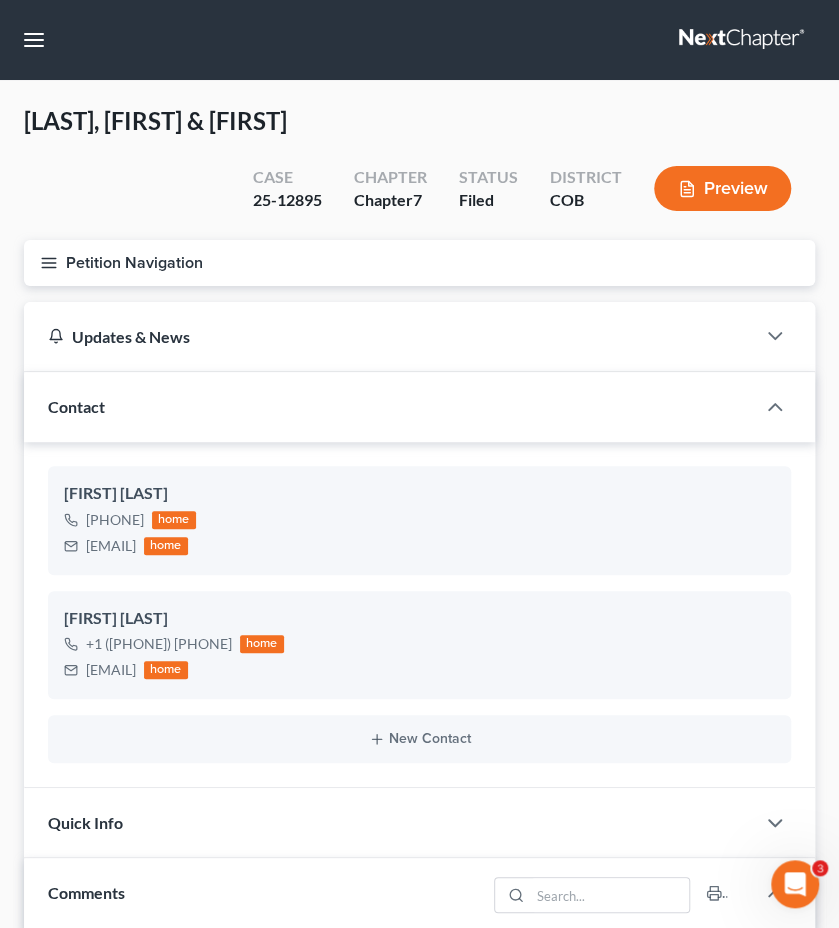 drag, startPoint x: 192, startPoint y: 273, endPoint x: 200, endPoint y: 290, distance: 18.788294 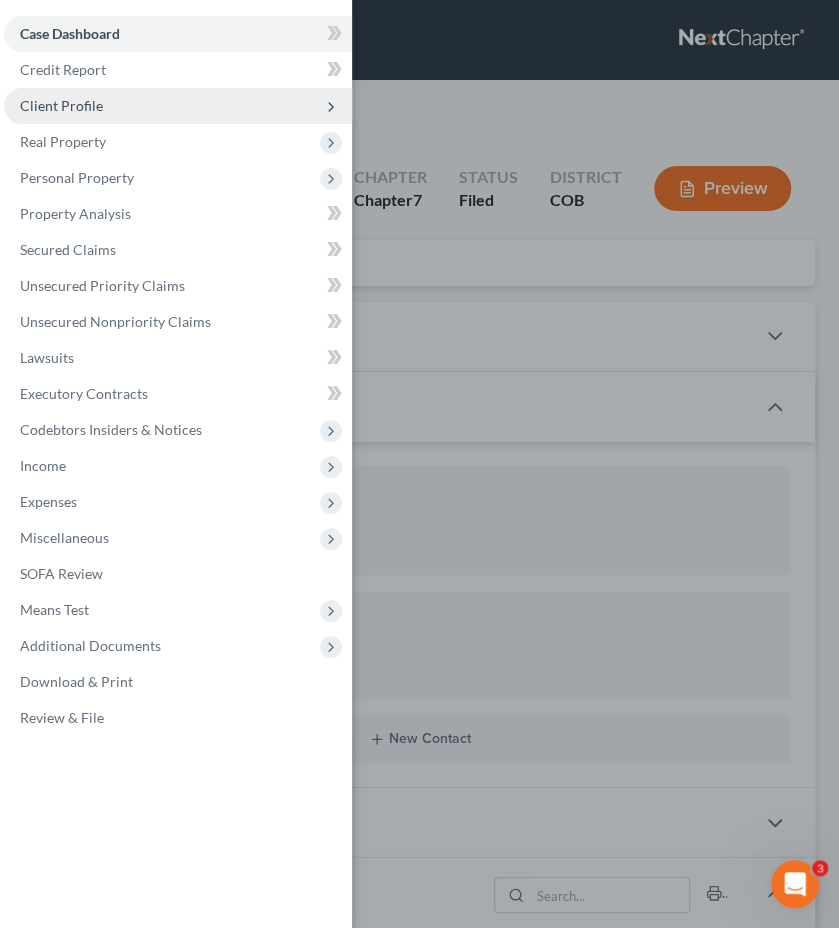 click on "Client Profile" at bounding box center (178, 106) 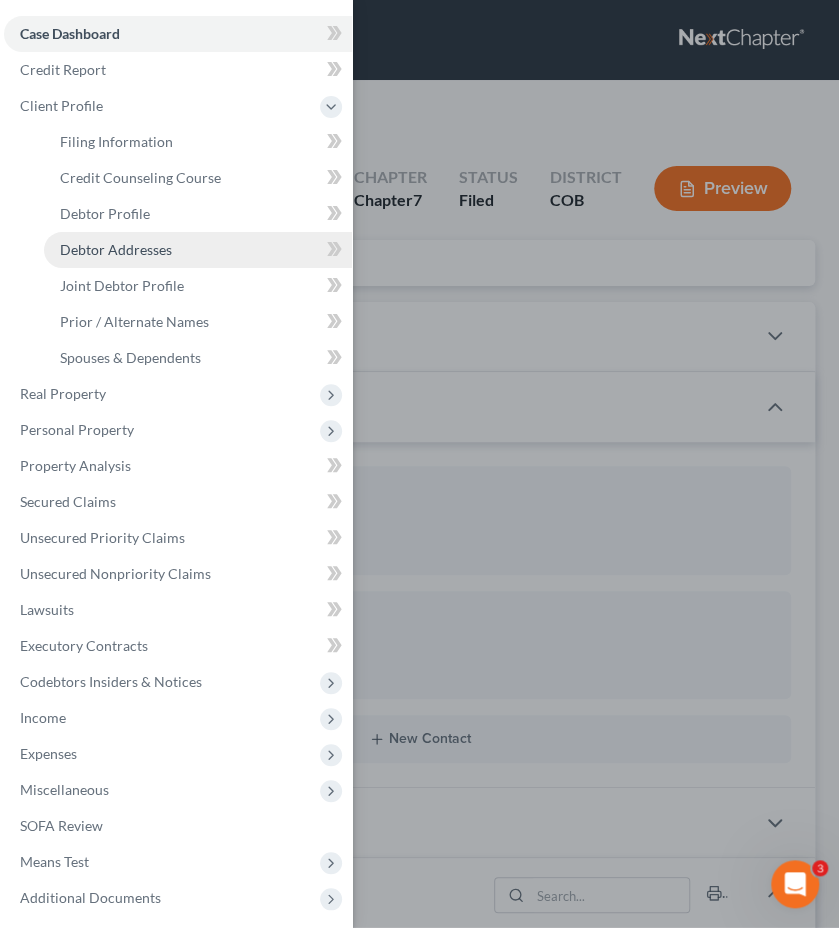 click on "Debtor Addresses" at bounding box center (116, 249) 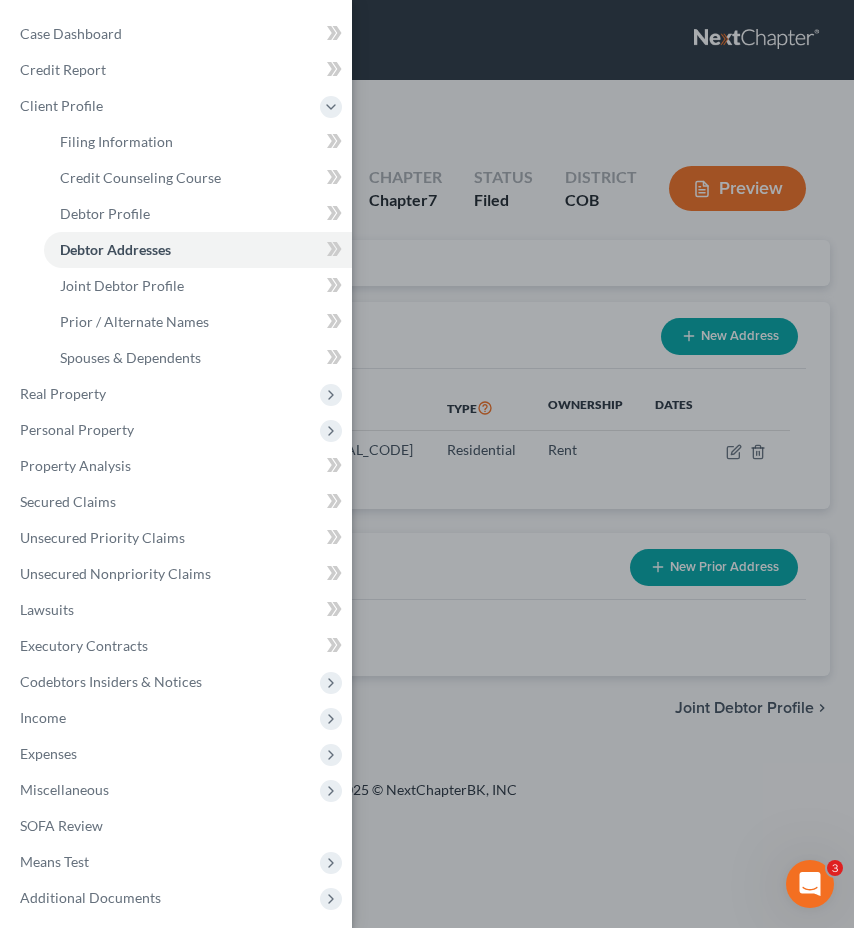 click on "Case Dashboard
Payments
Invoices
Payments
Payments
Credit Report
Client Profile" at bounding box center (427, 464) 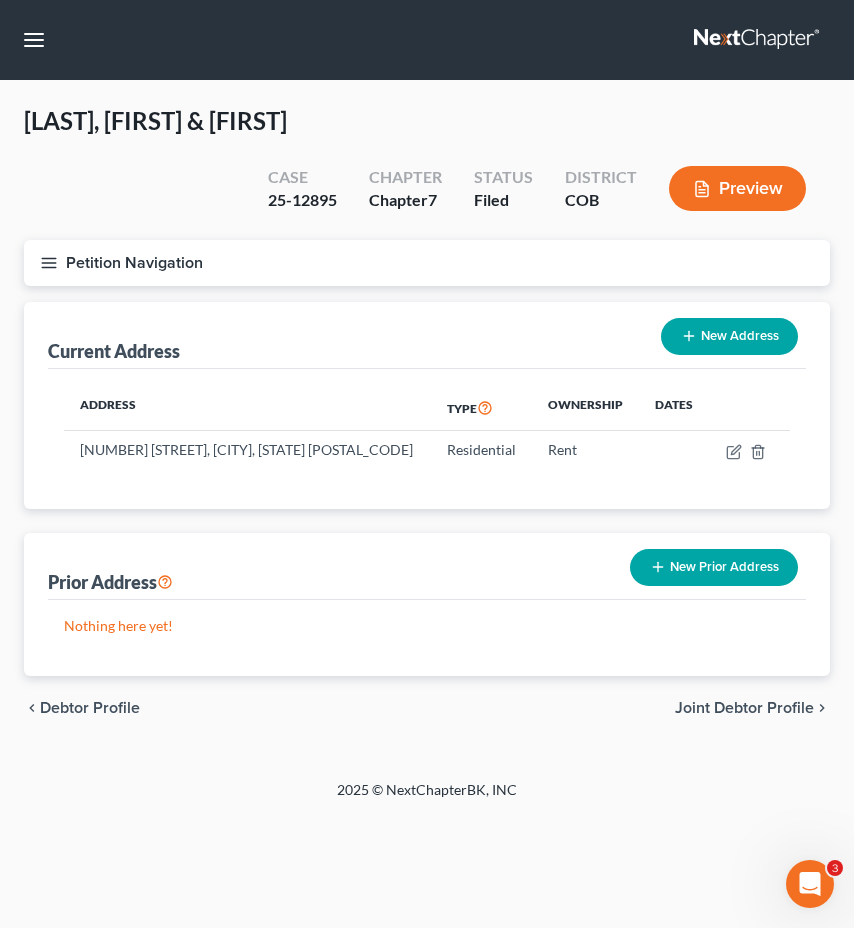 click on "Petition Navigation" at bounding box center (427, 263) 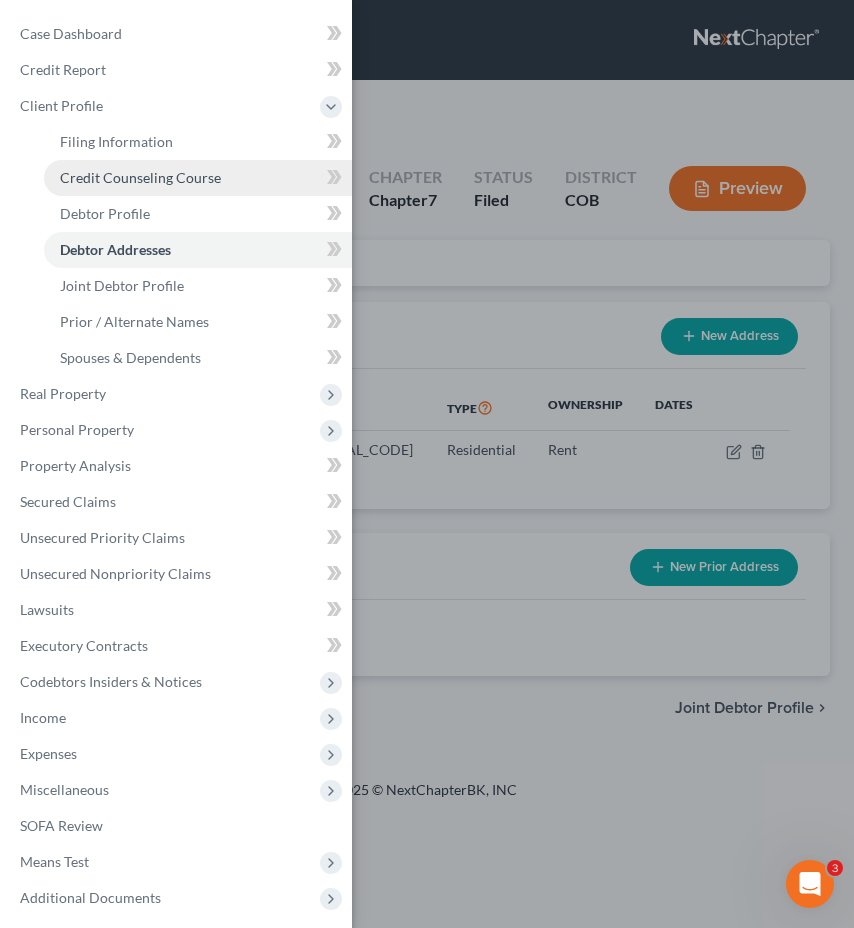 click on "Credit Counseling Course" at bounding box center (198, 178) 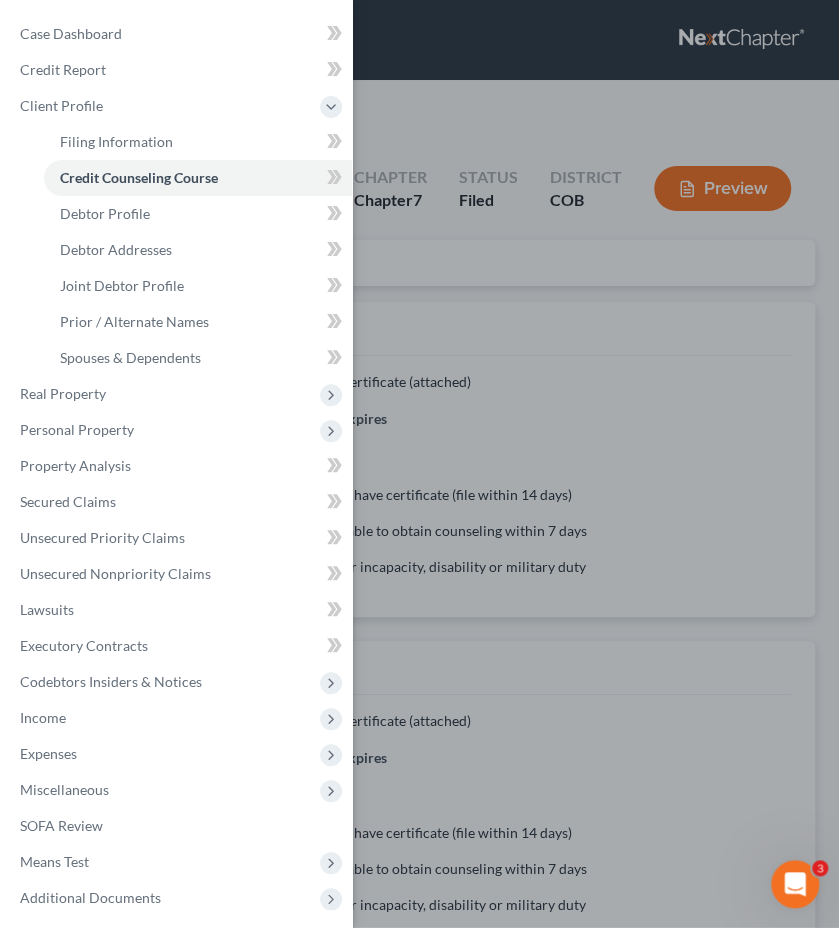 click on "Case Dashboard
Payments
Invoices
Payments
Payments
Credit Report
Client Profile" at bounding box center (419, 464) 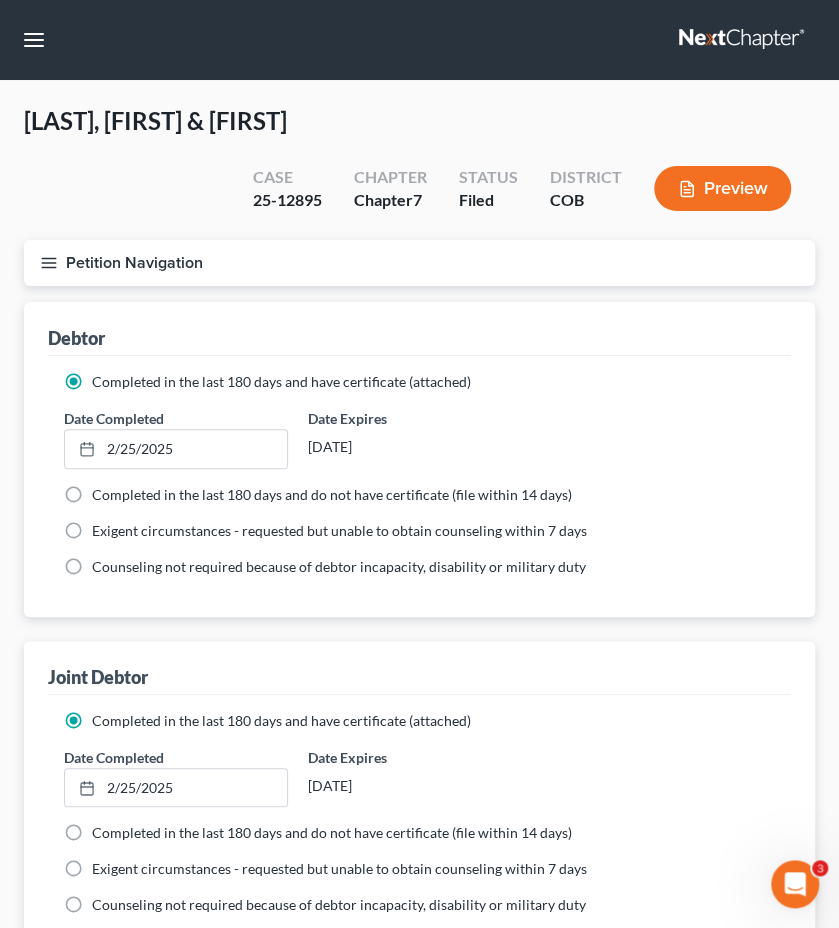 click on "Petition Navigation" at bounding box center [419, 263] 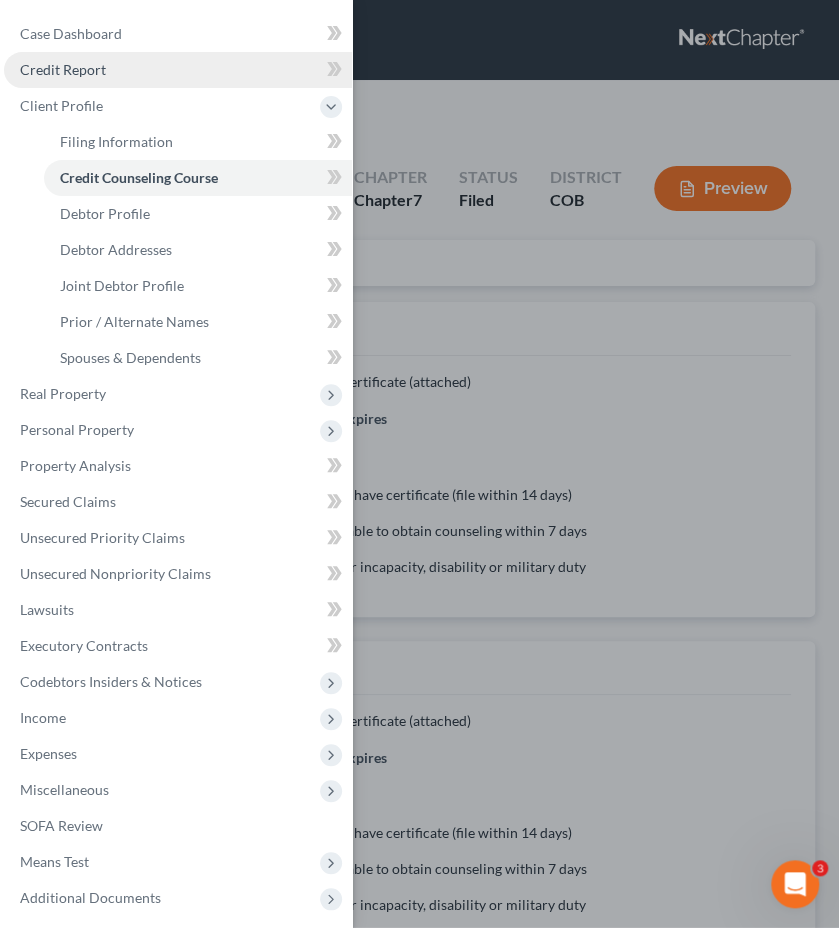 click on "Credit Report" at bounding box center (178, 70) 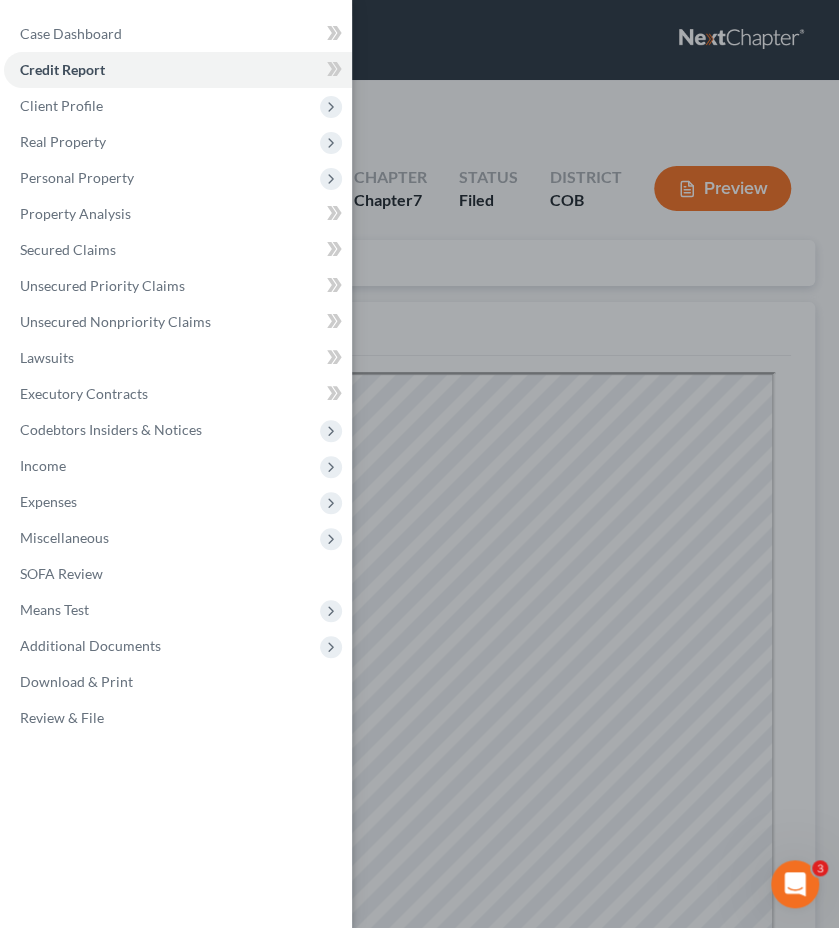 scroll, scrollTop: 0, scrollLeft: 0, axis: both 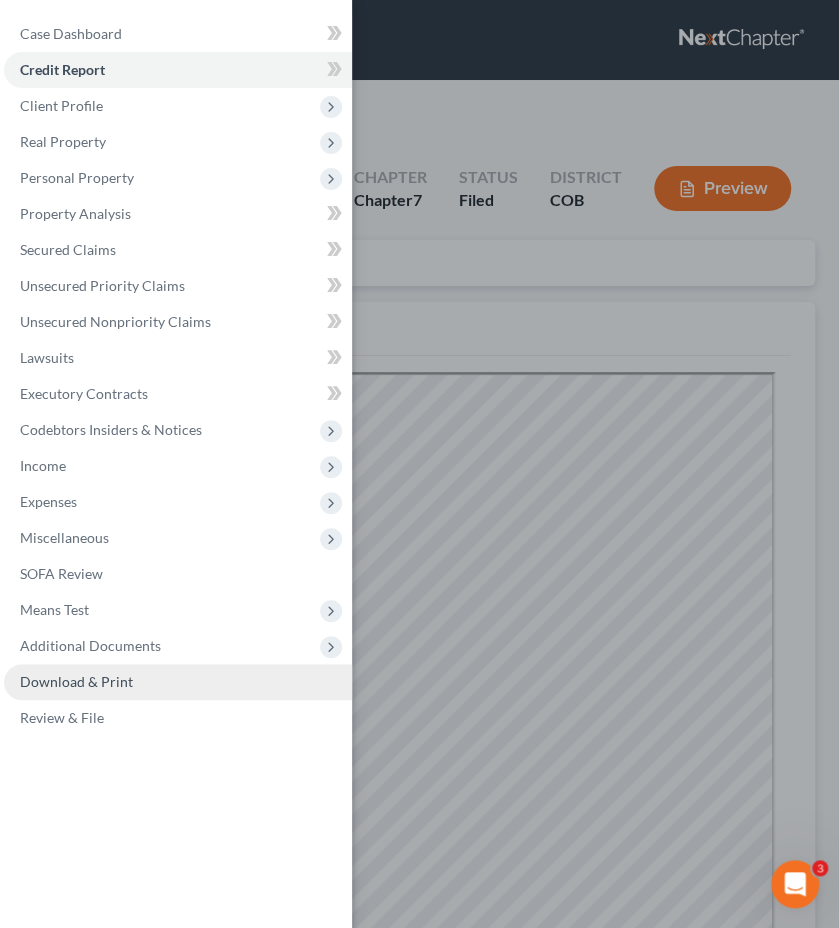 click on "Download & Print" at bounding box center [178, 682] 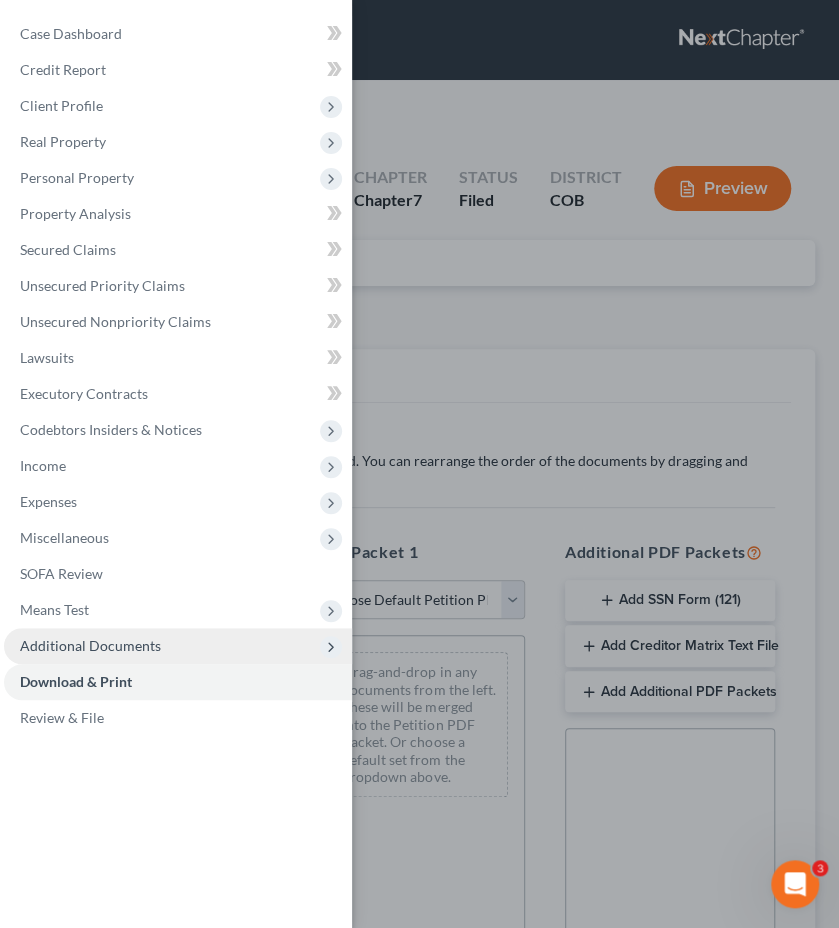 click on "Additional Documents" at bounding box center (178, 646) 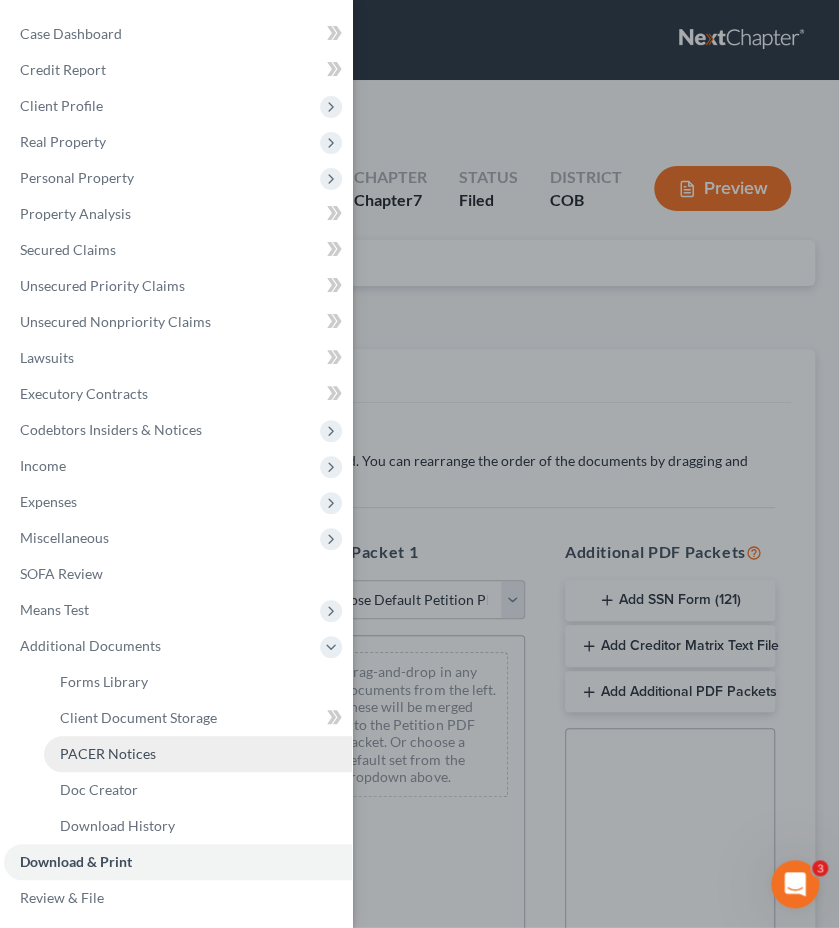click on "PACER Notices" at bounding box center (198, 754) 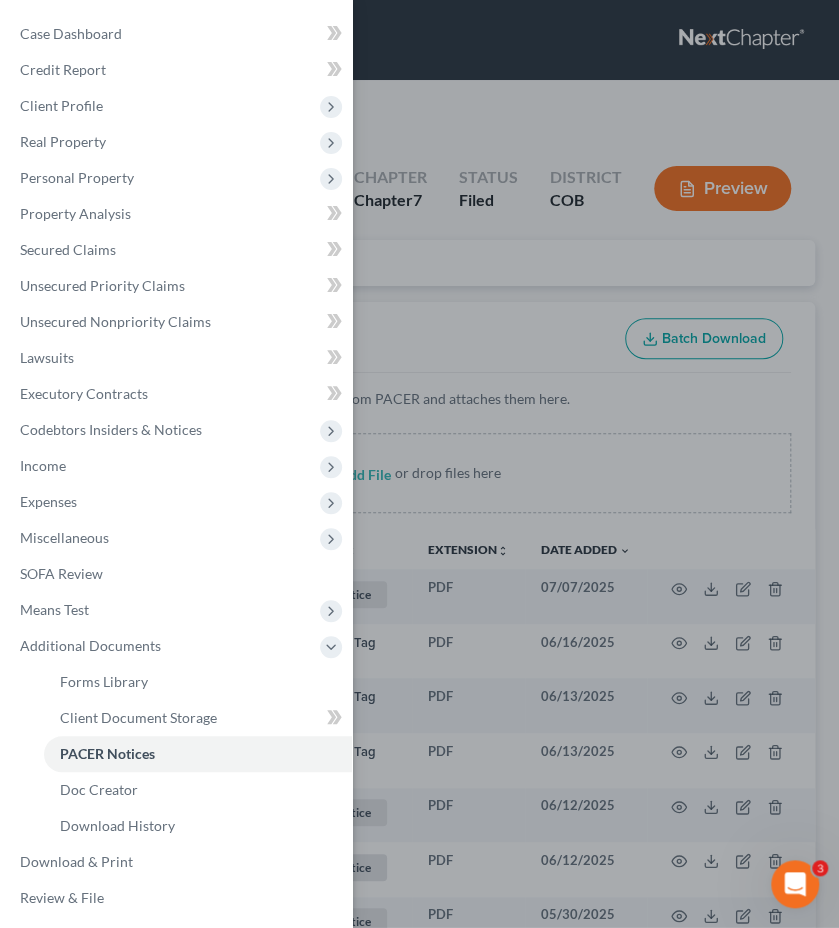 click on "Case Dashboard
Payments
Invoices
Payments
Payments
Credit Report
Client Profile" at bounding box center [419, 464] 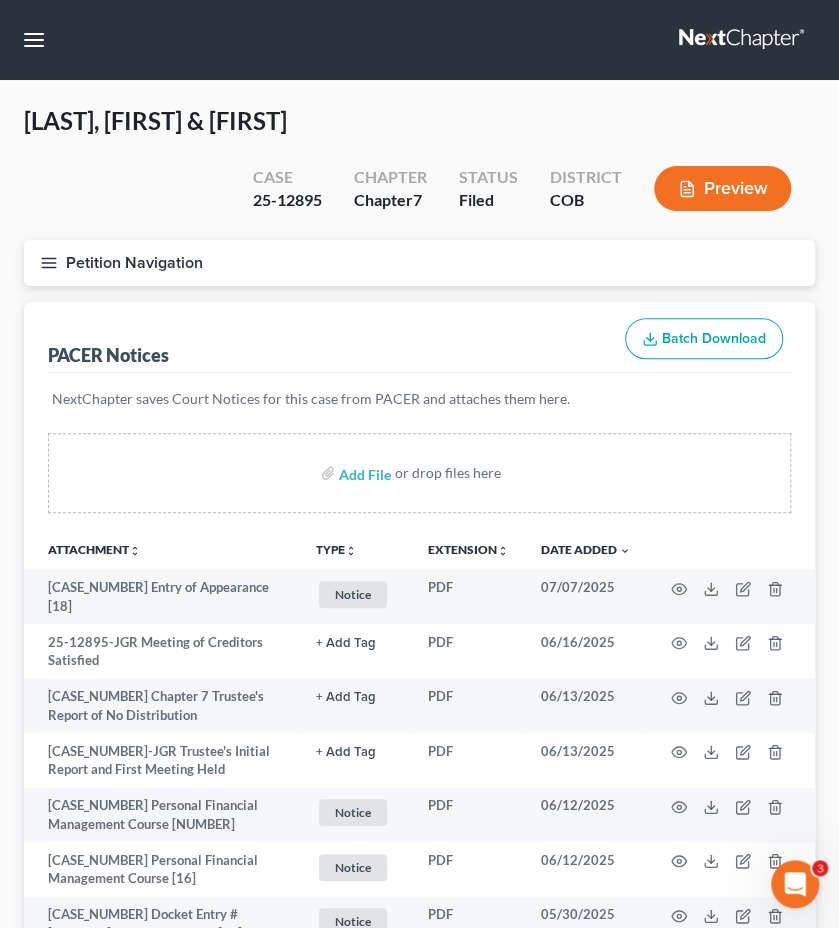 type 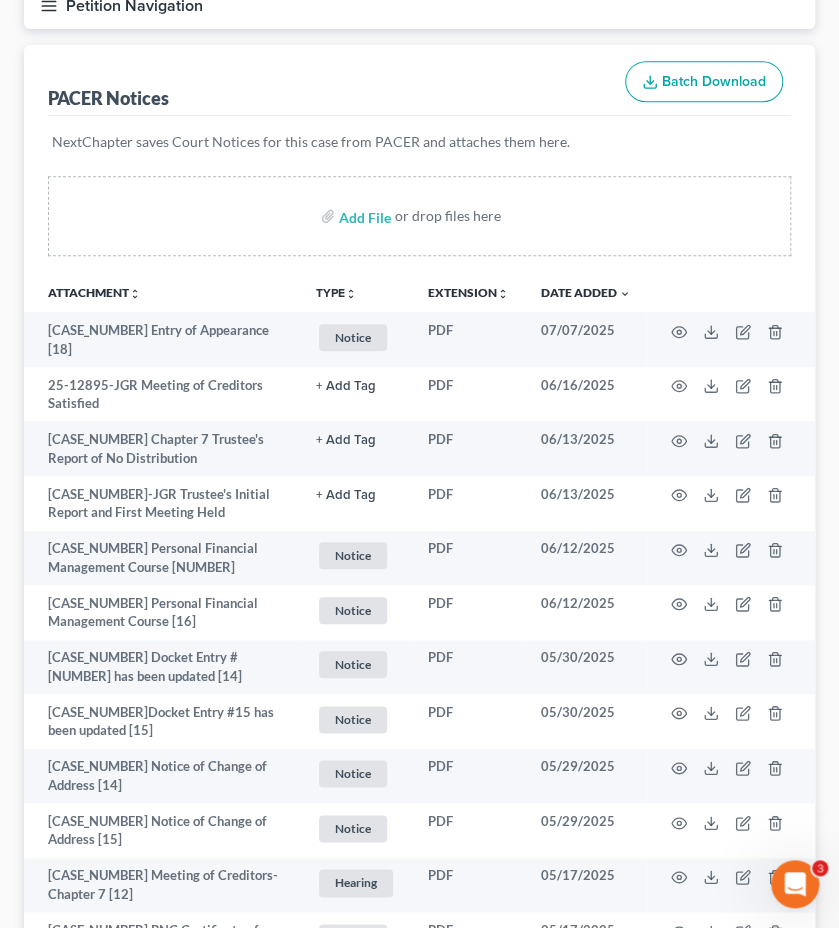 scroll, scrollTop: 400, scrollLeft: 0, axis: vertical 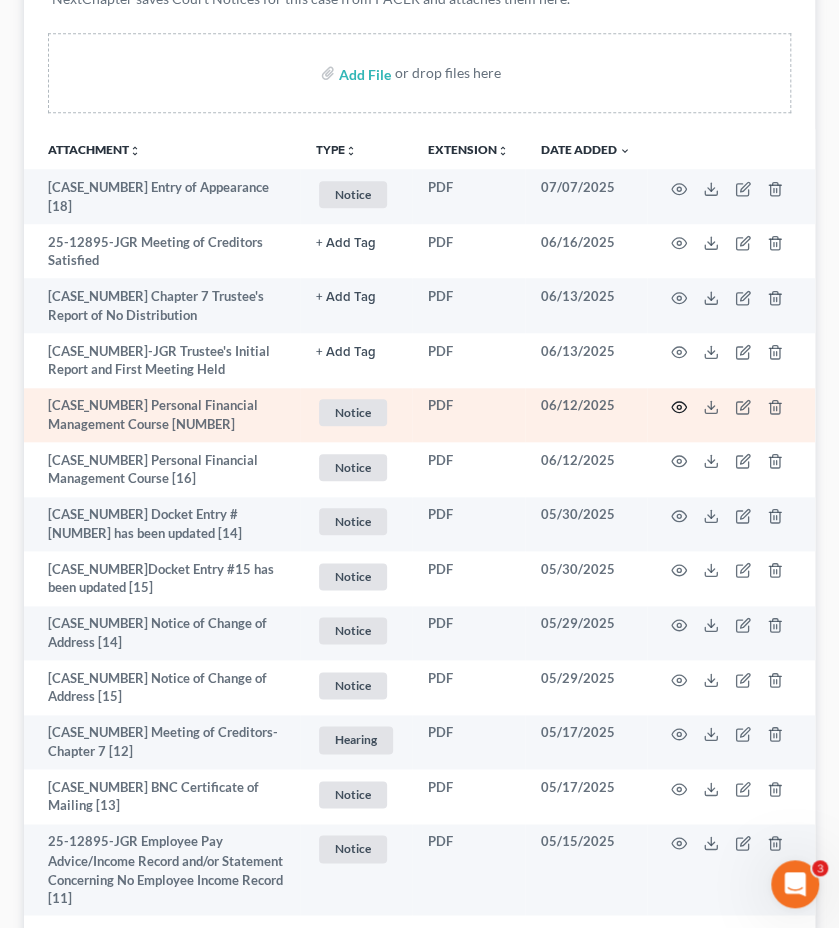click 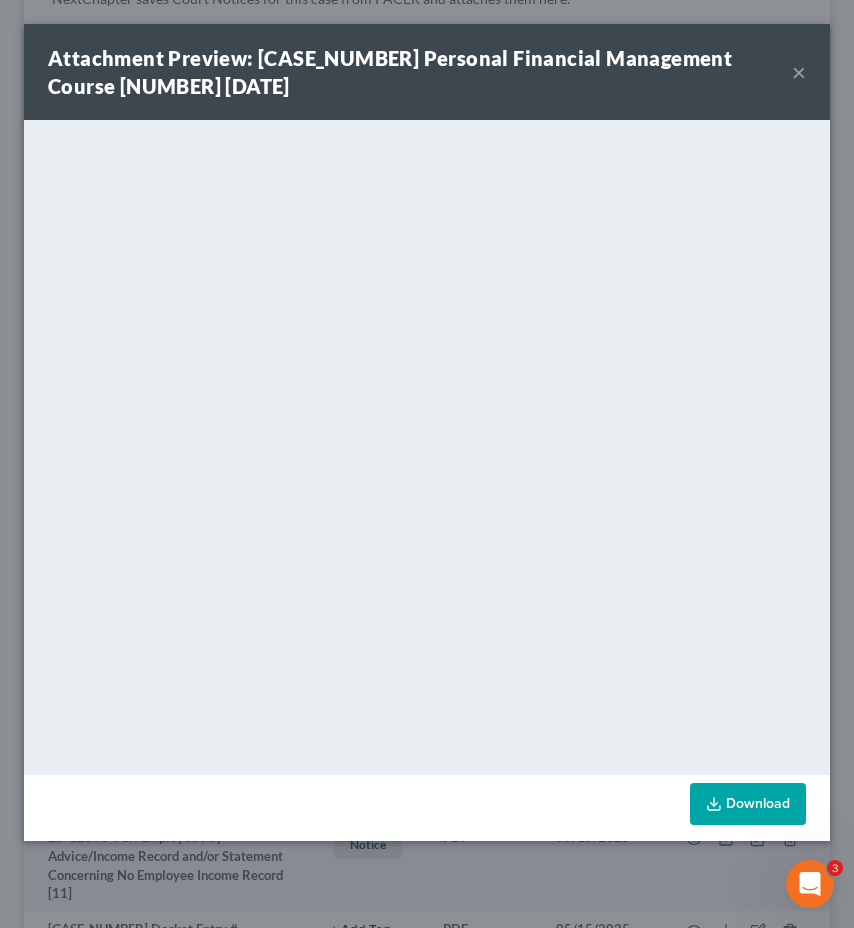 click on "×" at bounding box center [799, 72] 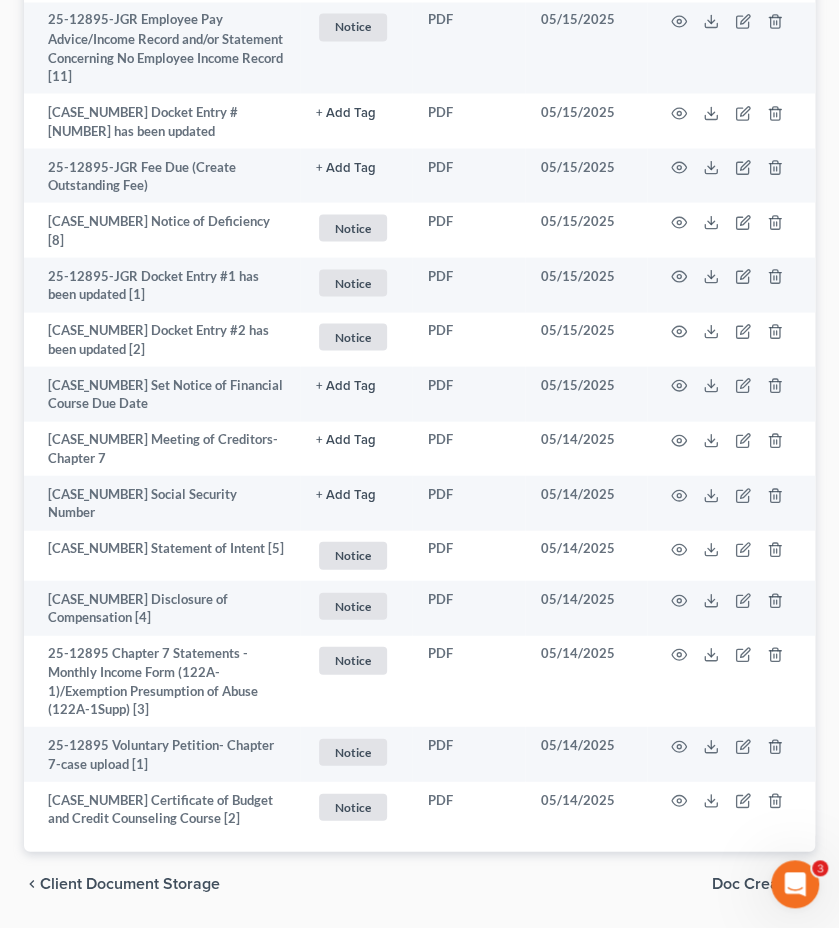scroll, scrollTop: 1240, scrollLeft: 0, axis: vertical 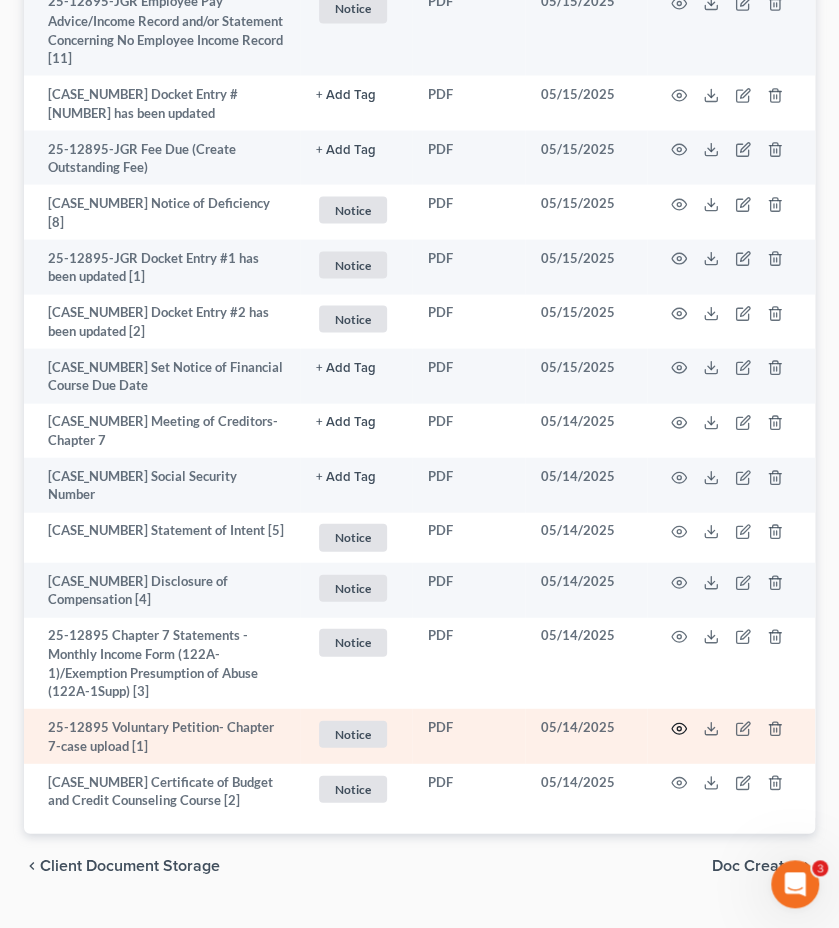 click 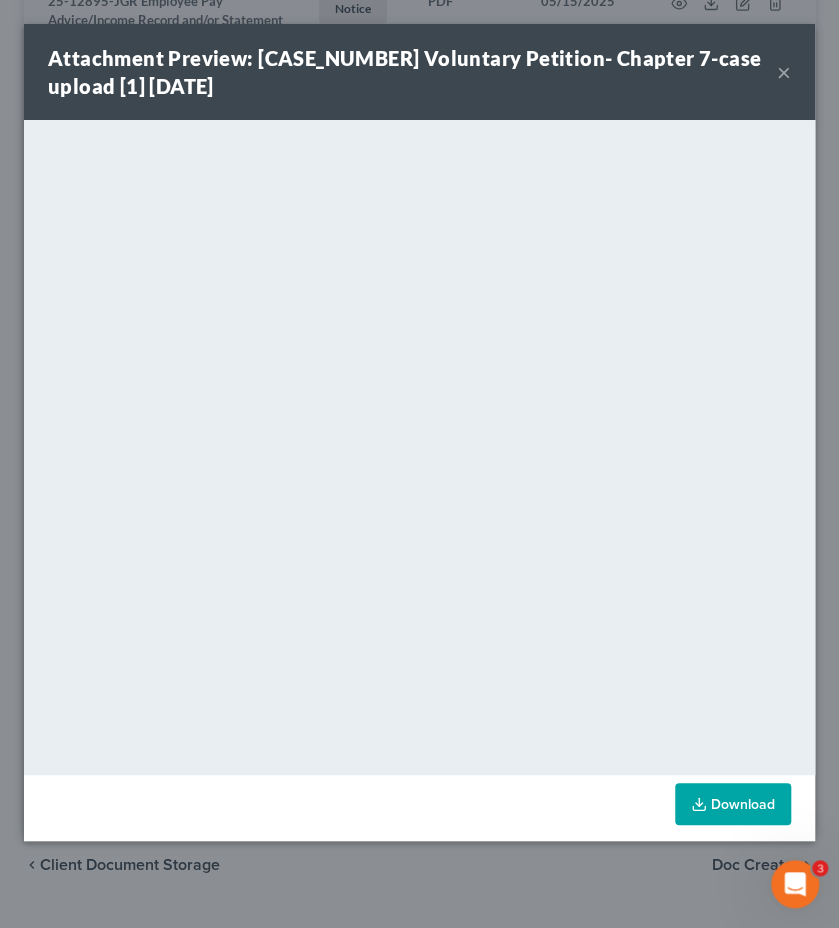 scroll, scrollTop: 1235, scrollLeft: 0, axis: vertical 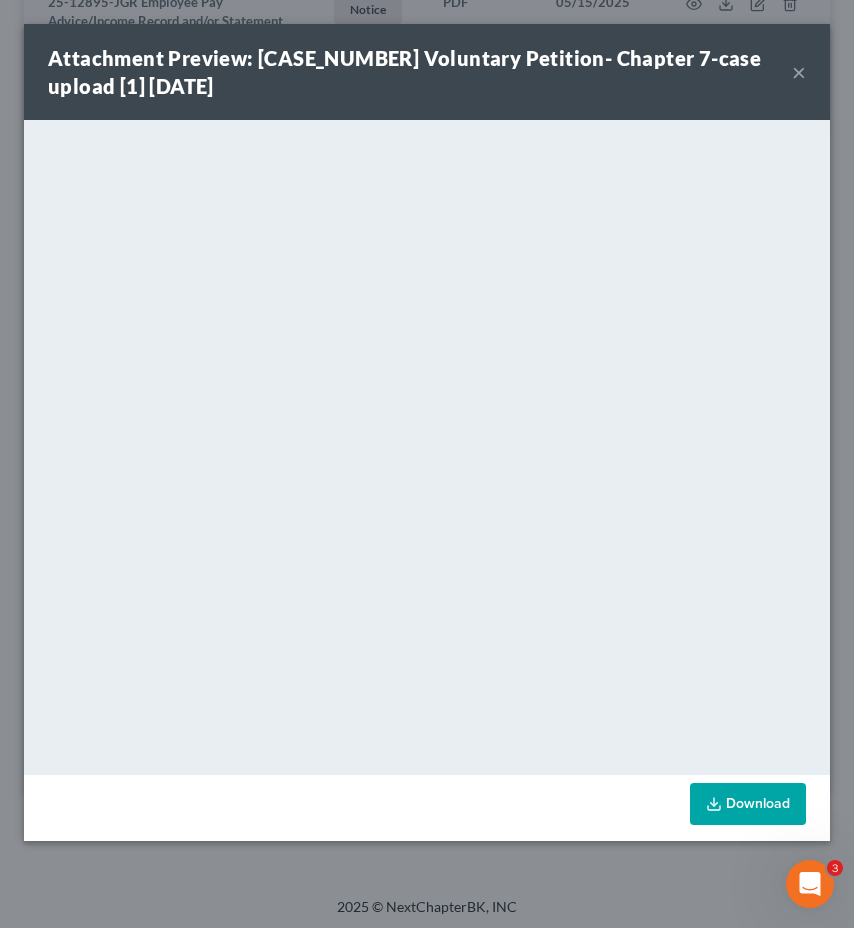 click on "×" at bounding box center [799, 72] 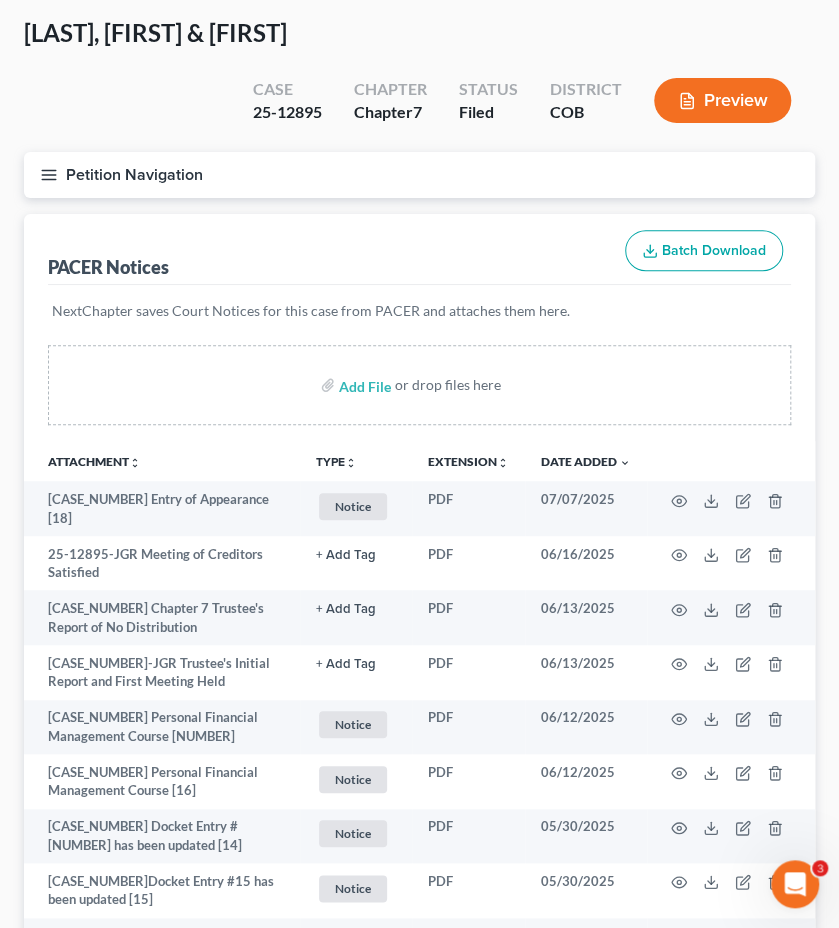 scroll, scrollTop: 0, scrollLeft: 0, axis: both 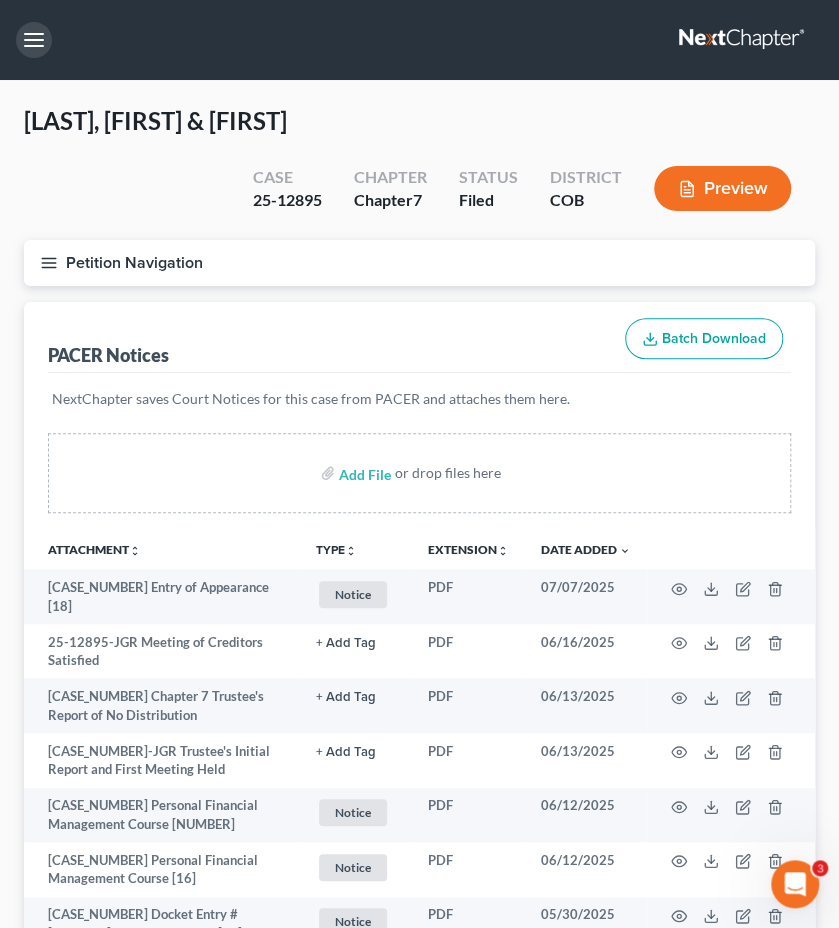 click at bounding box center [34, 40] 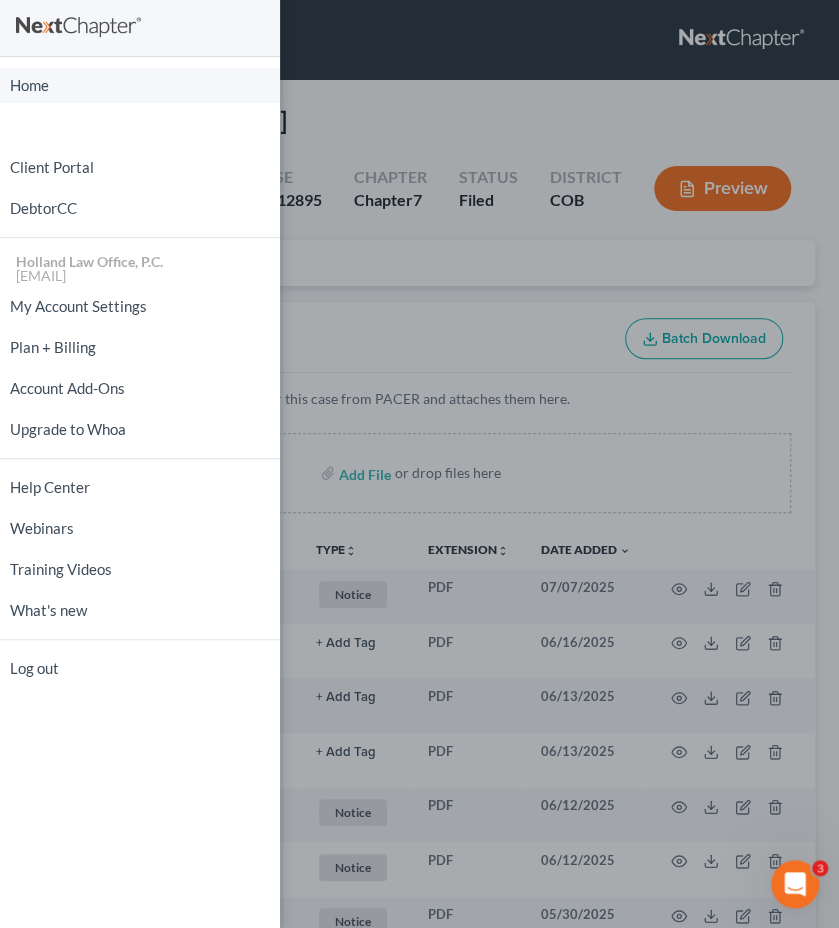 click on "Home" at bounding box center [140, 85] 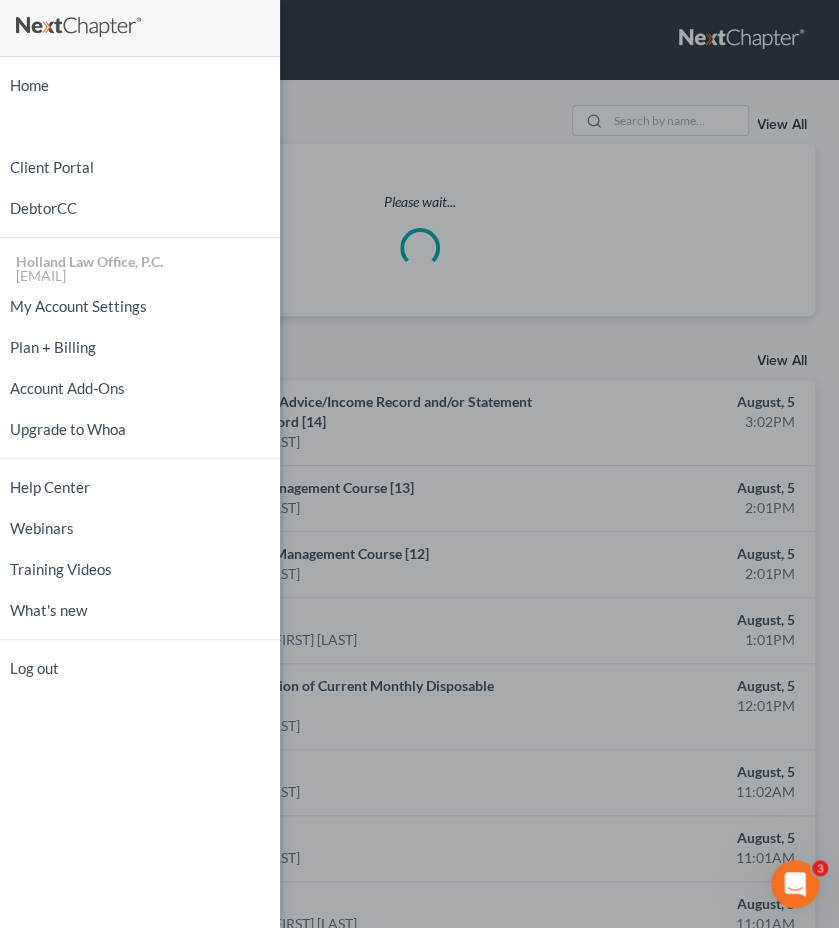 click on "Home New Case Client Portal DebtorCC Holland Law Office, P.C. [EMAIL] My Account Settings Plan + Billing Account Add-Ons Upgrade to Whoa Help Center Webinars Training Videos What's new Log out" at bounding box center [419, 464] 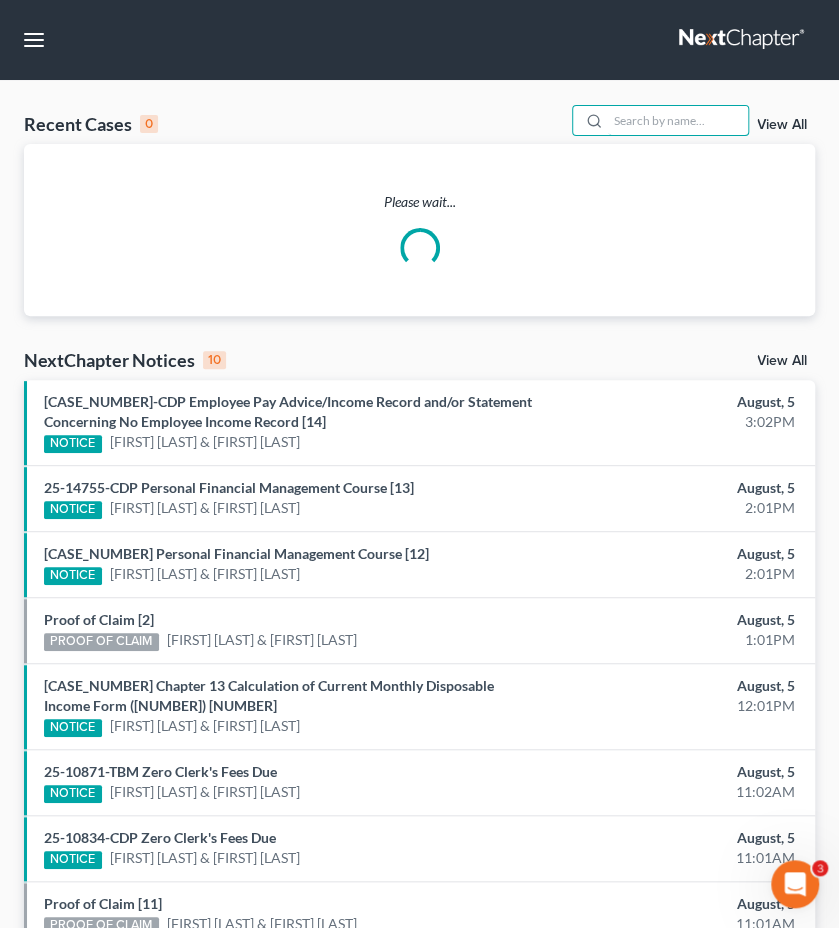 click at bounding box center [678, 120] 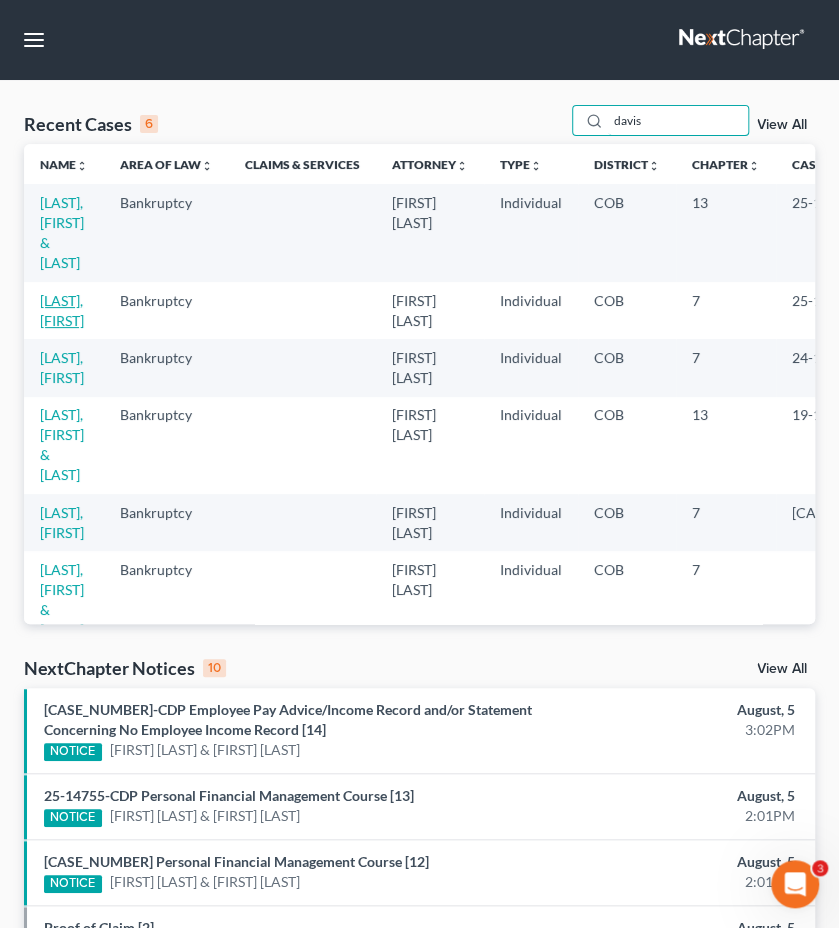 type on "davis" 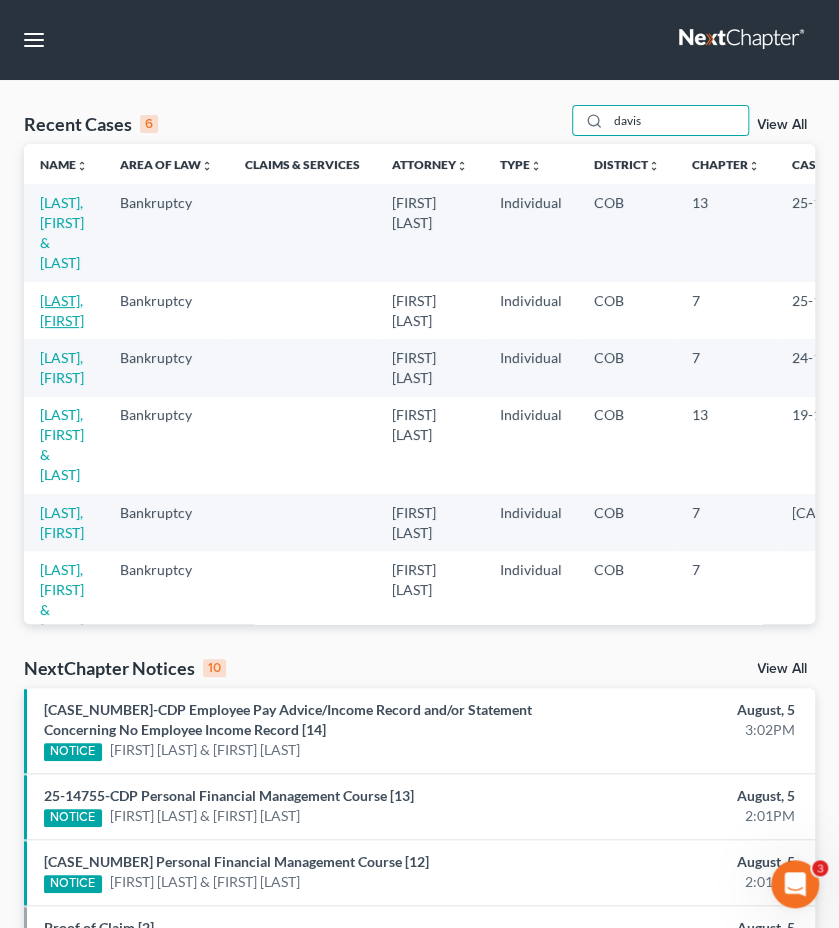 click on "[LAST], [FIRST]" at bounding box center [62, 310] 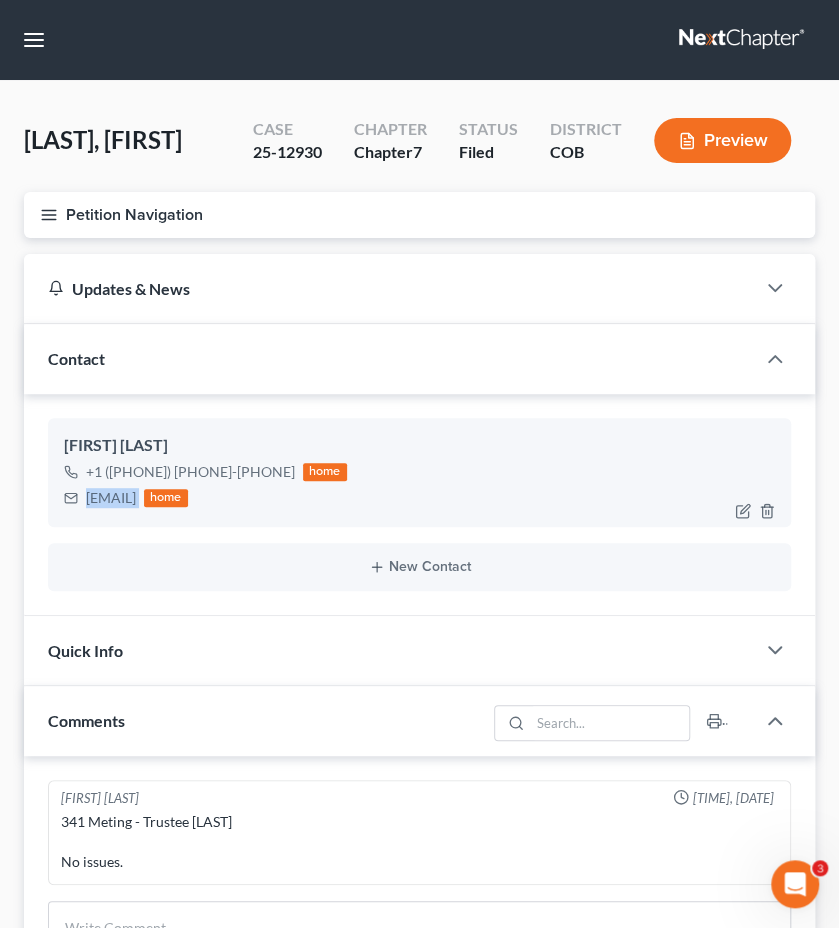 drag, startPoint x: 261, startPoint y: 503, endPoint x: 87, endPoint y: 505, distance: 174.01149 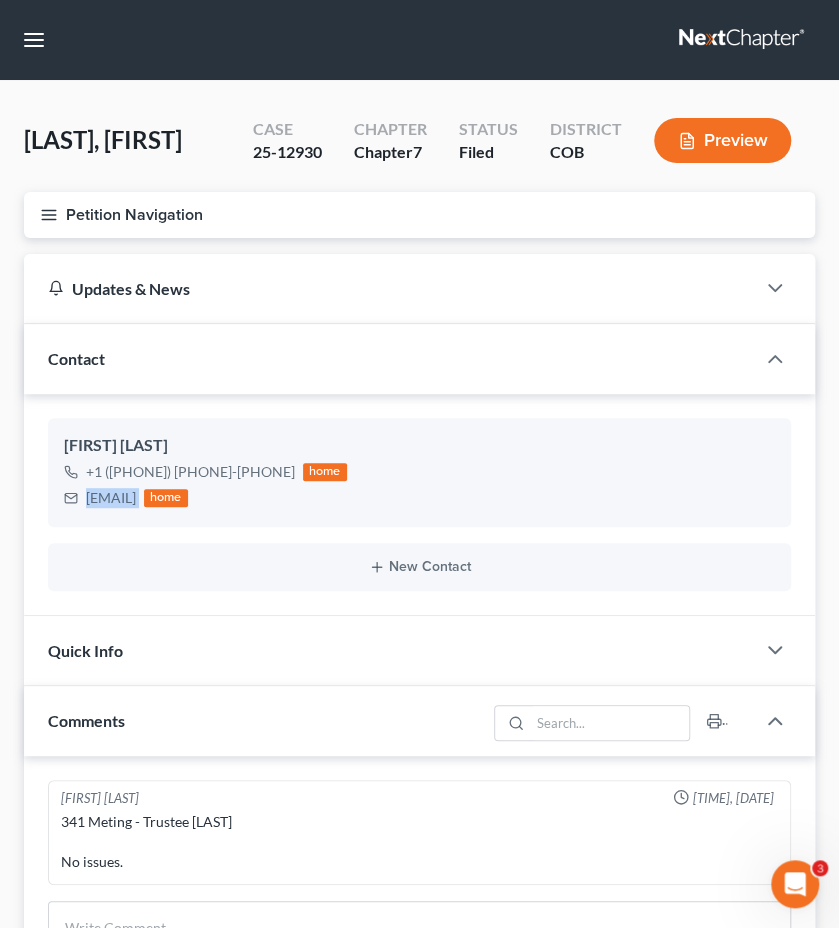 click on "Petition Navigation" at bounding box center (419, 215) 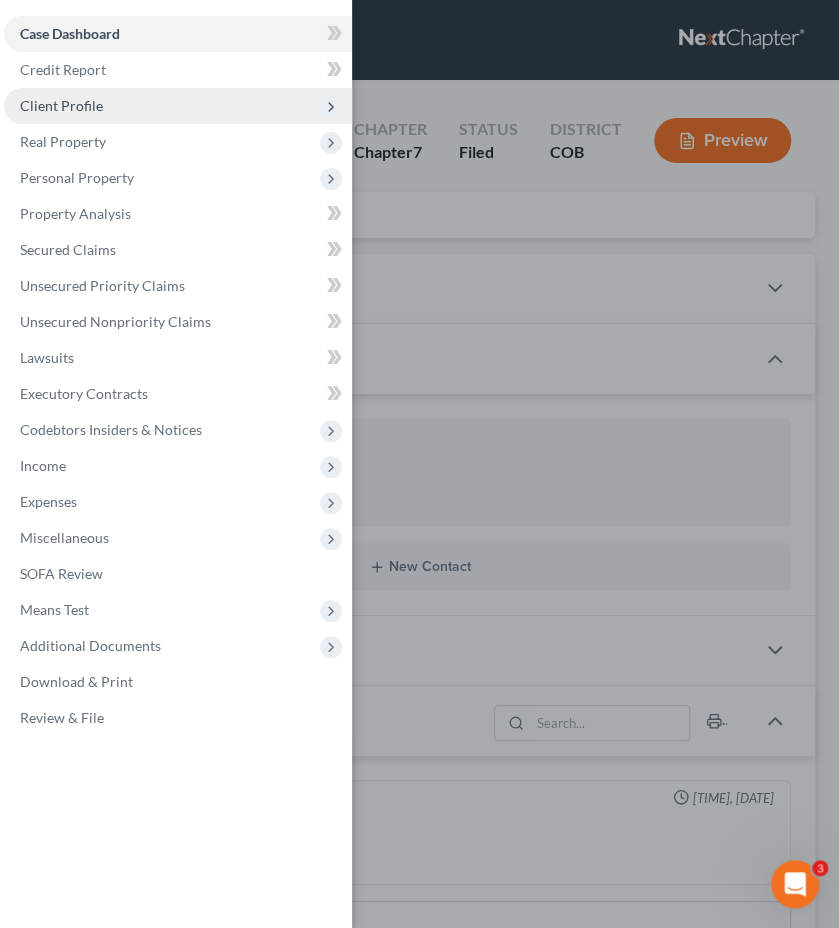 drag, startPoint x: 147, startPoint y: 113, endPoint x: 150, endPoint y: 123, distance: 10.440307 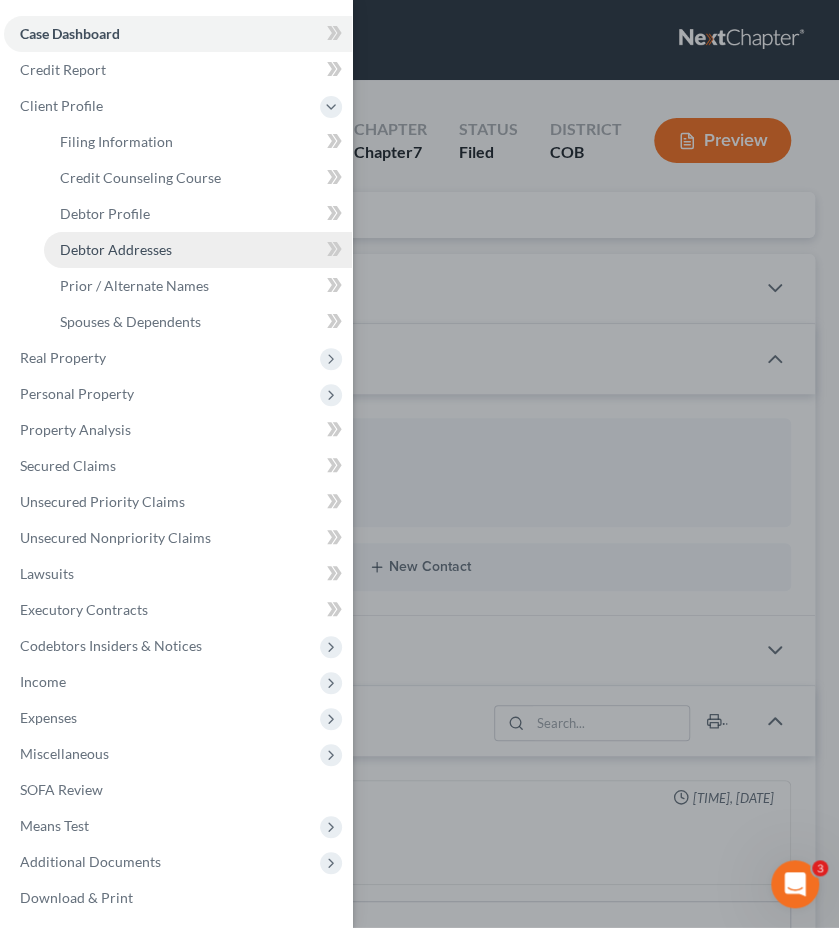 click on "Debtor Addresses" at bounding box center [116, 249] 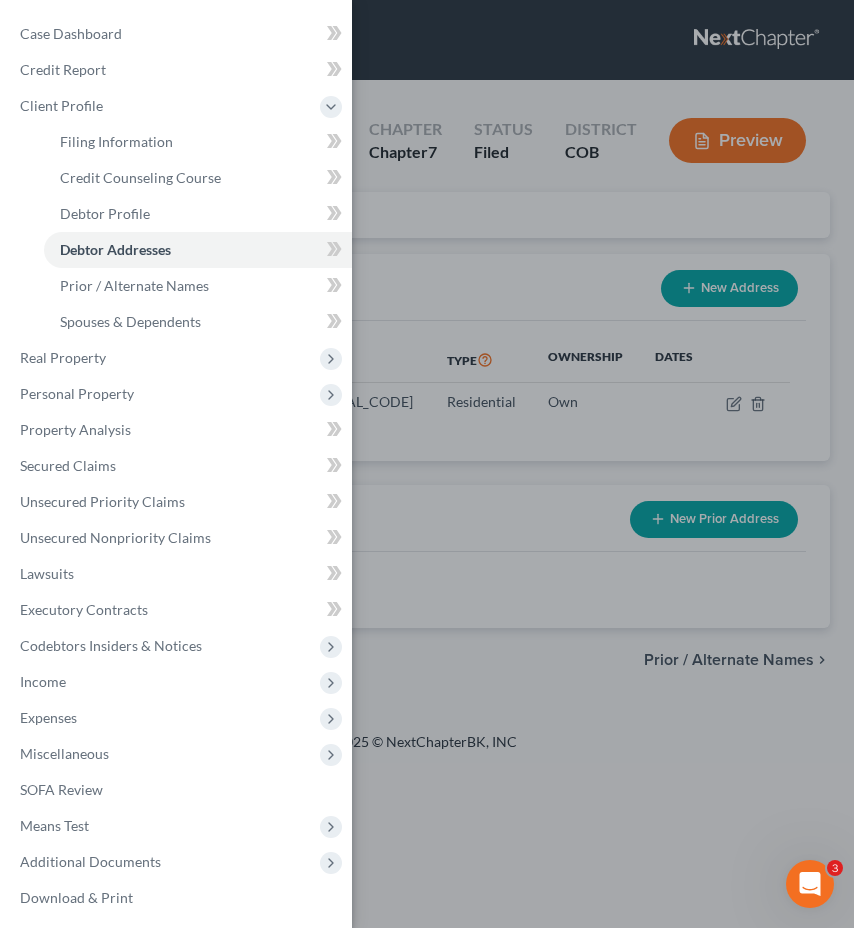 click on "Case Dashboard
Payments
Invoices
Payments
Payments
Credit Report
Client Profile" at bounding box center (427, 464) 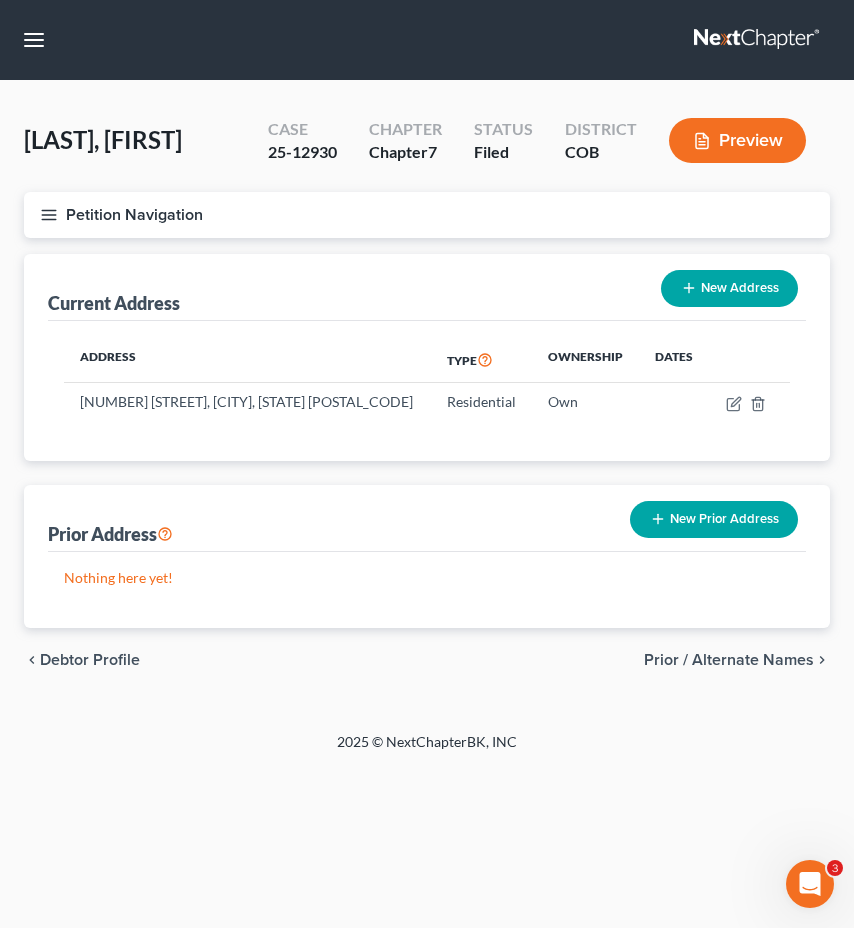 click on "Petition Navigation" at bounding box center [427, 215] 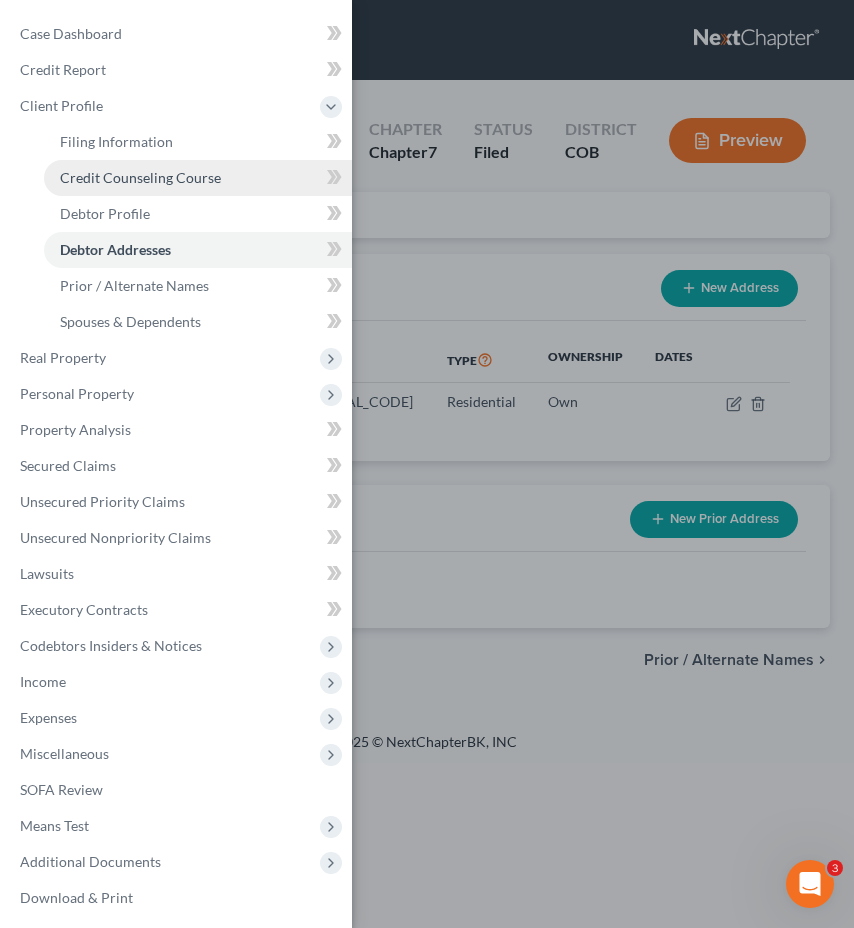 click on "Credit Counseling Course" at bounding box center (198, 178) 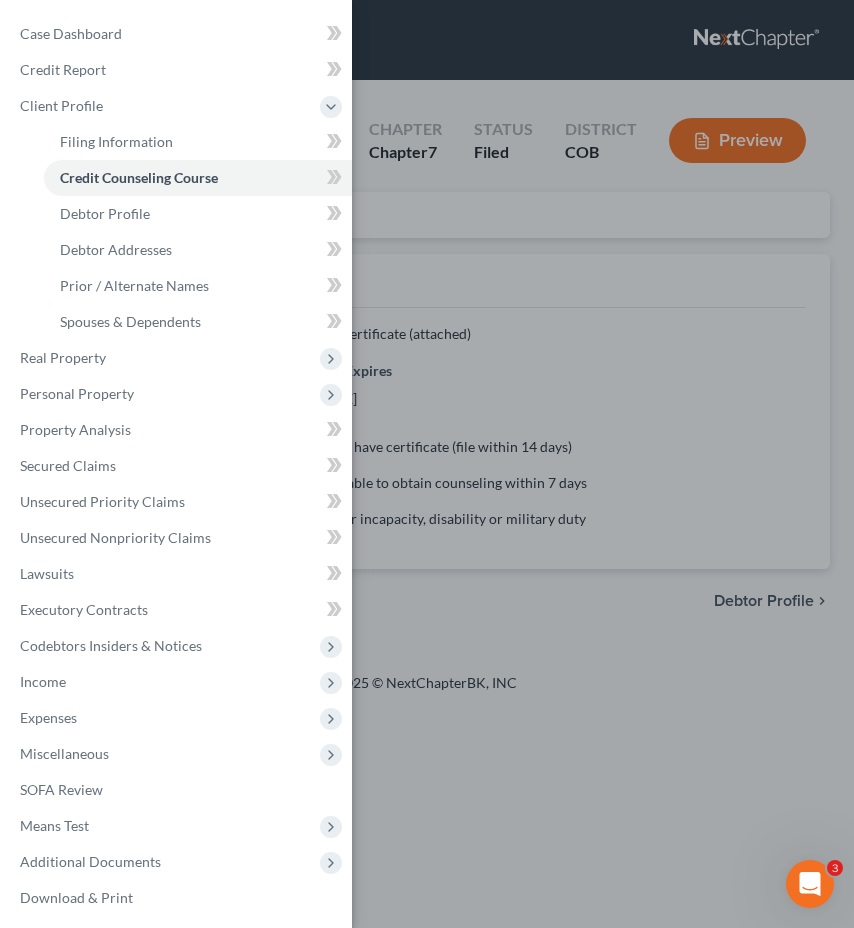 click on "Case Dashboard
Payments
Invoices
Payments
Payments
Credit Report
Client Profile" at bounding box center (427, 464) 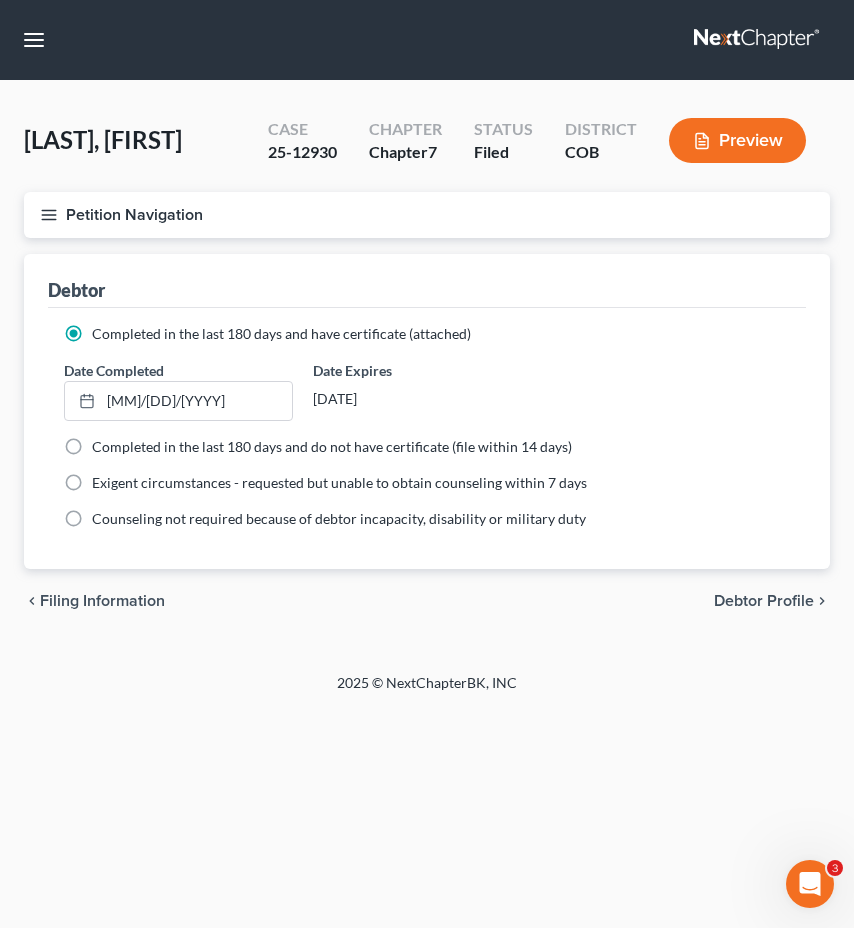 click on "Petition Navigation" at bounding box center (427, 215) 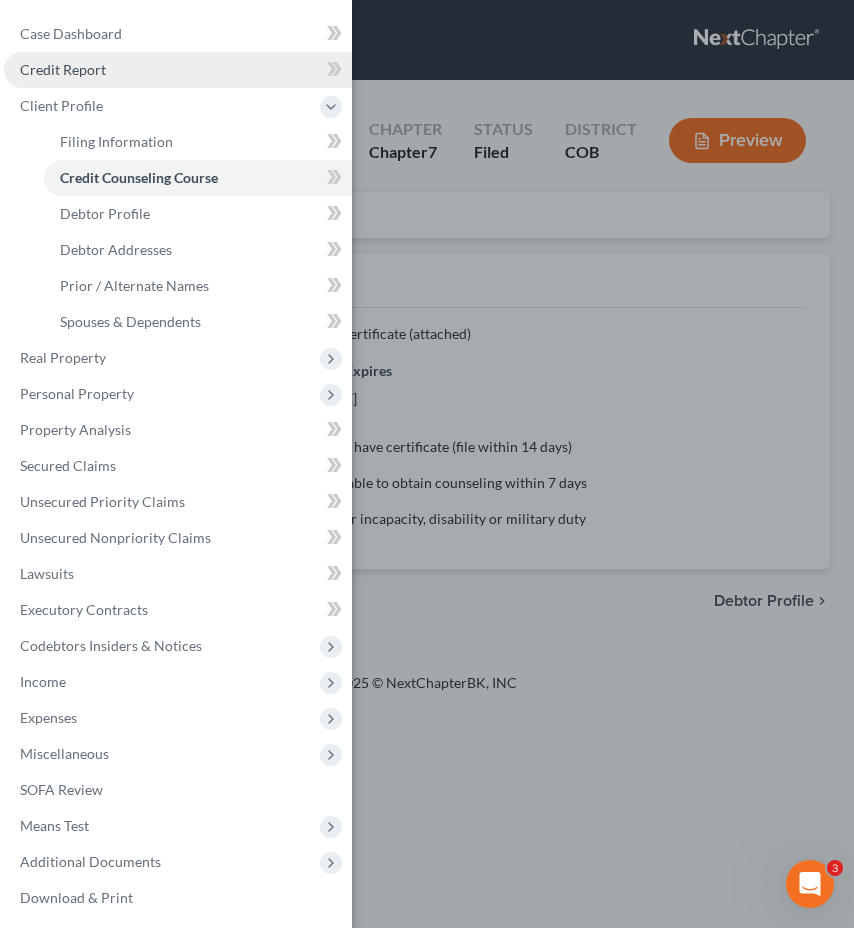 click on "Credit Report" at bounding box center (178, 70) 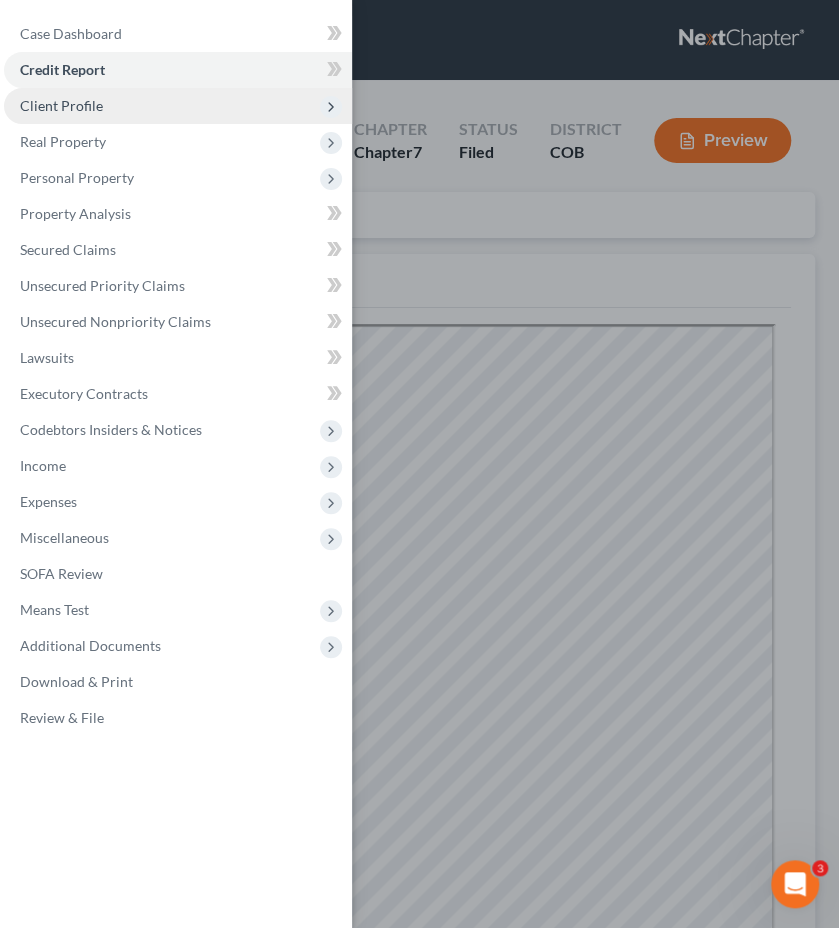 scroll, scrollTop: 0, scrollLeft: 0, axis: both 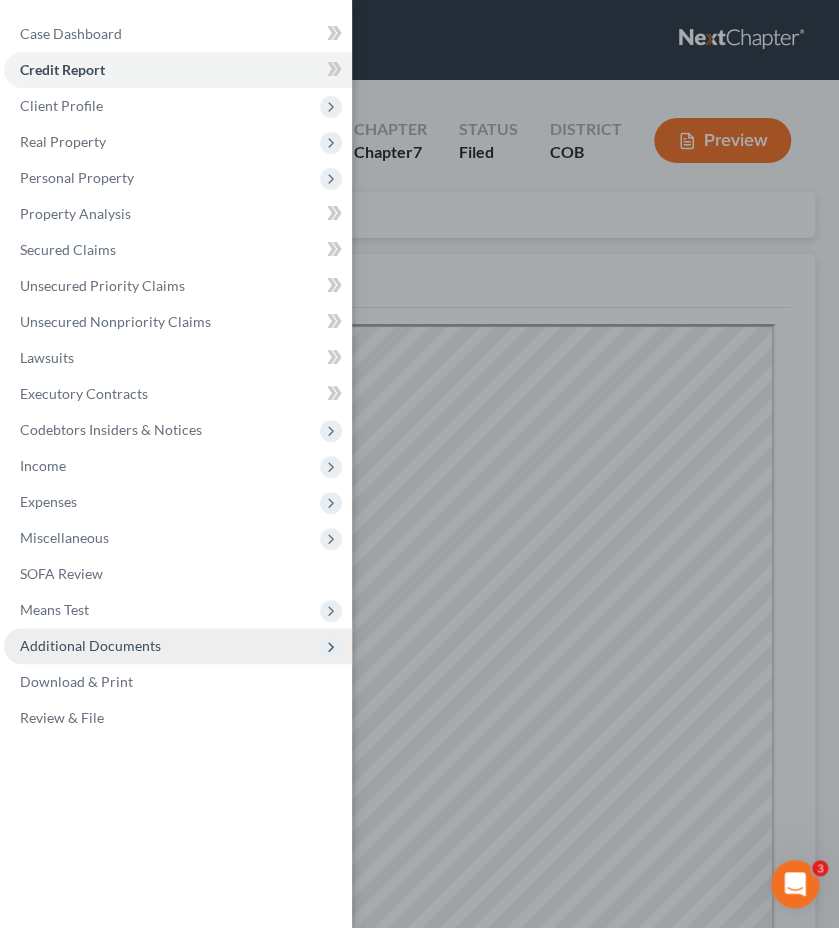 click on "Additional Documents" at bounding box center (90, 645) 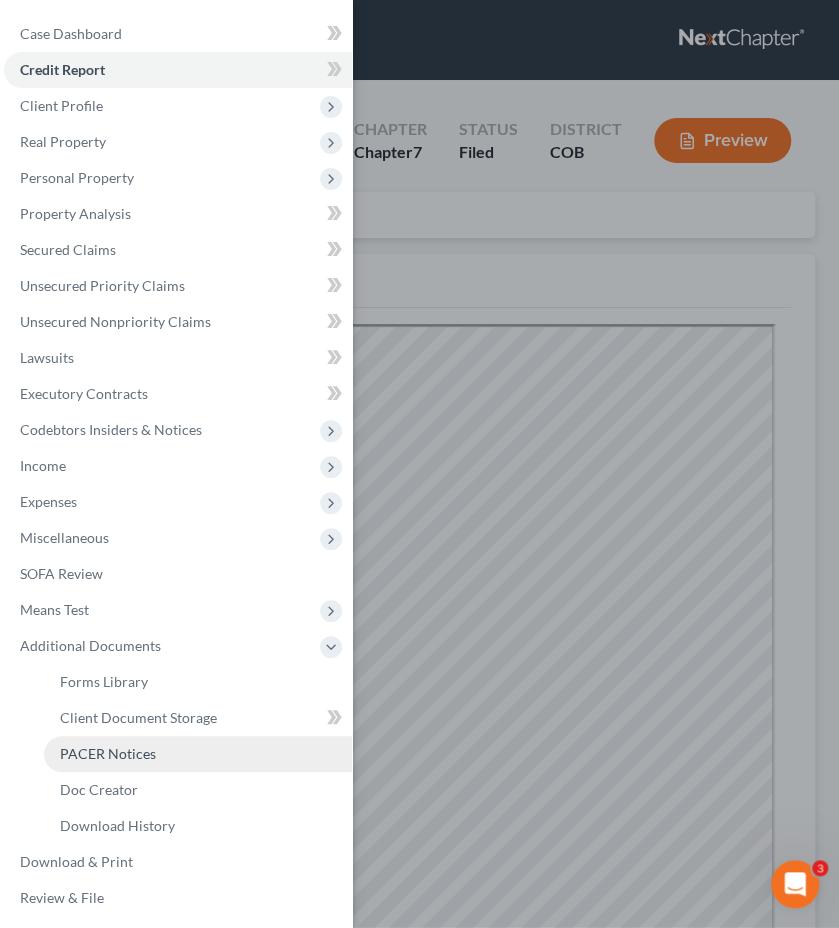 click on "PACER Notices" at bounding box center [198, 754] 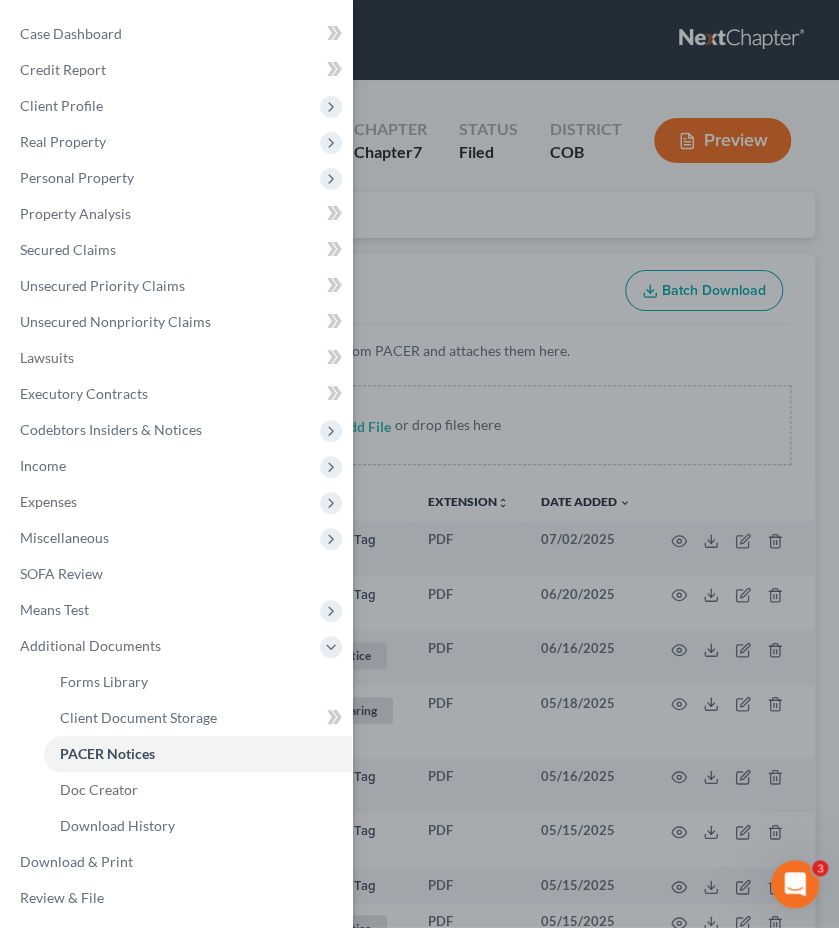 click on "Case Dashboard
Payments
Invoices
Payments
Payments
Credit Report
Client Profile" at bounding box center (419, 464) 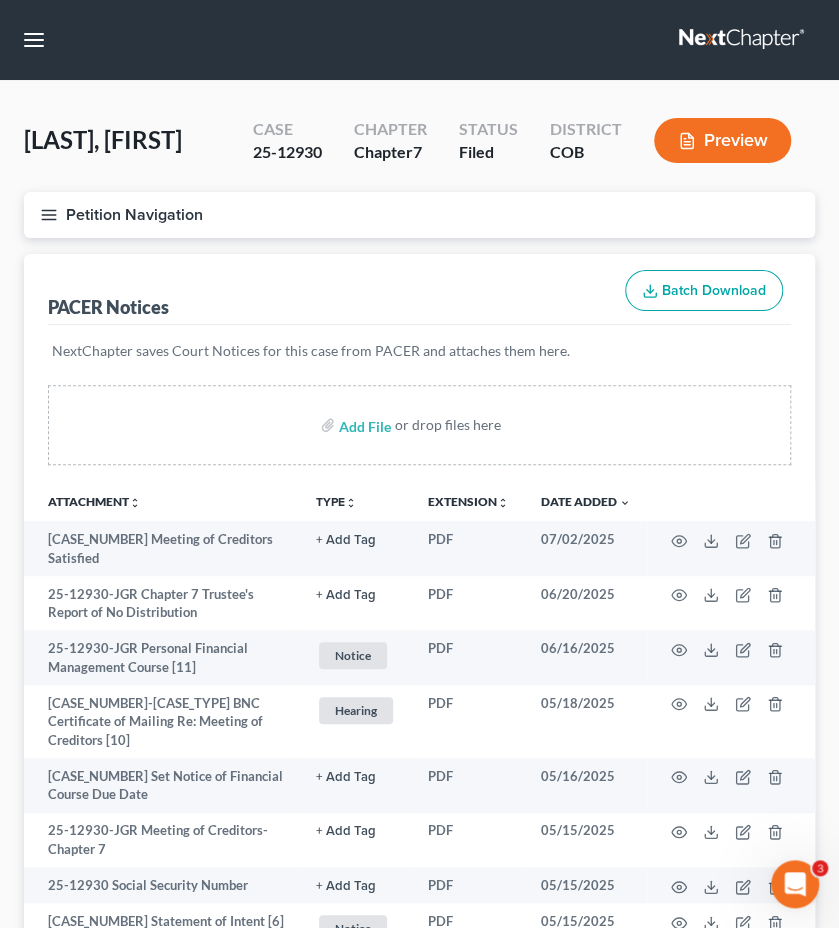 type 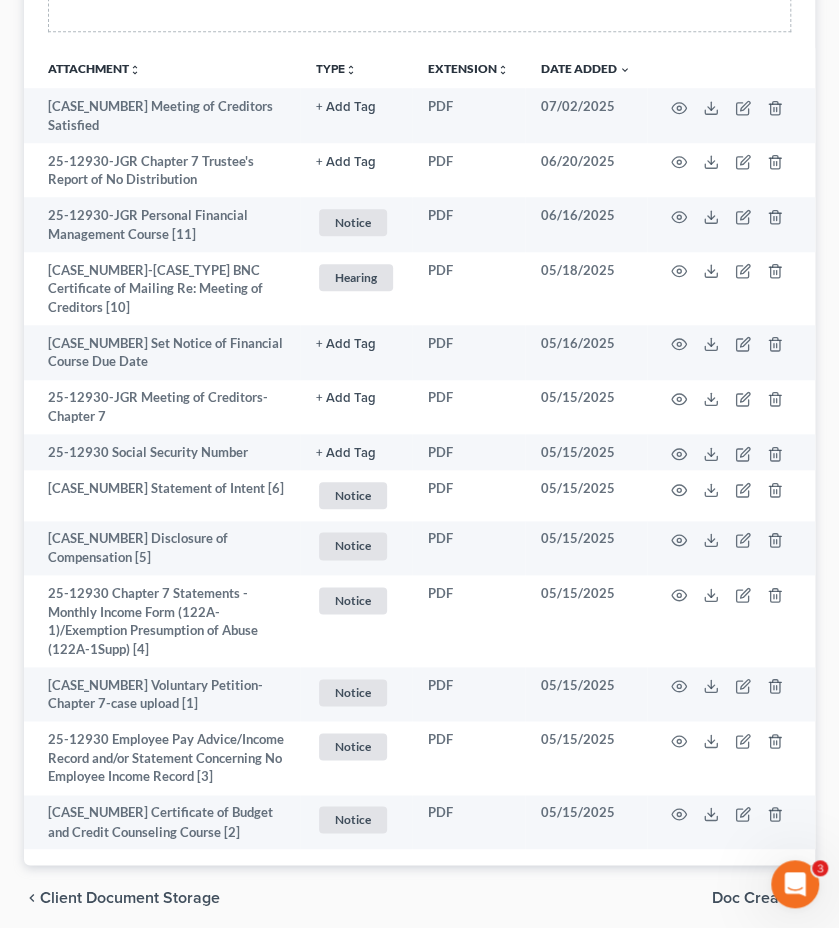 scroll, scrollTop: 480, scrollLeft: 0, axis: vertical 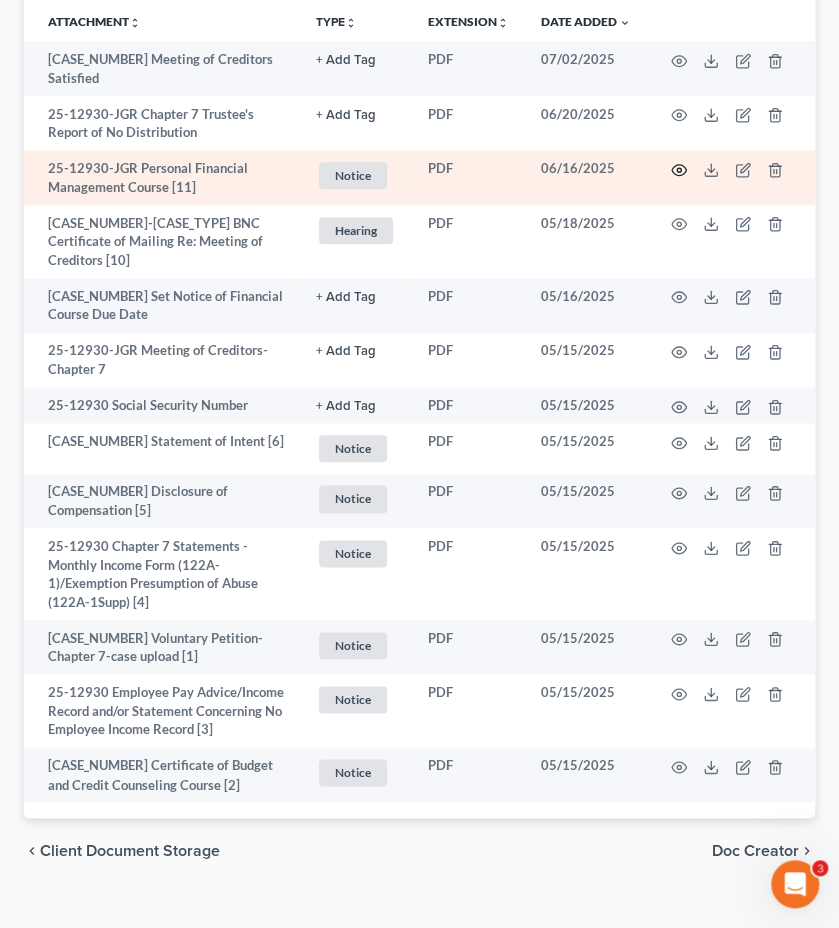 click 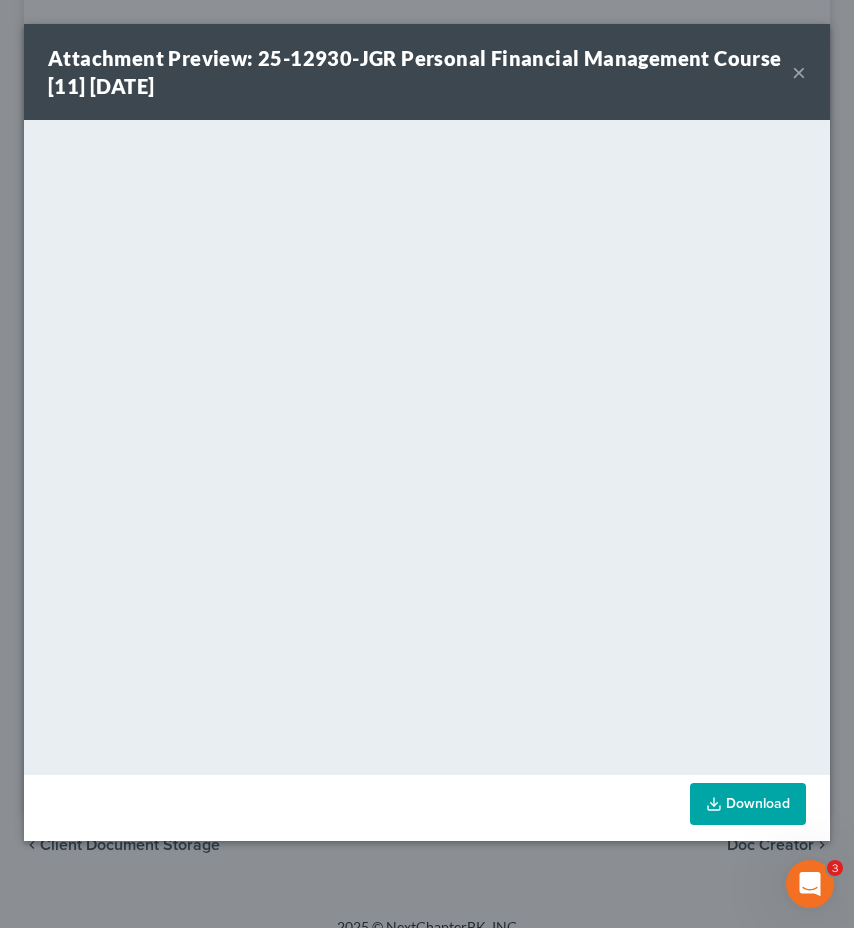 click on "Attachment Preview: 25-12930-JGR Personal Financial Management Course [11] [DATE]" at bounding box center (420, 72) 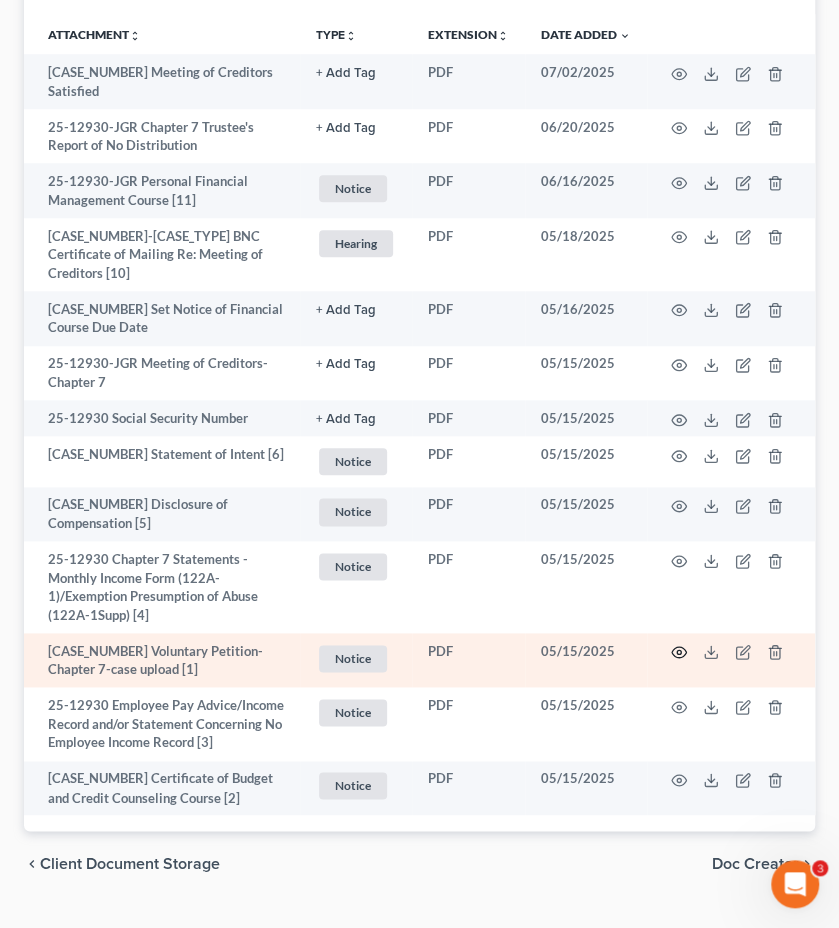 click 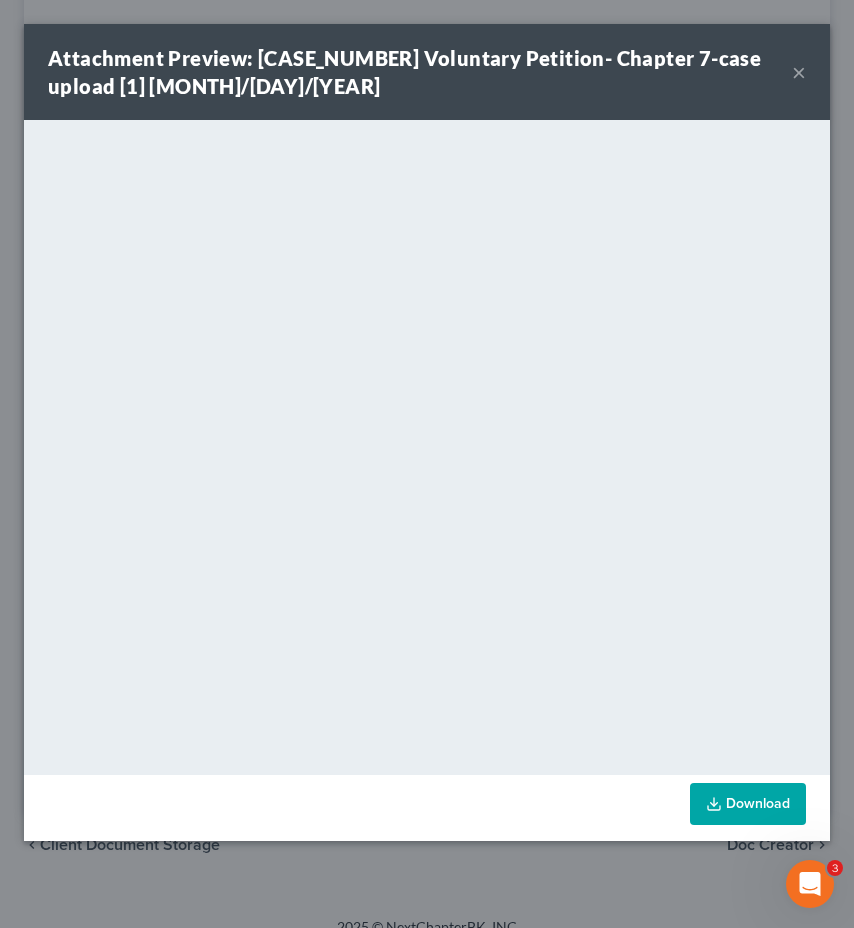 click on "×" at bounding box center [799, 72] 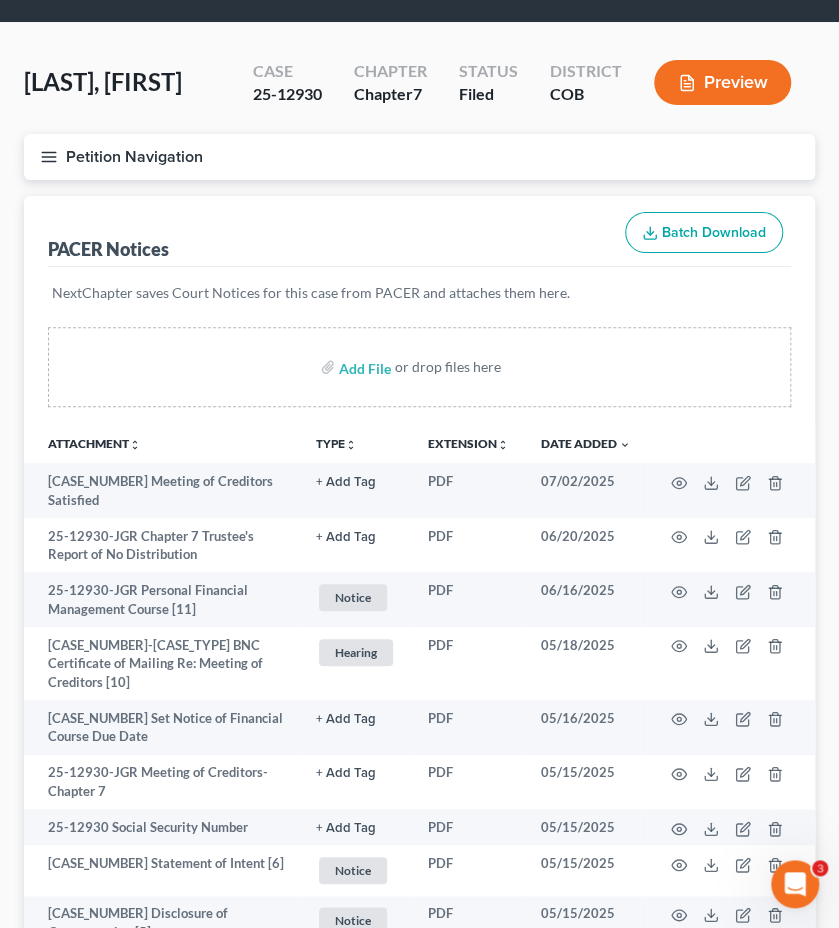 scroll, scrollTop: 0, scrollLeft: 0, axis: both 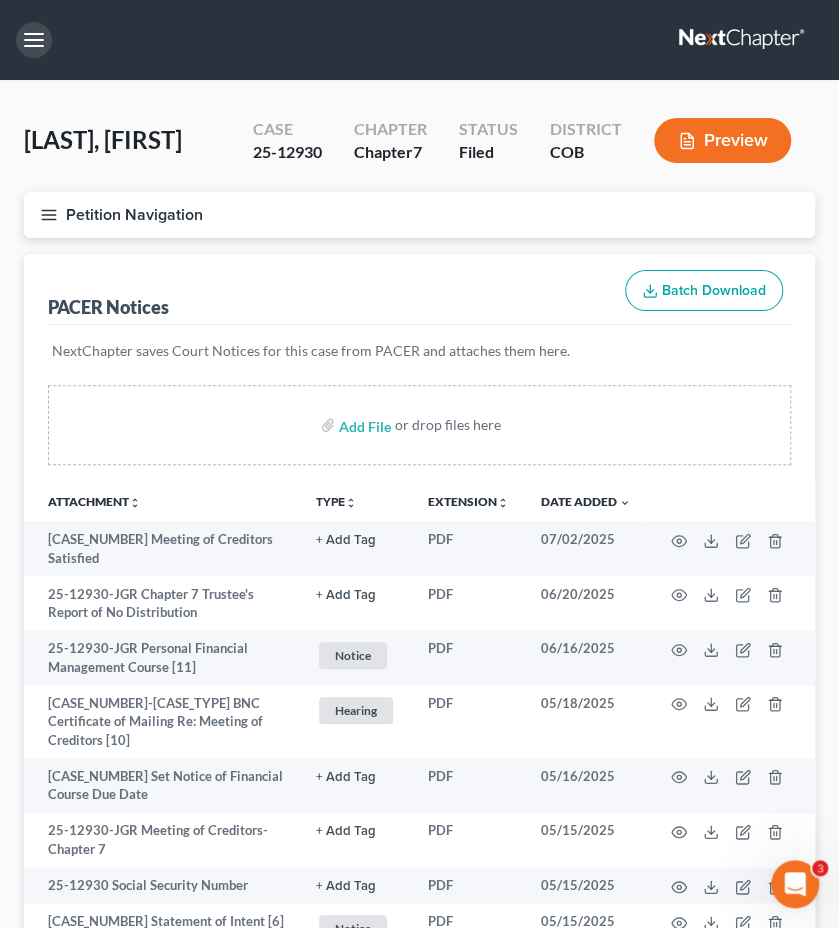 click at bounding box center [34, 40] 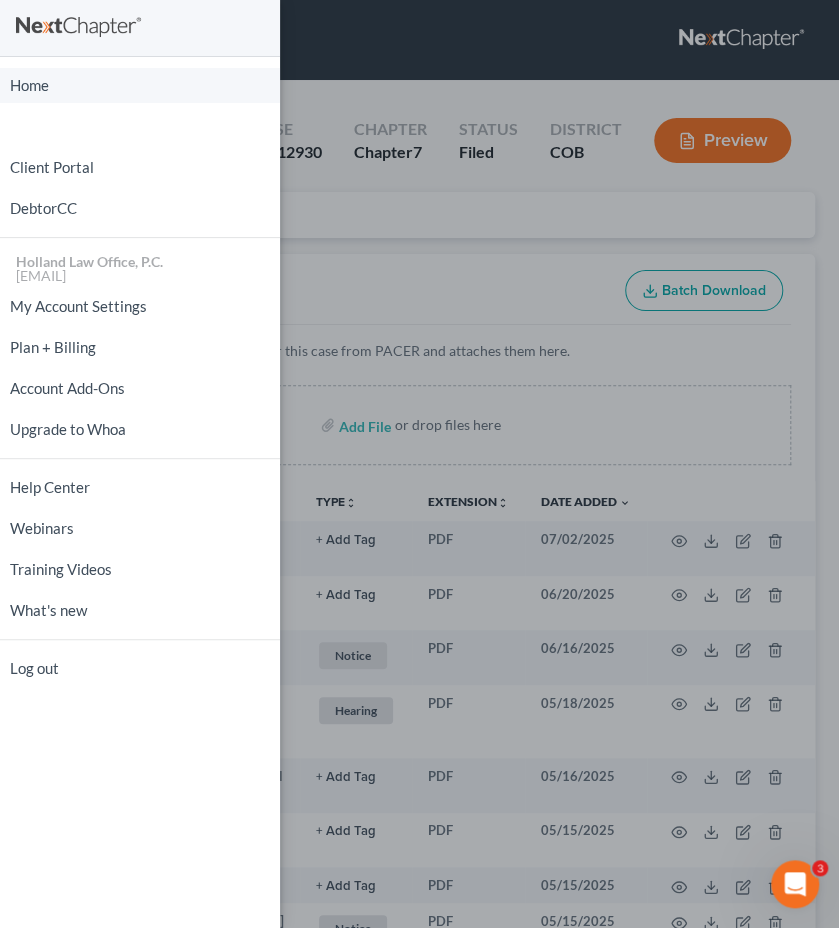 click on "Home" at bounding box center (140, 85) 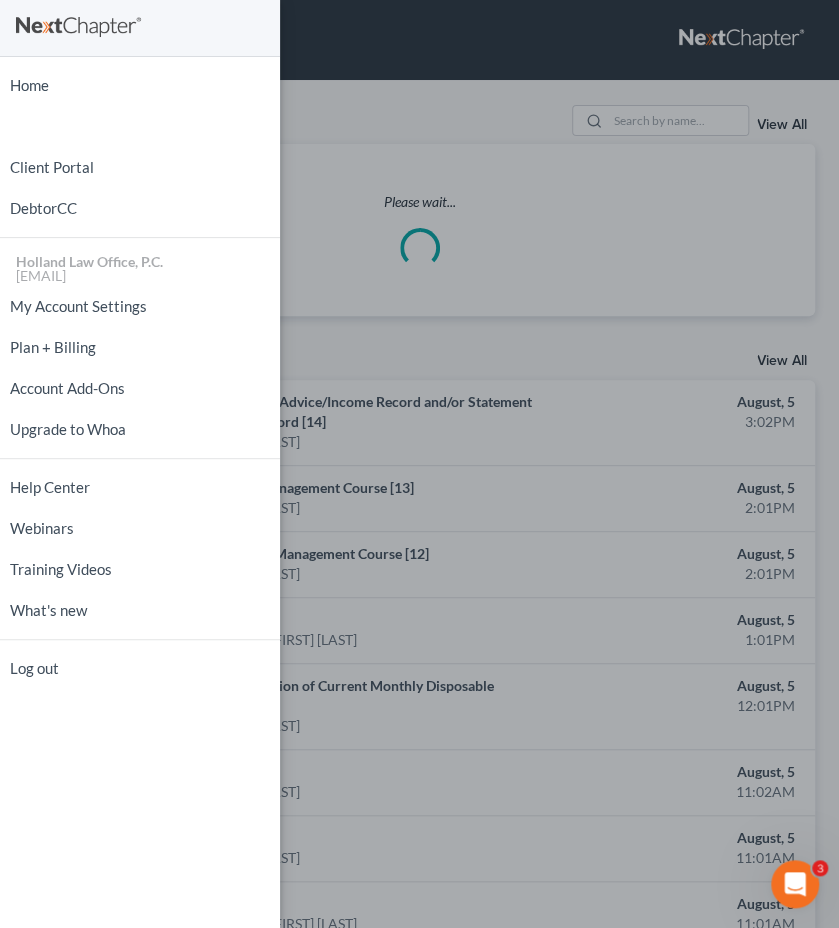 click on "Home New Case Client Portal DebtorCC Holland Law Office, P.C. [EMAIL] My Account Settings Plan + Billing Account Add-Ons Upgrade to Whoa Help Center Webinars Training Videos What's new Log out" at bounding box center [419, 464] 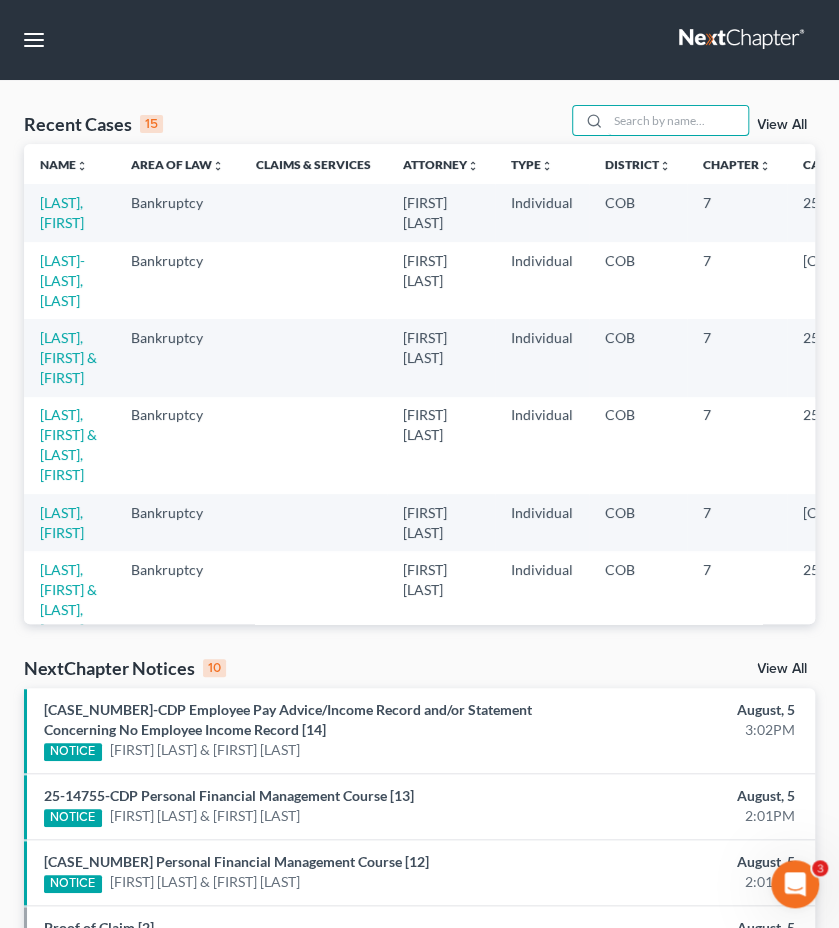 click at bounding box center (678, 120) 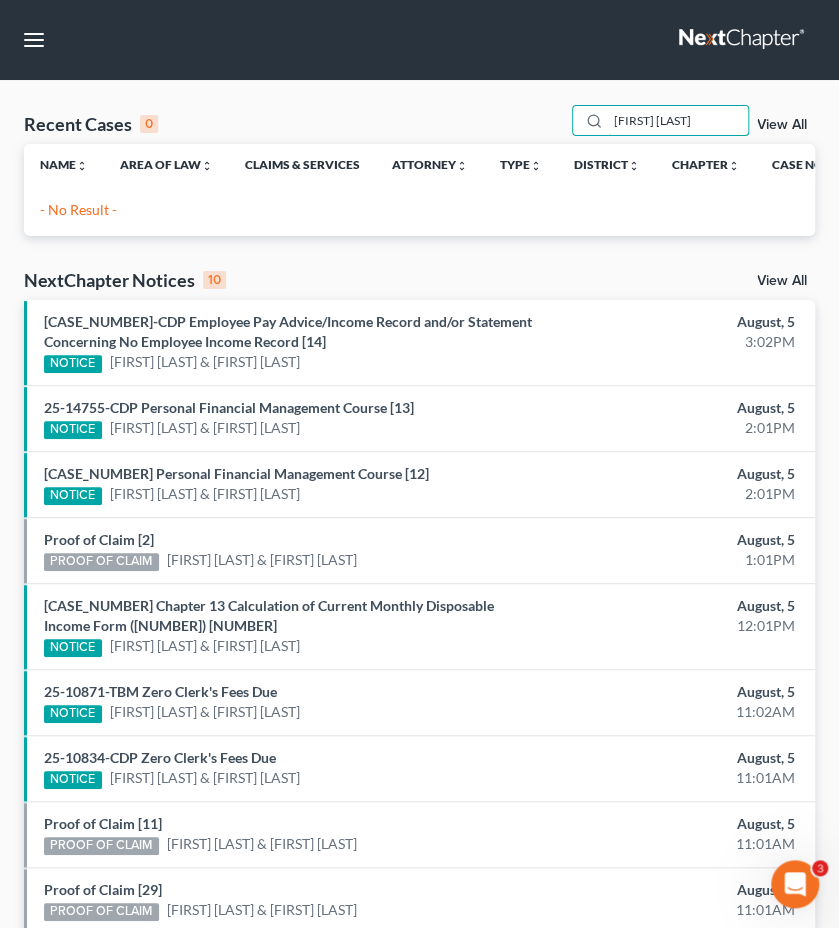 drag, startPoint x: 657, startPoint y: 130, endPoint x: 406, endPoint y: 139, distance: 251.1613 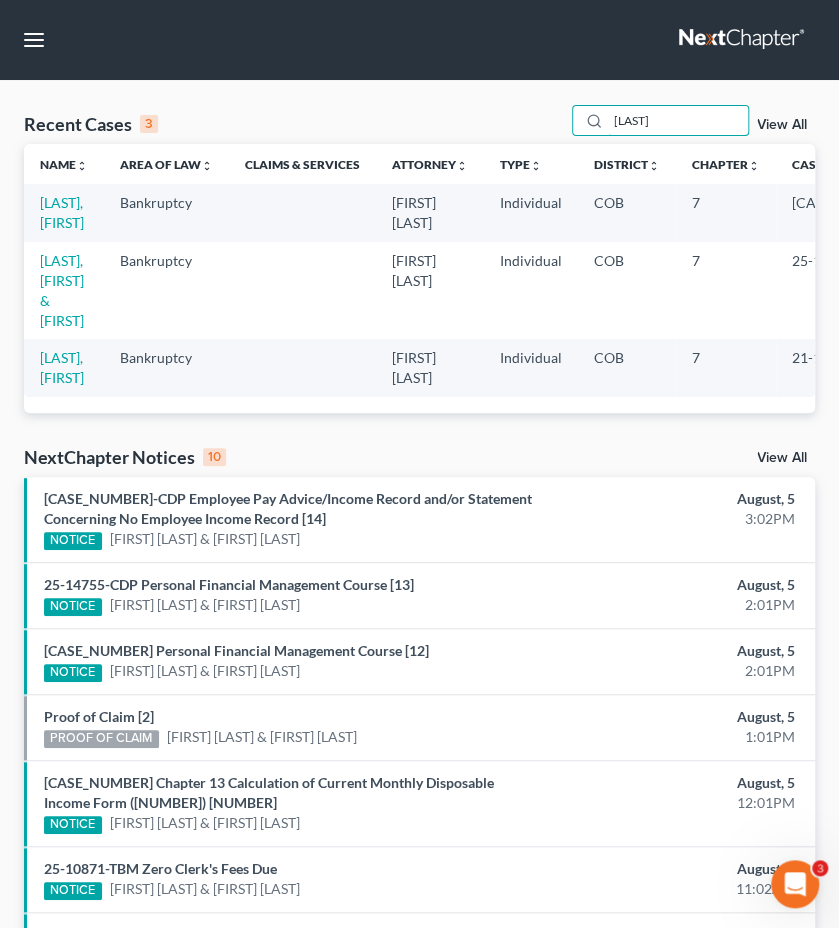 type on "[LAST]" 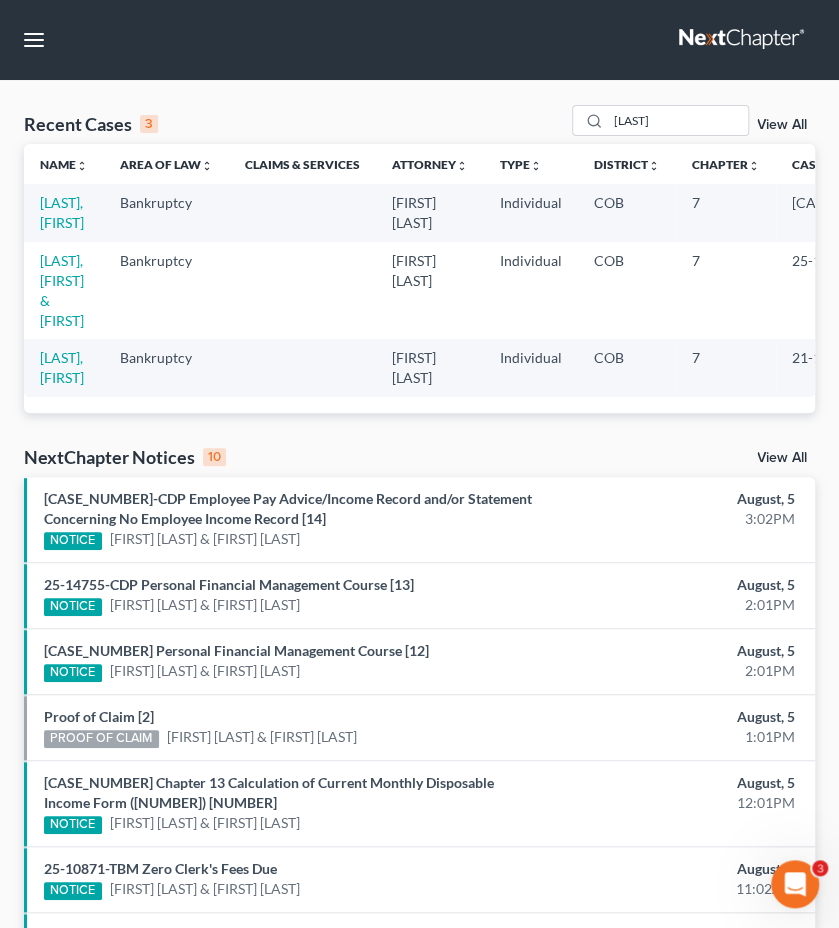 click on "[LAST], [FIRST]" at bounding box center (64, 212) 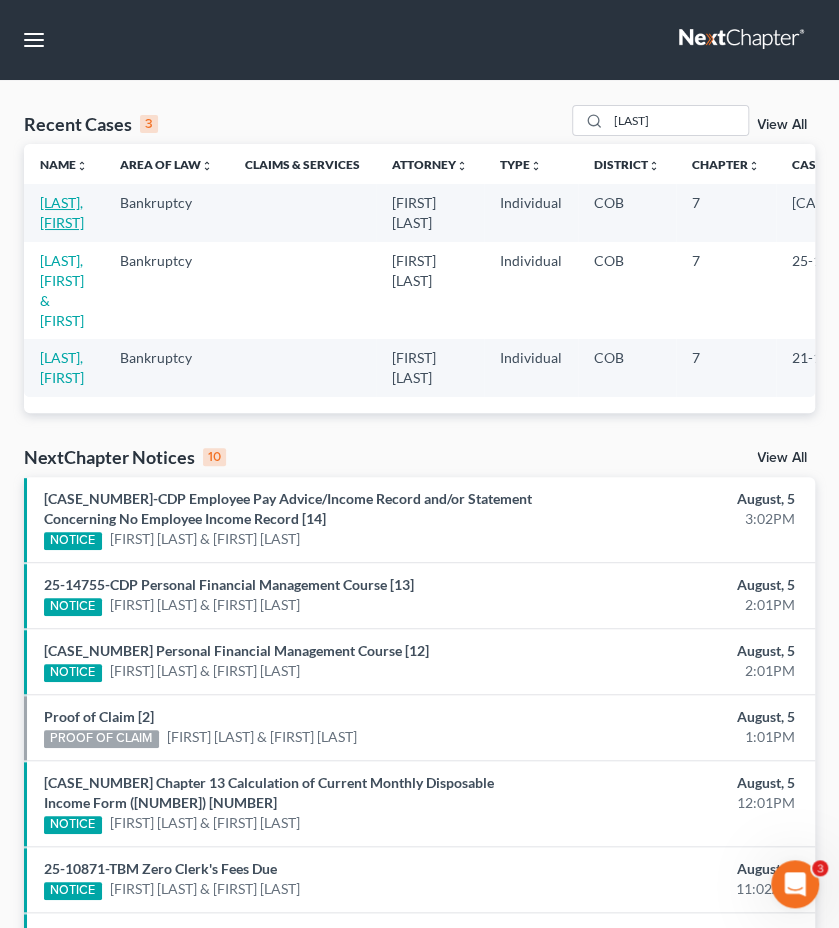 click on "[LAST], [FIRST]" at bounding box center (62, 212) 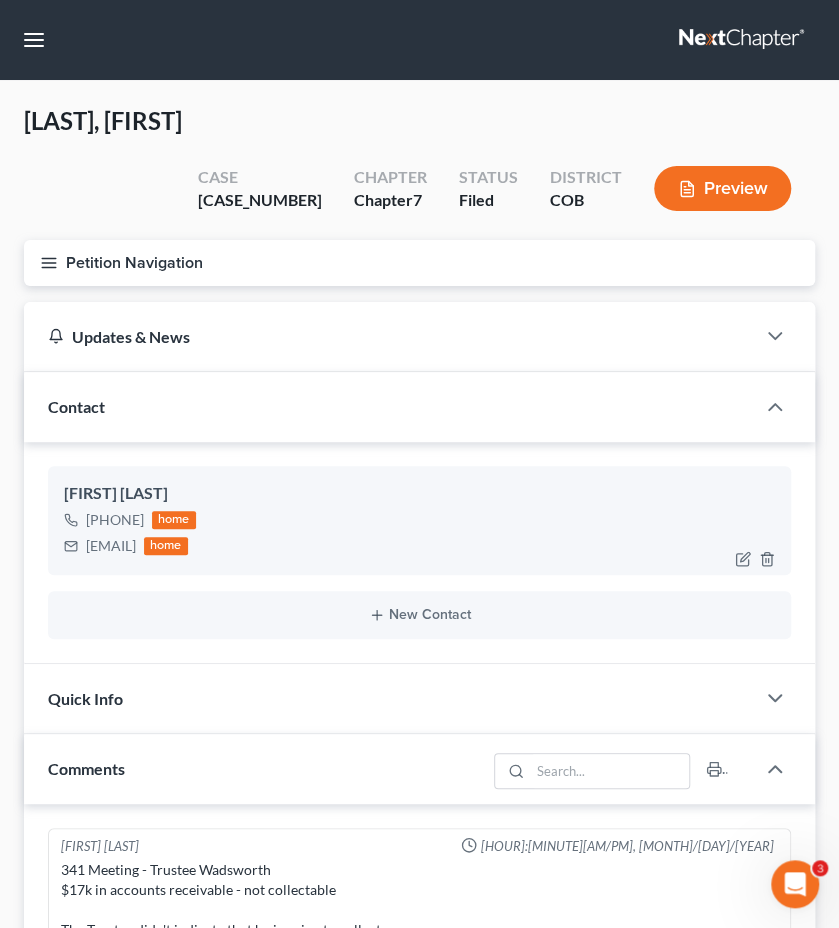 drag, startPoint x: 226, startPoint y: 501, endPoint x: 82, endPoint y: 503, distance: 144.01389 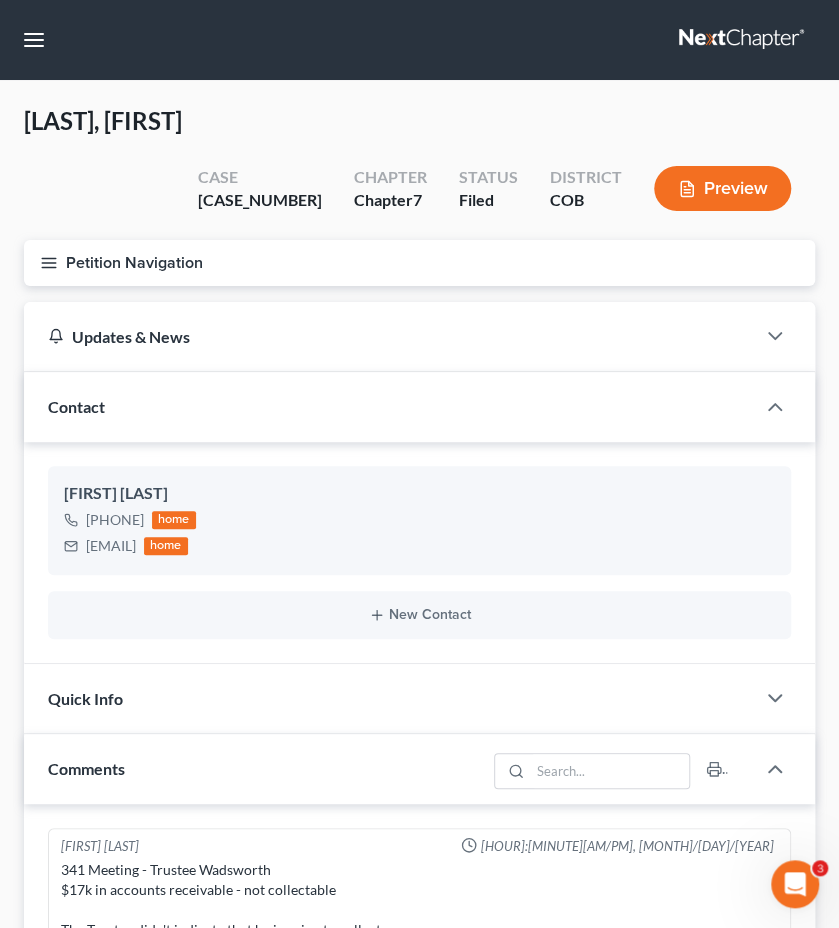 click on "Petition Navigation" at bounding box center [419, 263] 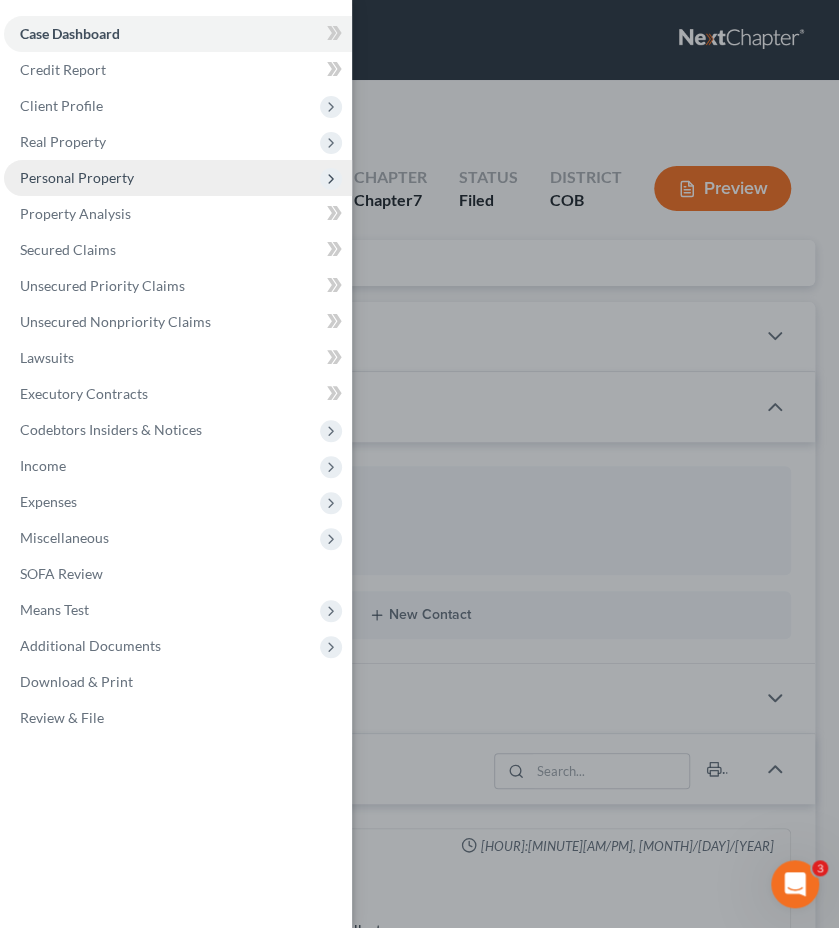 click on "Client Profile" at bounding box center [178, 106] 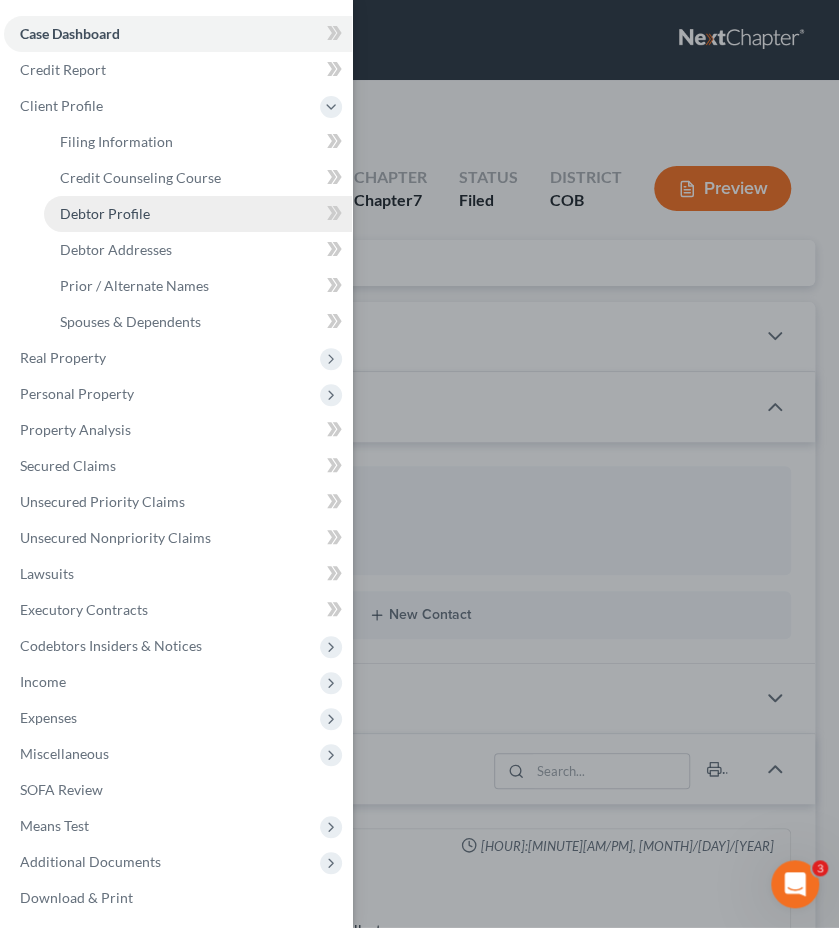 click on "Debtor Profile" at bounding box center (198, 214) 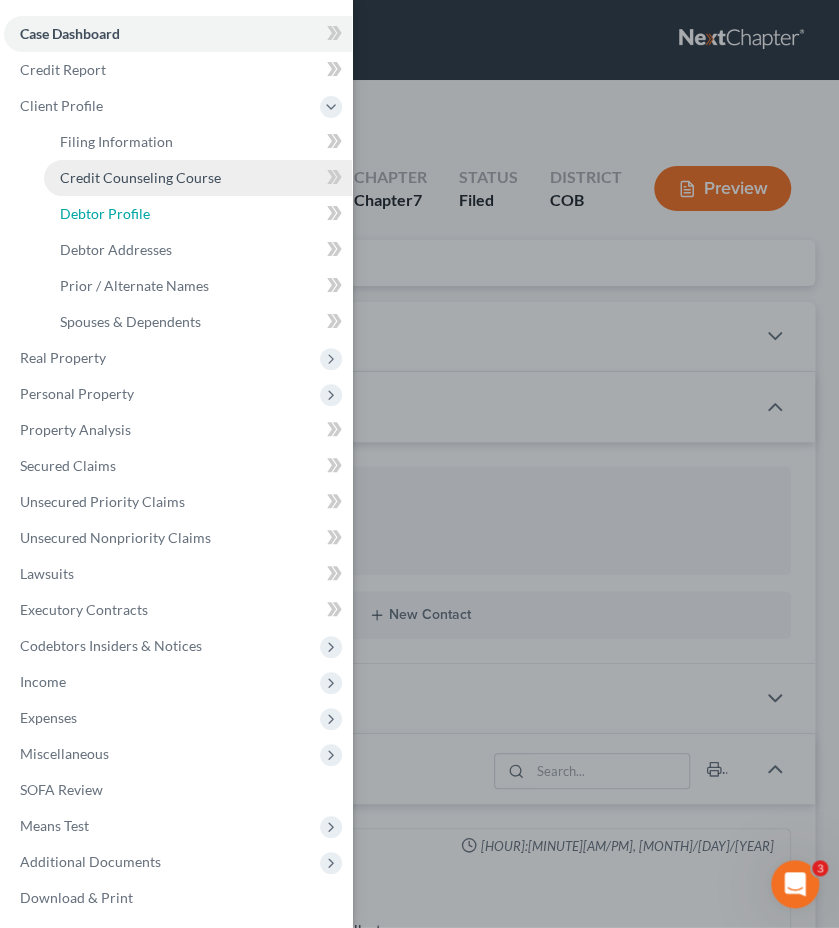 select on "3" 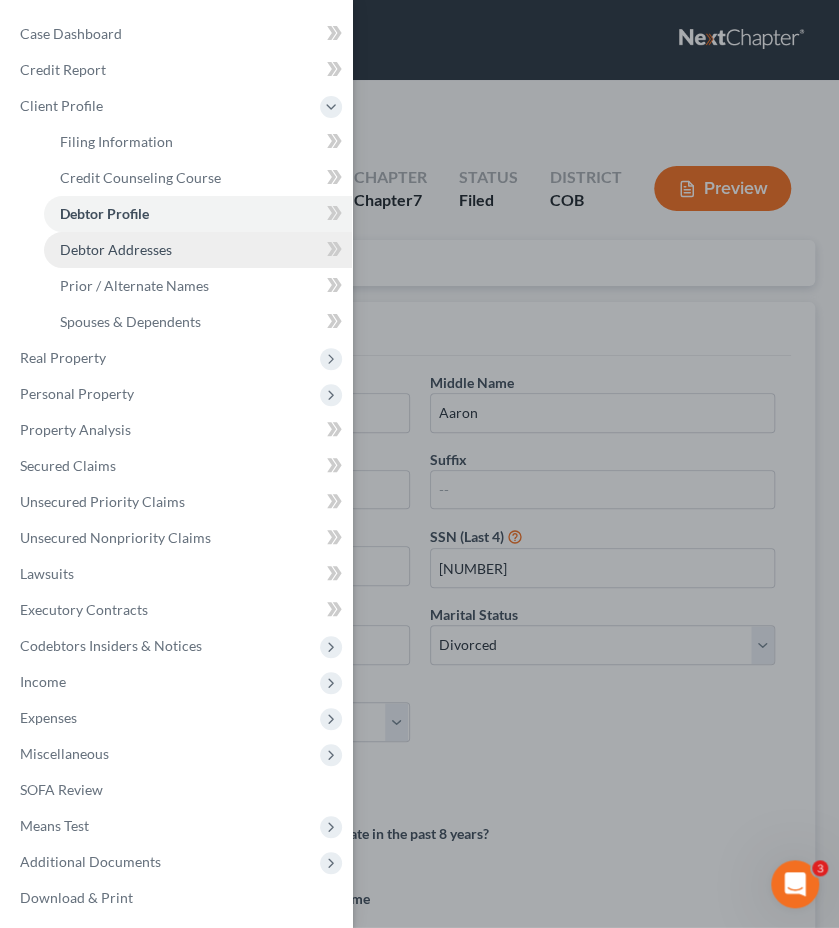 click on "Debtor Addresses" at bounding box center [198, 250] 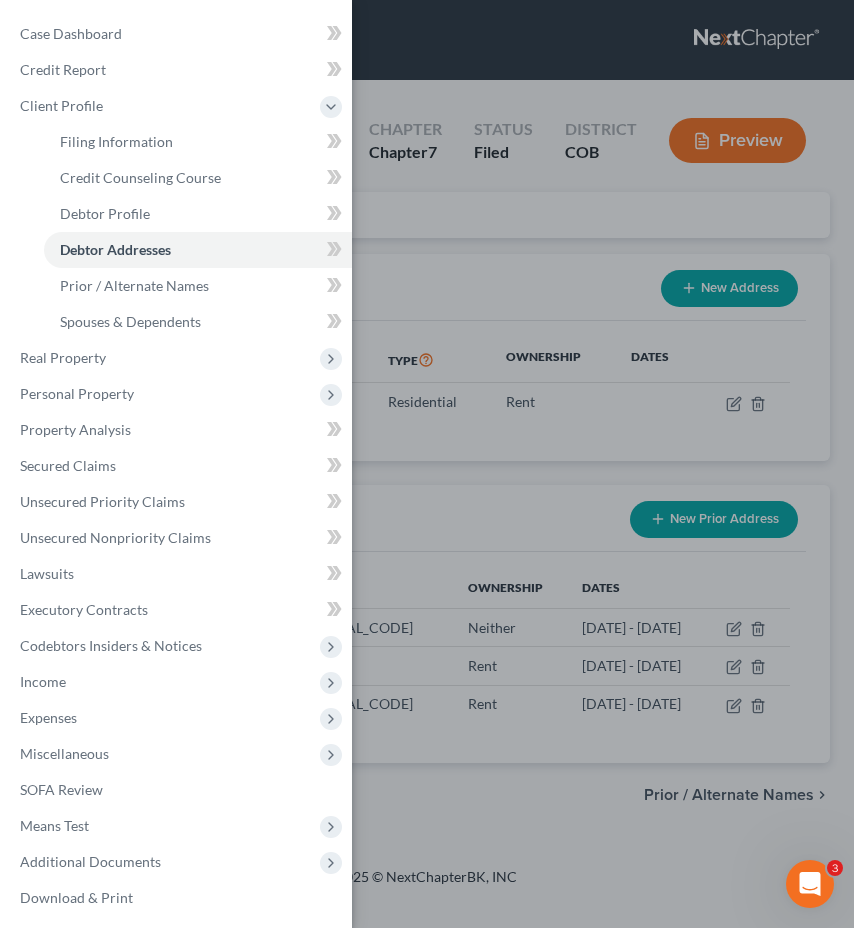 click on "Case Dashboard
Payments
Invoices
Payments
Payments
Credit Report
Client Profile" at bounding box center (427, 464) 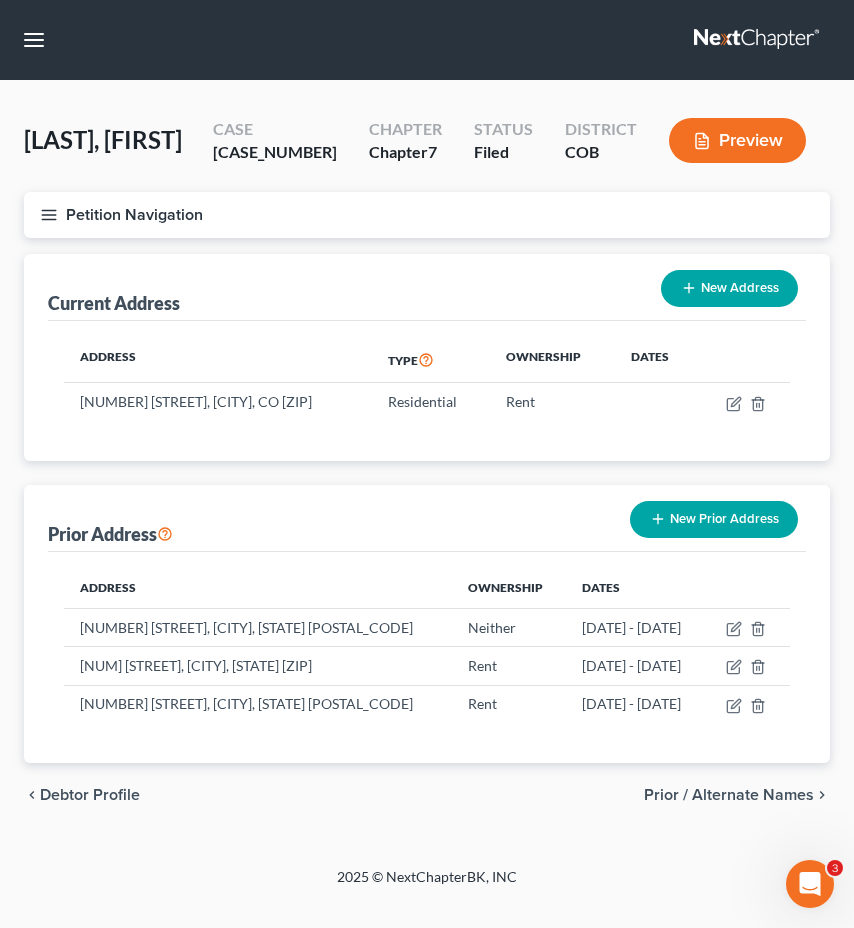 click on "Petition Navigation" at bounding box center [427, 215] 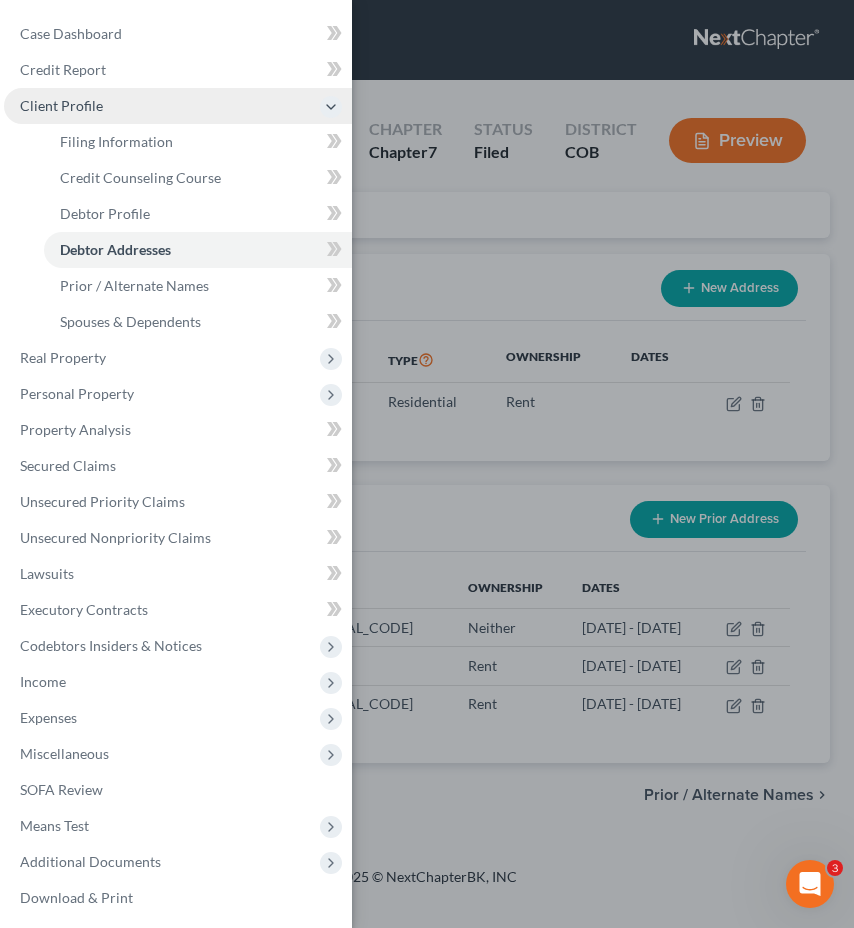 click on "Client Profile" at bounding box center (178, 106) 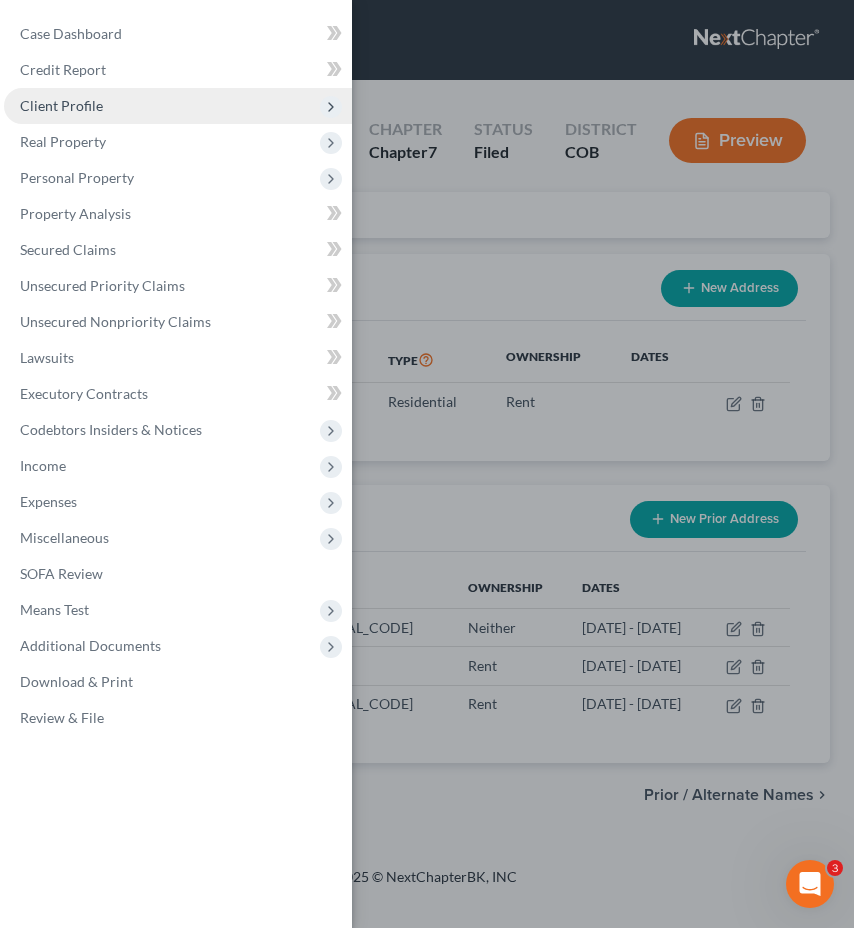 click on "Client Profile" at bounding box center (178, 106) 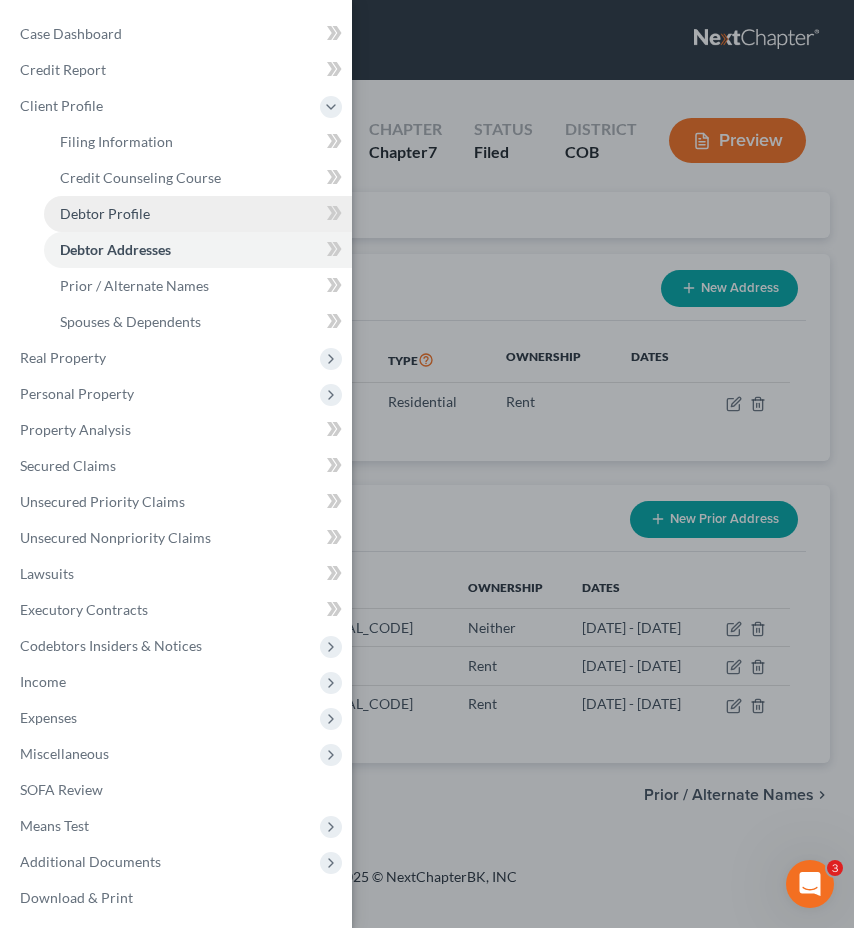 click on "Debtor Profile" at bounding box center [198, 214] 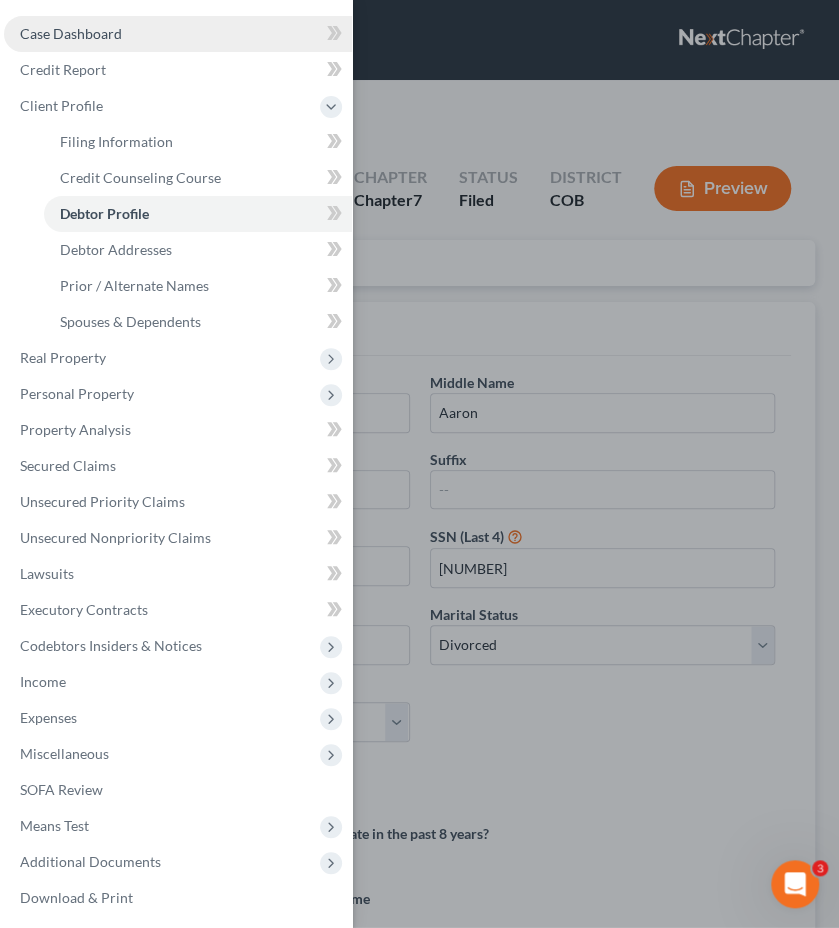 click on "Case Dashboard" at bounding box center [71, 33] 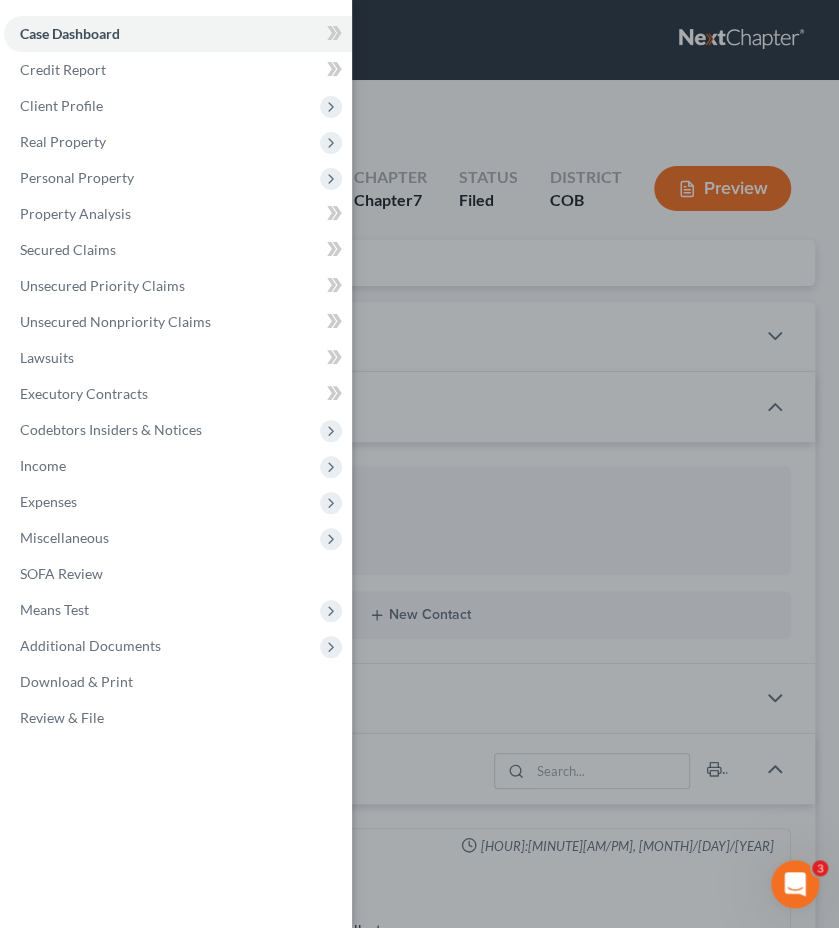 click on "Case Dashboard
Payments
Invoices
Payments
Payments
Credit Report
Client Profile" at bounding box center (419, 464) 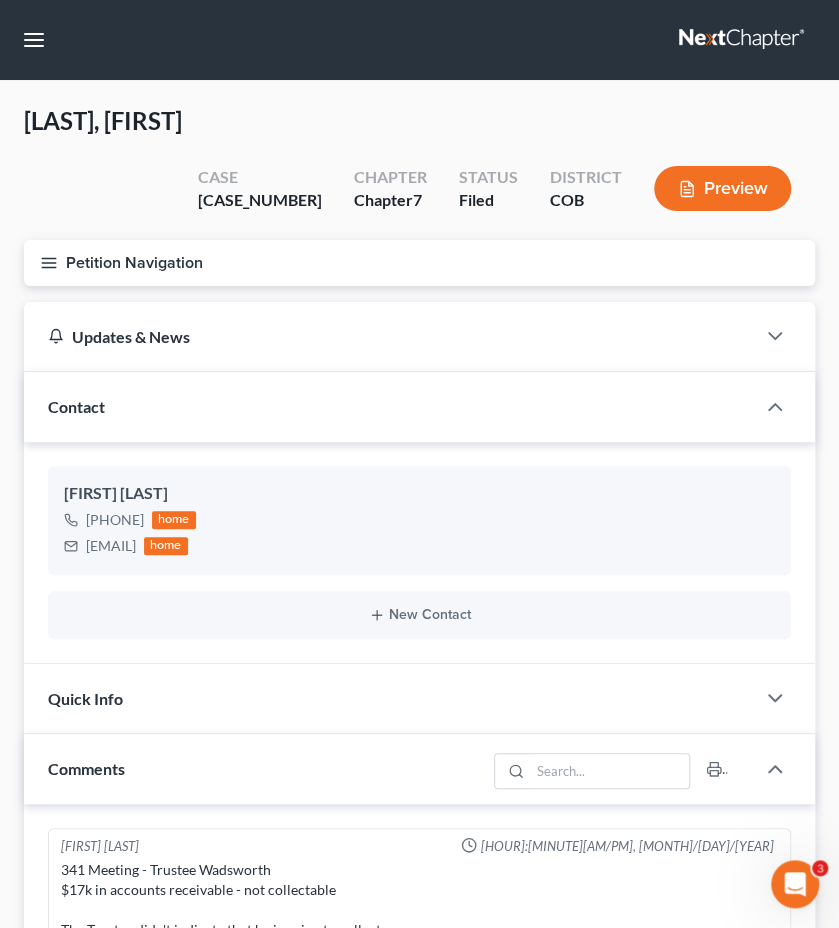 click on "Petition Navigation
Case Dashboard
Payments
Invoices
Payments
Payments
Credit Report
Client Profile" at bounding box center (419, 271) 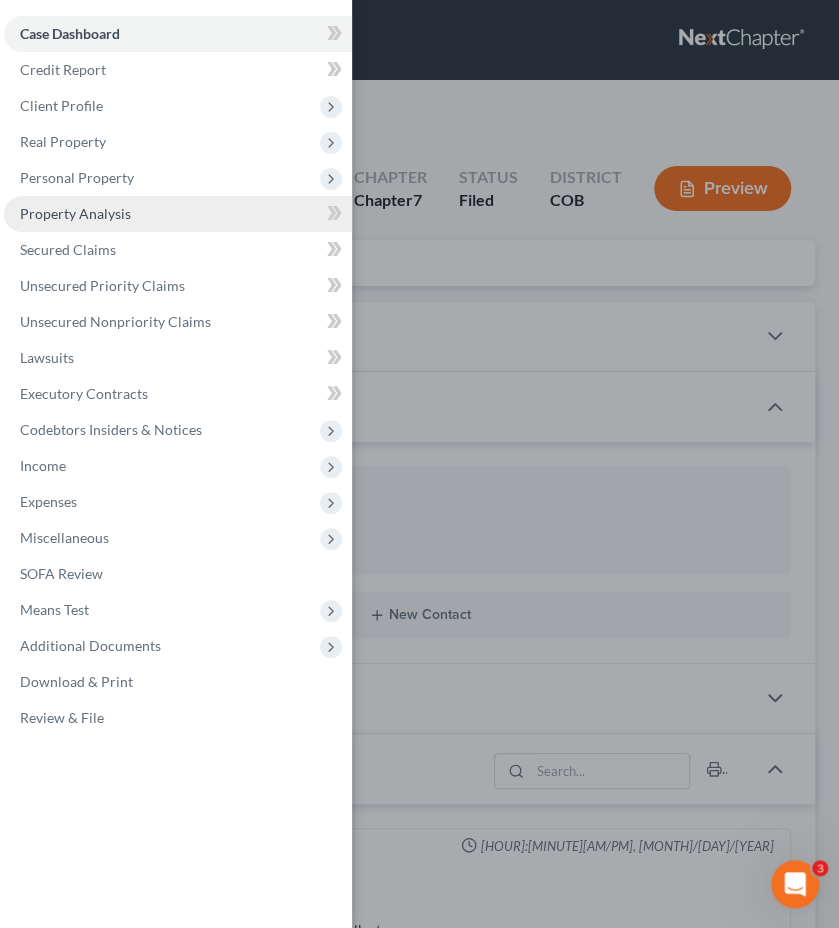 click on "Property Analysis" at bounding box center (178, 214) 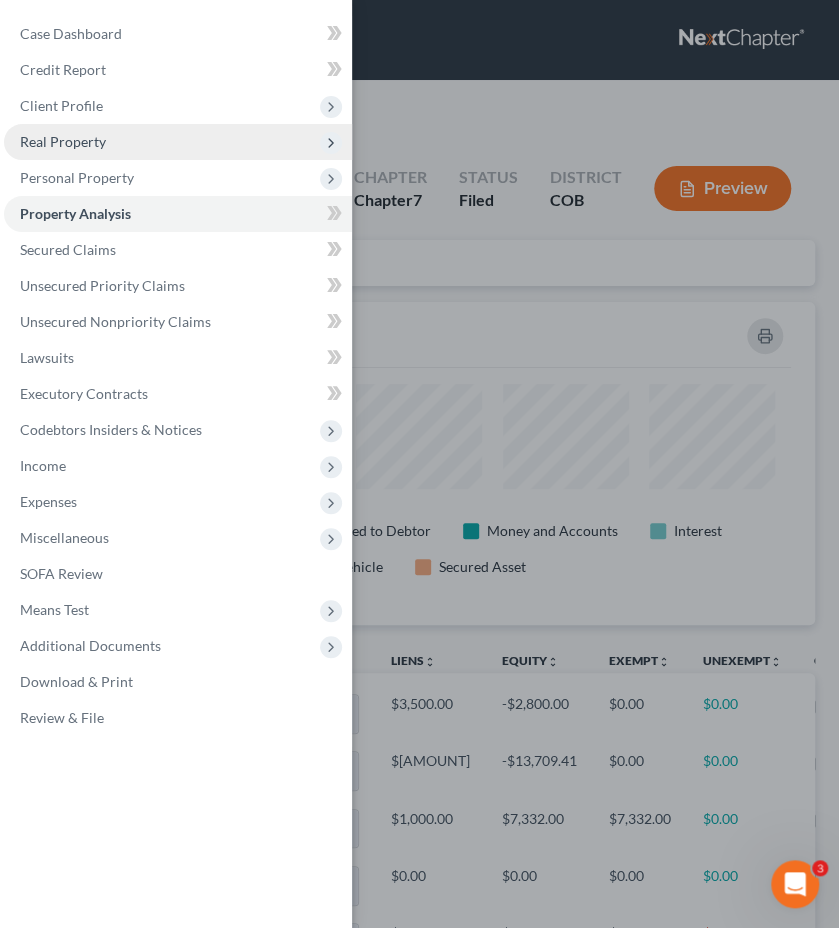 scroll, scrollTop: 999677, scrollLeft: 999209, axis: both 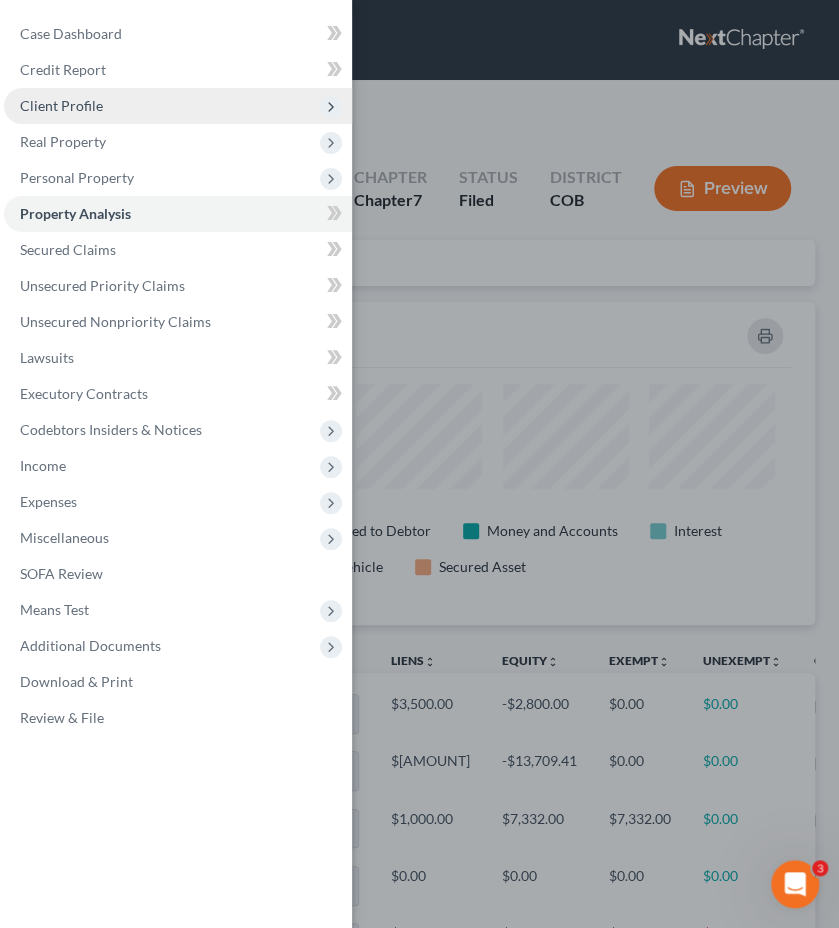 click on "Client Profile" at bounding box center (178, 106) 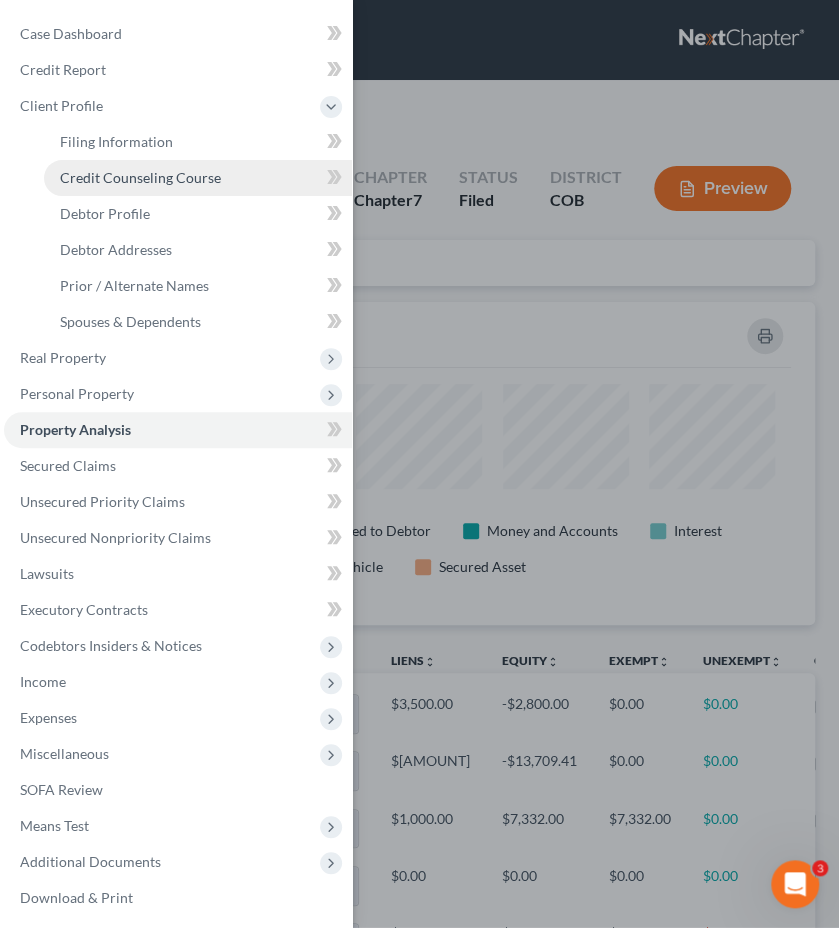 click on "Credit Counseling Course" at bounding box center [140, 177] 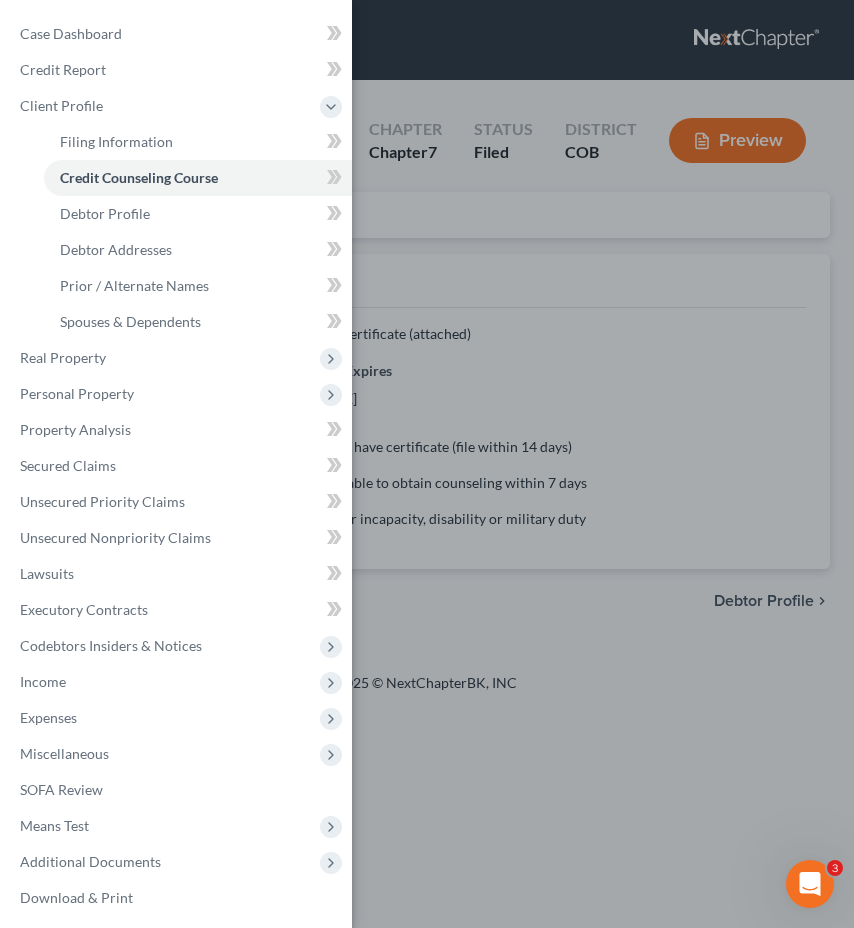 click on "Case Dashboard
Payments
Invoices
Payments
Payments
Credit Report
Client Profile" at bounding box center (427, 464) 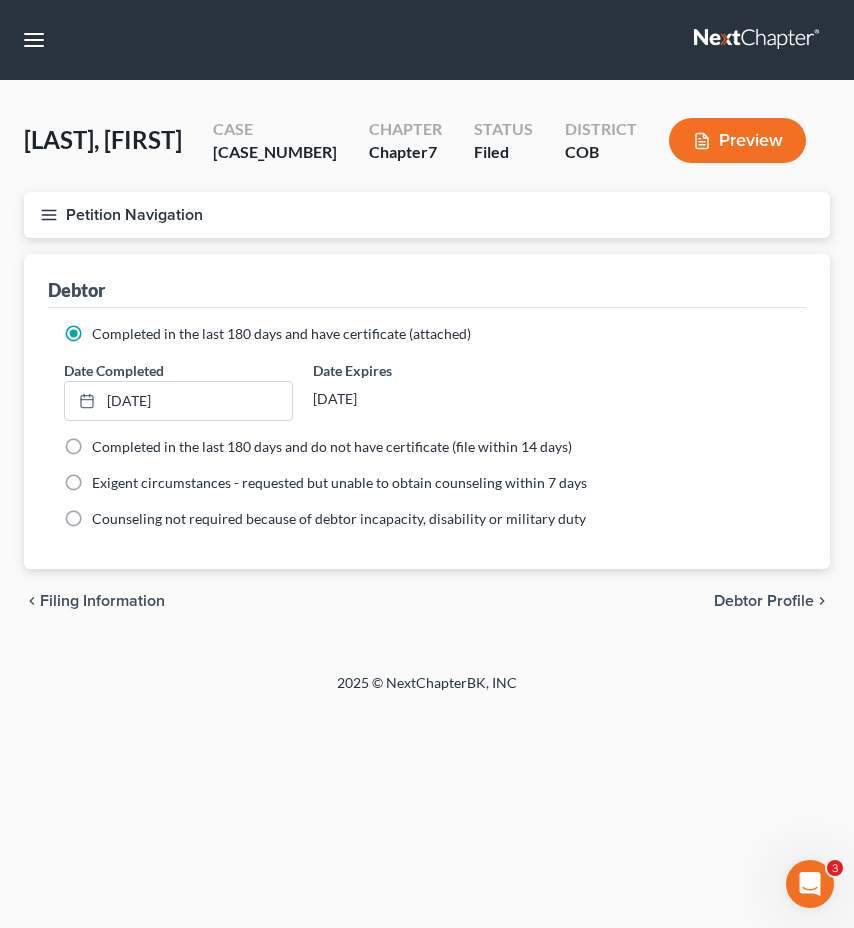 click on "Petition Navigation" at bounding box center [427, 215] 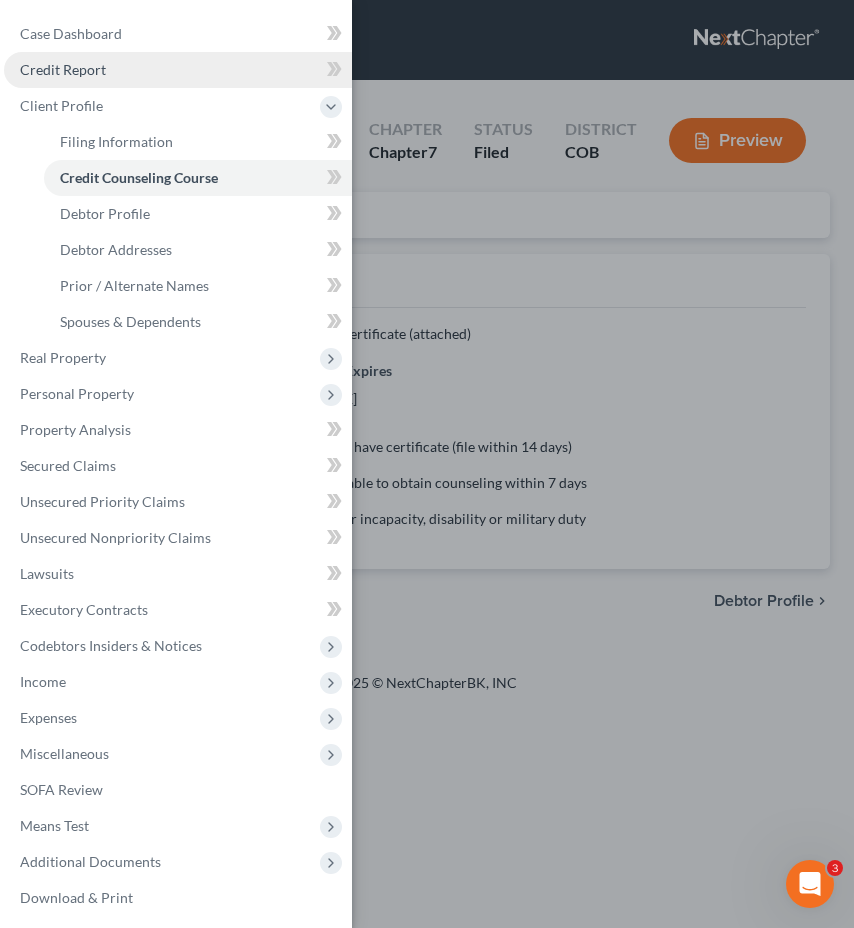 click on "Credit Report" at bounding box center [178, 70] 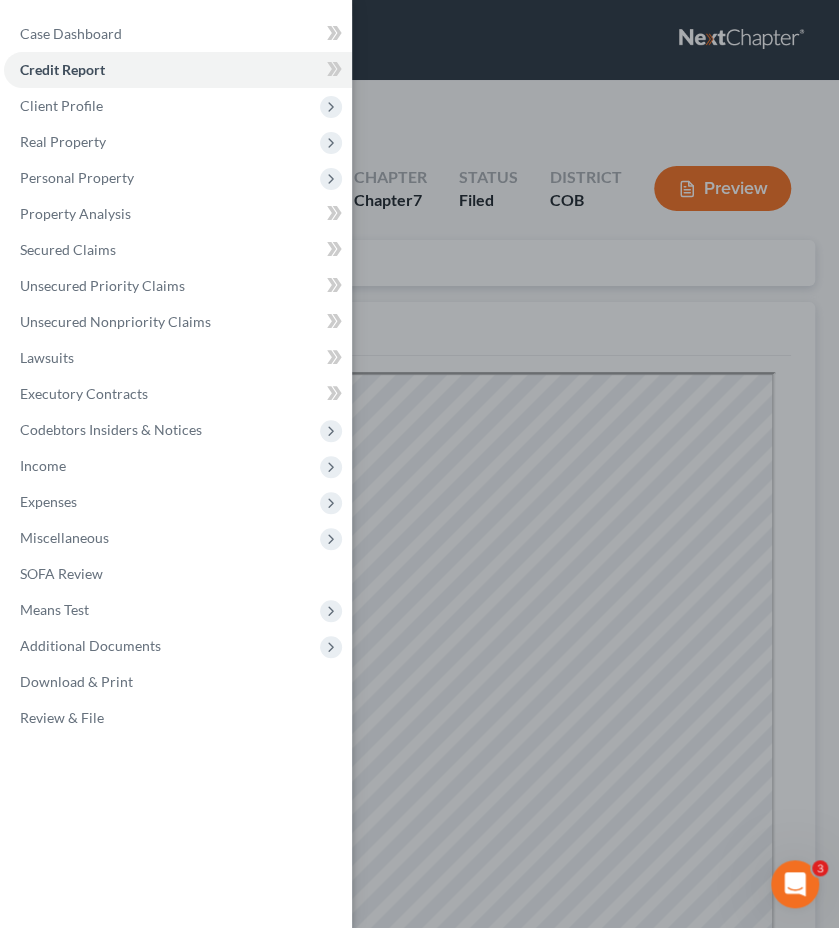 scroll, scrollTop: 0, scrollLeft: 0, axis: both 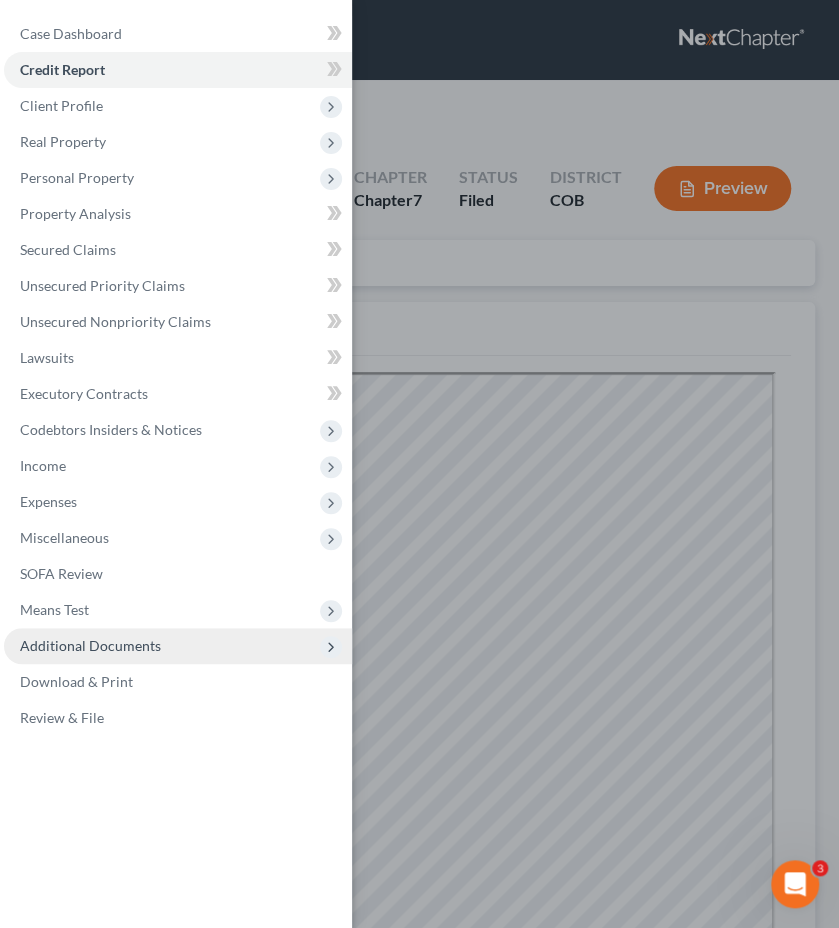 click on "Additional Documents" at bounding box center [178, 646] 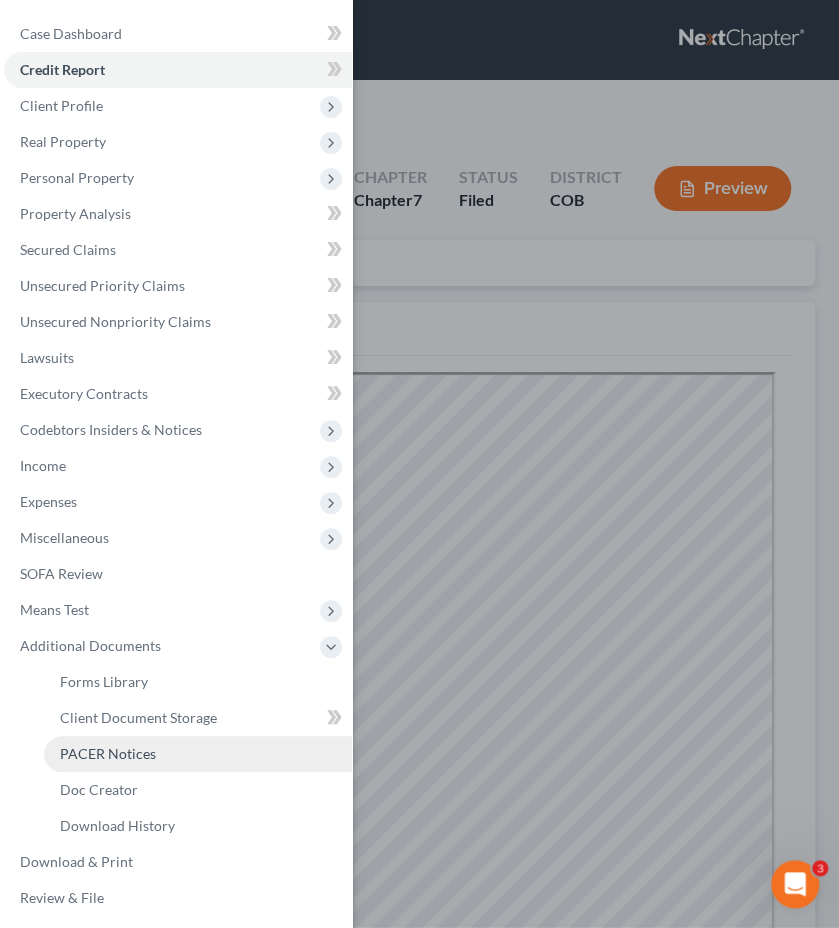click on "PACER Notices" at bounding box center [198, 754] 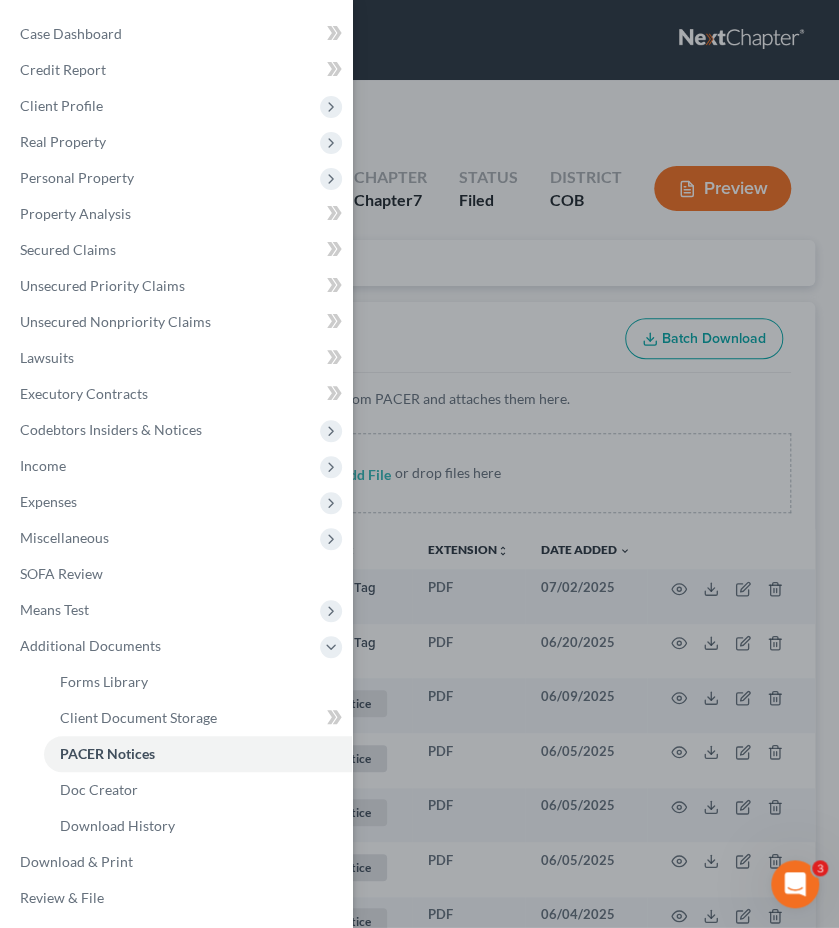click on "Case Dashboard
Payments
Invoices
Payments
Payments
Credit Report
Client Profile" at bounding box center (419, 464) 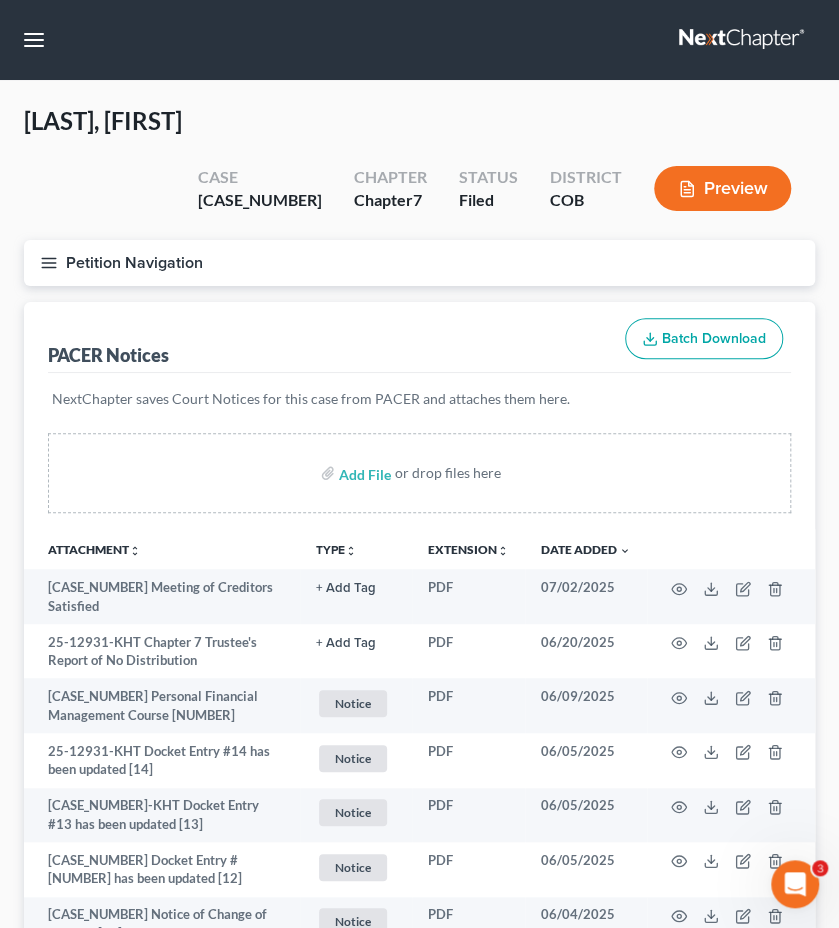 type 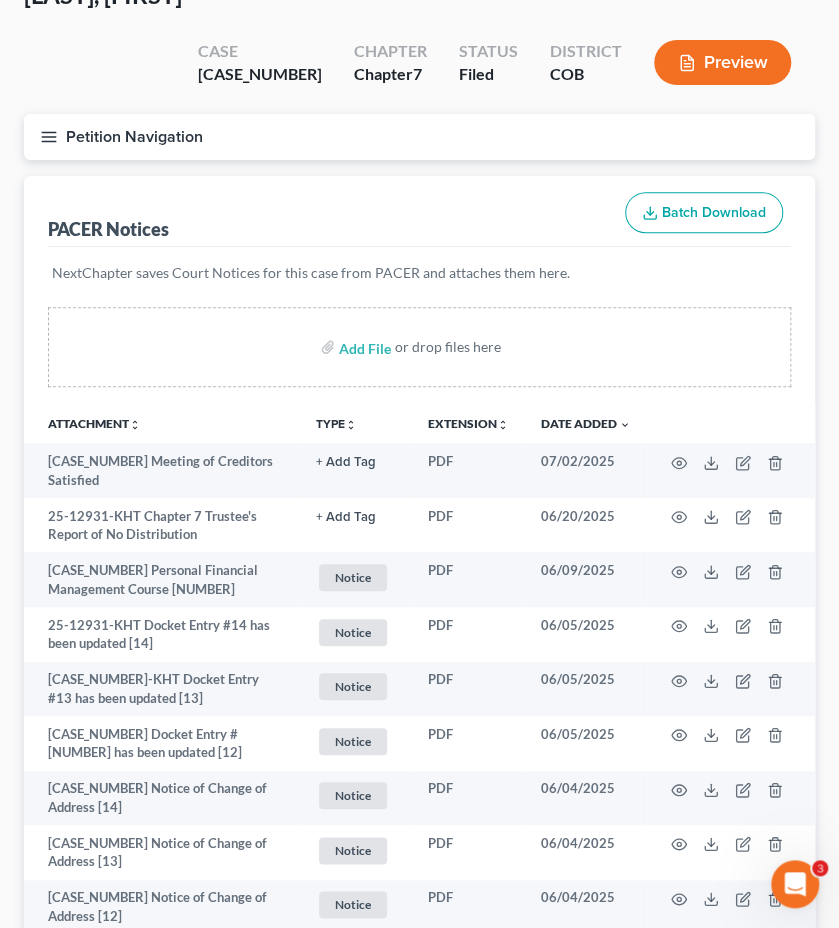 scroll, scrollTop: 400, scrollLeft: 0, axis: vertical 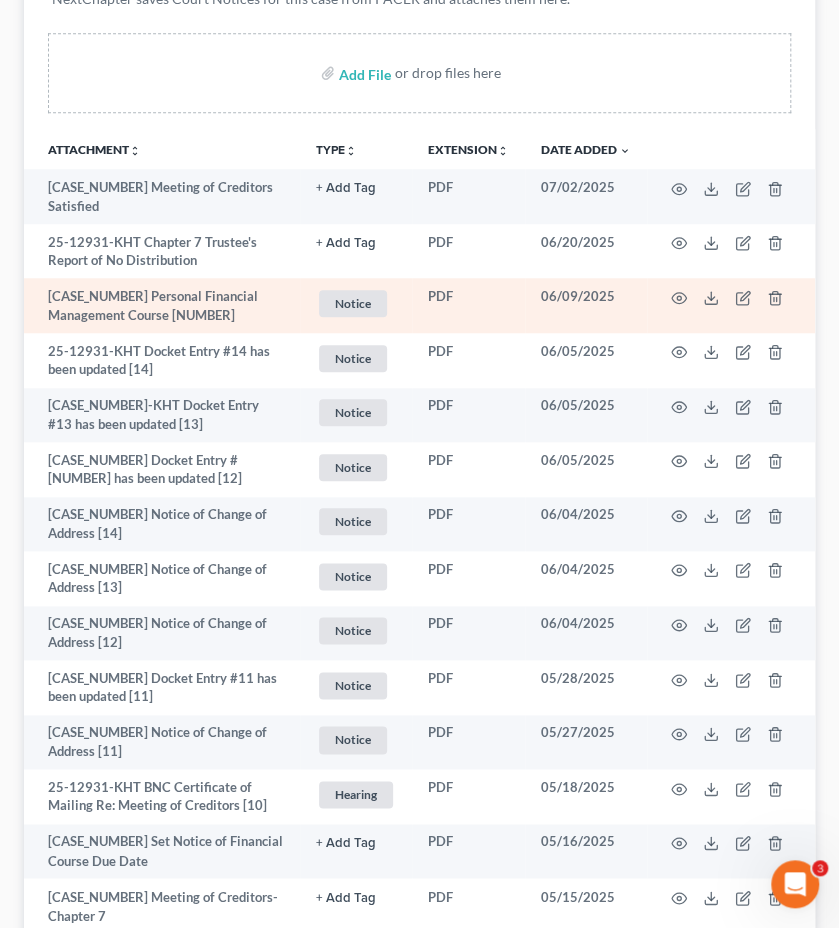 click at bounding box center [731, 305] 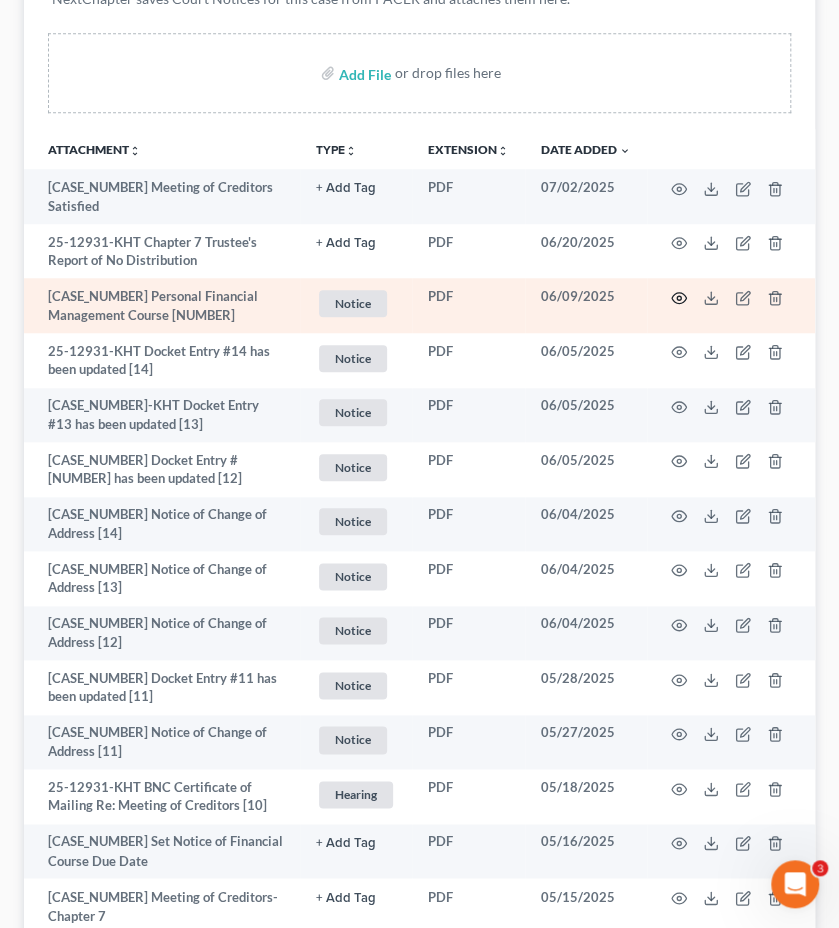 click 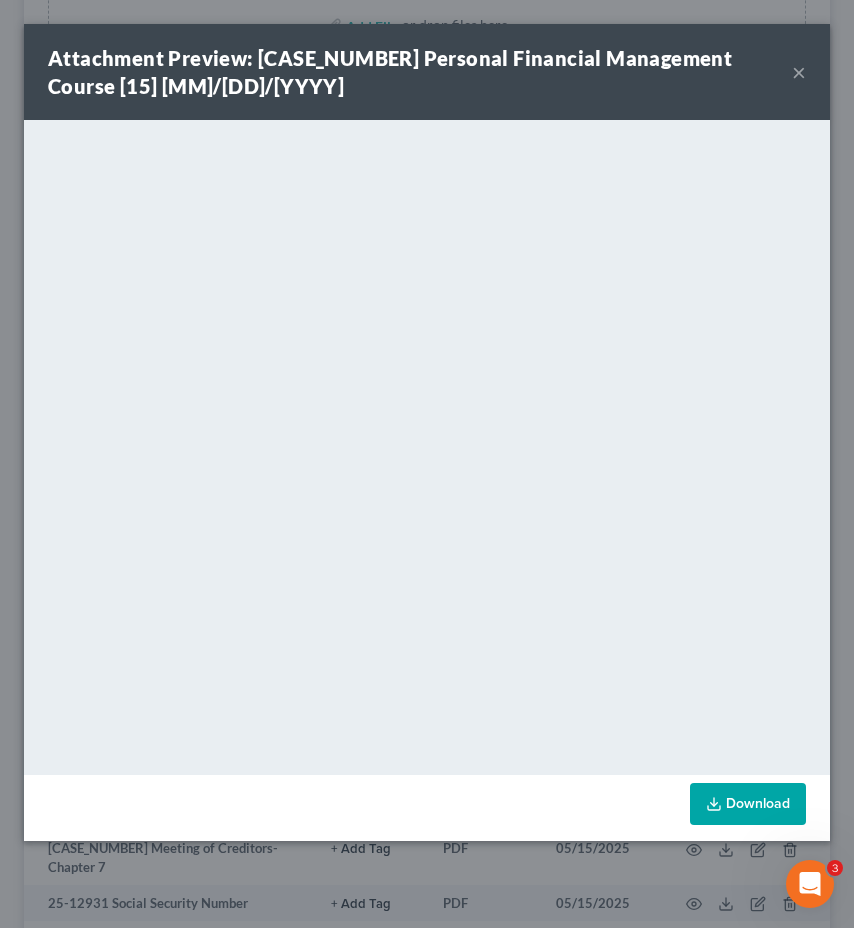 click on "Attachment Preview: [CASE_NUMBER] Personal Financial Management Course [NUMBER] [DATE] ×" at bounding box center (427, 72) 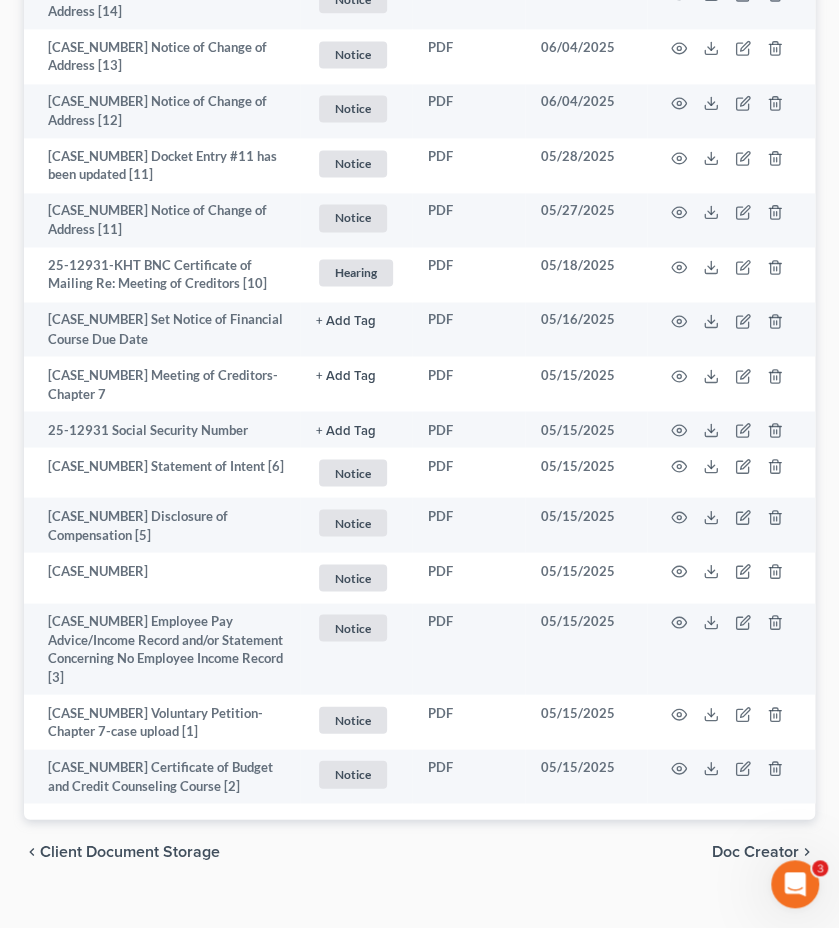 scroll, scrollTop: 926, scrollLeft: 0, axis: vertical 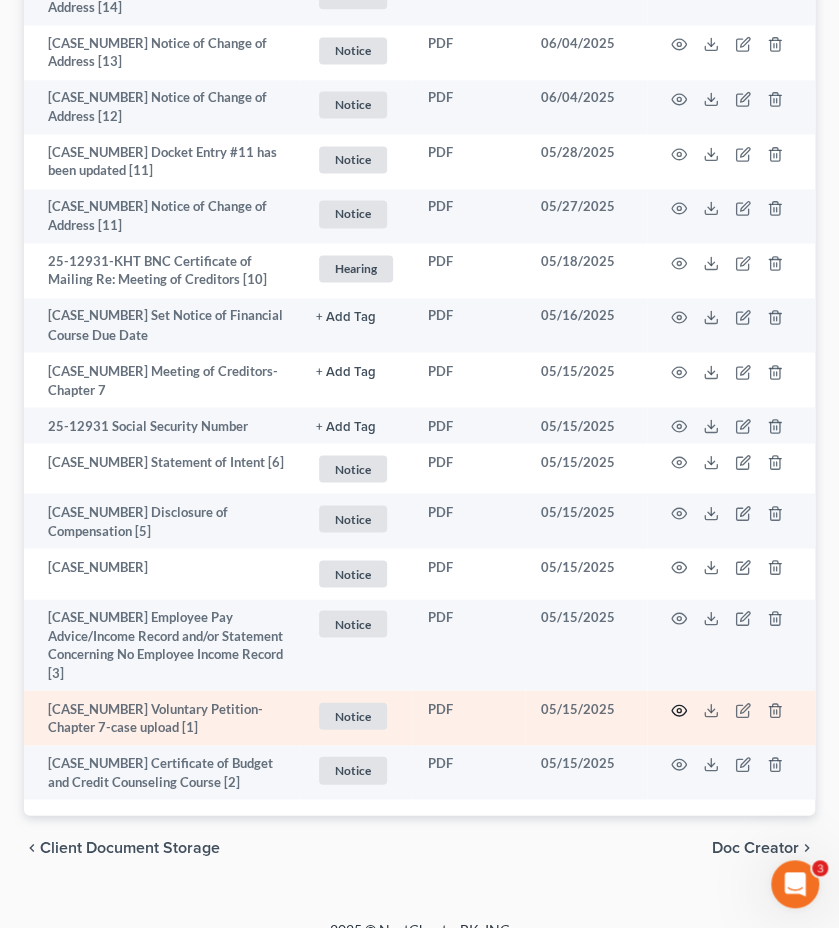 click 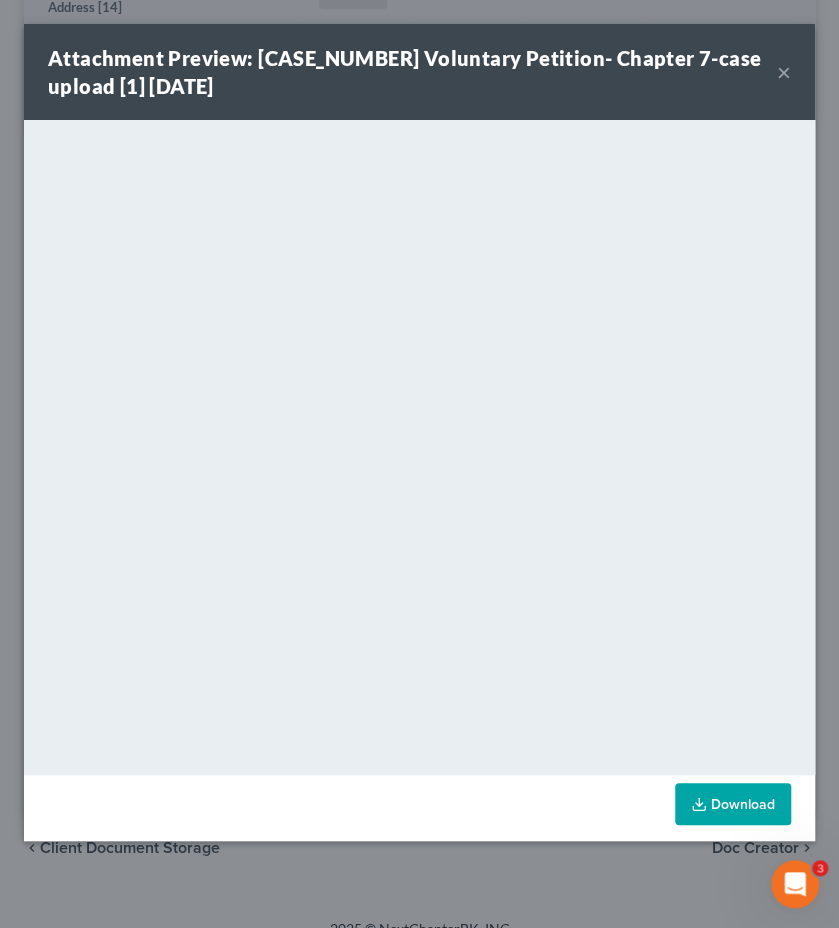 scroll, scrollTop: 904, scrollLeft: 0, axis: vertical 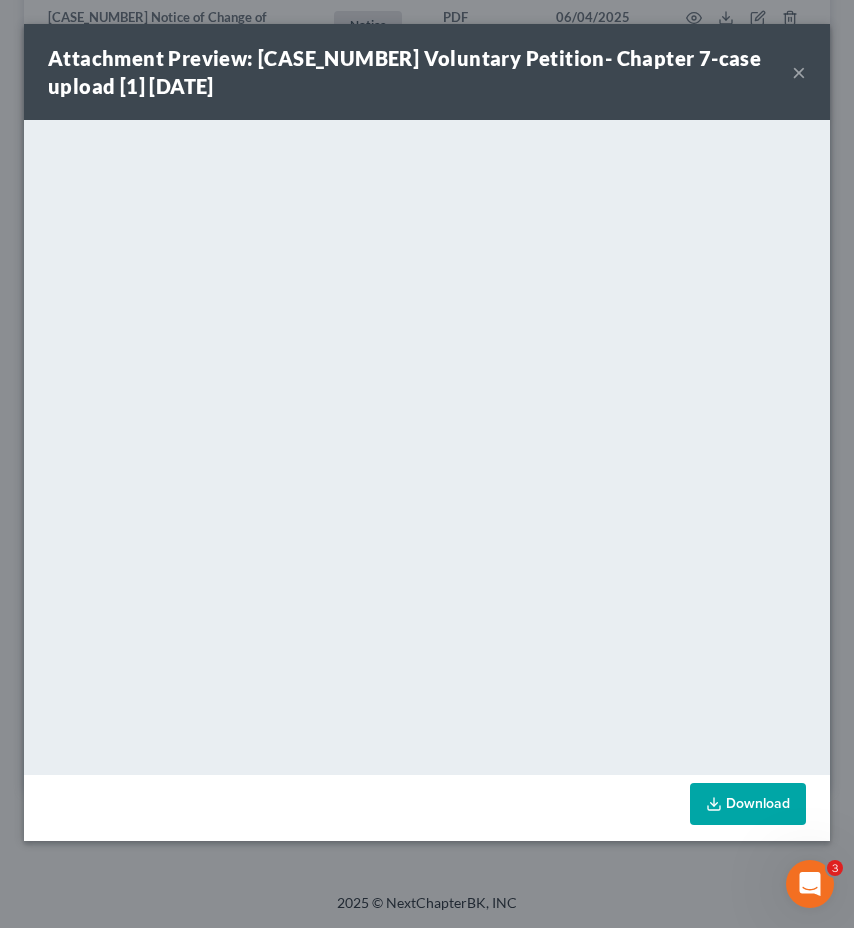 click on "×" at bounding box center (799, 72) 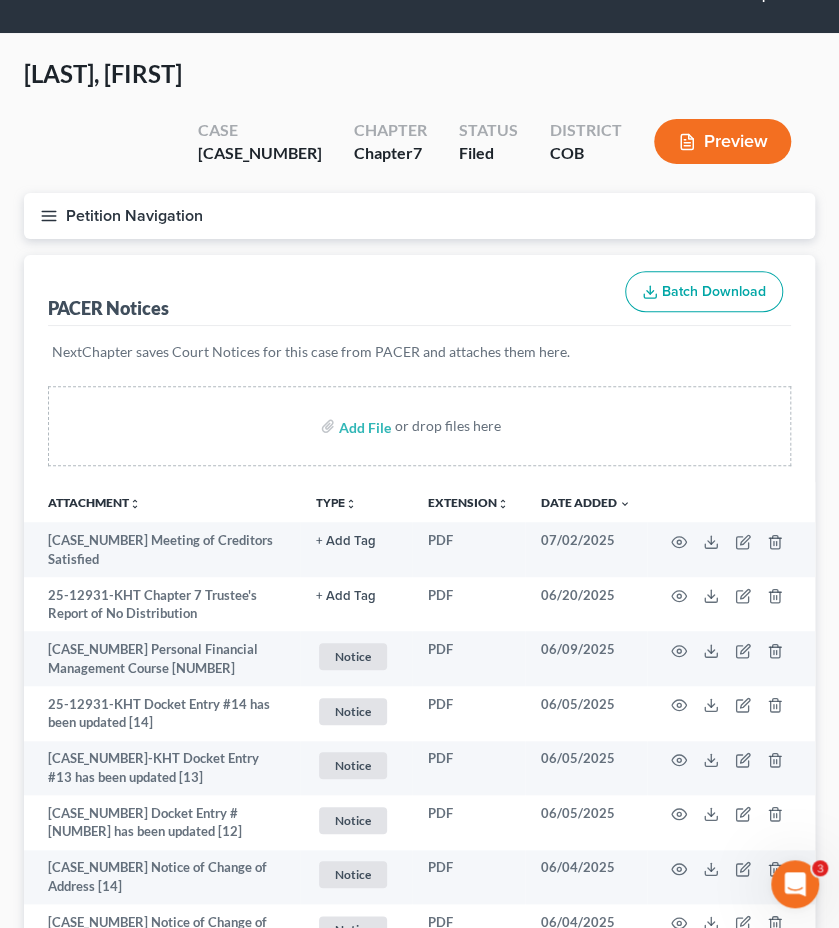 scroll, scrollTop: 0, scrollLeft: 0, axis: both 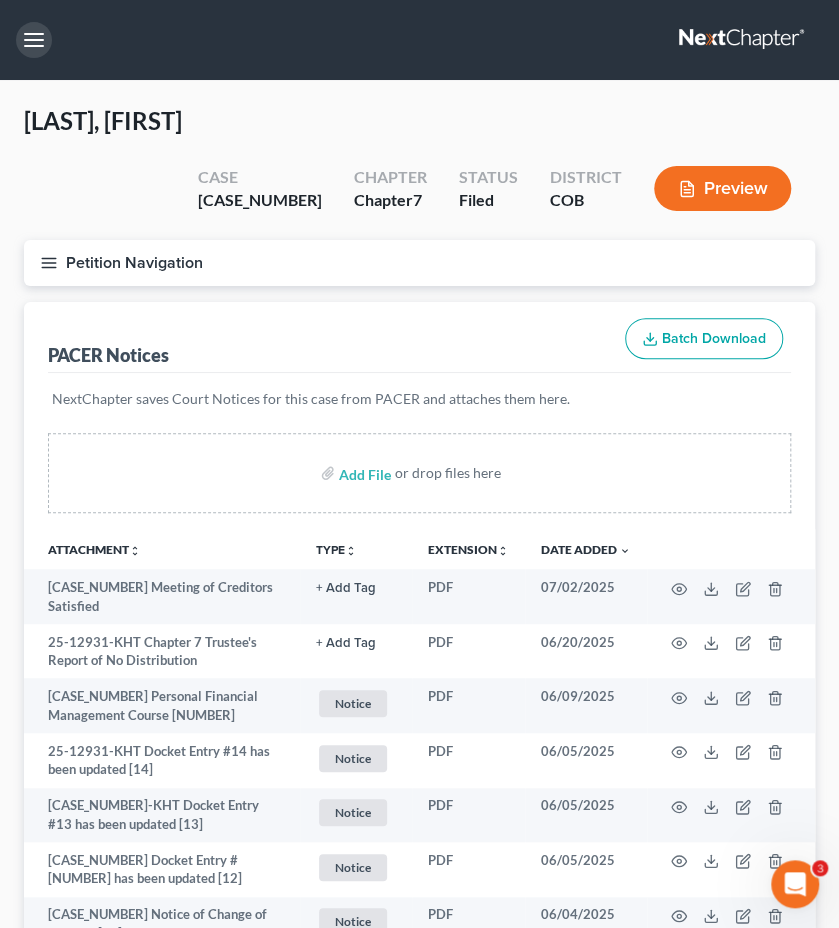 click at bounding box center (34, 40) 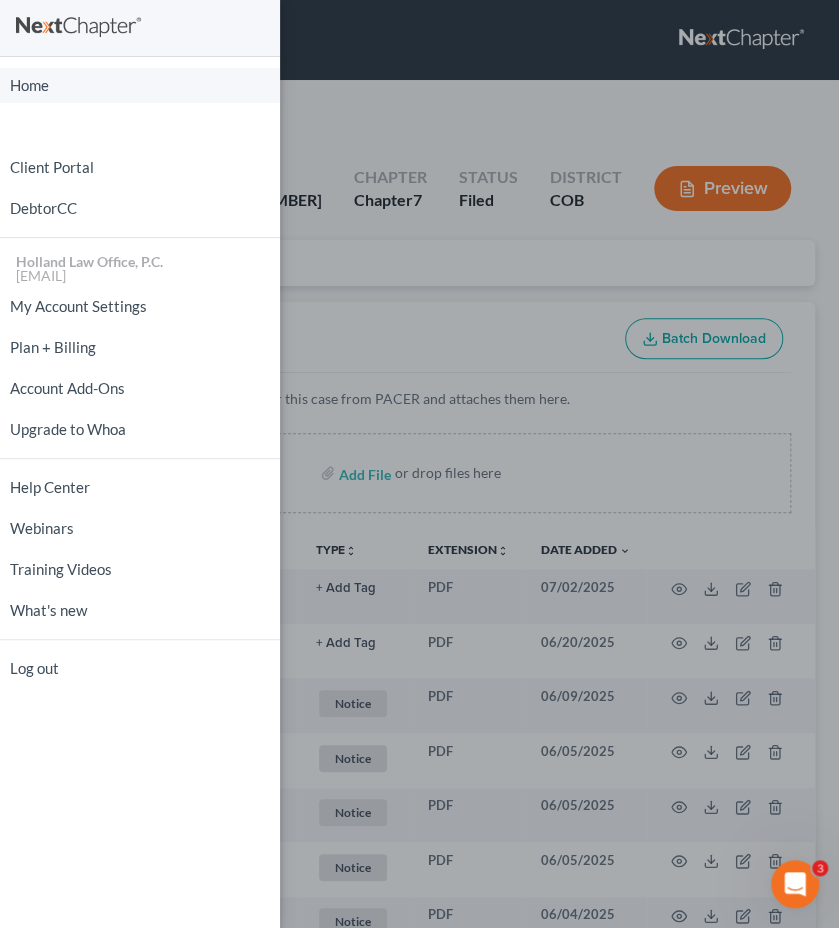 click on "Home" at bounding box center (140, 85) 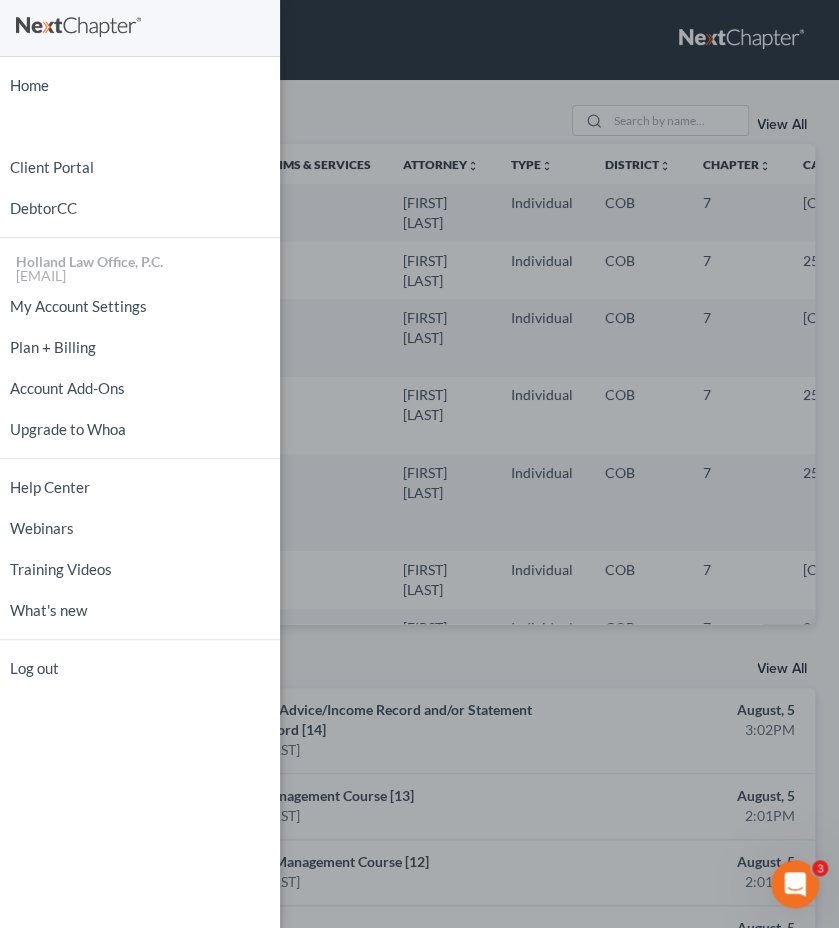 click on "Home New Case Client Portal DebtorCC Holland Law Office, P.C. [EMAIL] My Account Settings Plan + Billing Account Add-Ons Upgrade to Whoa Help Center Webinars Training Videos What's new Log out" at bounding box center [419, 464] 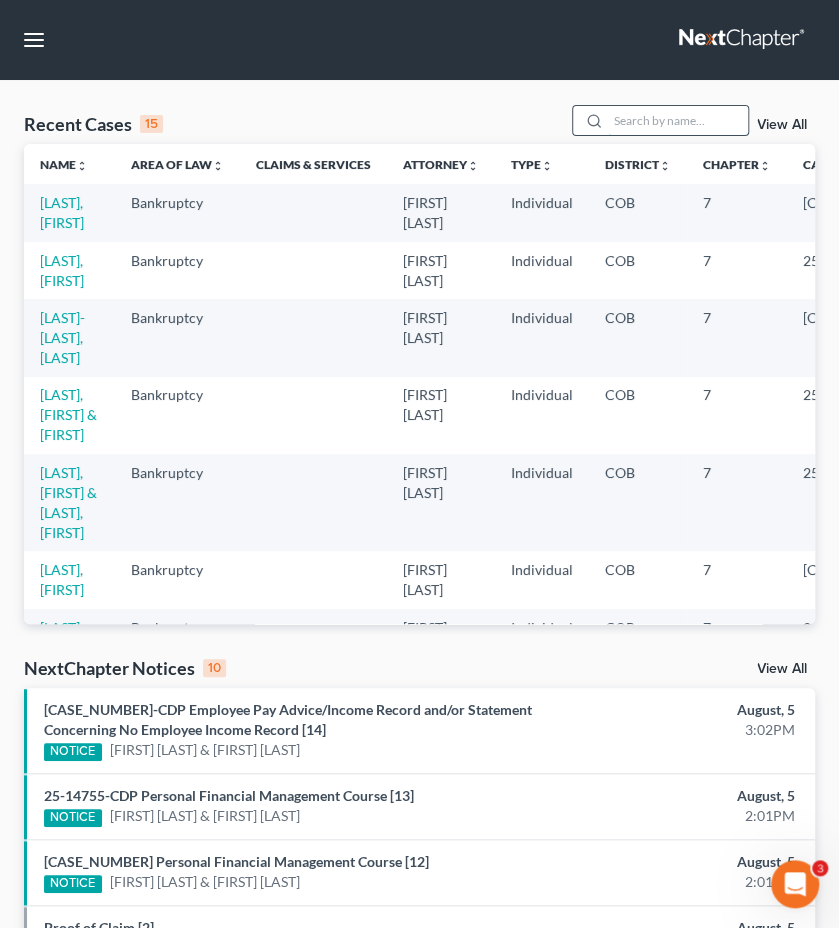 click at bounding box center [678, 120] 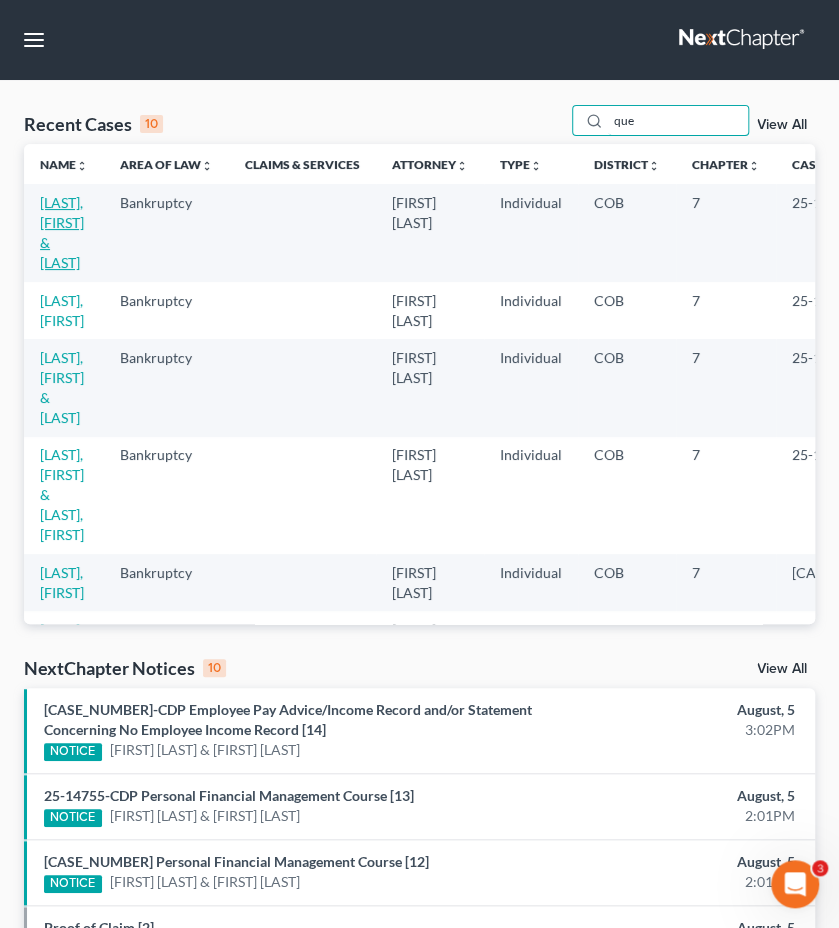 type on "que" 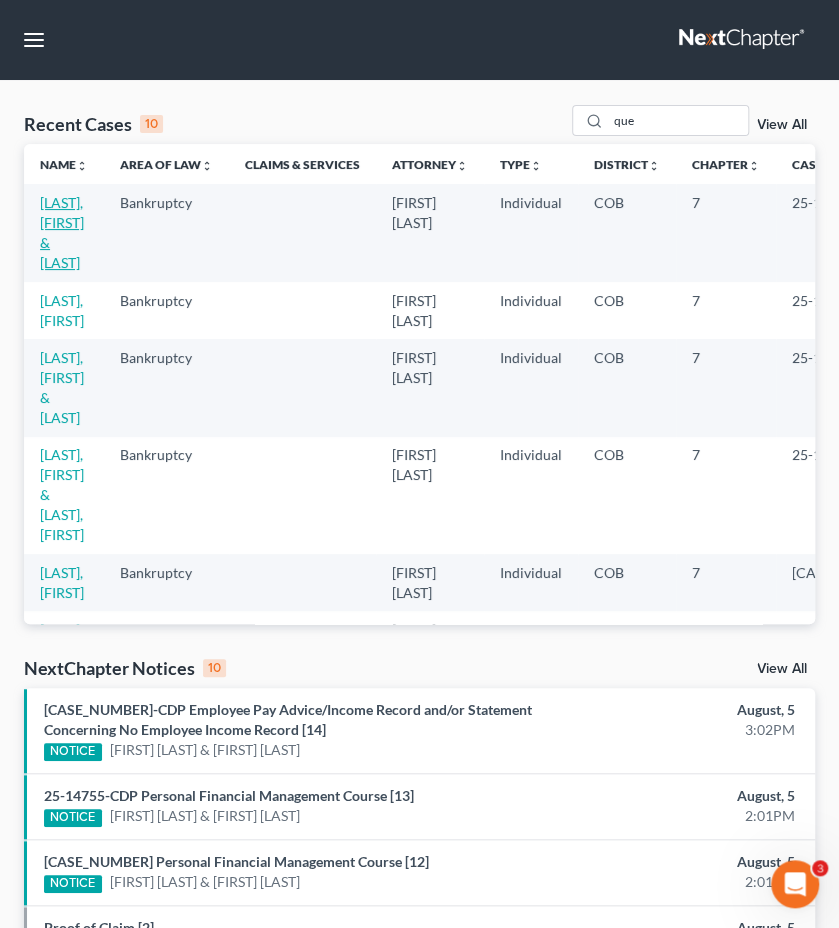 click on "[LAST], [FIRST] & [LAST]" at bounding box center (62, 232) 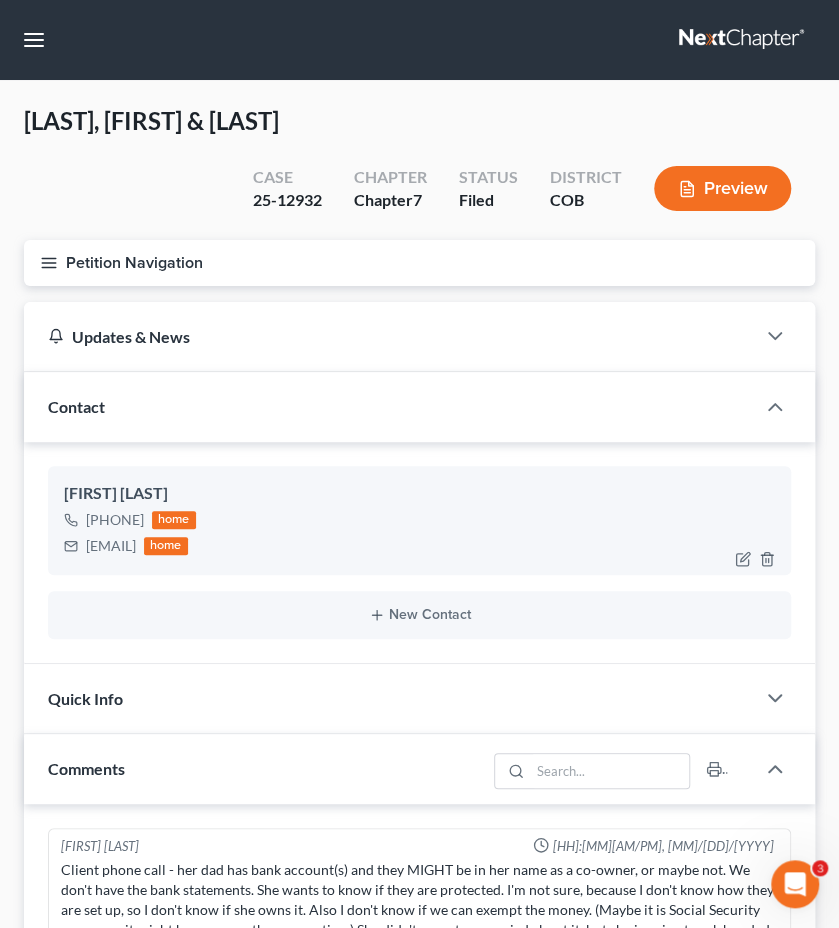 drag, startPoint x: 257, startPoint y: 551, endPoint x: 84, endPoint y: 557, distance: 173.10402 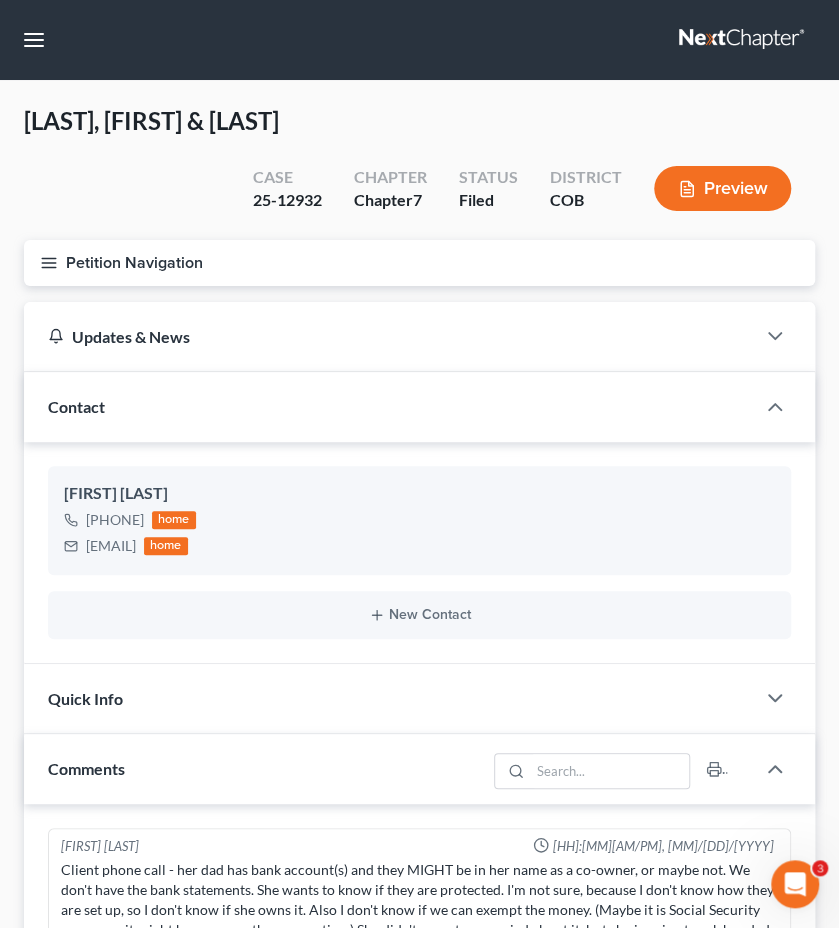 click on "Petition Navigation" at bounding box center [419, 263] 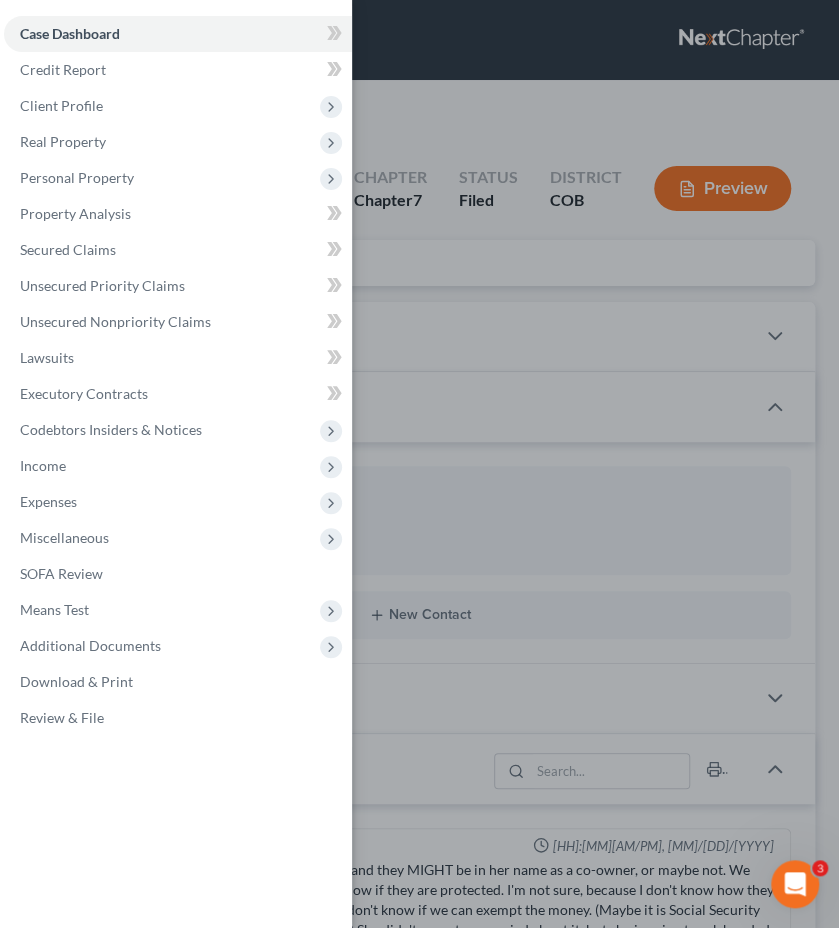 click on "Case Dashboard
Payments
Invoices
Payments
Payments
Credit Report
Client Profile" at bounding box center [419, 464] 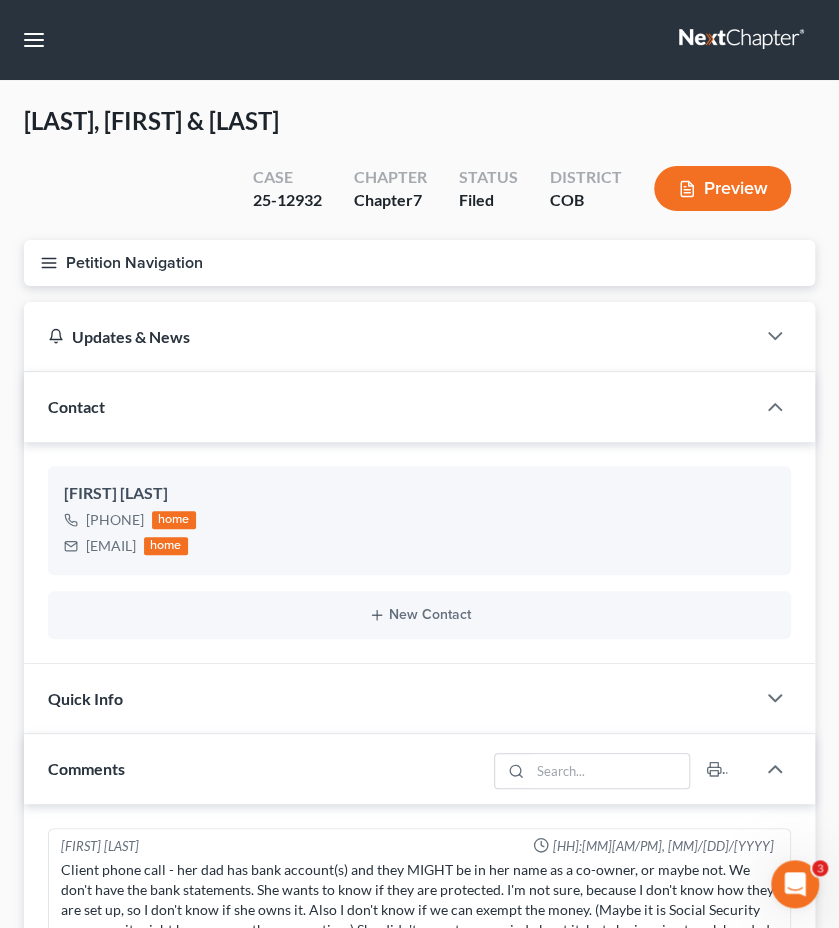click on "Petition Navigation" at bounding box center (419, 263) 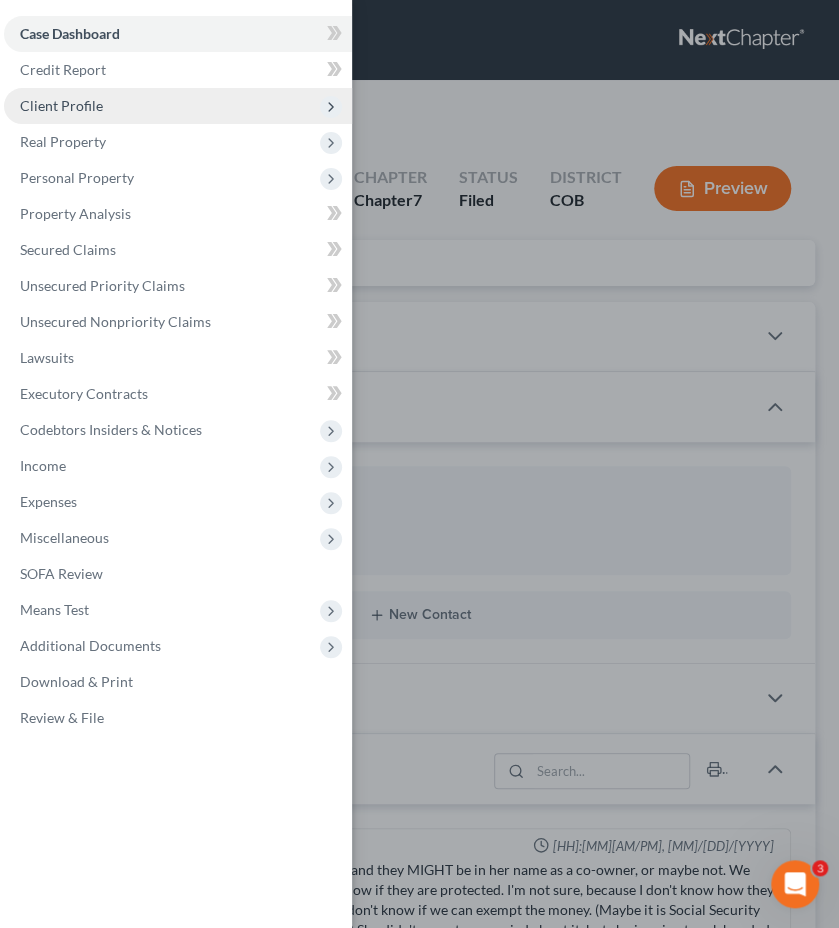 click on "Client Profile" at bounding box center [178, 106] 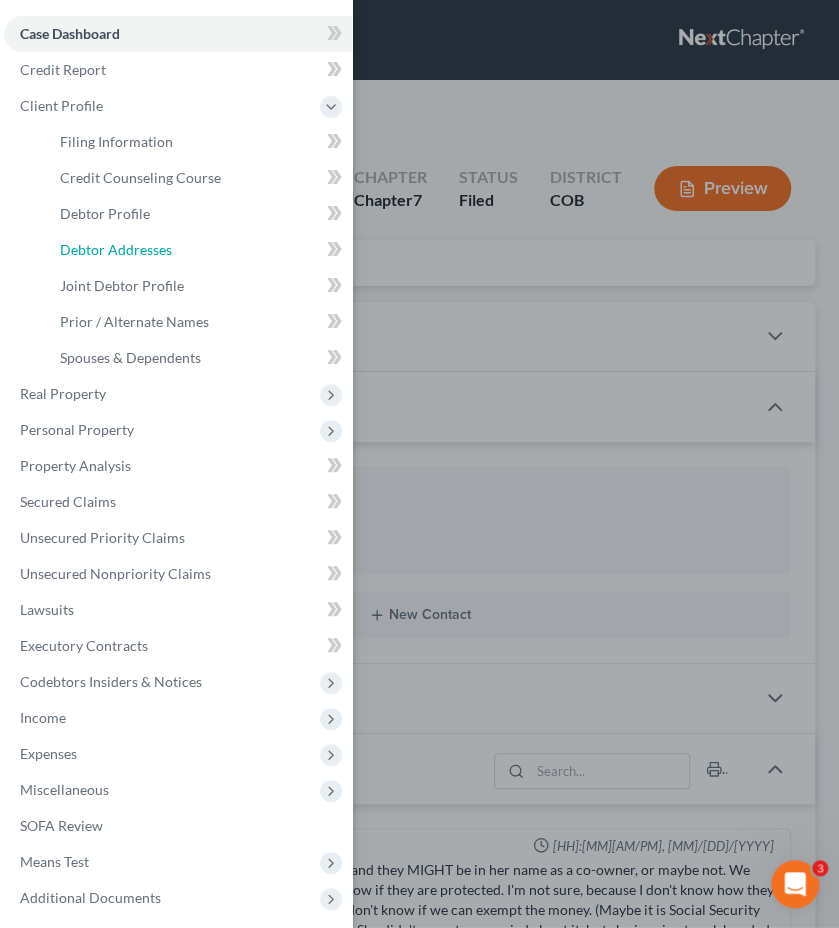 click on "Debtor Addresses" at bounding box center [116, 249] 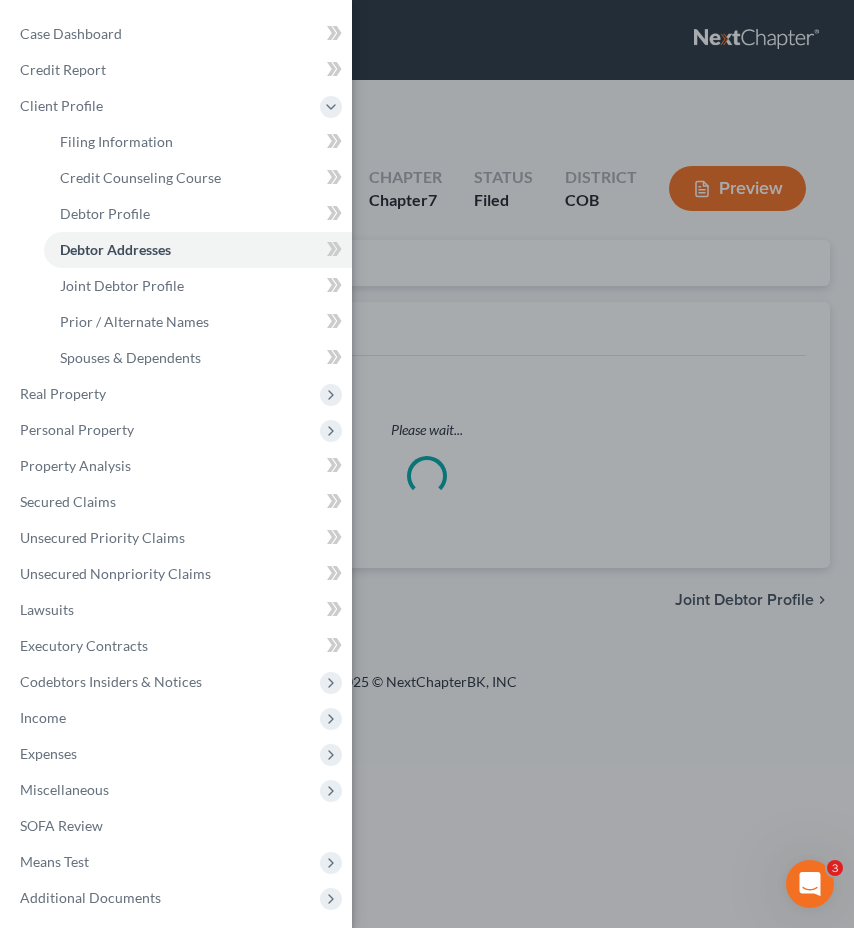 click on "Case Dashboard
Payments
Invoices
Payments
Payments
Credit Report
Client Profile" at bounding box center (427, 464) 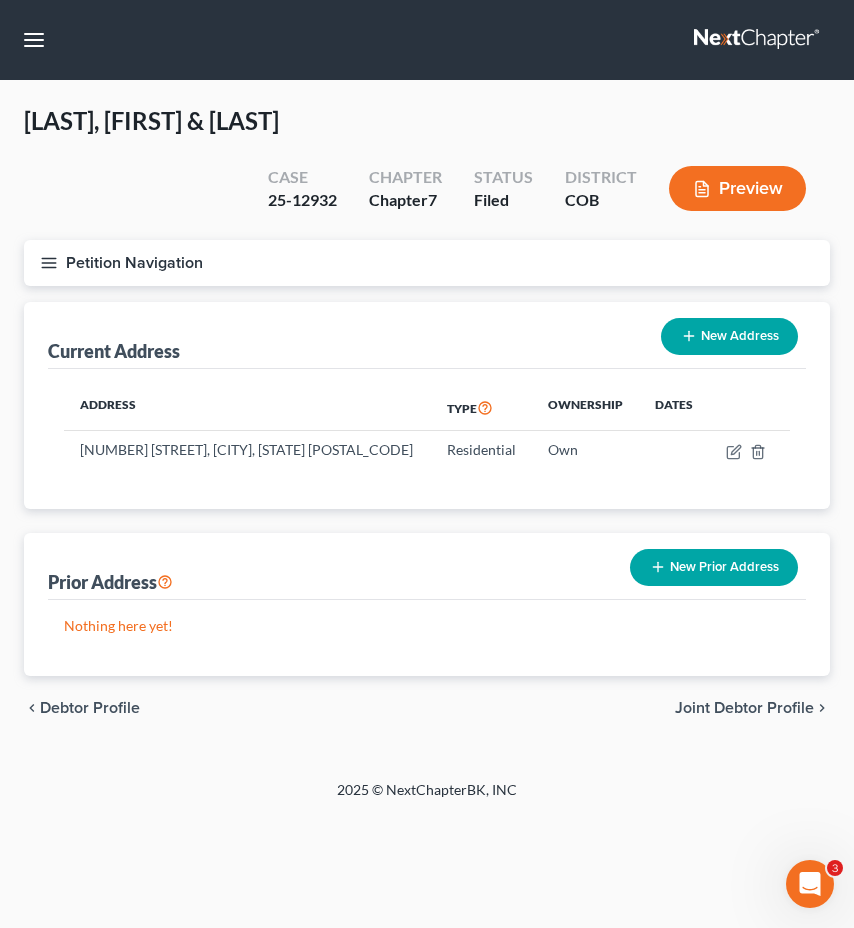 click on "Address Type  Ownership Dates [NUM] [STREET], [CITY], [STATE] [ZIP] Residential Own" at bounding box center (427, 439) 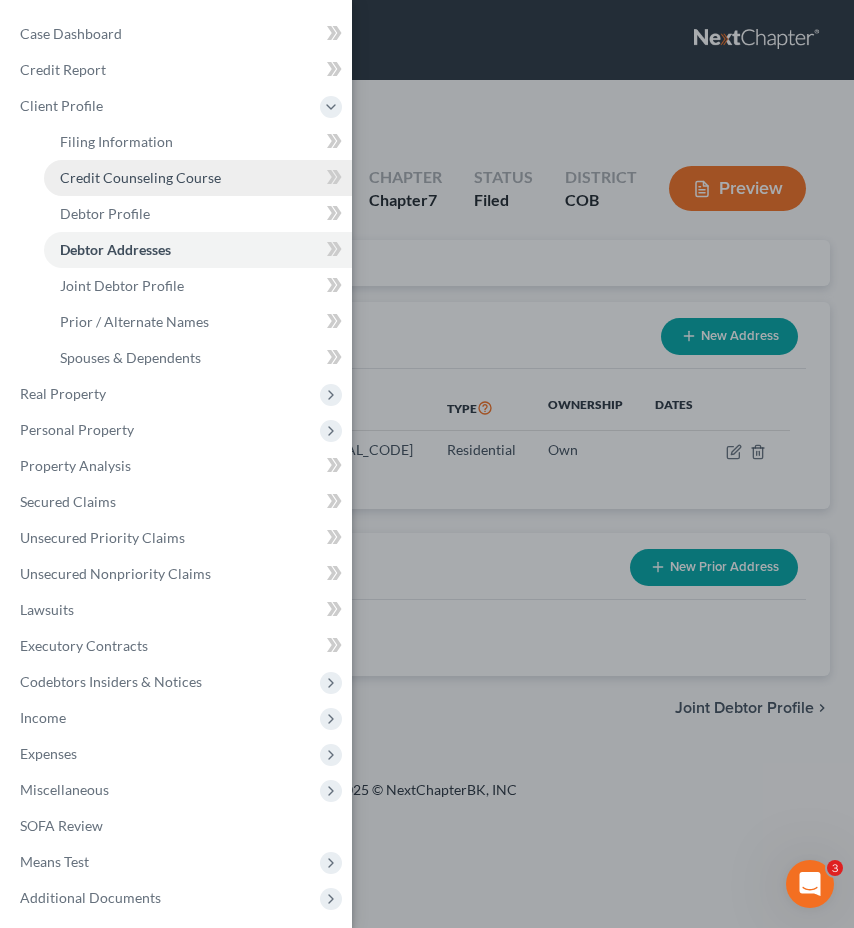 click on "Credit Counseling Course" at bounding box center [198, 178] 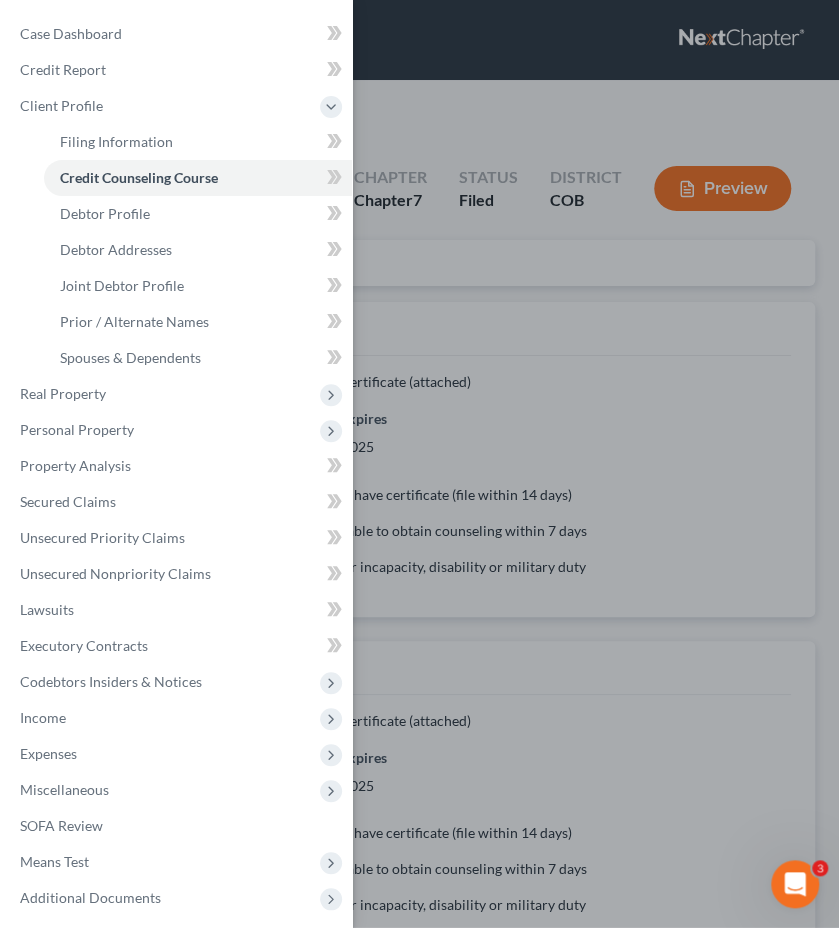 click on "Case Dashboard
Payments
Invoices
Payments
Payments
Credit Report
Client Profile" at bounding box center [419, 464] 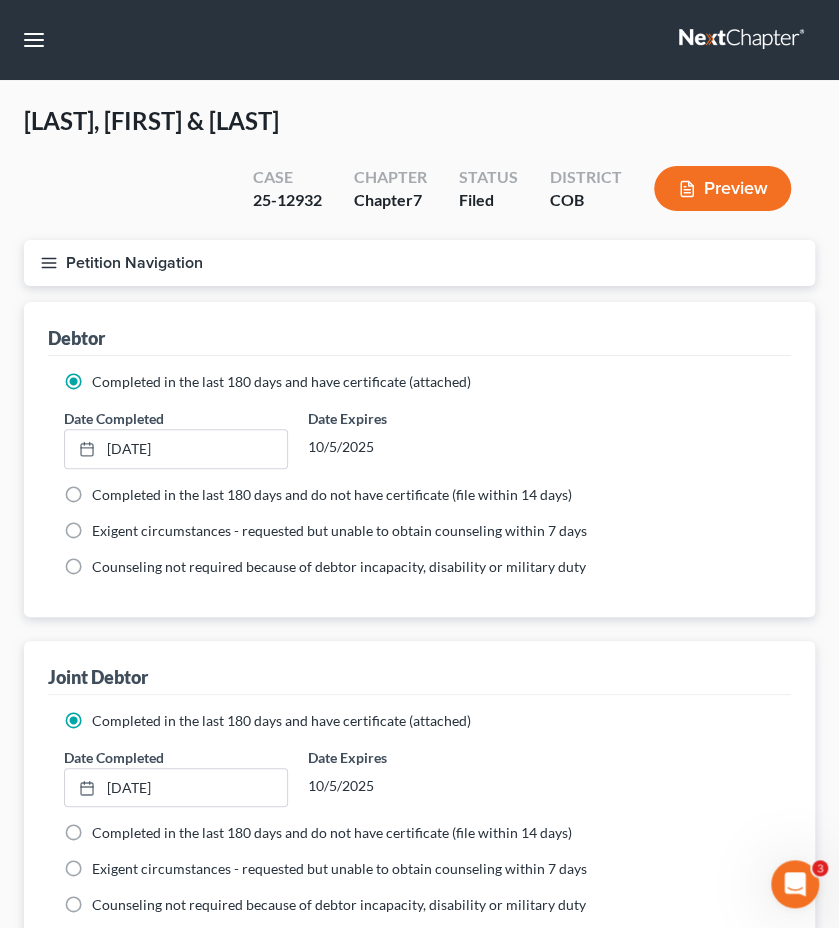 click on "Petition Navigation" at bounding box center (419, 263) 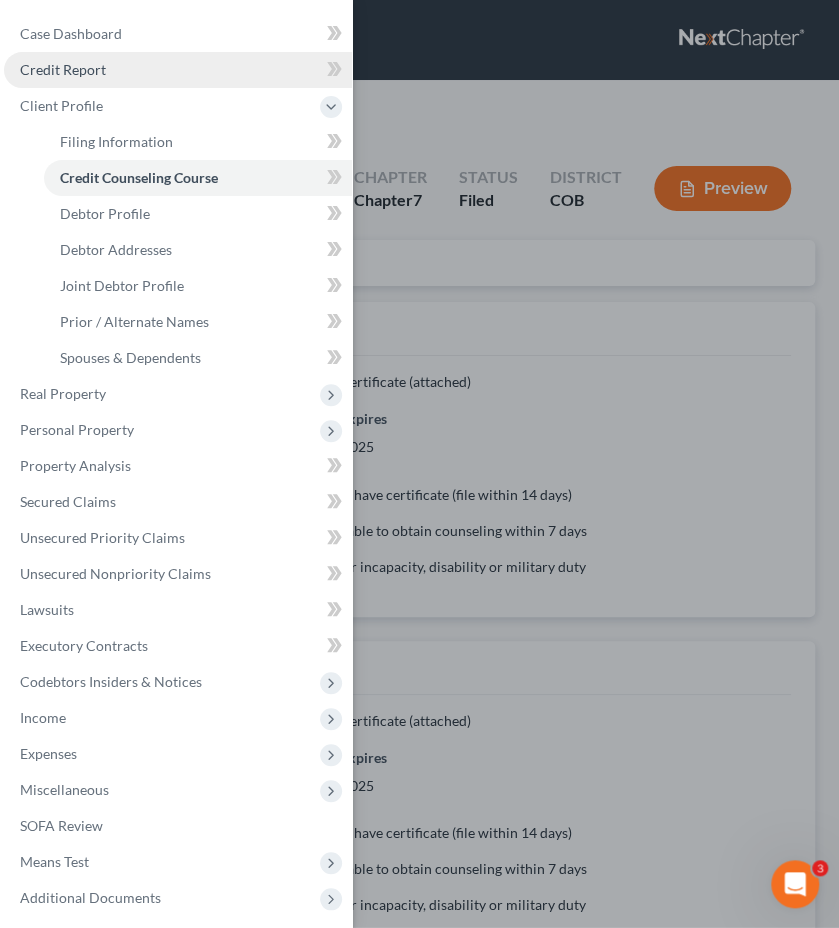 click on "Credit Report" at bounding box center (178, 70) 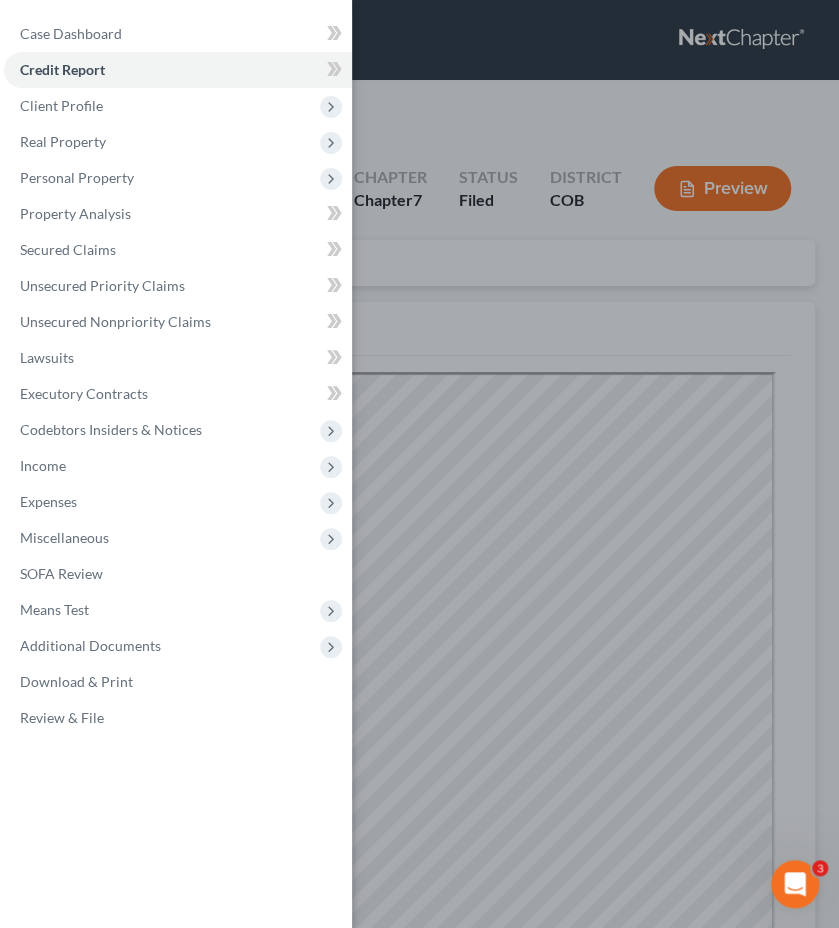 scroll, scrollTop: 0, scrollLeft: 0, axis: both 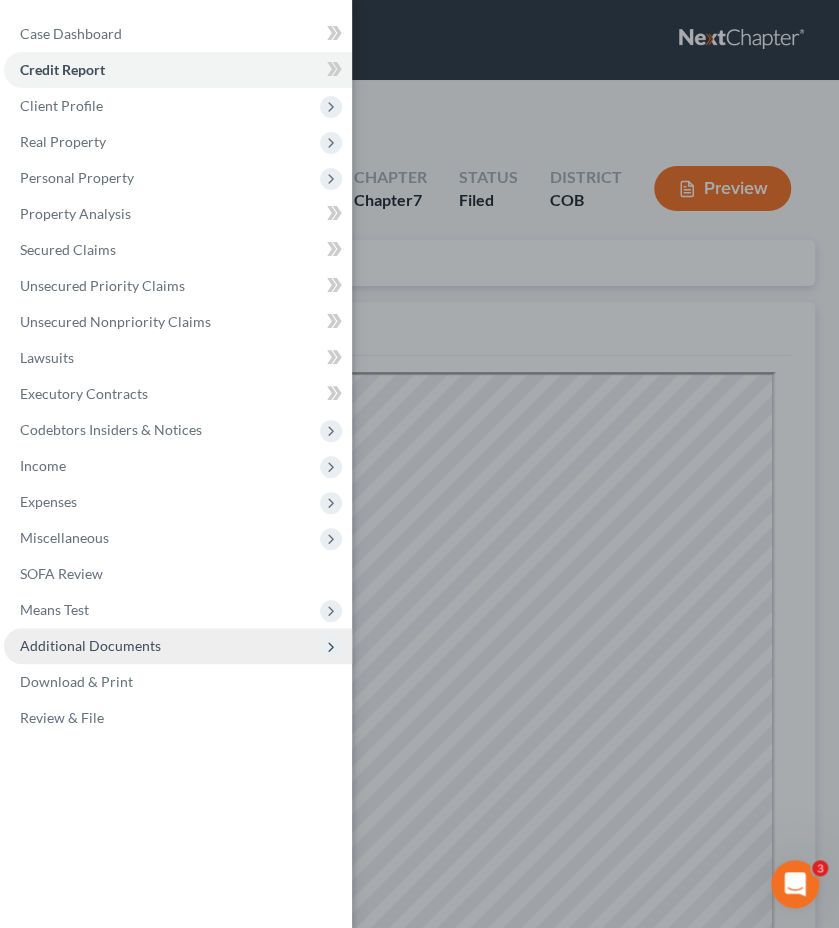 click on "Additional Documents" at bounding box center (178, 646) 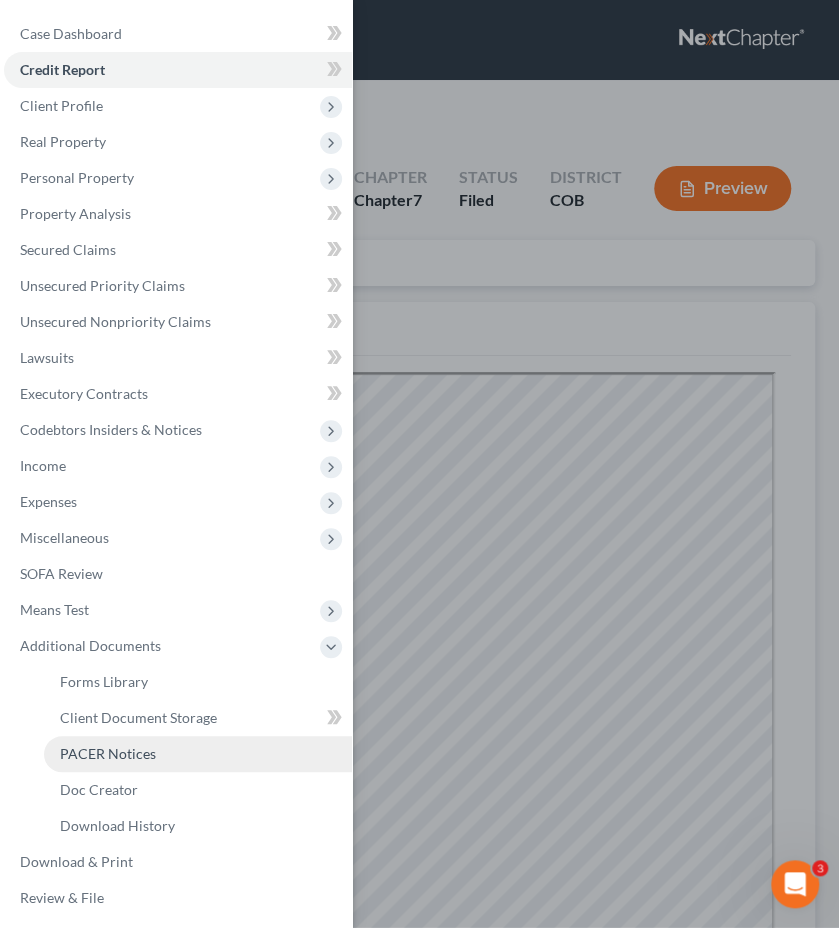 click on "PACER Notices" at bounding box center (198, 754) 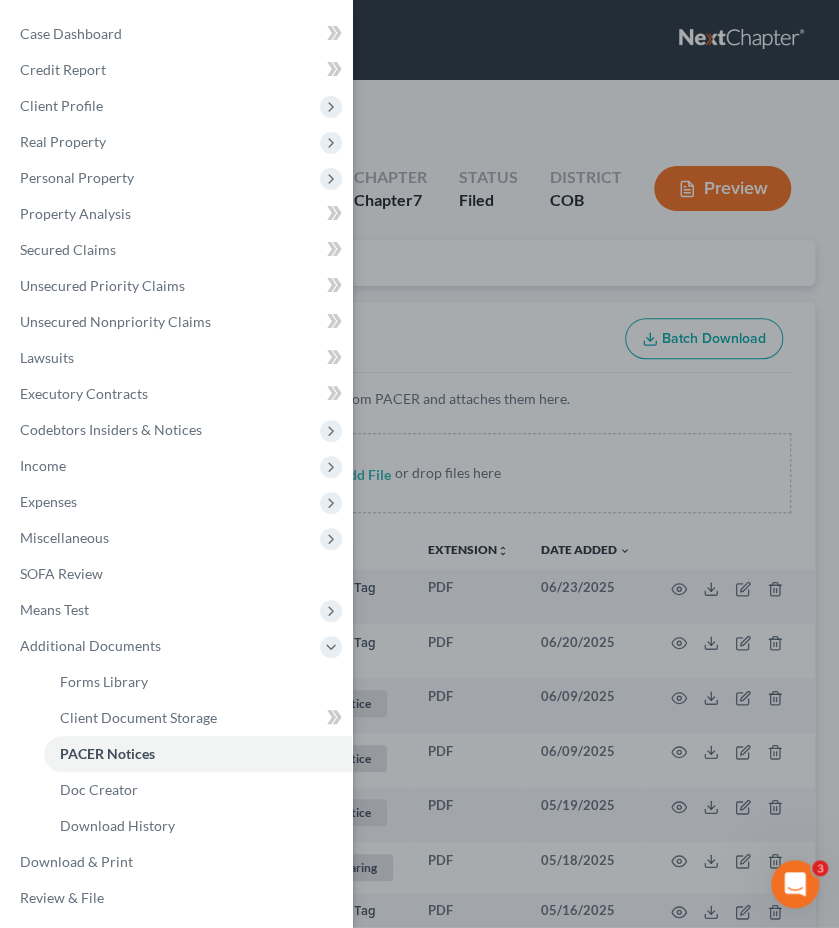 click on "Case Dashboard
Payments
Invoices
Payments
Payments
Credit Report
Client Profile" at bounding box center [419, 464] 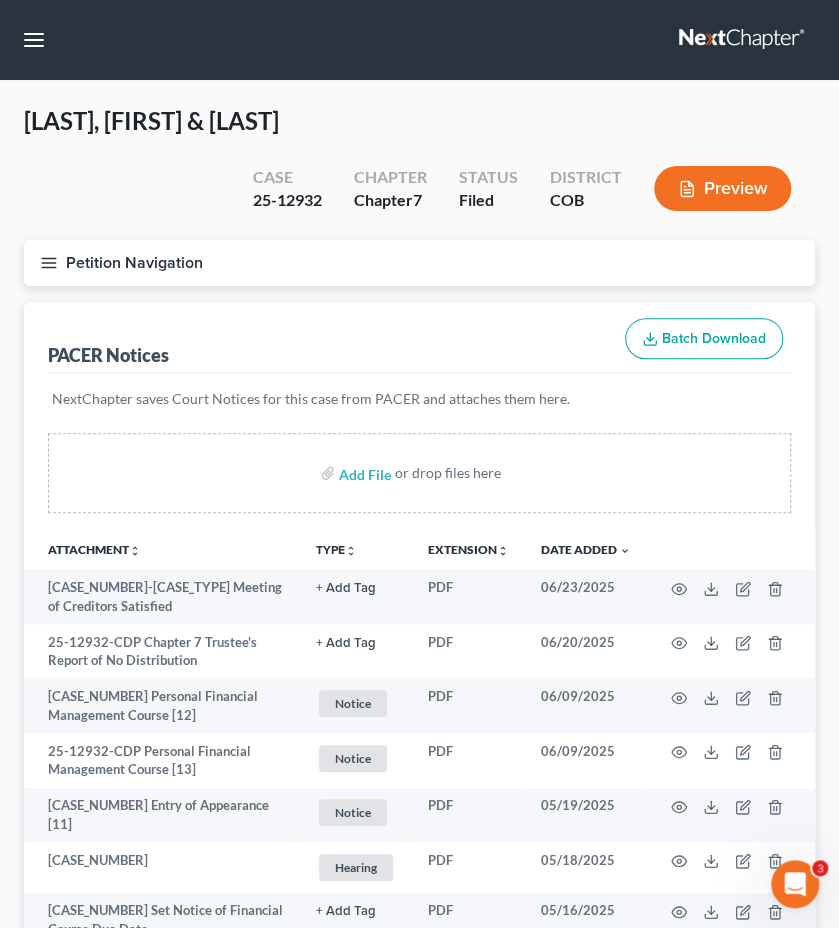 type 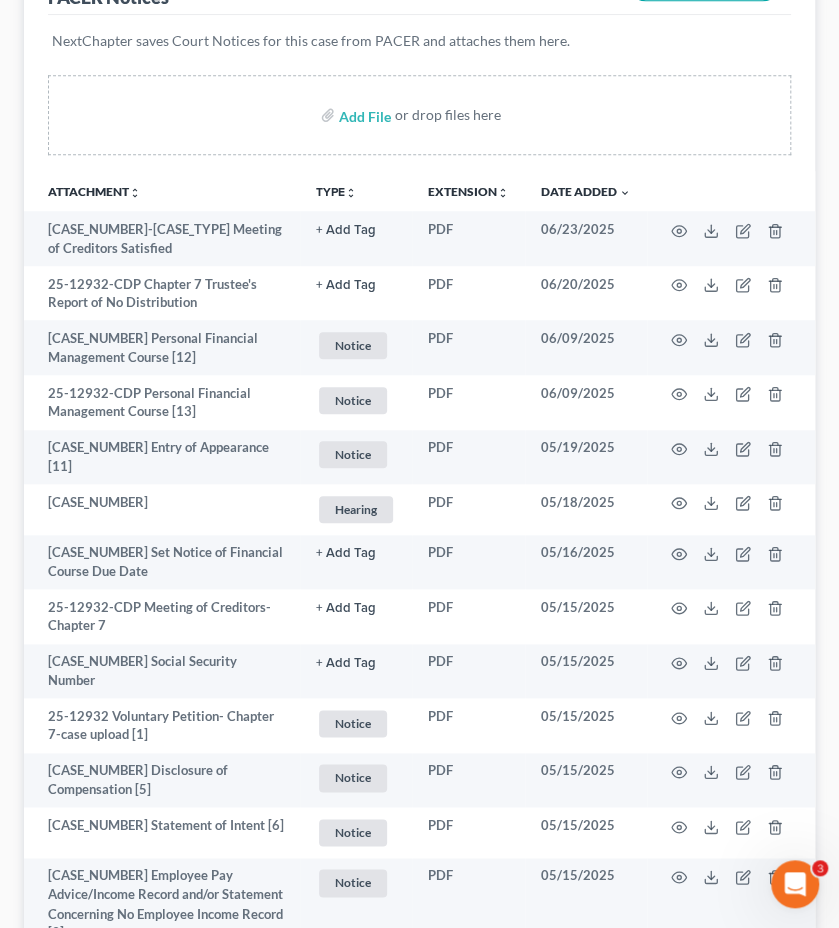 scroll, scrollTop: 360, scrollLeft: 0, axis: vertical 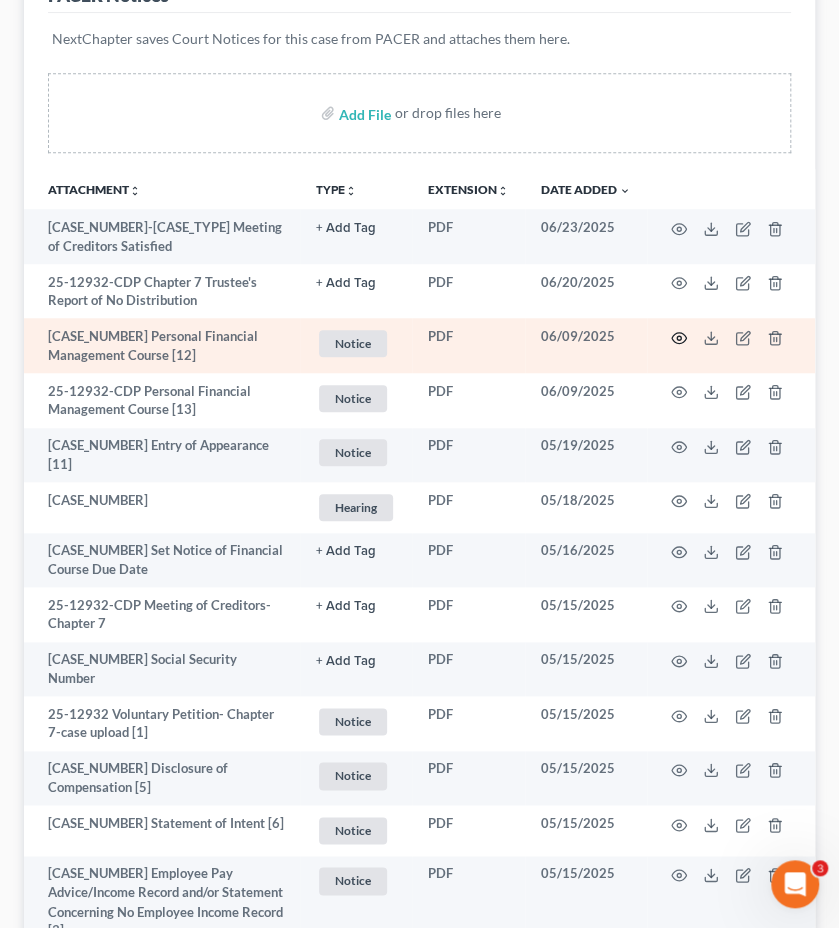 click 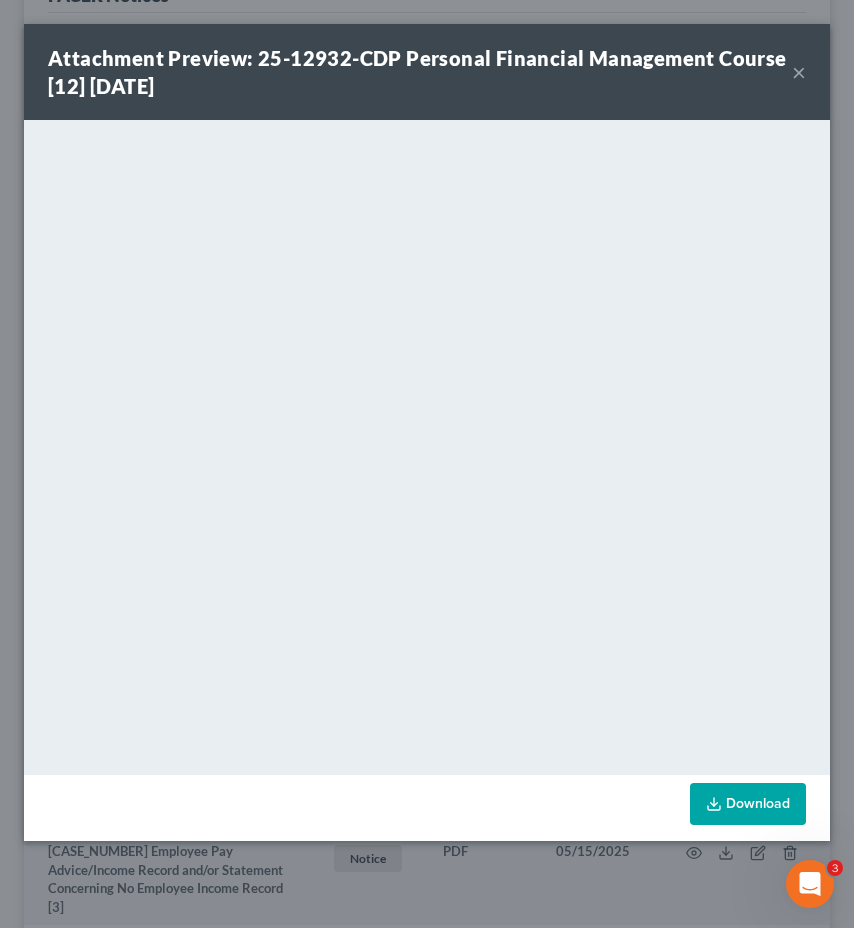 click on "×" at bounding box center (799, 72) 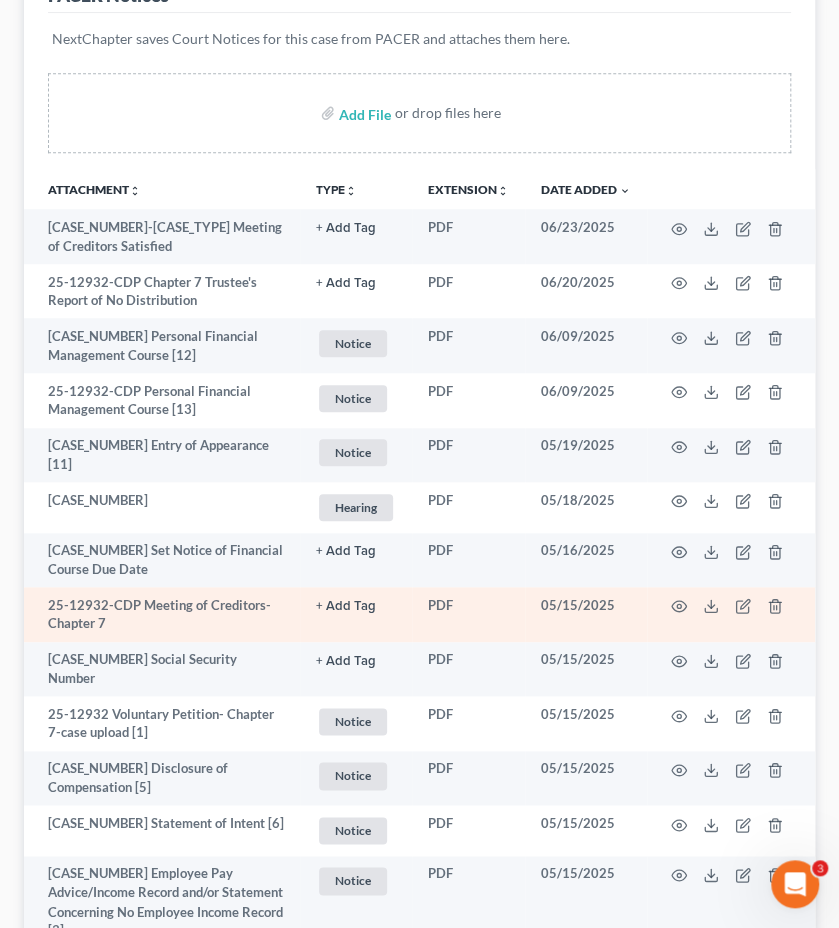 scroll, scrollTop: 400, scrollLeft: 0, axis: vertical 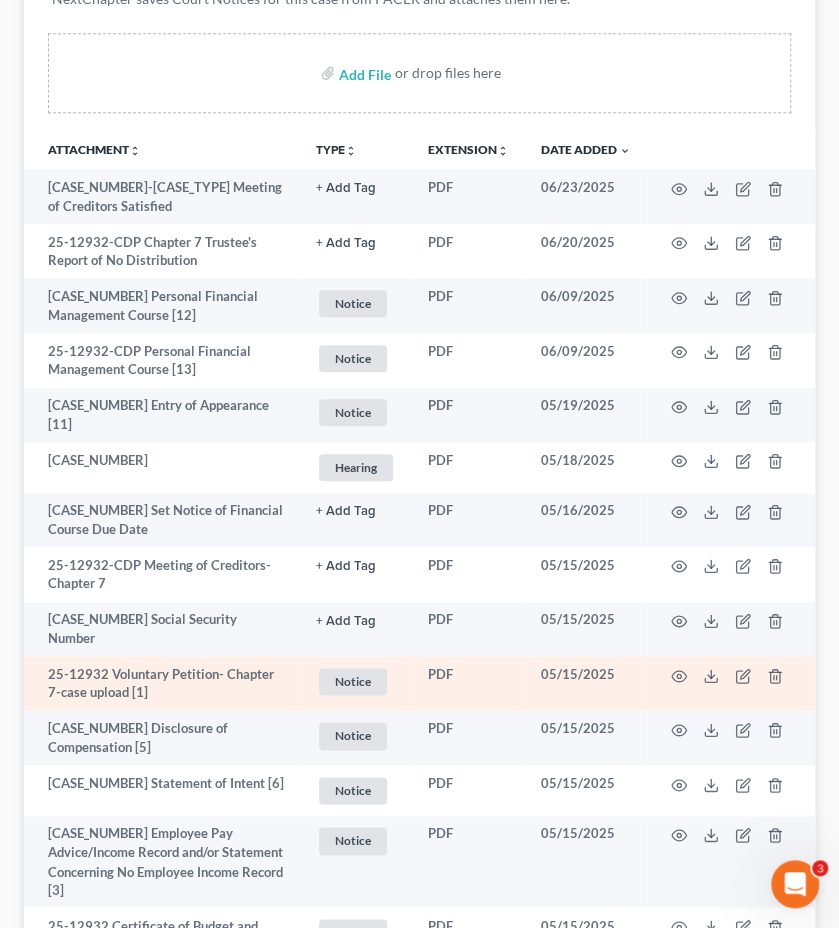 click at bounding box center [731, 683] 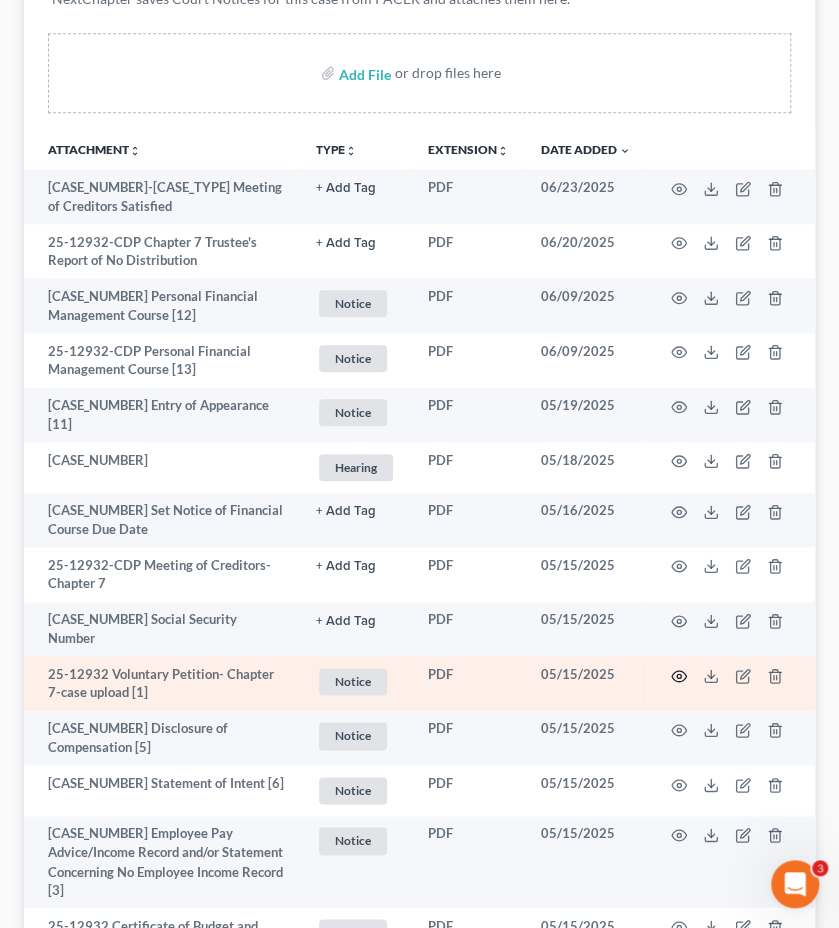 click 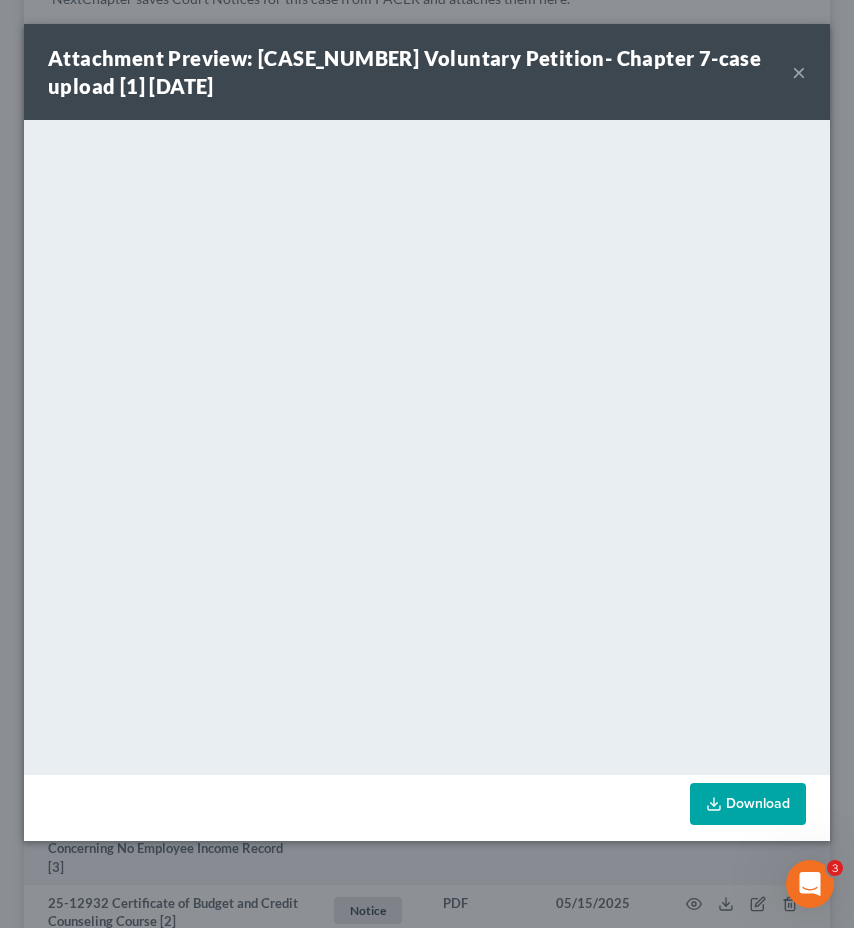 click on "×" at bounding box center [799, 72] 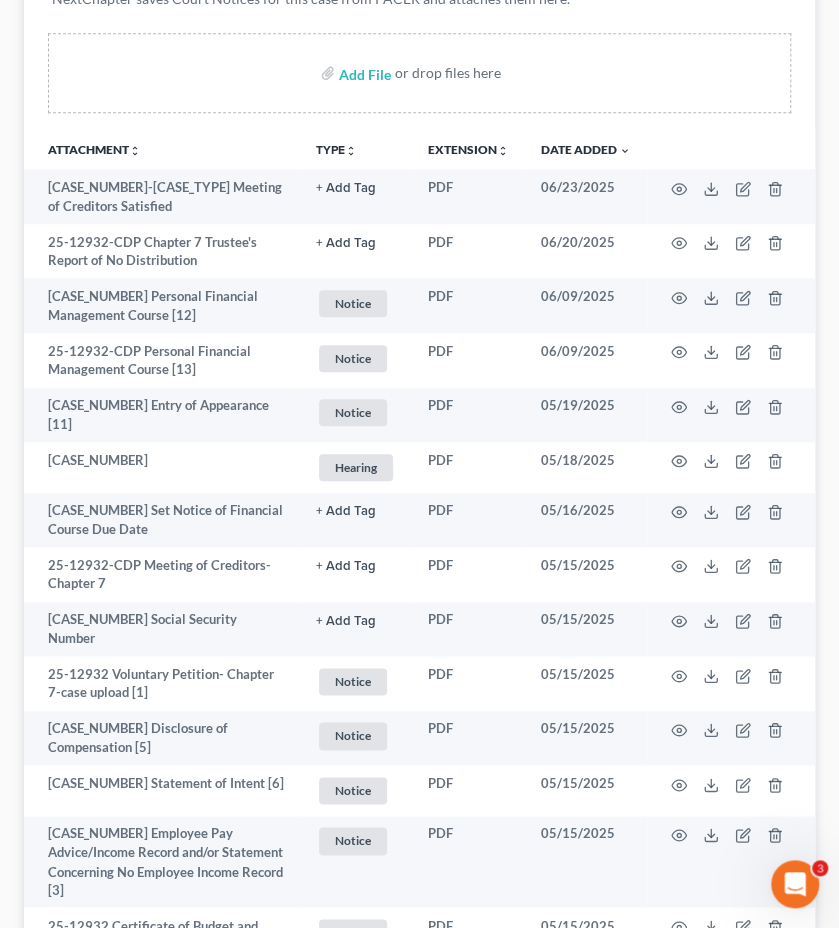 scroll, scrollTop: 0, scrollLeft: 0, axis: both 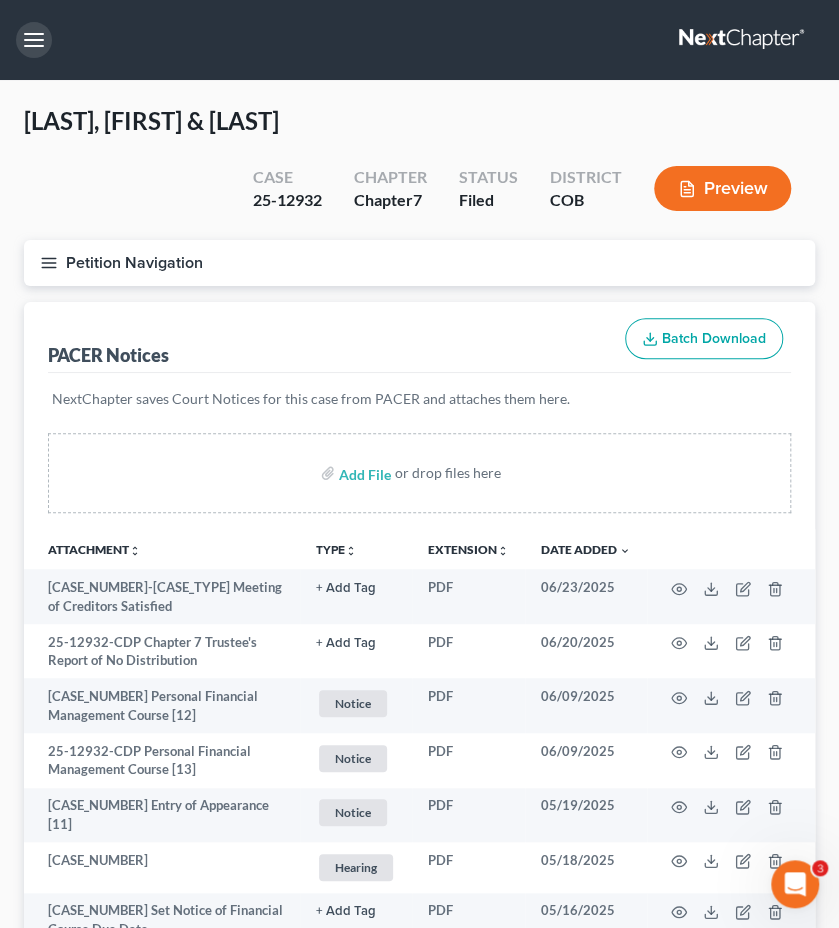 click at bounding box center [34, 40] 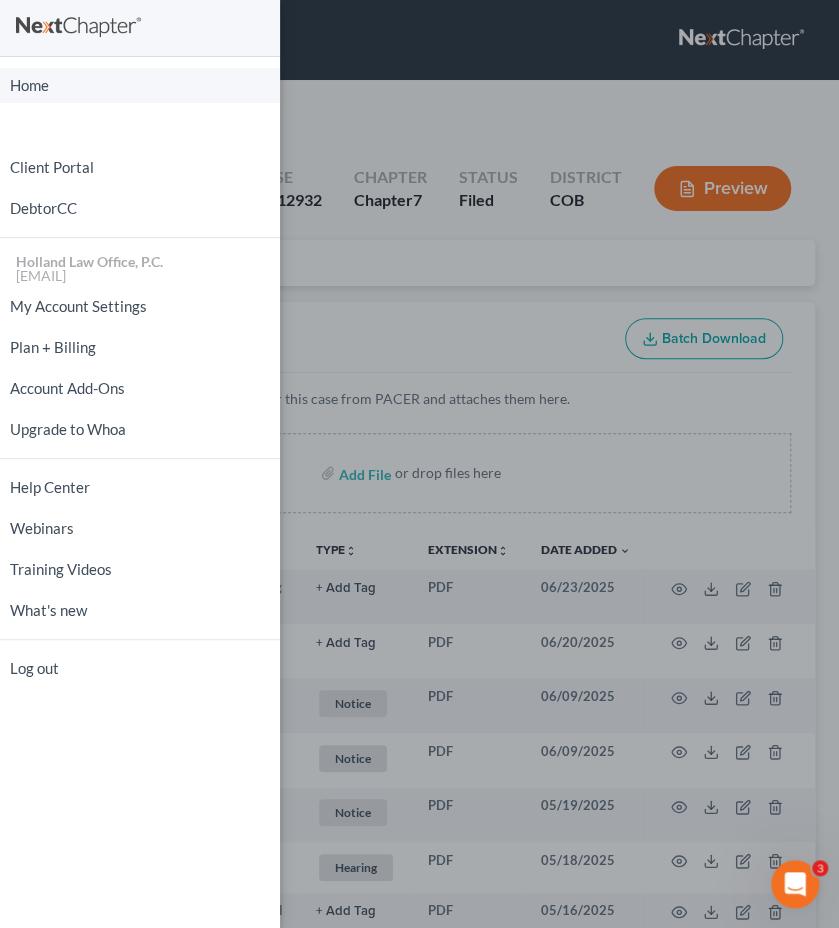 click on "Home" at bounding box center [140, 85] 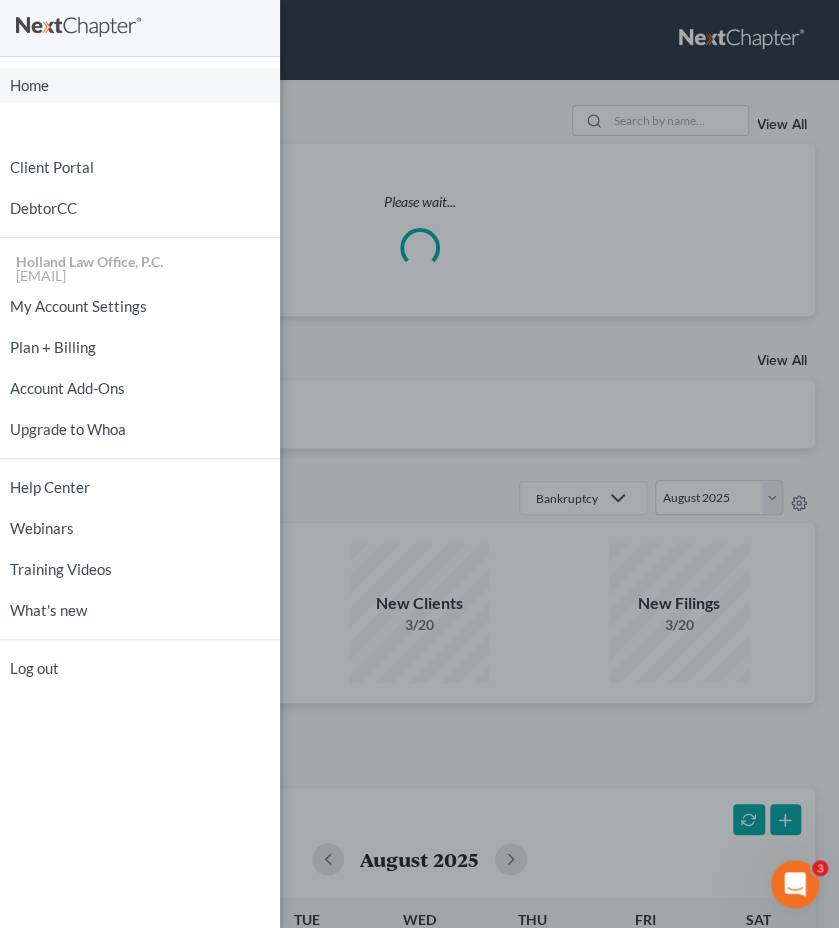 click on "Home" at bounding box center [140, 85] 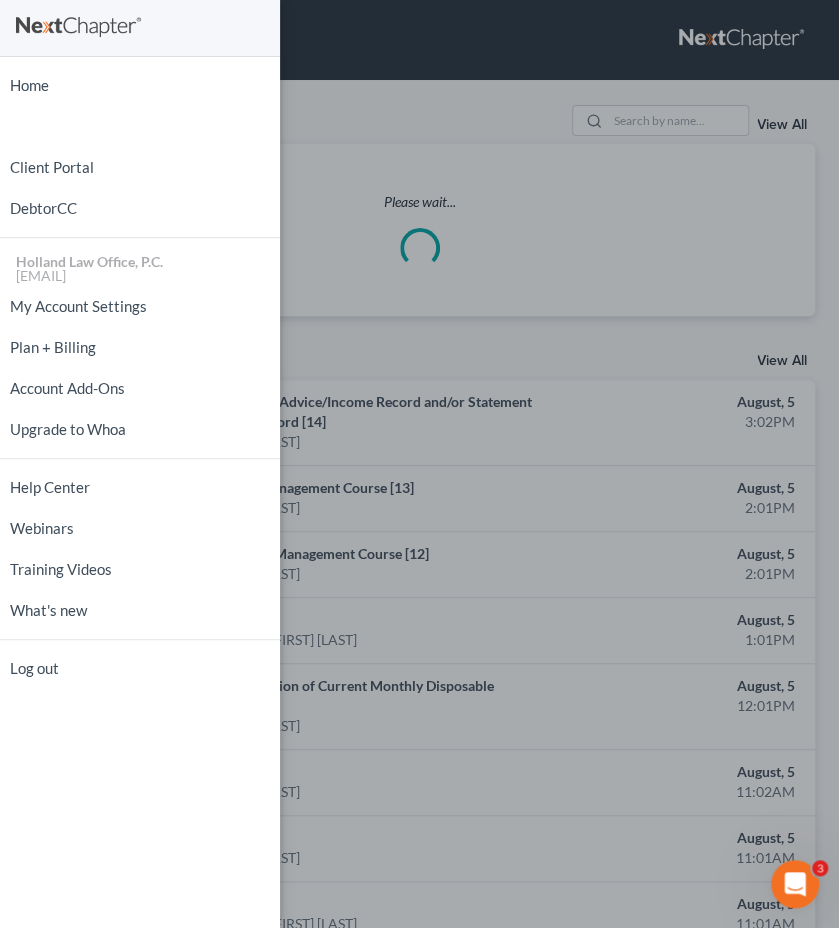 click on "Home New Case Client Portal DebtorCC Holland Law Office, P.C. [EMAIL] My Account Settings Plan + Billing Account Add-Ons Upgrade to Whoa Help Center Webinars Training Videos What's new Log out" at bounding box center [419, 464] 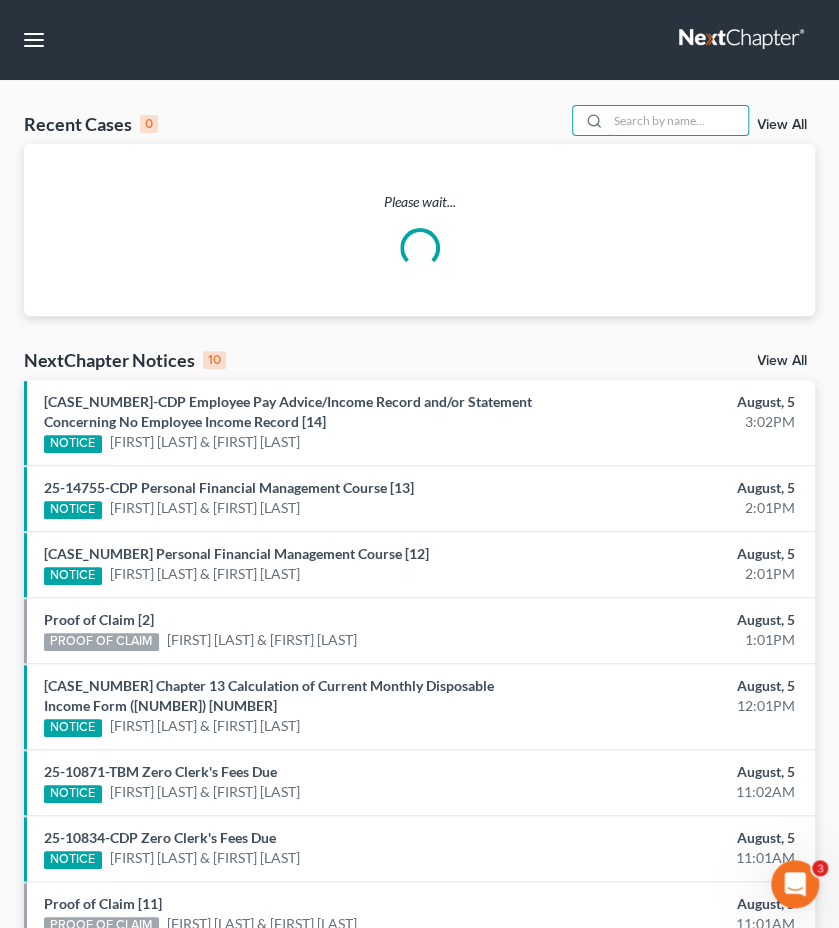 click at bounding box center [678, 120] 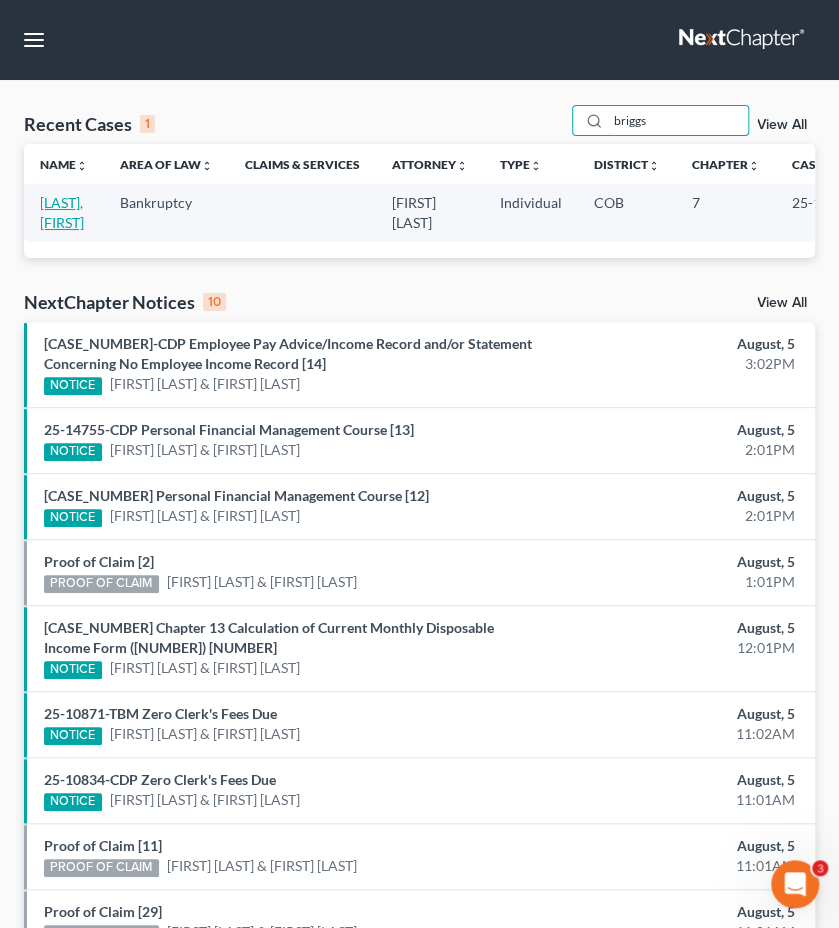 type on "briggs" 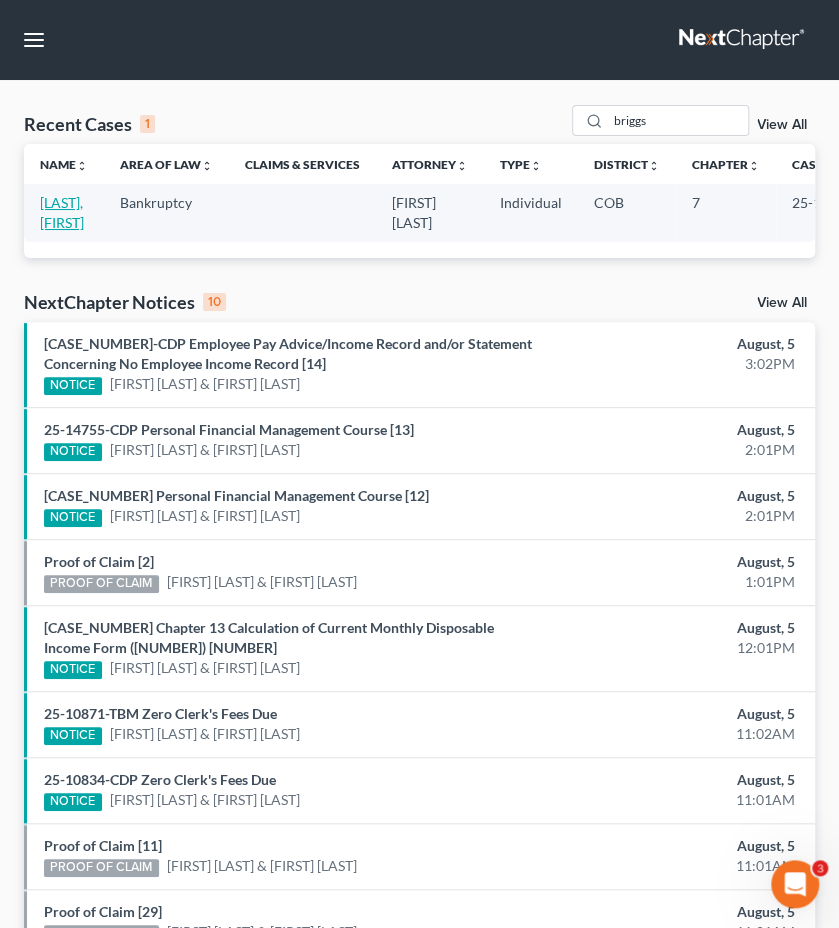 click on "[LAST], [FIRST]" at bounding box center (62, 212) 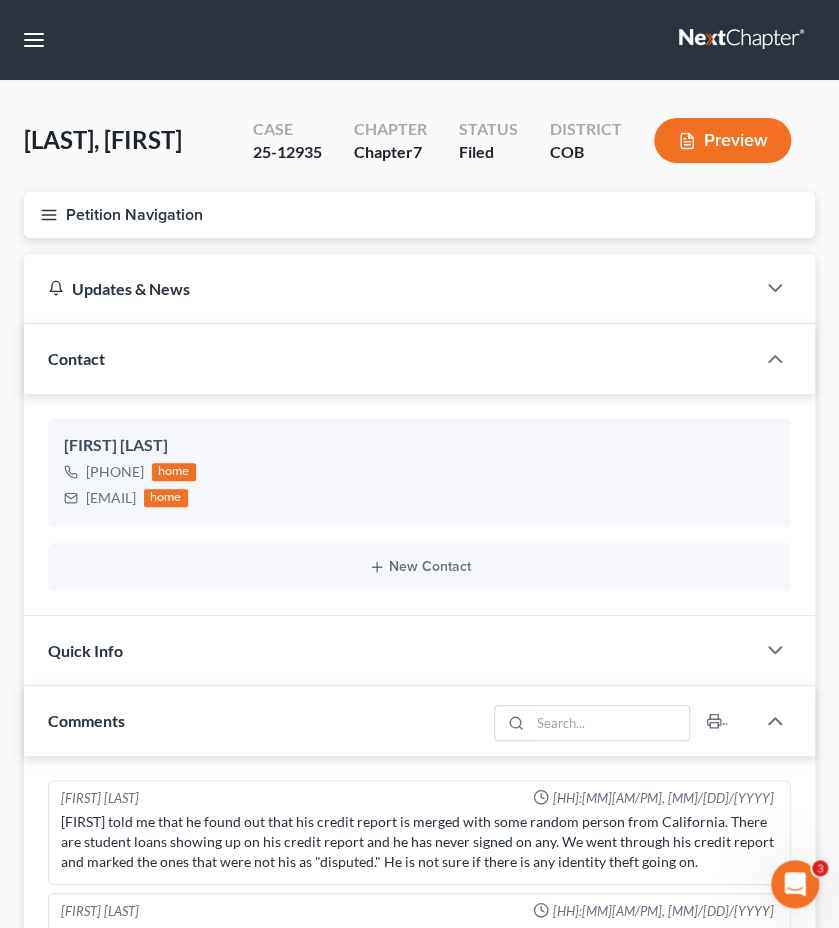 scroll, scrollTop: 39, scrollLeft: 0, axis: vertical 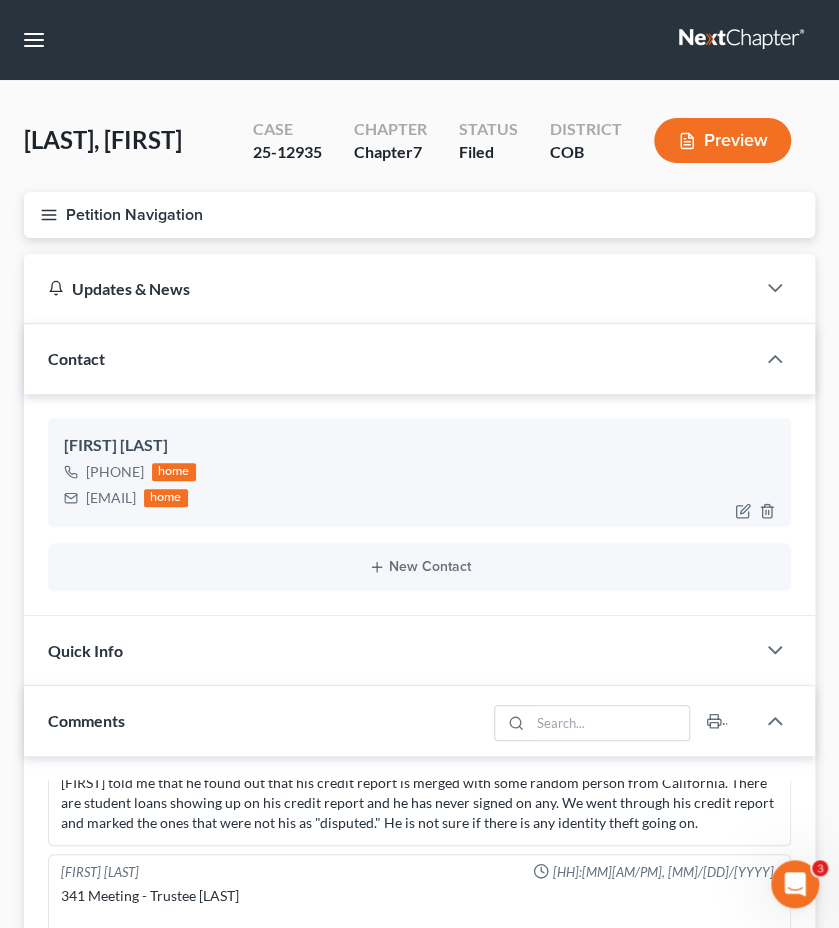 drag, startPoint x: 242, startPoint y: 503, endPoint x: 82, endPoint y: 512, distance: 160.25293 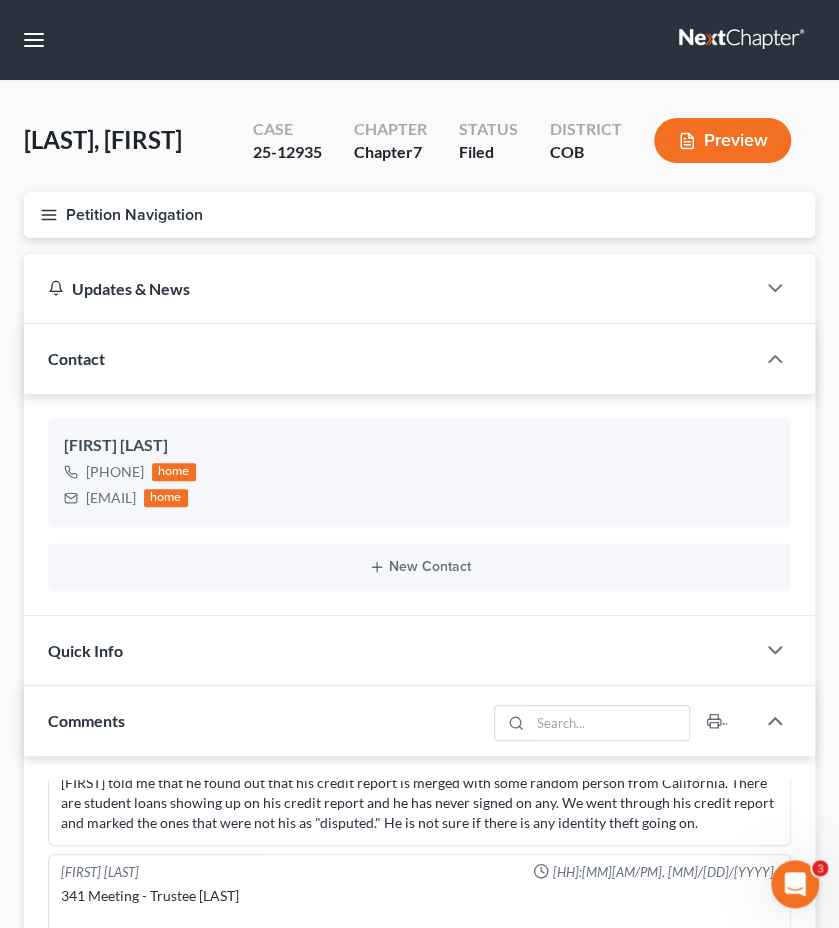 click on "Petition Navigation" at bounding box center [419, 215] 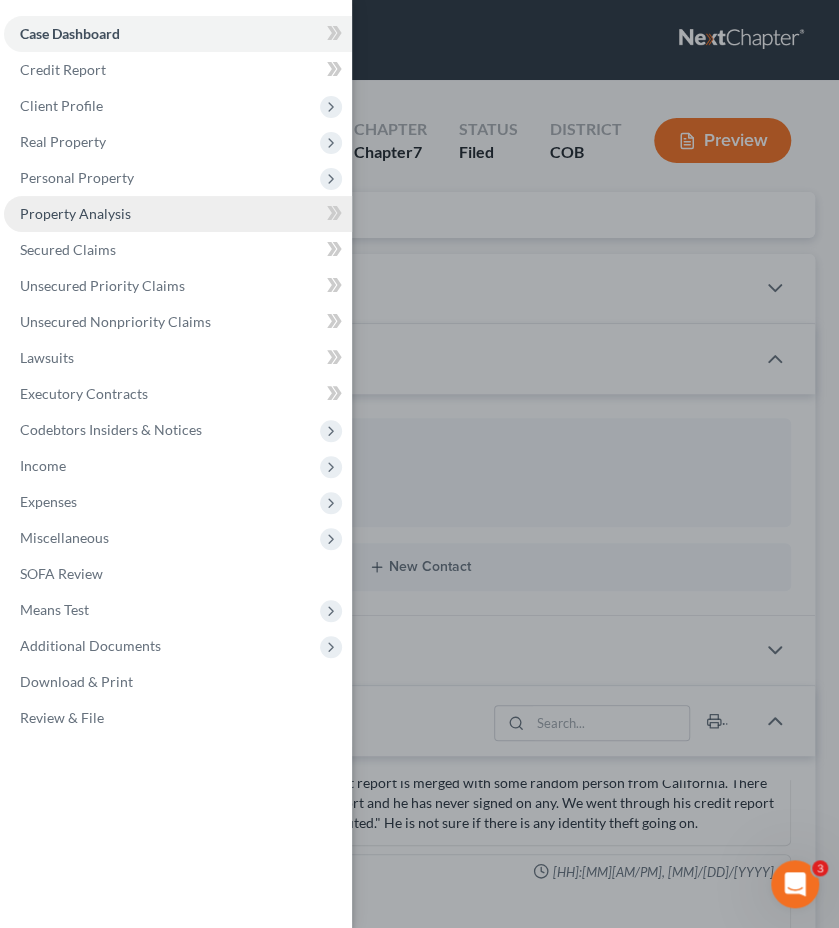 click on "Client Profile" at bounding box center [178, 106] 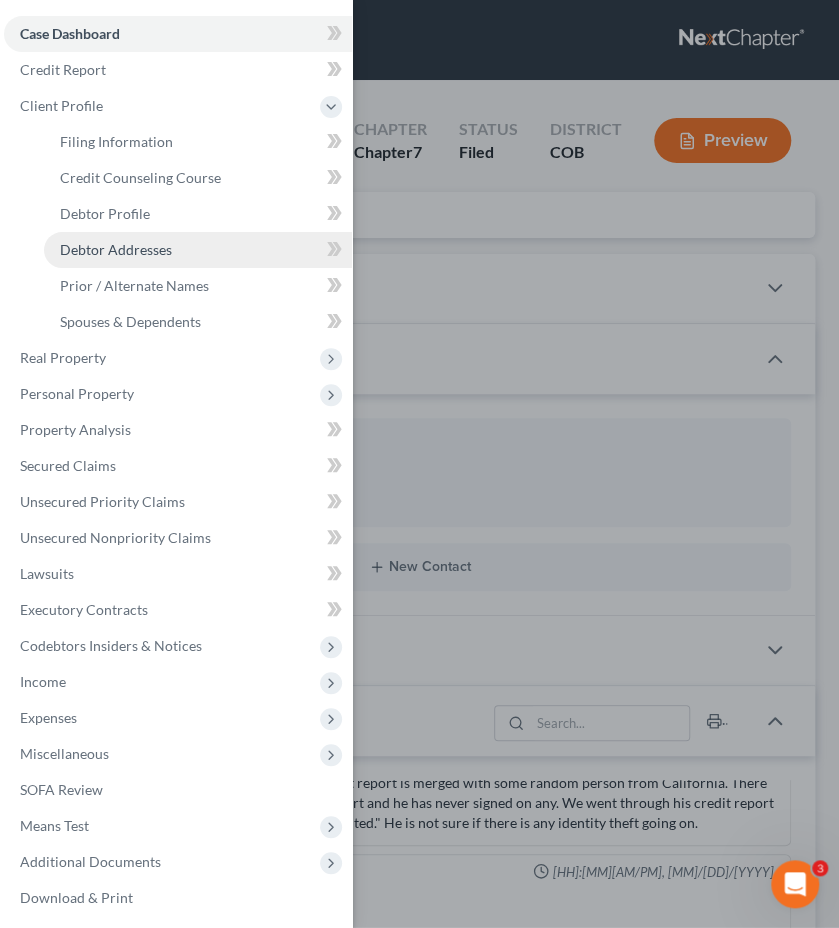 click on "Debtor Addresses" at bounding box center (116, 249) 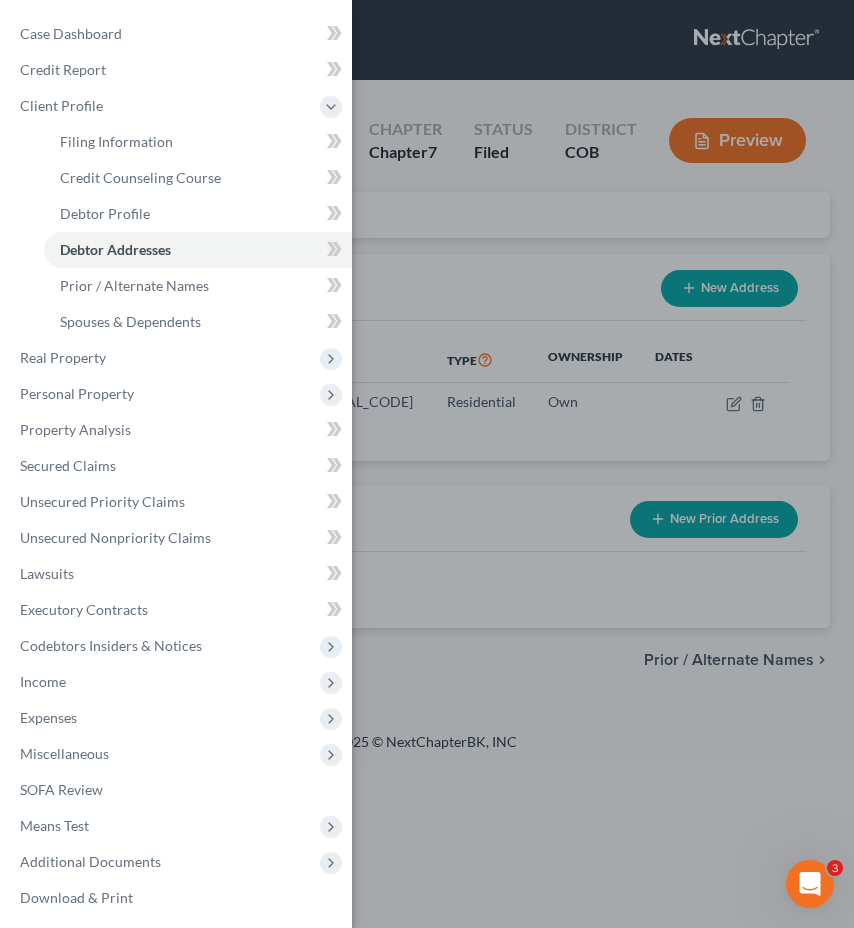 click on "Case Dashboard
Payments
Invoices
Payments
Payments
Credit Report
Client Profile" at bounding box center [427, 464] 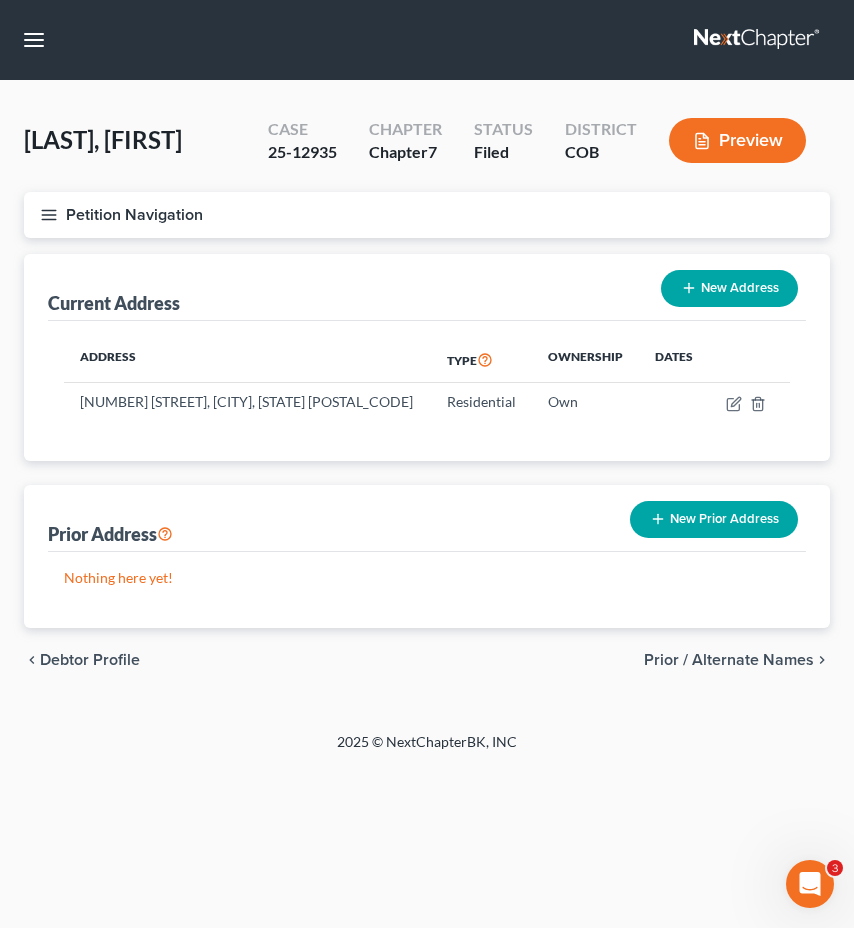click on "Current Address New Address" at bounding box center (427, 287) 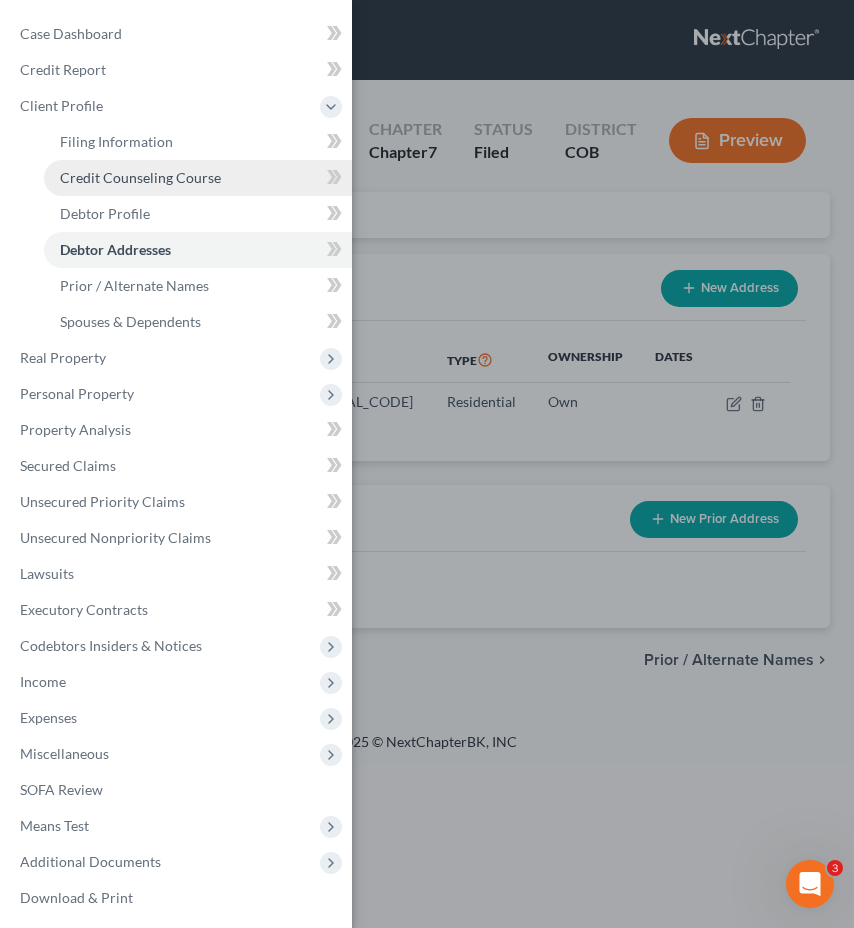 click on "Credit Counseling Course" at bounding box center [140, 177] 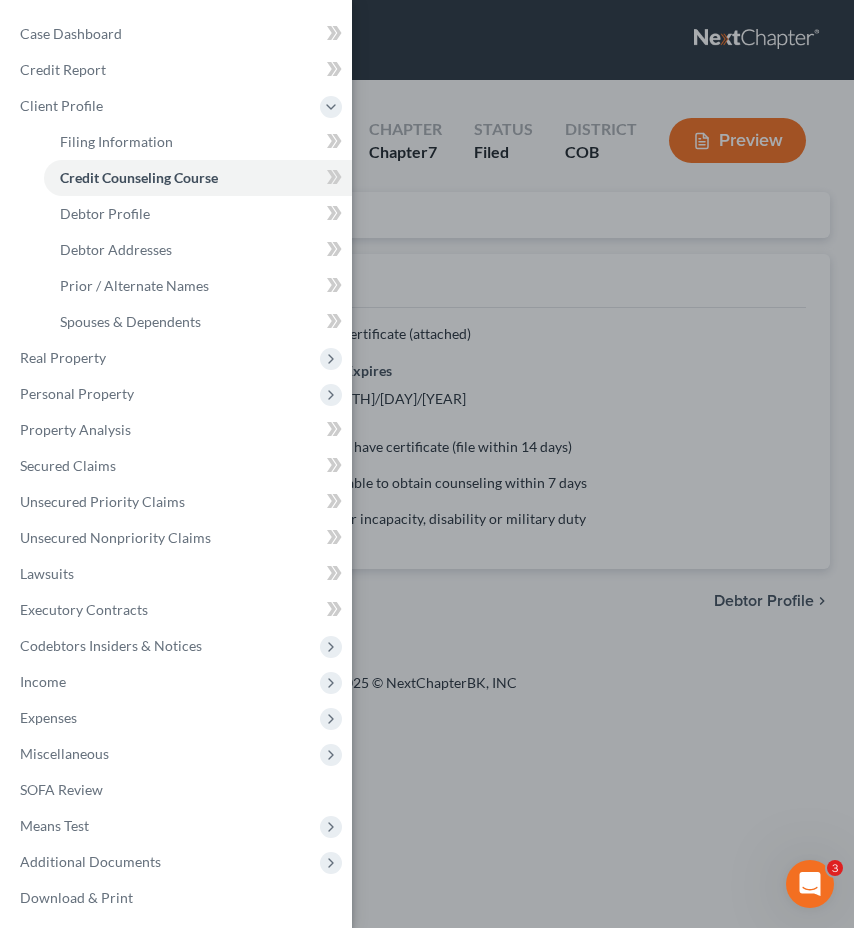 click on "Case Dashboard
Payments
Invoices
Payments
Payments
Credit Report
Client Profile" at bounding box center [427, 464] 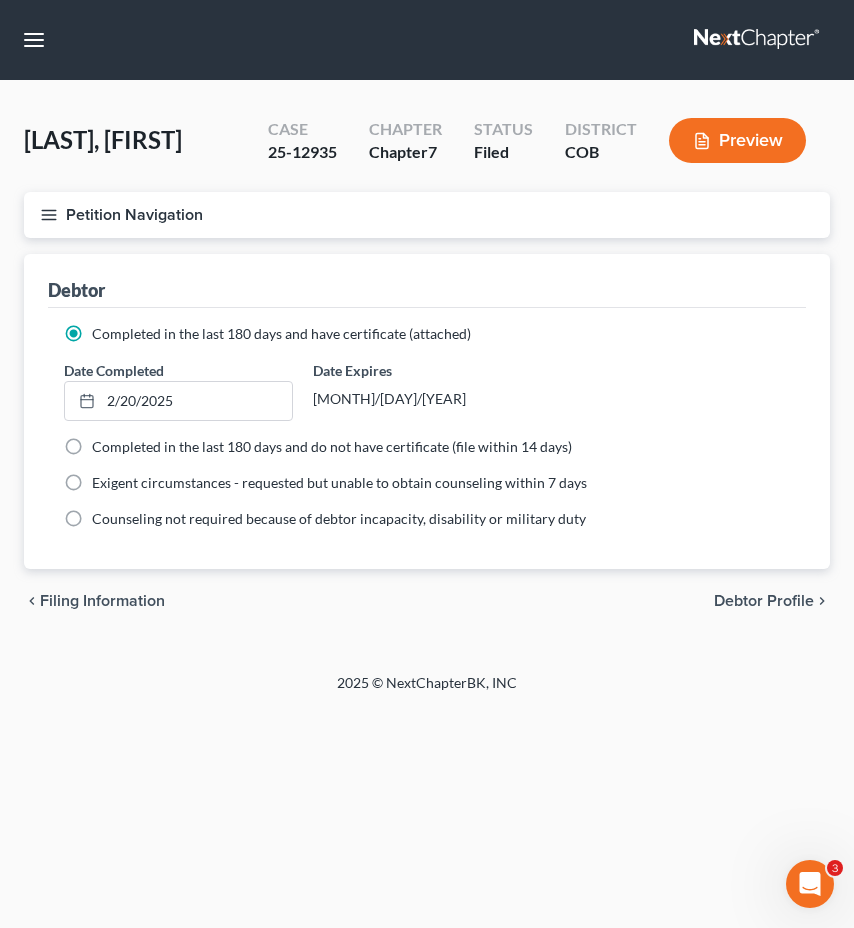 click on "Petition Navigation" at bounding box center [427, 215] 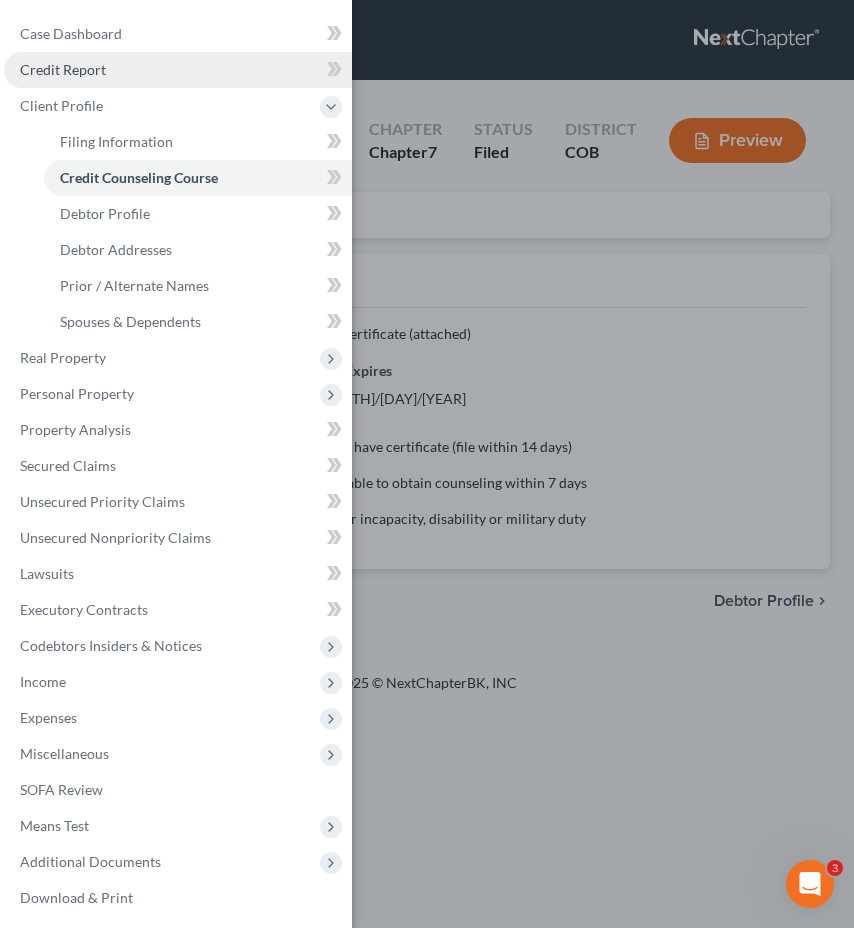click on "Credit Report" at bounding box center (178, 70) 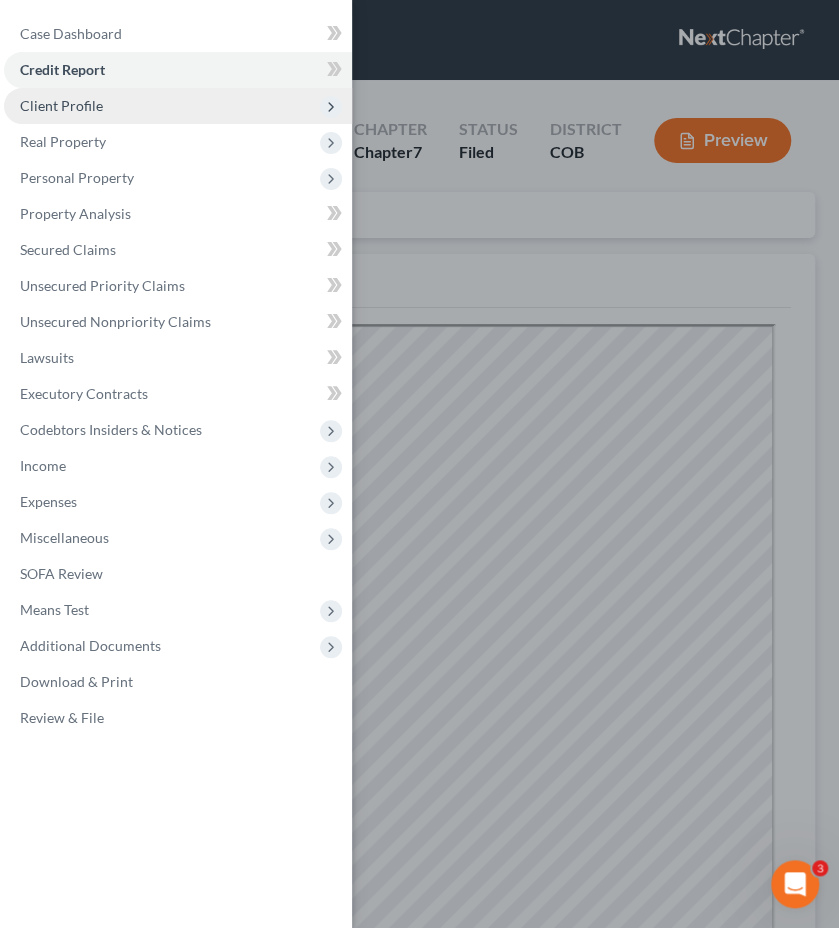 scroll, scrollTop: 0, scrollLeft: 0, axis: both 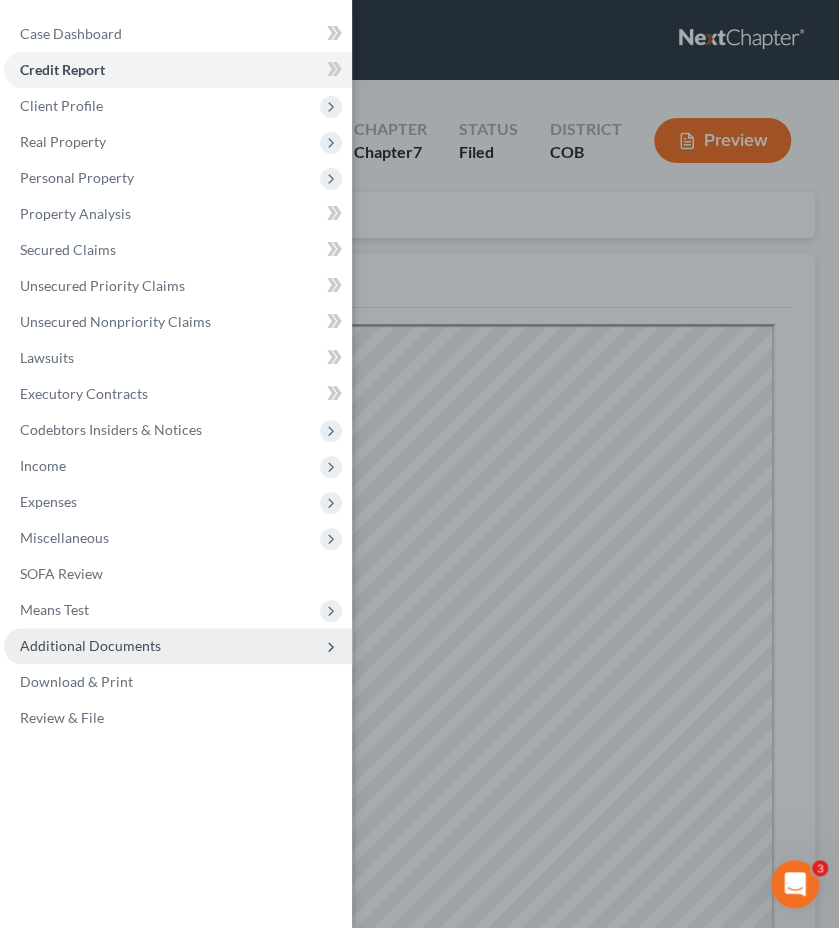 click on "Additional Documents" at bounding box center [178, 646] 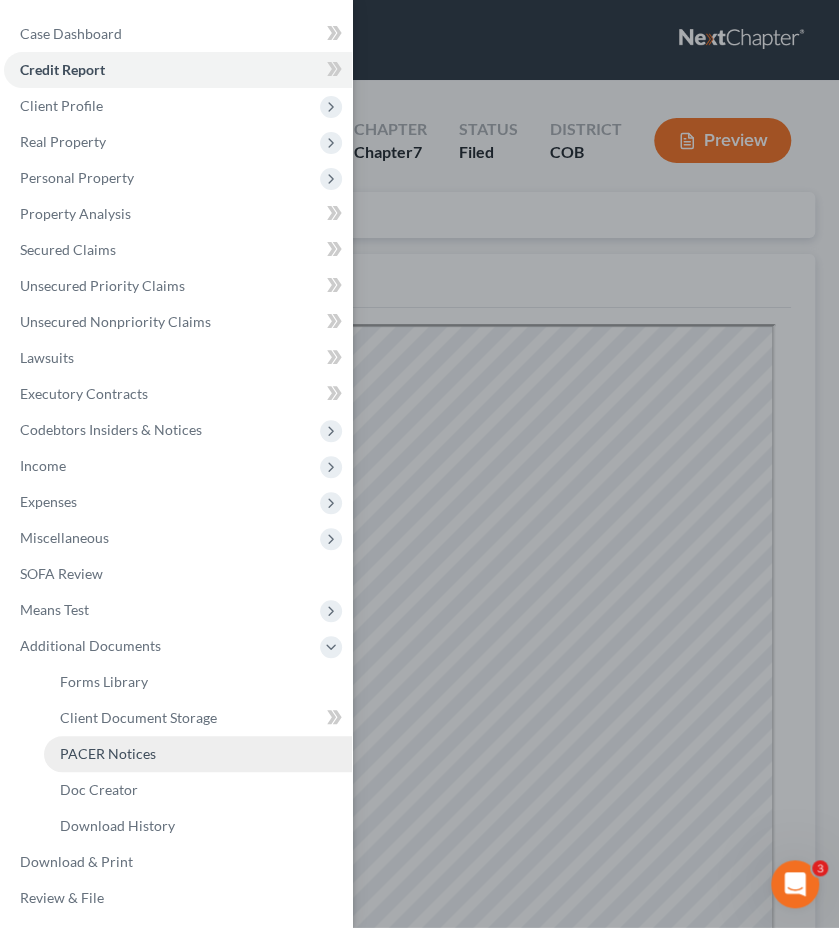 click on "PACER Notices" at bounding box center (198, 754) 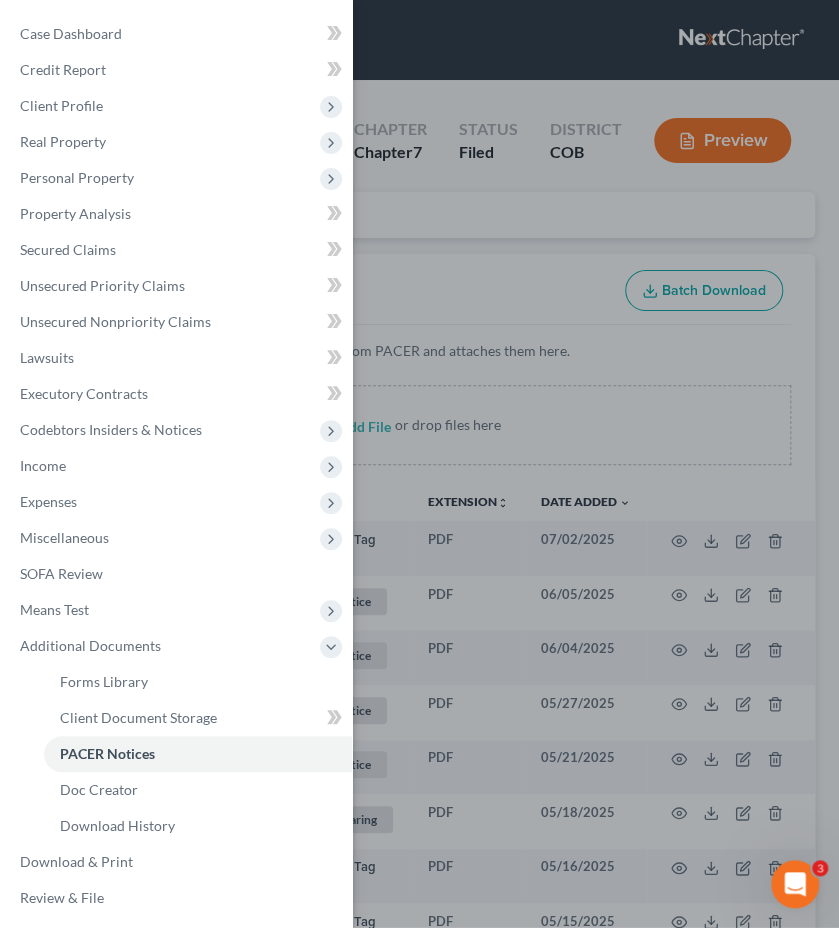 click on "Case Dashboard
Payments
Invoices
Payments
Payments
Credit Report
Client Profile" at bounding box center [419, 464] 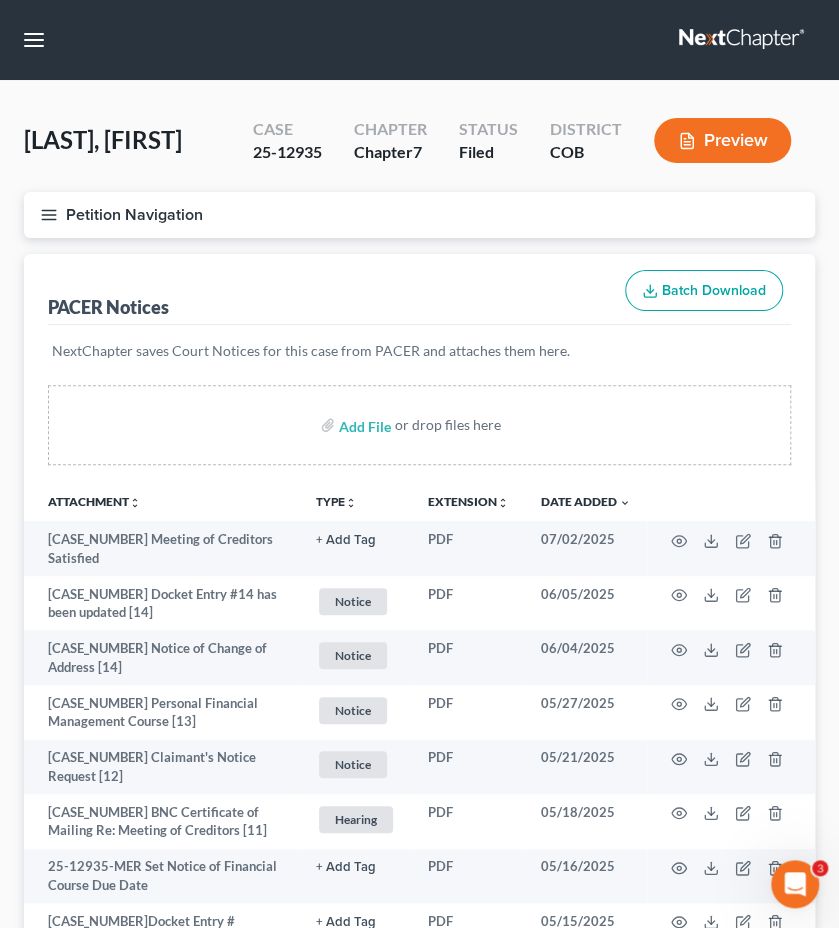 type 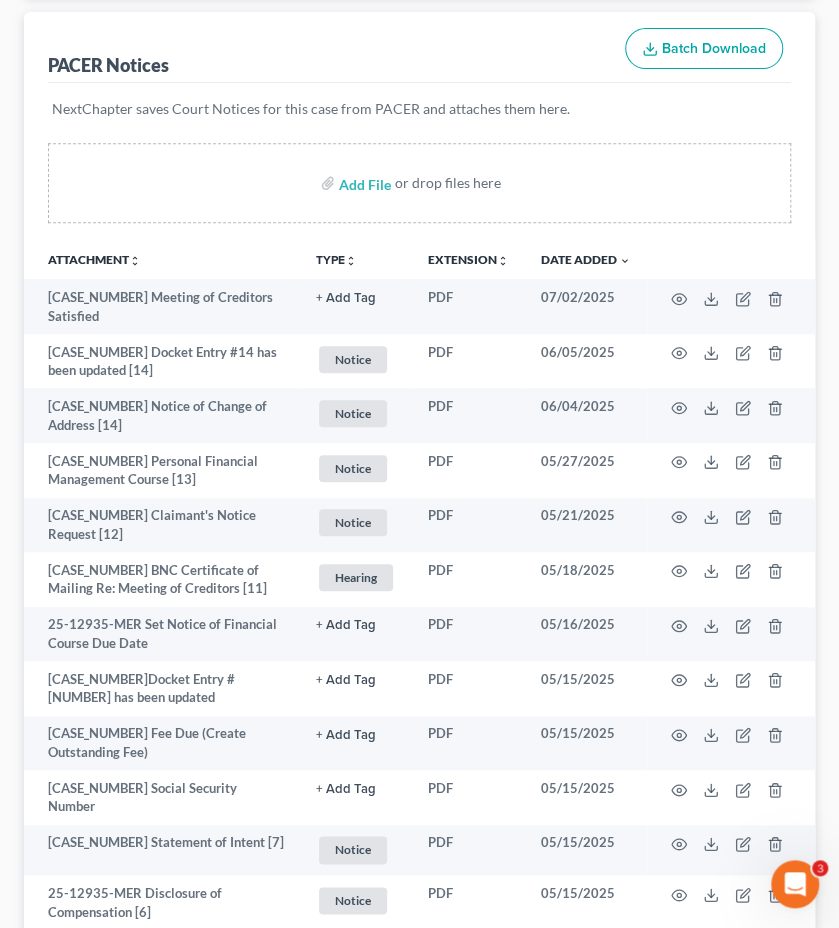 scroll, scrollTop: 320, scrollLeft: 0, axis: vertical 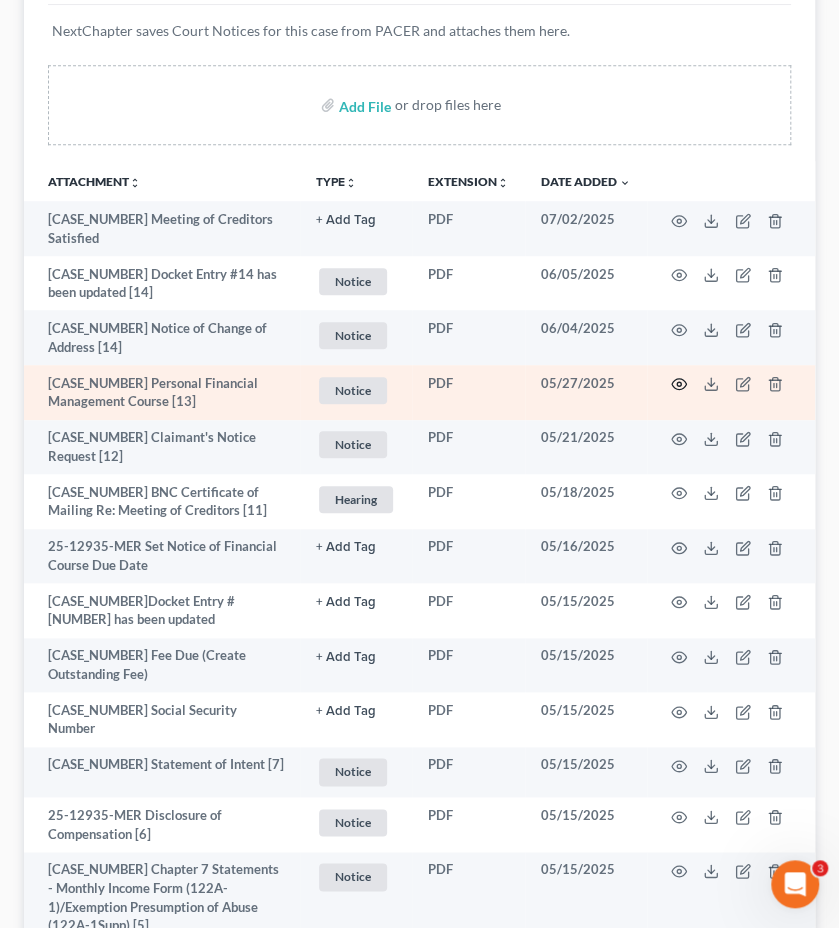 click 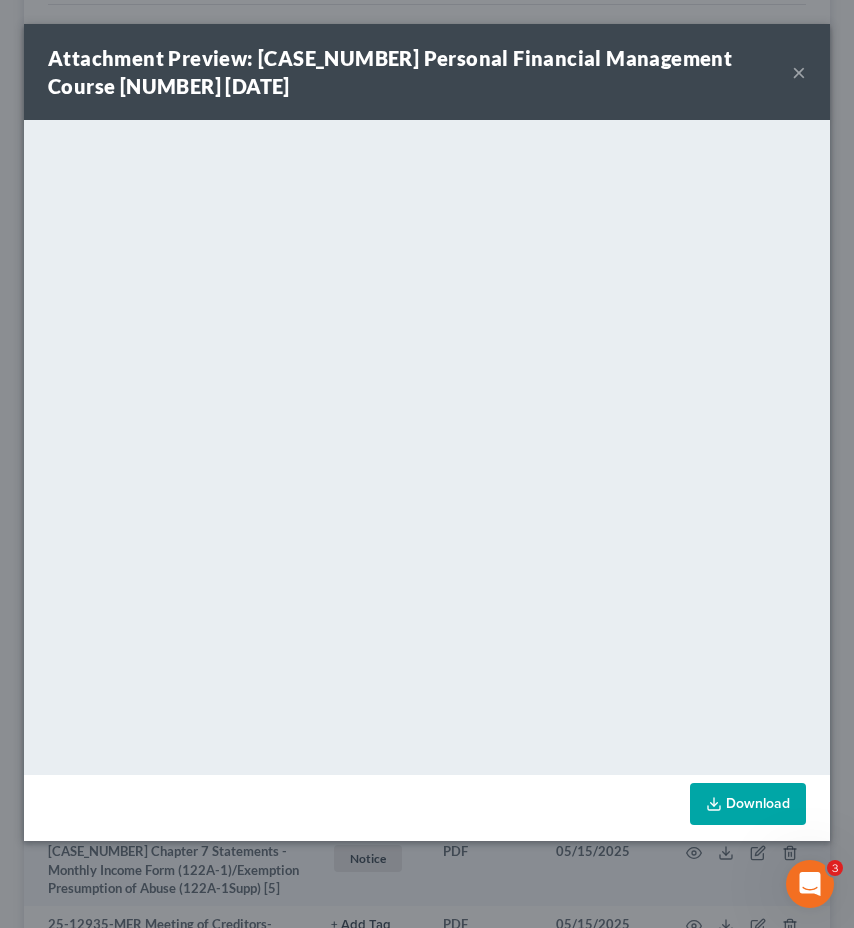 click on "×" at bounding box center [799, 72] 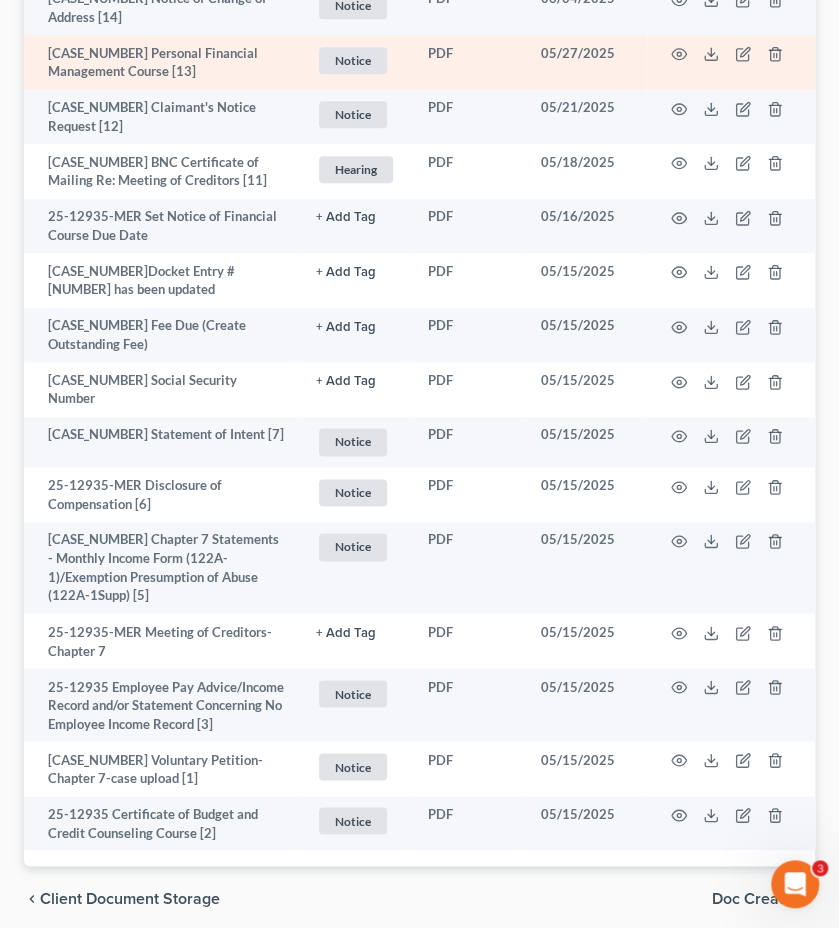 scroll, scrollTop: 680, scrollLeft: 0, axis: vertical 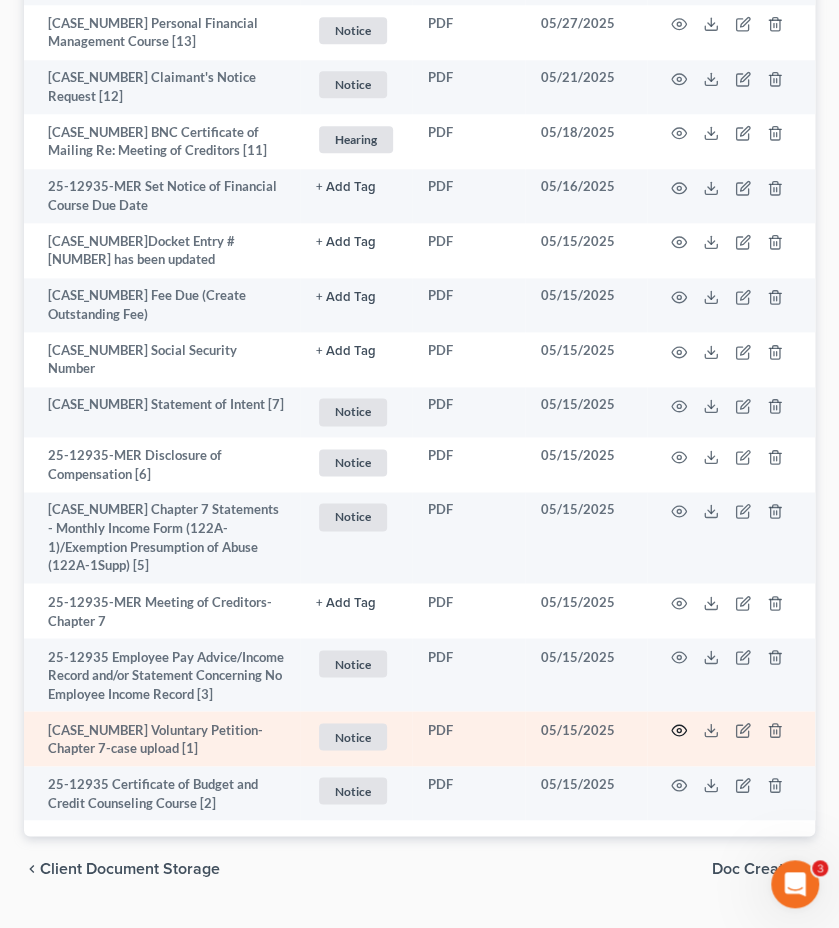 click 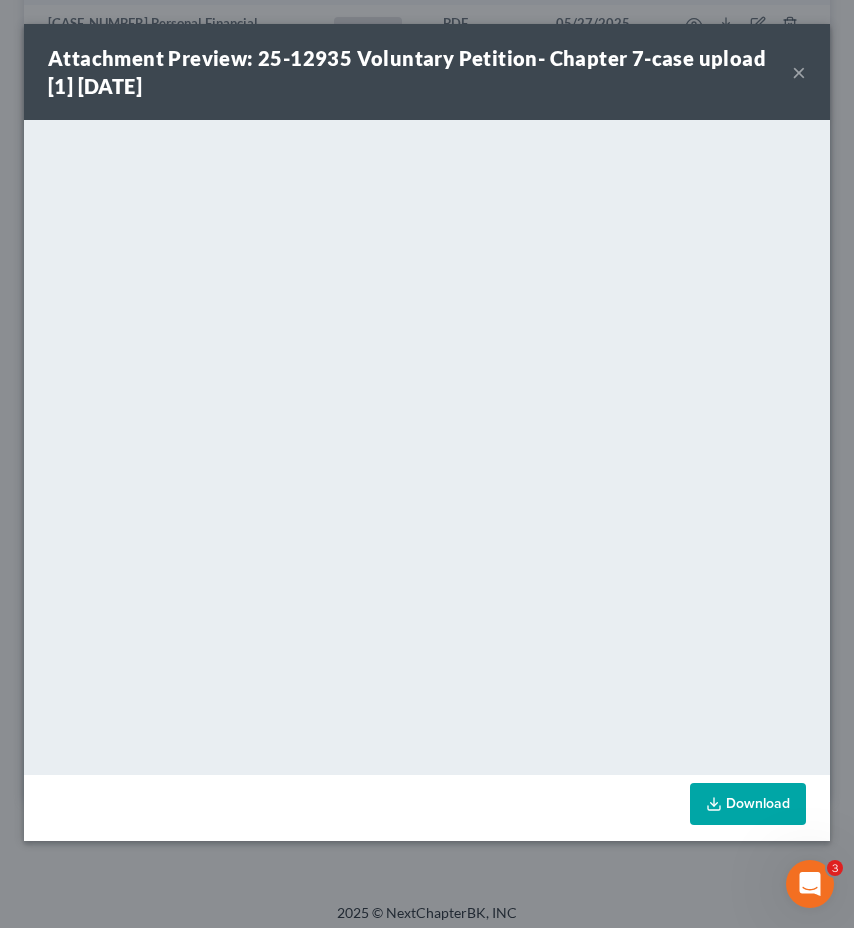 click on "×" at bounding box center [799, 72] 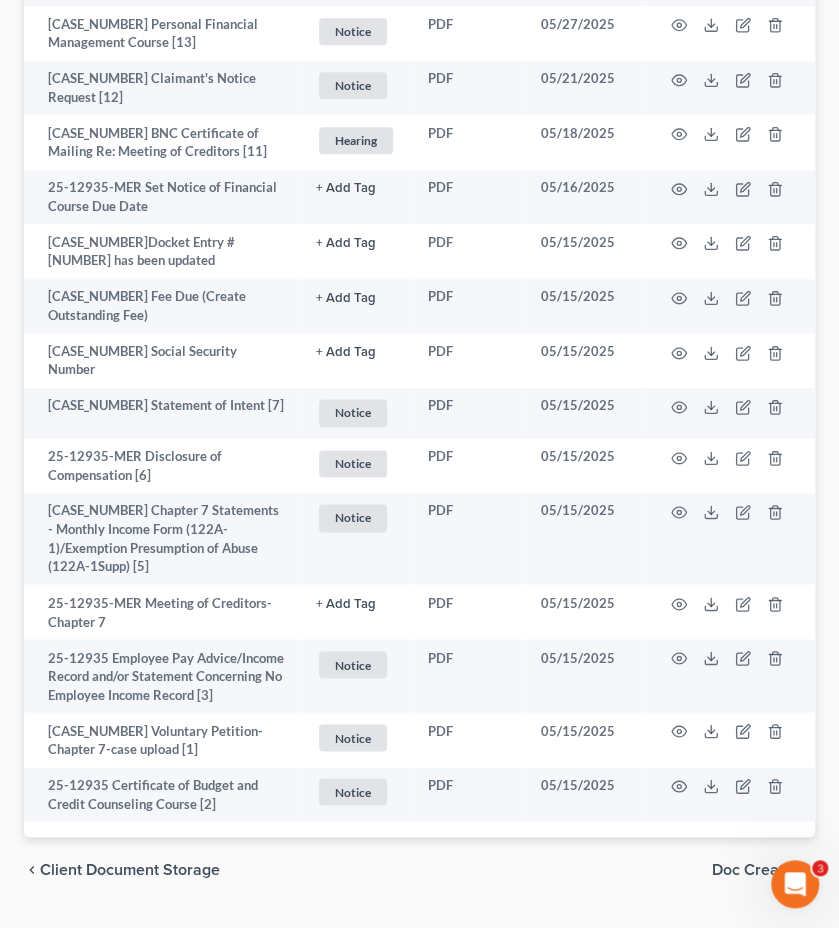 scroll, scrollTop: 0, scrollLeft: 0, axis: both 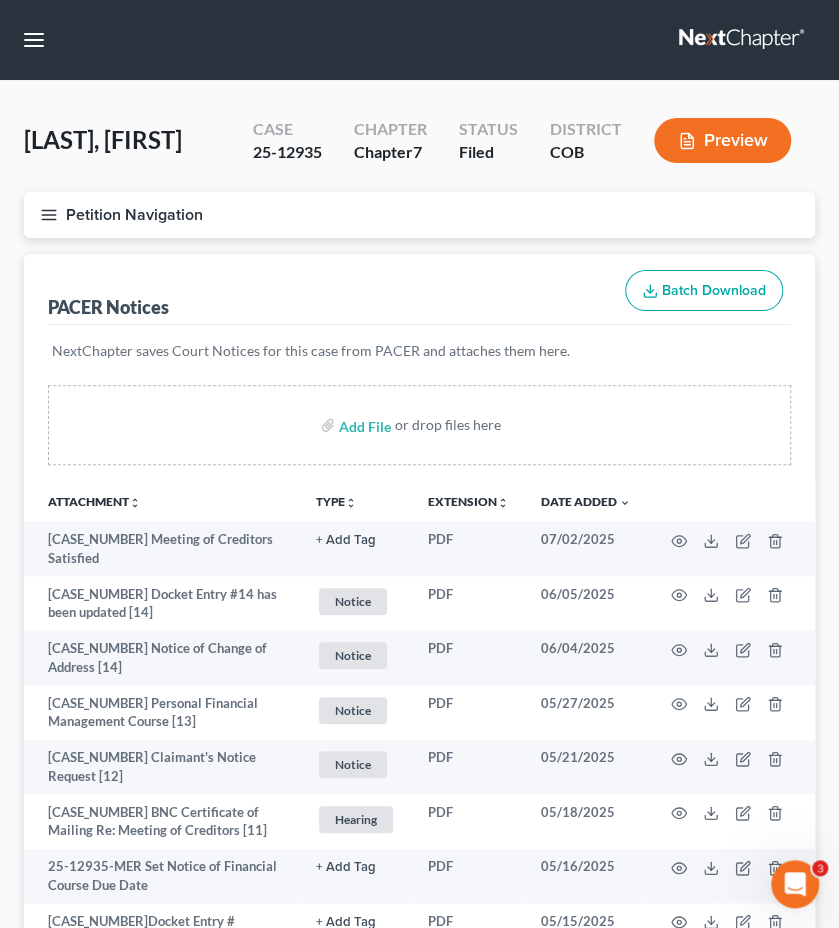 click on "Home New Case Client Portal DebtorCC Holland Law Office, P.C. nicole@hollandlaw970.com My Account Settings Plan + Billing Account Add-Ons Upgrade to Whoa Help Center Webinars Training Videos What's new Log out New Case Home Client Portal DebtorCC         - No Result - See all results Or Press Enter... Help Help Center Webinars Training Videos What's new Holland Law Office, P.C. Holland Law Office, P.C. nicole@hollandlaw970.com My Account Settings Plan + Billing Account Add-Ons Upgrade to Whoa Log out" at bounding box center [419, 40] 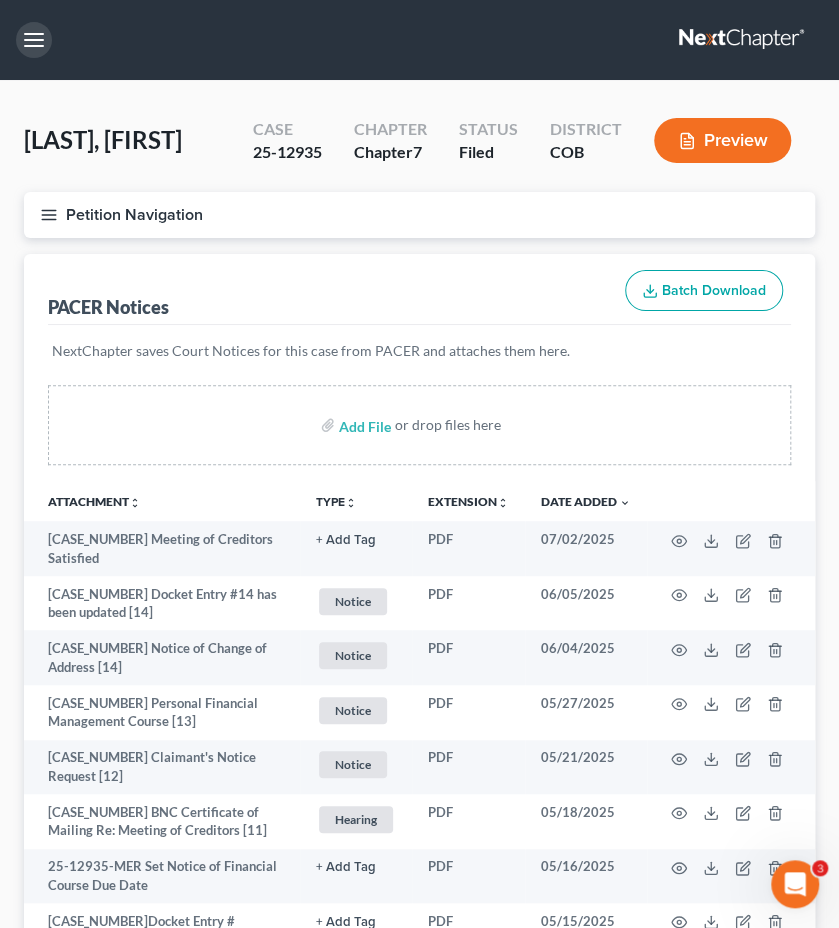 click at bounding box center (34, 40) 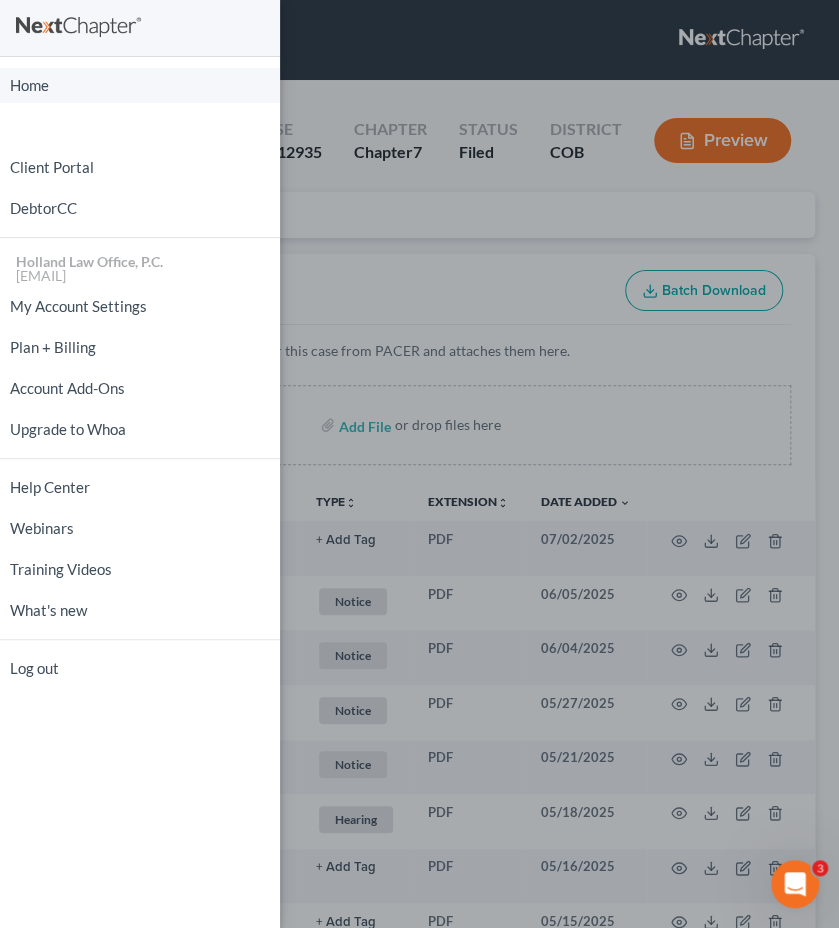 click on "Home" at bounding box center [140, 85] 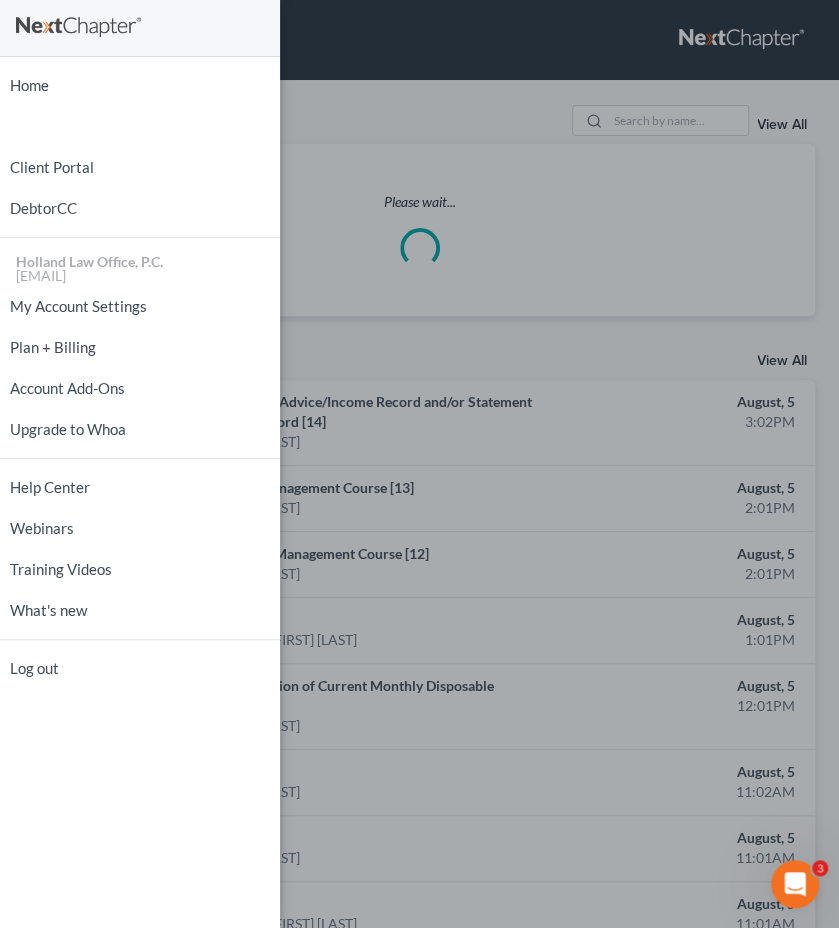 click on "Home New Case Client Portal DebtorCC Holland Law Office, P.C. [EMAIL] My Account Settings Plan + Billing Account Add-Ons Upgrade to Whoa Help Center Webinars Training Videos What's new Log out" at bounding box center (419, 464) 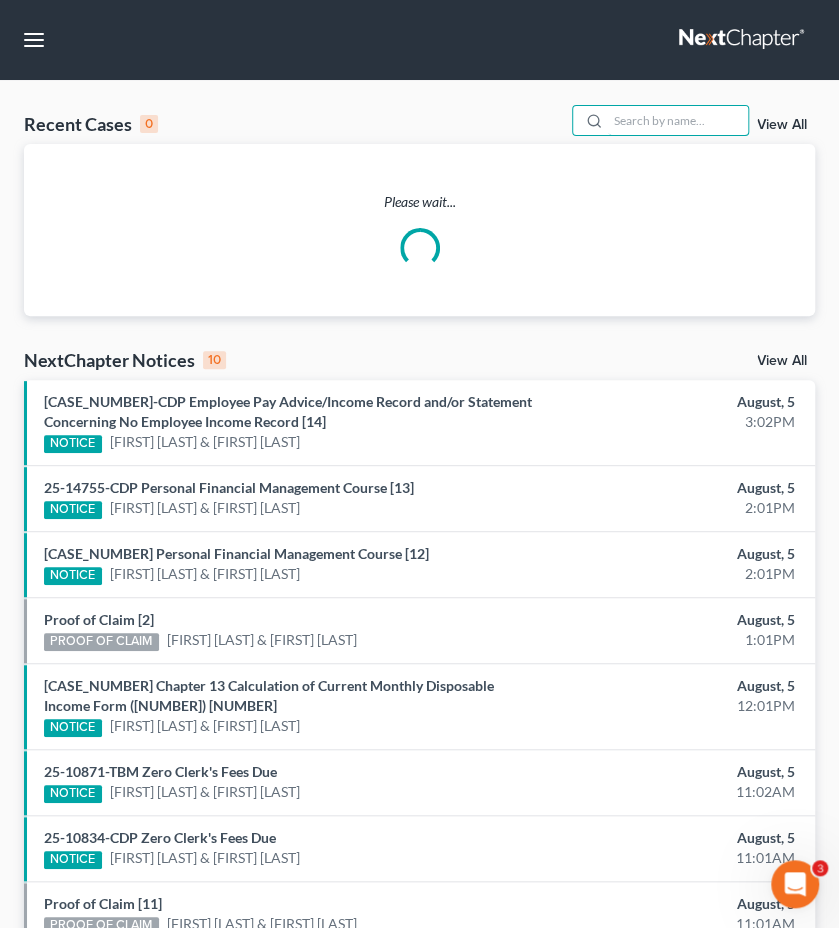 click at bounding box center (678, 120) 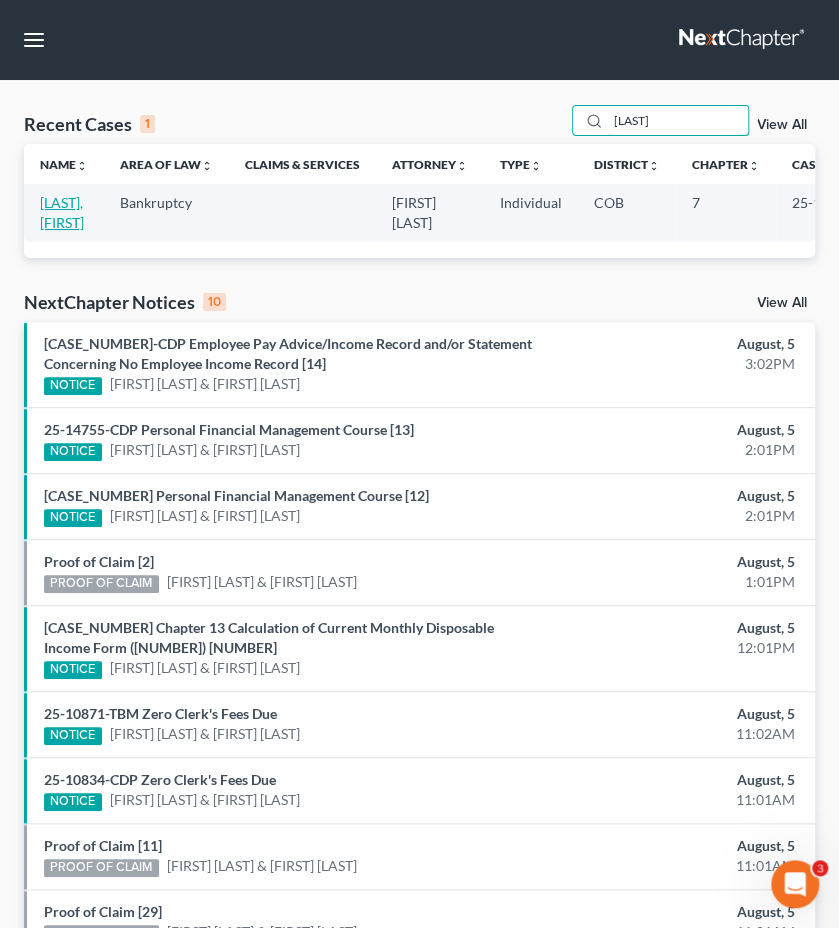 type on "[LAST]" 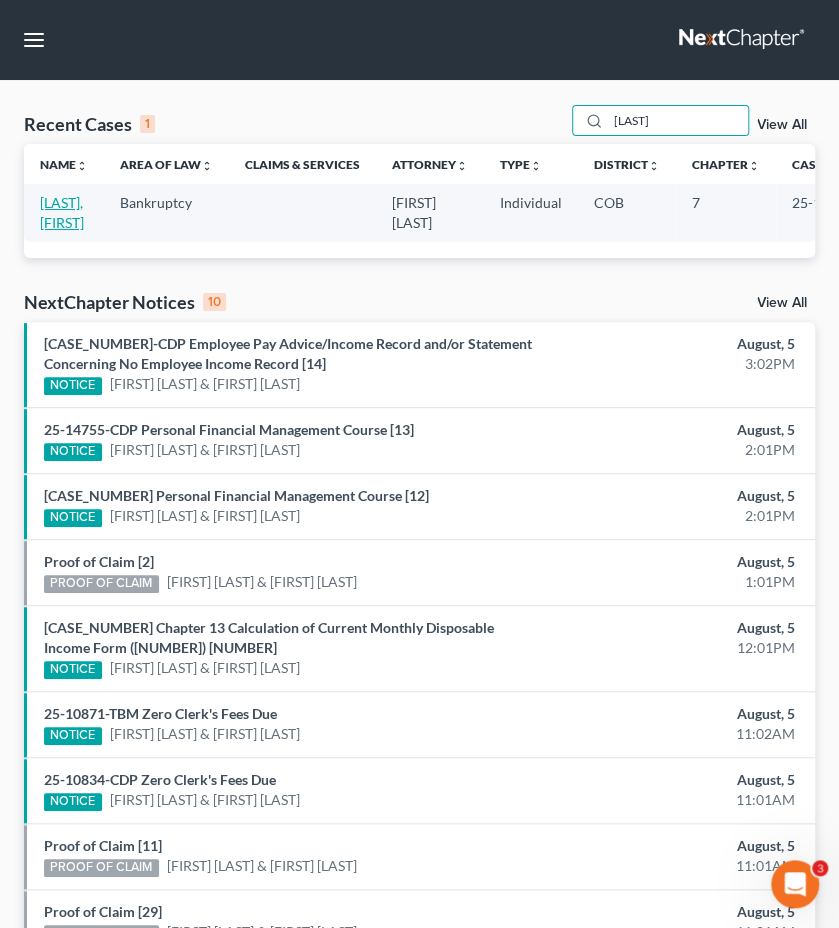 click on "[LAST], [FIRST]" at bounding box center (62, 212) 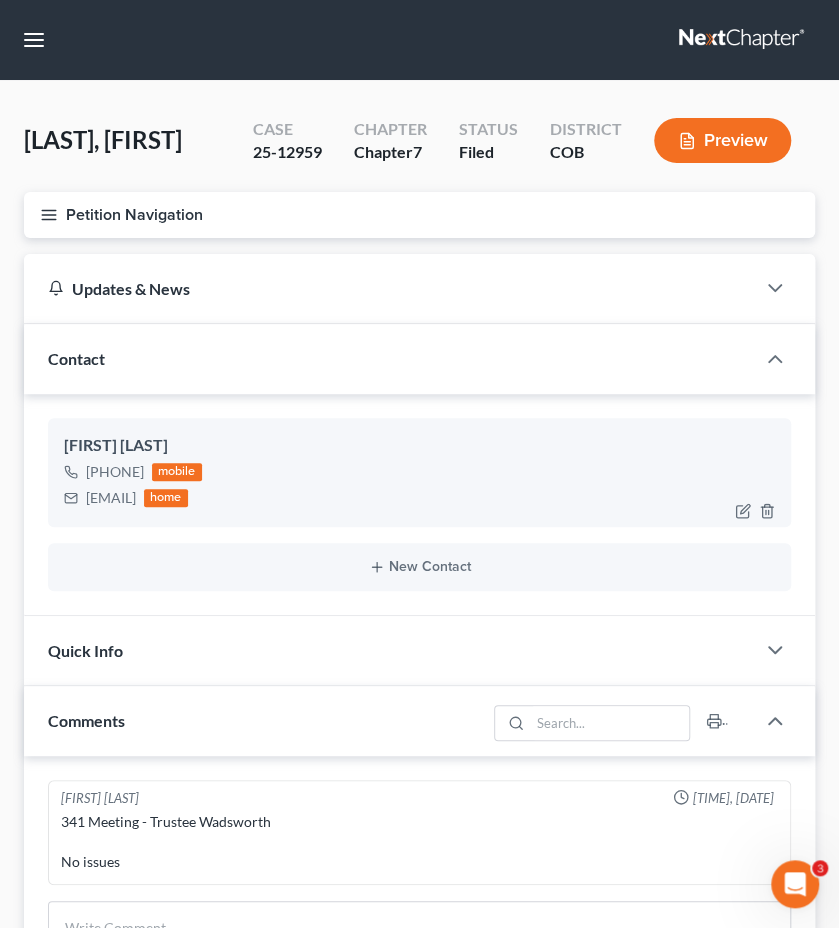 drag, startPoint x: 241, startPoint y: 503, endPoint x: 88, endPoint y: 515, distance: 153.46986 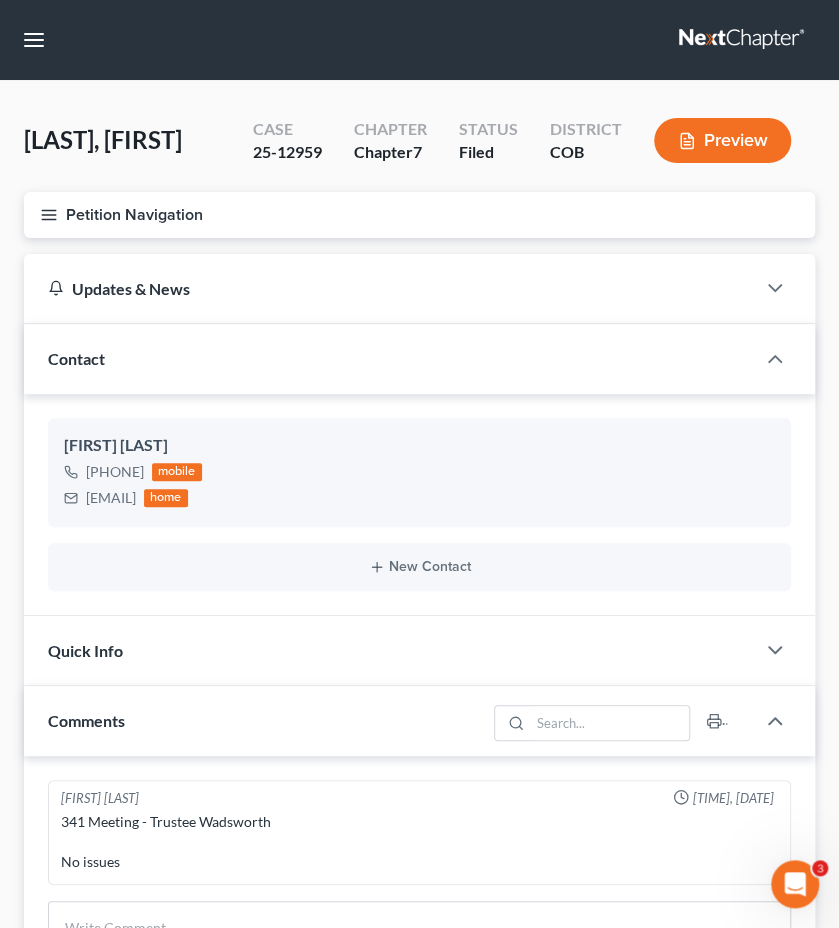 click on "Petition Navigation" at bounding box center [419, 215] 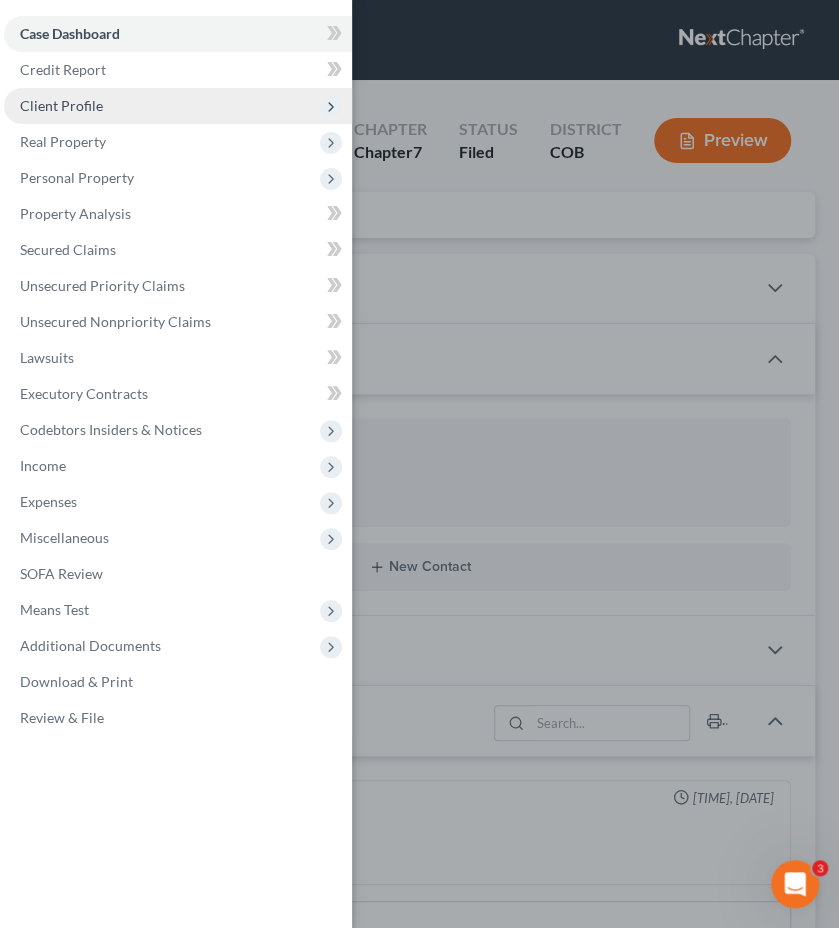 click on "Client Profile" at bounding box center [178, 106] 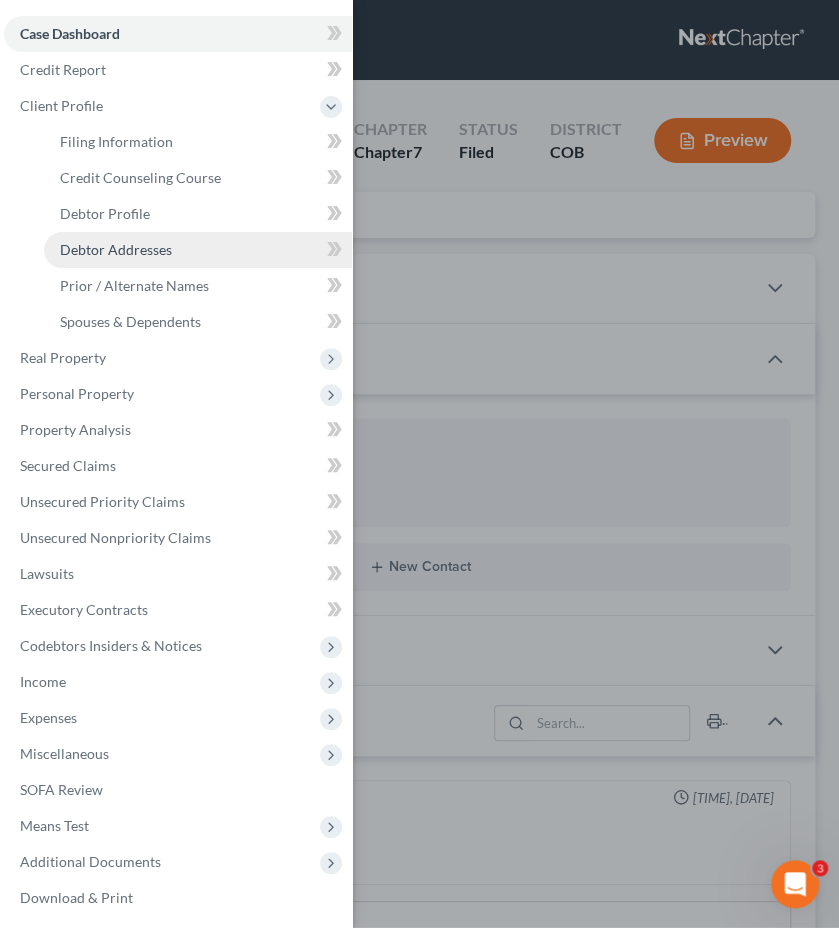 click on "Debtor Addresses" at bounding box center (116, 249) 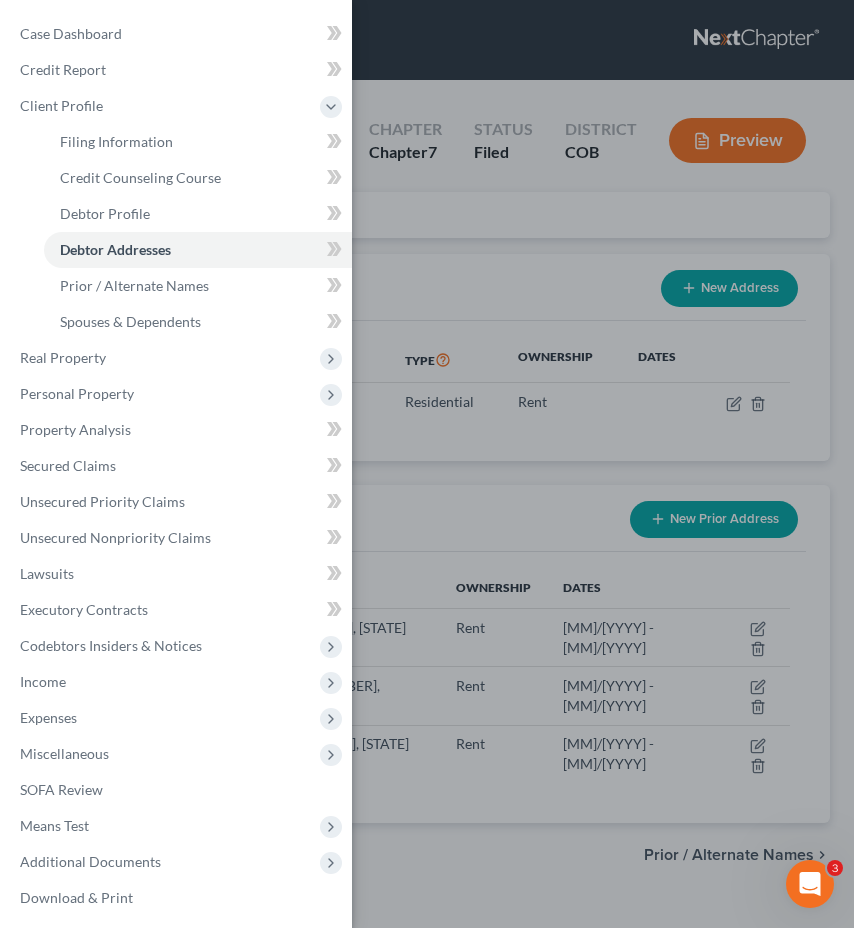 click on "Case Dashboard
Payments
Invoices
Payments
Payments
Credit Report
Client Profile" at bounding box center (427, 464) 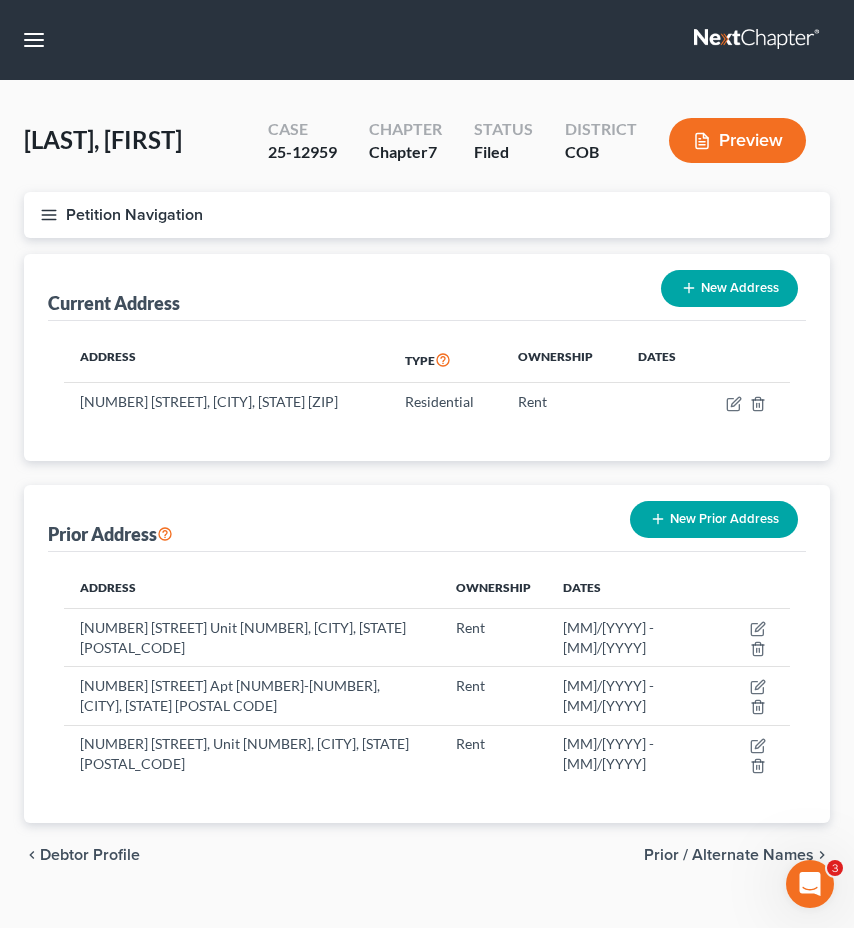 click on "Petition Navigation" at bounding box center (427, 215) 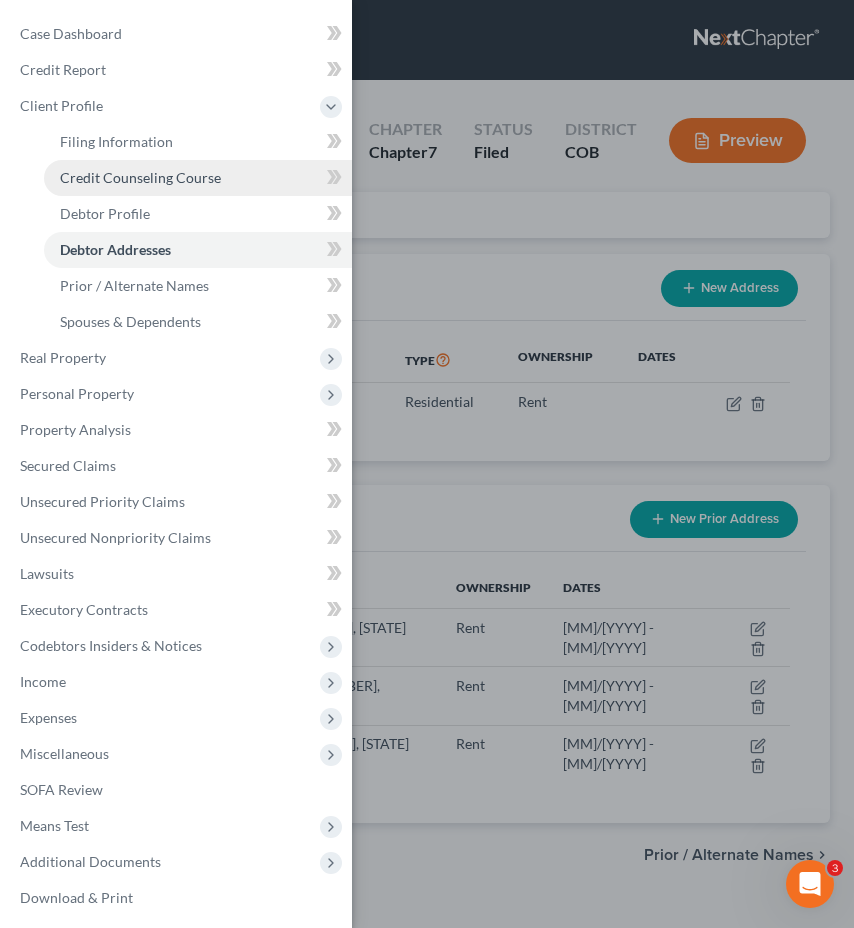 click on "Credit Counseling Course" at bounding box center (140, 177) 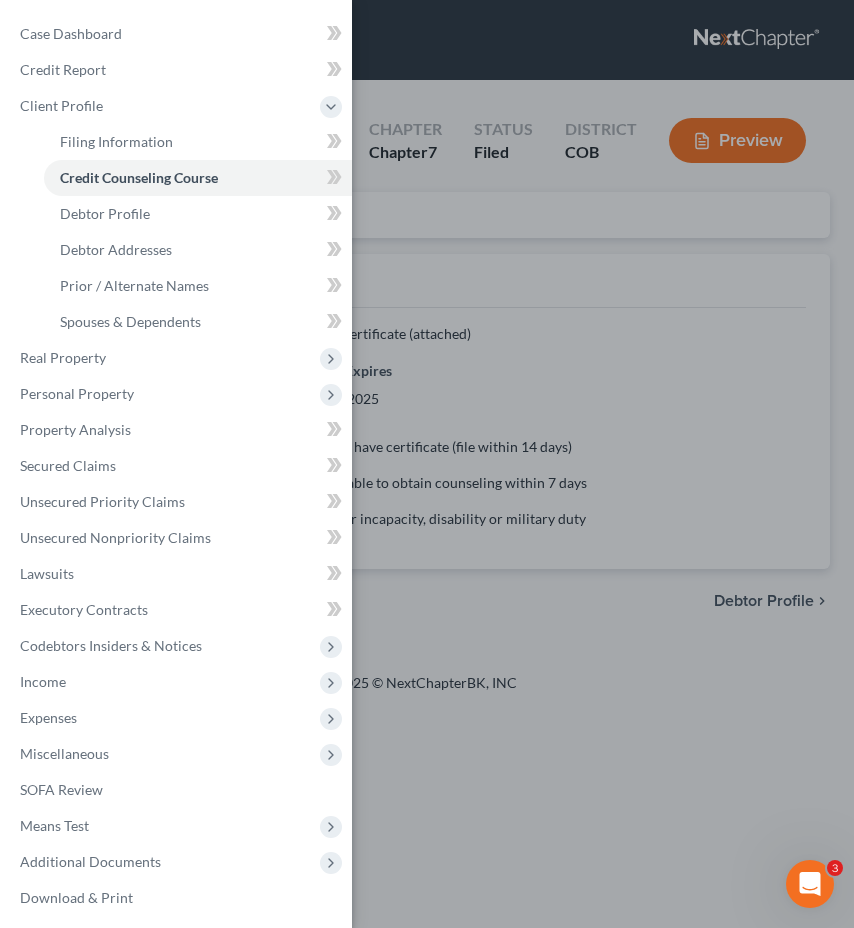 click on "Case Dashboard
Payments
Invoices
Payments
Payments
Credit Report
Client Profile" at bounding box center [427, 464] 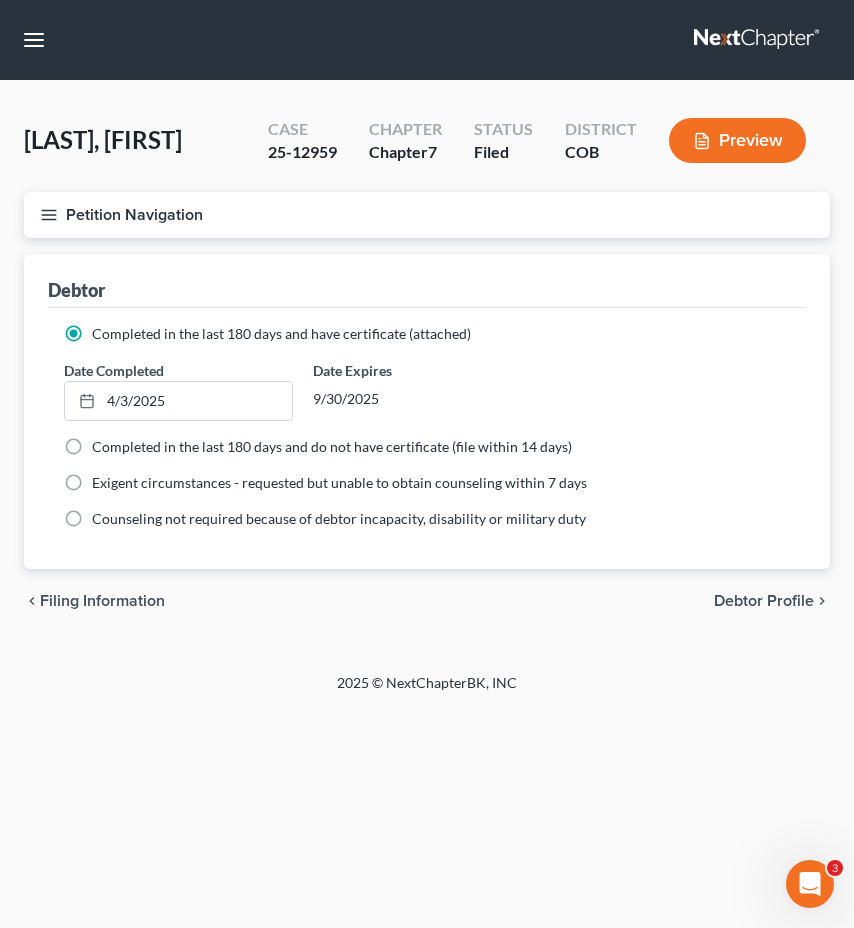 click on "Petition Navigation" at bounding box center (427, 215) 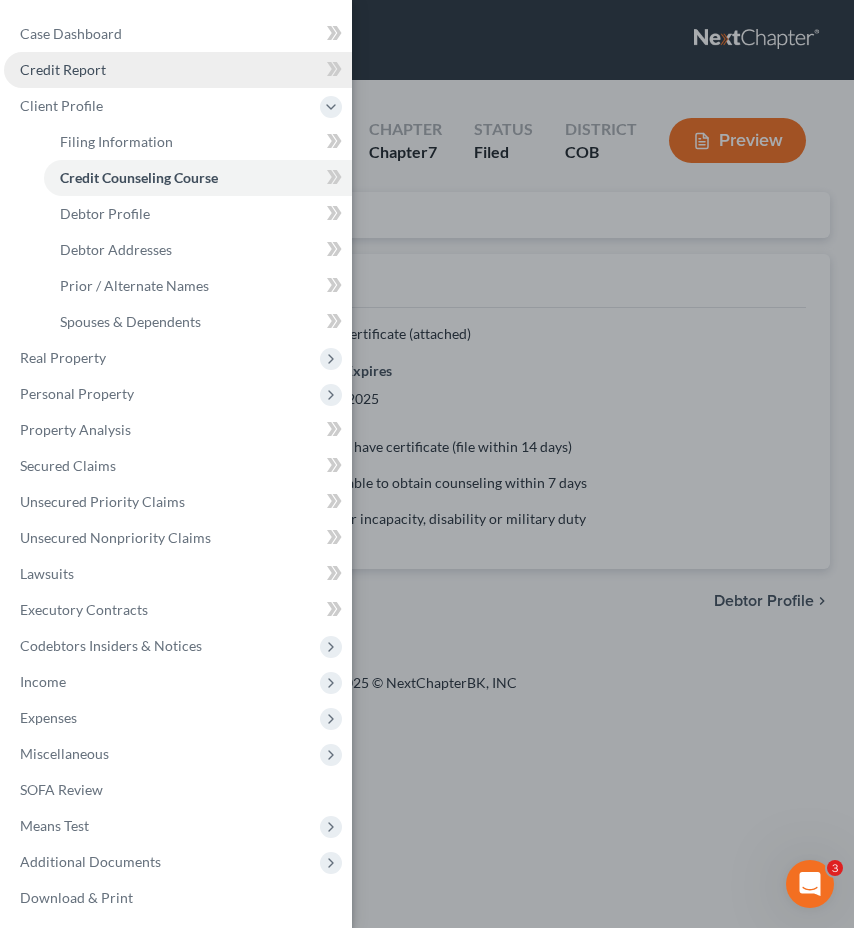 click on "Credit Report" at bounding box center [178, 70] 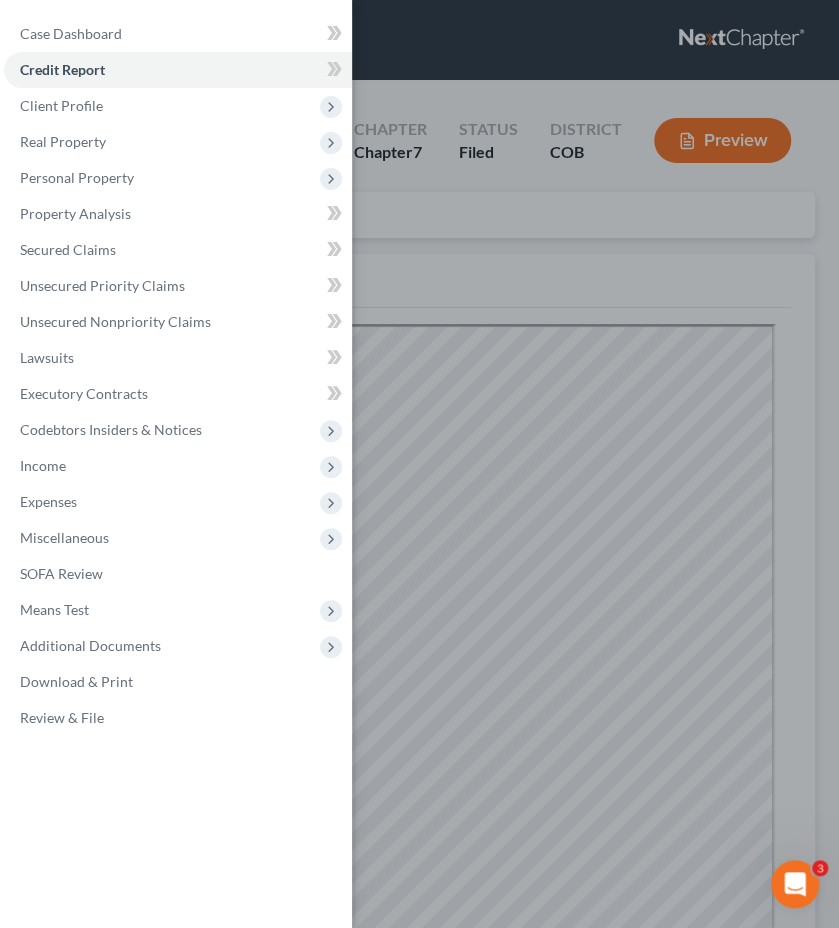 scroll, scrollTop: 0, scrollLeft: 0, axis: both 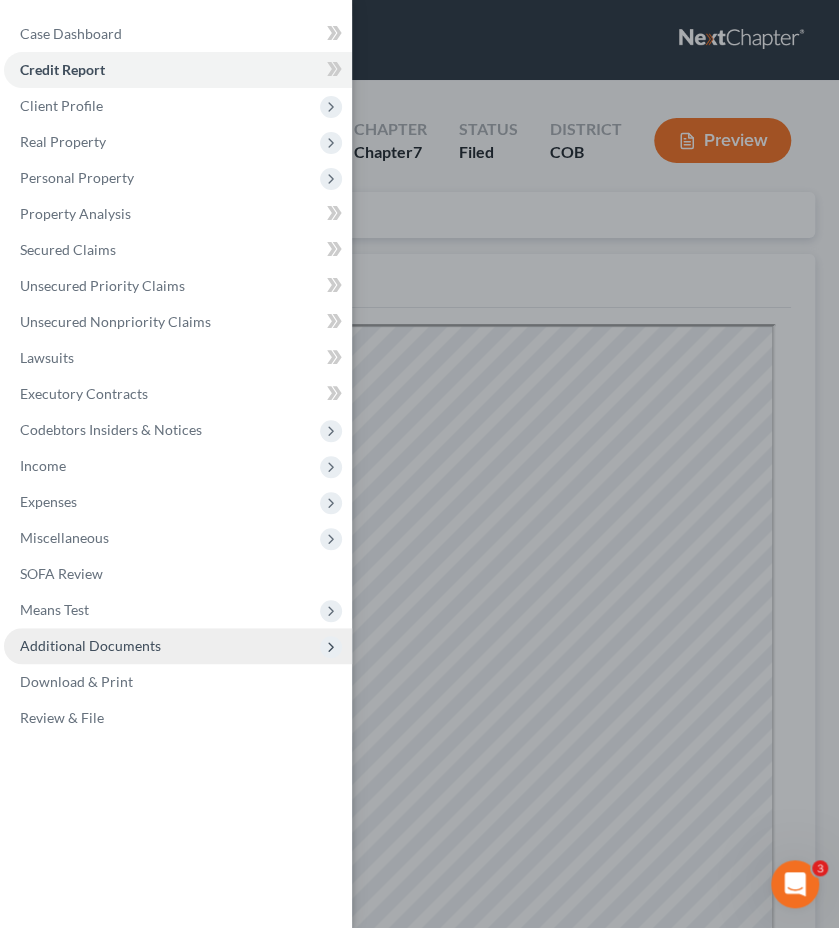 click on "Additional Documents" at bounding box center [178, 646] 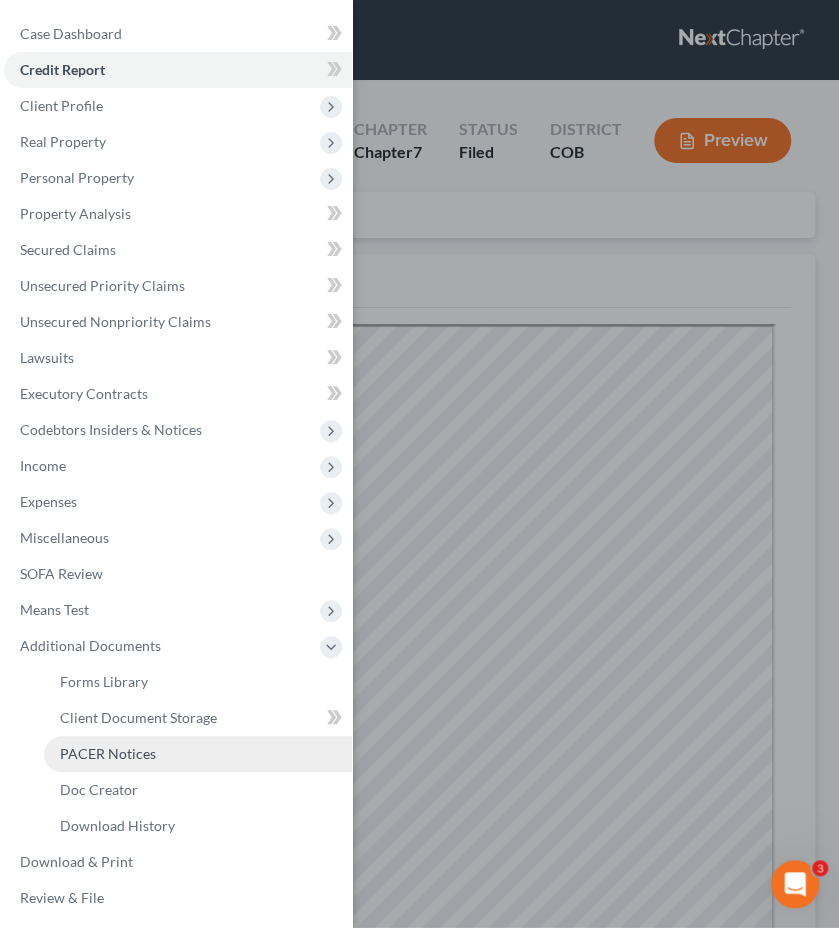click on "PACER Notices" at bounding box center (198, 754) 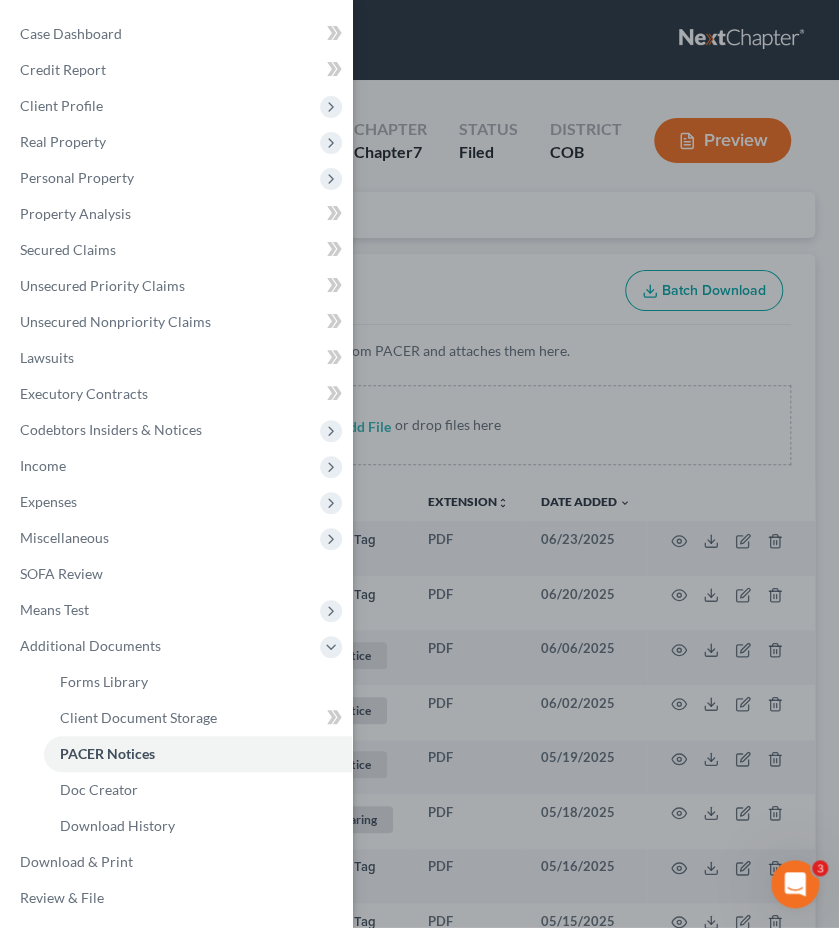 click on "Case Dashboard
Payments
Invoices
Payments
Payments
Credit Report
Client Profile" at bounding box center (419, 464) 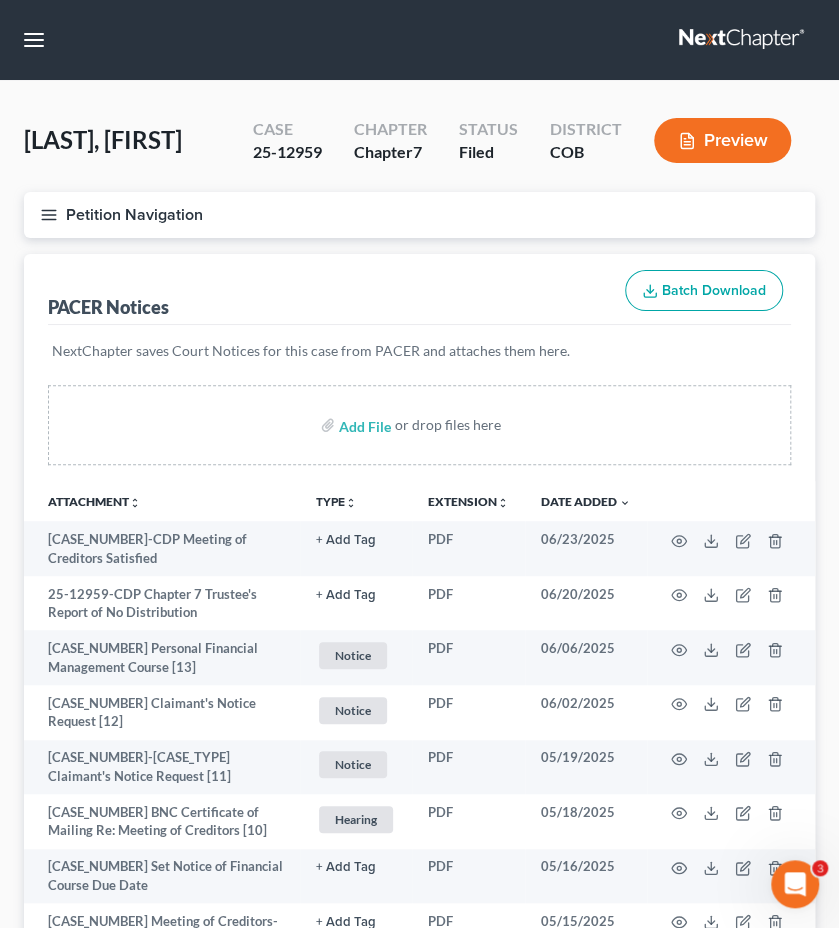type 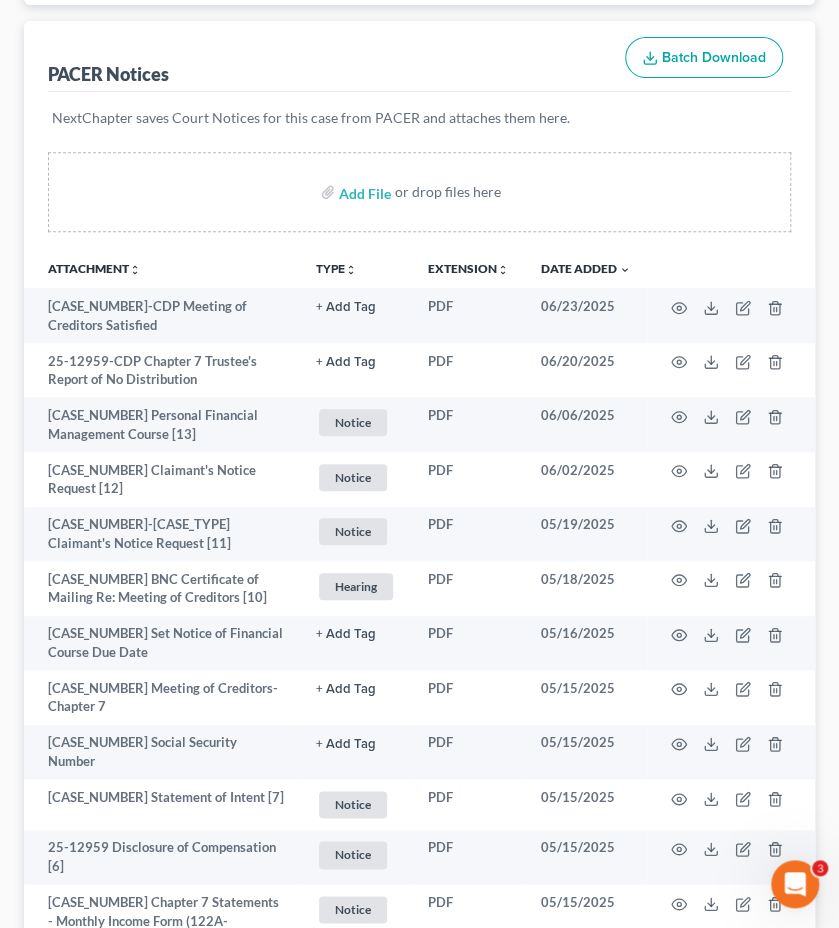 scroll, scrollTop: 280, scrollLeft: 0, axis: vertical 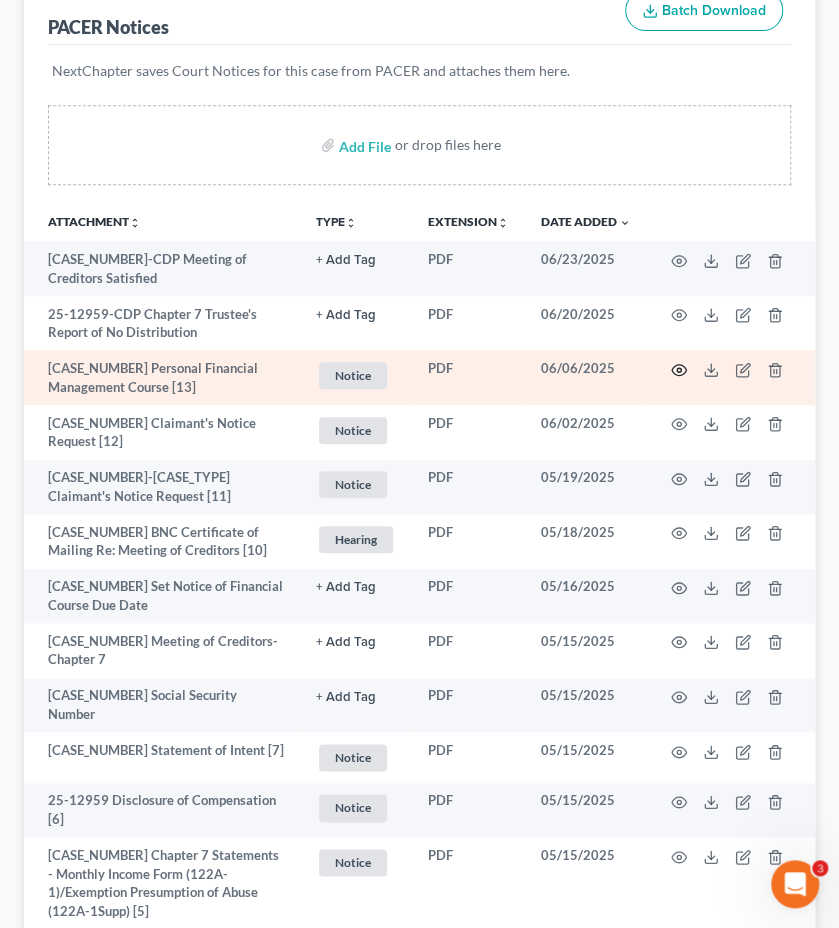 click 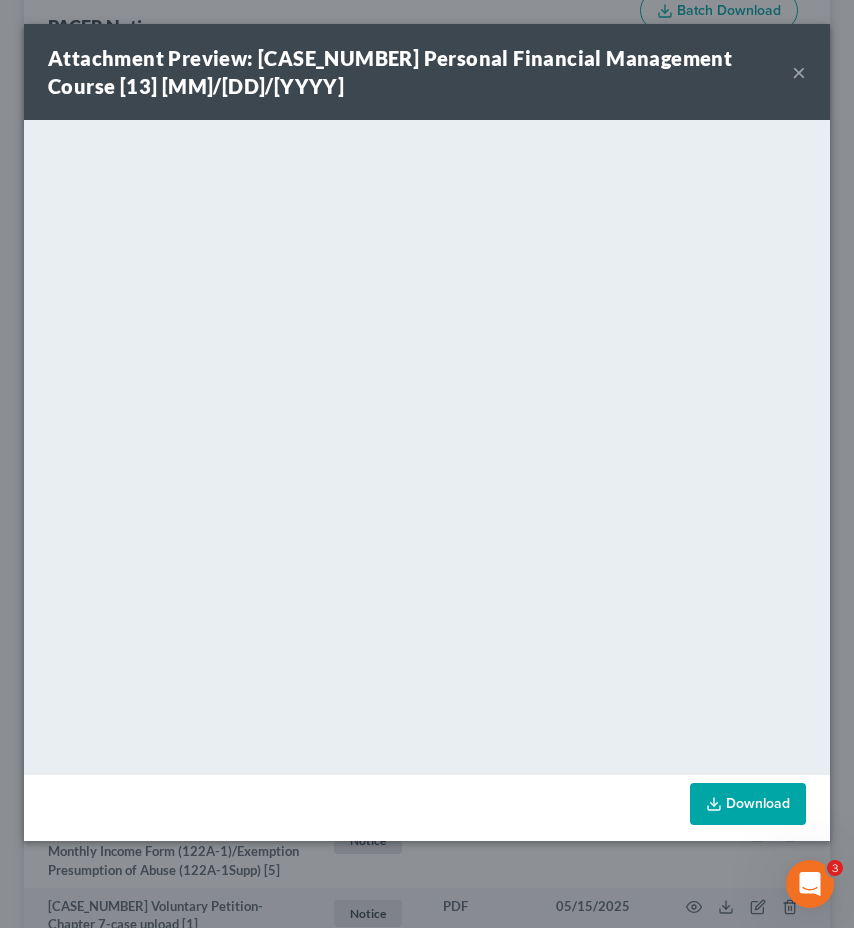 click on "×" at bounding box center (799, 72) 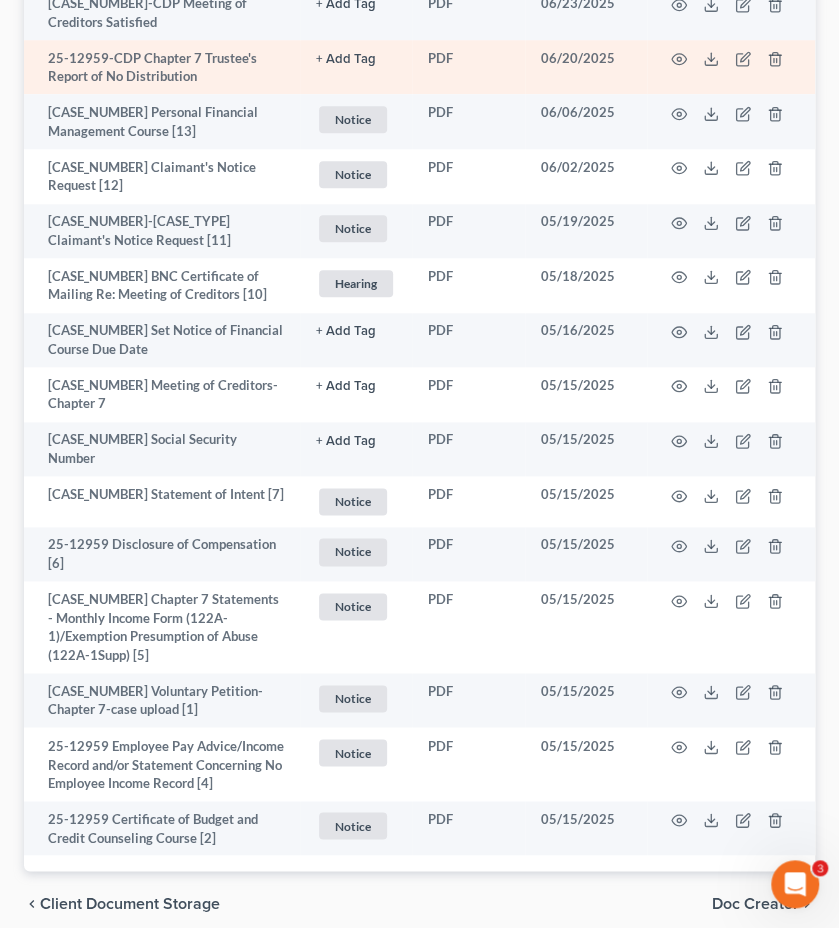 scroll, scrollTop: 599, scrollLeft: 0, axis: vertical 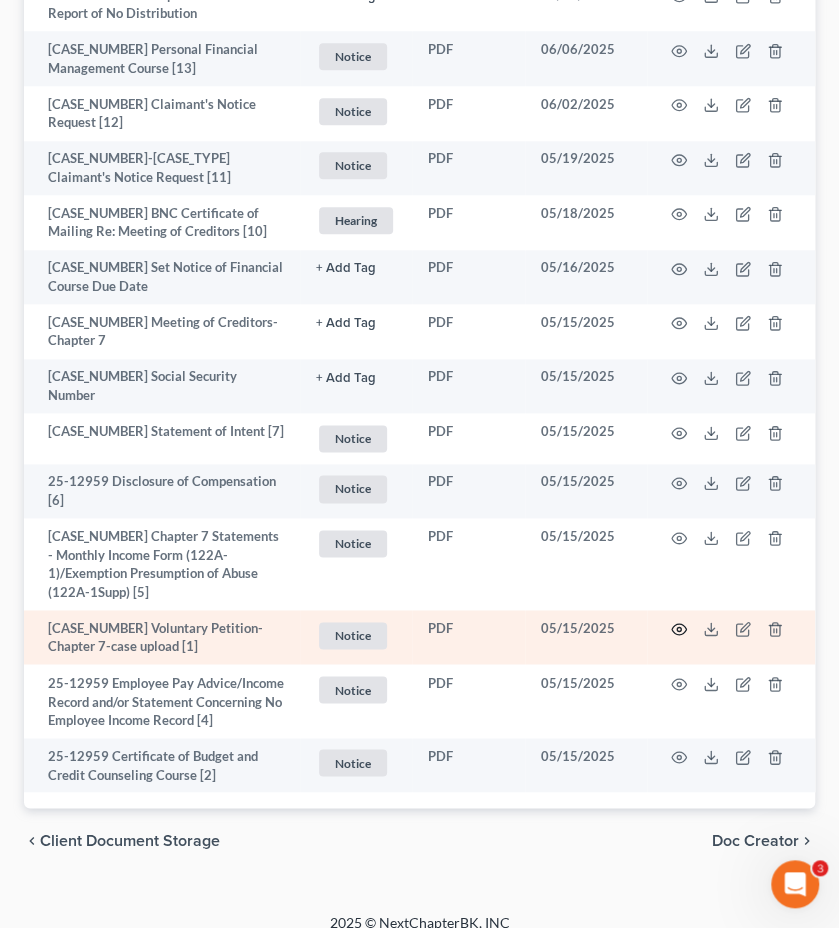 click 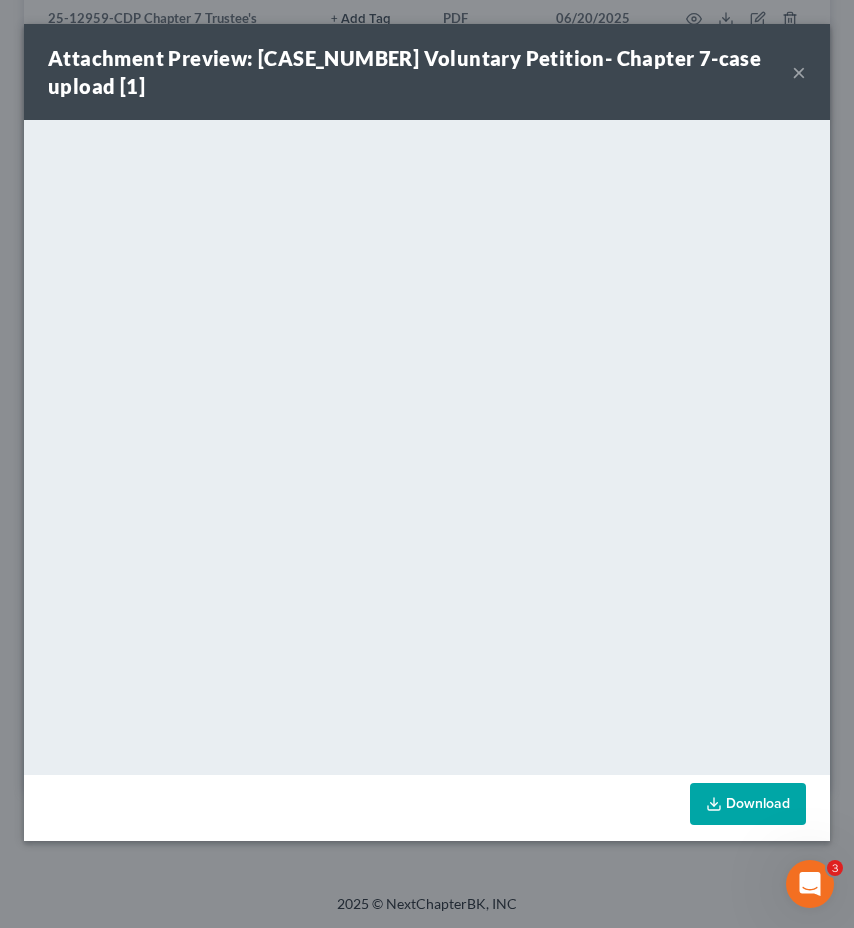 click on "×" at bounding box center [799, 72] 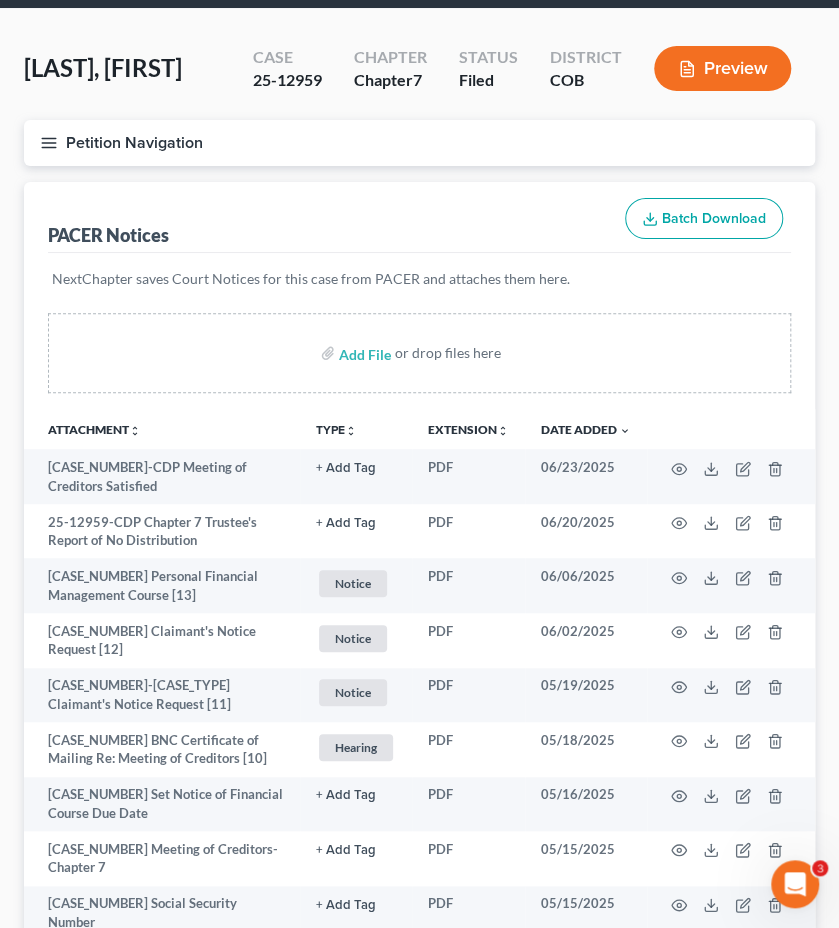 scroll, scrollTop: 68, scrollLeft: 0, axis: vertical 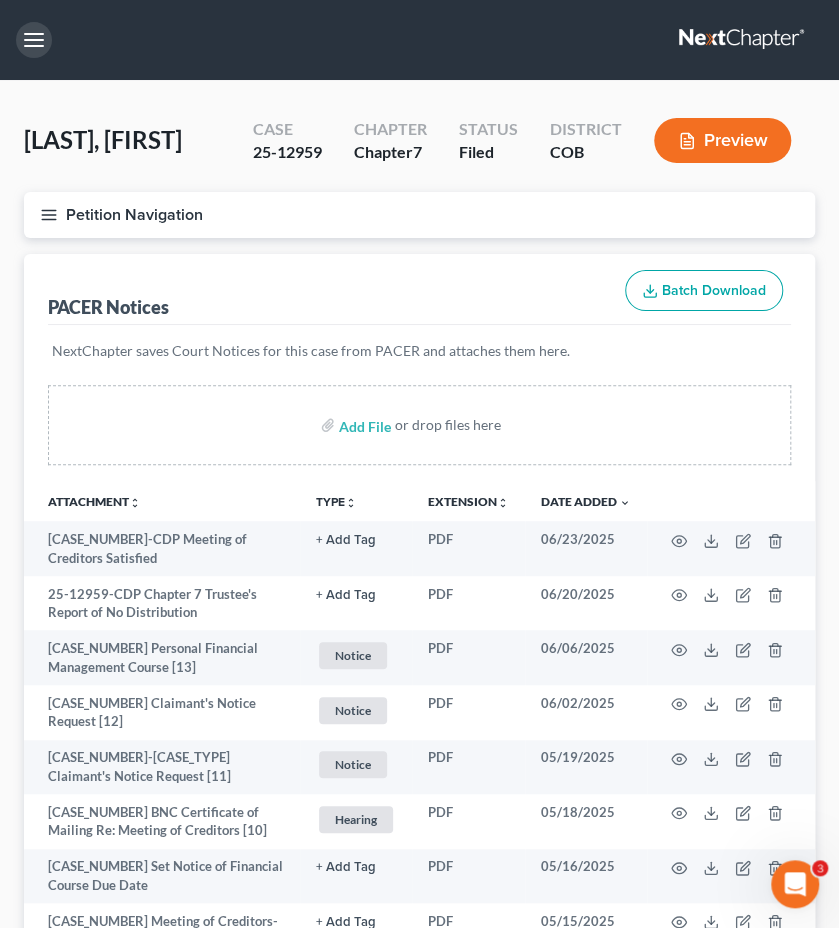 click at bounding box center (34, 40) 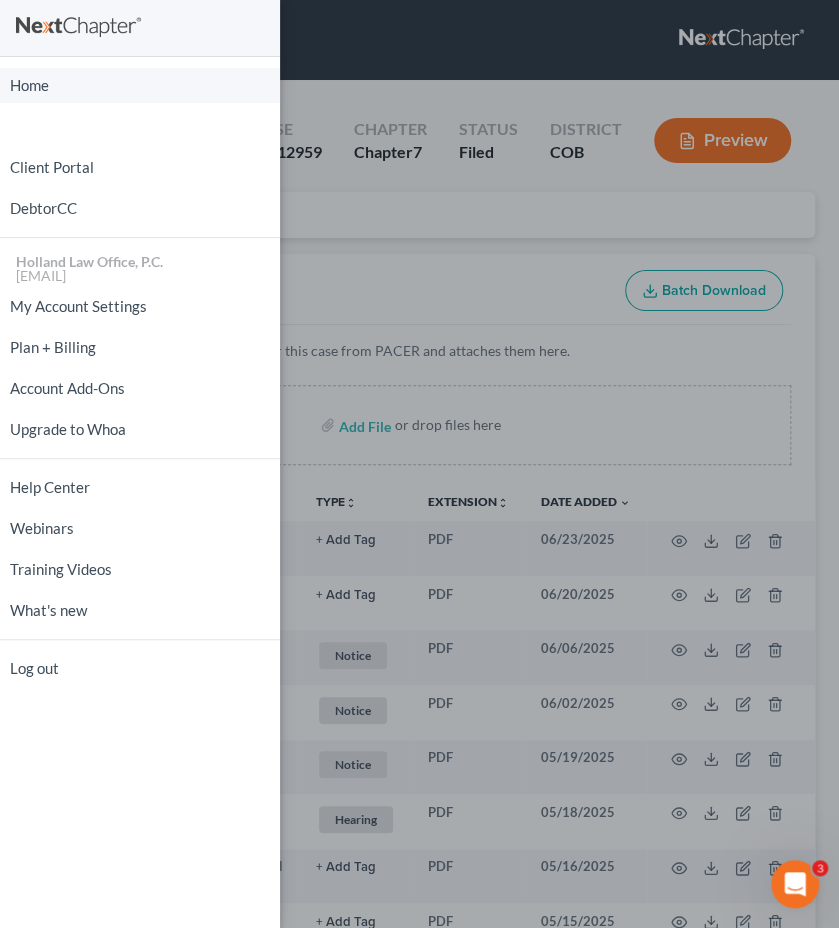 click on "Home" at bounding box center [140, 85] 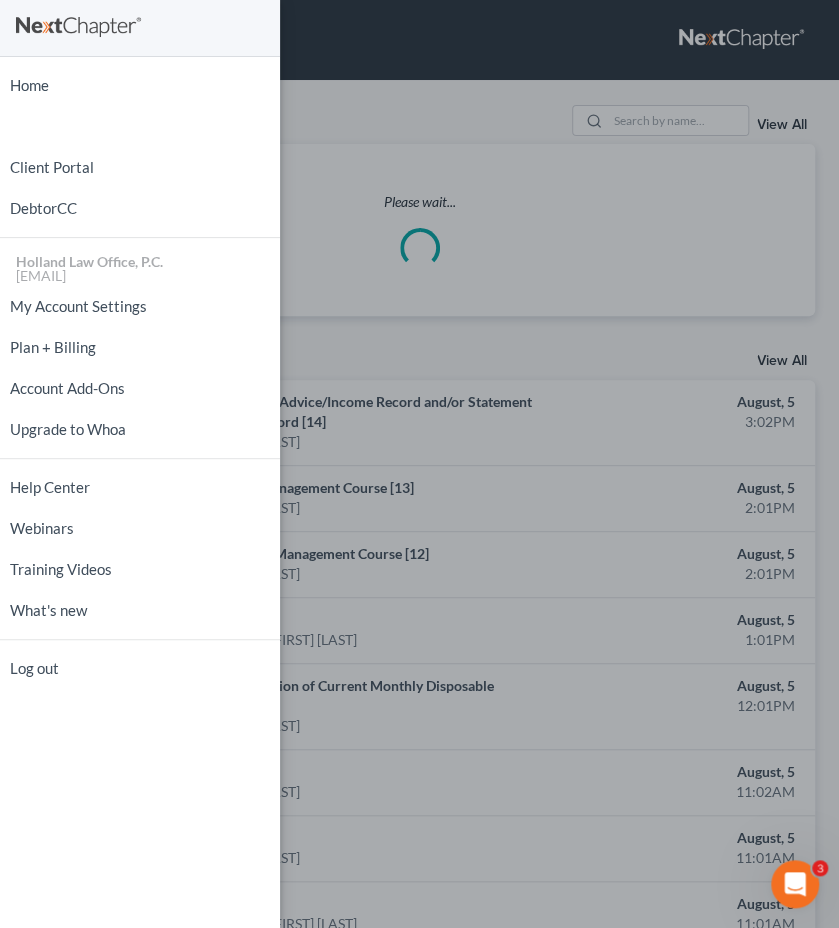 click on "Home New Case Client Portal DebtorCC Holland Law Office, P.C. [EMAIL] My Account Settings Plan + Billing Account Add-Ons Upgrade to Whoa Help Center Webinars Training Videos What's new Log out" at bounding box center [419, 464] 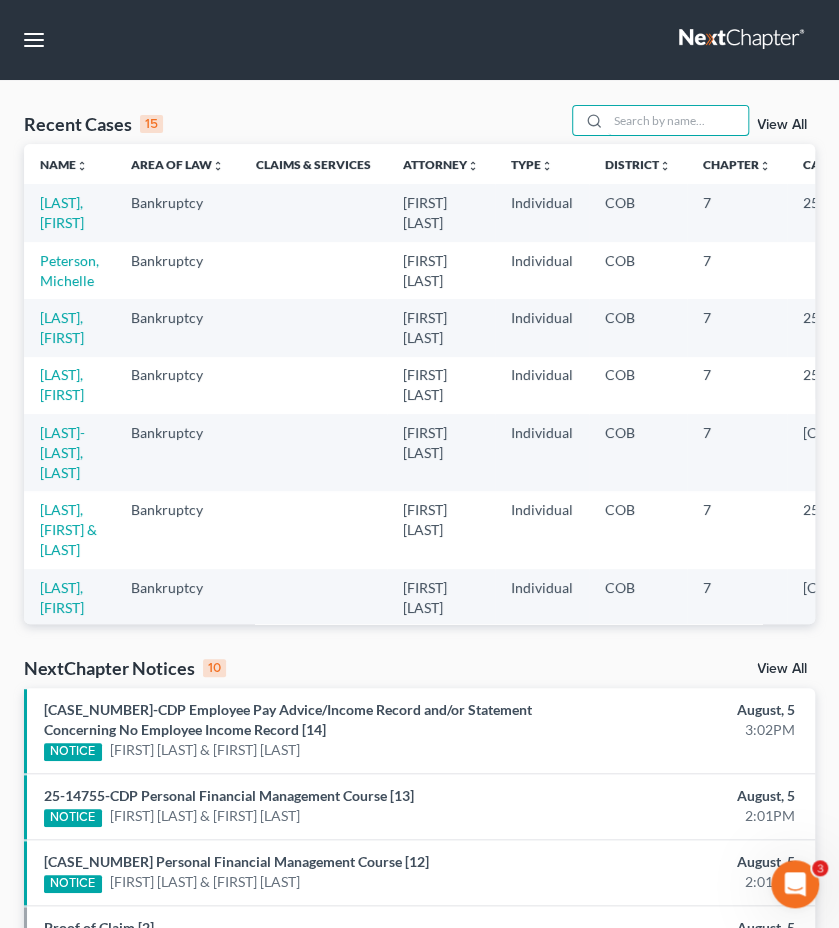 click at bounding box center [678, 120] 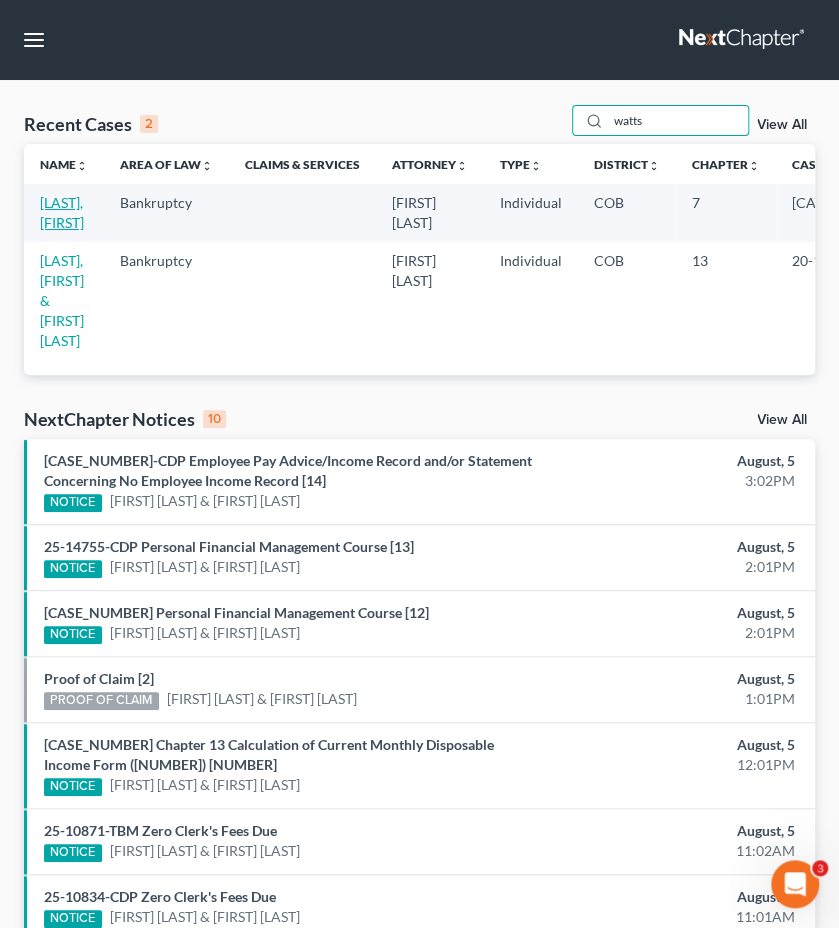 type on "watts" 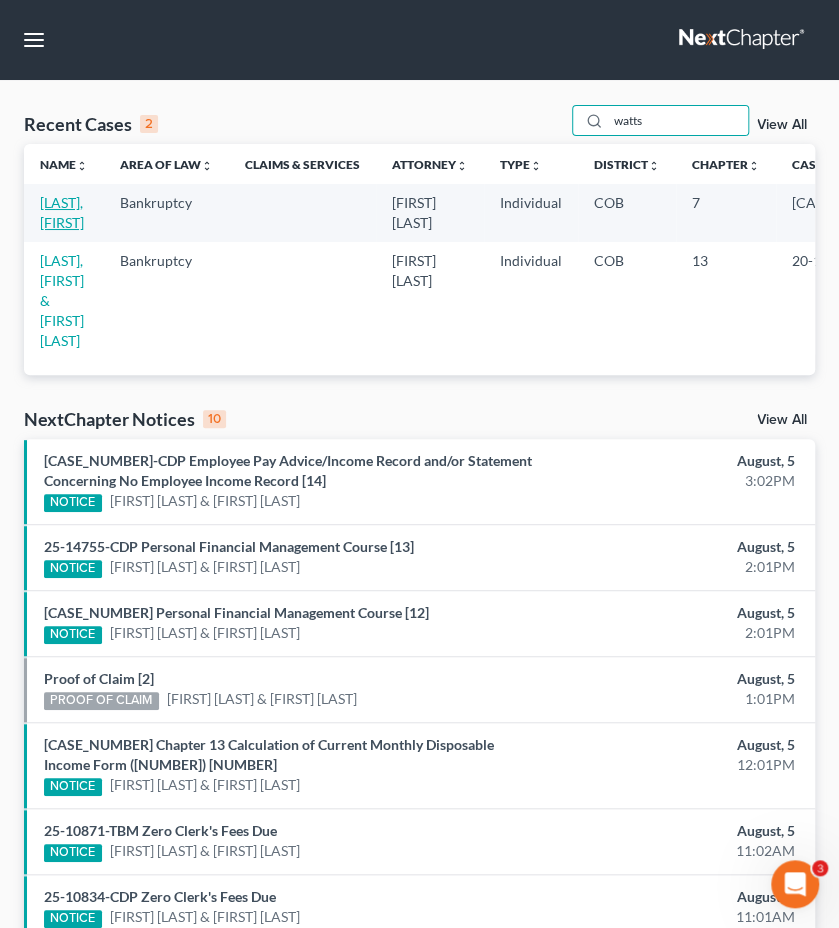 click on "[LAST], [FIRST]" at bounding box center [62, 212] 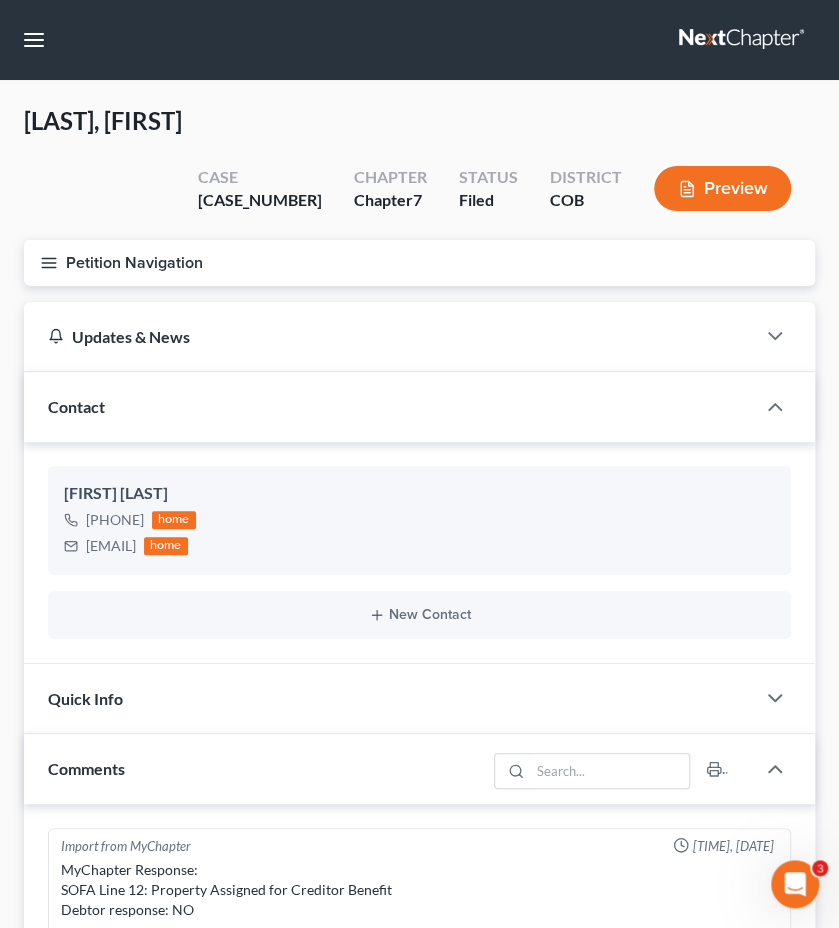scroll, scrollTop: 455, scrollLeft: 0, axis: vertical 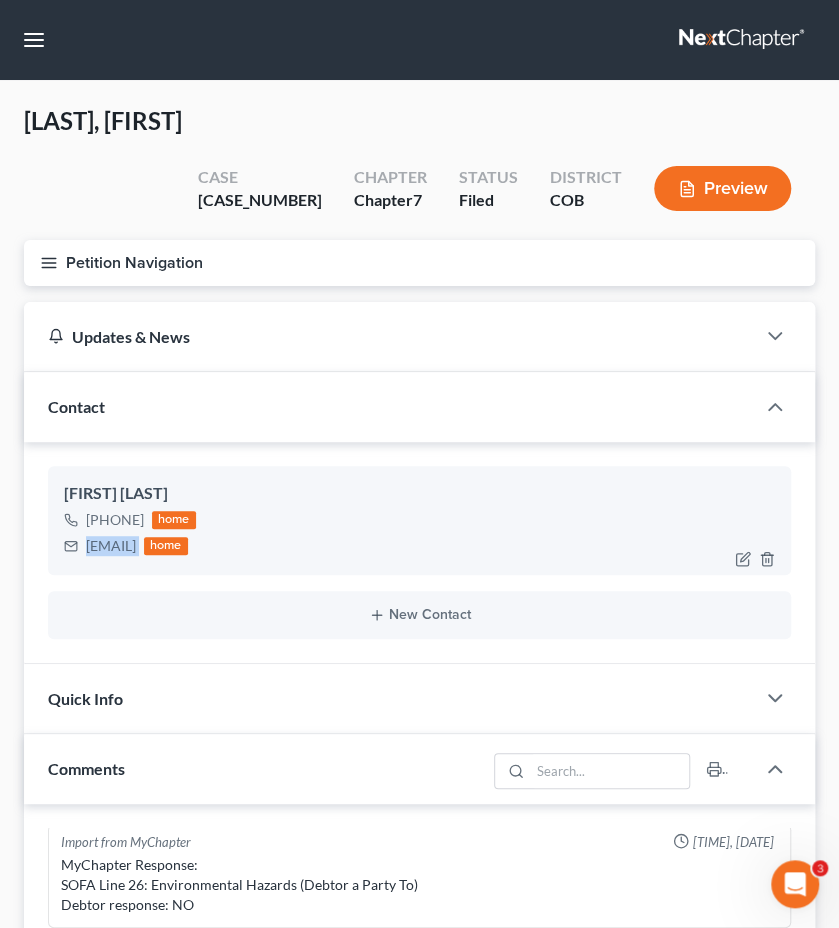 drag, startPoint x: 234, startPoint y: 505, endPoint x: 83, endPoint y: 498, distance: 151.16217 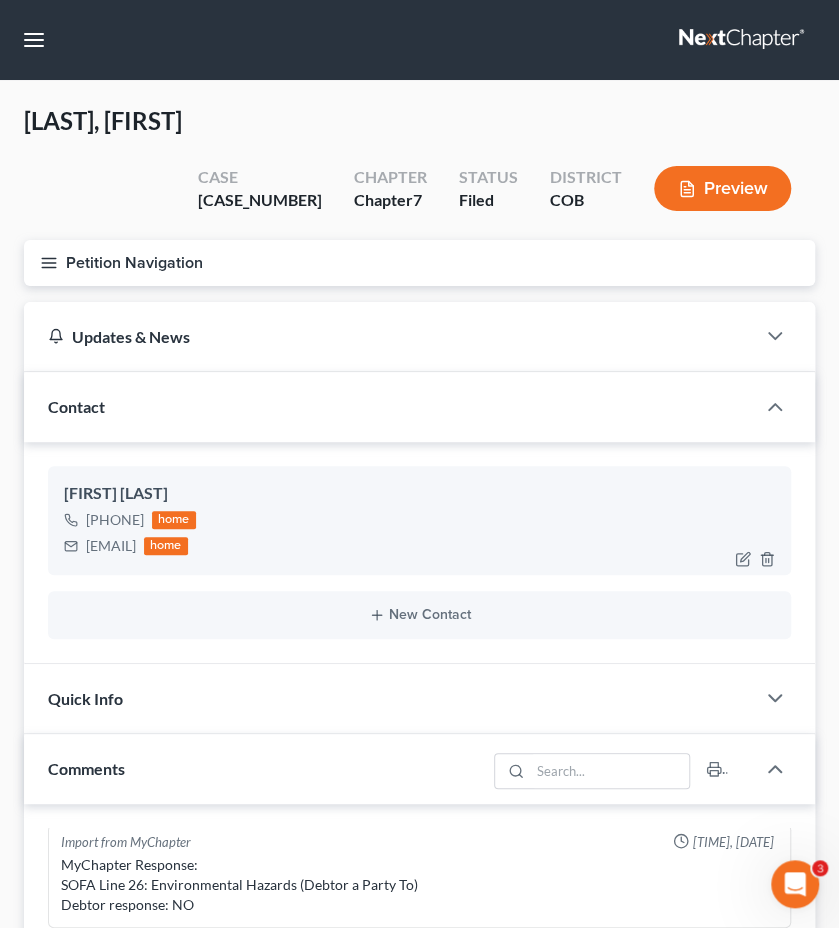 drag, startPoint x: 83, startPoint y: 498, endPoint x: 100, endPoint y: 495, distance: 17.262676 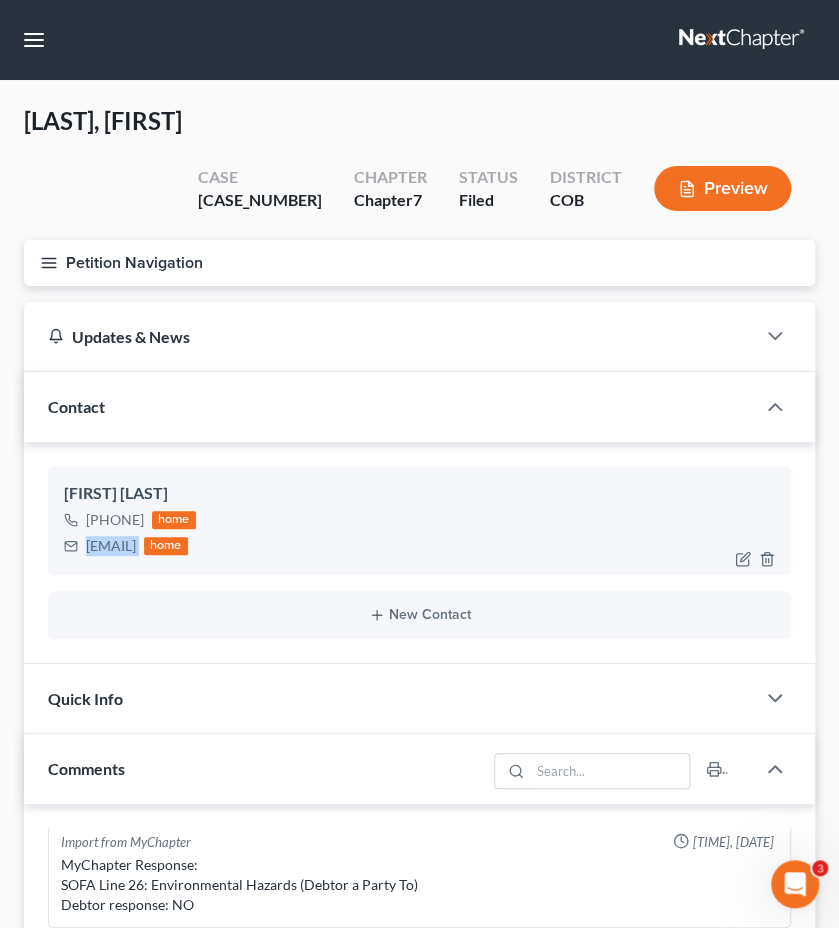 drag, startPoint x: 86, startPoint y: 497, endPoint x: 222, endPoint y: 487, distance: 136.36716 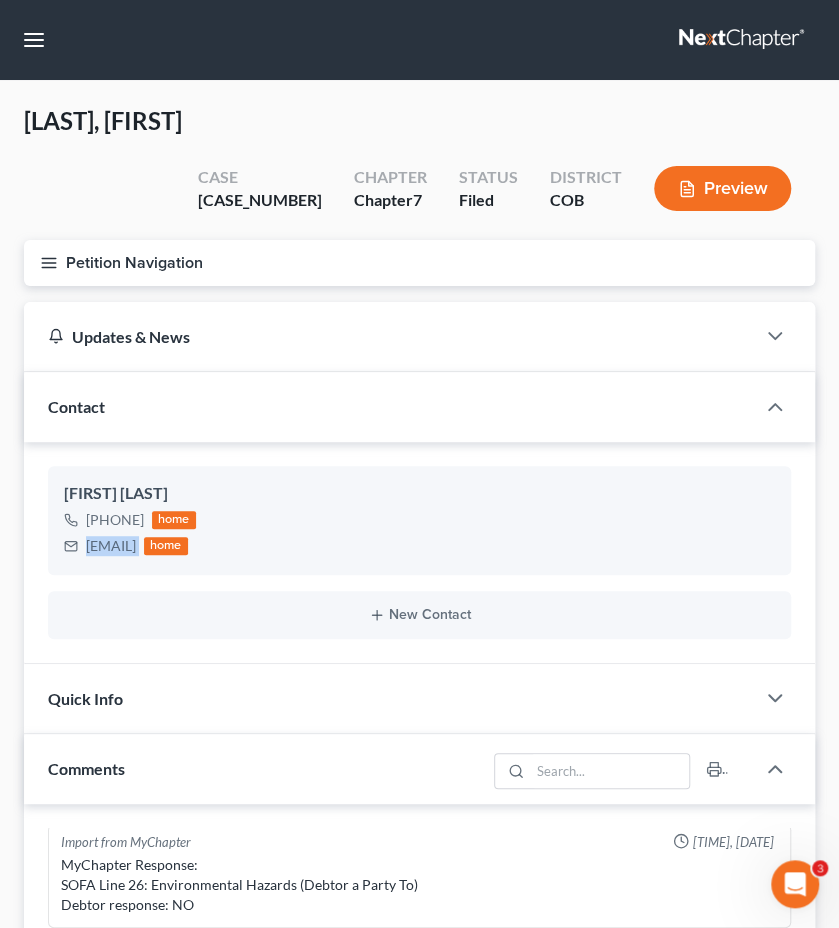 click on "Petition Navigation" at bounding box center (419, 263) 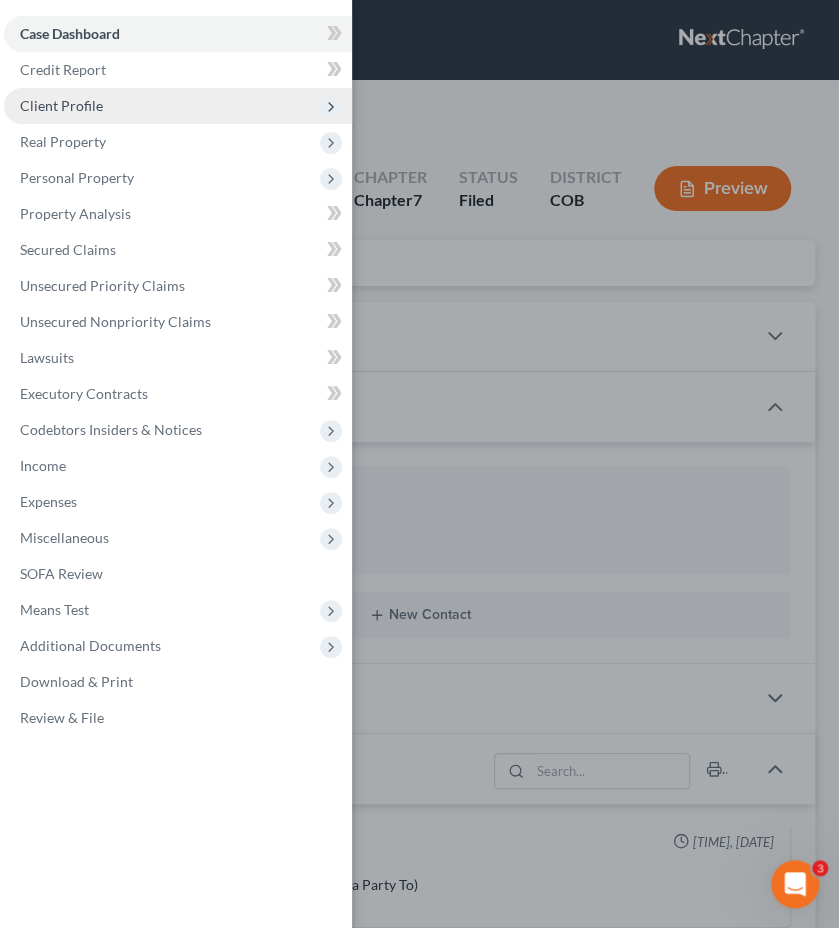click on "Client Profile" at bounding box center (178, 106) 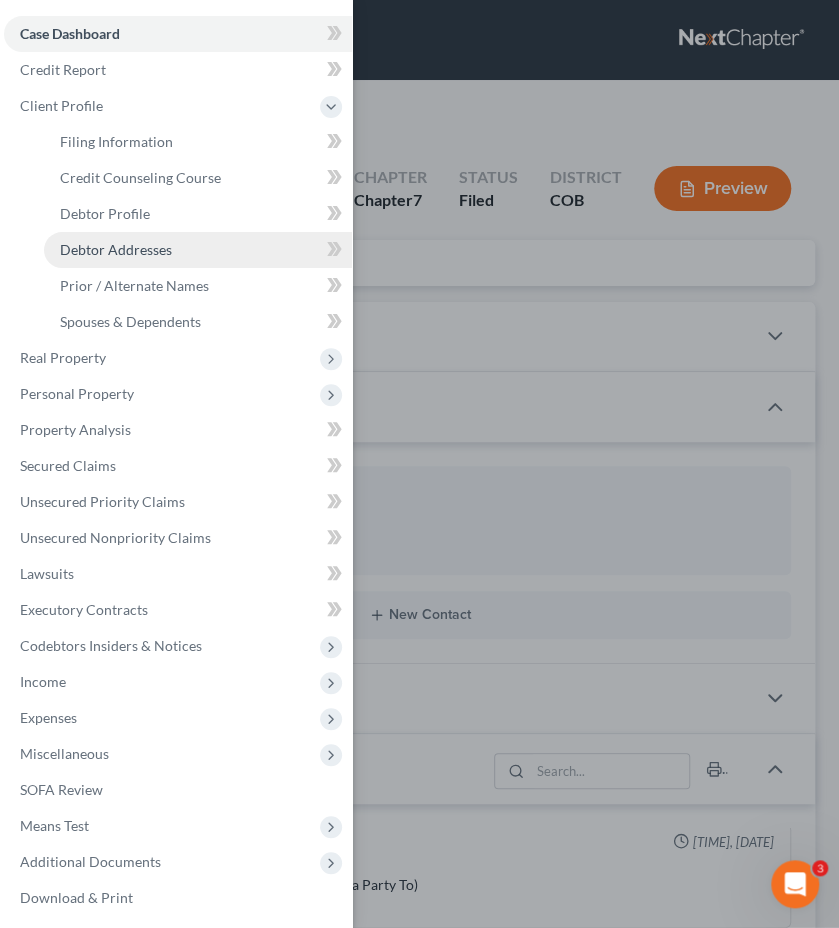 click on "Debtor Addresses" at bounding box center (198, 250) 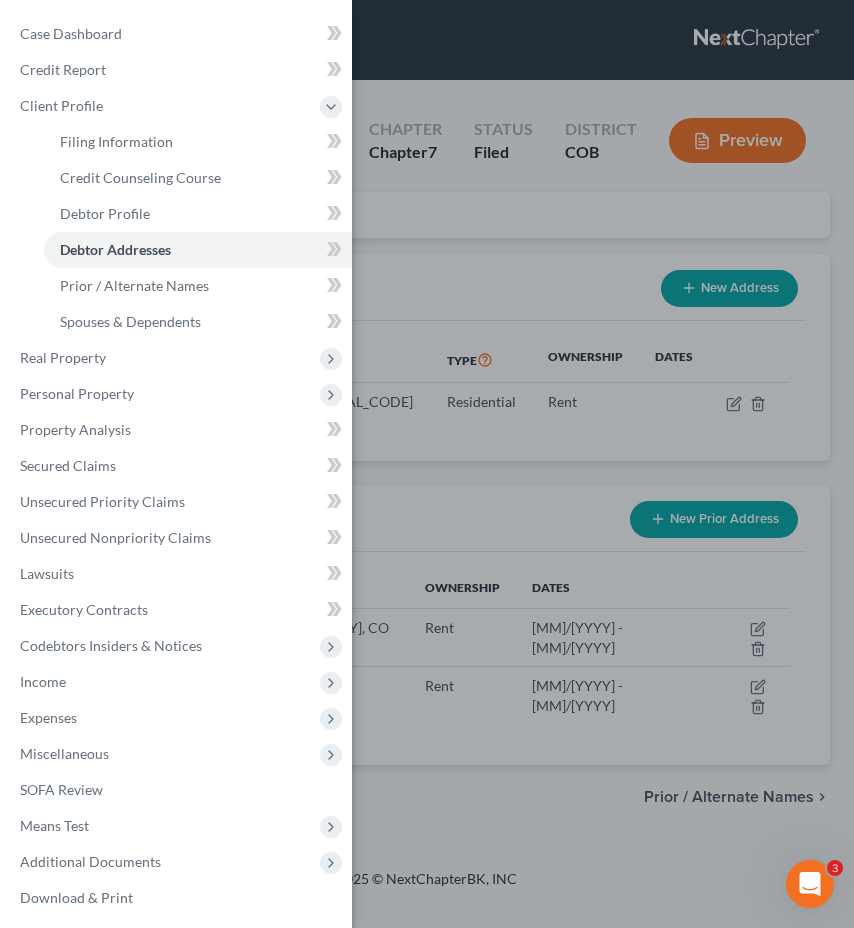 click on "Case Dashboard
Payments
Invoices
Payments
Payments
Credit Report
Client Profile" at bounding box center (427, 464) 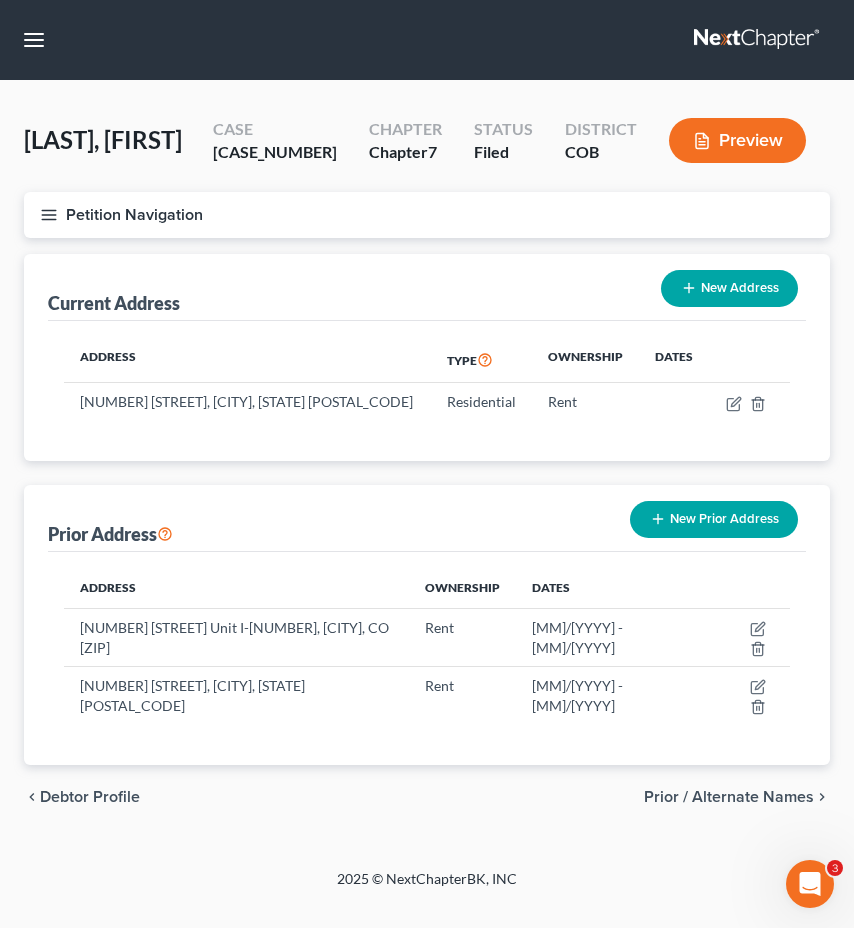 click on "Petition Navigation" at bounding box center (427, 215) 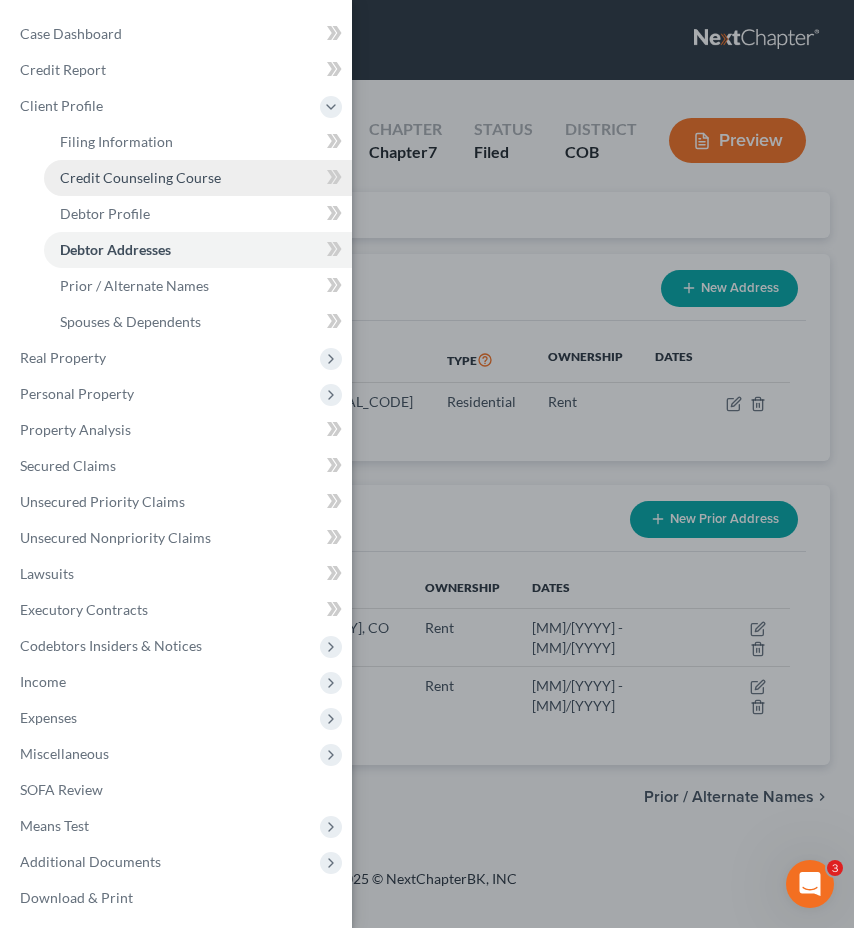click on "Credit Counseling Course" at bounding box center (140, 177) 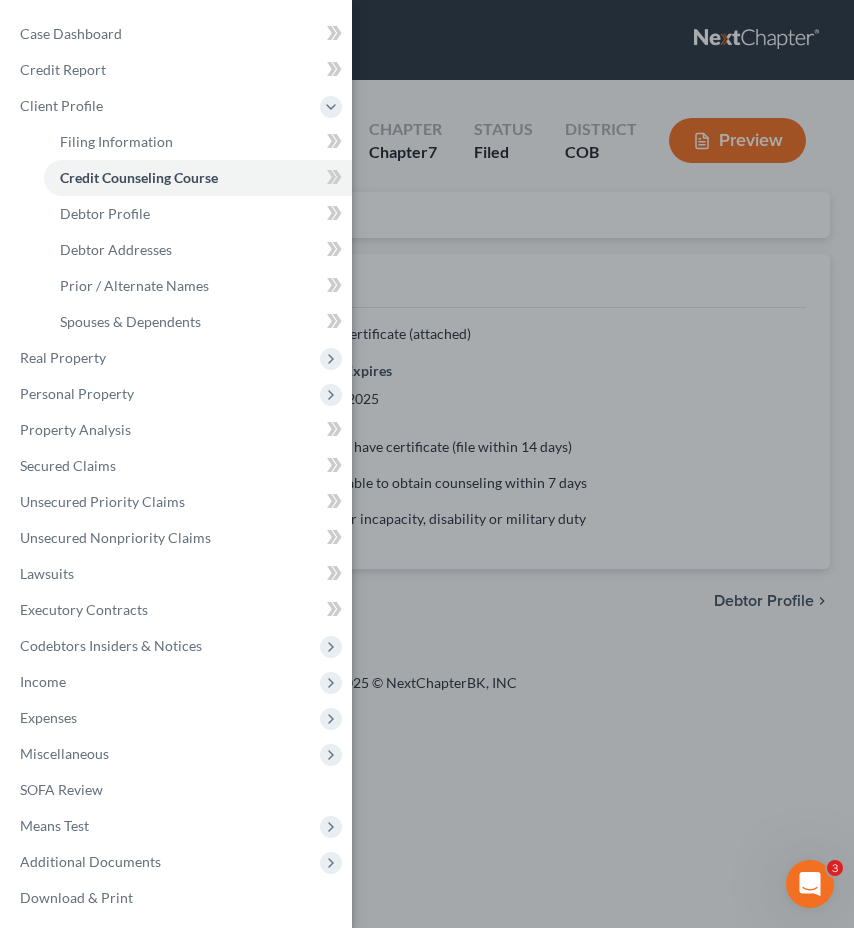 click on "Case Dashboard
Payments
Invoices
Payments
Payments
Credit Report
Client Profile" at bounding box center (427, 464) 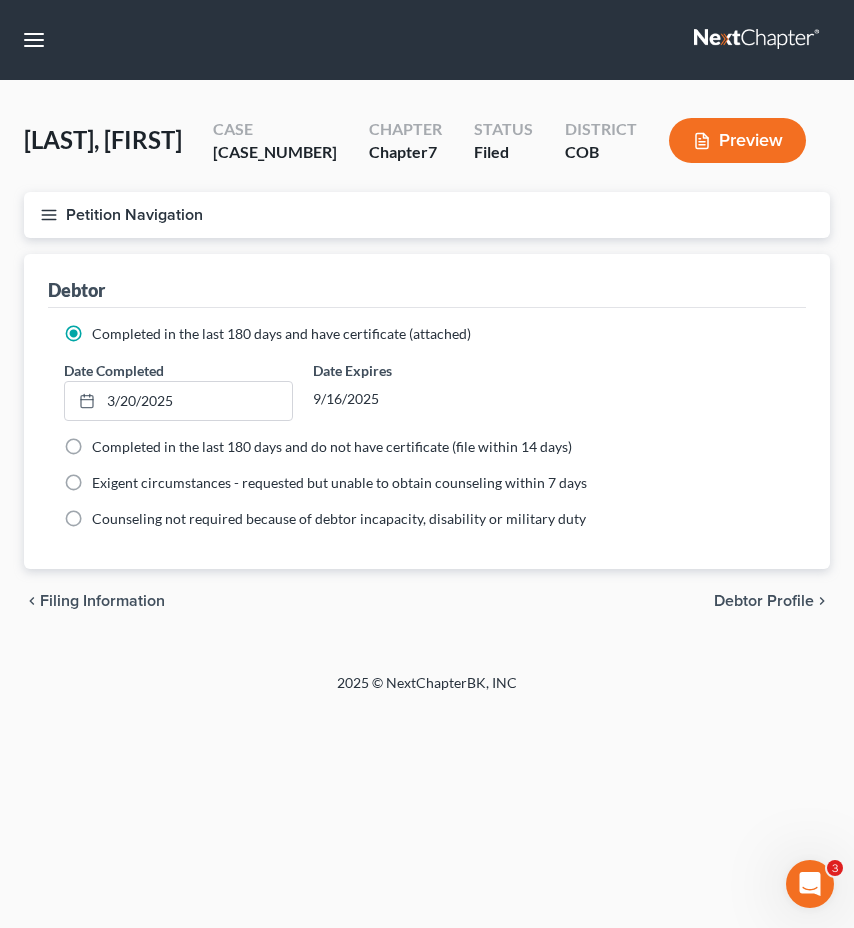 click on "Petition Navigation" at bounding box center (427, 215) 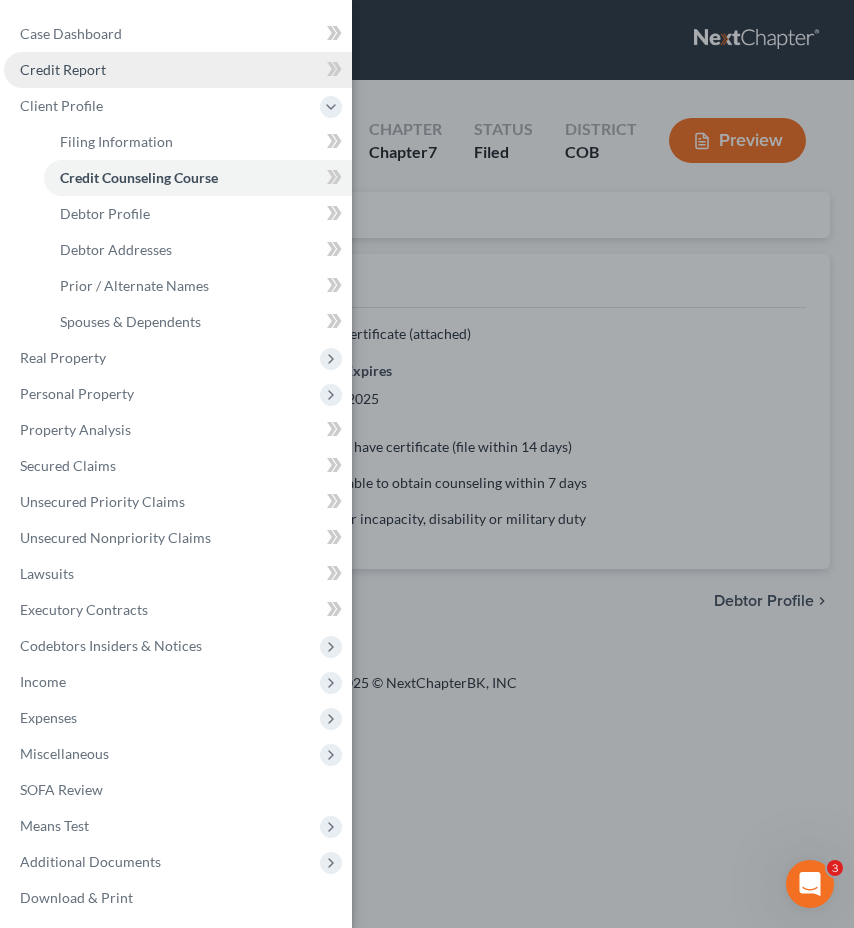 click on "Credit Report" at bounding box center [178, 70] 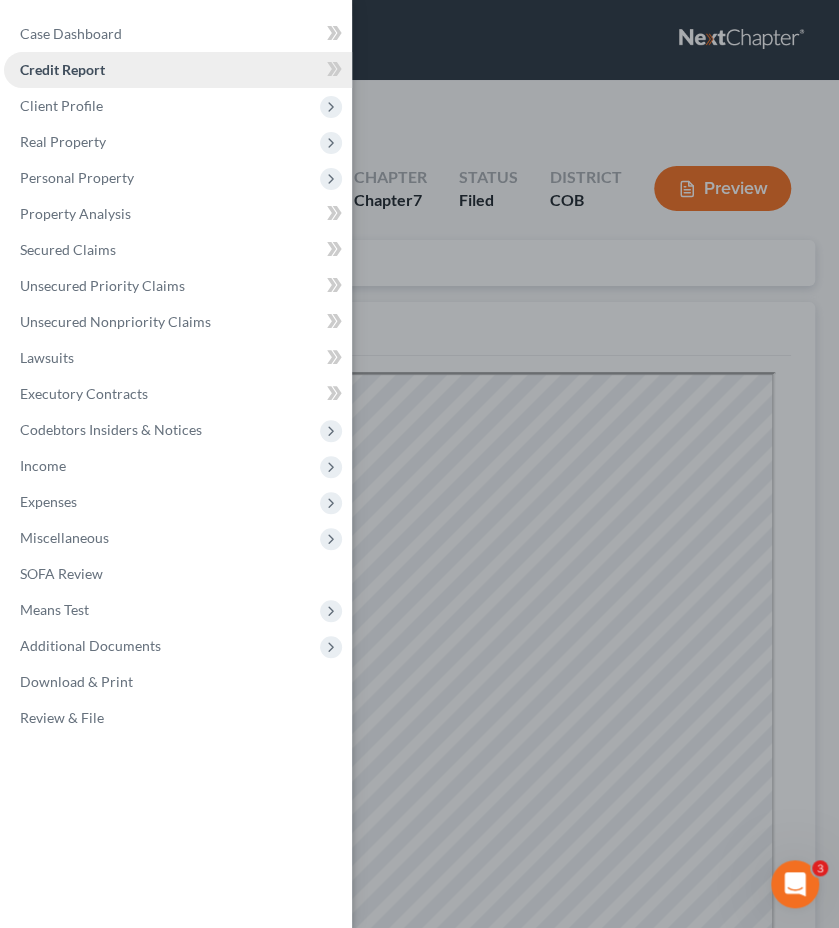 scroll, scrollTop: 0, scrollLeft: 0, axis: both 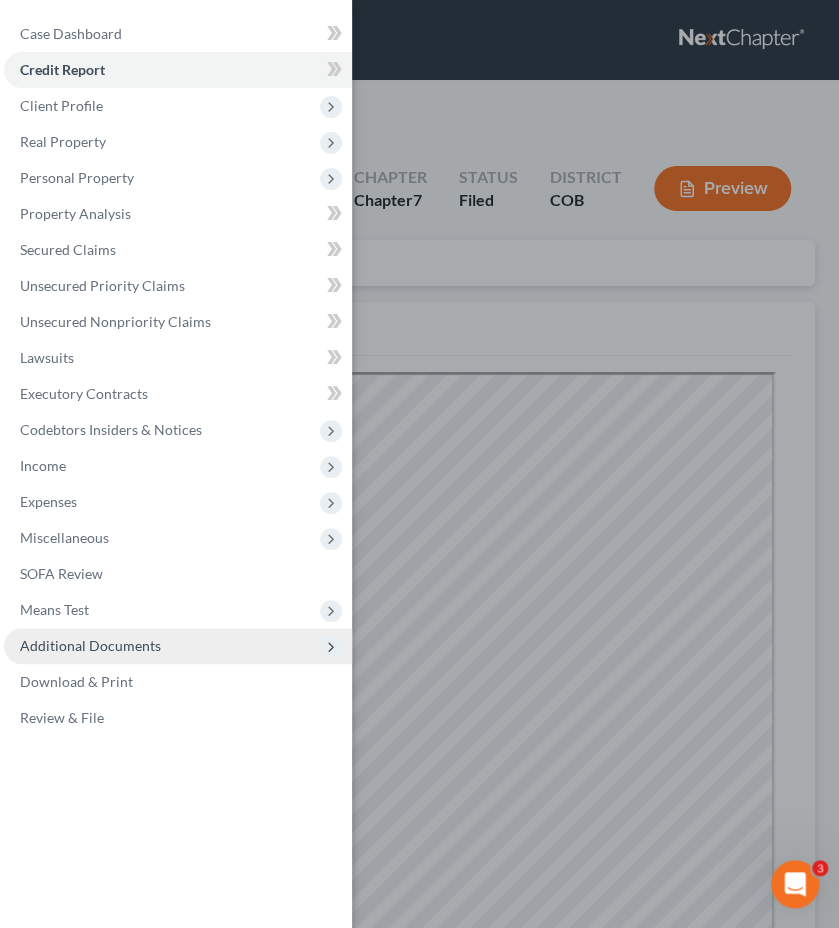 click on "Additional Documents" at bounding box center [178, 646] 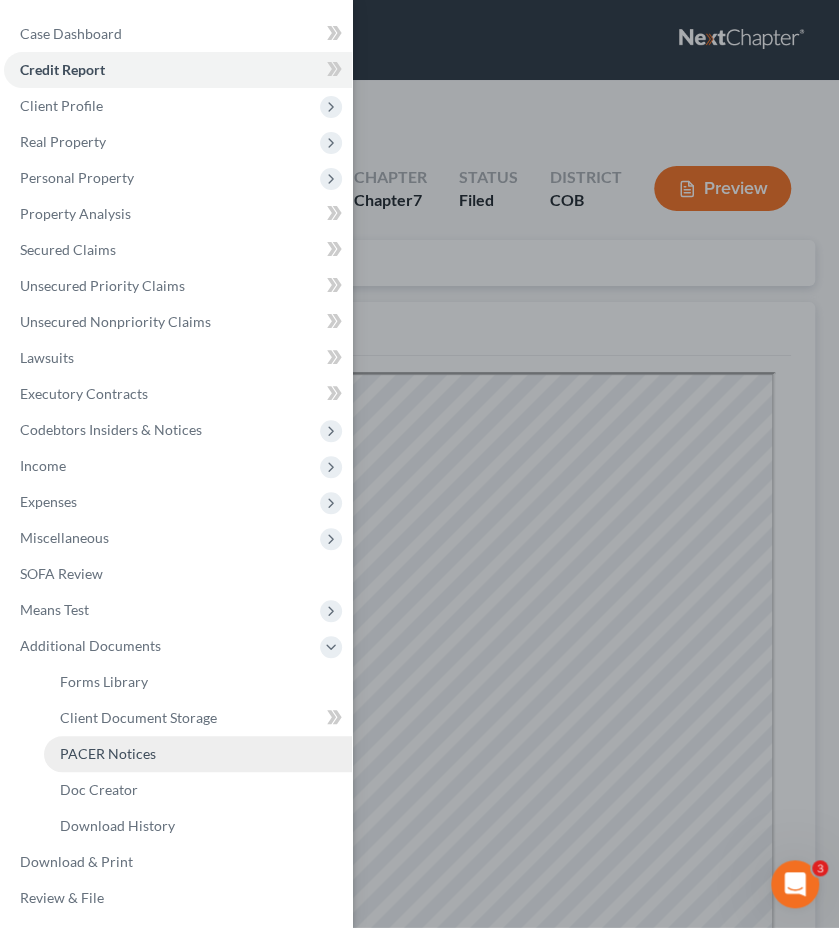 click on "PACER Notices" at bounding box center [198, 754] 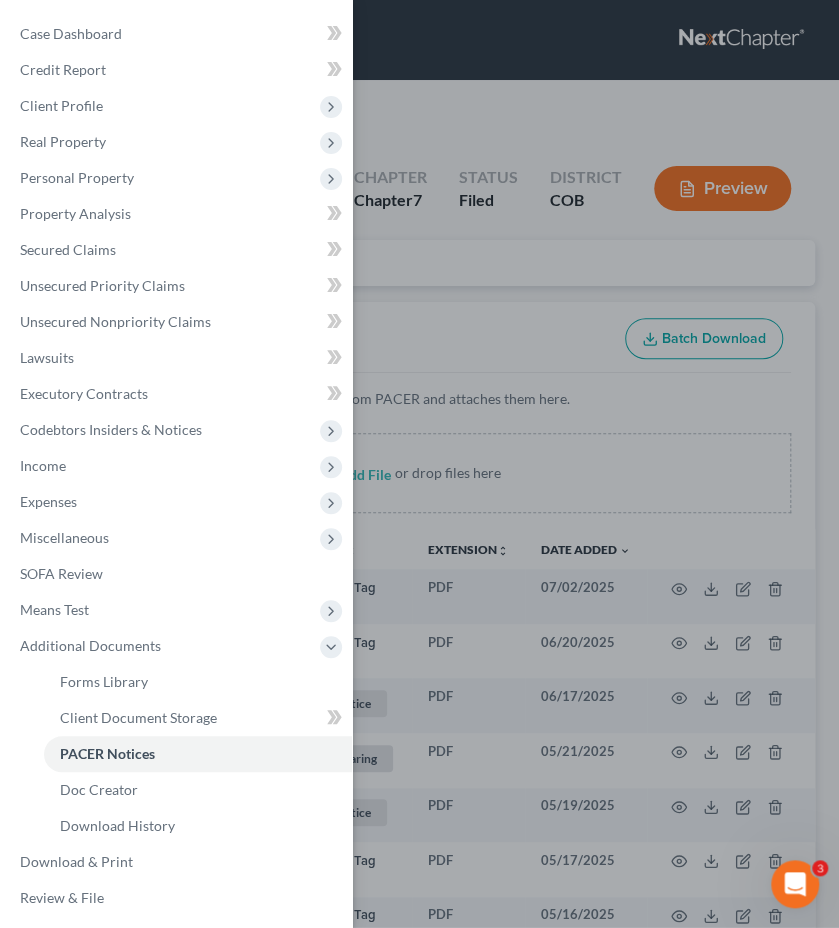 click on "Case Dashboard
Payments
Invoices
Payments
Payments
Credit Report
Client Profile" at bounding box center [419, 464] 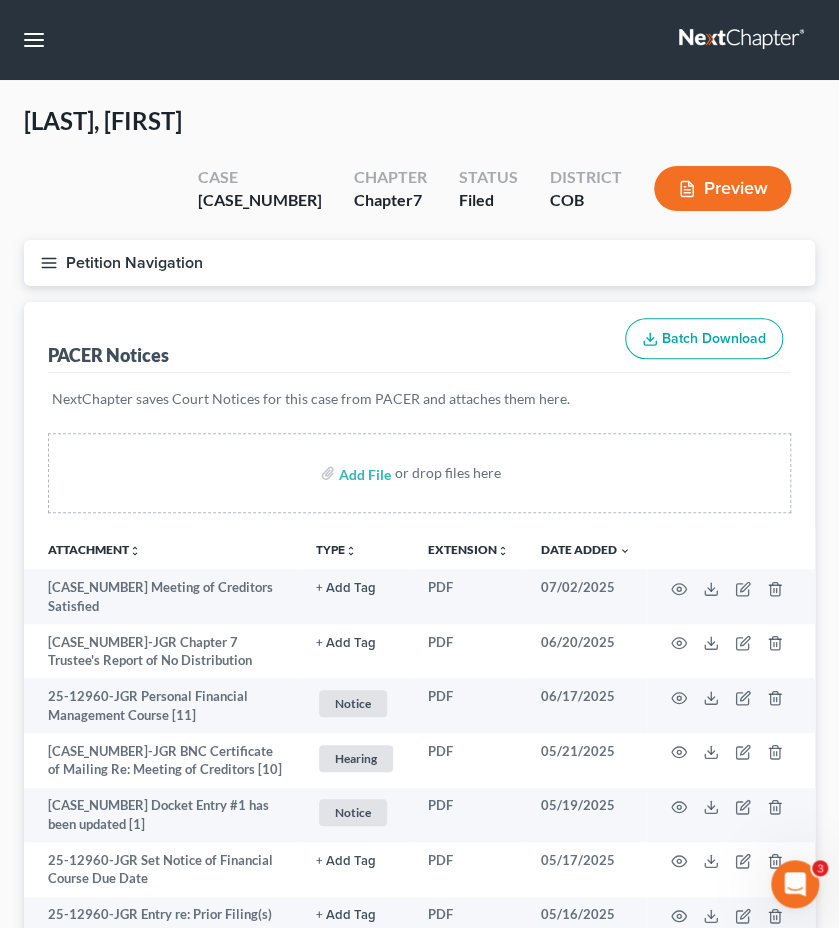 type 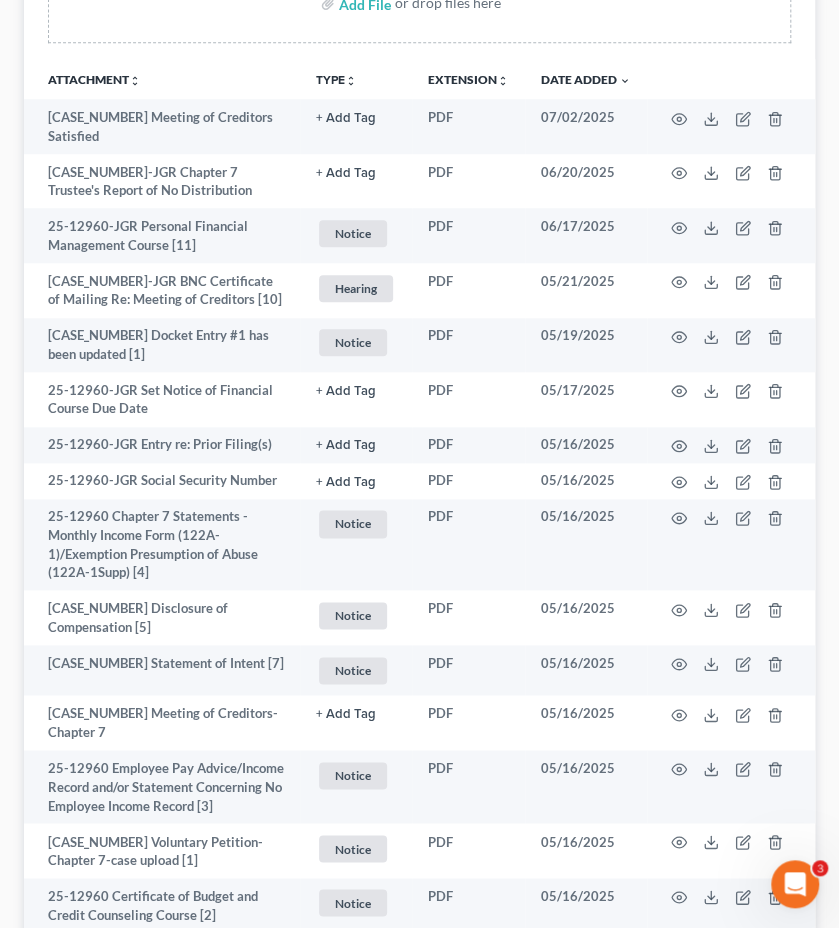 scroll, scrollTop: 560, scrollLeft: 0, axis: vertical 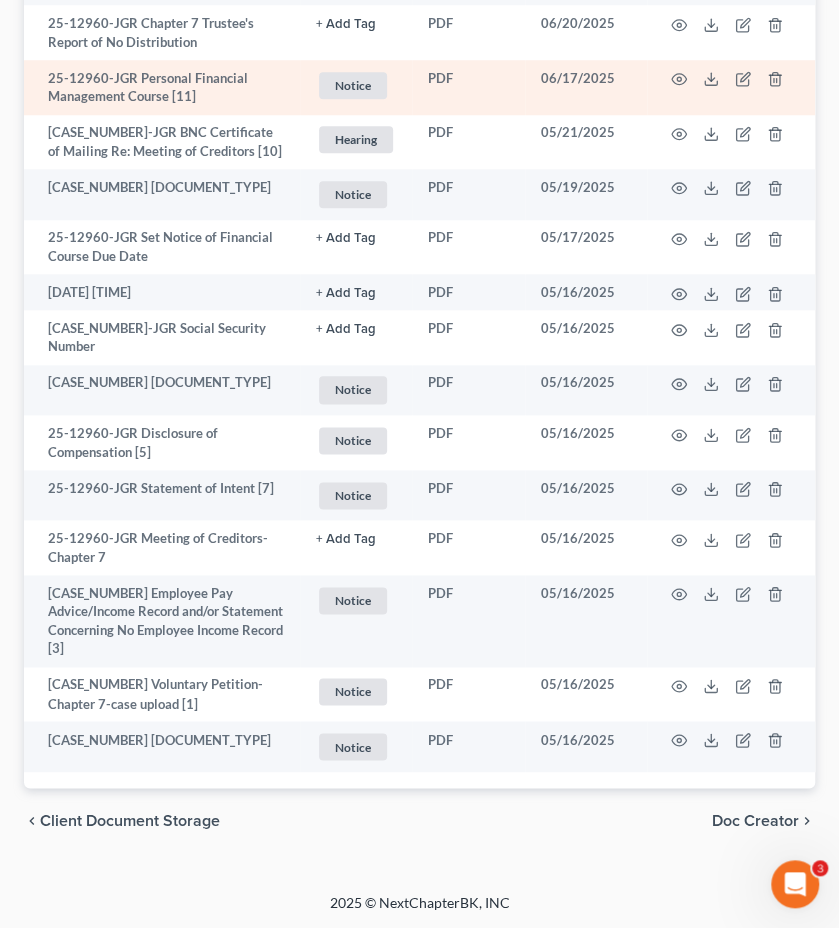 click at bounding box center [731, 87] 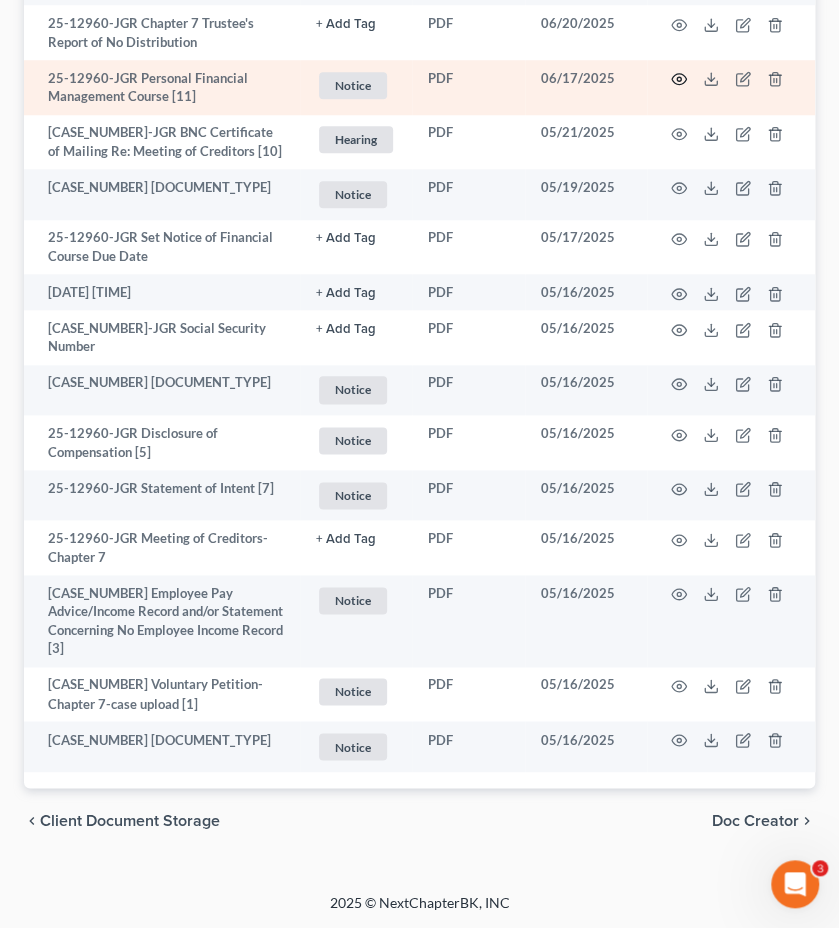 click 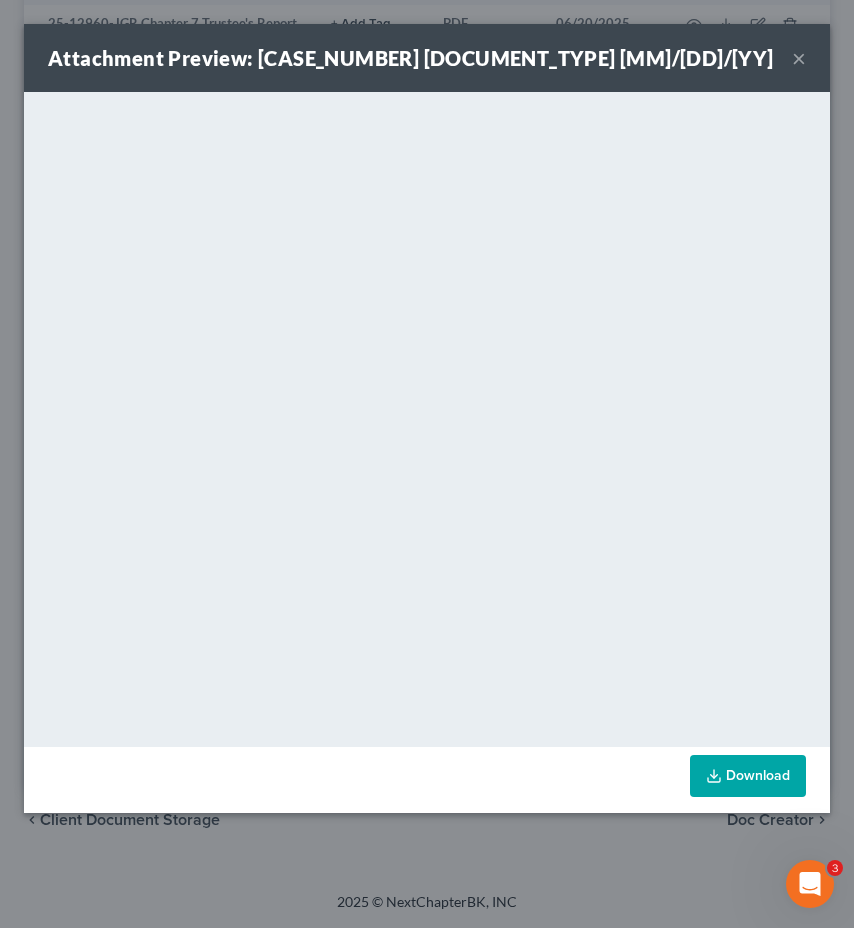 click on "×" at bounding box center (799, 58) 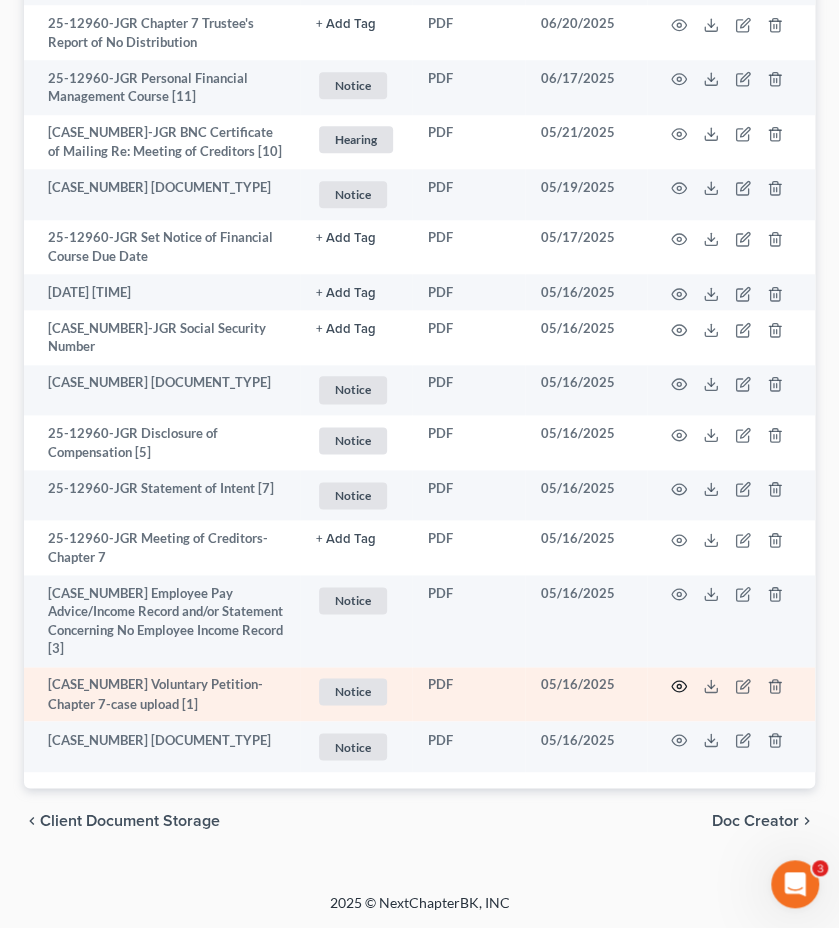 click 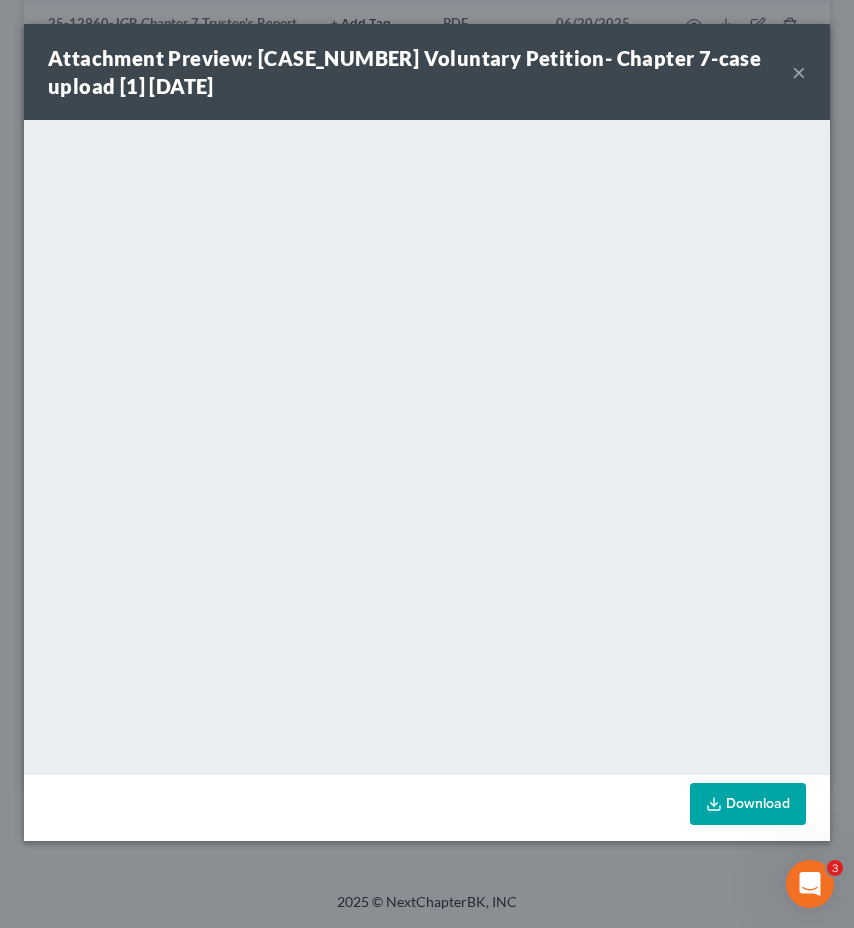 click on "×" at bounding box center [799, 72] 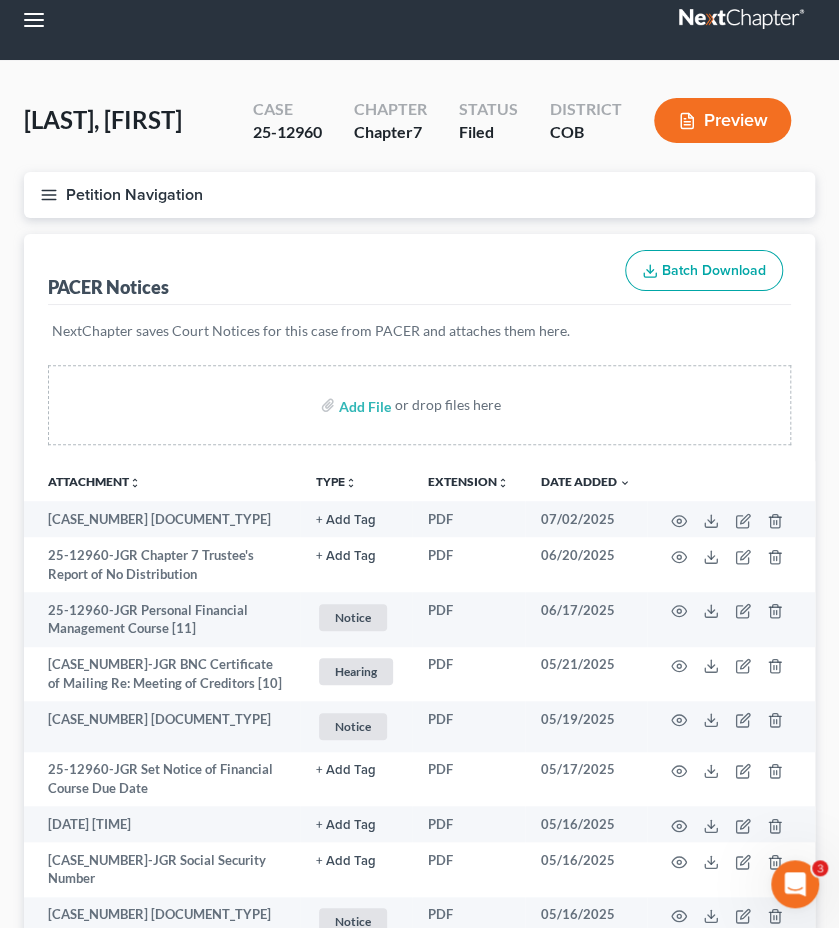 scroll, scrollTop: 0, scrollLeft: 0, axis: both 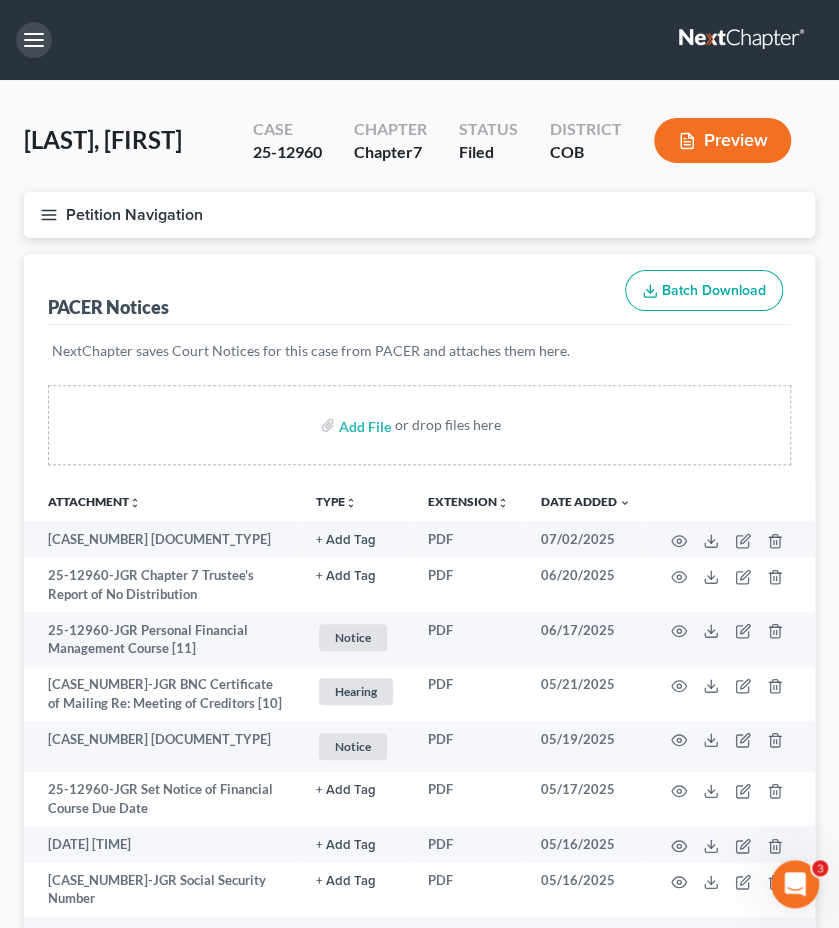 click at bounding box center [34, 40] 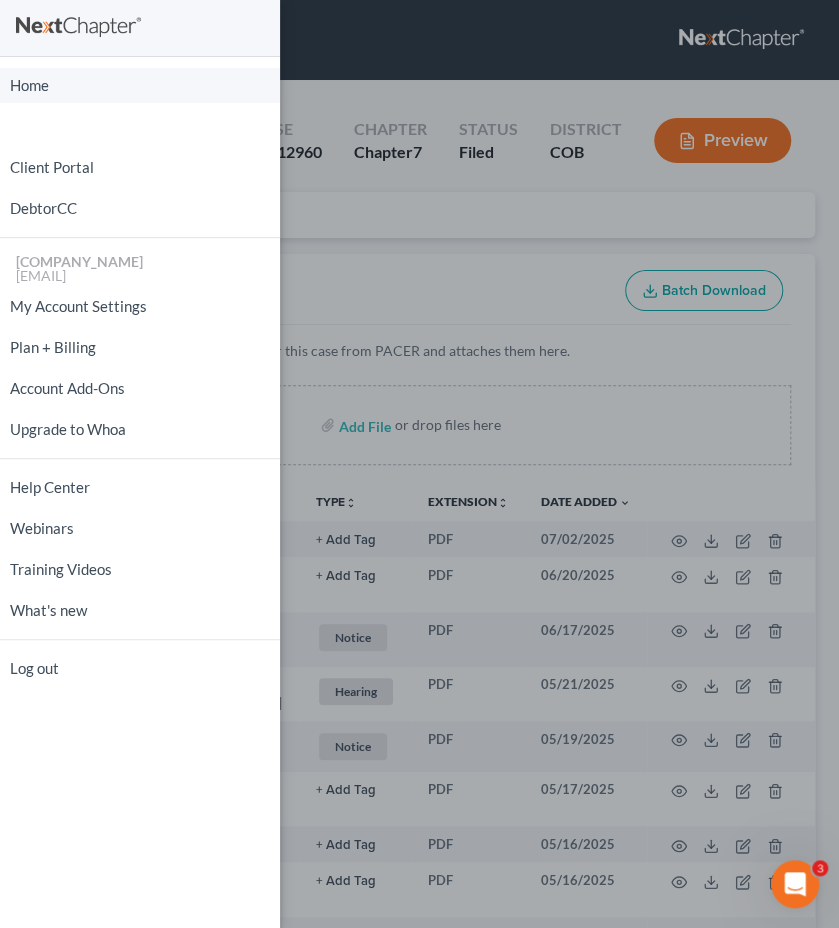 click on "Home" at bounding box center [140, 85] 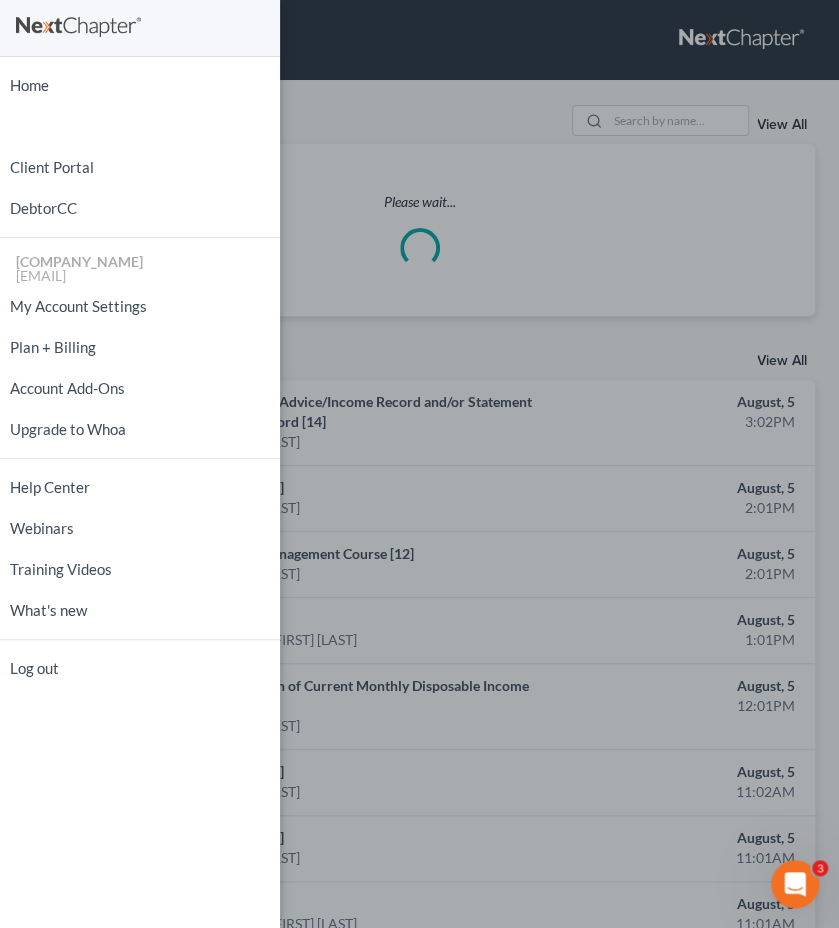 click on "Home New Case Client Portal DebtorCC Holland Law Office, P.C. [EMAIL] My Account Settings Plan + Billing Account Add-Ons Upgrade to Whoa Help Center Webinars Training Videos What's new Log out" at bounding box center (419, 464) 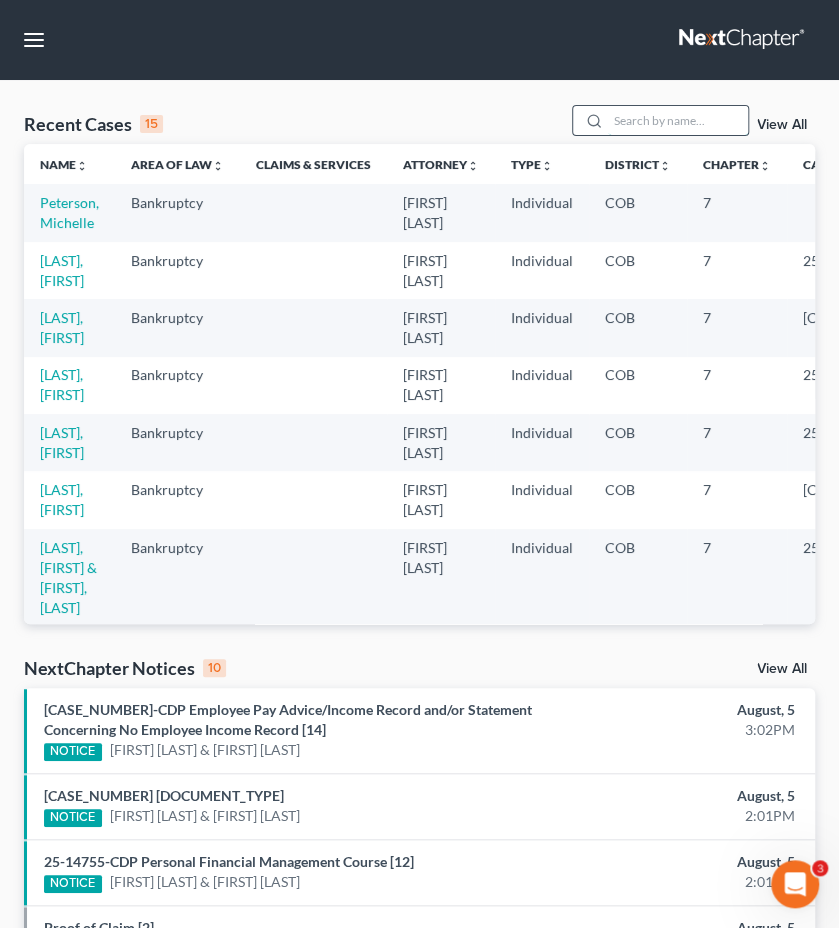 click at bounding box center [678, 120] 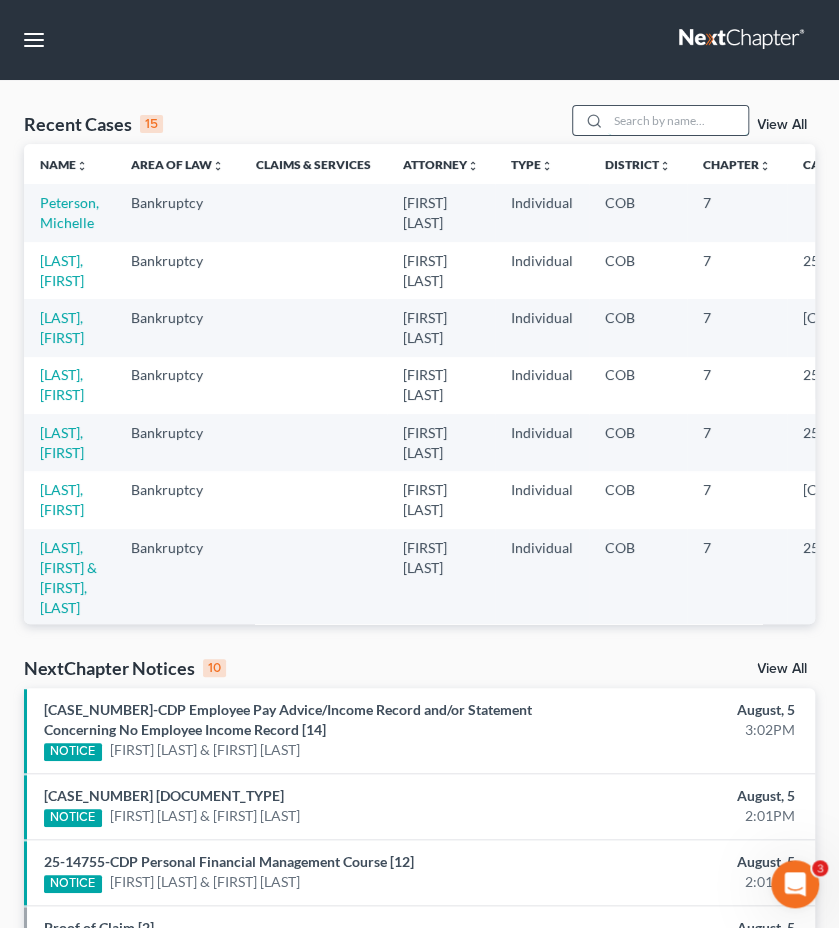 click at bounding box center (678, 120) 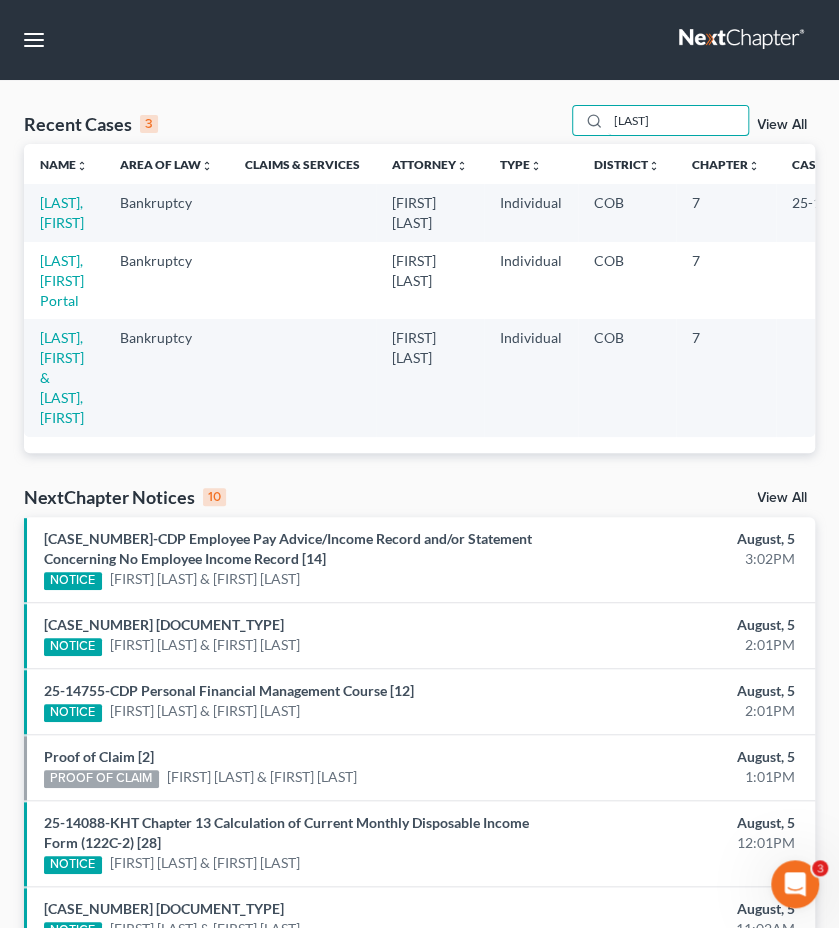 type on "adamson" 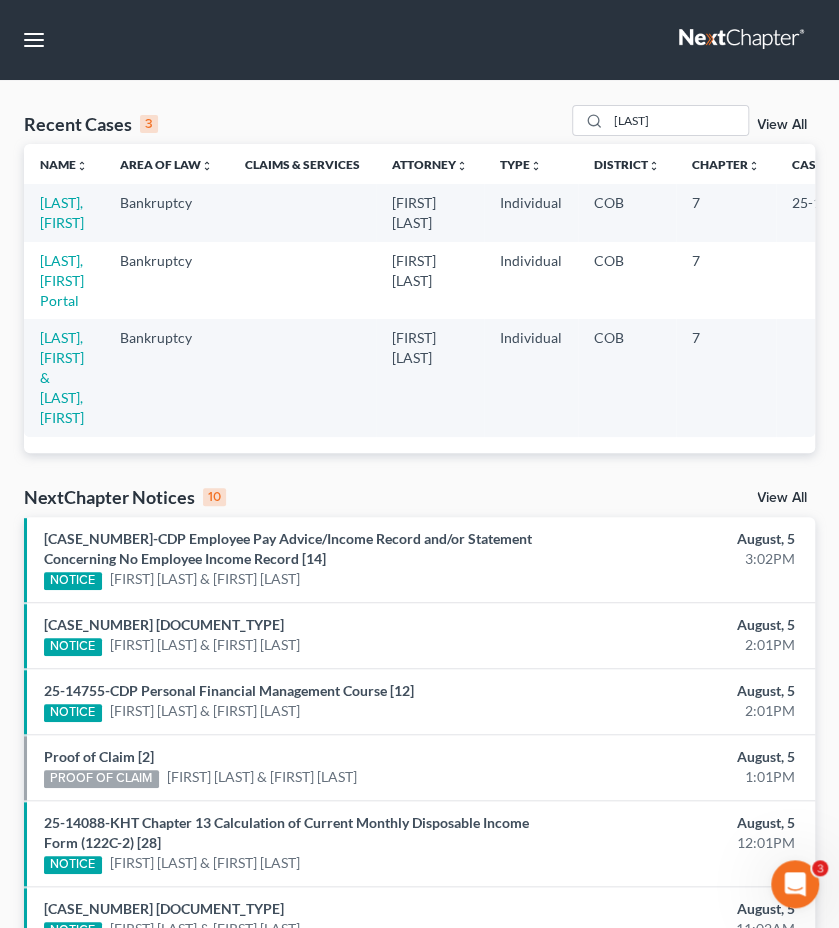 click on "Adamson, Michael" at bounding box center [64, 212] 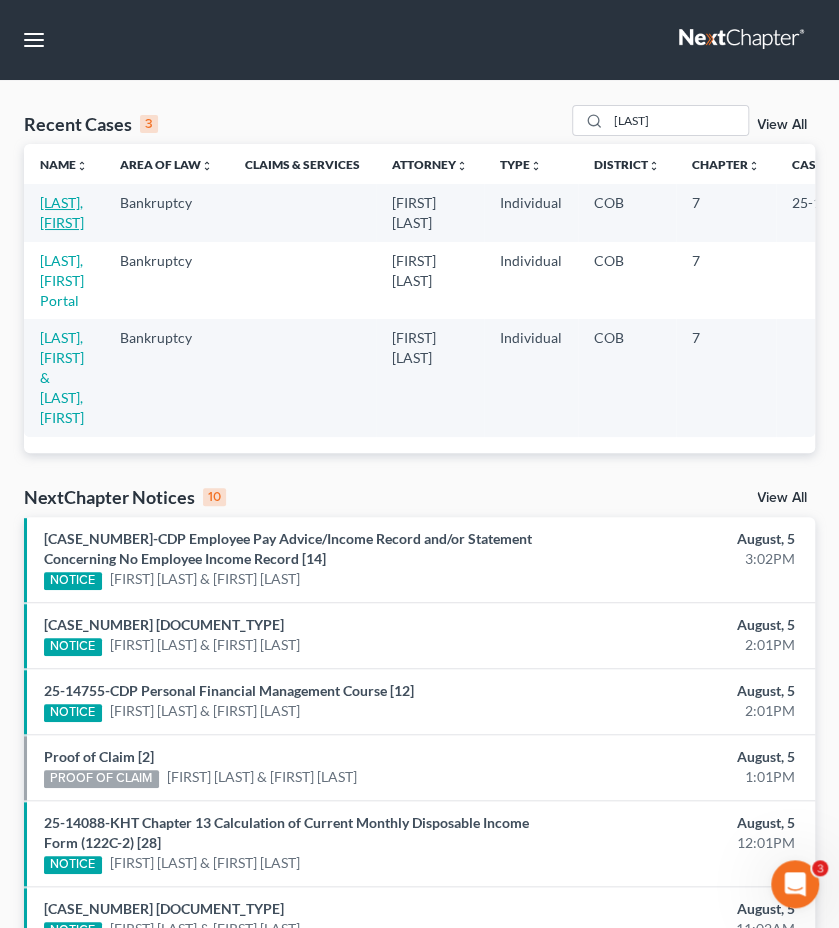 click on "Adamson, Michael" at bounding box center [62, 212] 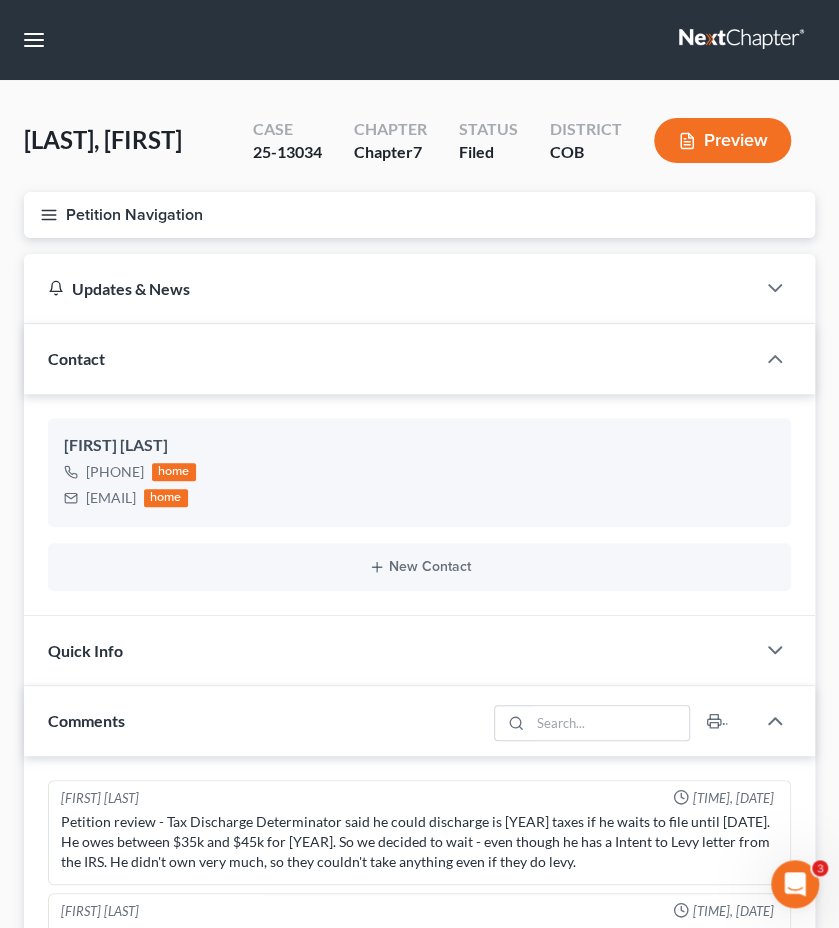scroll, scrollTop: 128, scrollLeft: 0, axis: vertical 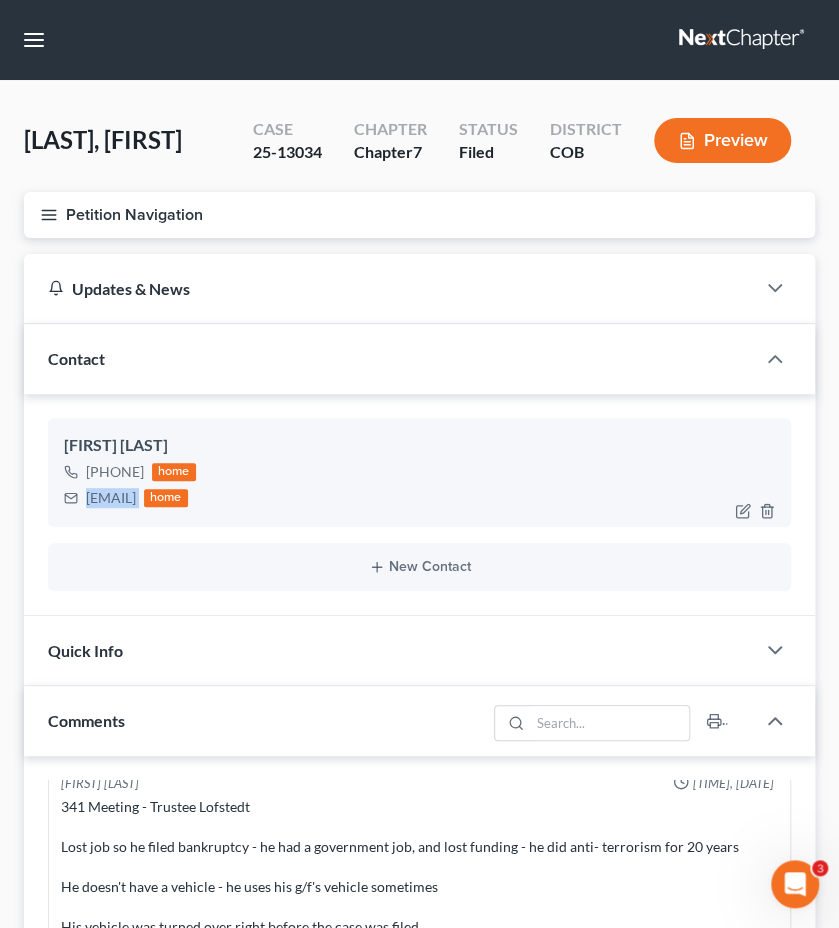 drag, startPoint x: 256, startPoint y: 501, endPoint x: 118, endPoint y: 495, distance: 138.13037 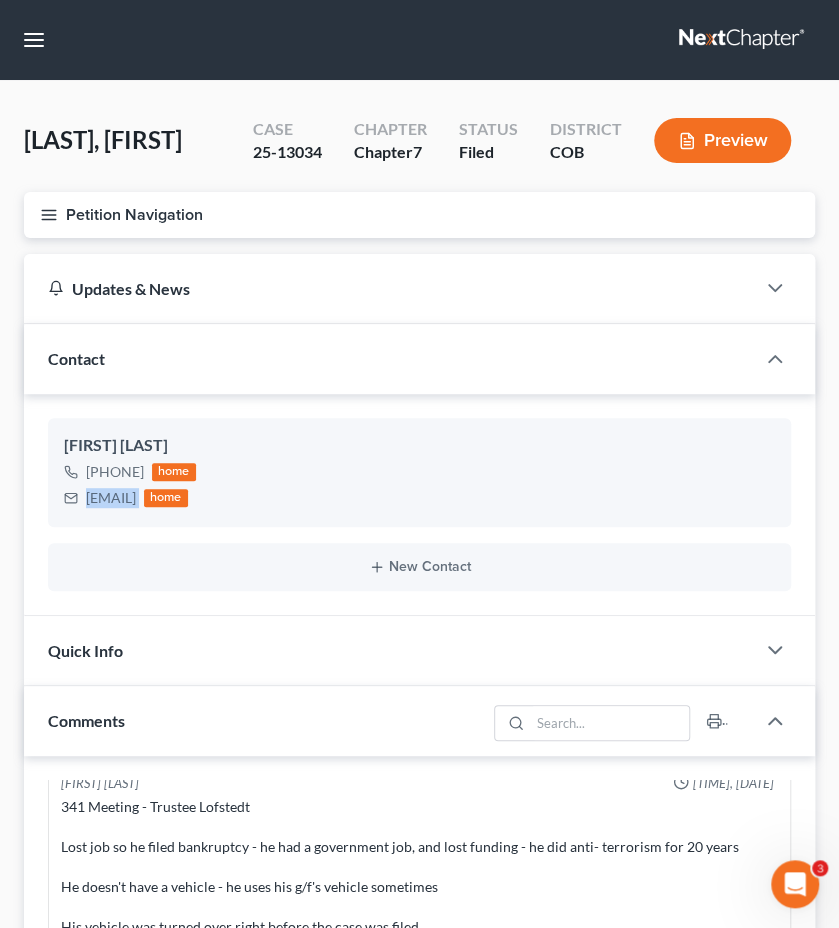 click on "Petition Navigation" at bounding box center [419, 215] 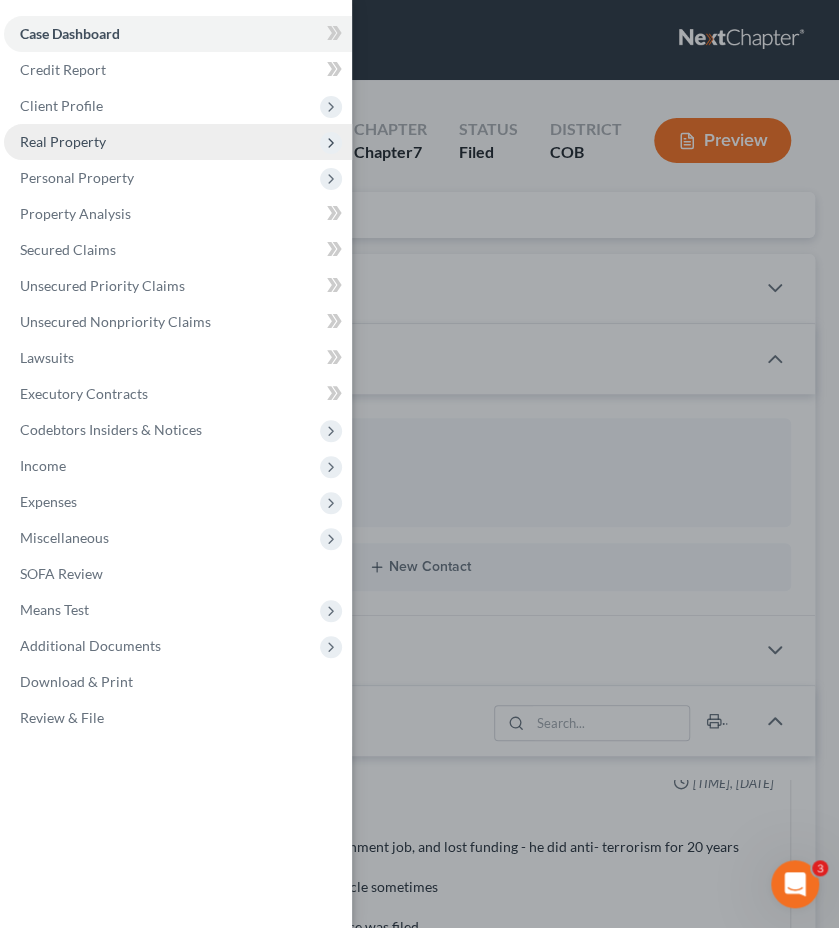 click on "Real Property" at bounding box center [178, 142] 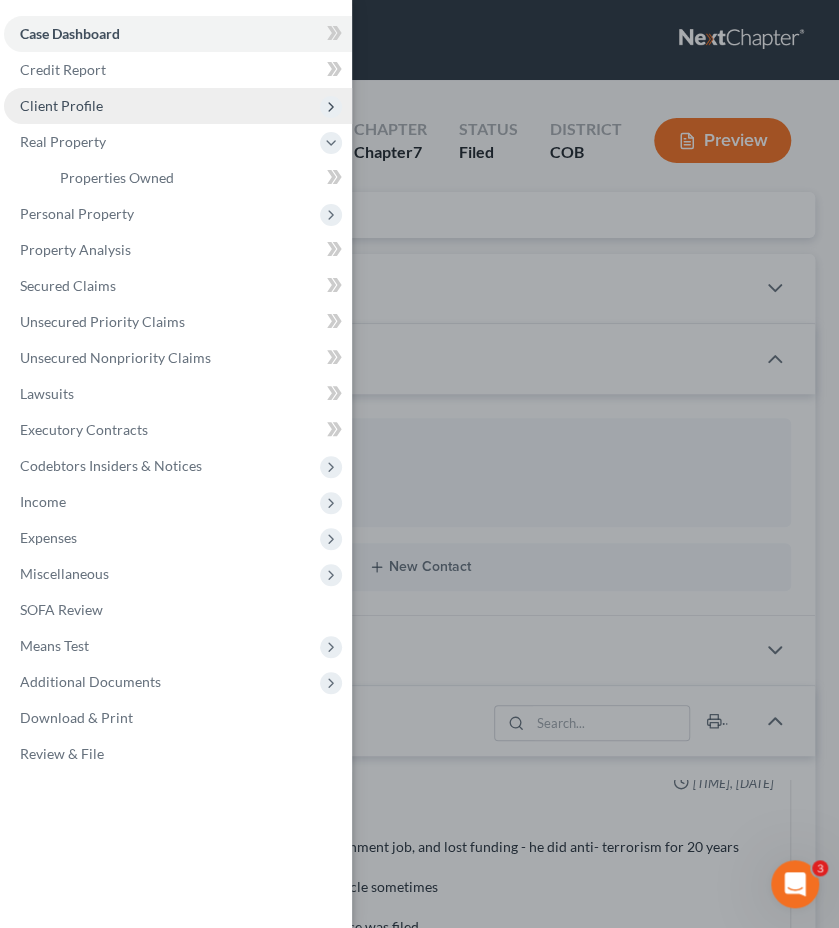 click on "Client Profile" at bounding box center [178, 106] 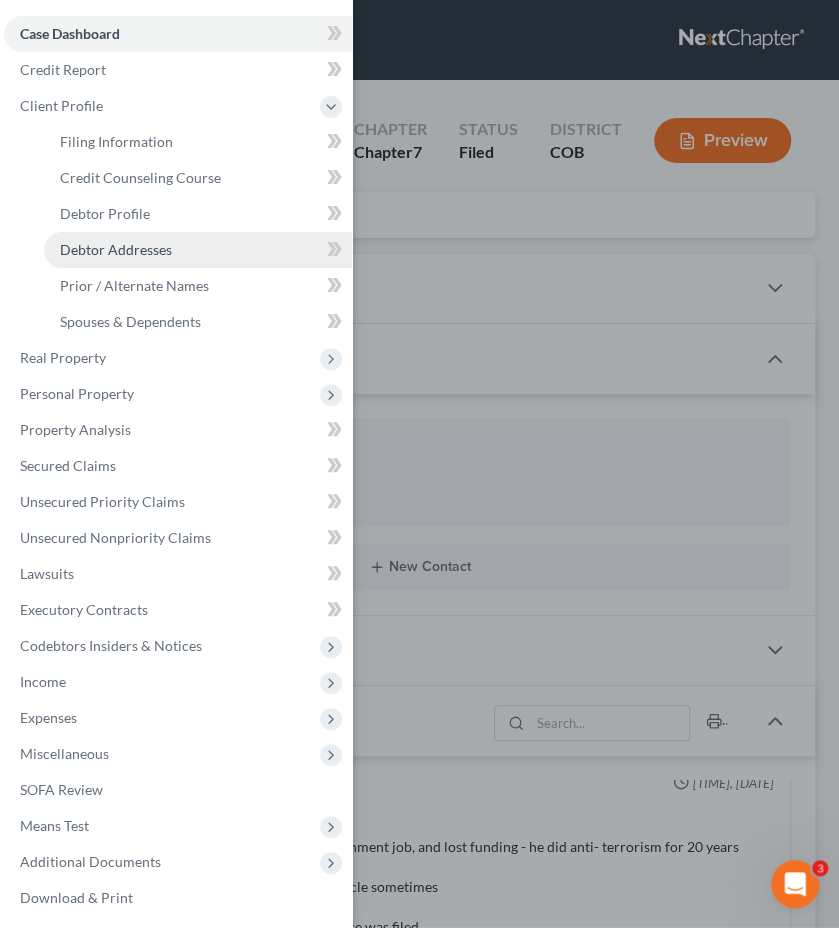 click on "Debtor Addresses" at bounding box center [198, 250] 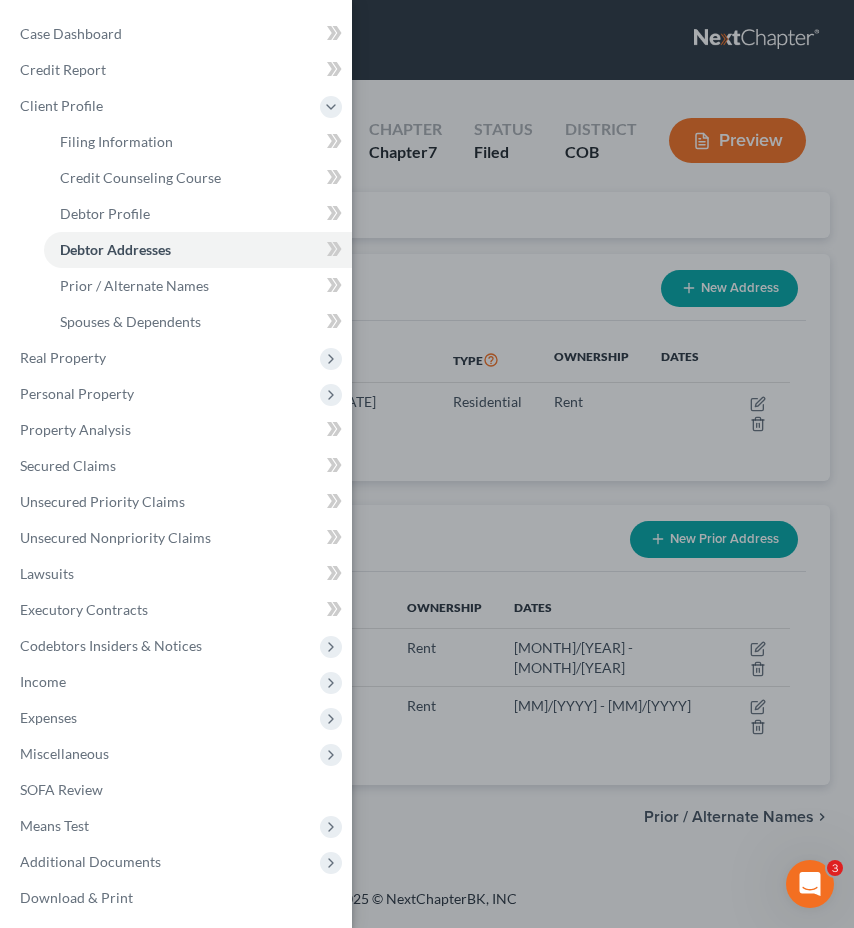 click on "Case Dashboard
Payments
Invoices
Payments
Payments
Credit Report
Client Profile" at bounding box center (427, 464) 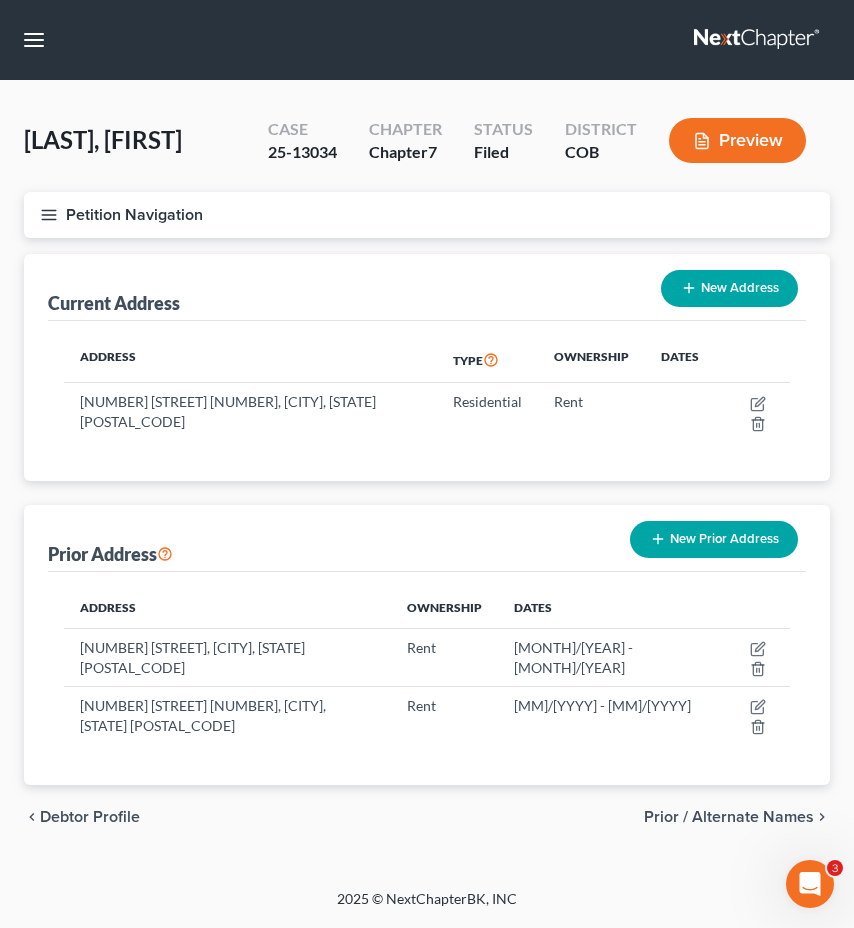 click on "Petition Navigation
Case Dashboard
Payments
Invoices
Payments
Payments
Credit Report
Client Profile" at bounding box center (427, 223) 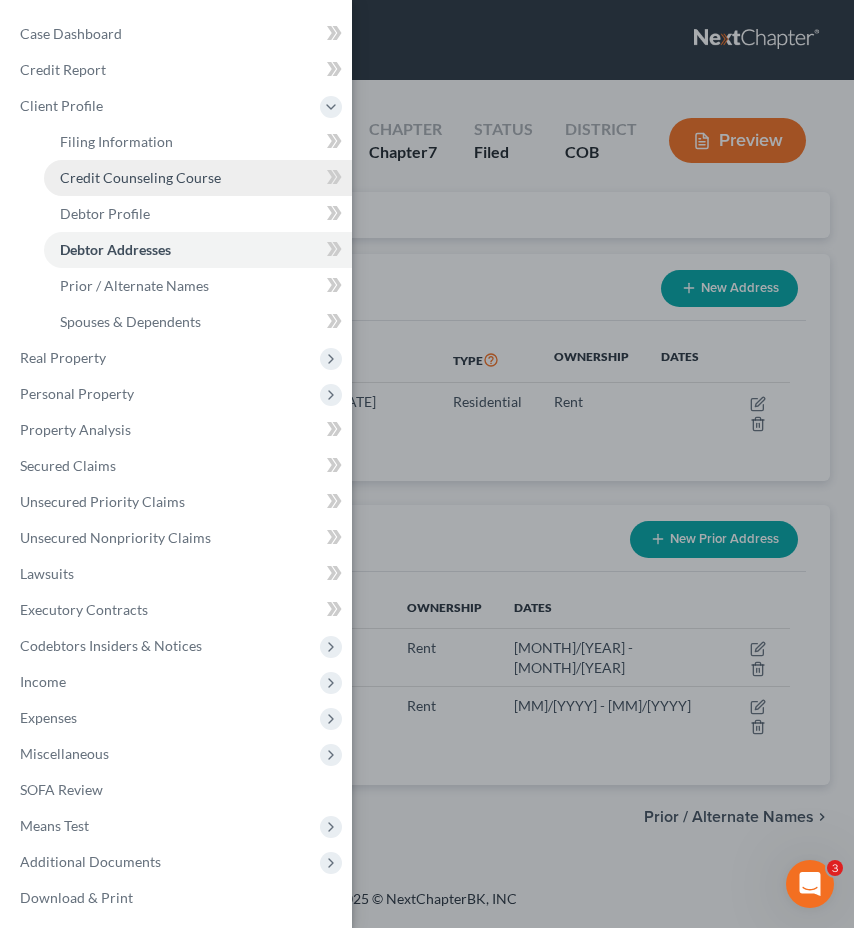 click on "Credit Counseling Course" at bounding box center [198, 178] 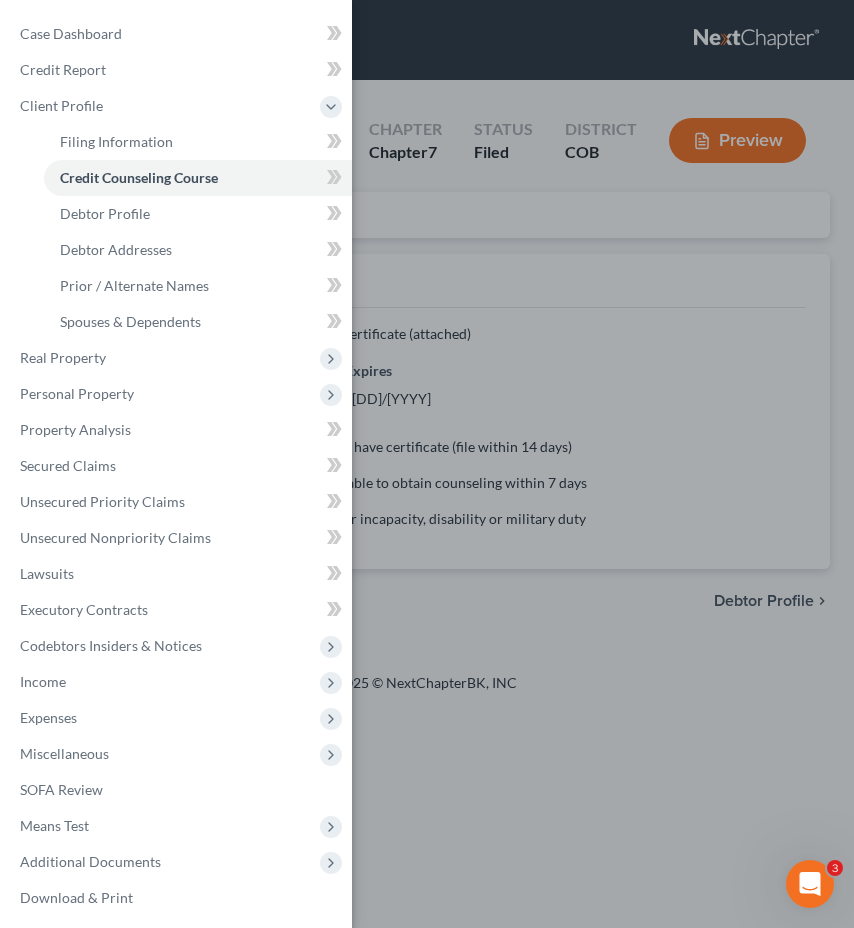 click on "Case Dashboard
Payments
Invoices
Payments
Payments
Credit Report
Client Profile" at bounding box center [427, 464] 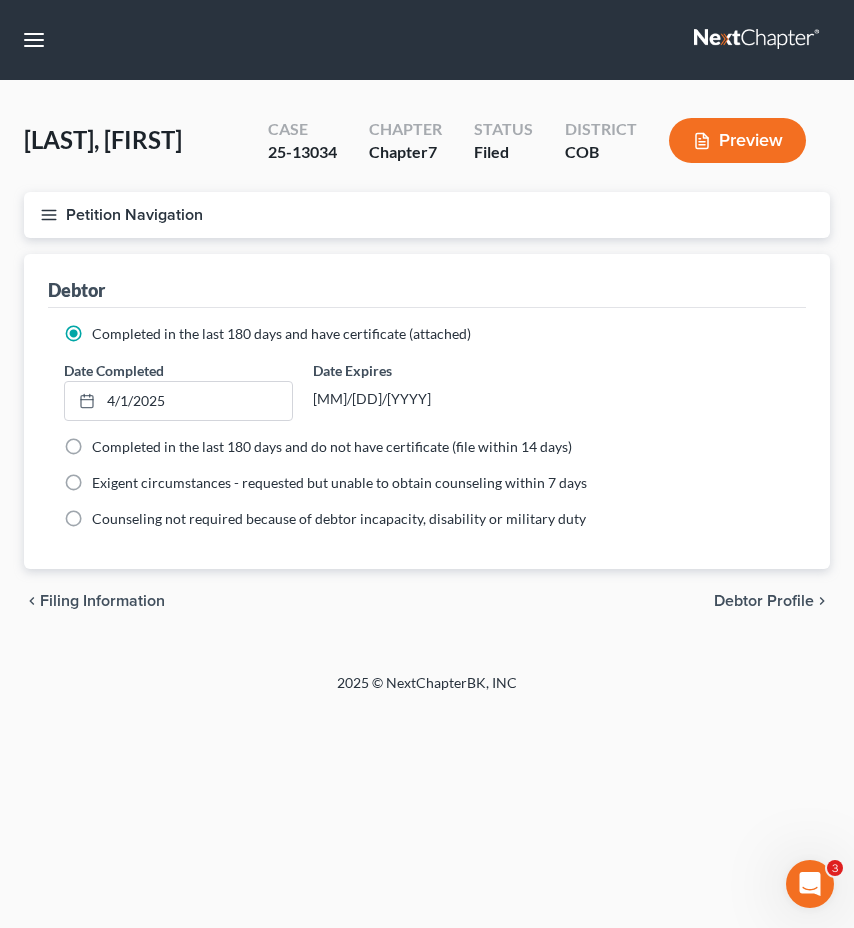 click on "Petition Navigation" at bounding box center (427, 215) 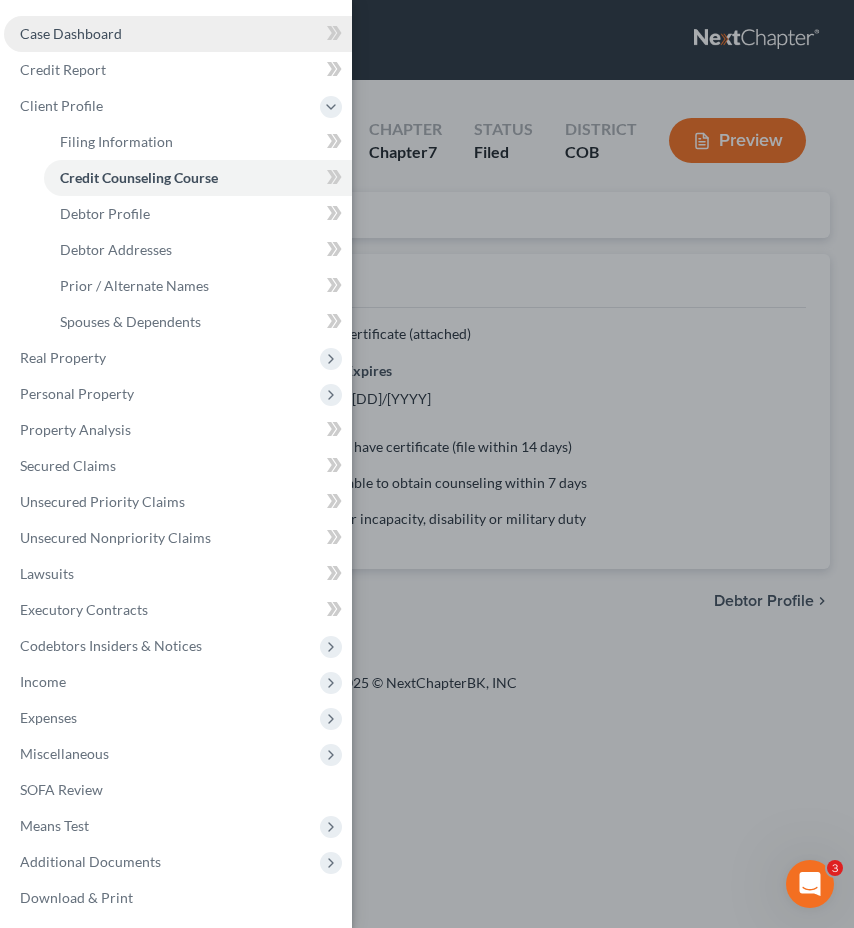 click on "Case Dashboard" at bounding box center (178, 34) 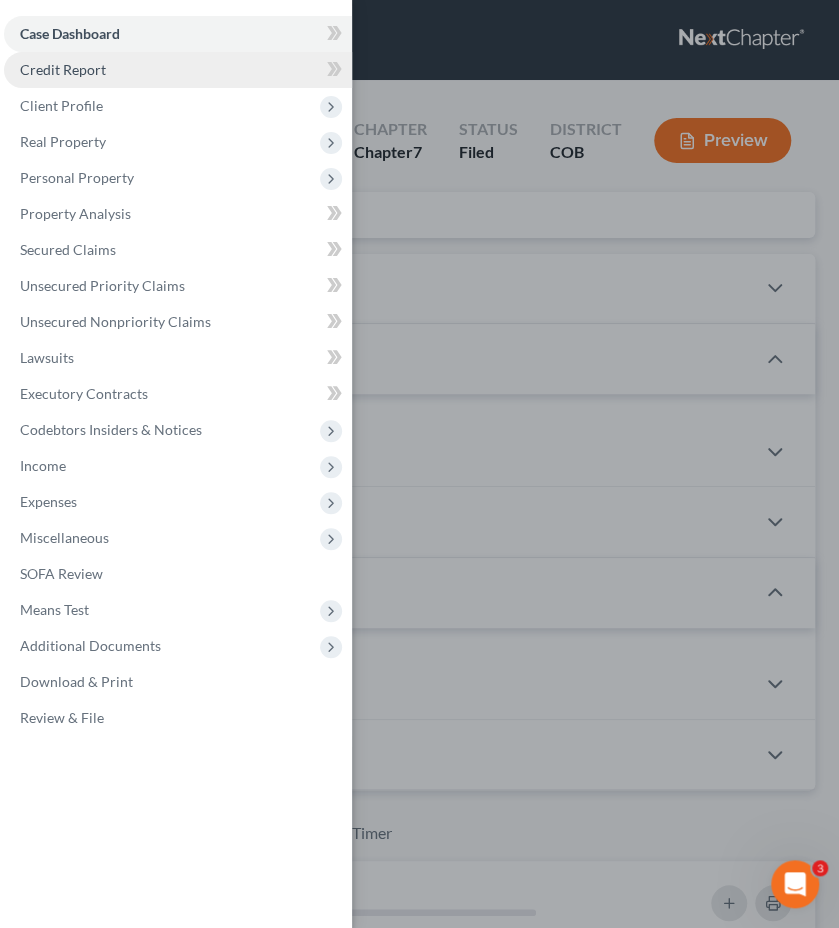 click on "Credit Report" at bounding box center [178, 70] 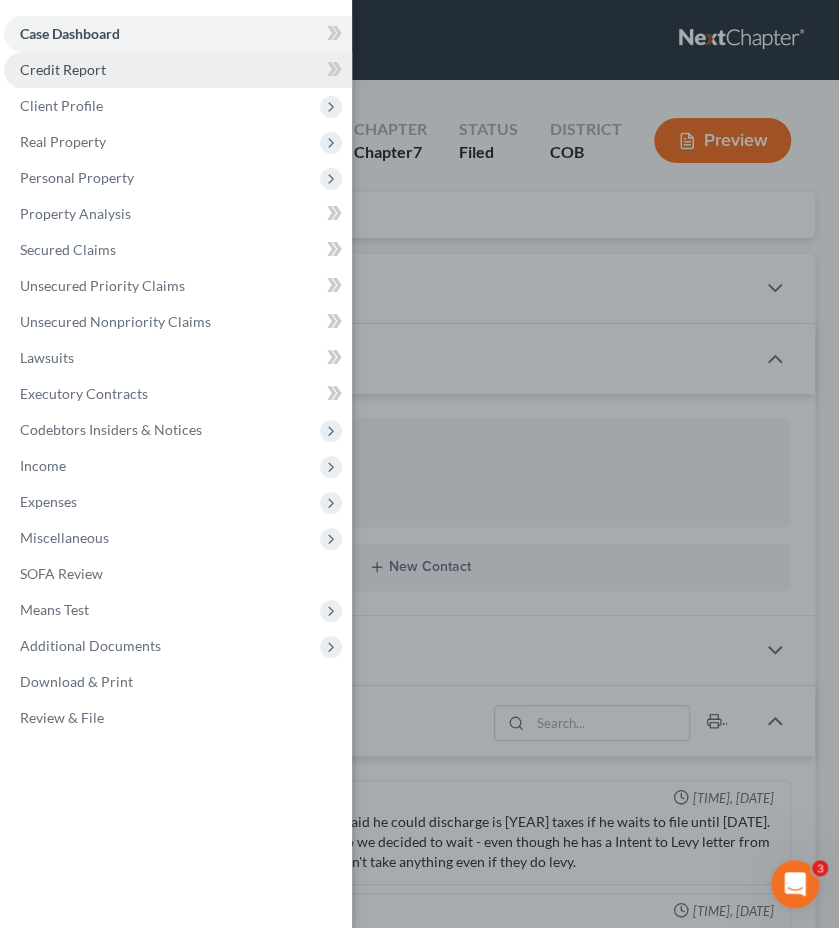 scroll, scrollTop: 128, scrollLeft: 0, axis: vertical 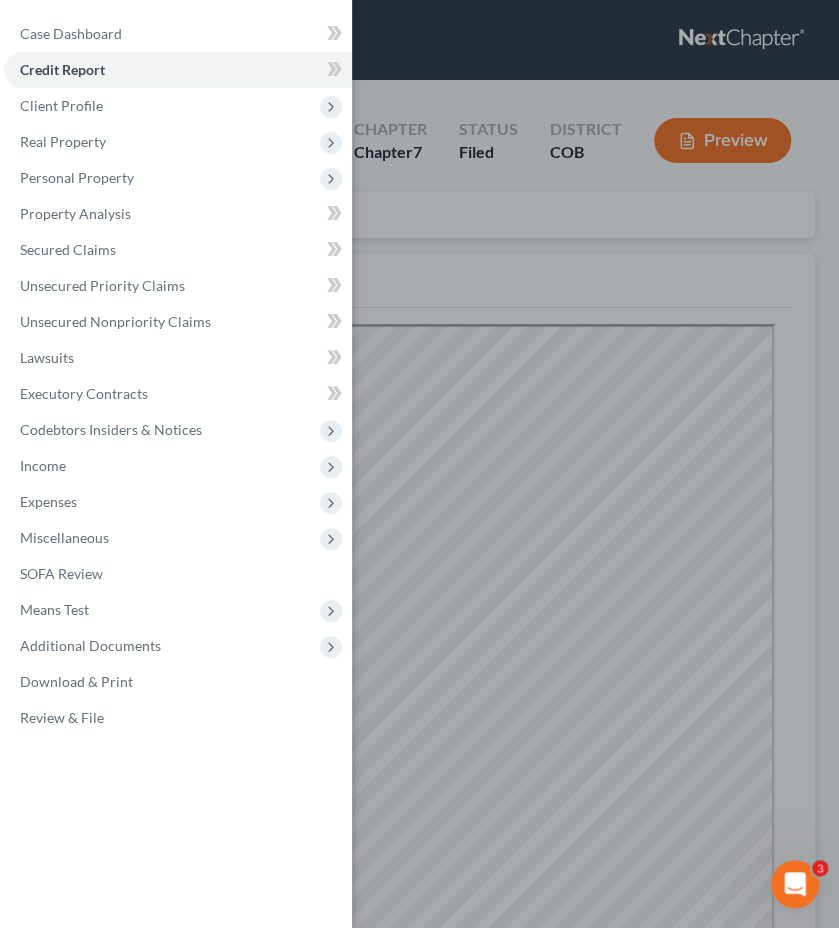 click on "Case Dashboard
Payments
Invoices
Payments
Payments
Credit Report
Client Profile" at bounding box center (419, 464) 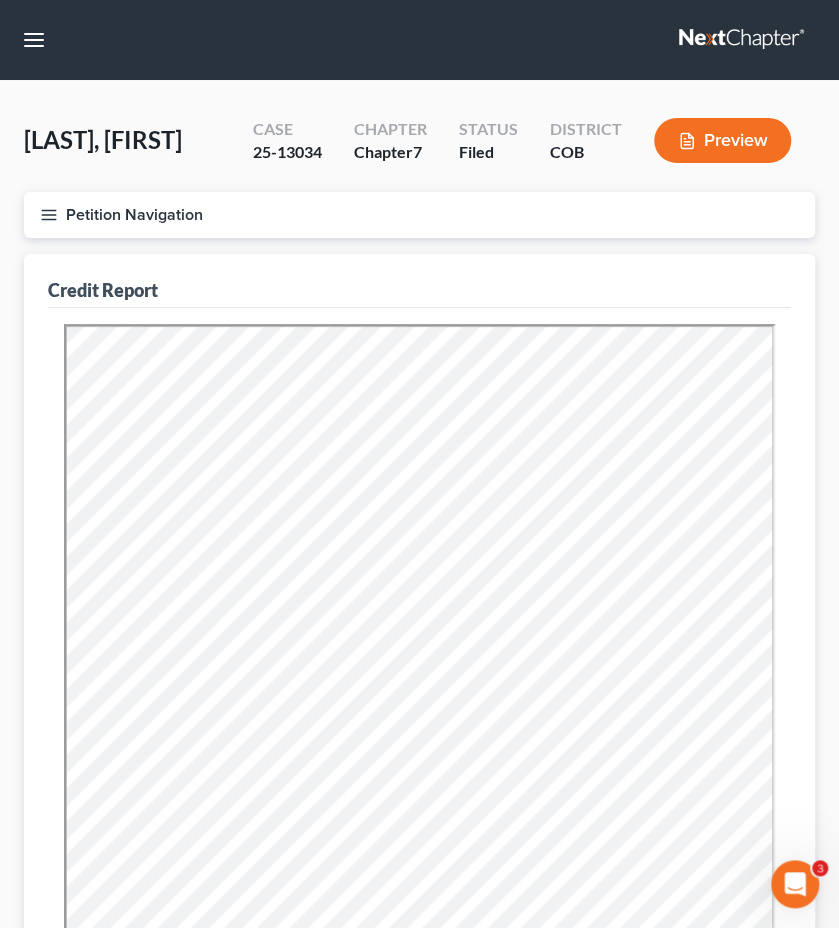 click on "Petition Navigation" at bounding box center (419, 215) 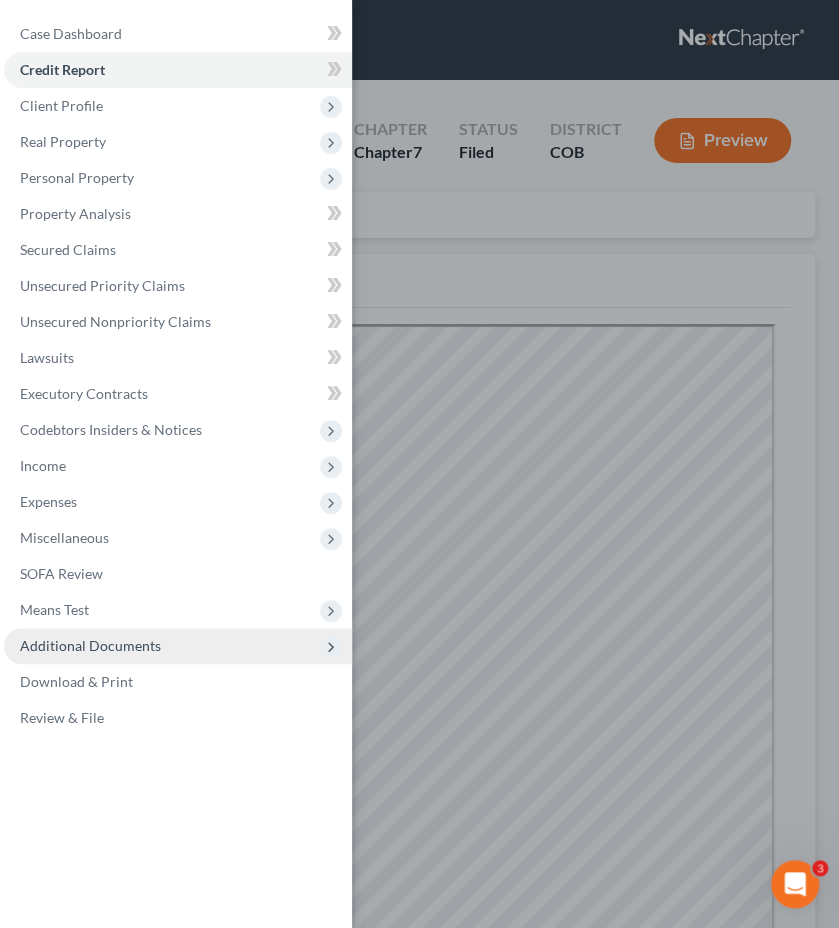 click on "Additional Documents" at bounding box center [178, 646] 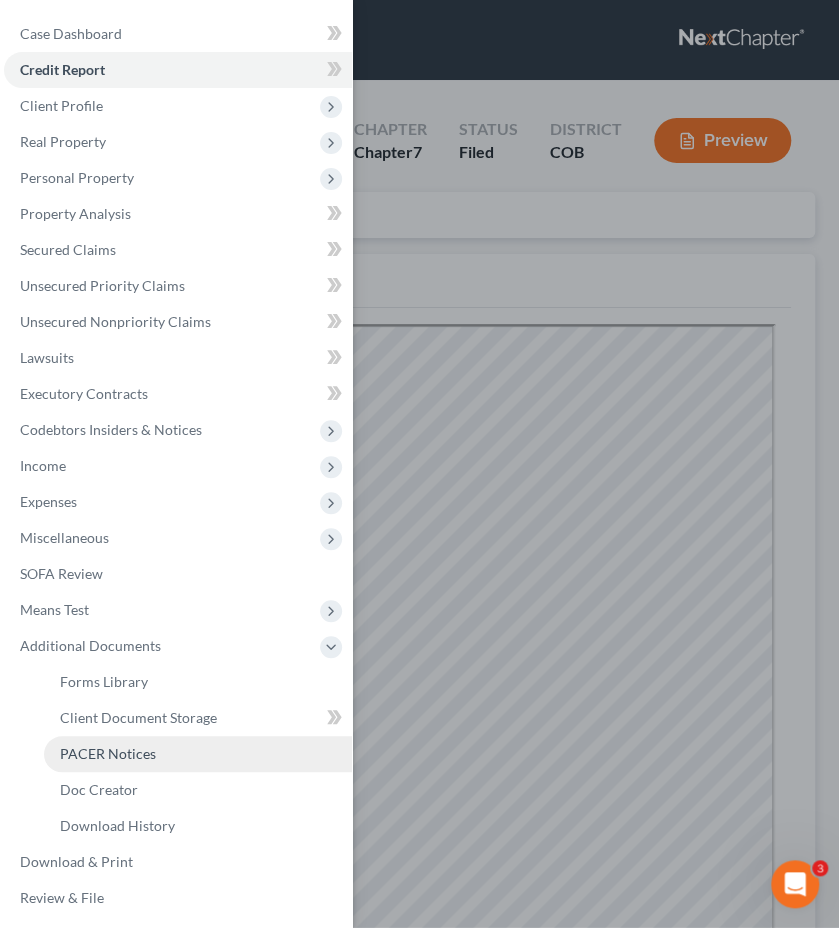 click on "PACER Notices" at bounding box center (198, 754) 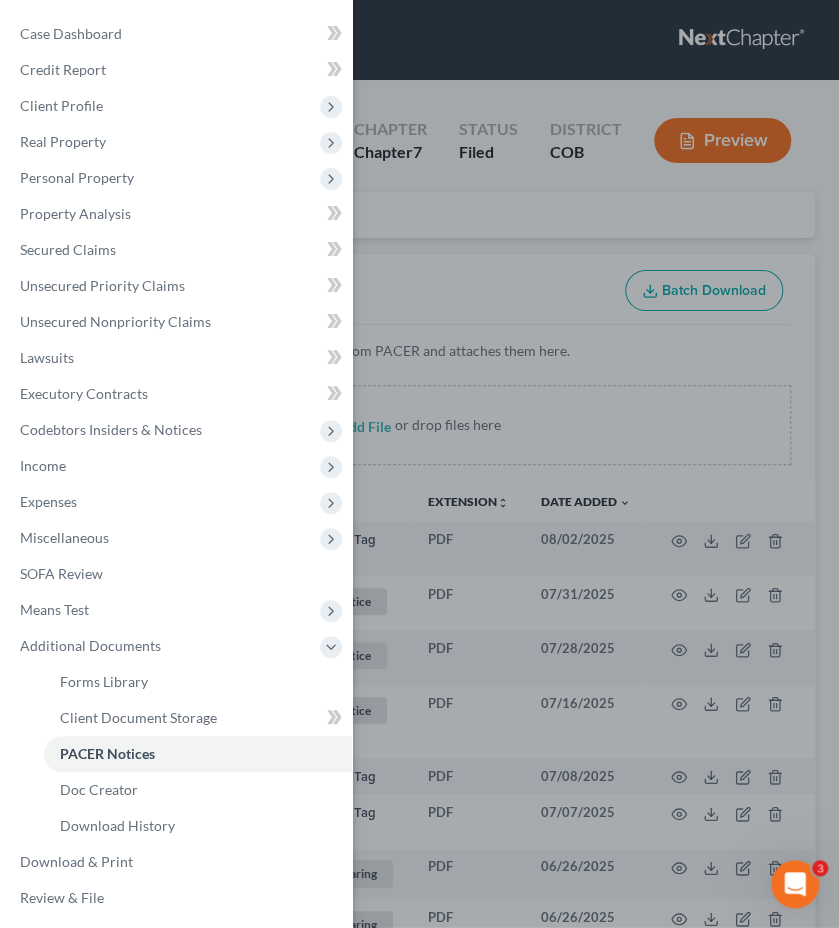 click on "Case Dashboard
Payments
Invoices
Payments
Payments
Credit Report
Client Profile" at bounding box center [419, 464] 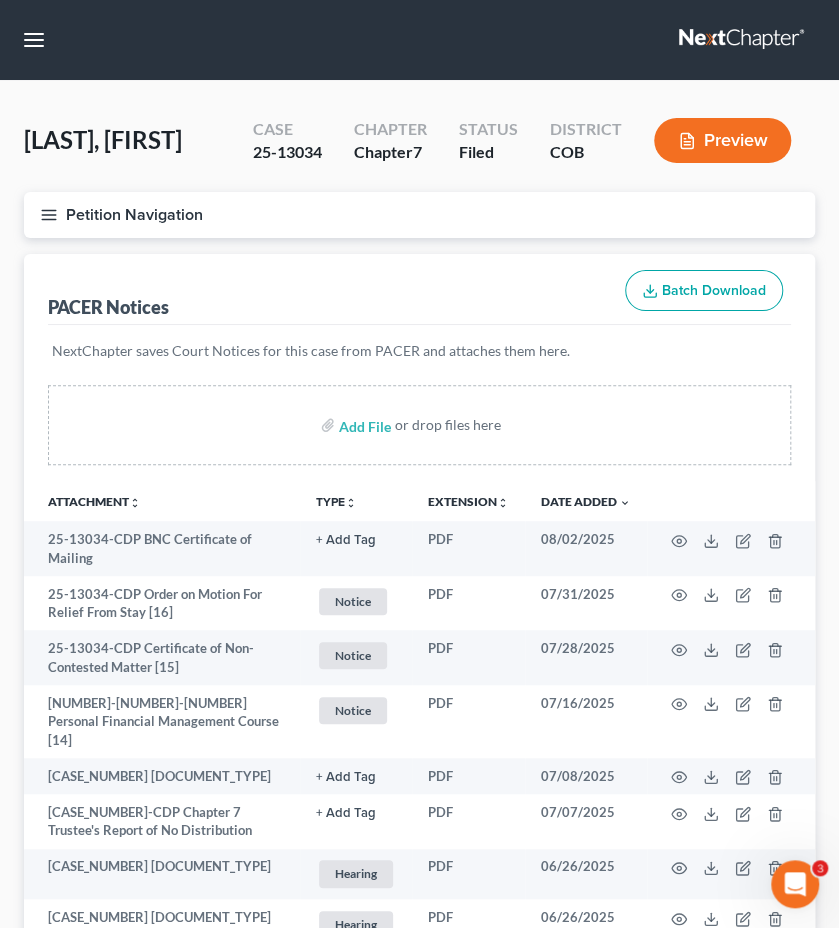 type 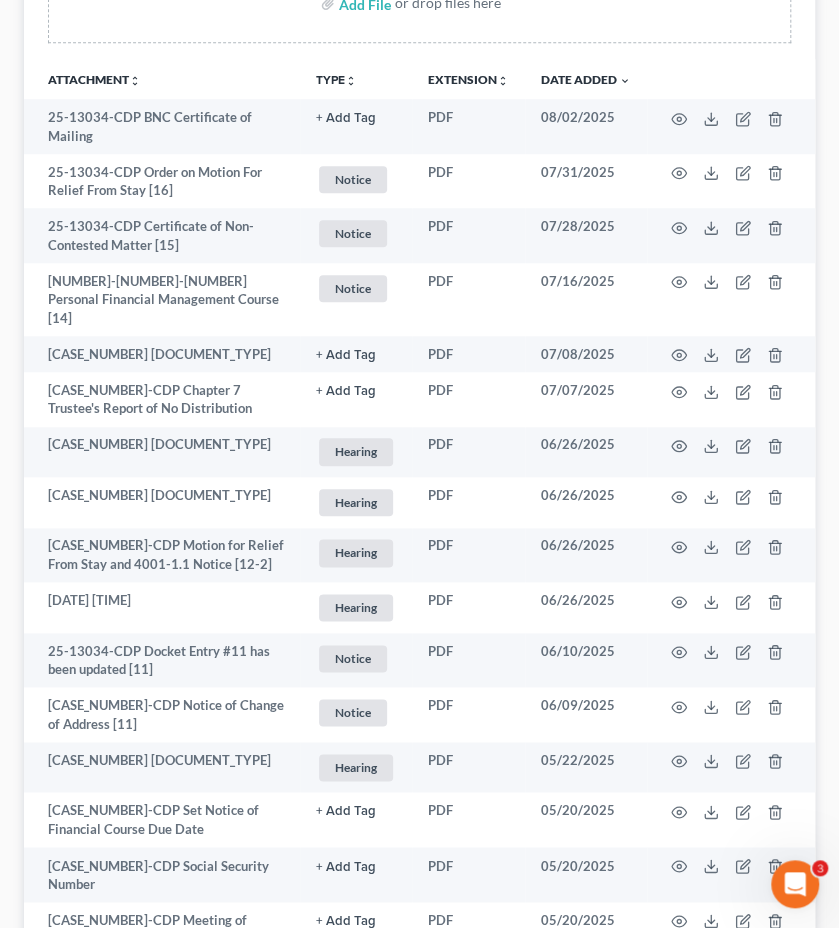 scroll, scrollTop: 440, scrollLeft: 0, axis: vertical 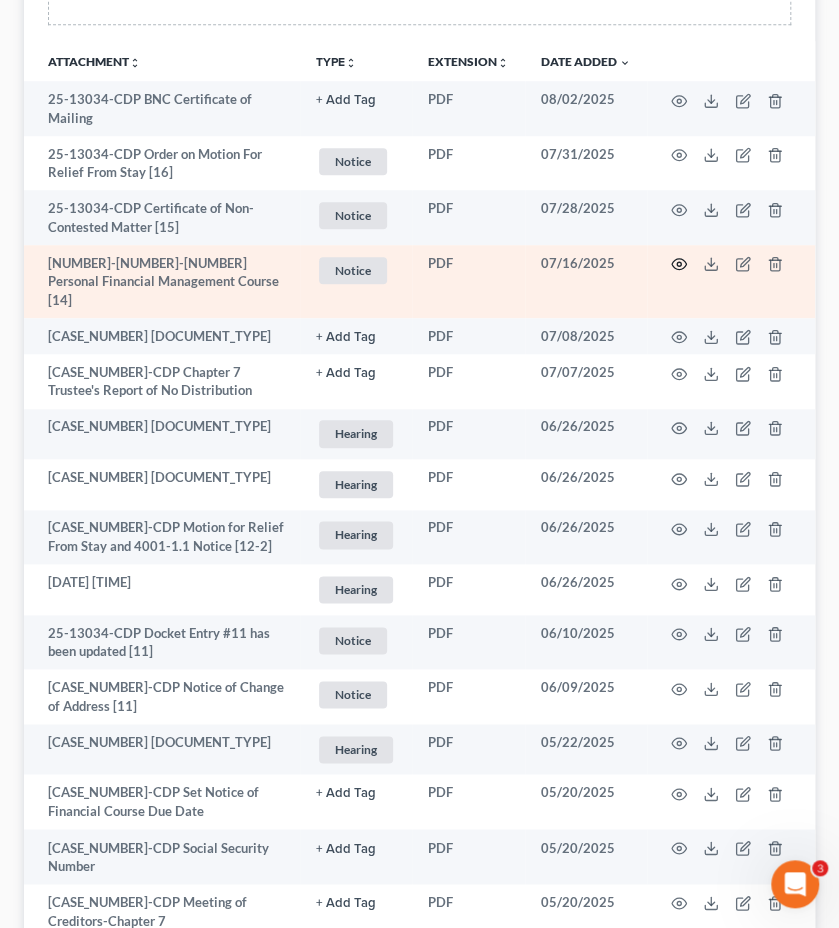 click 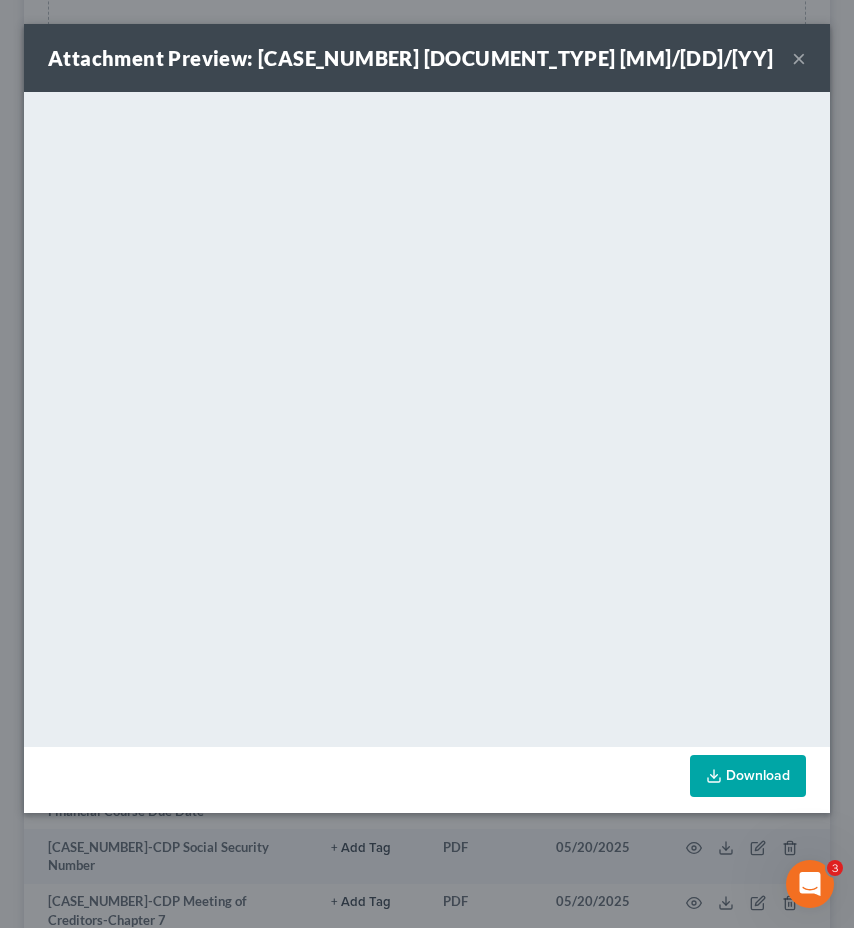 click on "×" at bounding box center [799, 58] 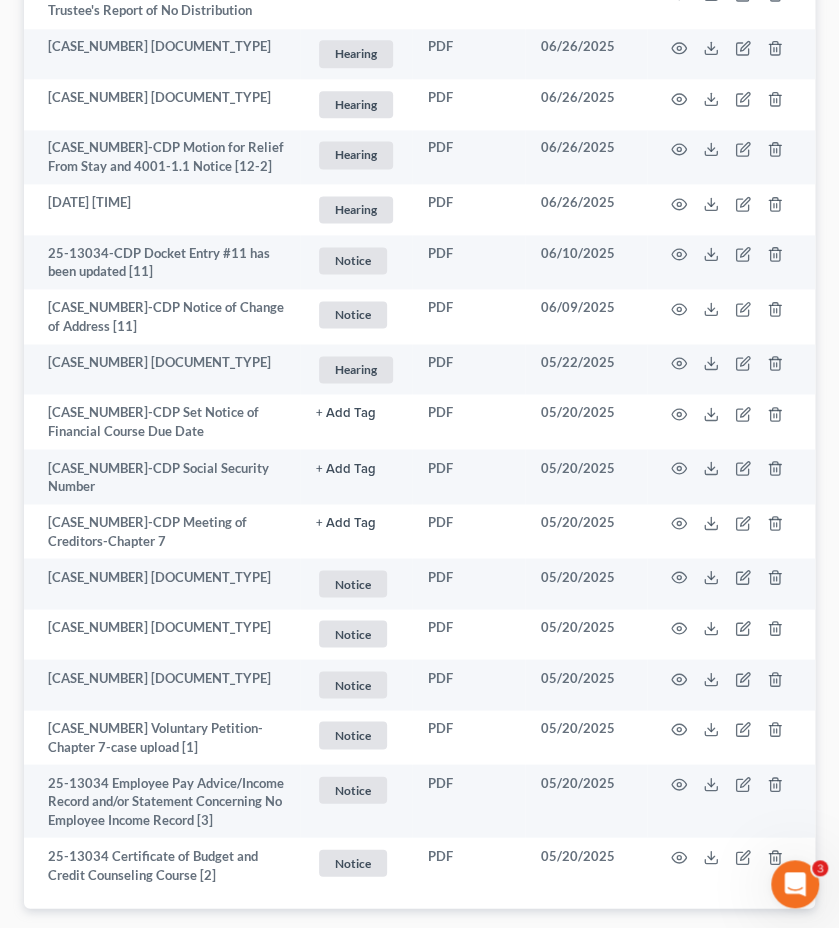scroll, scrollTop: 960, scrollLeft: 0, axis: vertical 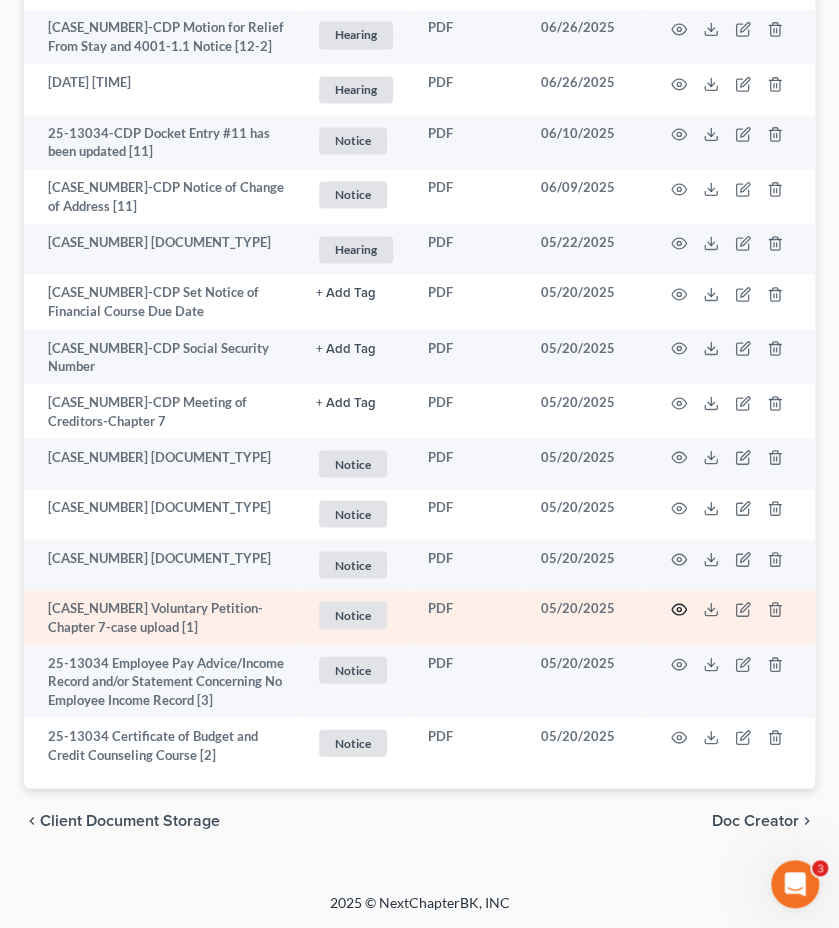 click 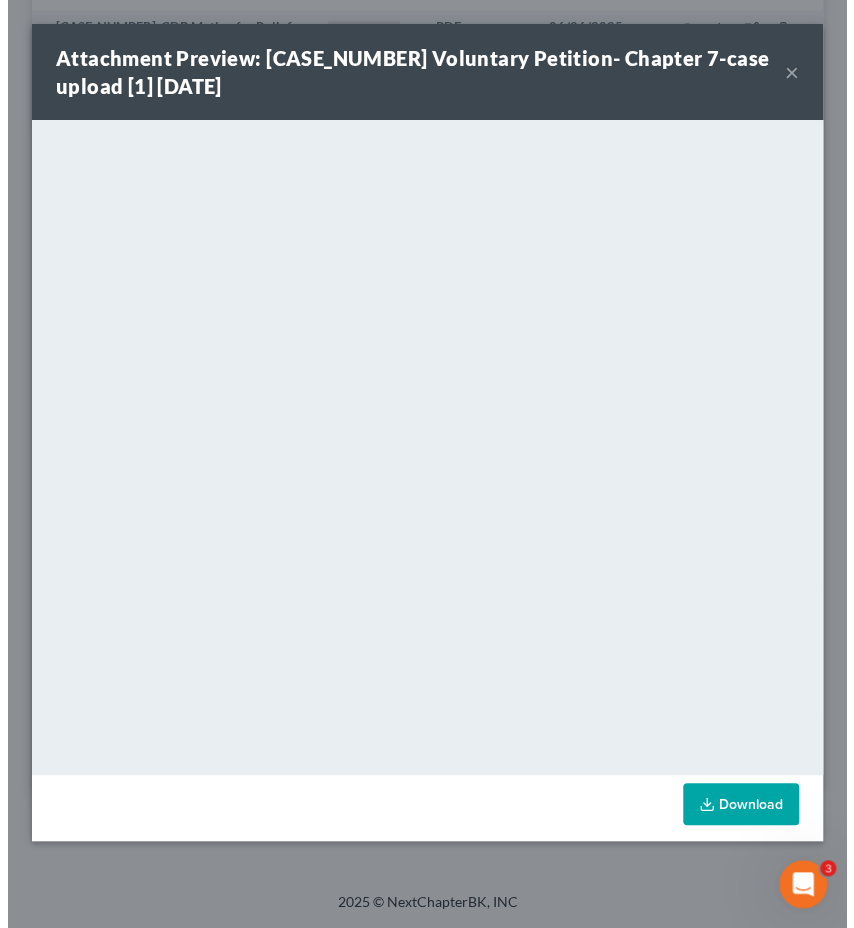 scroll, scrollTop: 940, scrollLeft: 0, axis: vertical 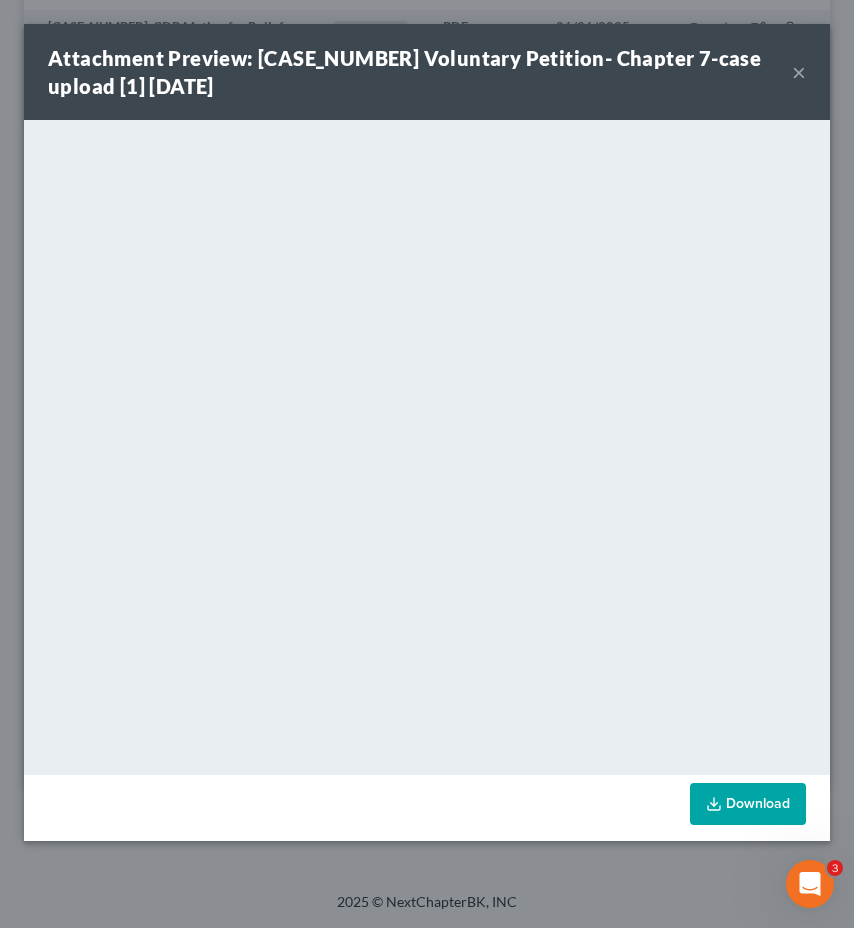 click on "Attachment Preview: 25-13034 Voluntary Petition- Chapter 7-case upload [1] 05/20/2025 ×" at bounding box center [427, 72] 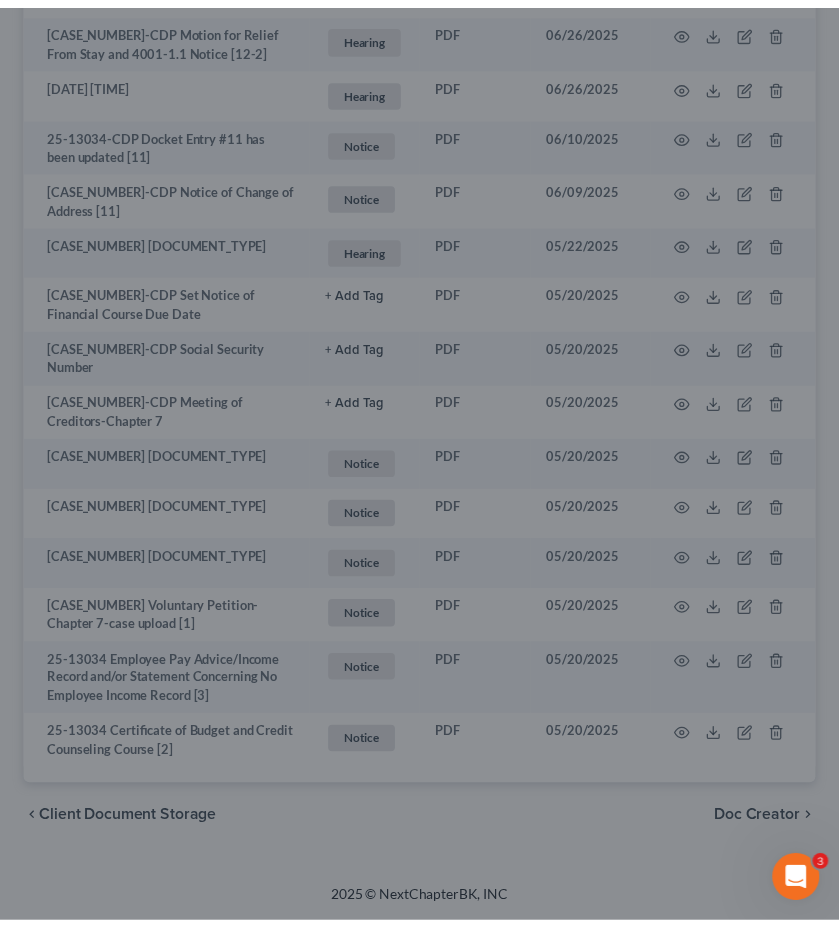 scroll, scrollTop: 958, scrollLeft: 0, axis: vertical 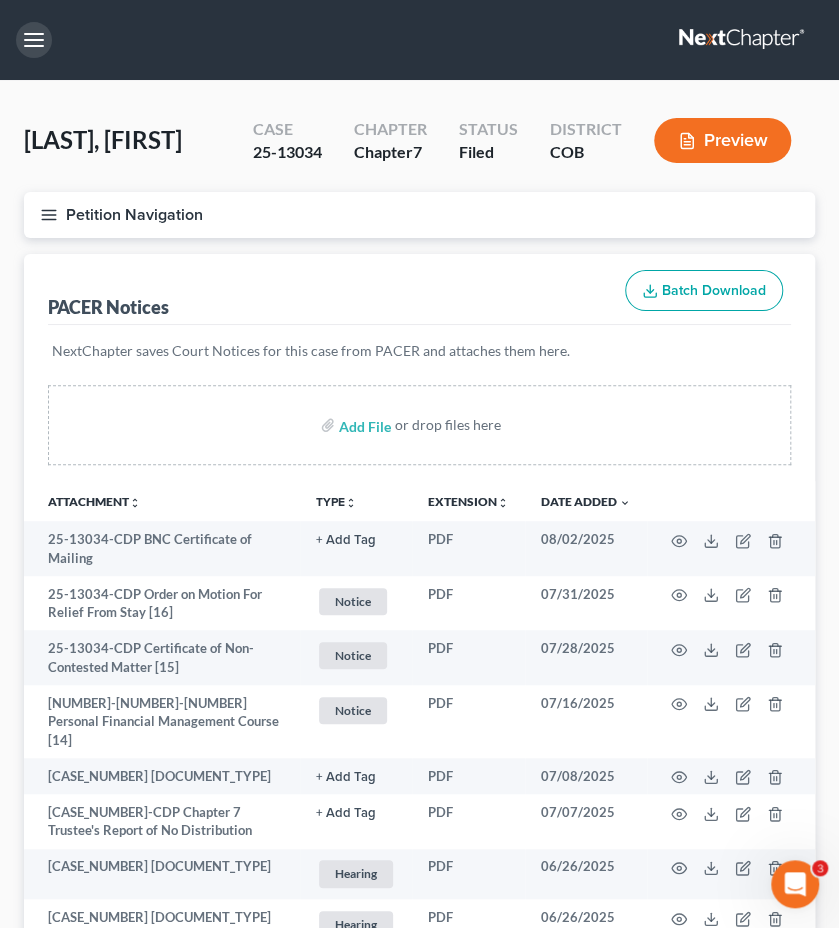click at bounding box center (34, 40) 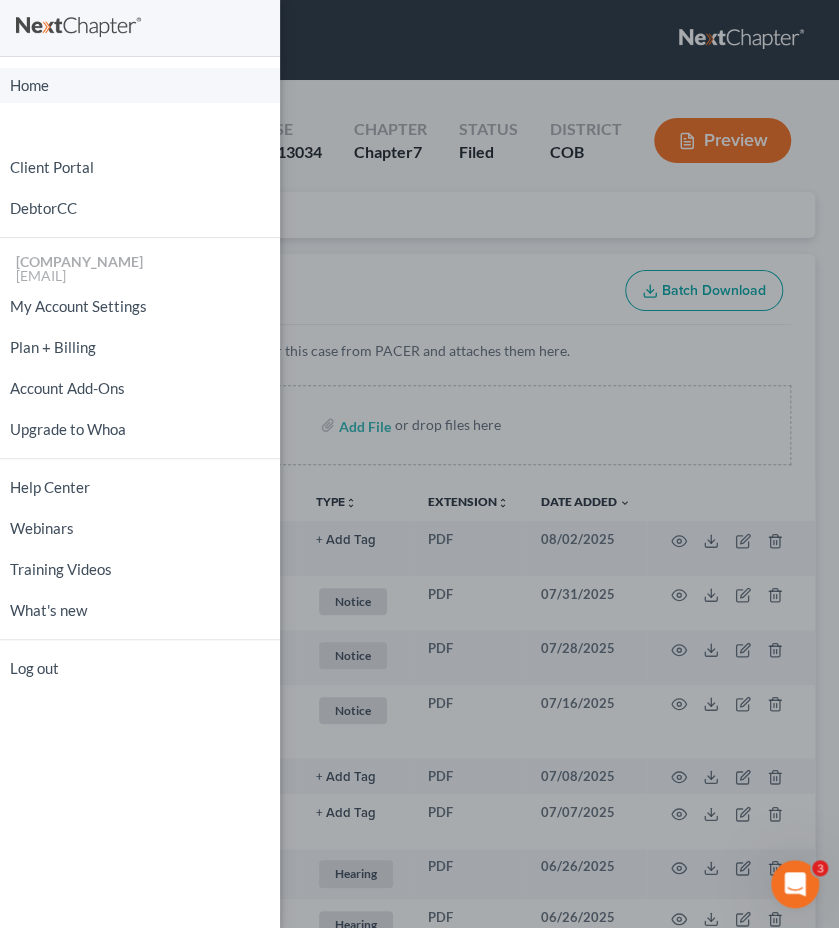 click on "Home" at bounding box center (140, 85) 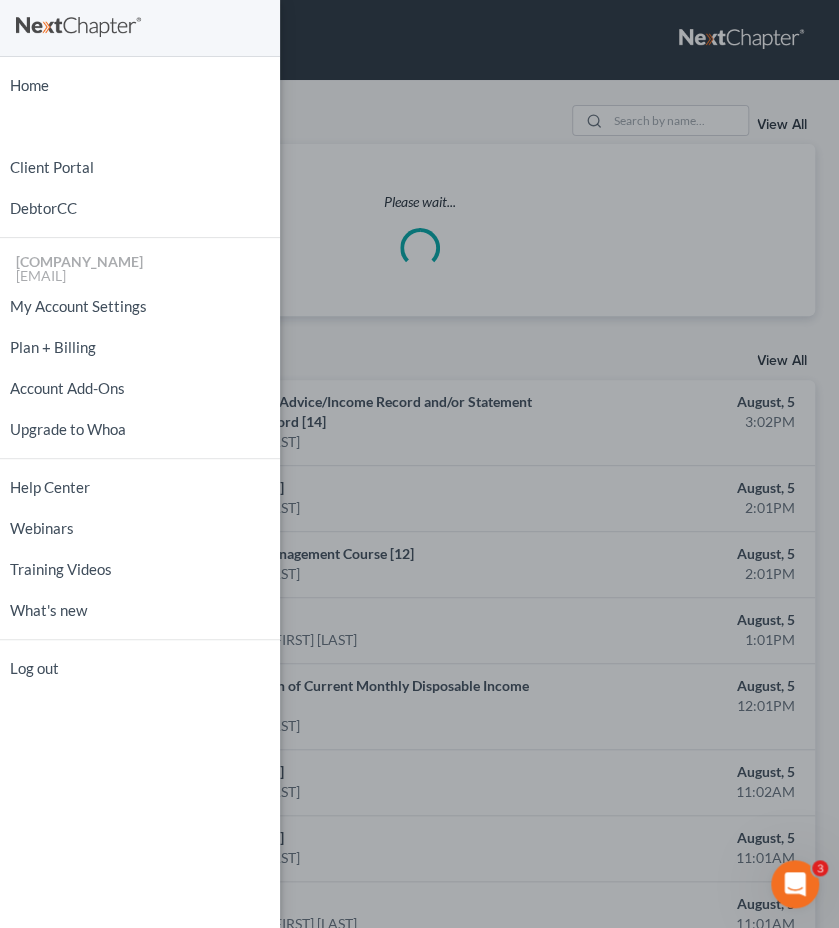 click on "Home New Case Client Portal DebtorCC Holland Law Office, P.C. [EMAIL] My Account Settings Plan + Billing Account Add-Ons Upgrade to Whoa Help Center Webinars Training Videos What's new Log out" at bounding box center [419, 464] 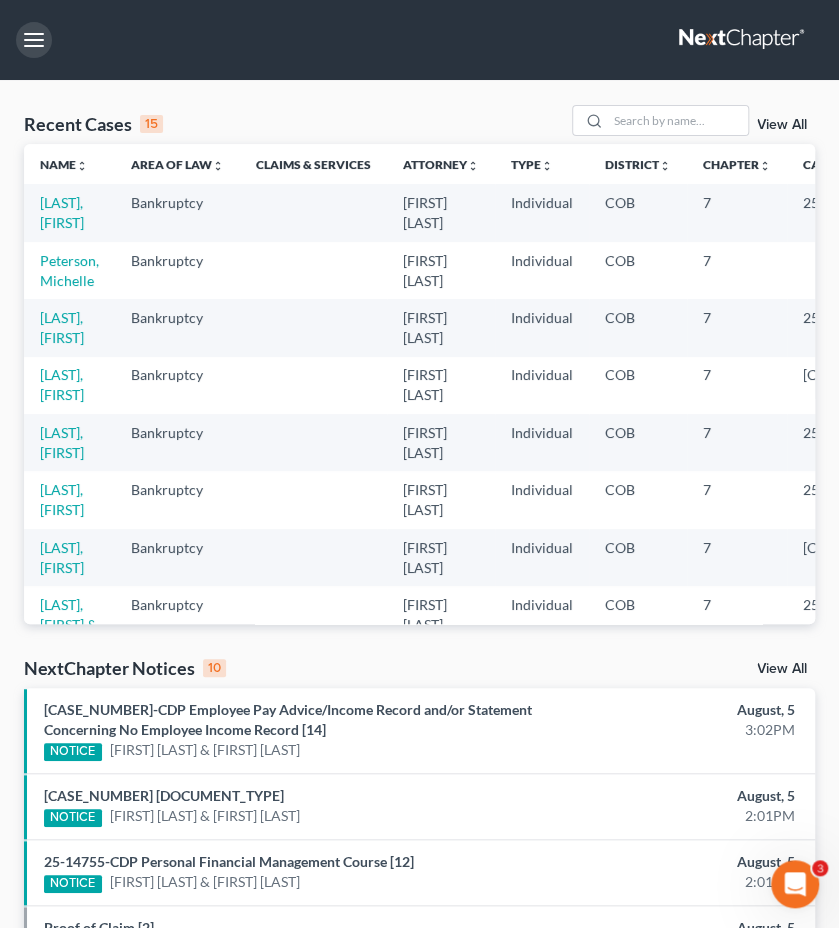 type 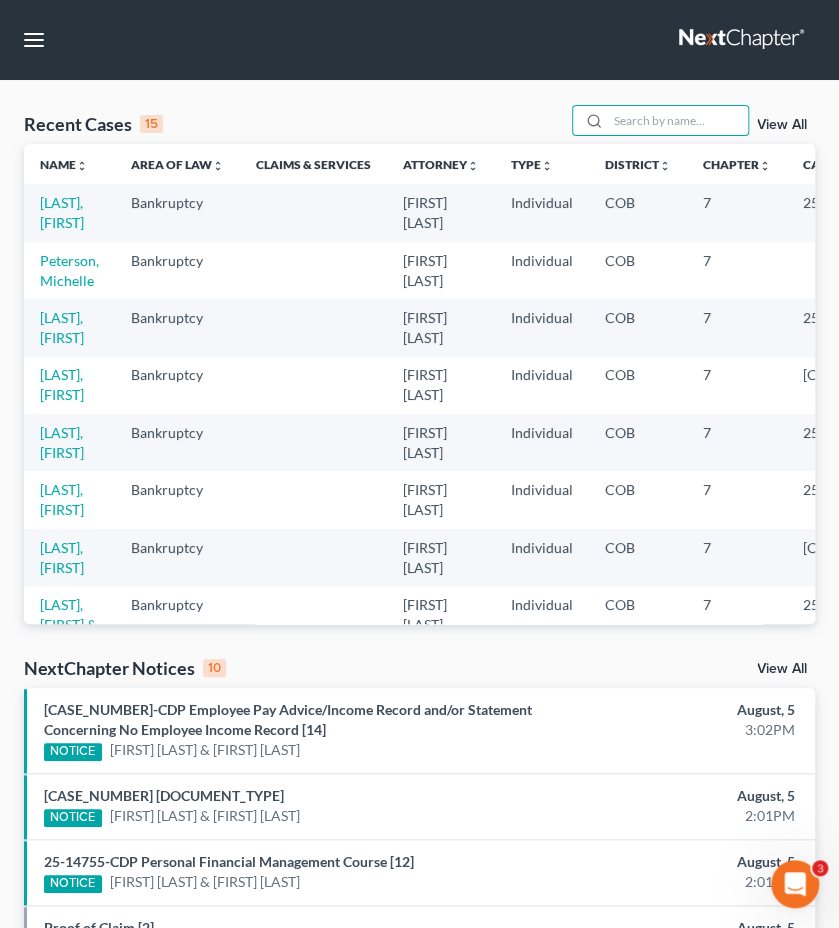 click at bounding box center (678, 120) 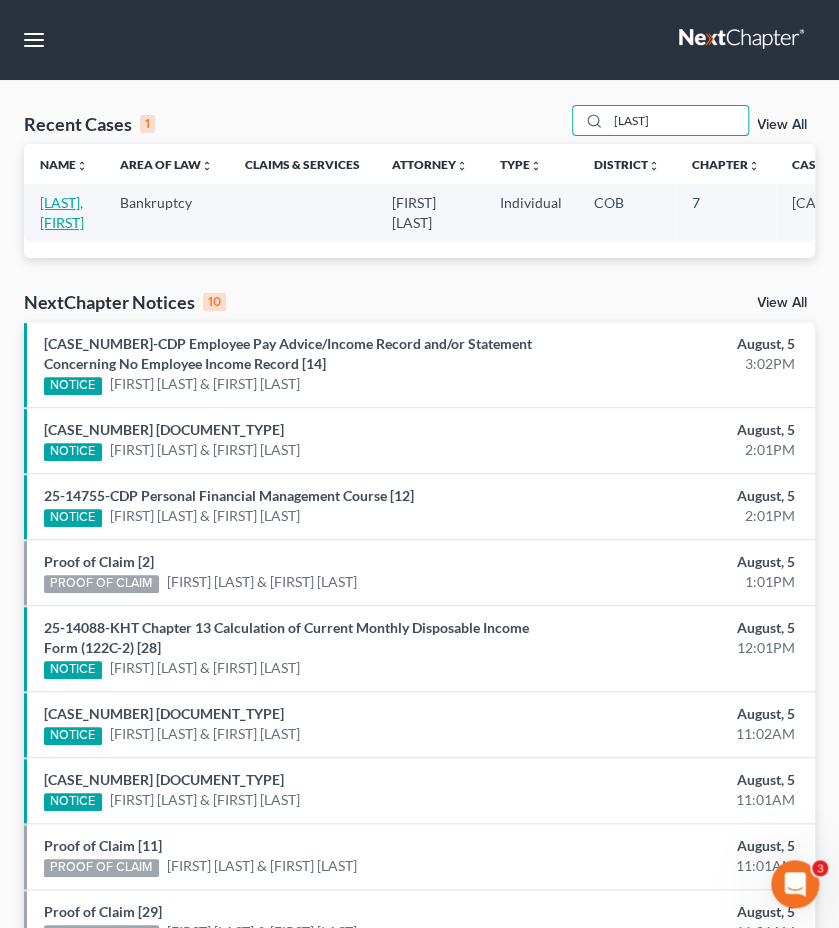type on "sarros" 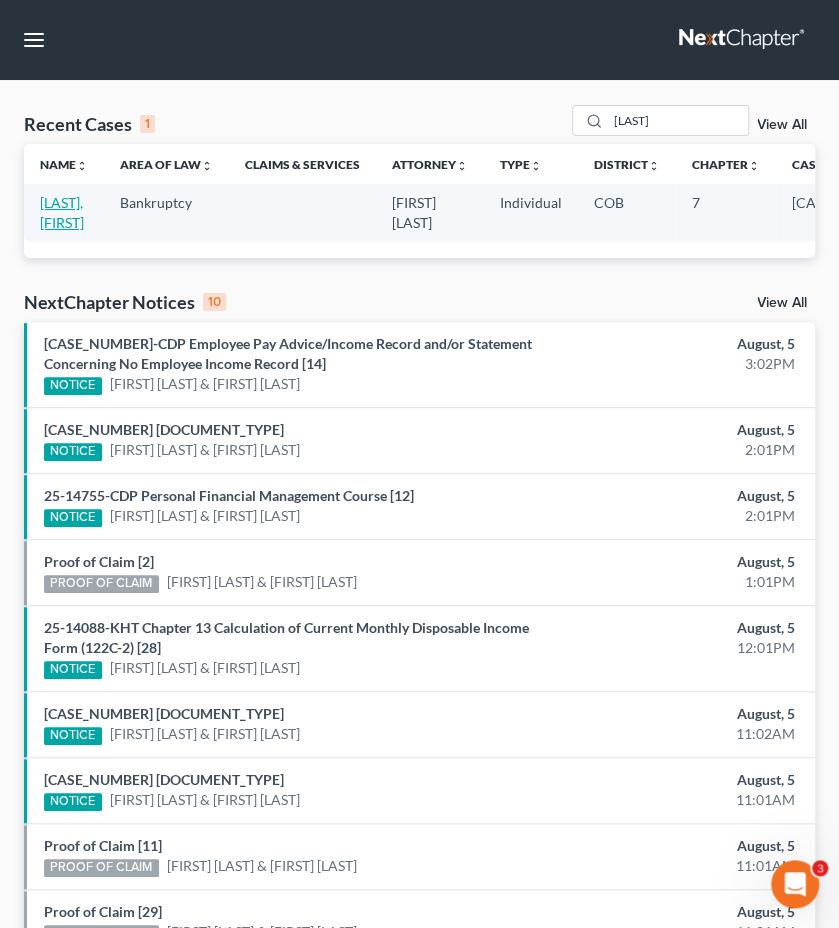 click on "[LAST], [FIRST]" at bounding box center (62, 212) 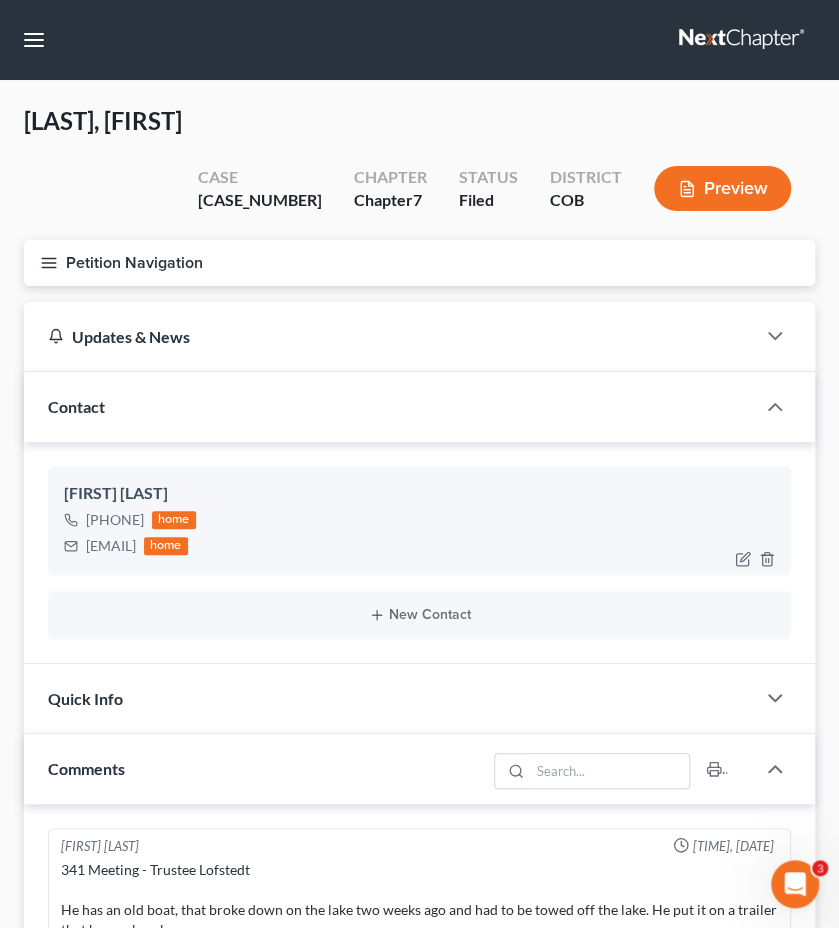 drag, startPoint x: 254, startPoint y: 499, endPoint x: 84, endPoint y: 498, distance: 170.00294 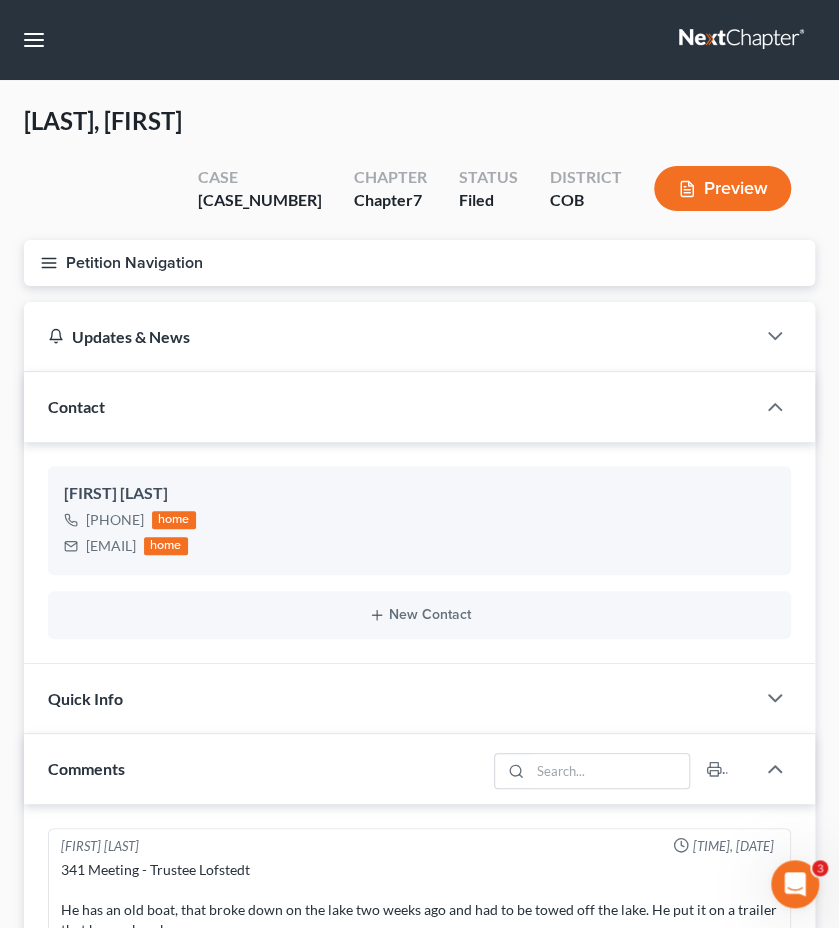 click on "Petition Navigation" at bounding box center [419, 263] 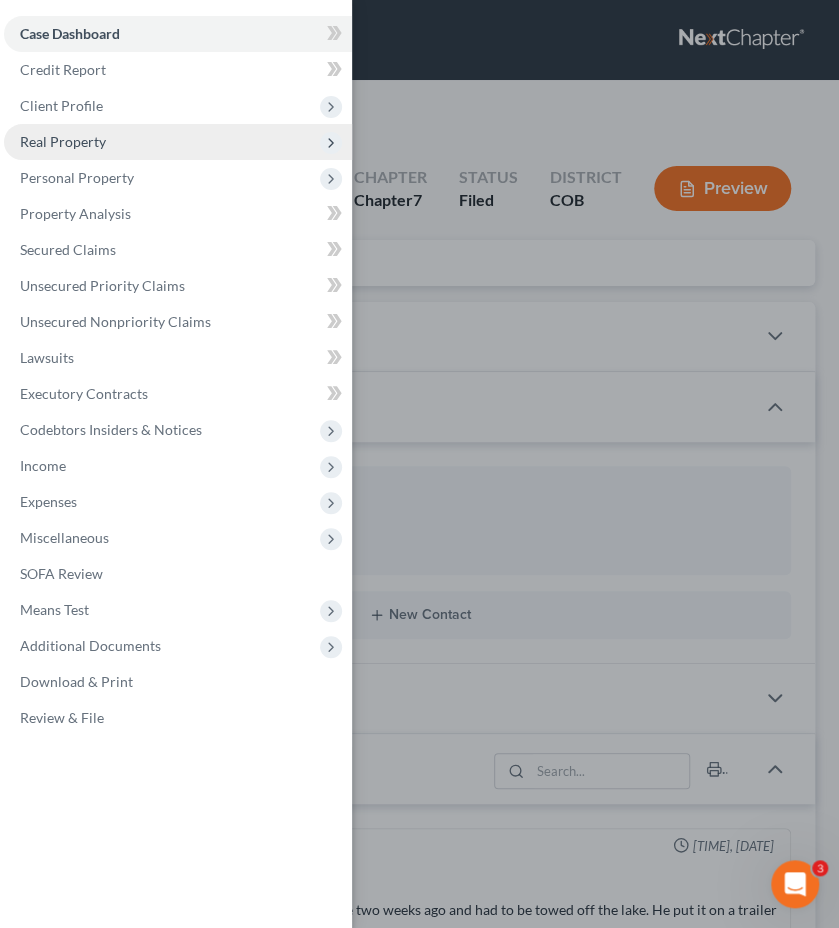 click on "Real Property" at bounding box center [178, 142] 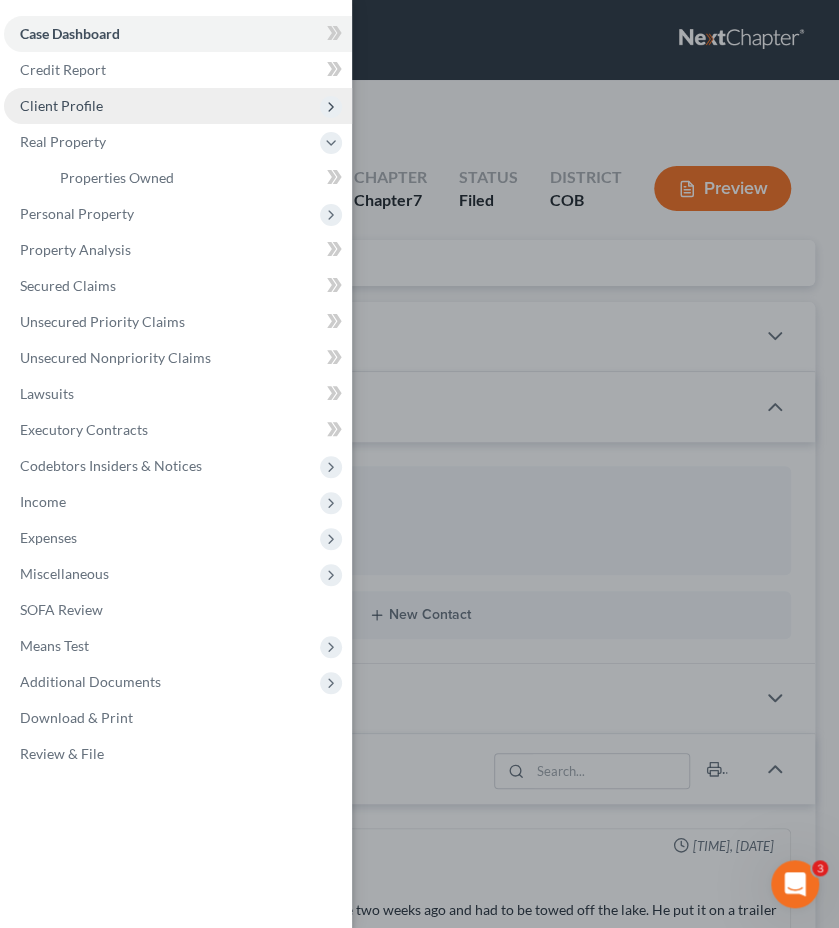 click on "Client Profile" at bounding box center [178, 106] 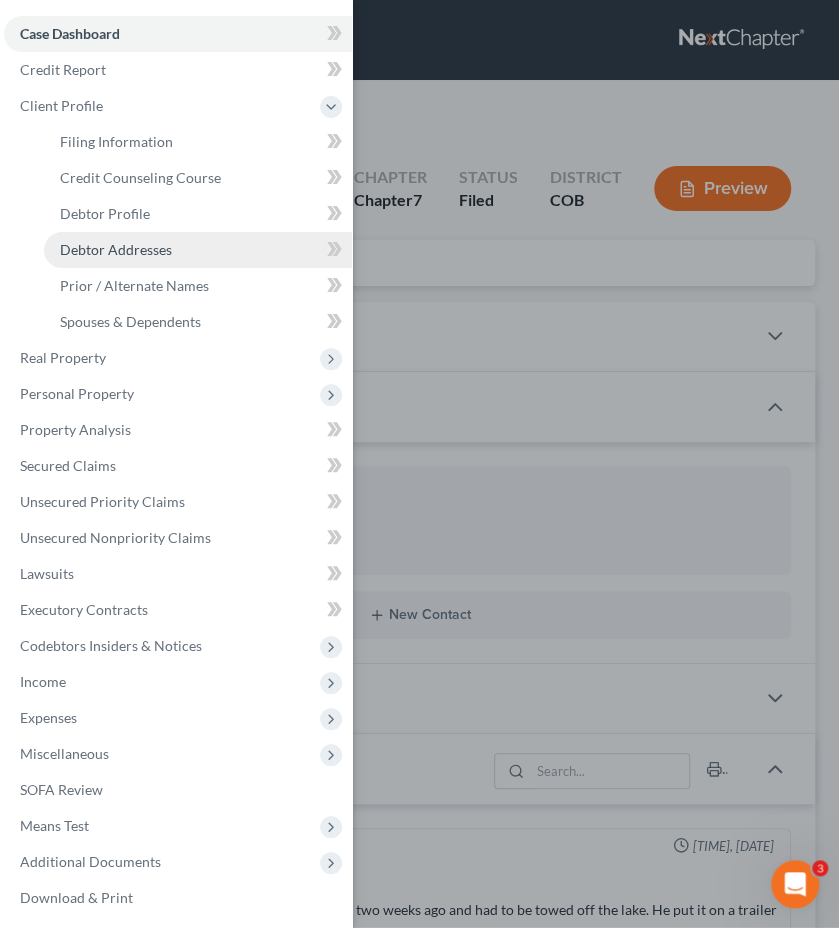 click on "Debtor Addresses" at bounding box center (198, 250) 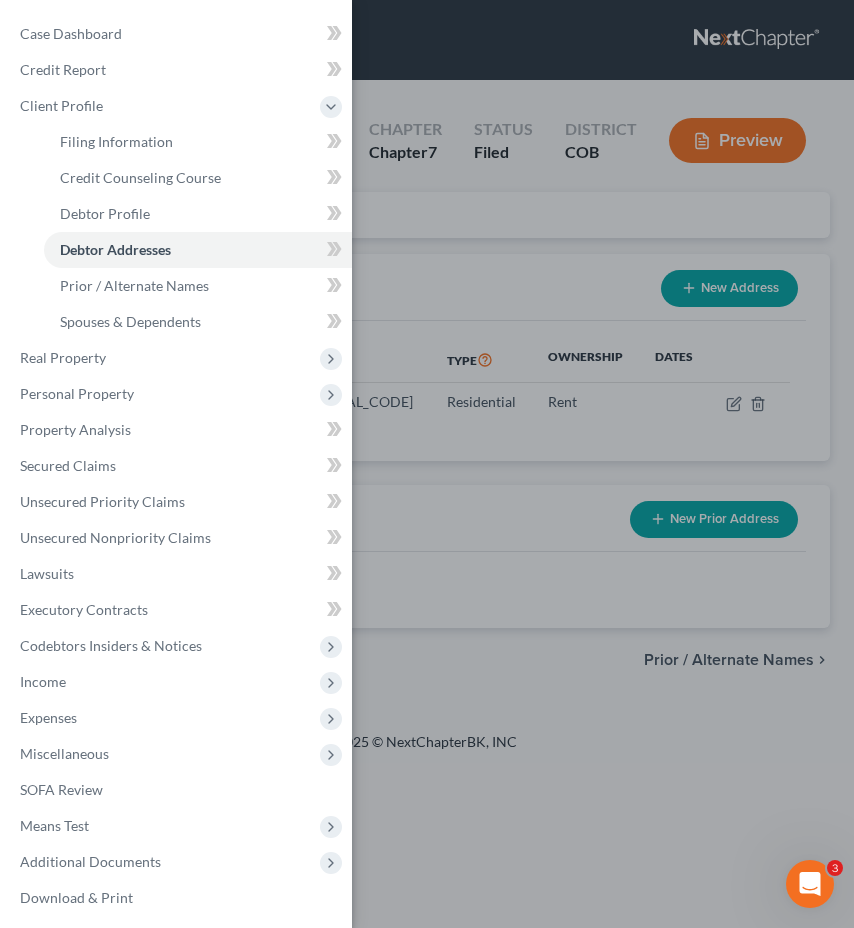 click on "Case Dashboard
Payments
Invoices
Payments
Payments
Credit Report
Client Profile" at bounding box center [427, 464] 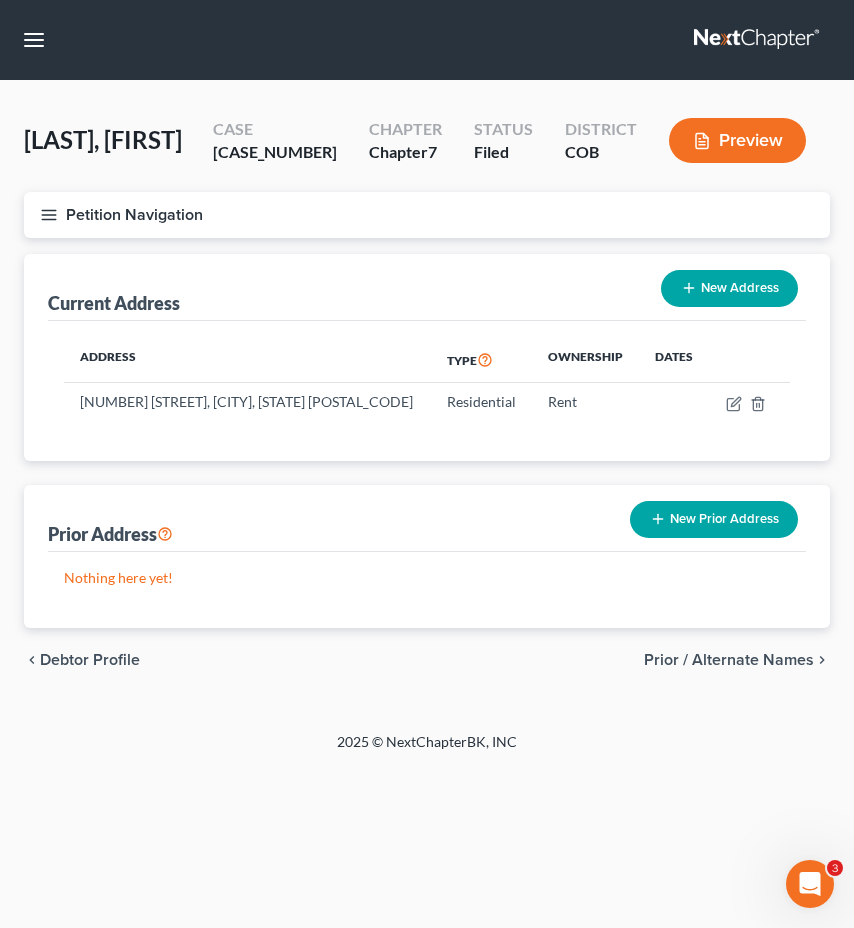click on "Petition Navigation" at bounding box center (427, 215) 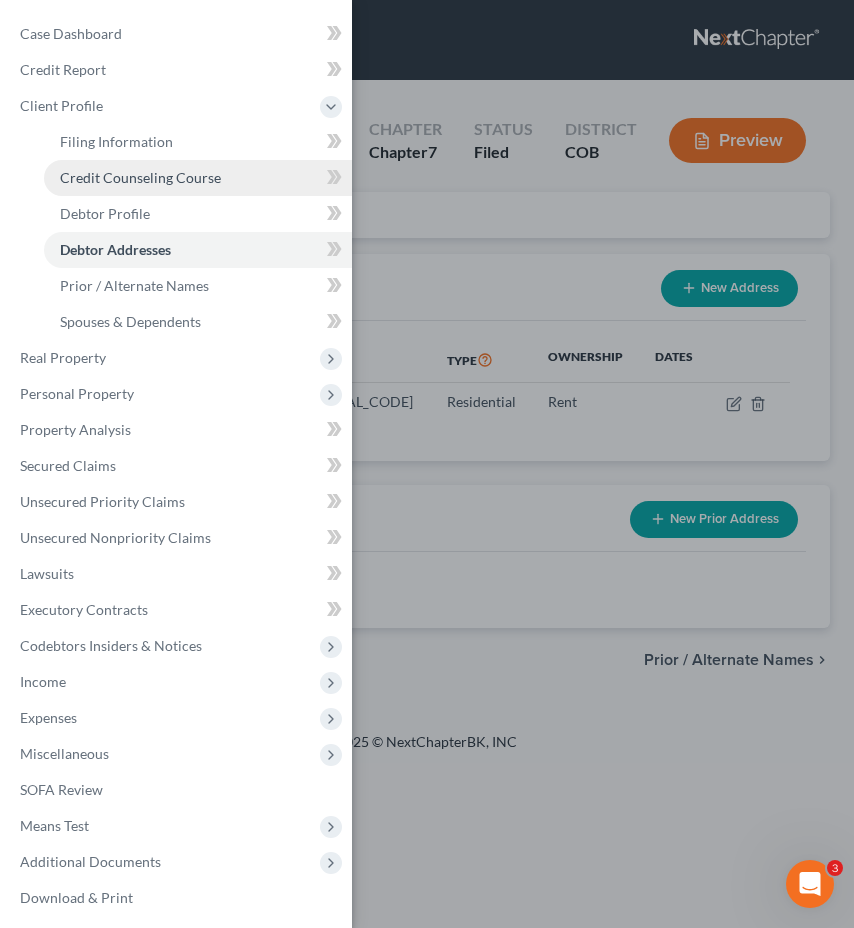 click on "Credit Counseling Course" at bounding box center (198, 178) 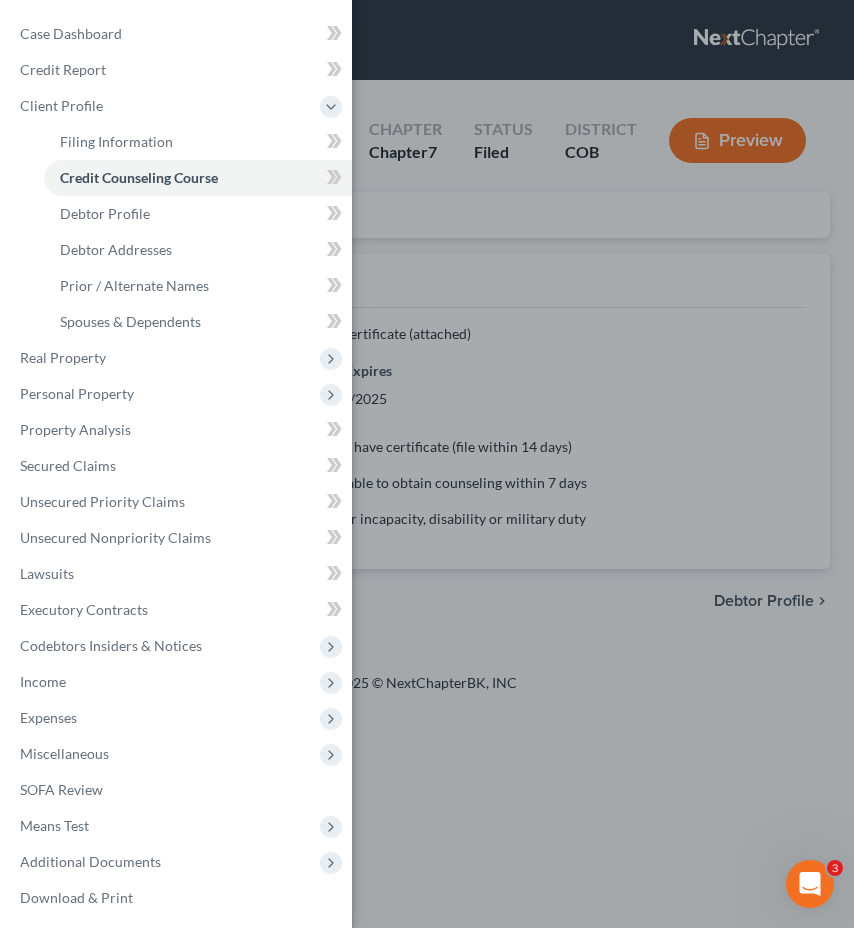 click on "Case Dashboard
Payments
Invoices
Payments
Payments
Credit Report
Client Profile" at bounding box center [427, 464] 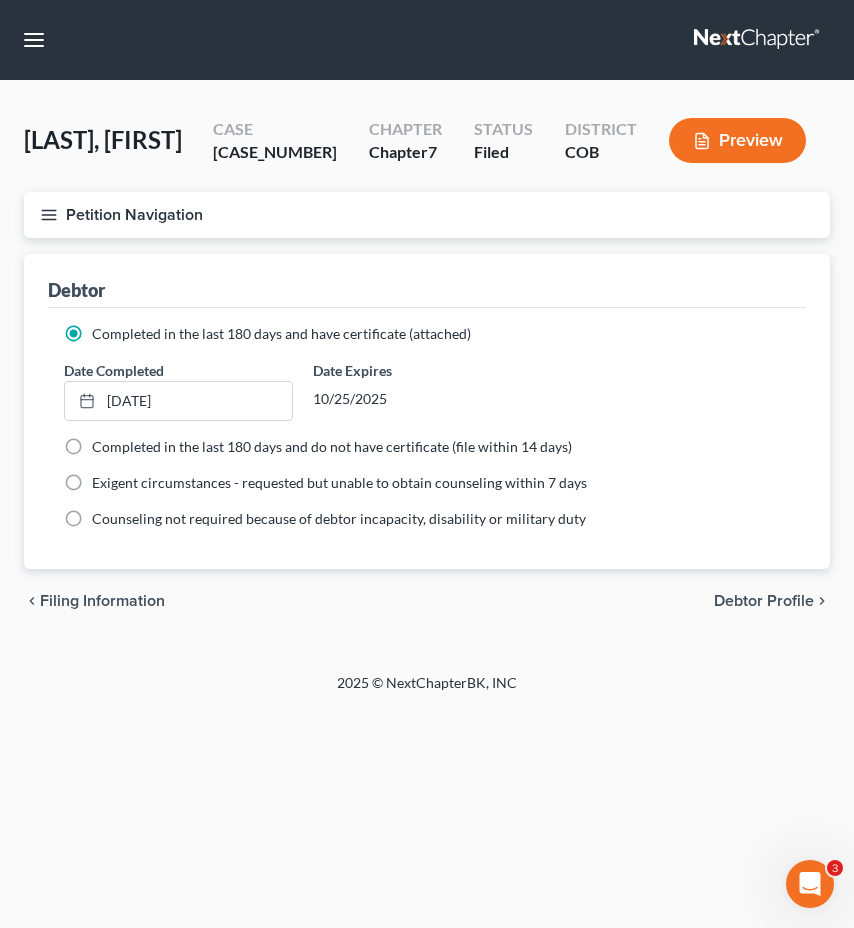 click on "Petition Navigation" at bounding box center [427, 215] 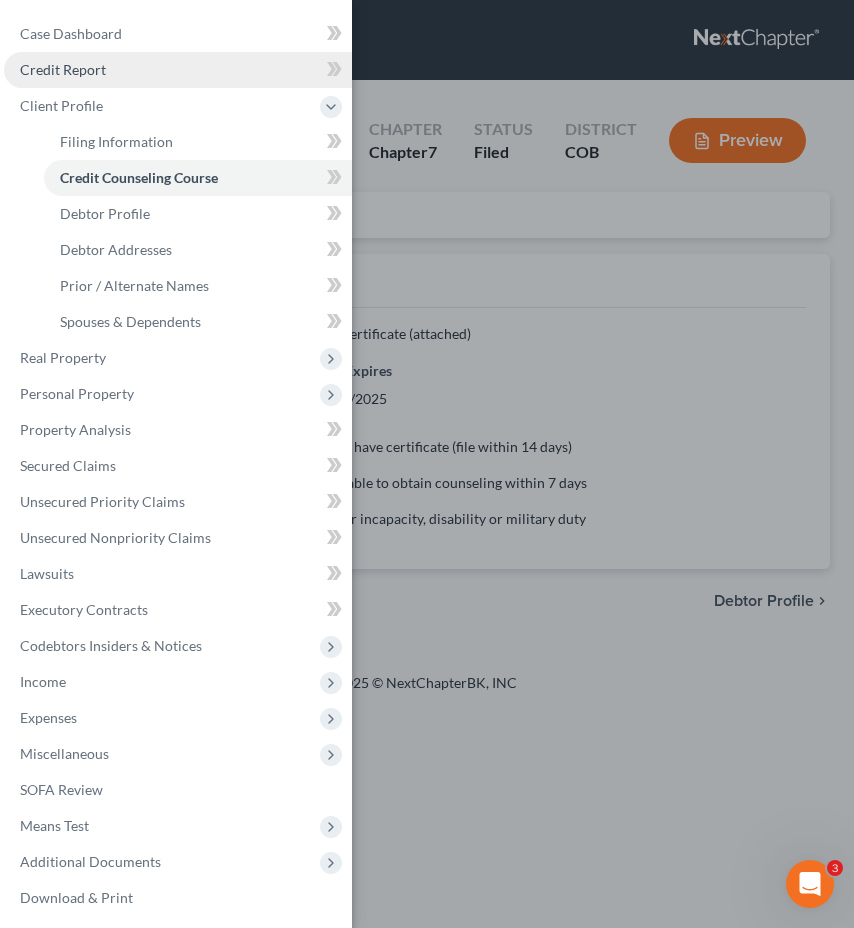 click on "Credit Report" at bounding box center (178, 70) 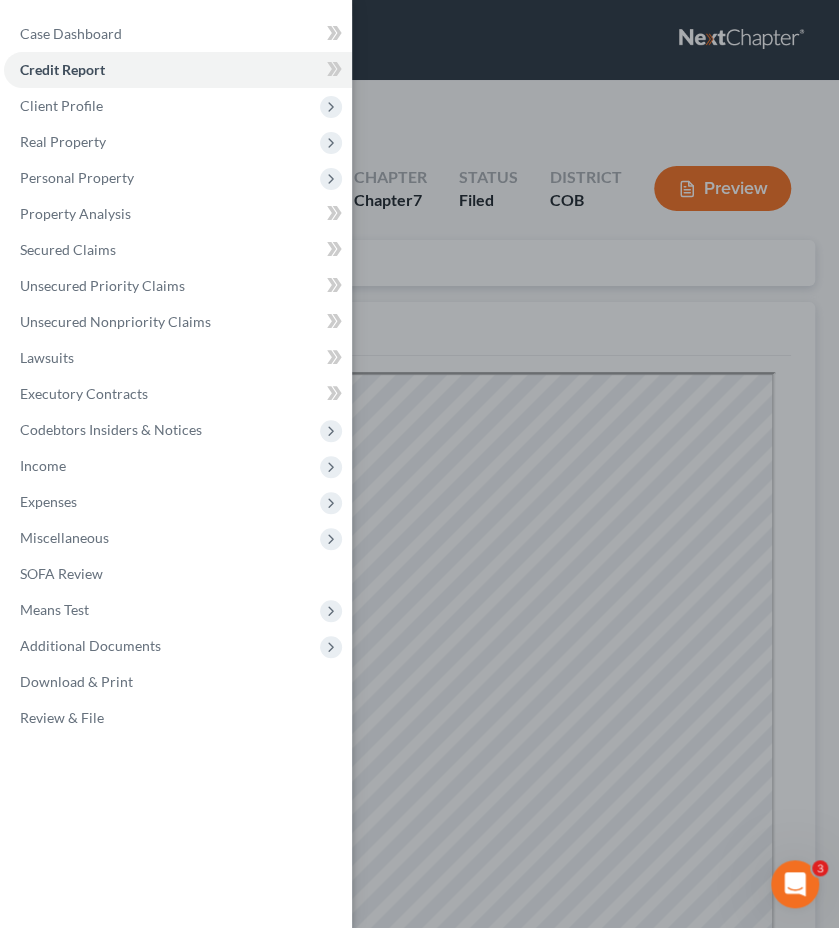 scroll, scrollTop: 0, scrollLeft: 0, axis: both 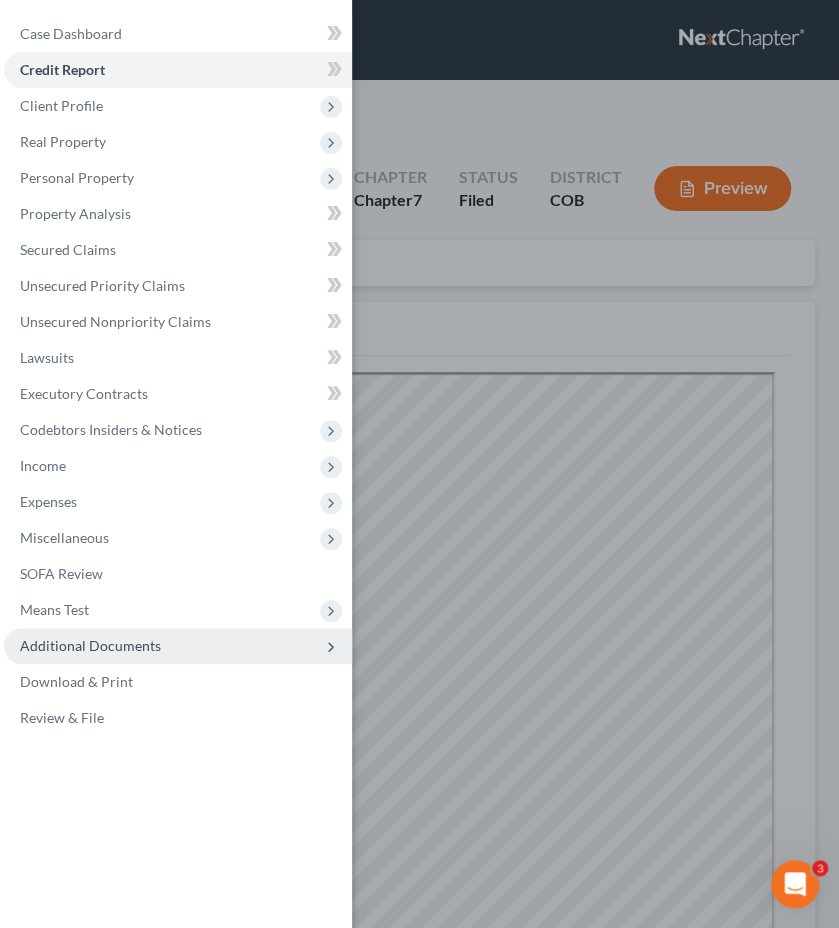 click on "Additional Documents" at bounding box center (178, 646) 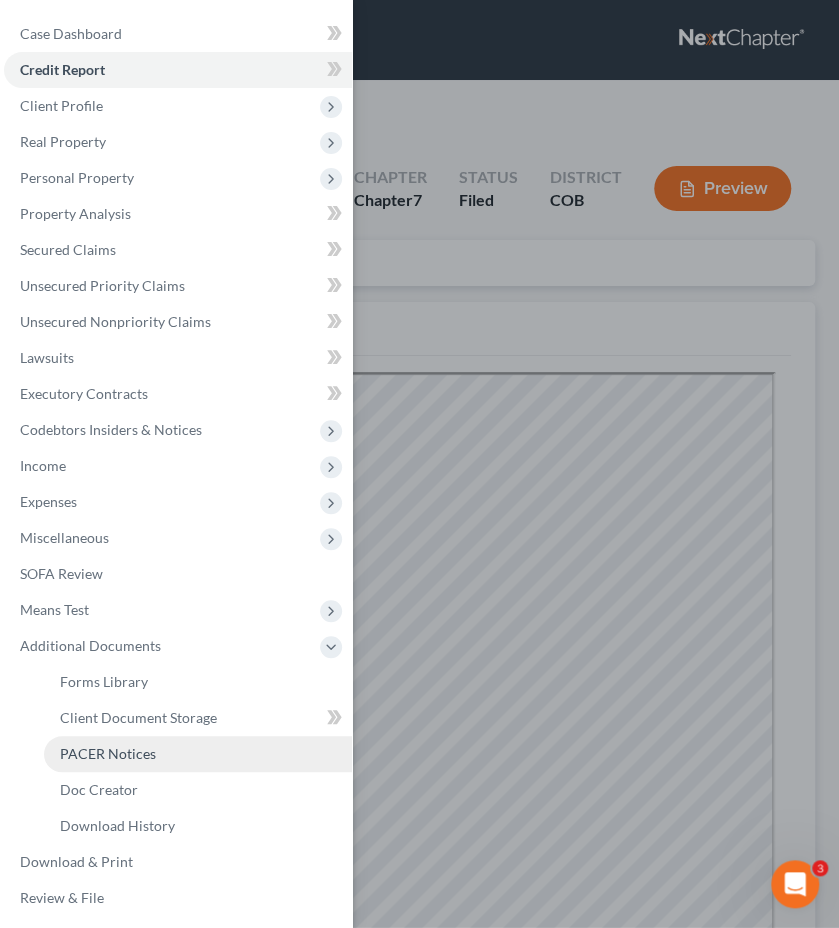 click on "PACER Notices" at bounding box center (198, 754) 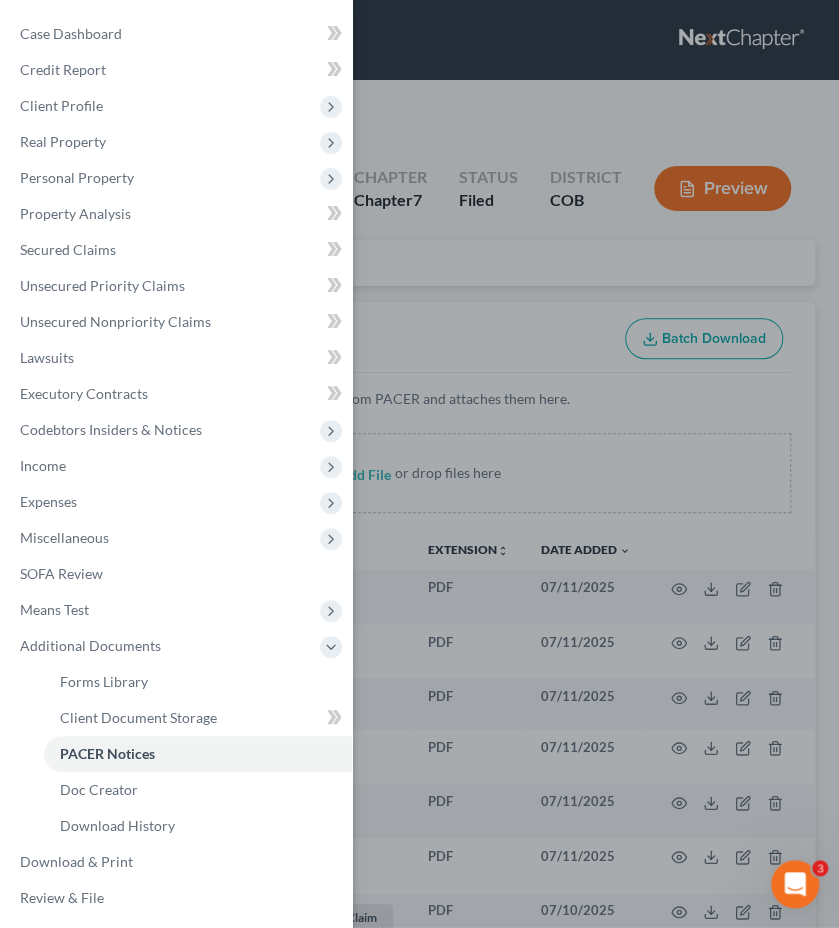 click on "Case Dashboard
Payments
Invoices
Payments
Payments
Credit Report
Client Profile" at bounding box center [419, 464] 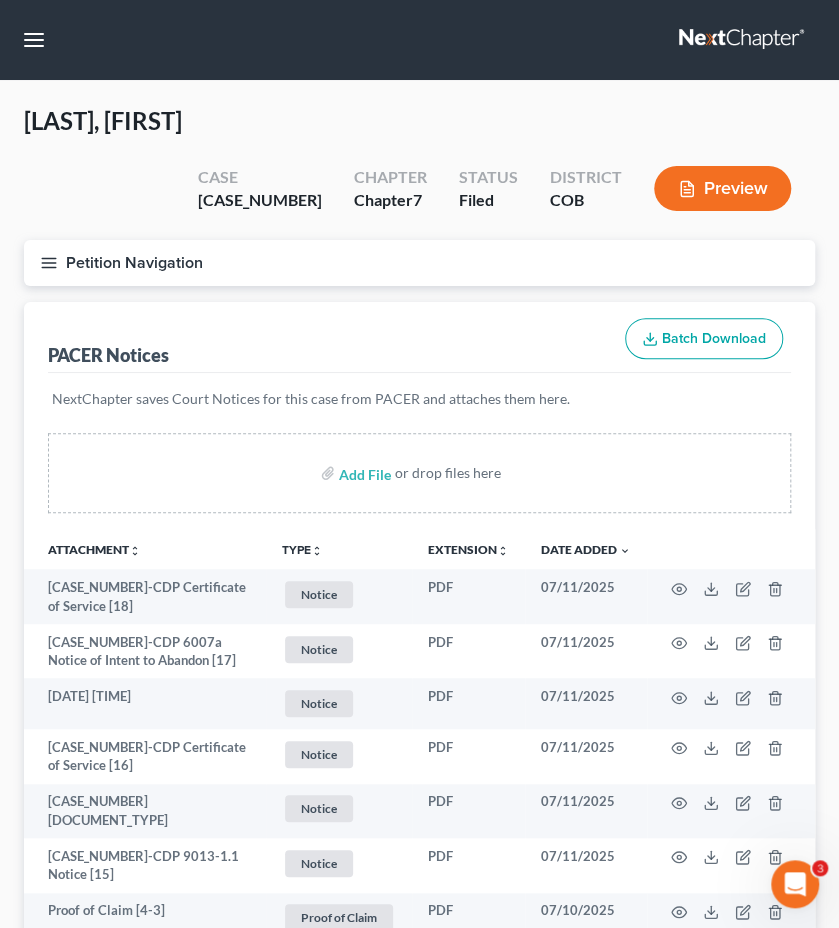 type 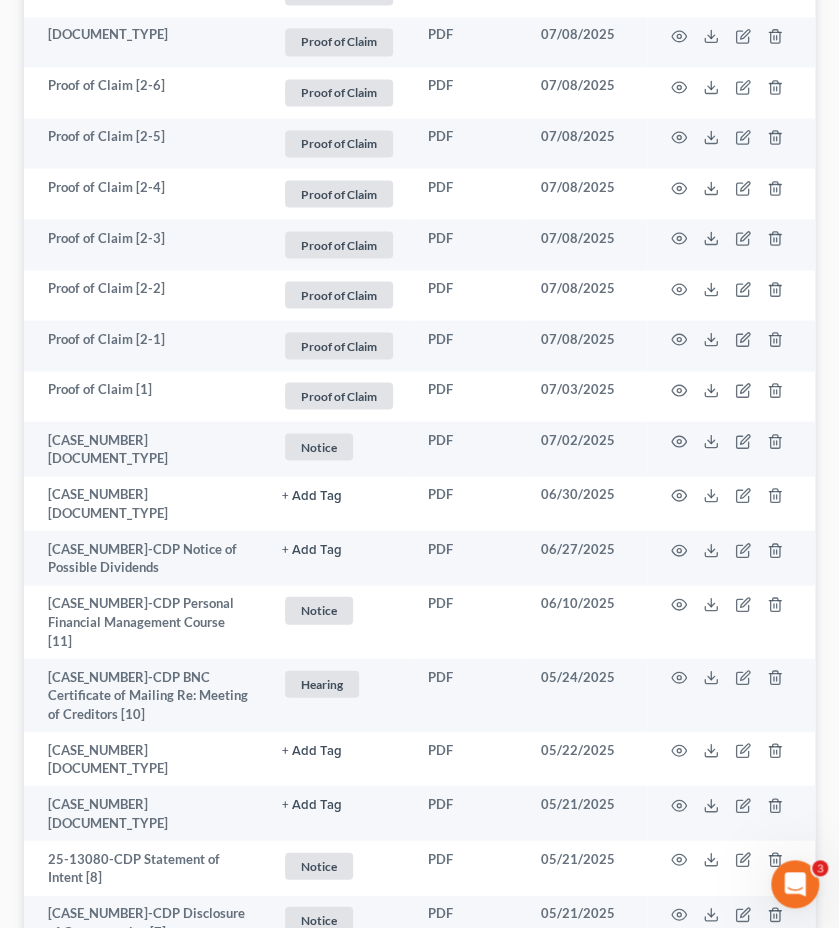 scroll, scrollTop: 1080, scrollLeft: 0, axis: vertical 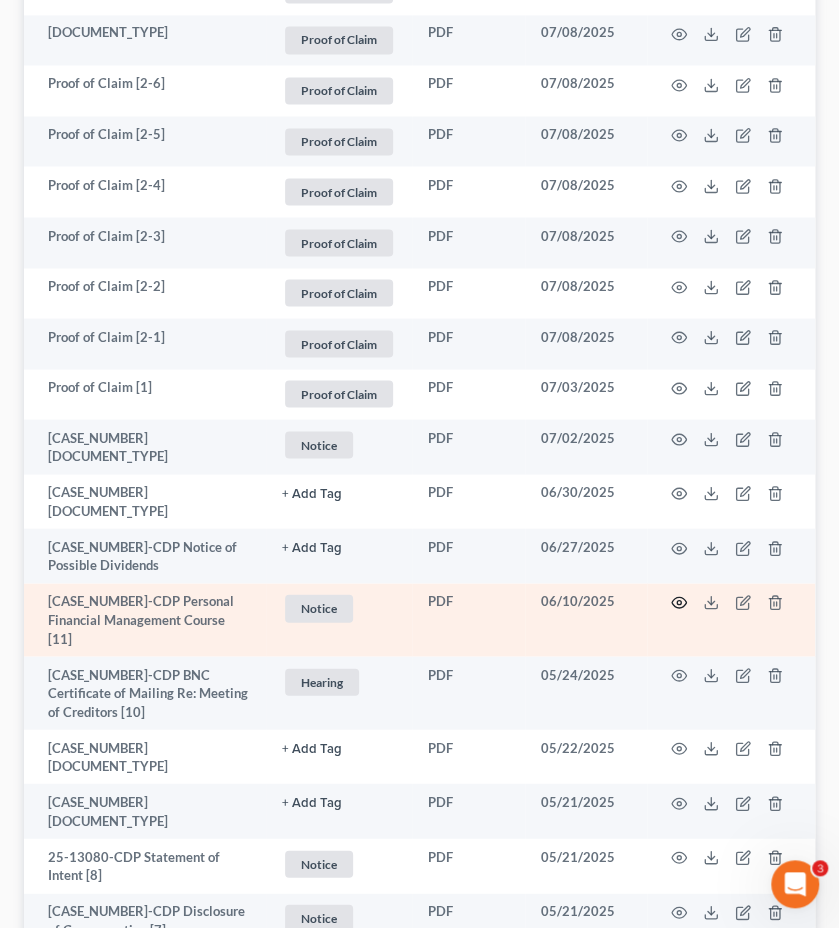 click 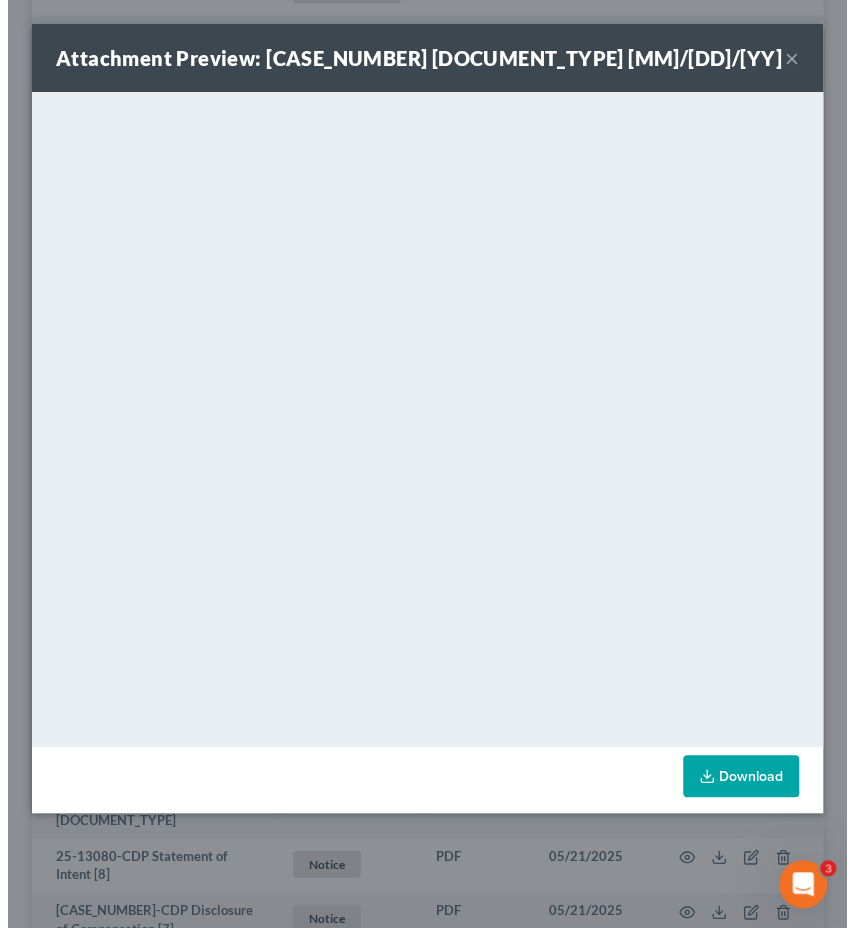 scroll, scrollTop: 1076, scrollLeft: 0, axis: vertical 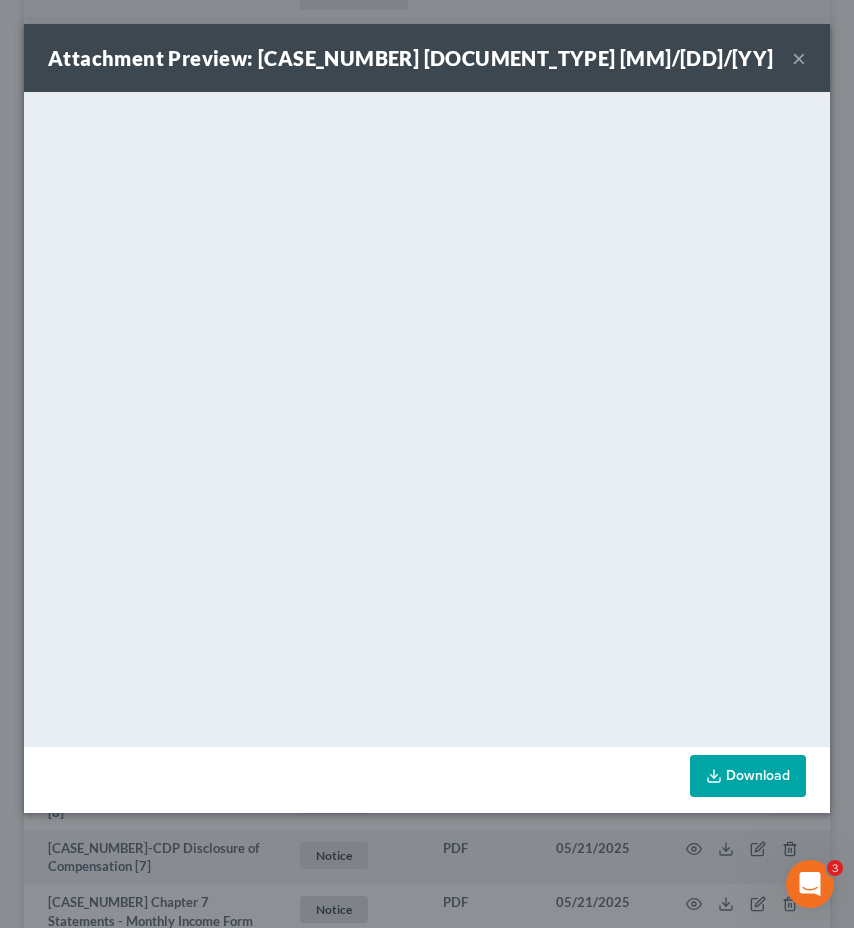 click on "Attachment Preview: 25-13080-CDP Personal Financial Management Course [11] 06/10/2025" at bounding box center [411, 58] 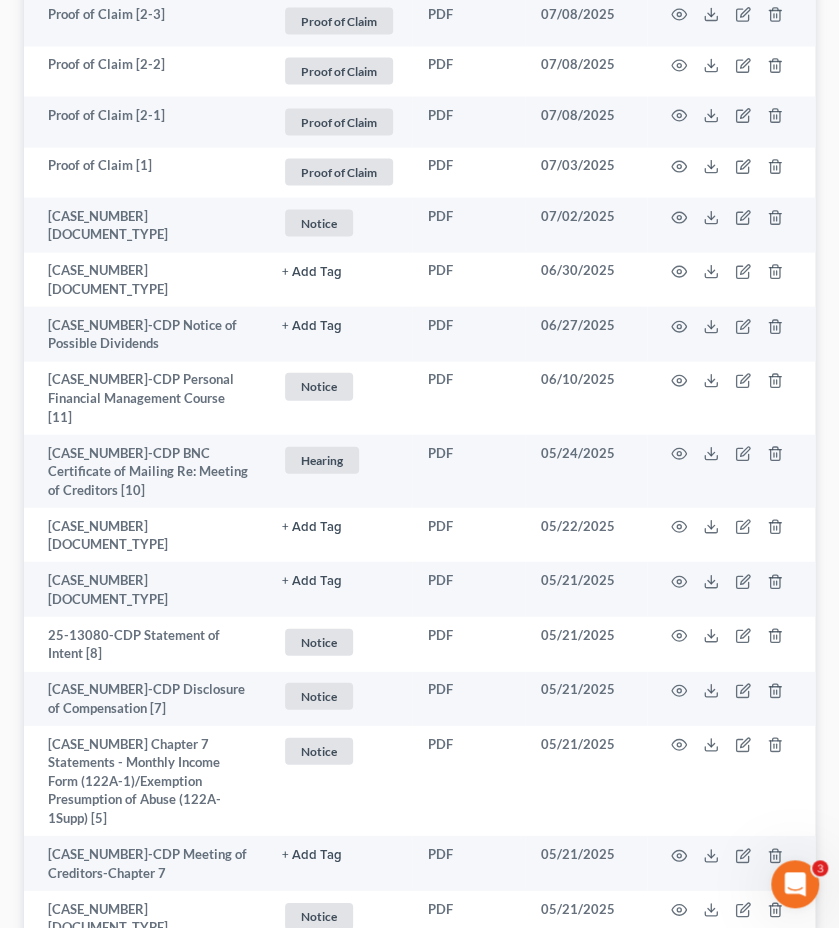 scroll, scrollTop: 1556, scrollLeft: 0, axis: vertical 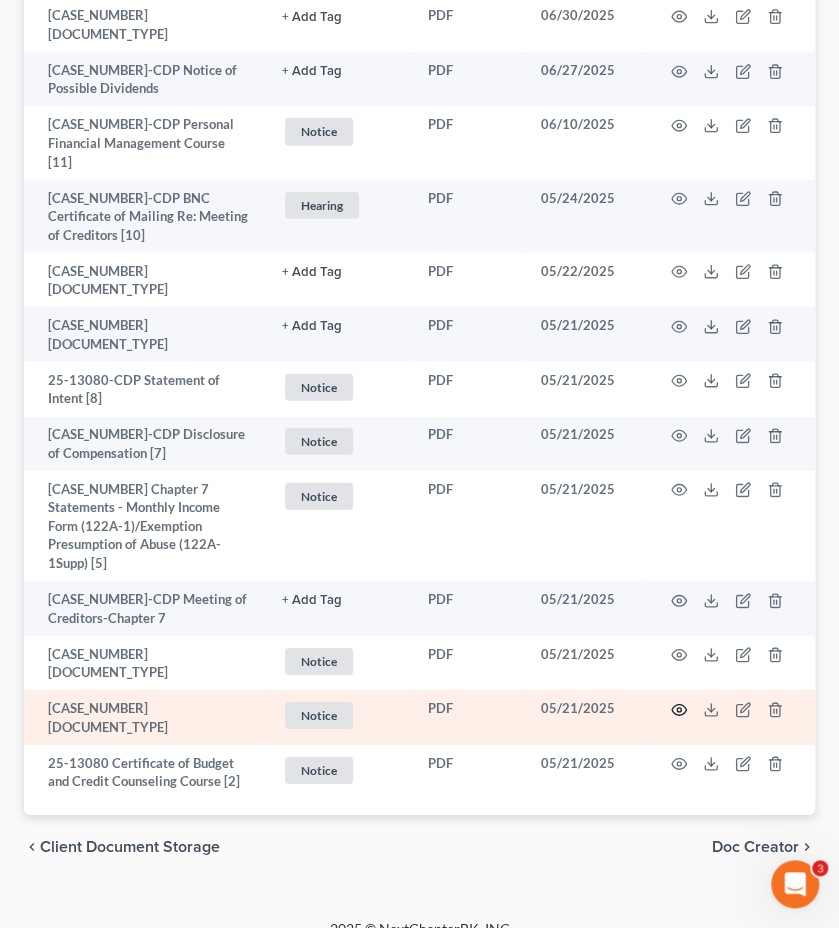 click 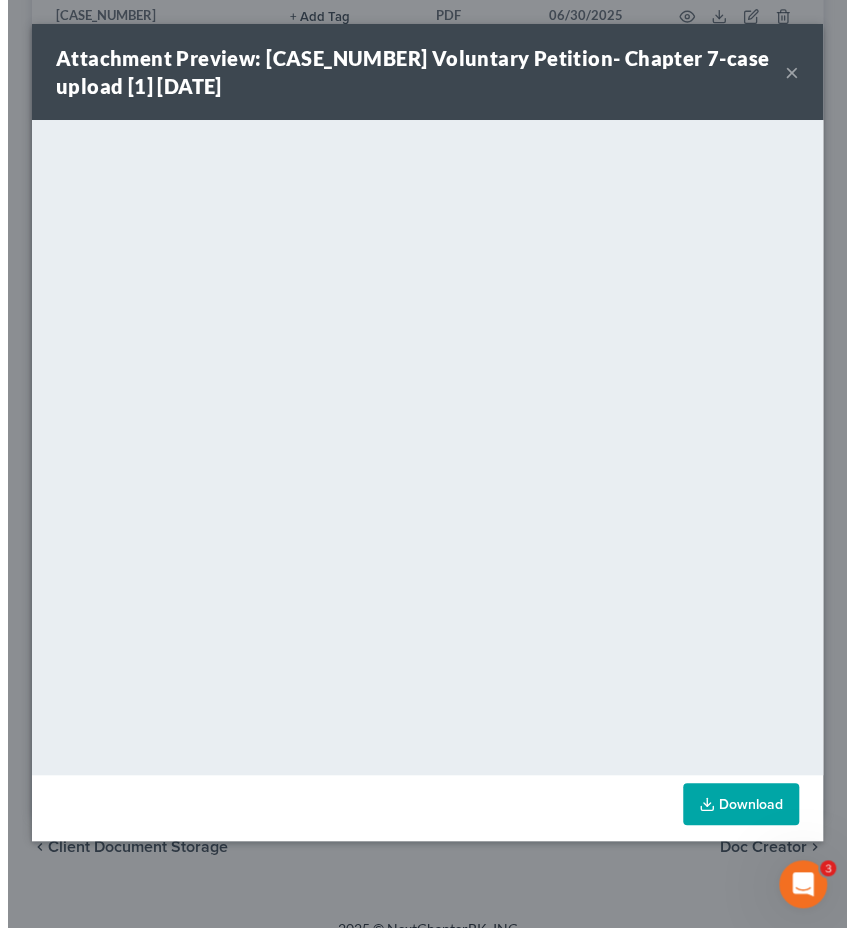 scroll, scrollTop: 1534, scrollLeft: 0, axis: vertical 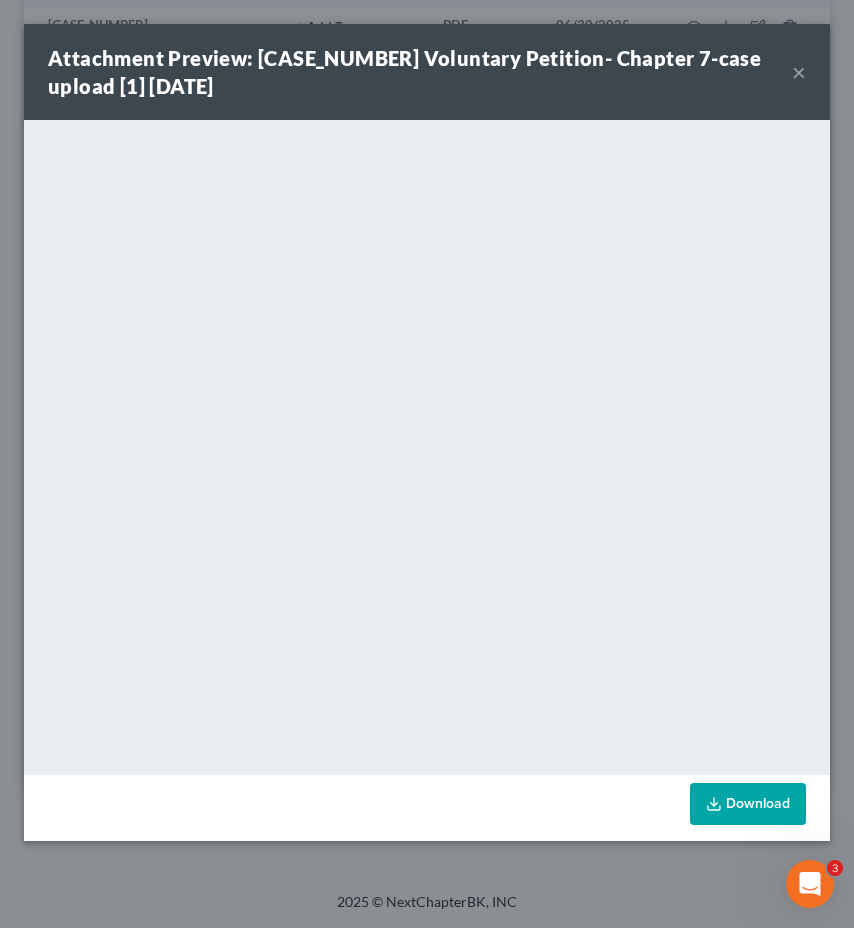 click on "×" at bounding box center [799, 72] 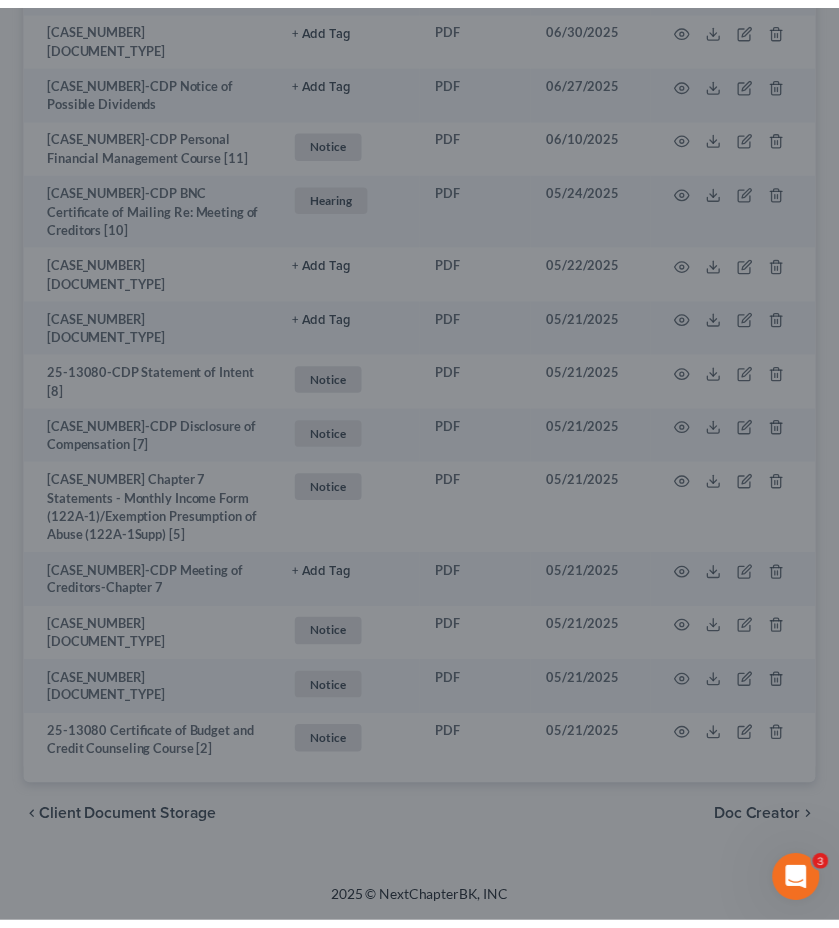 scroll, scrollTop: 1538, scrollLeft: 0, axis: vertical 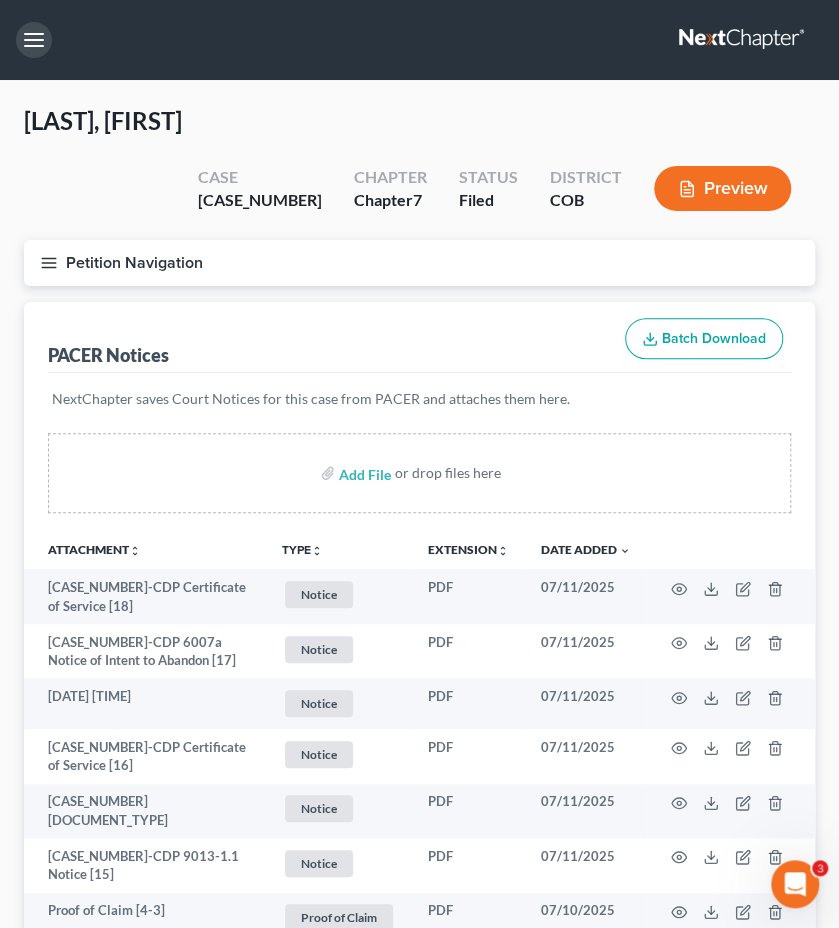 click at bounding box center (34, 40) 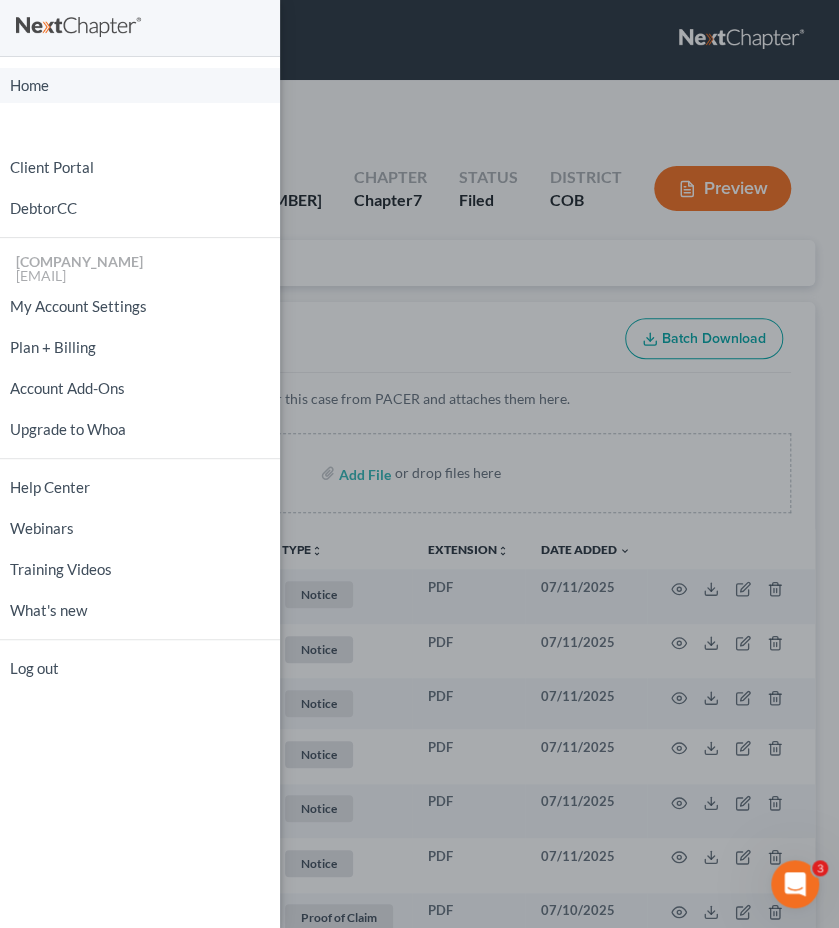 click on "Home" at bounding box center (140, 85) 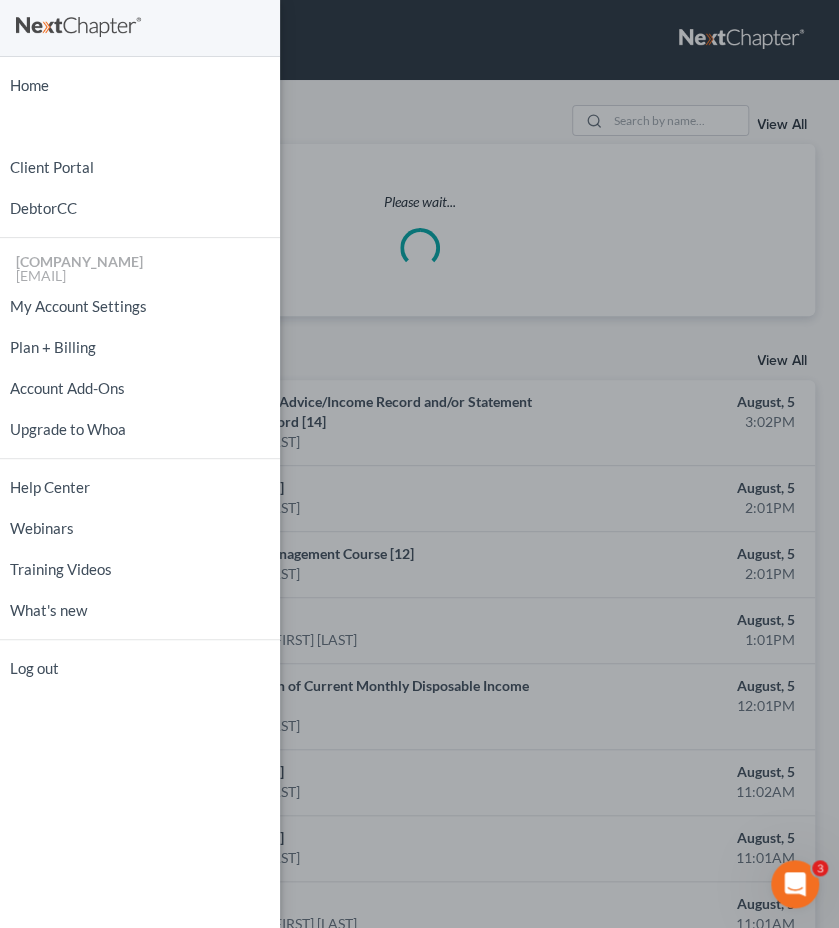 click on "Home New Case Client Portal DebtorCC Holland Law Office, P.C. [EMAIL] My Account Settings Plan + Billing Account Add-Ons Upgrade to Whoa Help Center Webinars Training Videos What's new Log out" at bounding box center (419, 464) 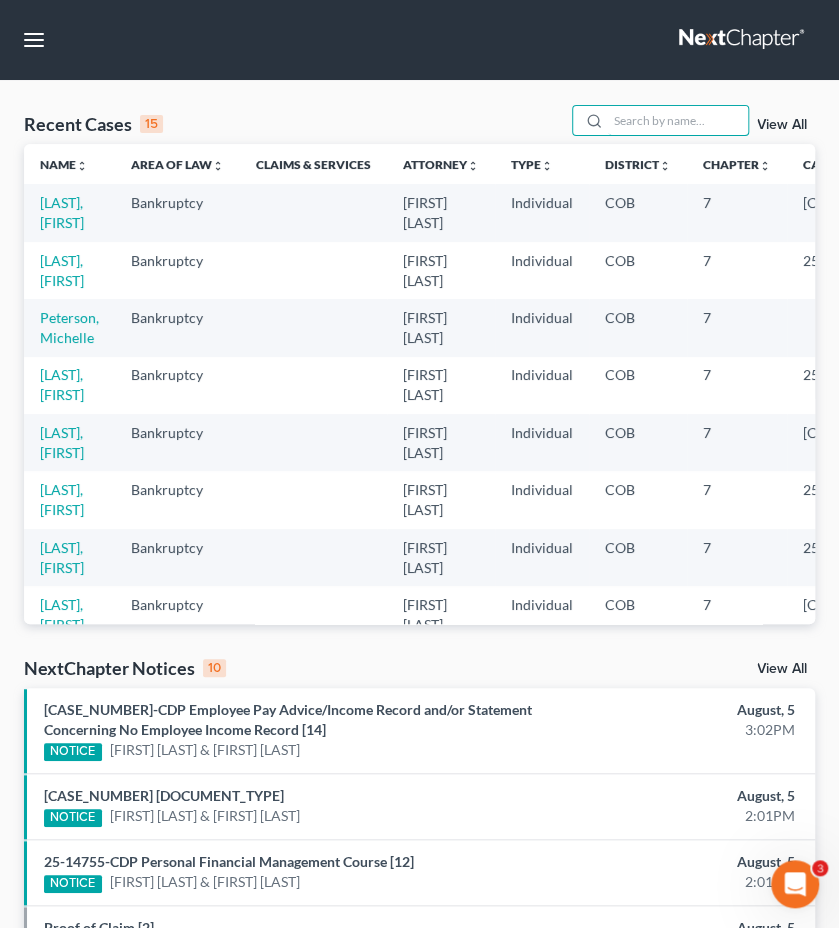 click at bounding box center (678, 120) 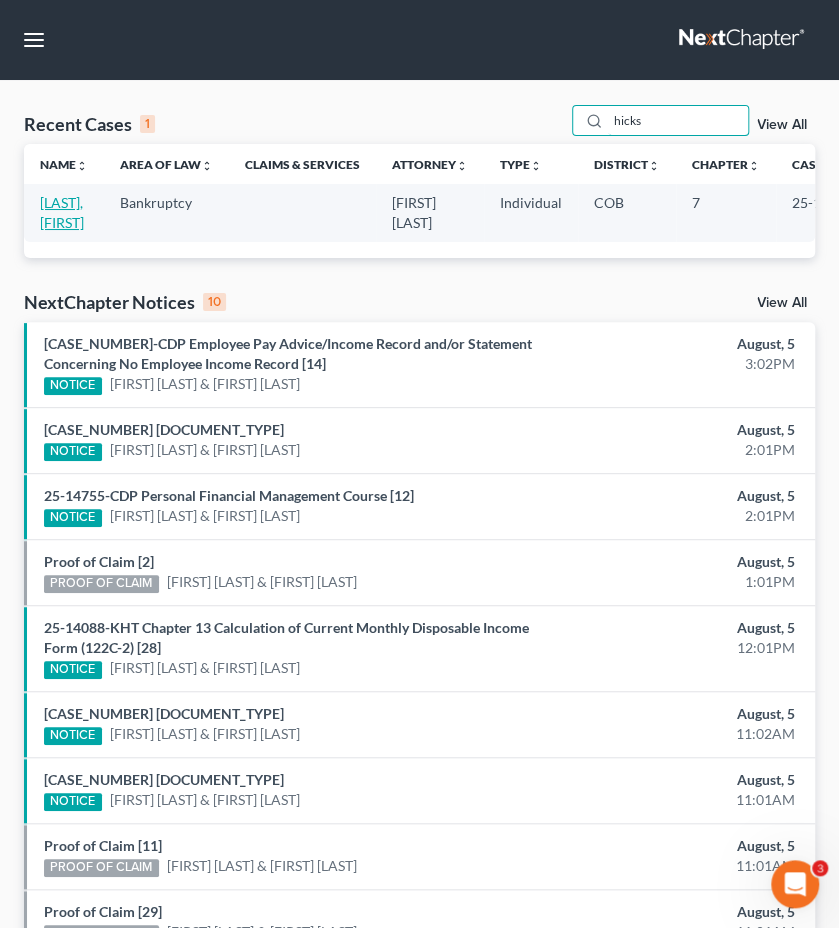type on "hicks" 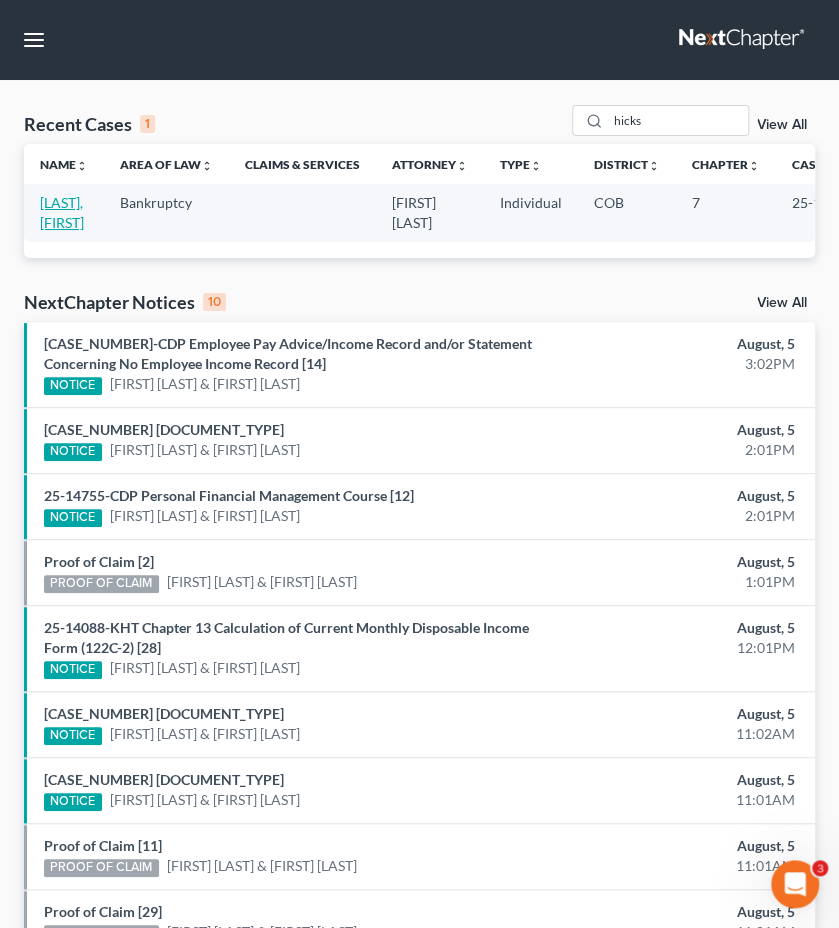 click on "[LAST], [FIRST]" at bounding box center [62, 212] 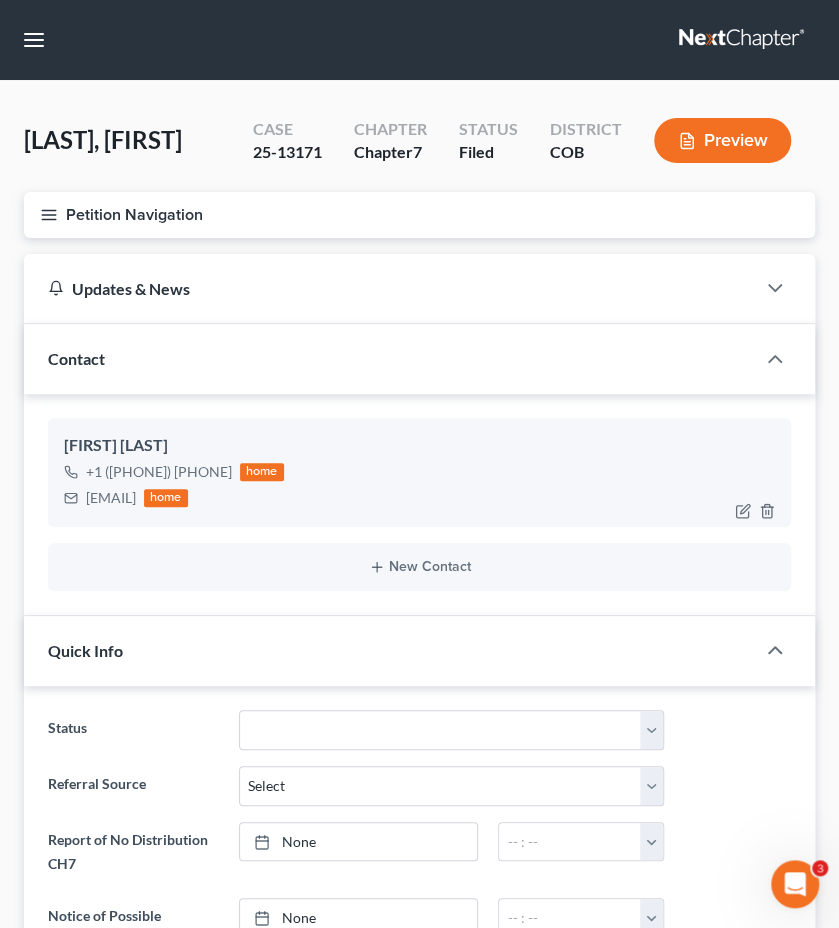 drag, startPoint x: 247, startPoint y: 495, endPoint x: 86, endPoint y: 493, distance: 161.01242 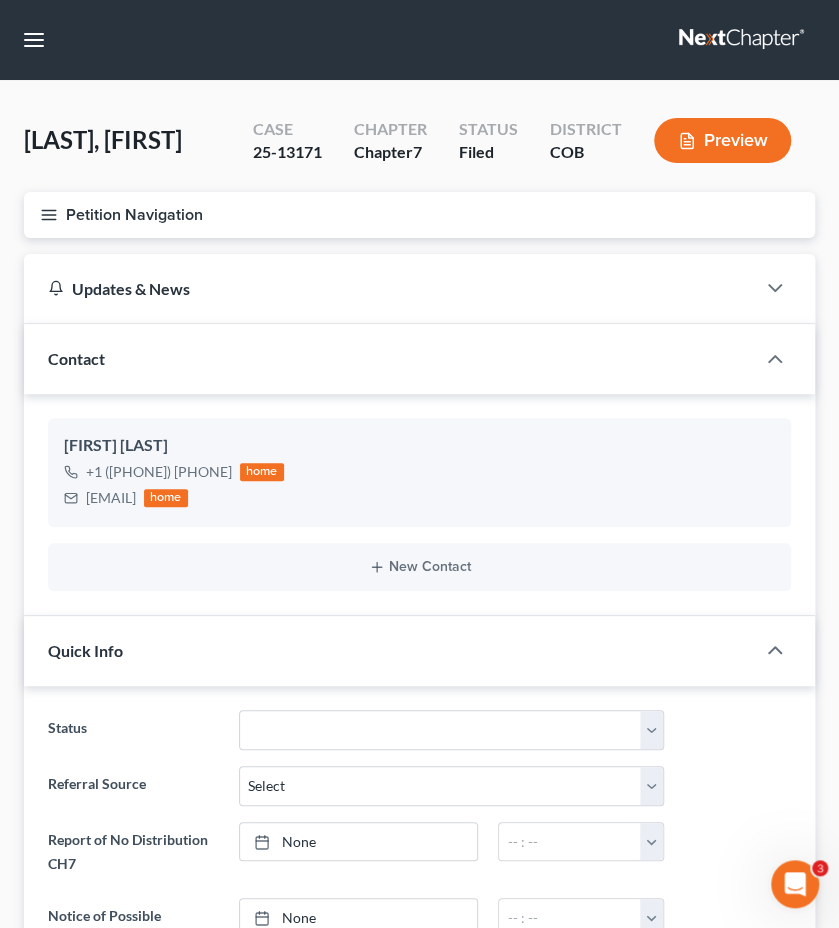 click on "Petition Navigation" at bounding box center (419, 215) 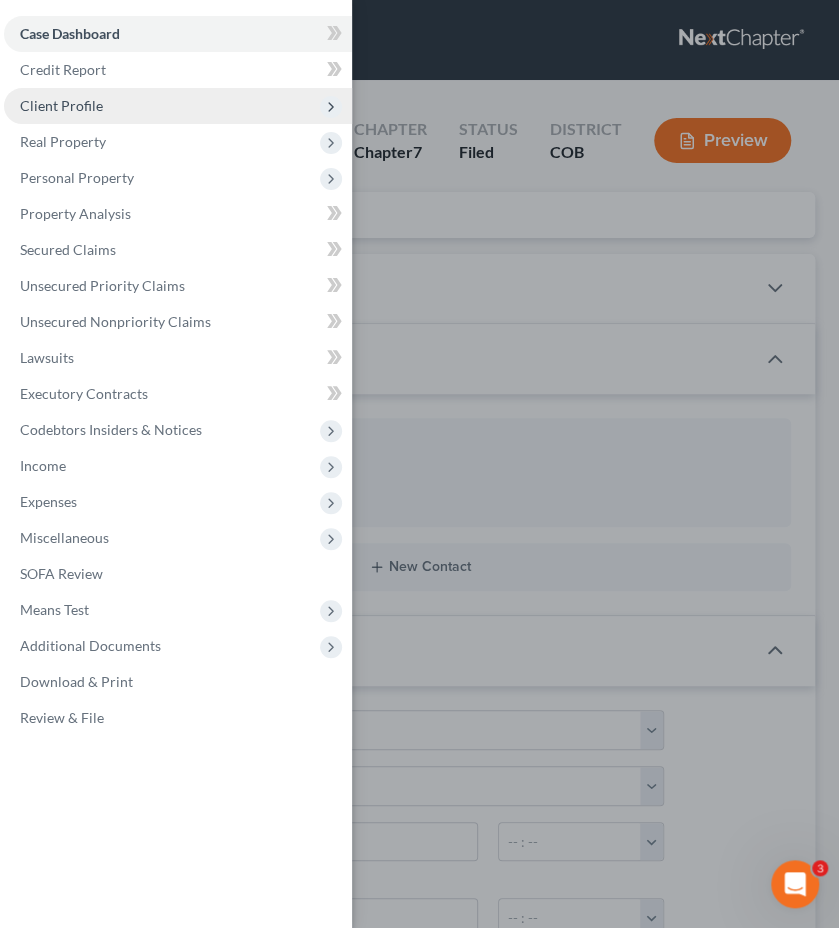 click on "Client Profile" at bounding box center [178, 106] 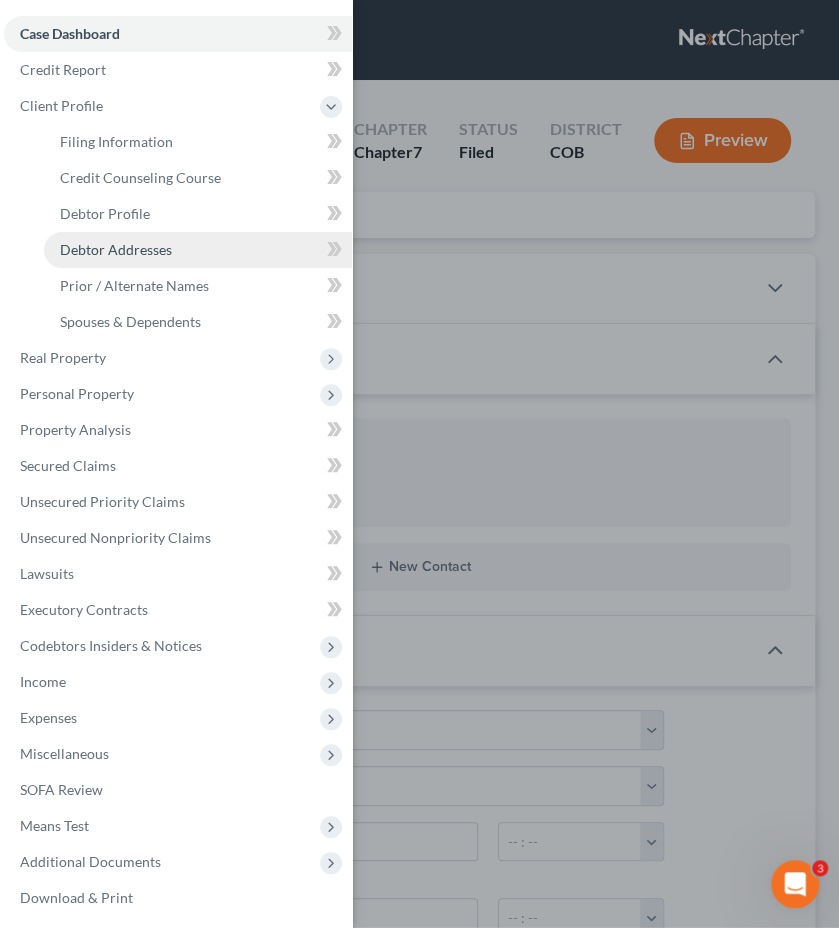 click on "Debtor Addresses" at bounding box center [116, 249] 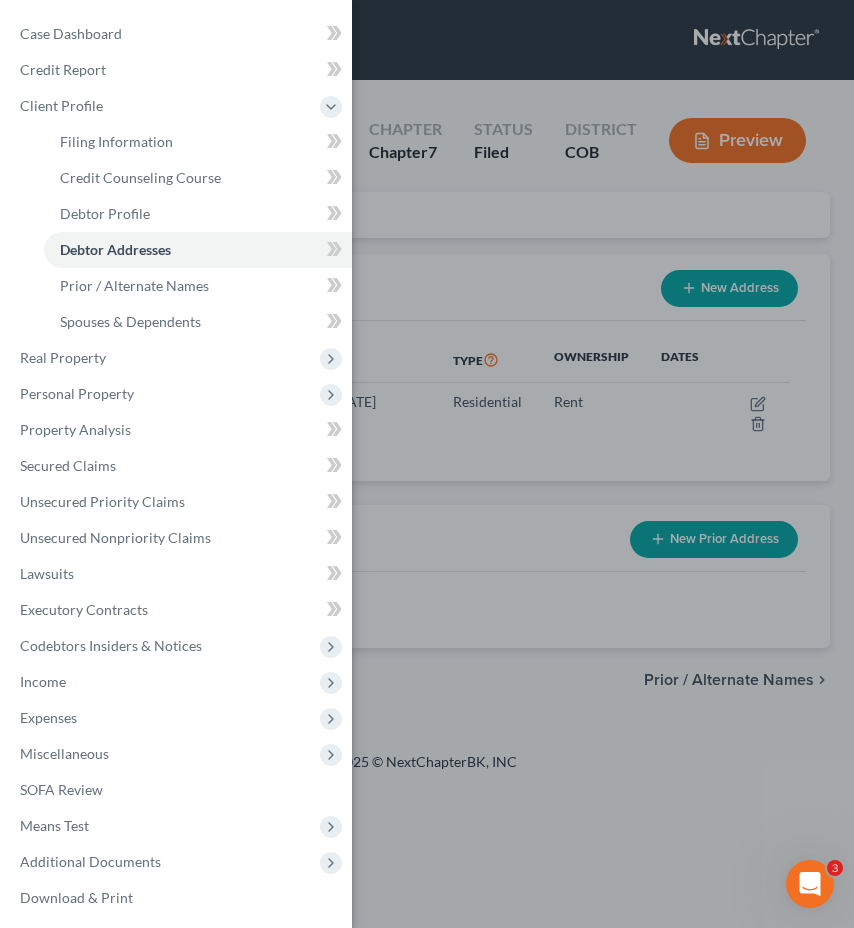 click on "Case Dashboard
Payments
Invoices
Payments
Payments
Credit Report
Client Profile" at bounding box center (427, 464) 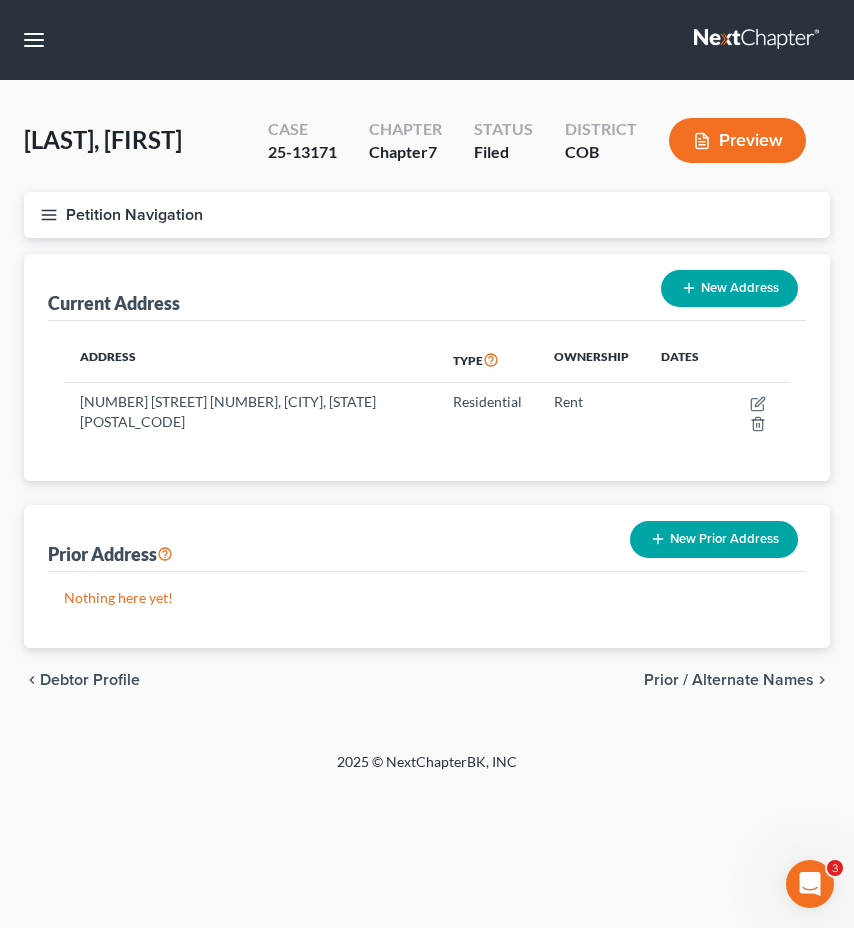 click on "Petition Navigation" at bounding box center (427, 215) 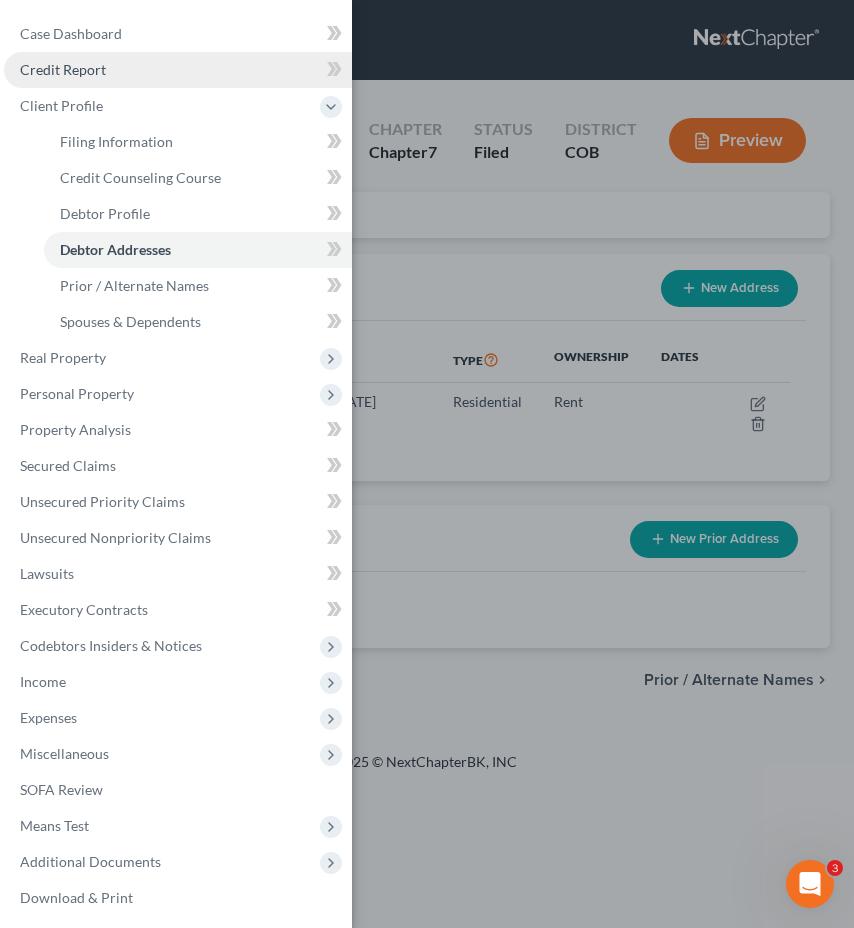 click on "Credit Report" at bounding box center (178, 70) 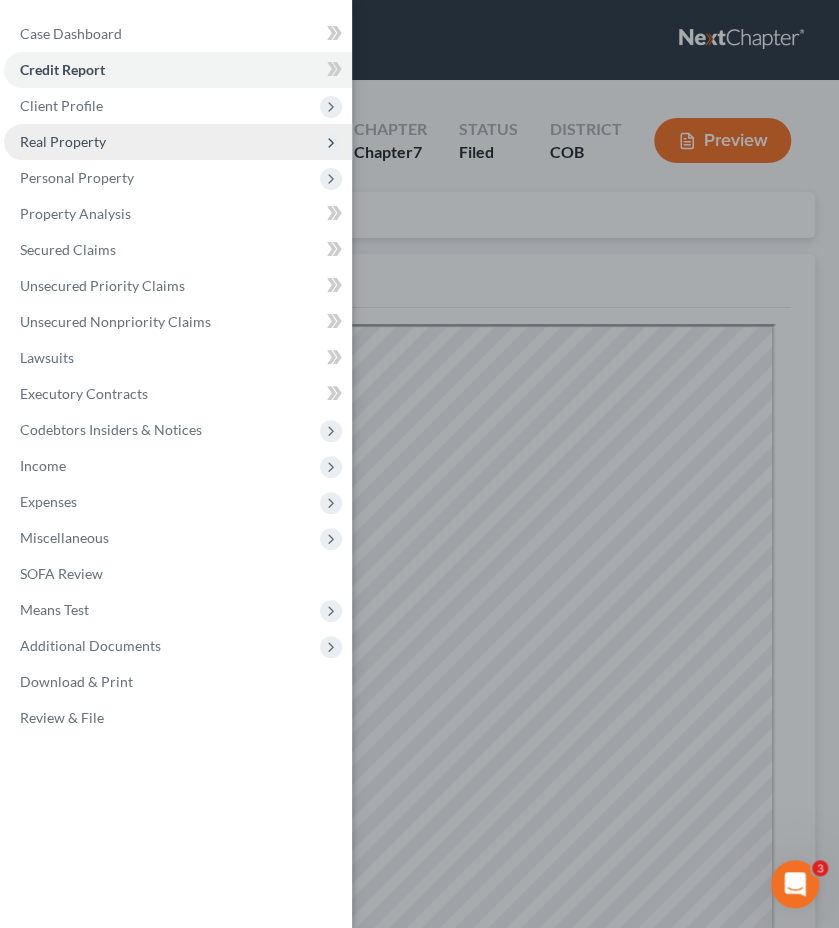 scroll, scrollTop: 0, scrollLeft: 0, axis: both 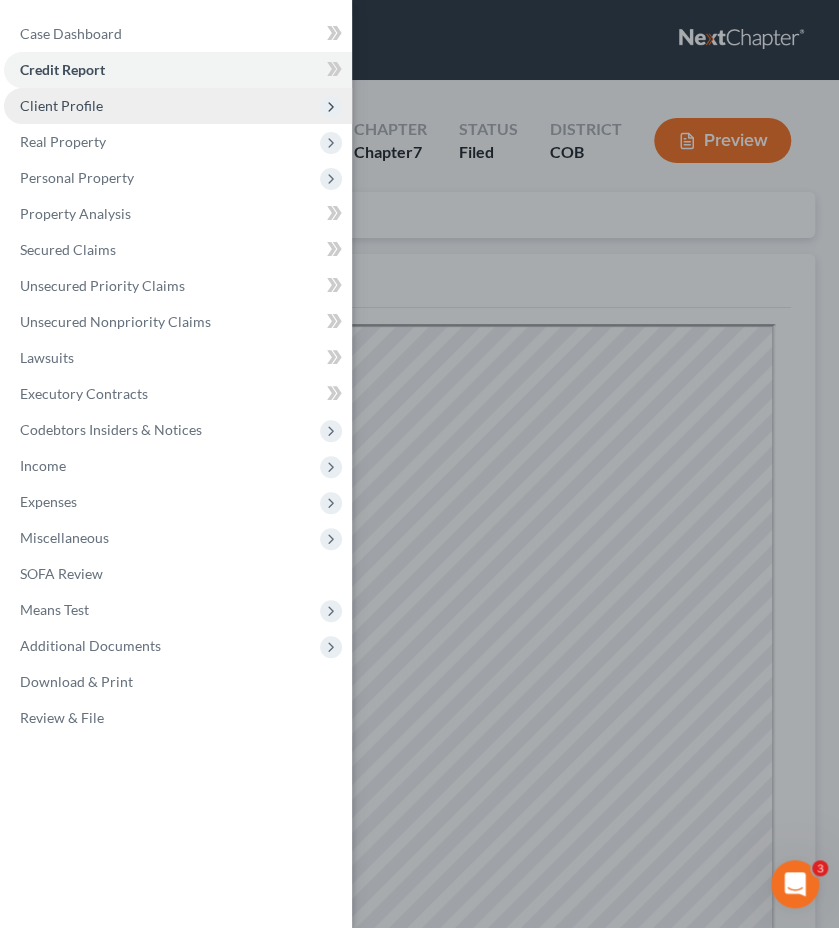 click on "Client Profile" at bounding box center [178, 106] 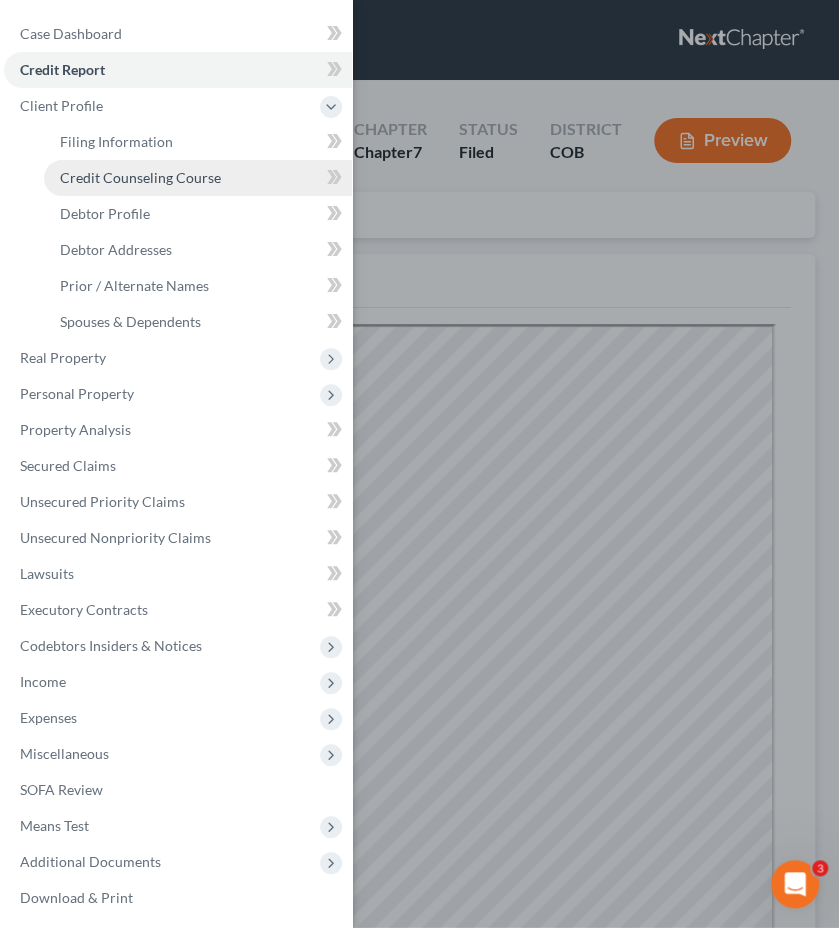 click on "Credit Counseling Course" at bounding box center (140, 177) 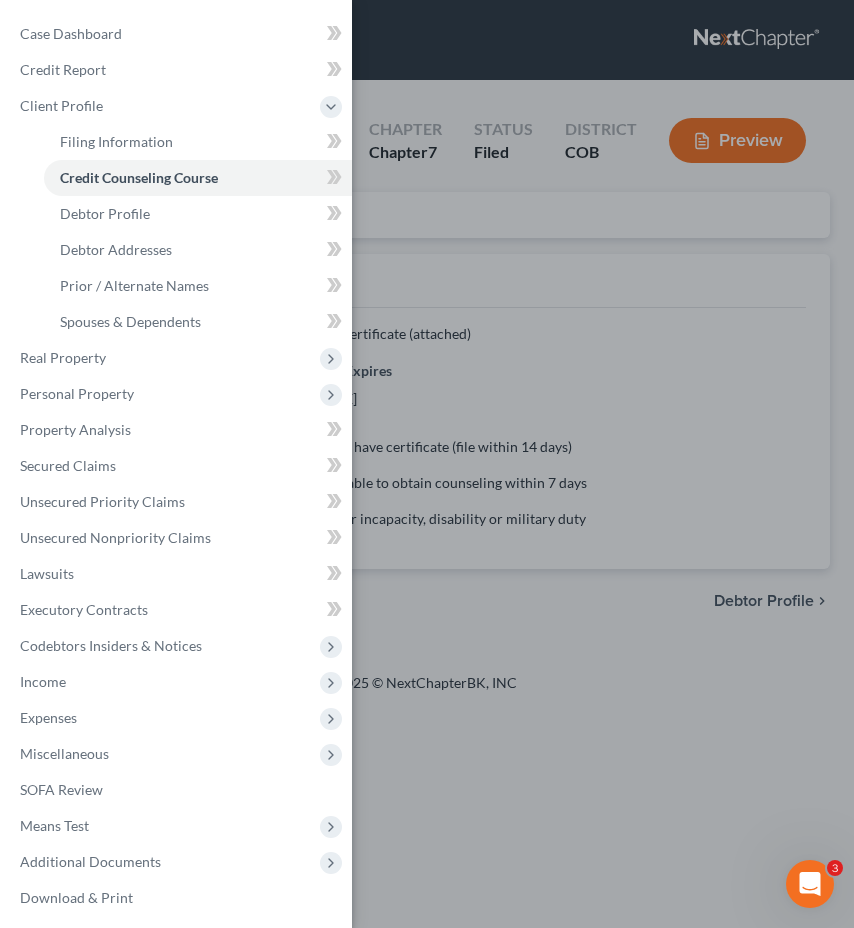 click on "Case Dashboard
Payments
Invoices
Payments
Payments
Credit Report
Client Profile" at bounding box center [427, 464] 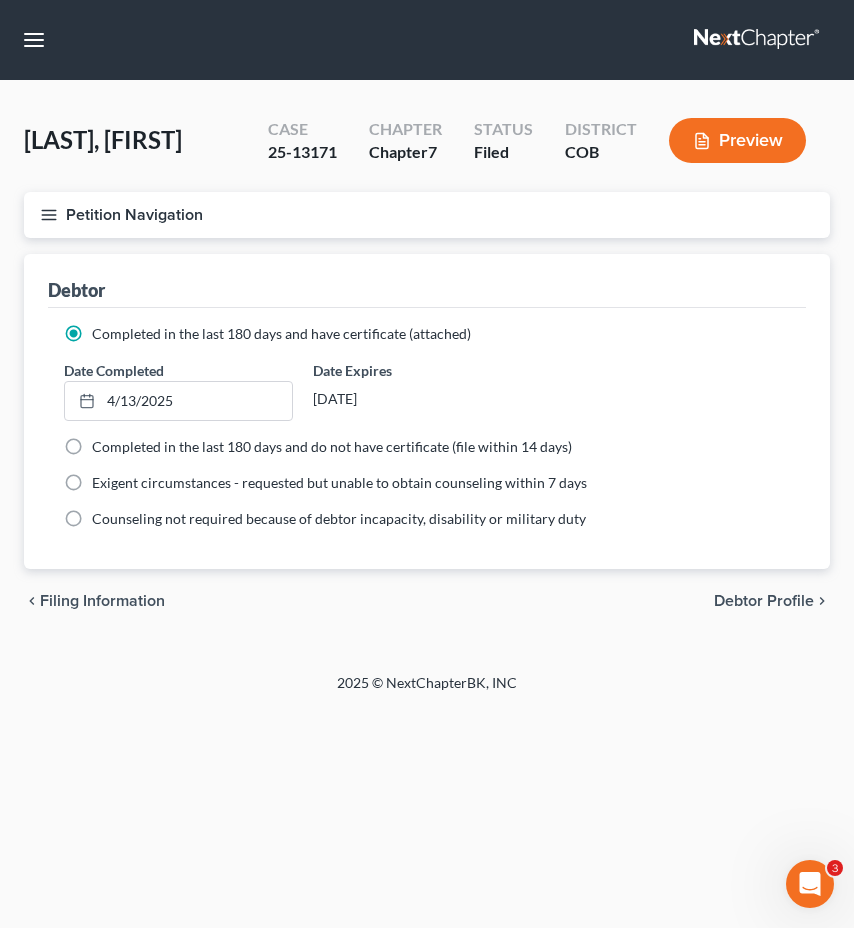 click on "Petition Navigation" at bounding box center (427, 215) 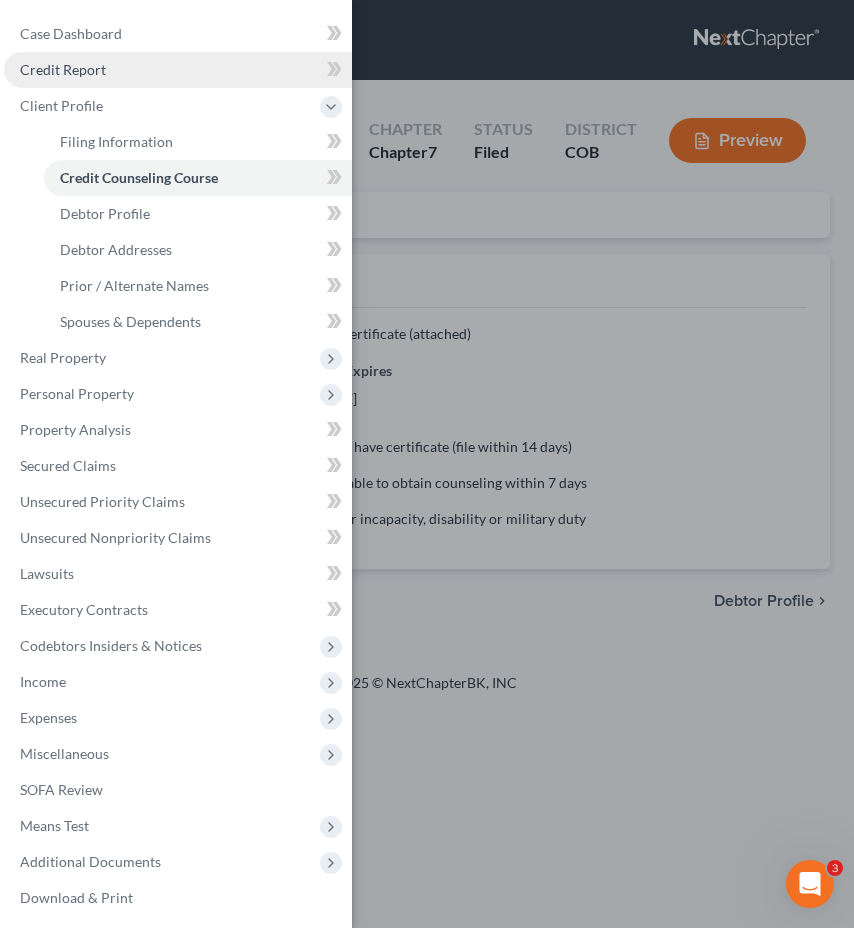 click on "Credit Report" at bounding box center [63, 69] 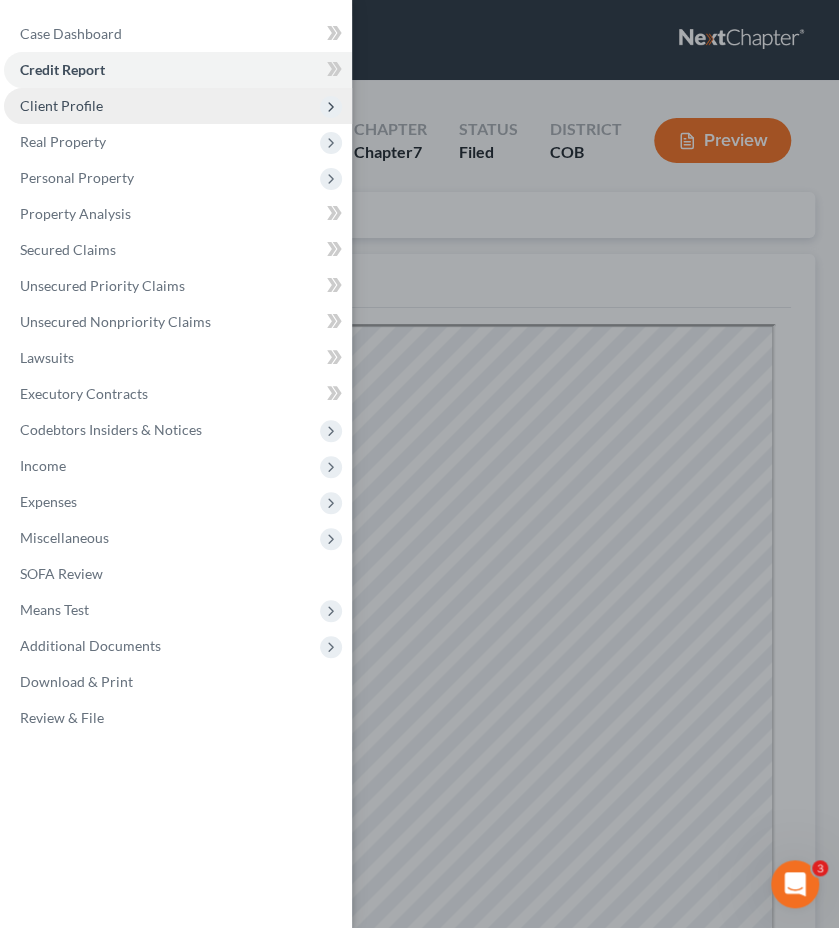 scroll, scrollTop: 0, scrollLeft: 0, axis: both 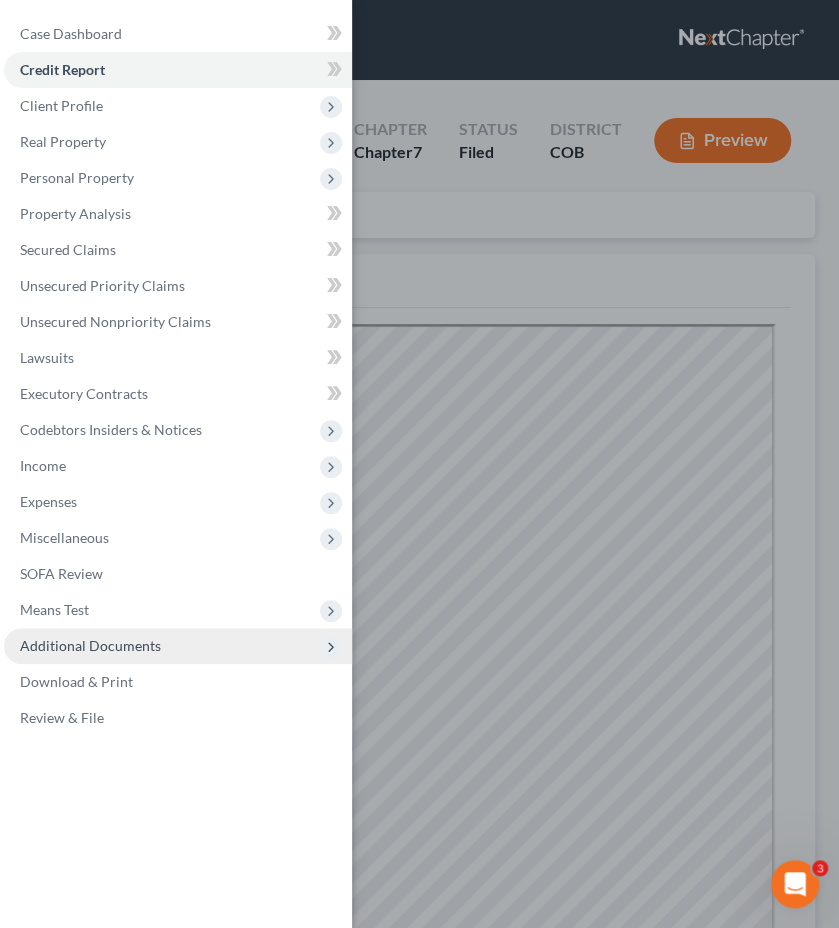 click on "Additional Documents" at bounding box center [178, 646] 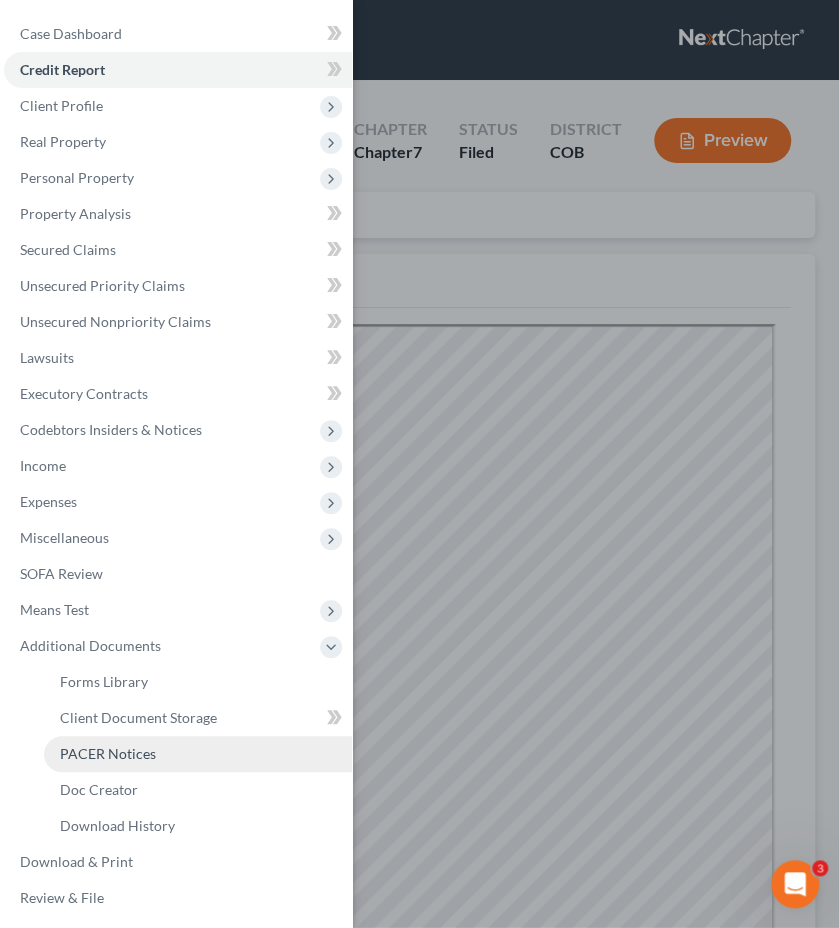 click on "PACER Notices" at bounding box center (198, 754) 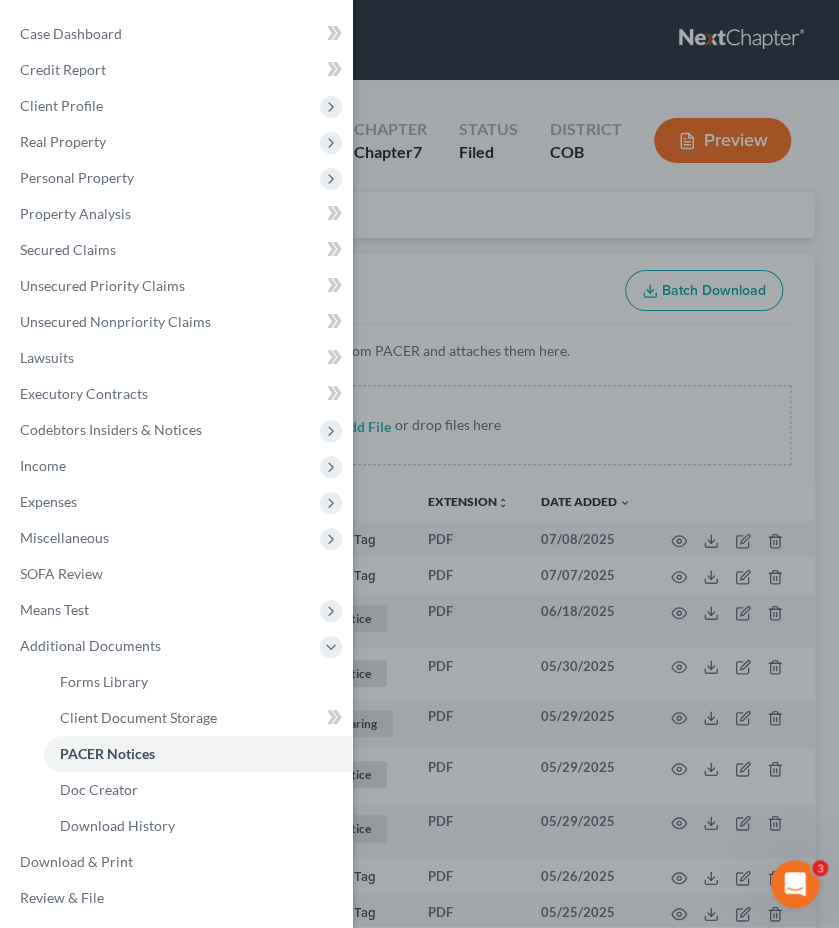 click on "Case Dashboard
Payments
Invoices
Payments
Payments
Credit Report
Client Profile" at bounding box center [419, 464] 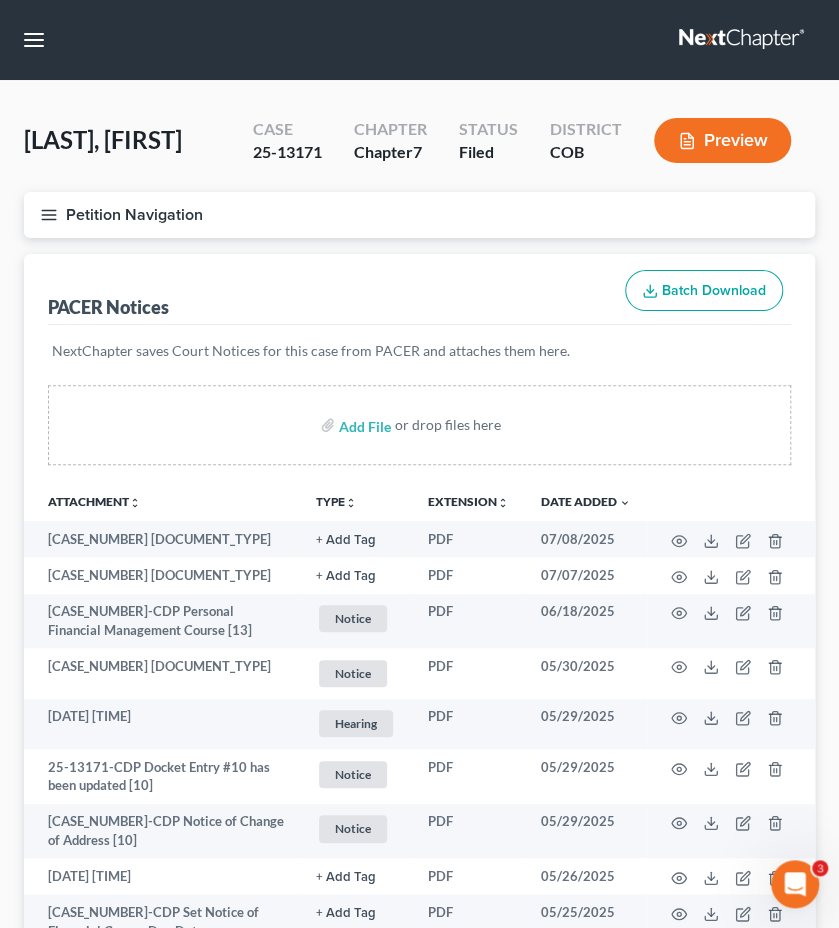 type 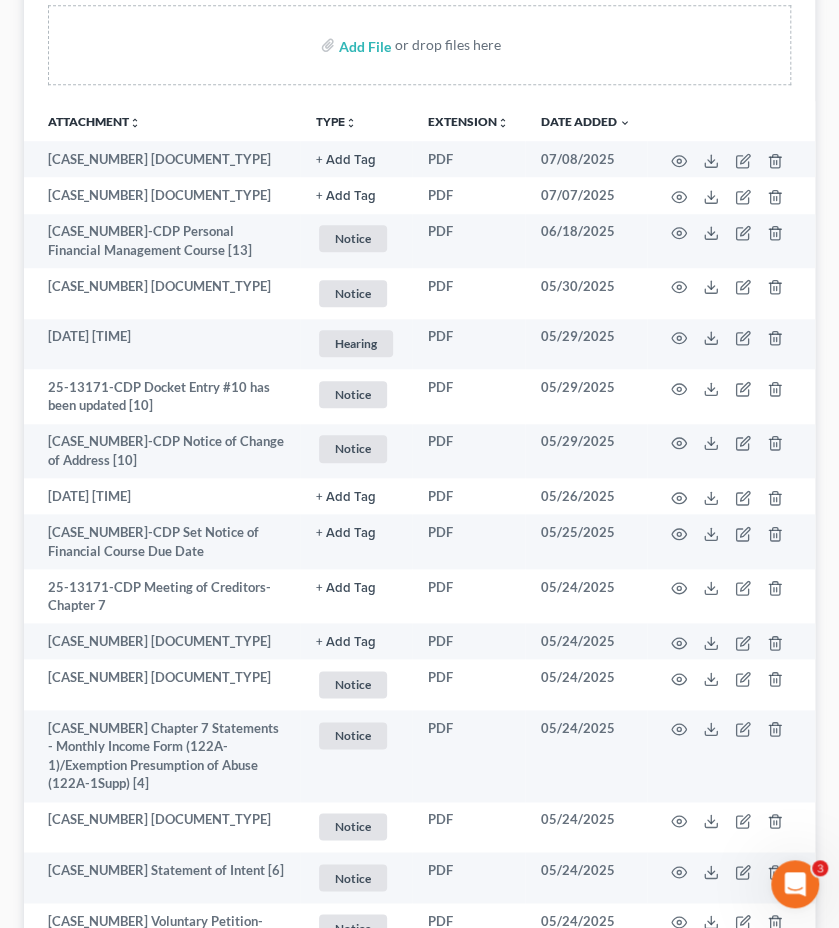 scroll, scrollTop: 440, scrollLeft: 0, axis: vertical 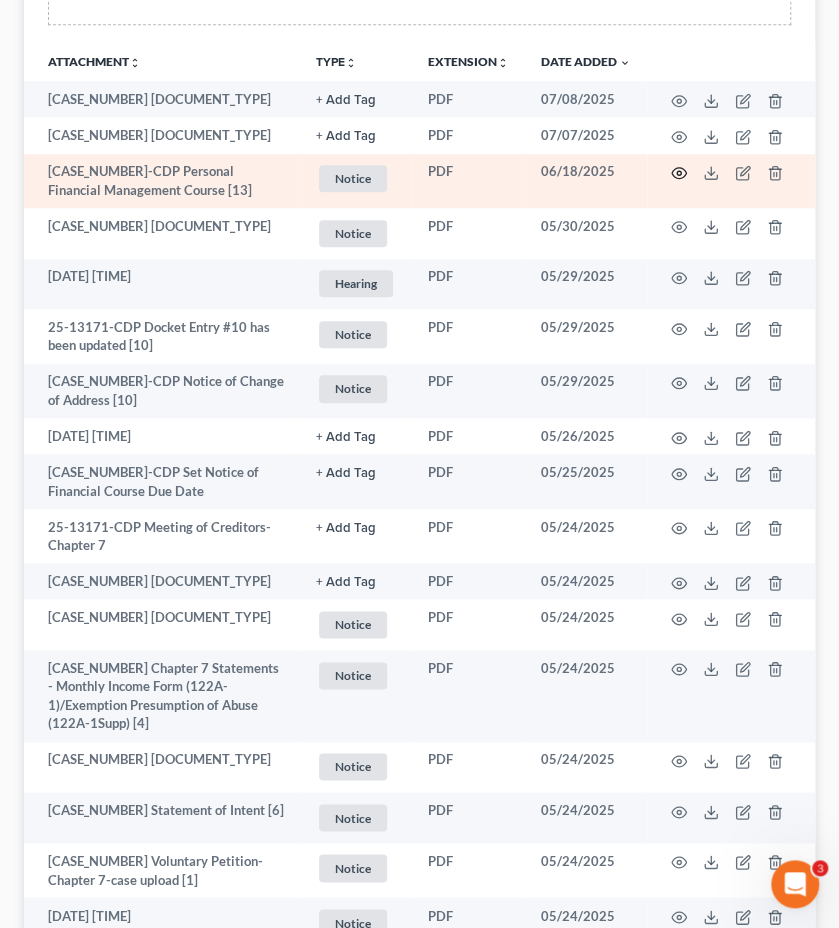 click 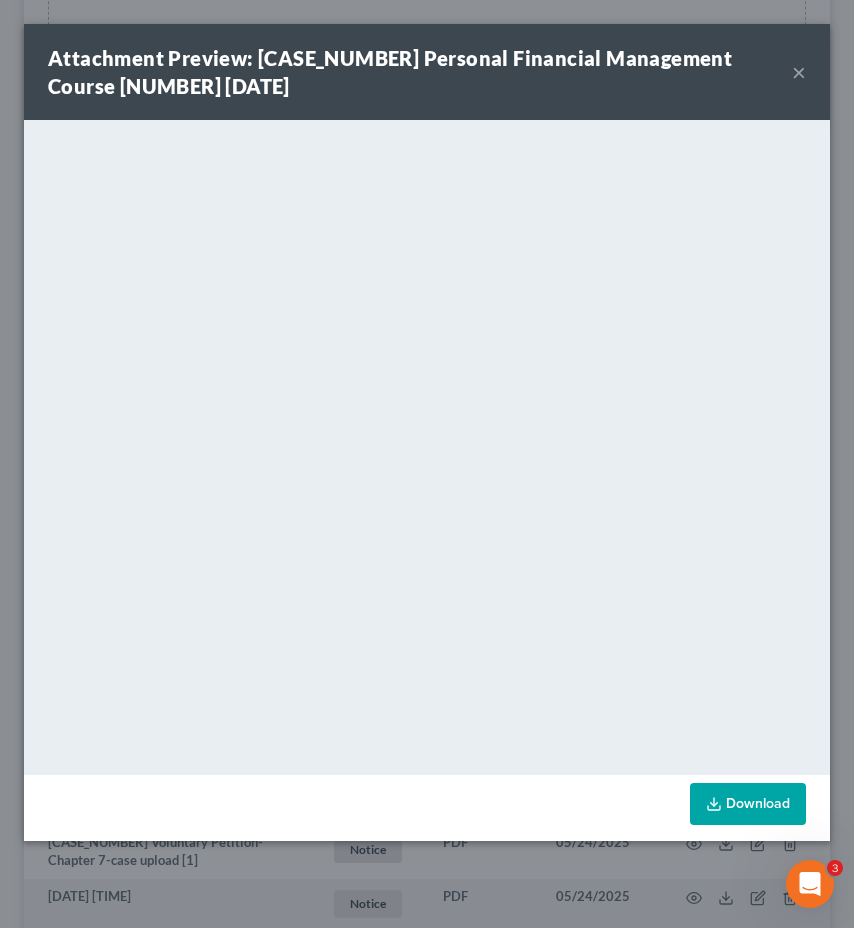 click on "×" at bounding box center [799, 72] 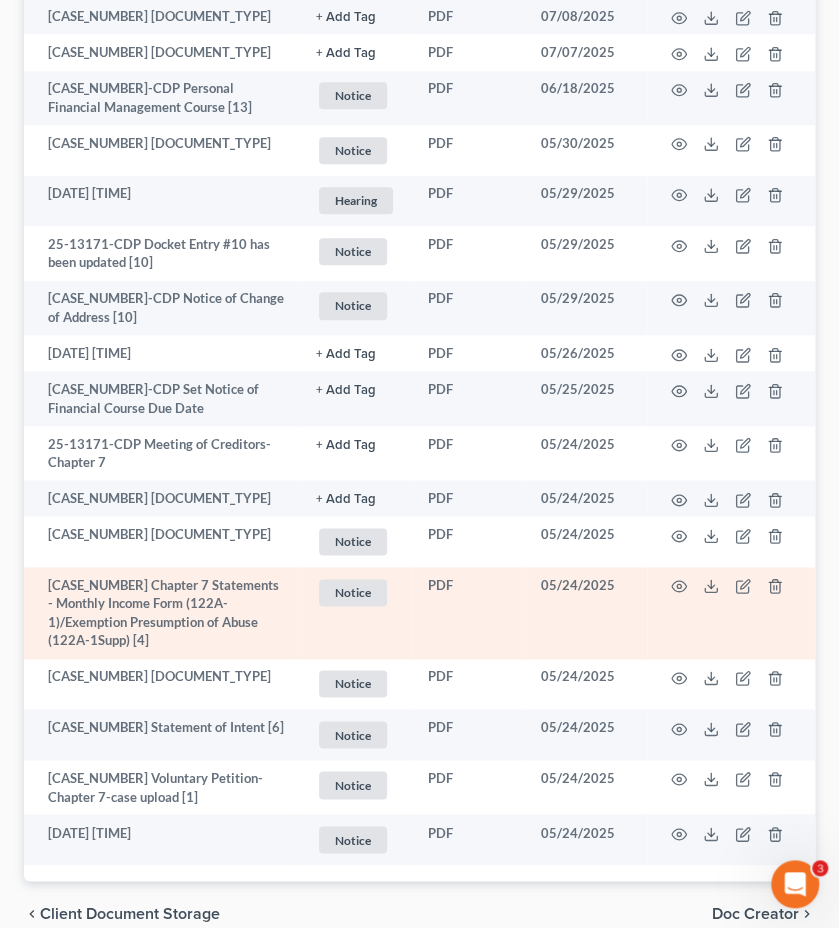 scroll, scrollTop: 560, scrollLeft: 0, axis: vertical 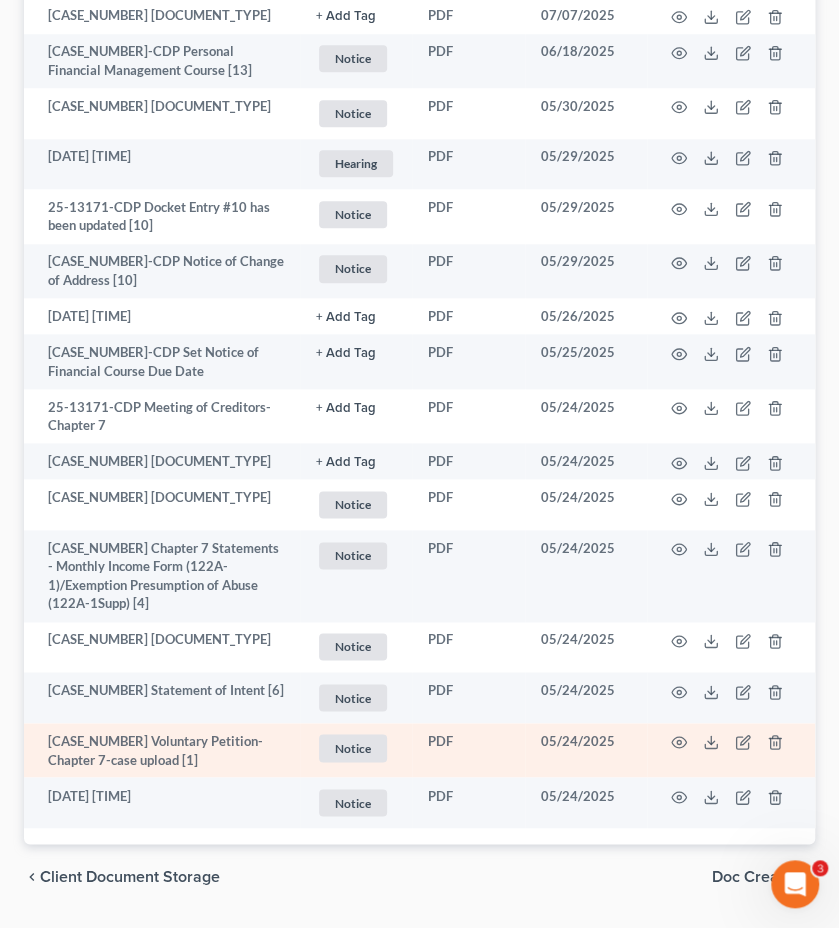 click at bounding box center [731, 750] 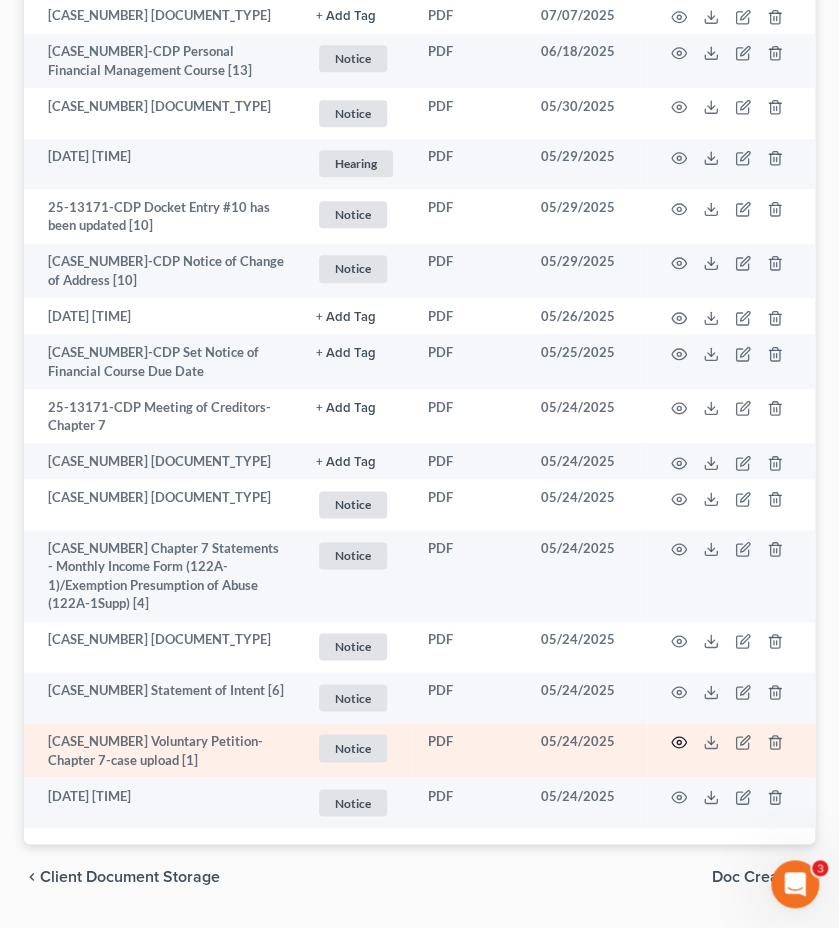 click 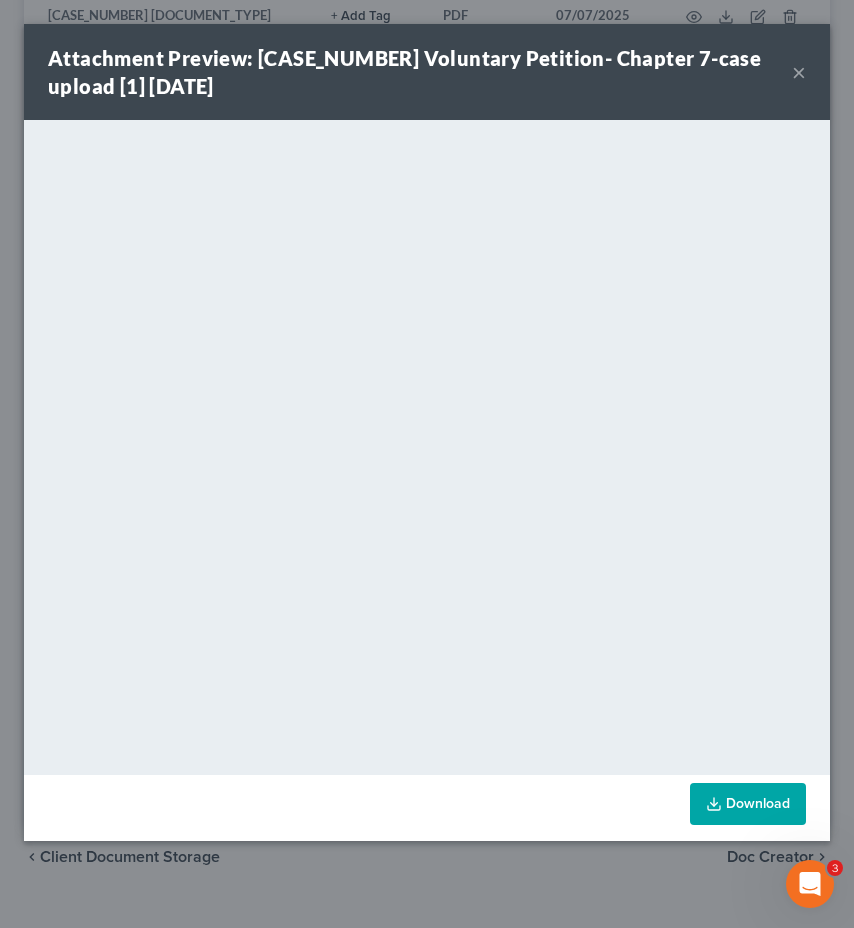 click on "Attachment Preview: 25-13171 Voluntary Petition- Chapter 7-case upload [1] 05/24/2025 ×" at bounding box center [427, 72] 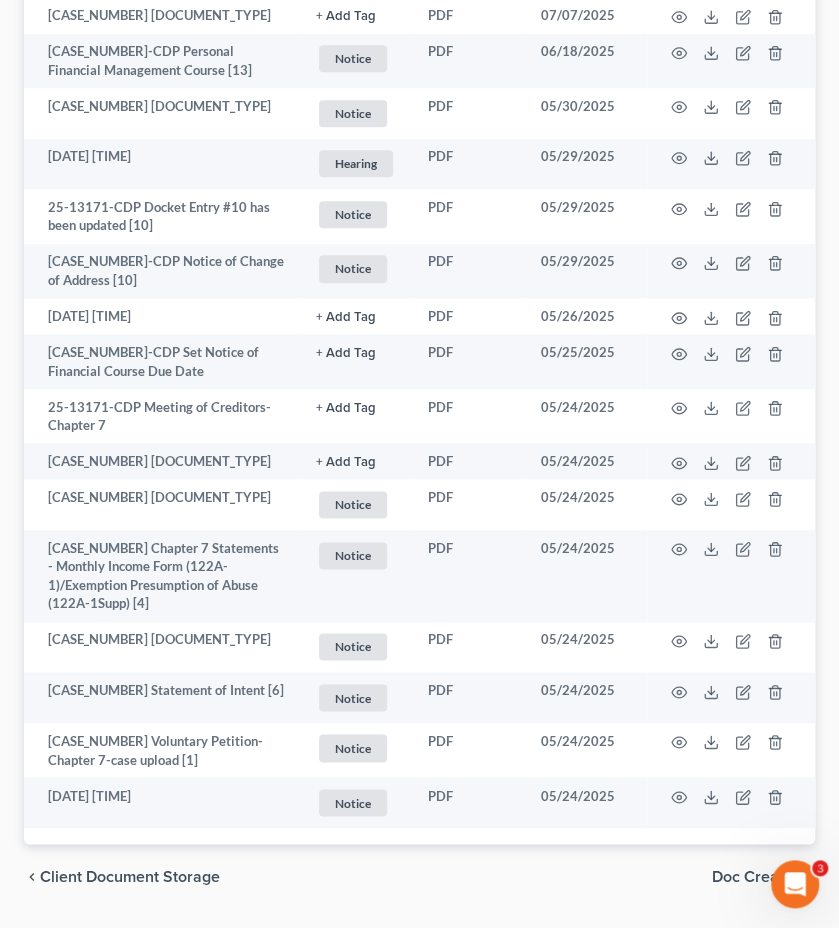 scroll, scrollTop: 0, scrollLeft: 0, axis: both 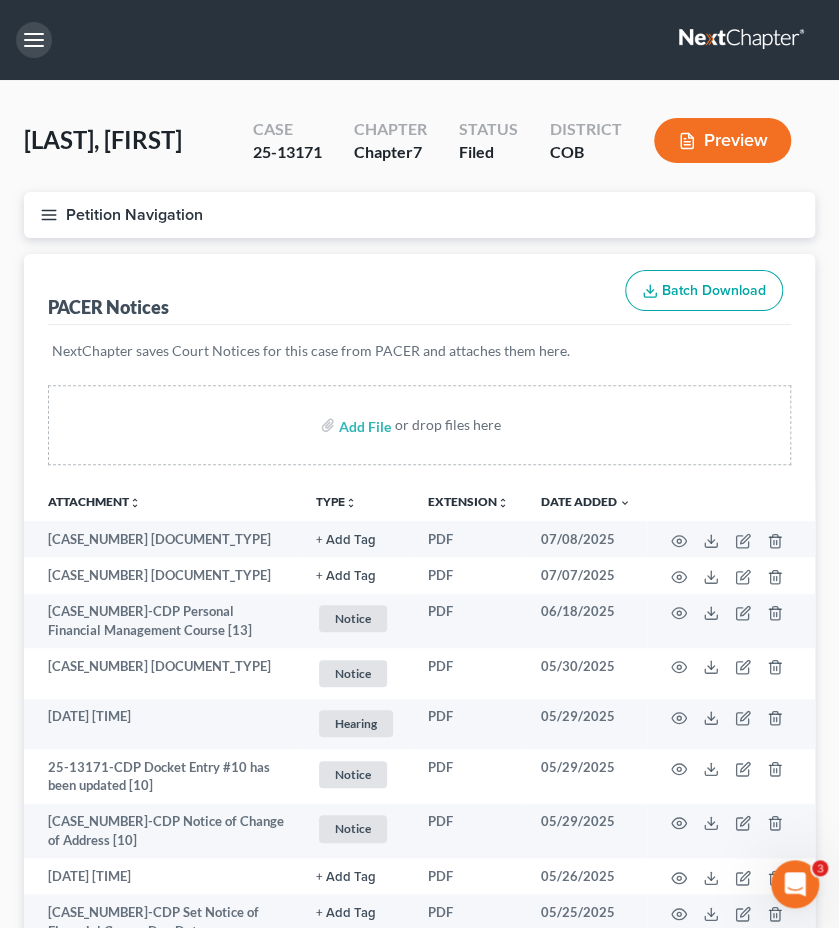 click at bounding box center (34, 40) 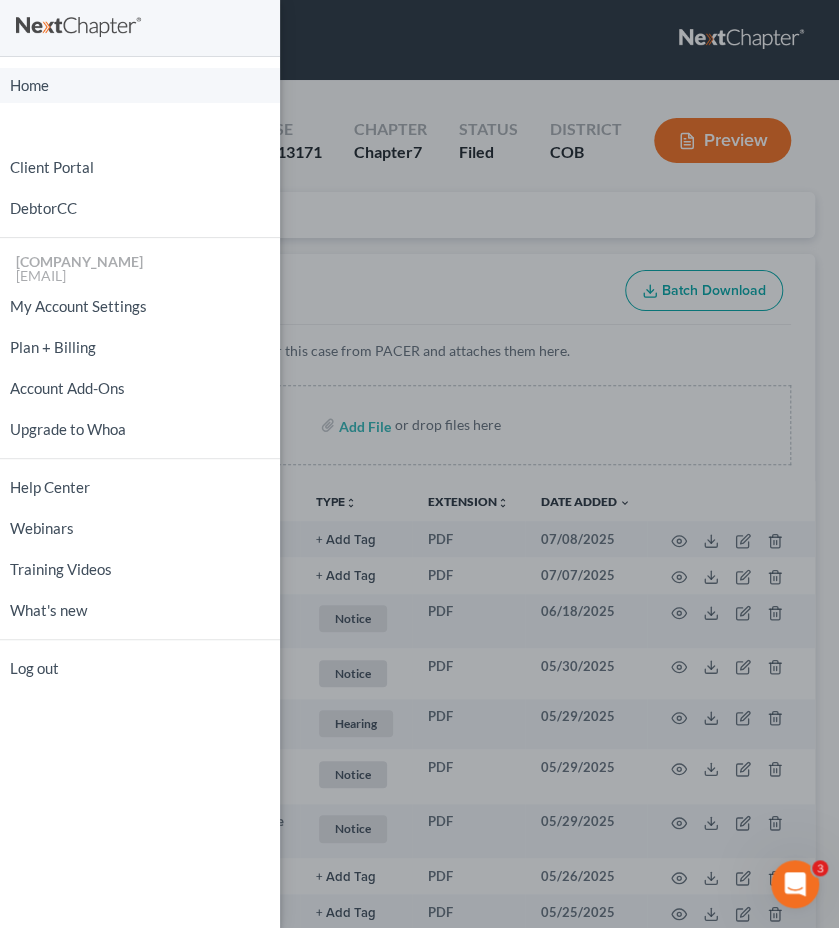 click on "Home" at bounding box center [140, 85] 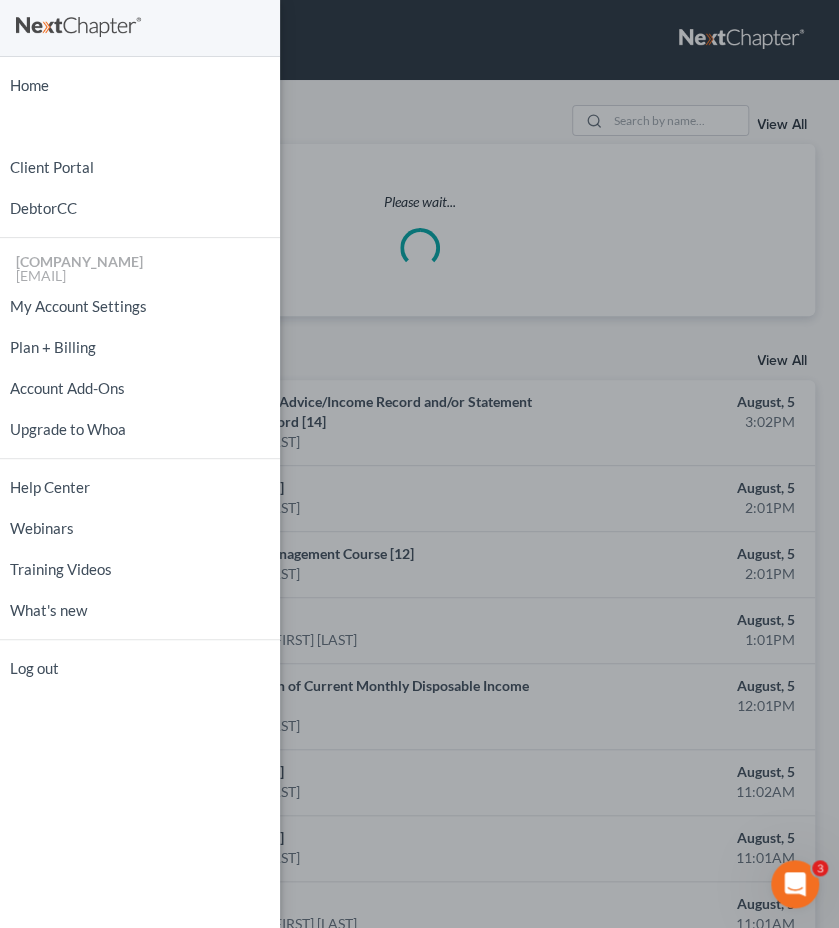 click on "Home New Case Client Portal DebtorCC Holland Law Office, P.C. [EMAIL] My Account Settings Plan + Billing Account Add-Ons Upgrade to Whoa Help Center Webinars Training Videos What's new Log out" at bounding box center [419, 464] 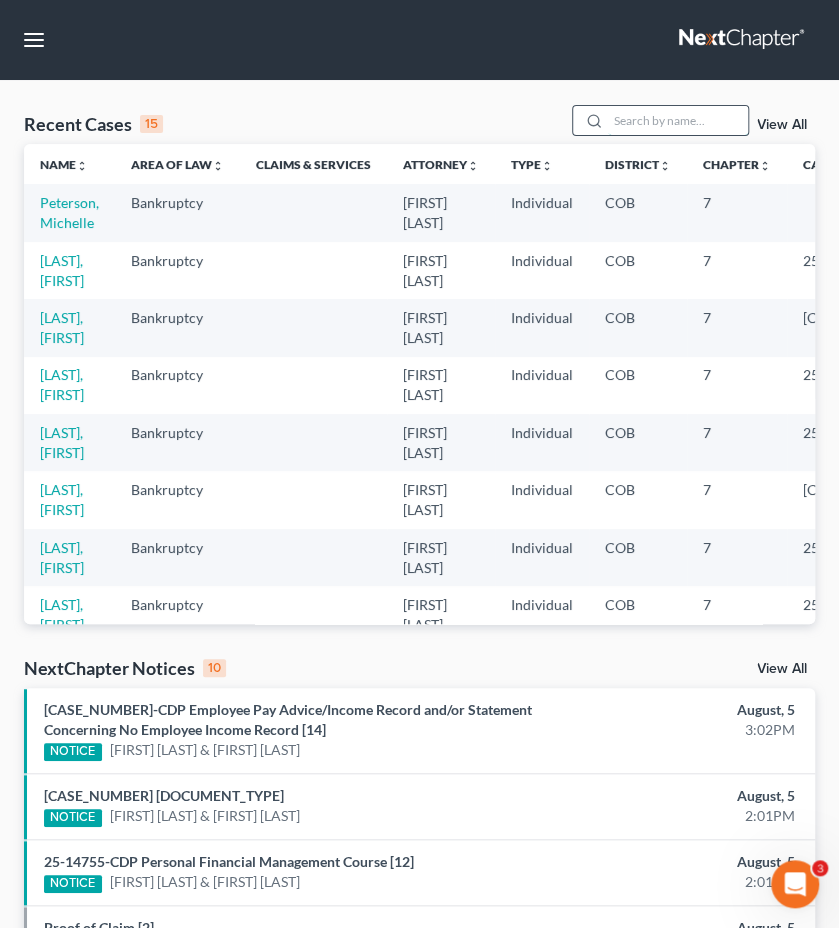click at bounding box center [678, 120] 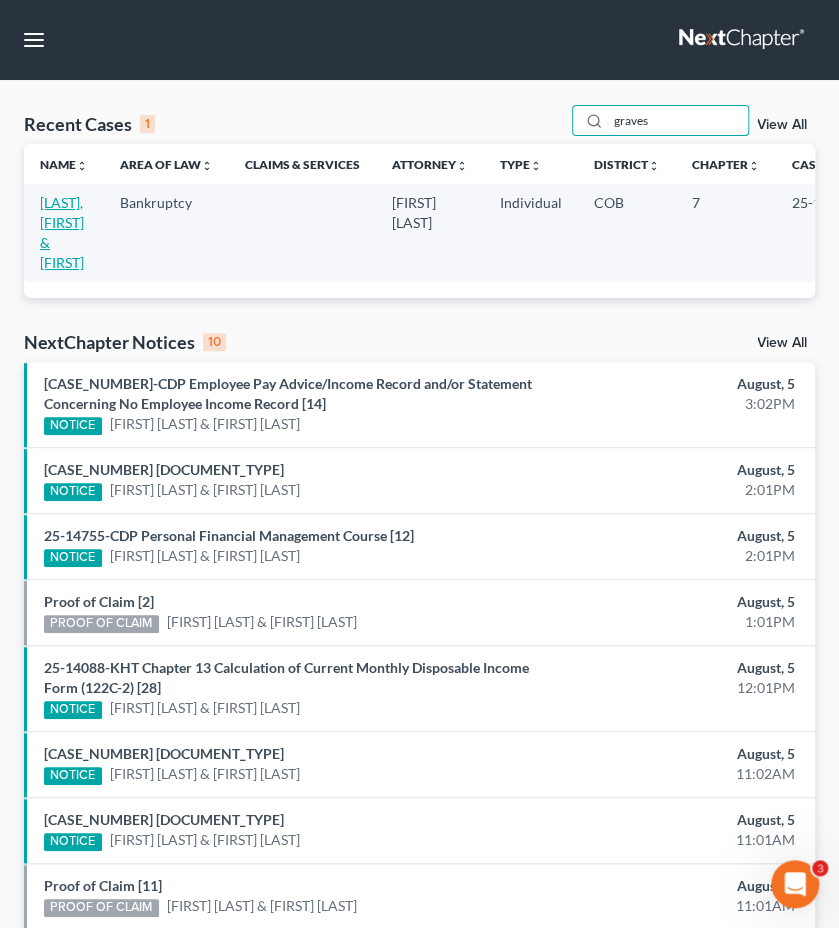 type on "graves" 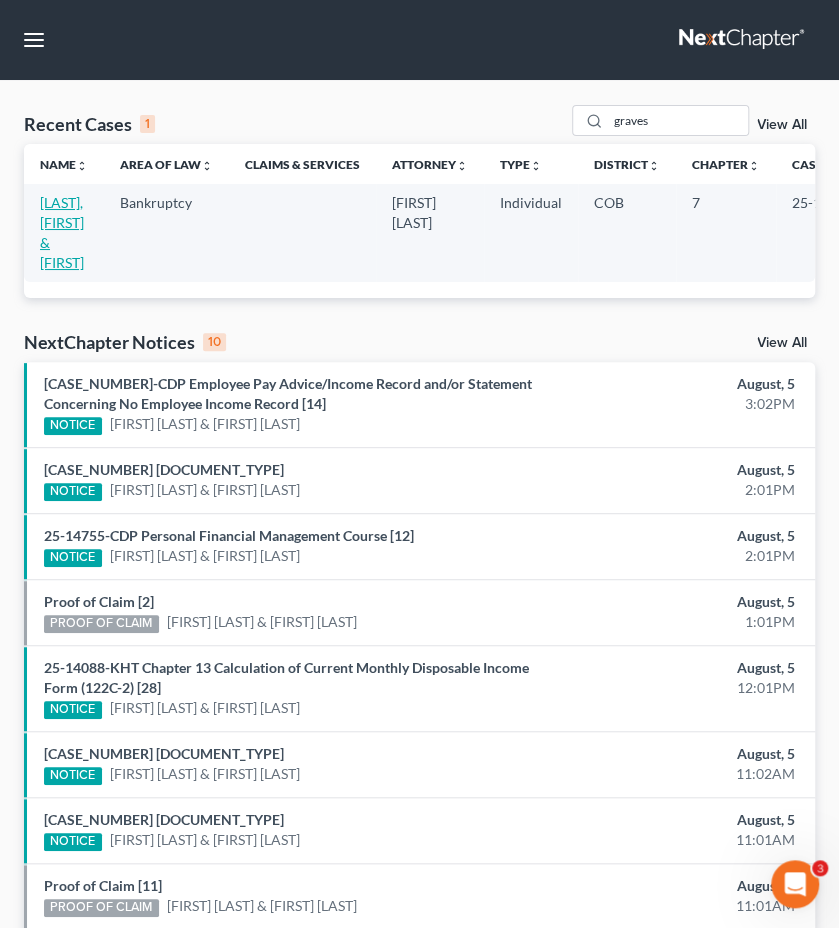 click on "[LAST], [FIRST] & [FIRST]" at bounding box center [62, 232] 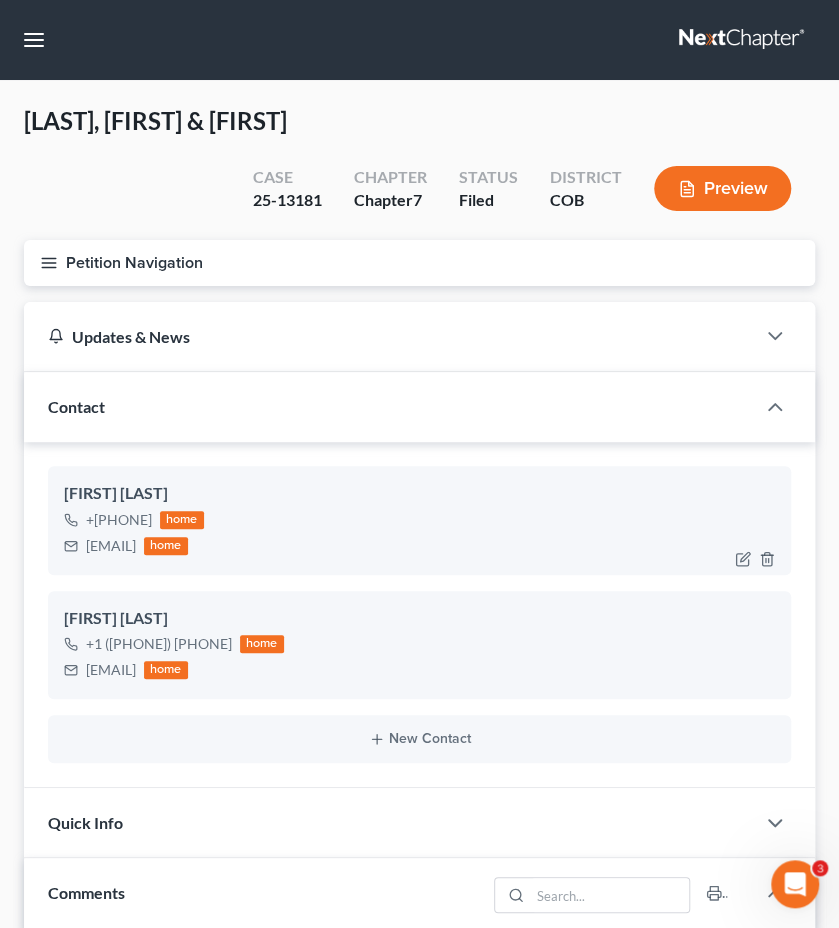 drag, startPoint x: 274, startPoint y: 546, endPoint x: 86, endPoint y: 553, distance: 188.13028 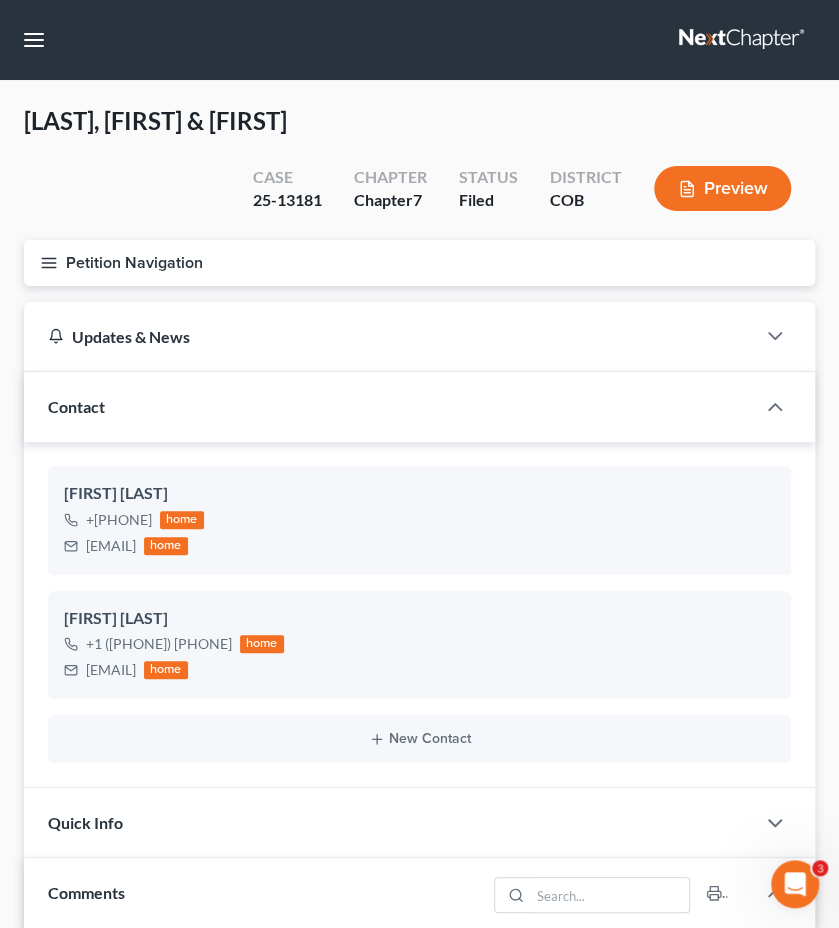 click on "Petition Navigation" at bounding box center (419, 263) 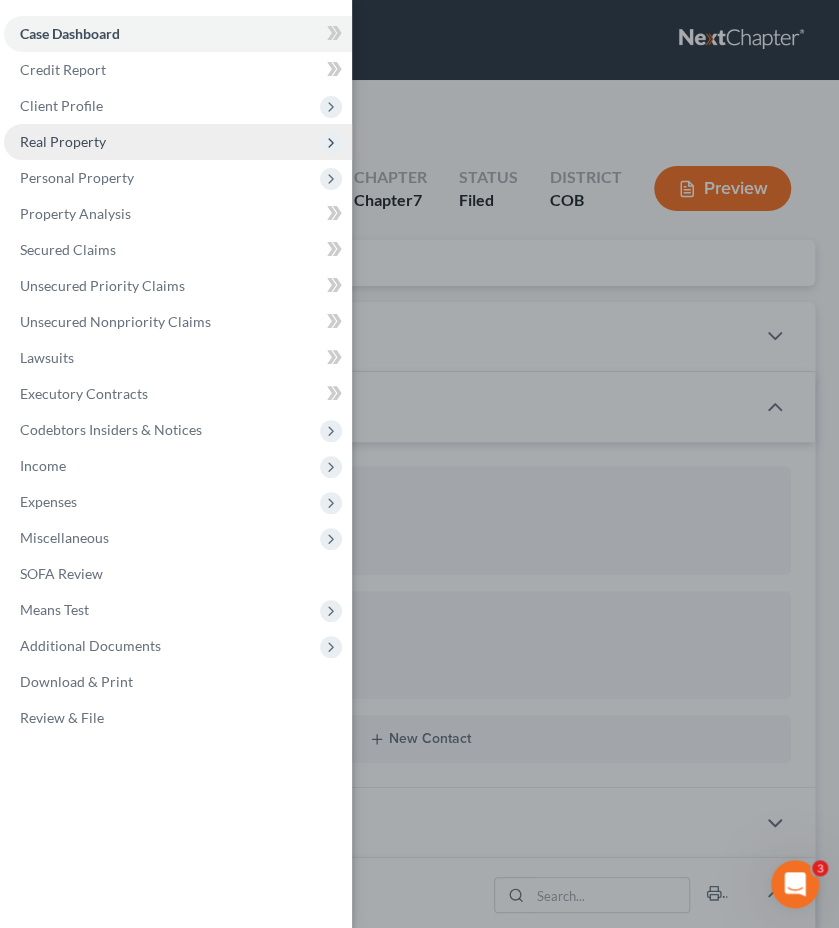 click on "Real Property" at bounding box center (178, 142) 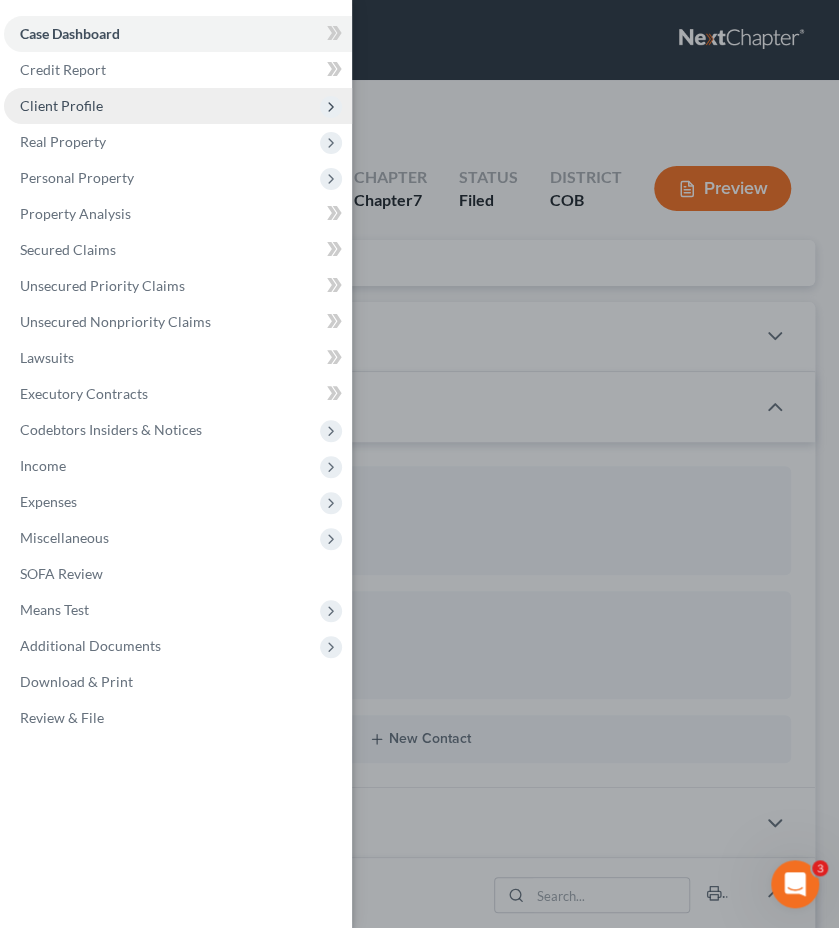 click on "Client Profile" at bounding box center (178, 106) 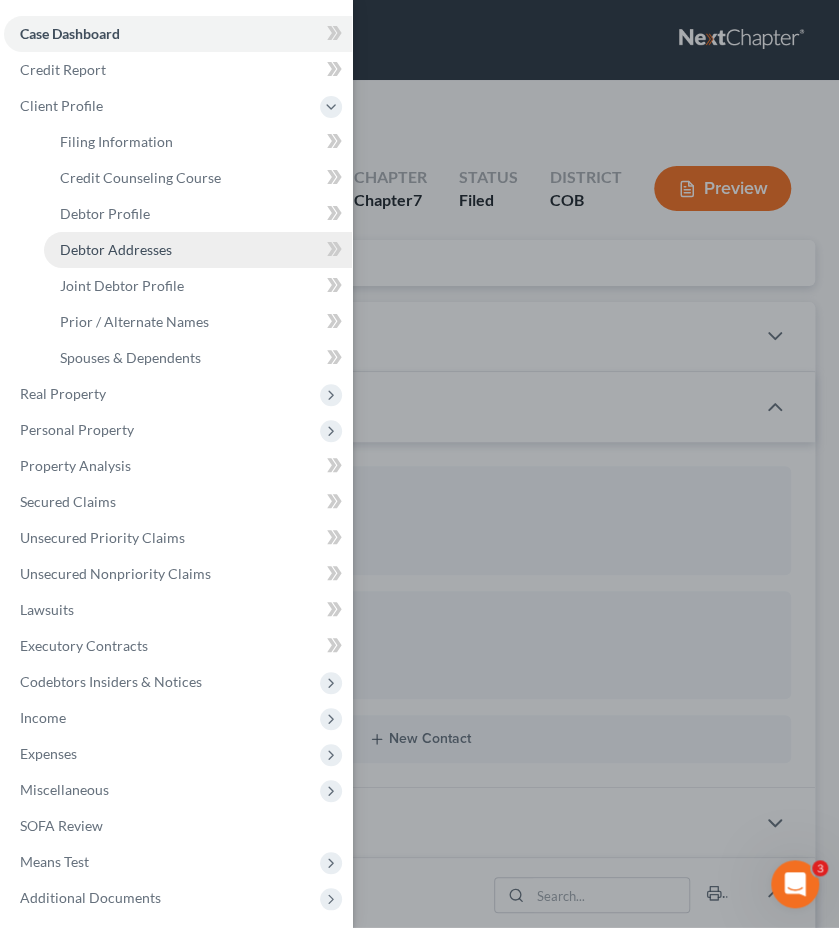 click on "Debtor Addresses" at bounding box center (116, 249) 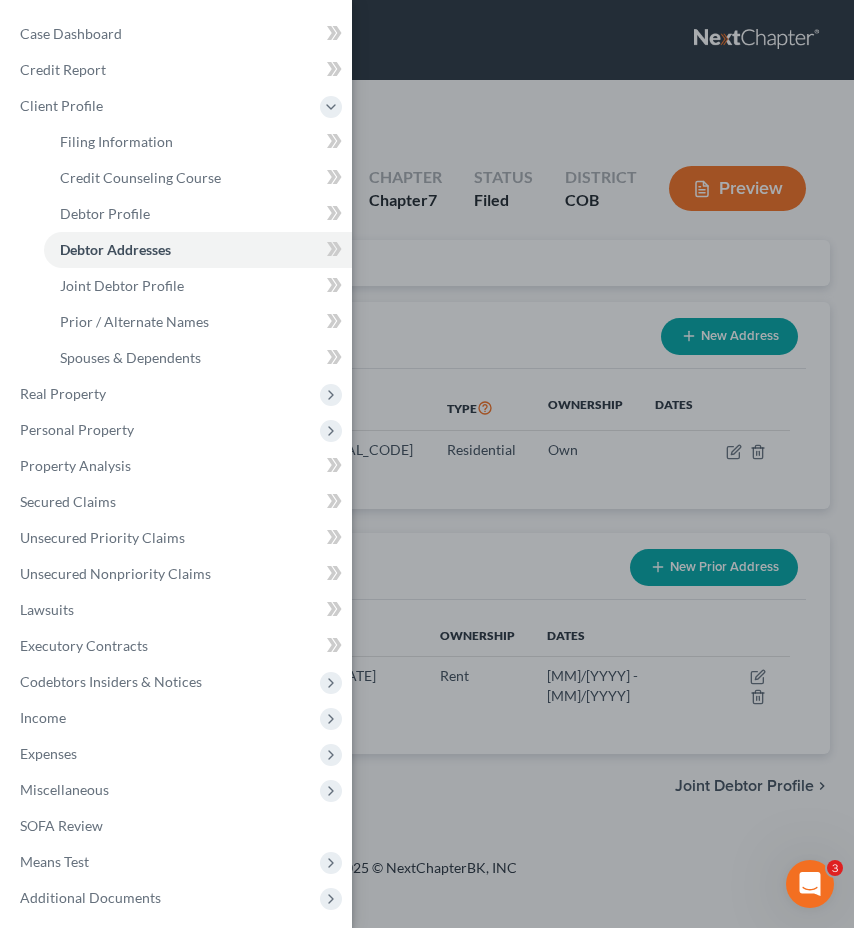click on "Case Dashboard
Payments
Invoices
Payments
Payments
Credit Report
Client Profile" at bounding box center (427, 464) 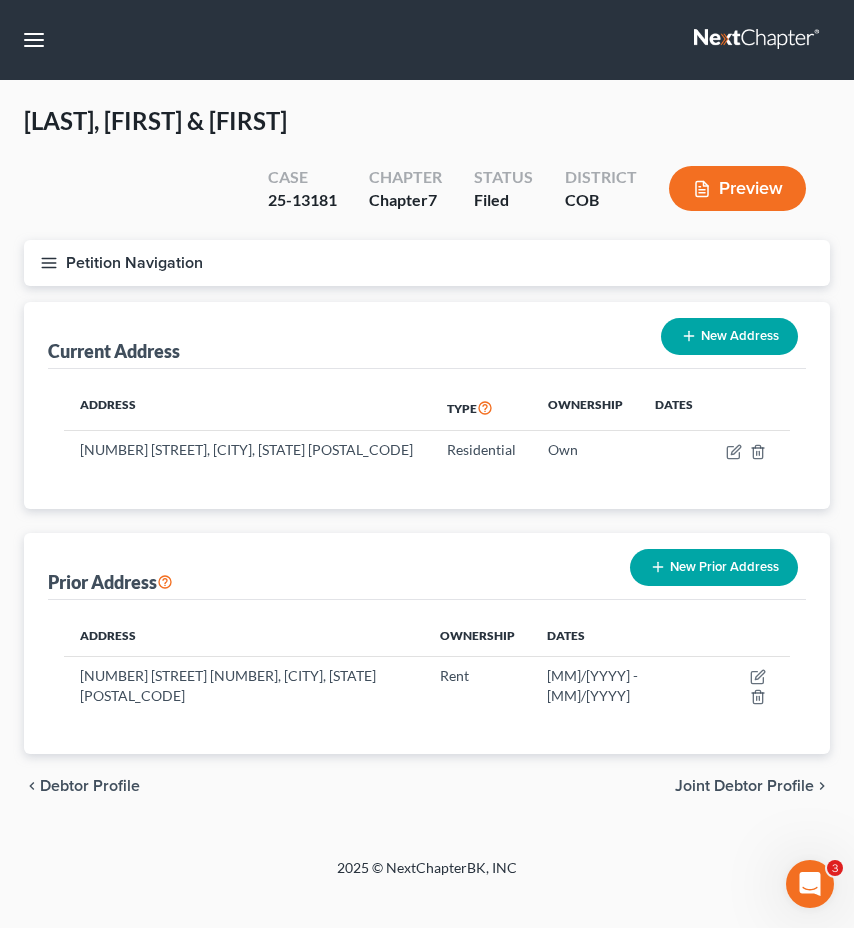 click on "Petition Navigation" at bounding box center (427, 263) 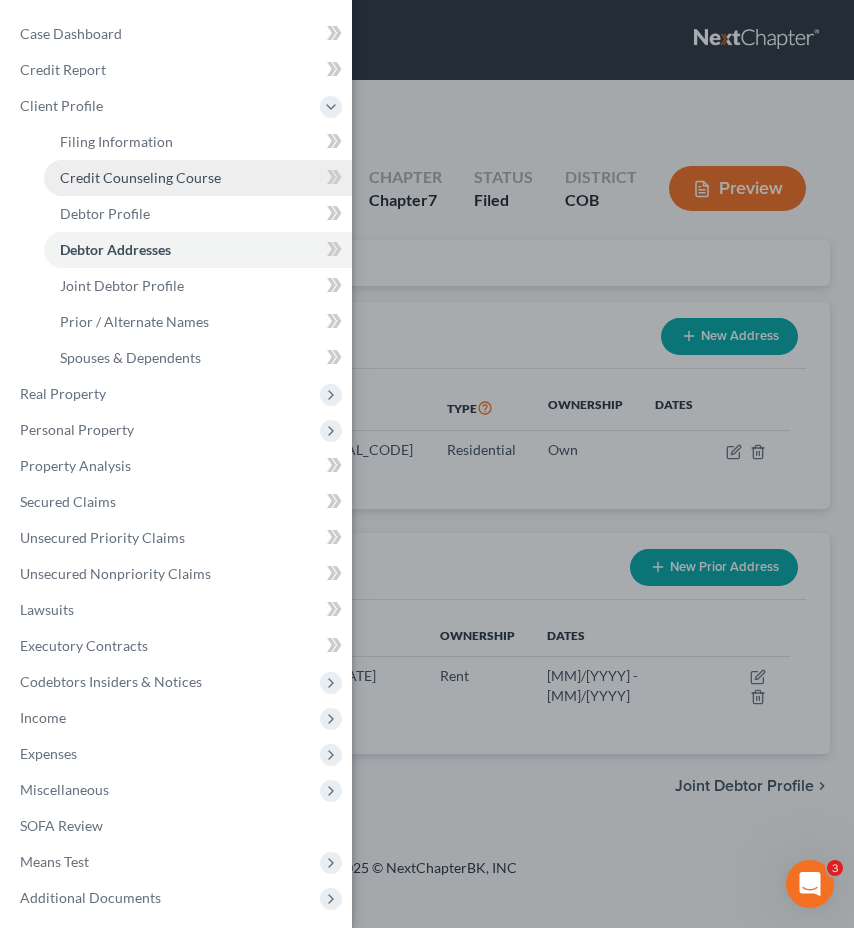 click on "Credit Counseling Course" at bounding box center (198, 178) 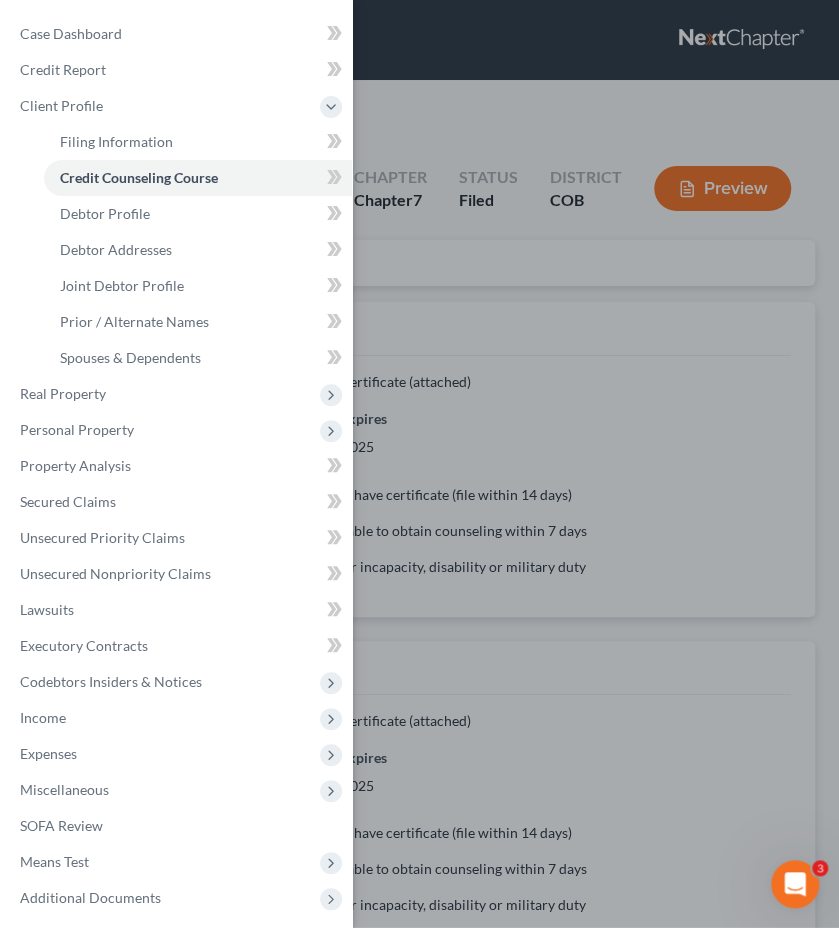 click on "Case Dashboard
Payments
Invoices
Payments
Payments
Credit Report
Client Profile" at bounding box center (419, 464) 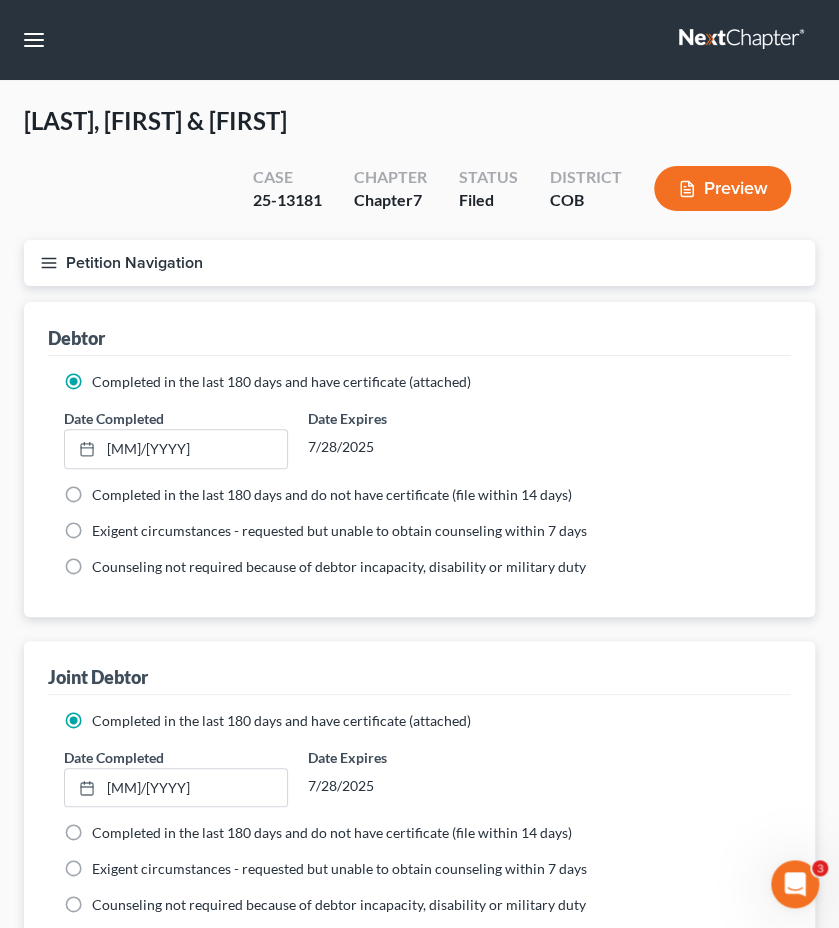 click on "Petition Navigation" at bounding box center [419, 263] 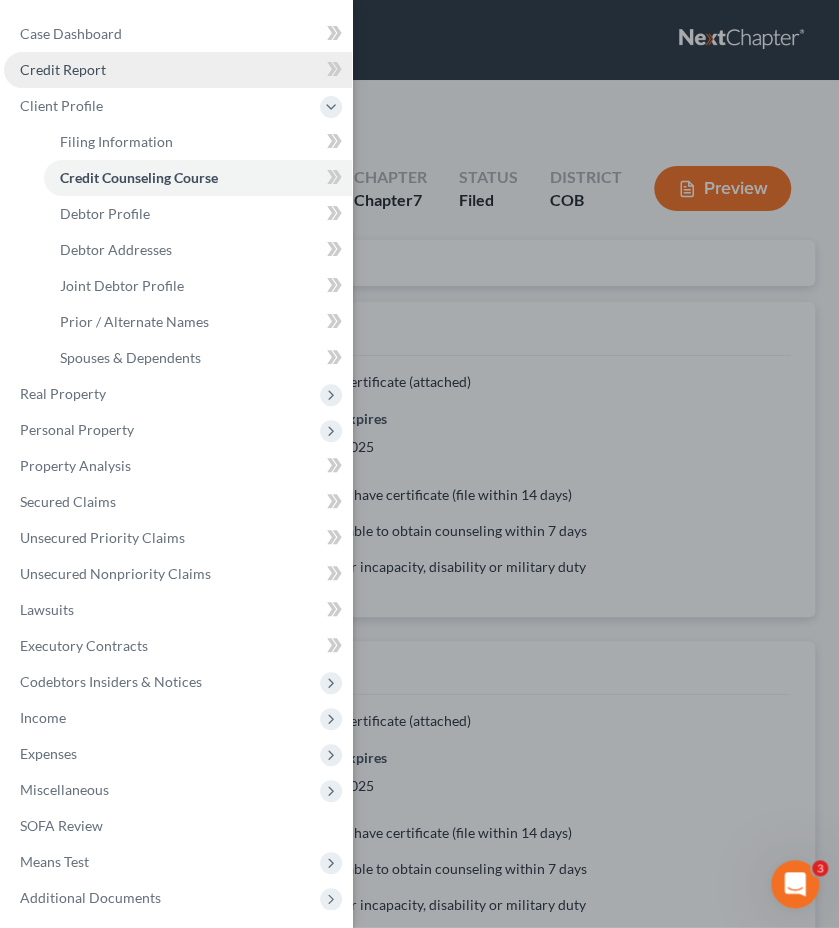 click on "Credit Report" at bounding box center (178, 70) 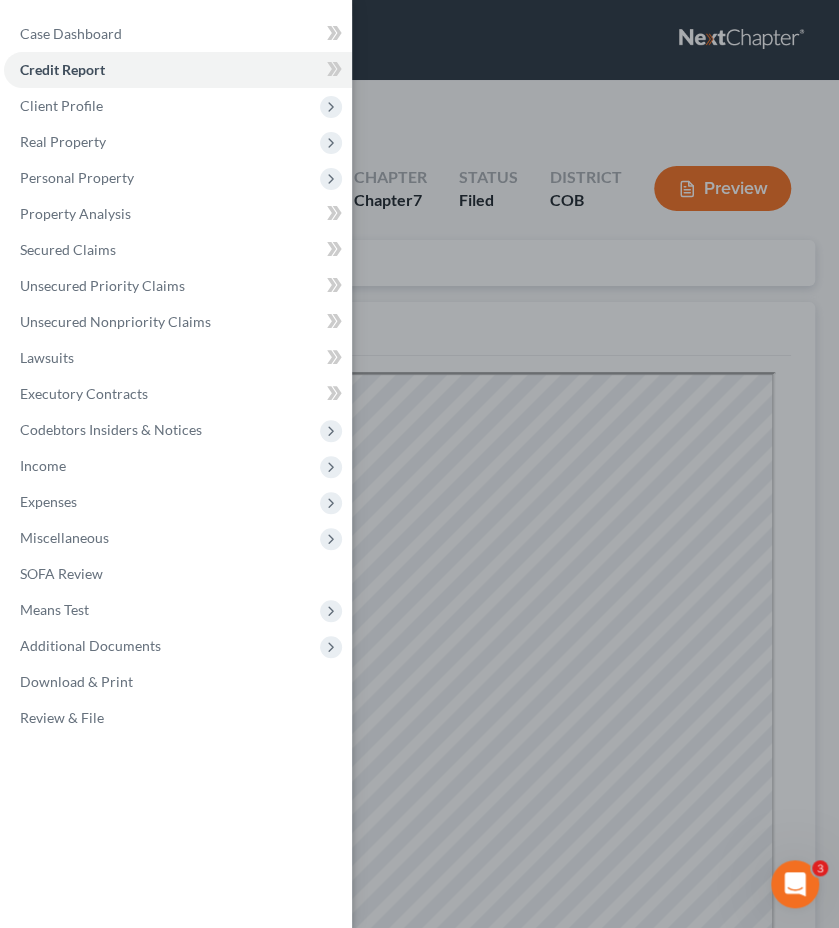 scroll, scrollTop: 0, scrollLeft: 0, axis: both 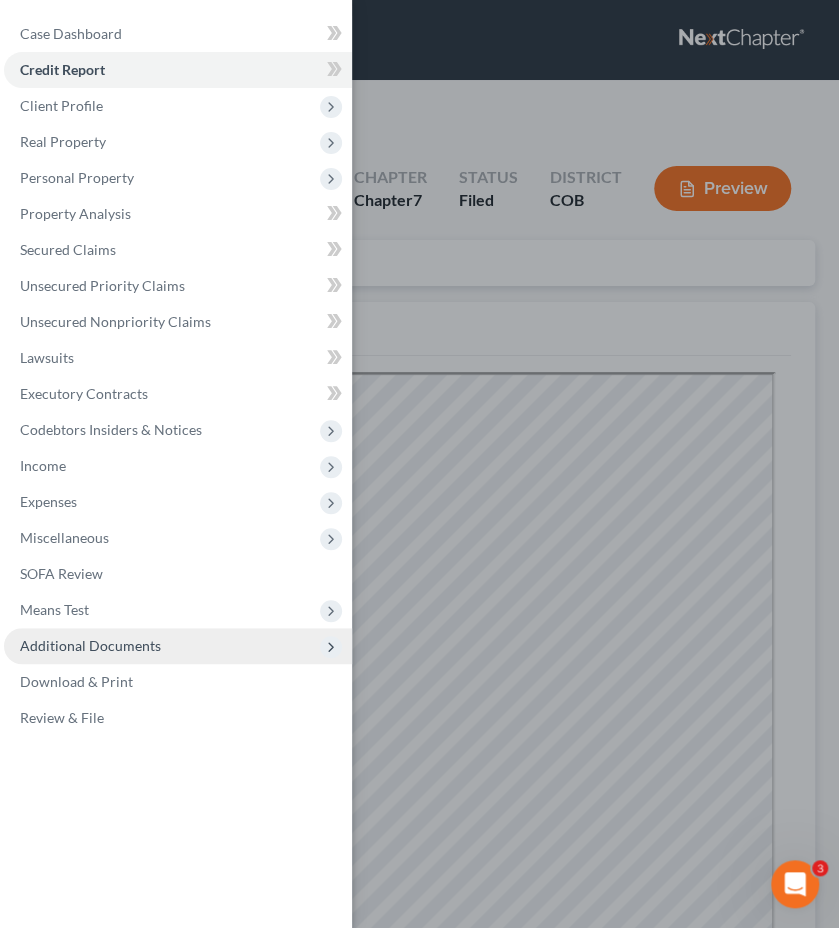 click on "Additional Documents" at bounding box center (178, 646) 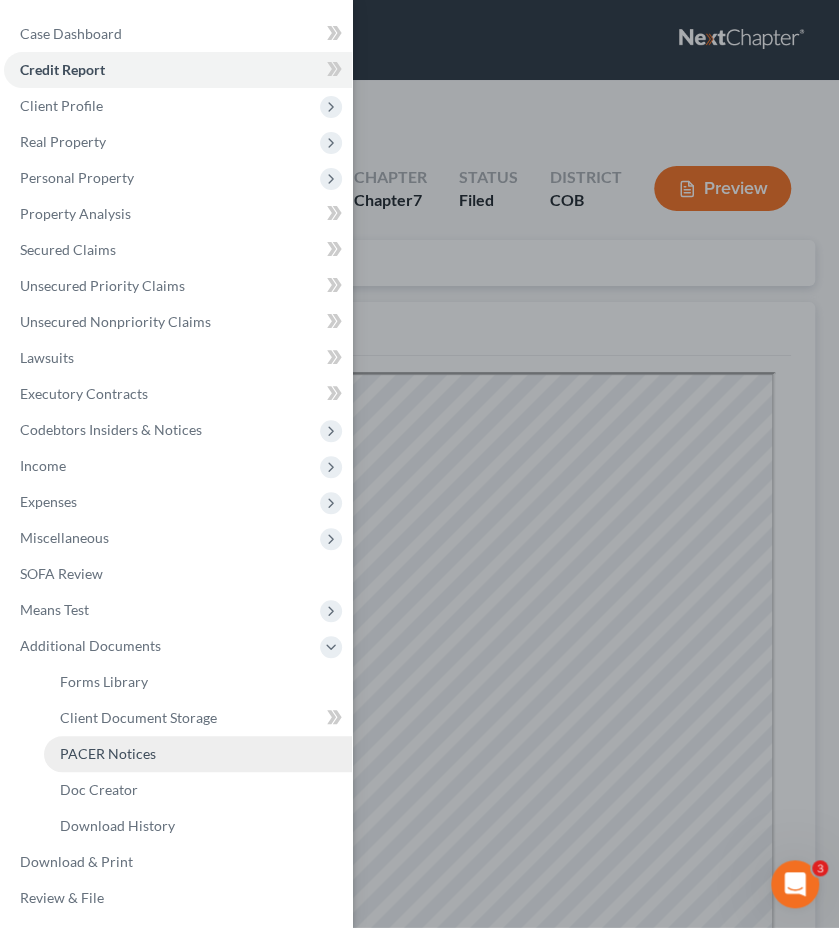 click on "PACER Notices" at bounding box center (198, 754) 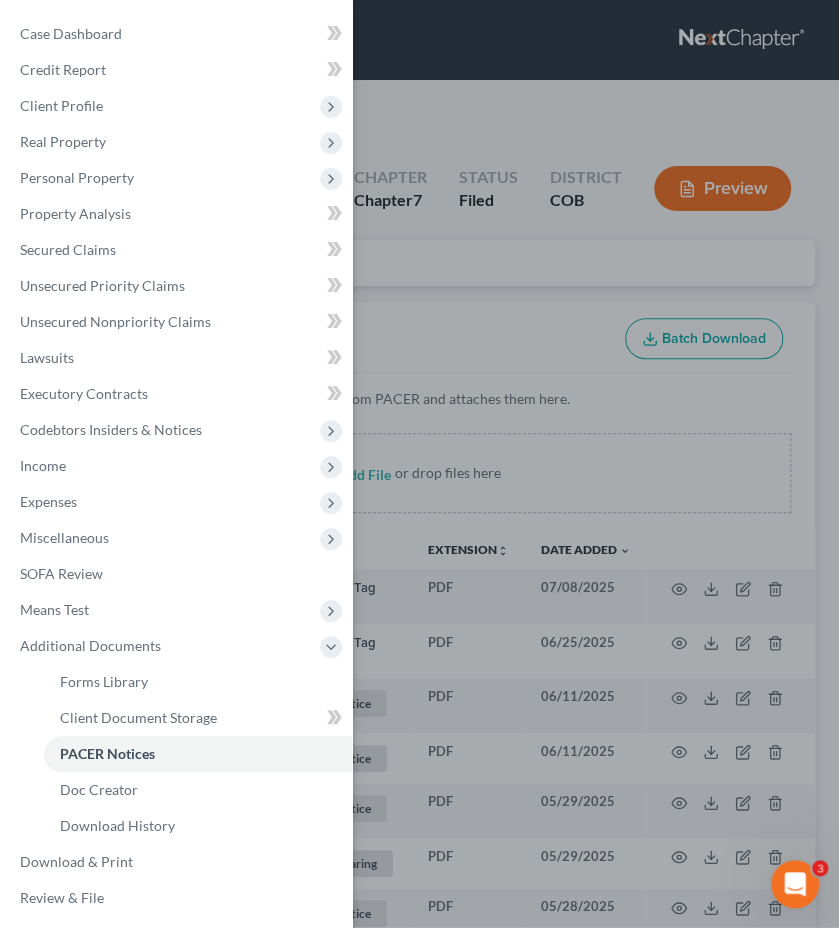 click on "Case Dashboard
Payments
Invoices
Payments
Payments
Credit Report
Client Profile" at bounding box center (419, 464) 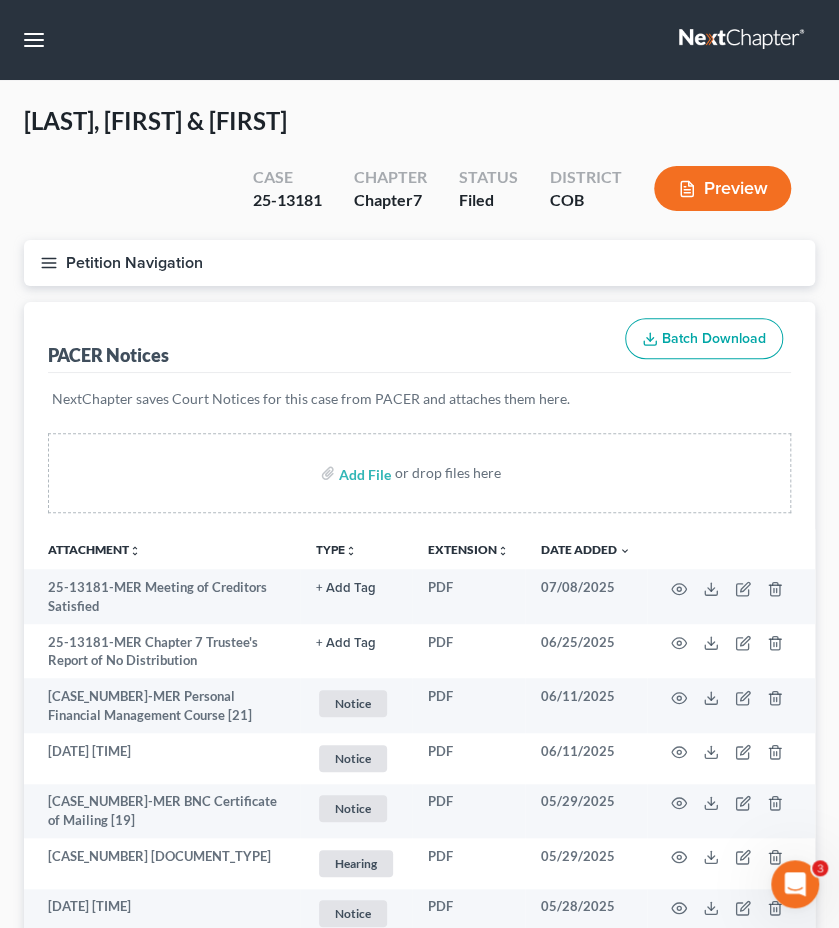 type 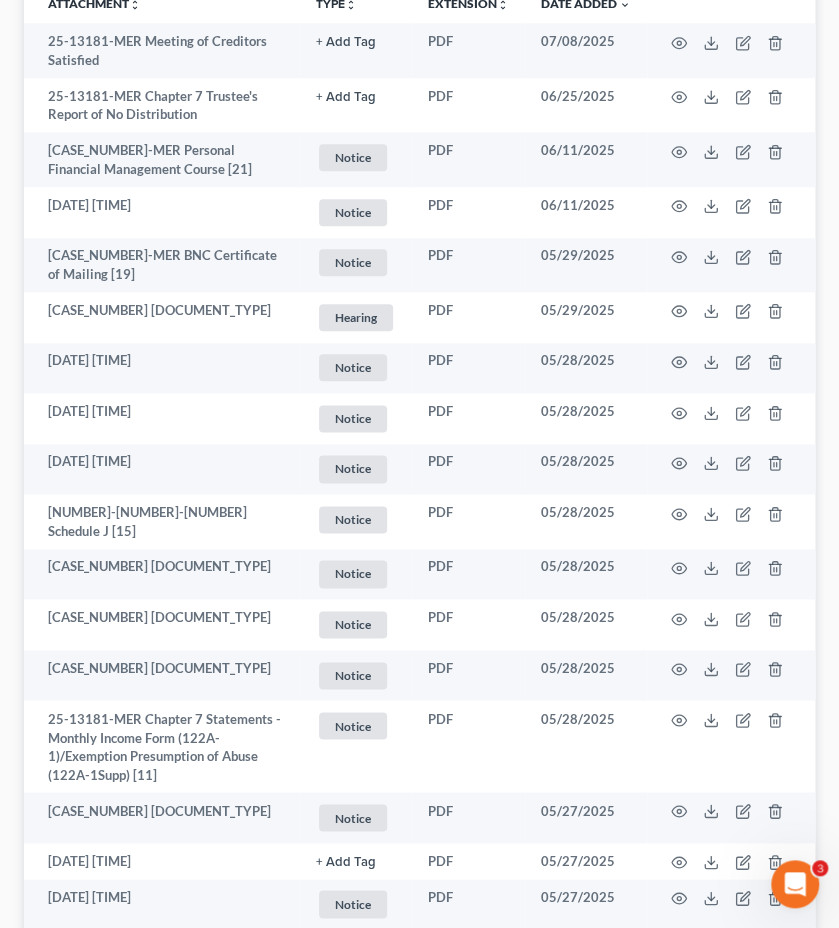 scroll, scrollTop: 560, scrollLeft: 0, axis: vertical 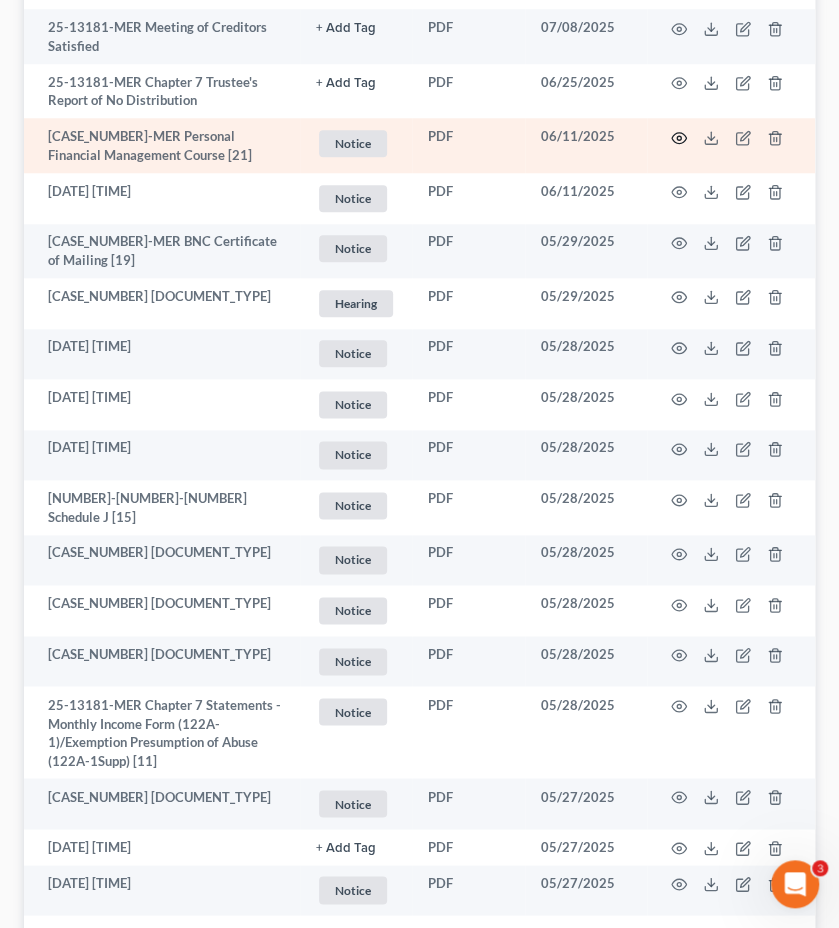 click 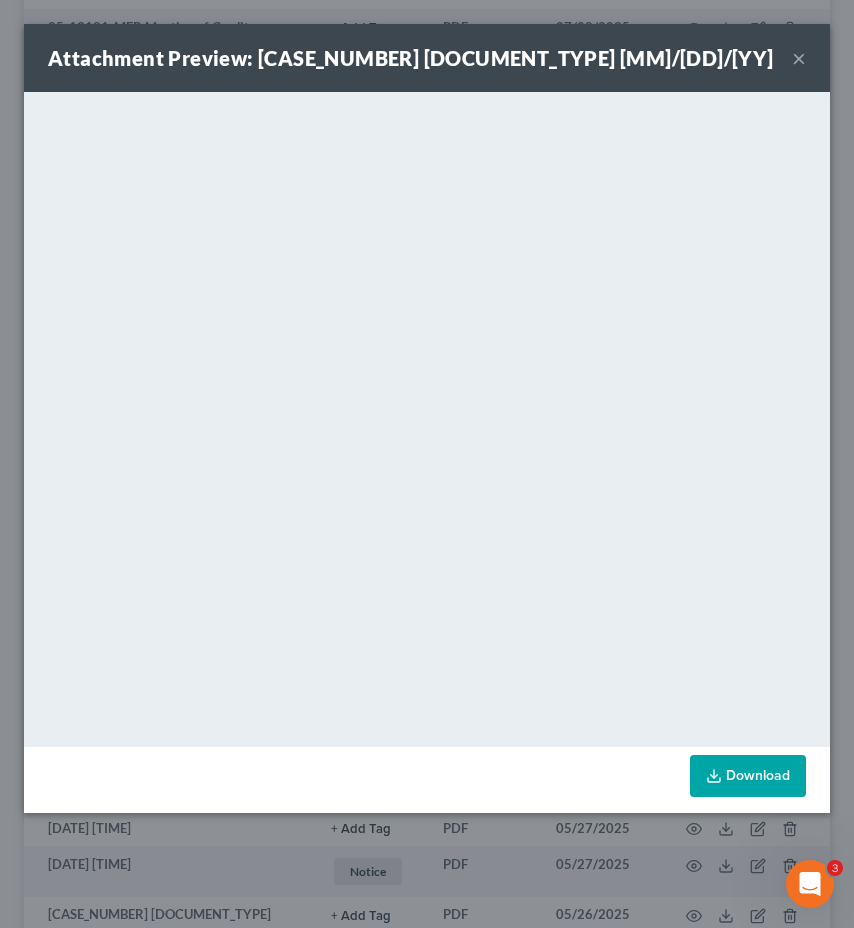 click on "×" at bounding box center (799, 58) 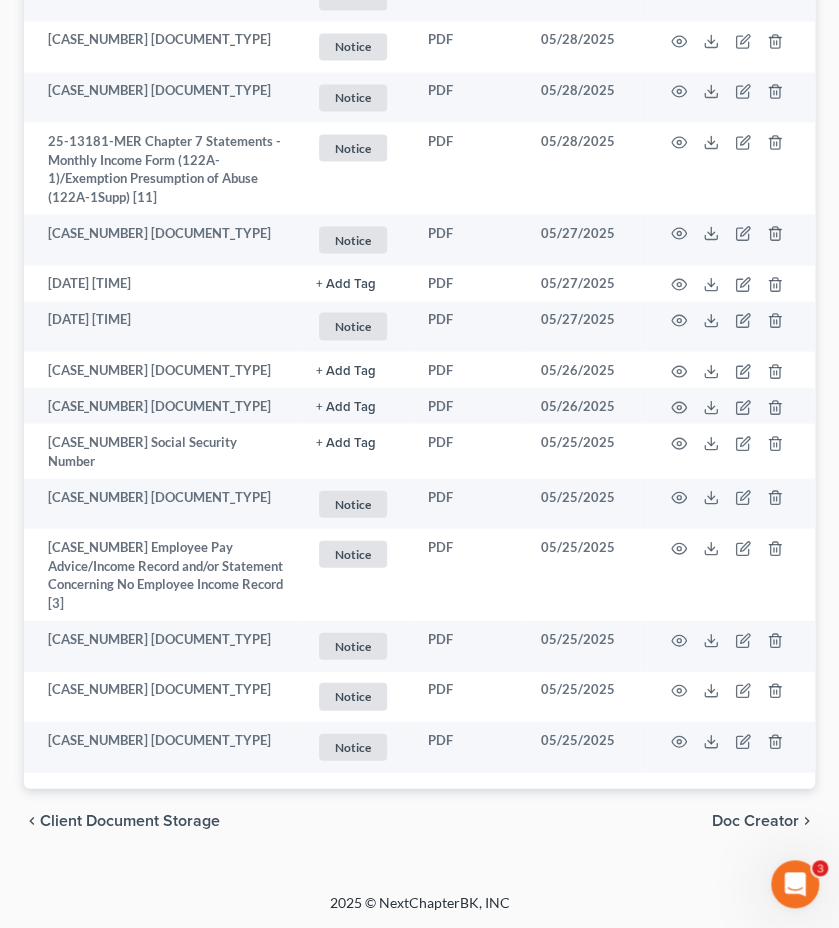 scroll, scrollTop: 1158, scrollLeft: 0, axis: vertical 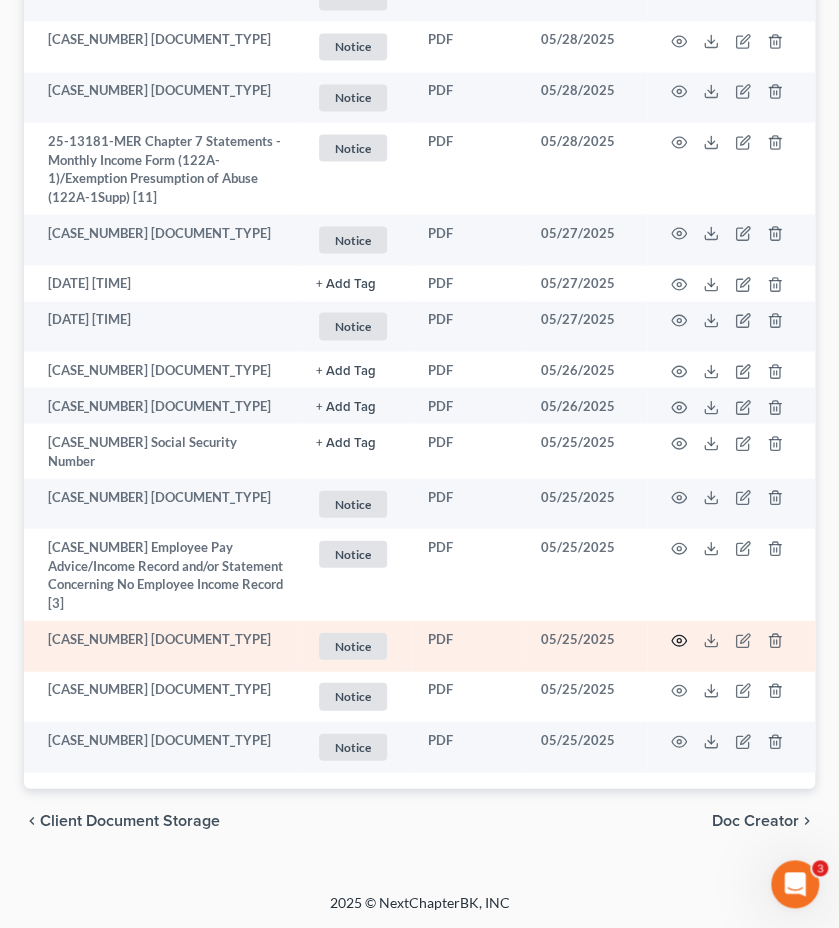 click 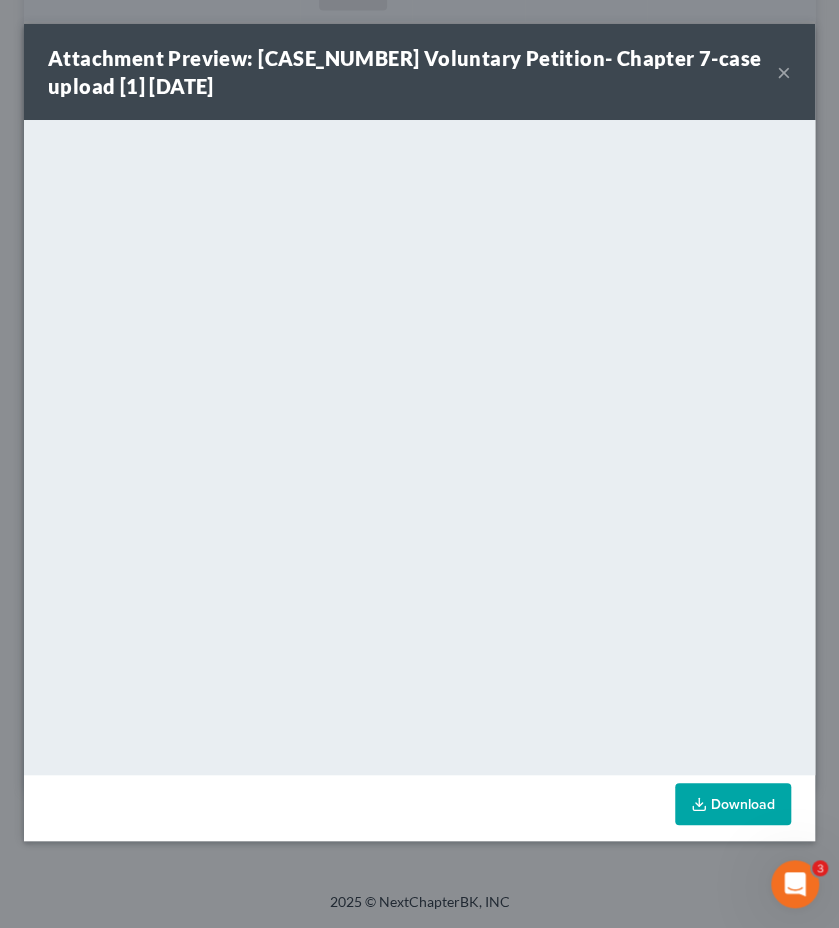 scroll, scrollTop: 1135, scrollLeft: 0, axis: vertical 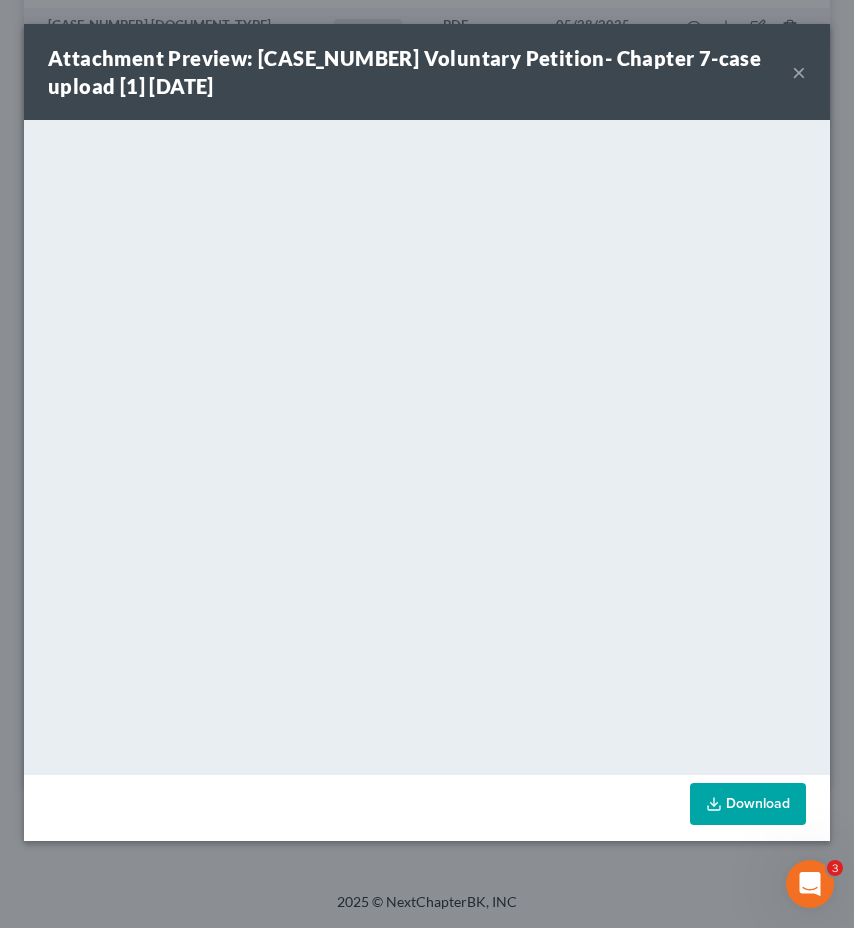 click on "×" at bounding box center [799, 72] 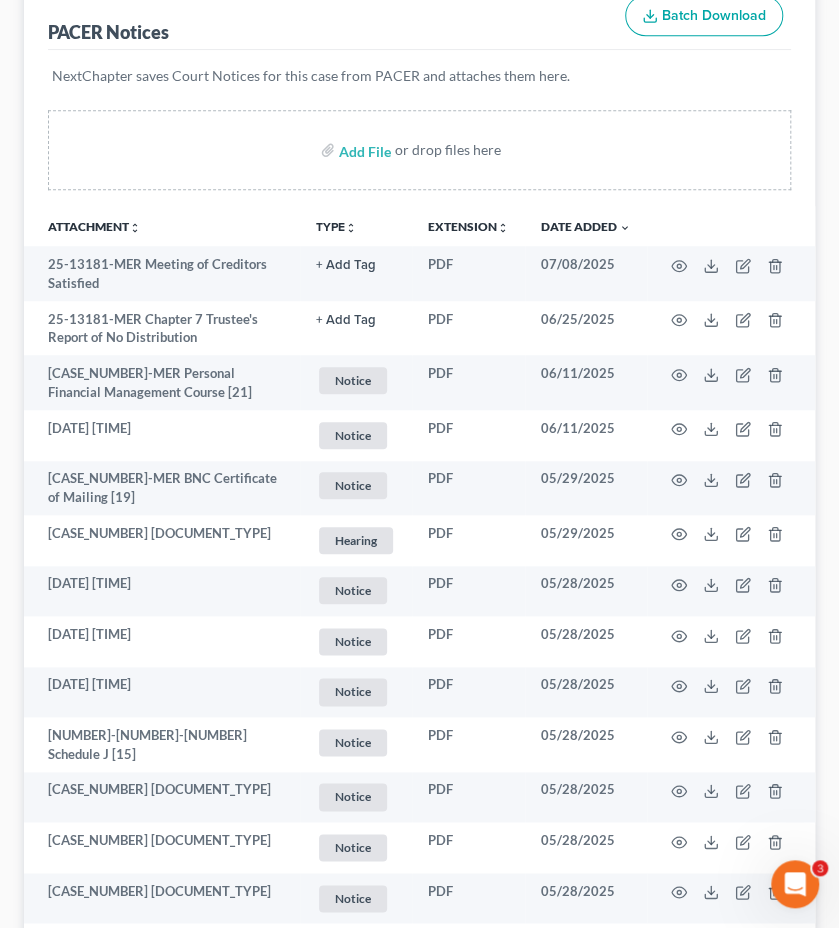 scroll, scrollTop: 0, scrollLeft: 0, axis: both 